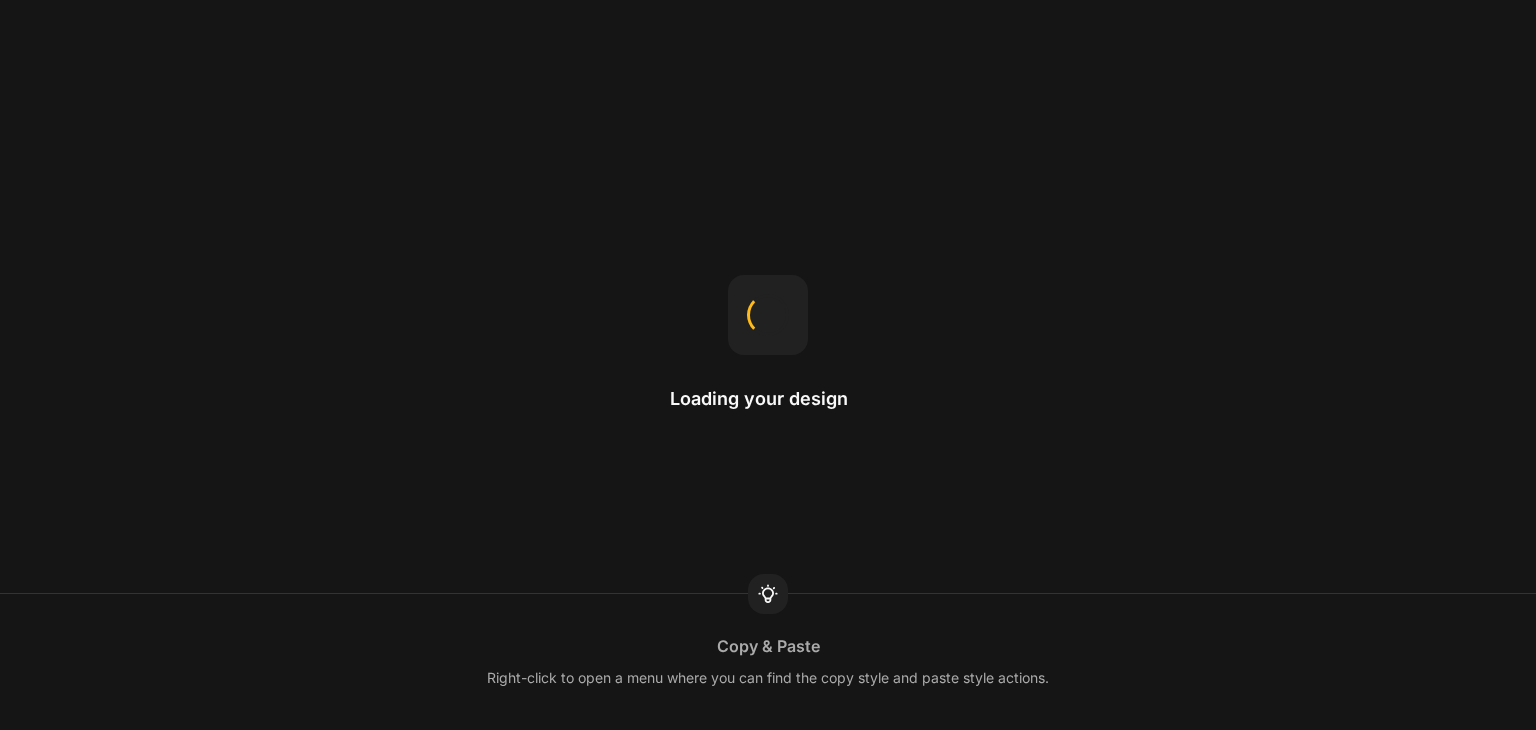 scroll, scrollTop: 0, scrollLeft: 0, axis: both 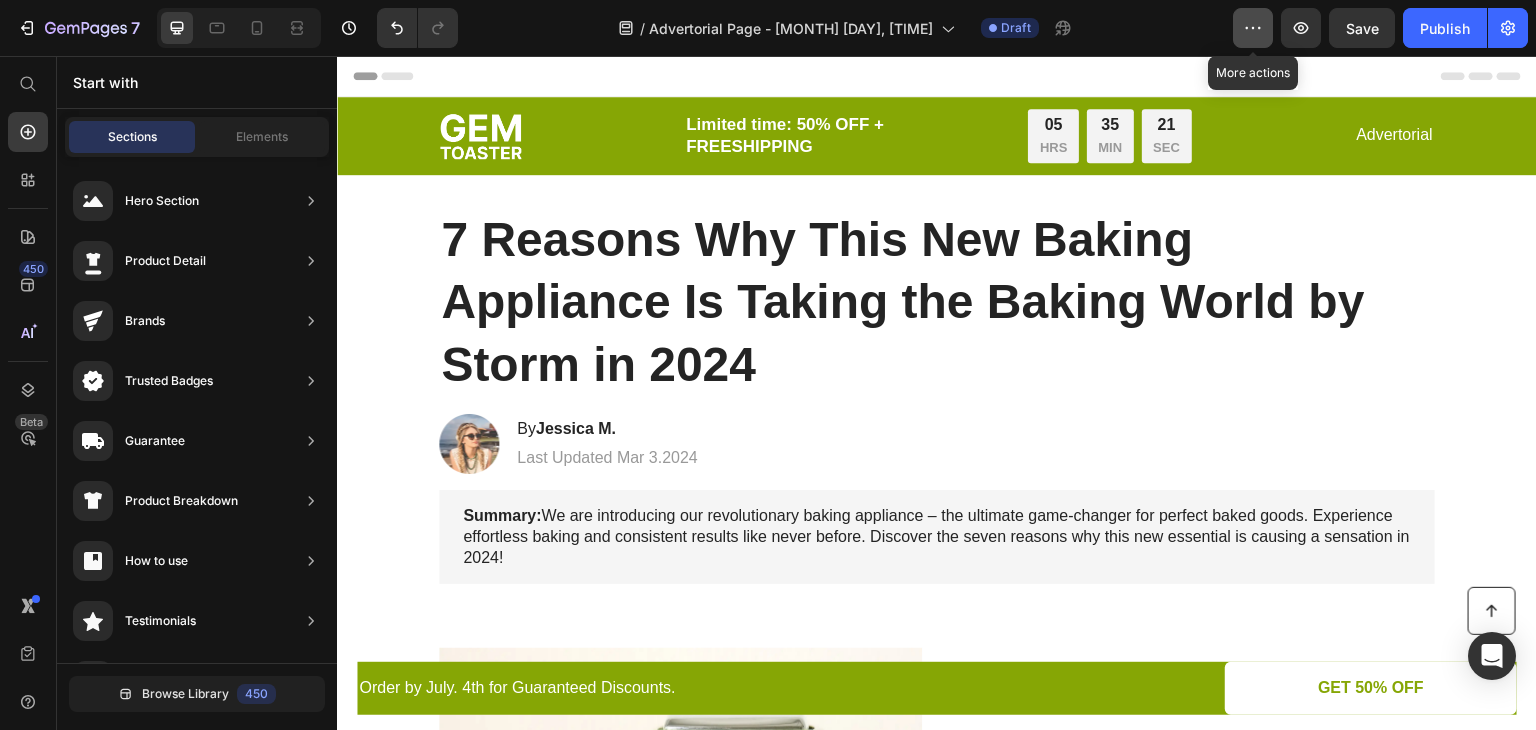 click 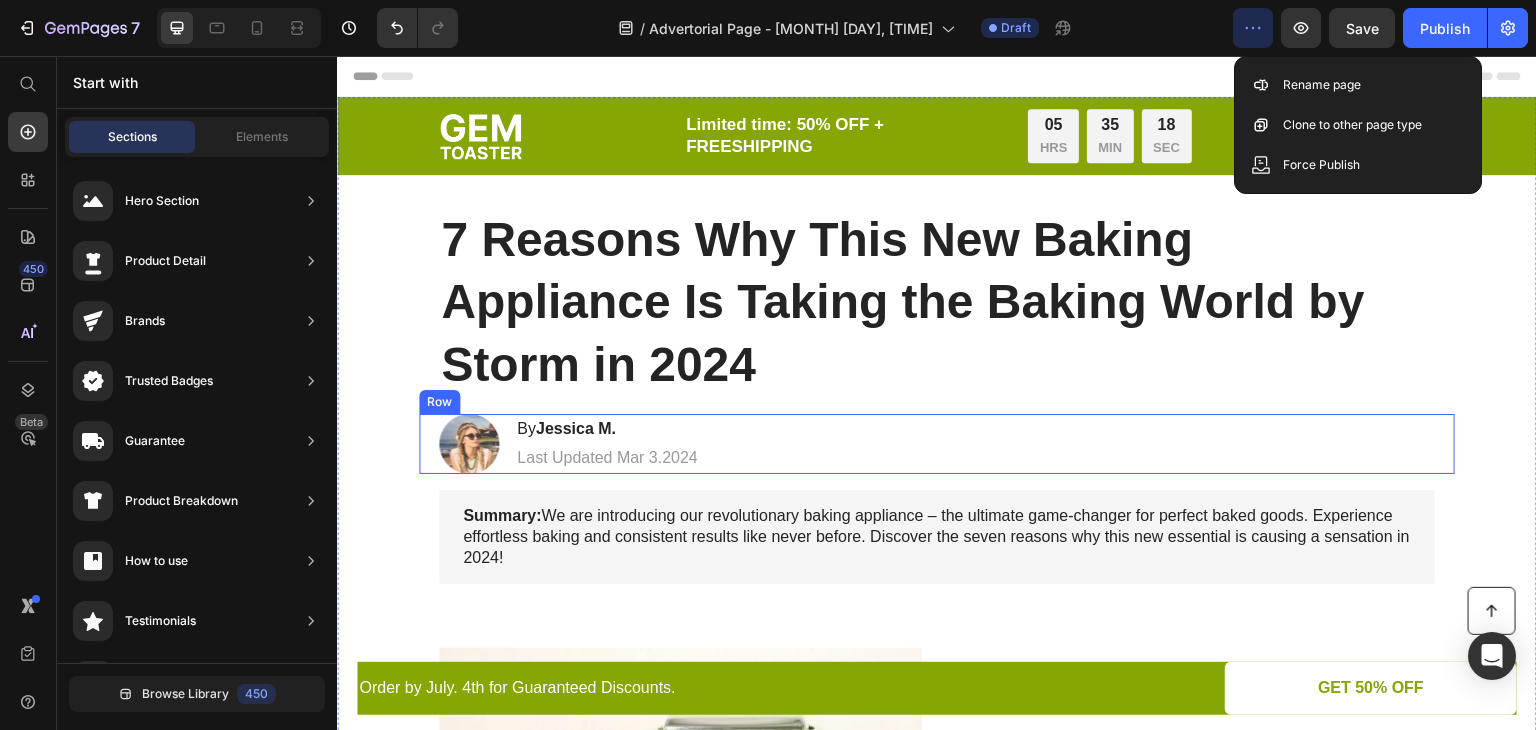 click on "Image By [PERSON]. Heading Last Updated [DATE] Text Block Row" at bounding box center (937, 444) 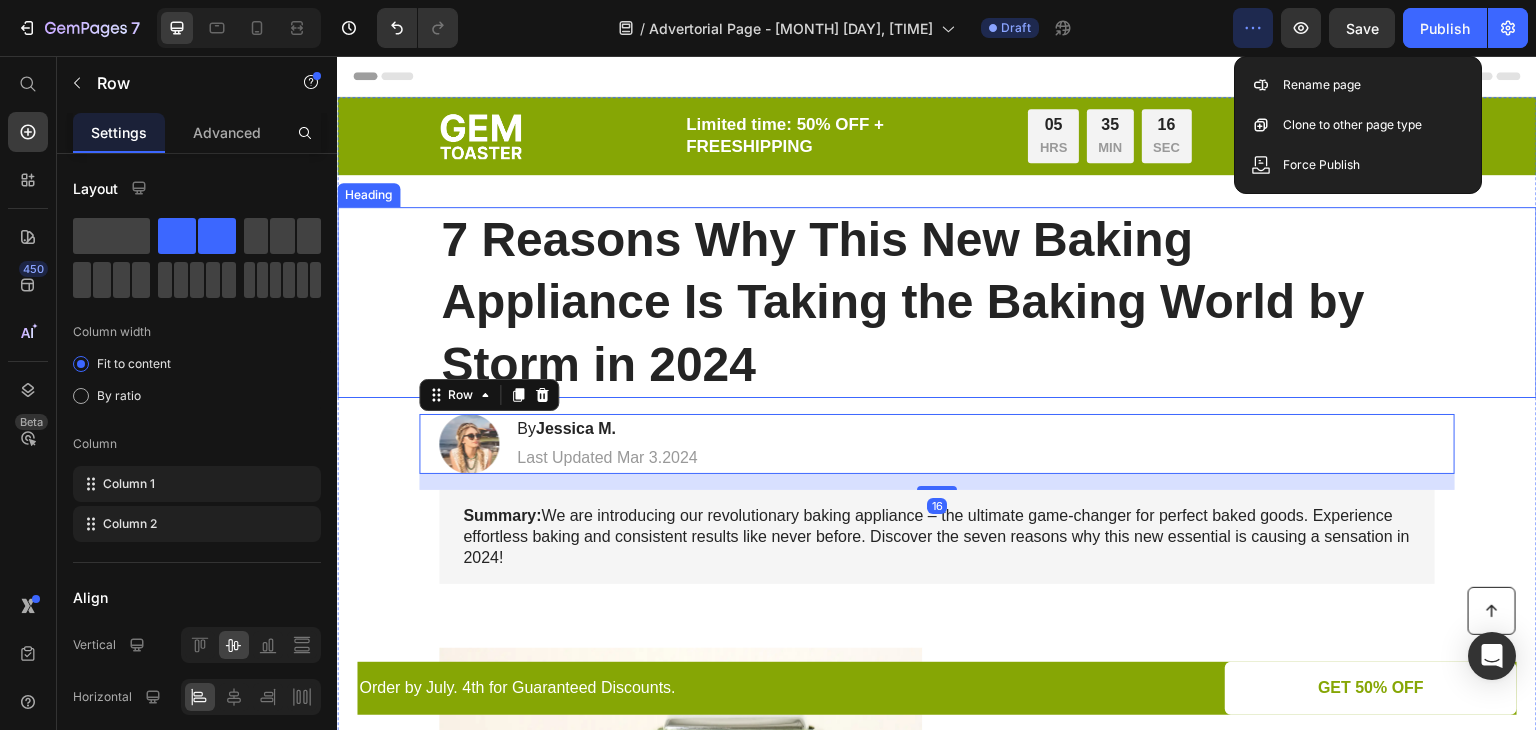 click on "7 Reasons Why This New Baking Appliance Is Taking the Baking World by Storm in 2024" at bounding box center (937, 302) 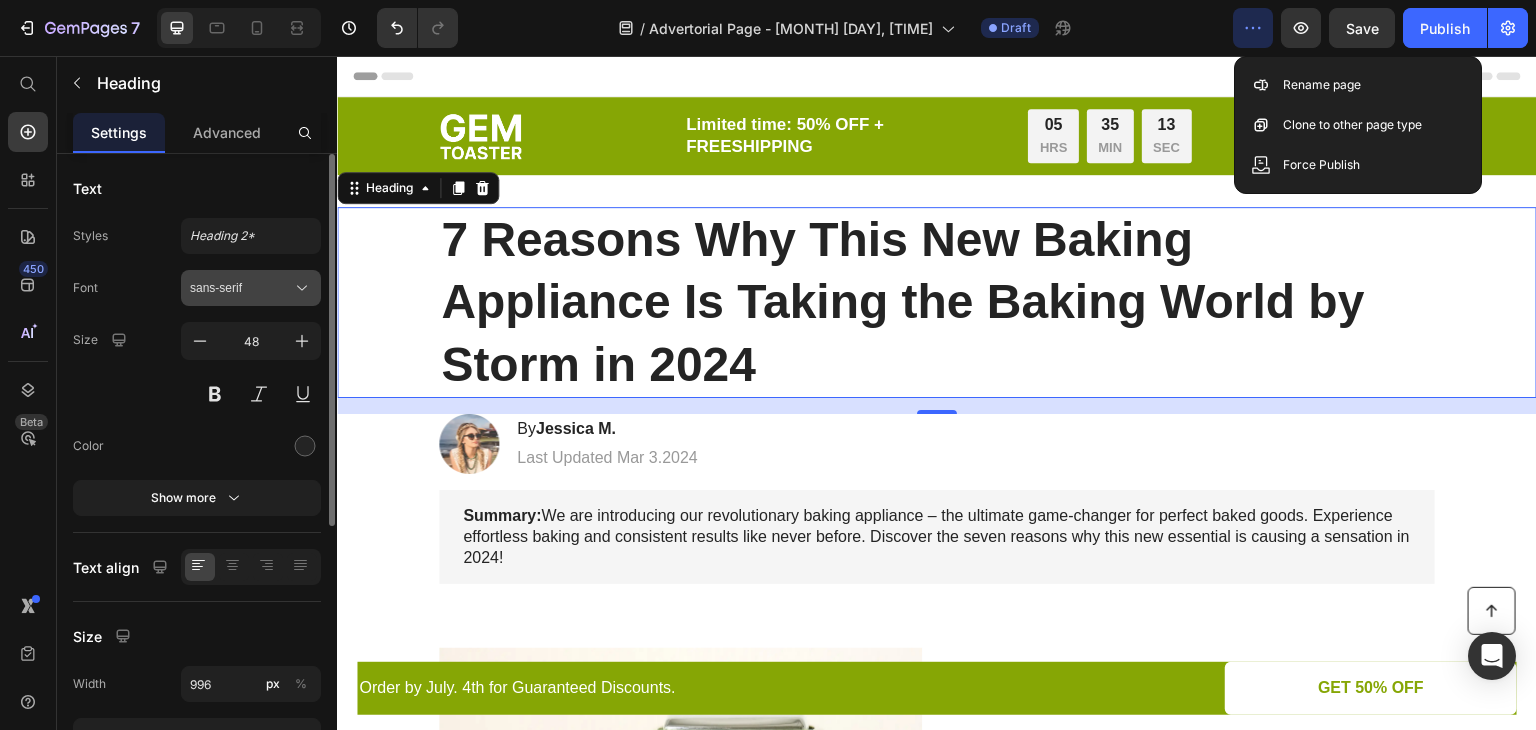 click on "sans-serif" at bounding box center (241, 288) 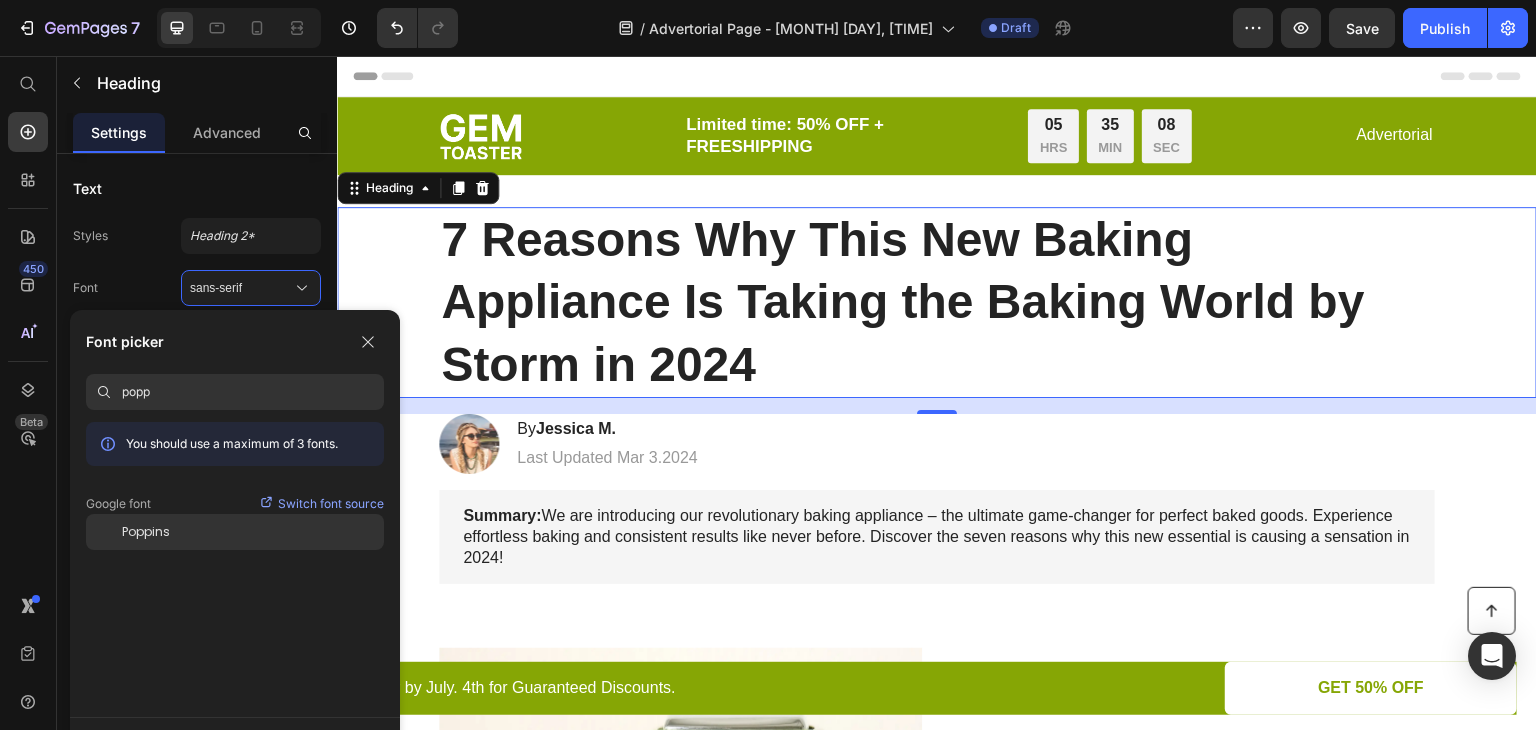 type on "popp" 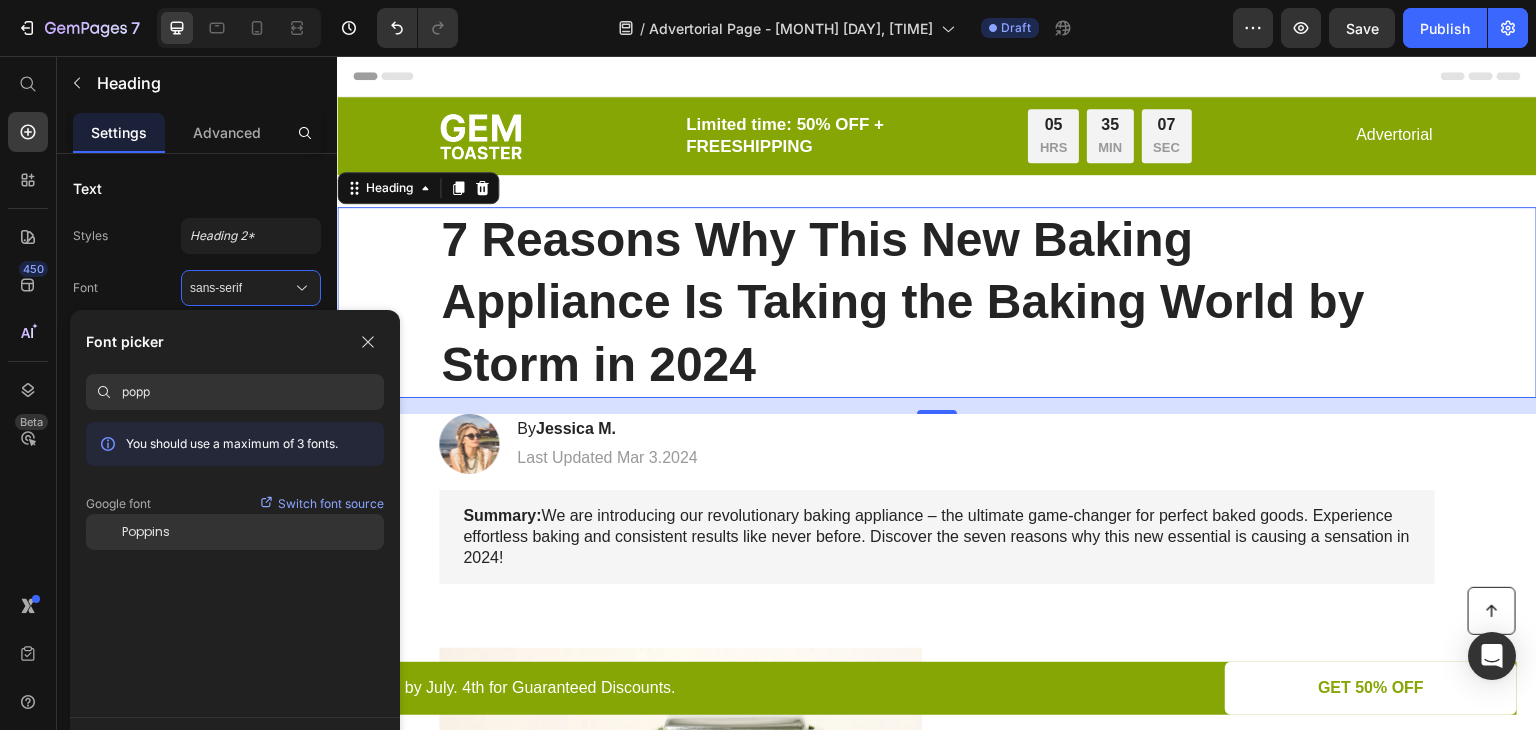click on "Poppins" at bounding box center [146, 532] 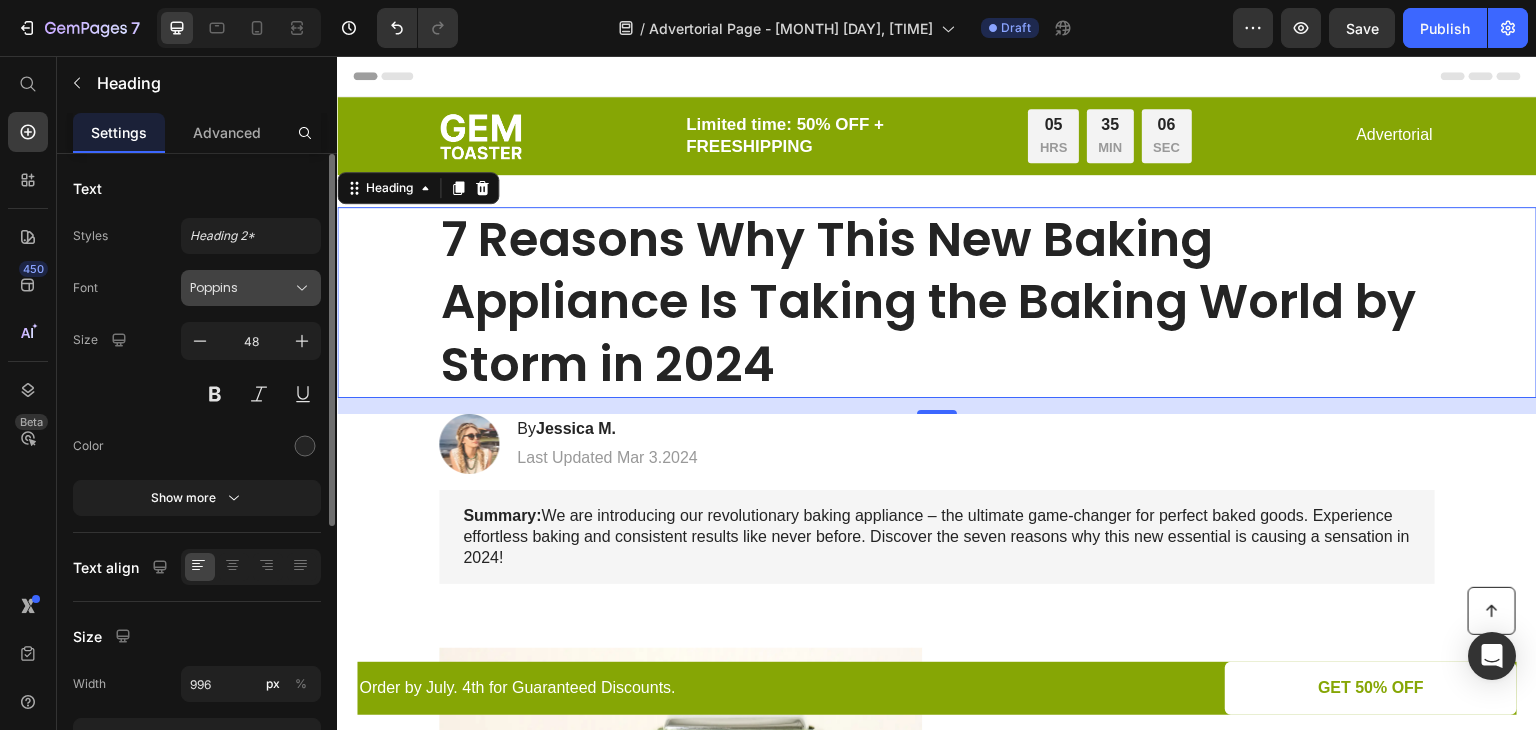 click 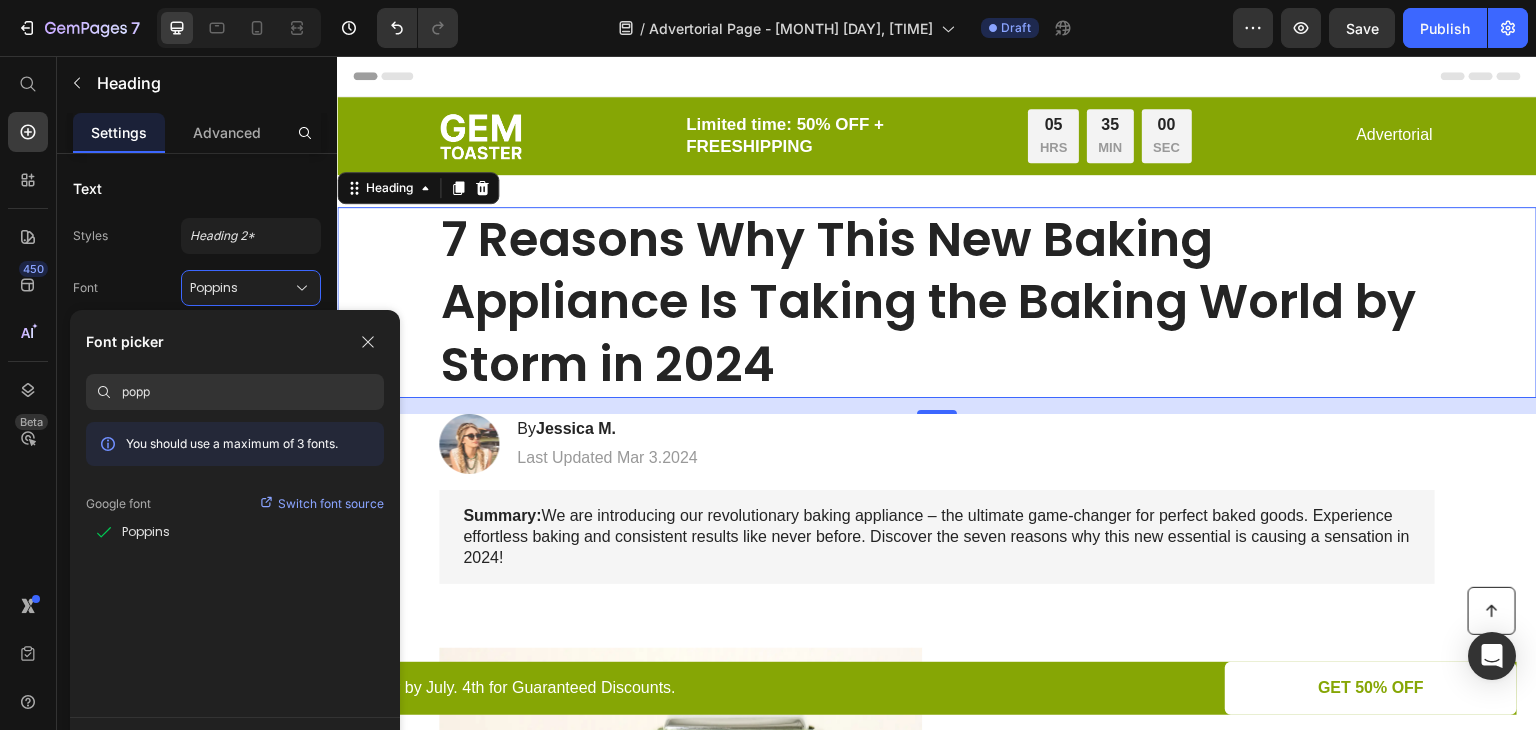 click on "7 Reasons Why This New Baking Appliance Is Taking the Baking World by Storm in 2024" at bounding box center (937, 302) 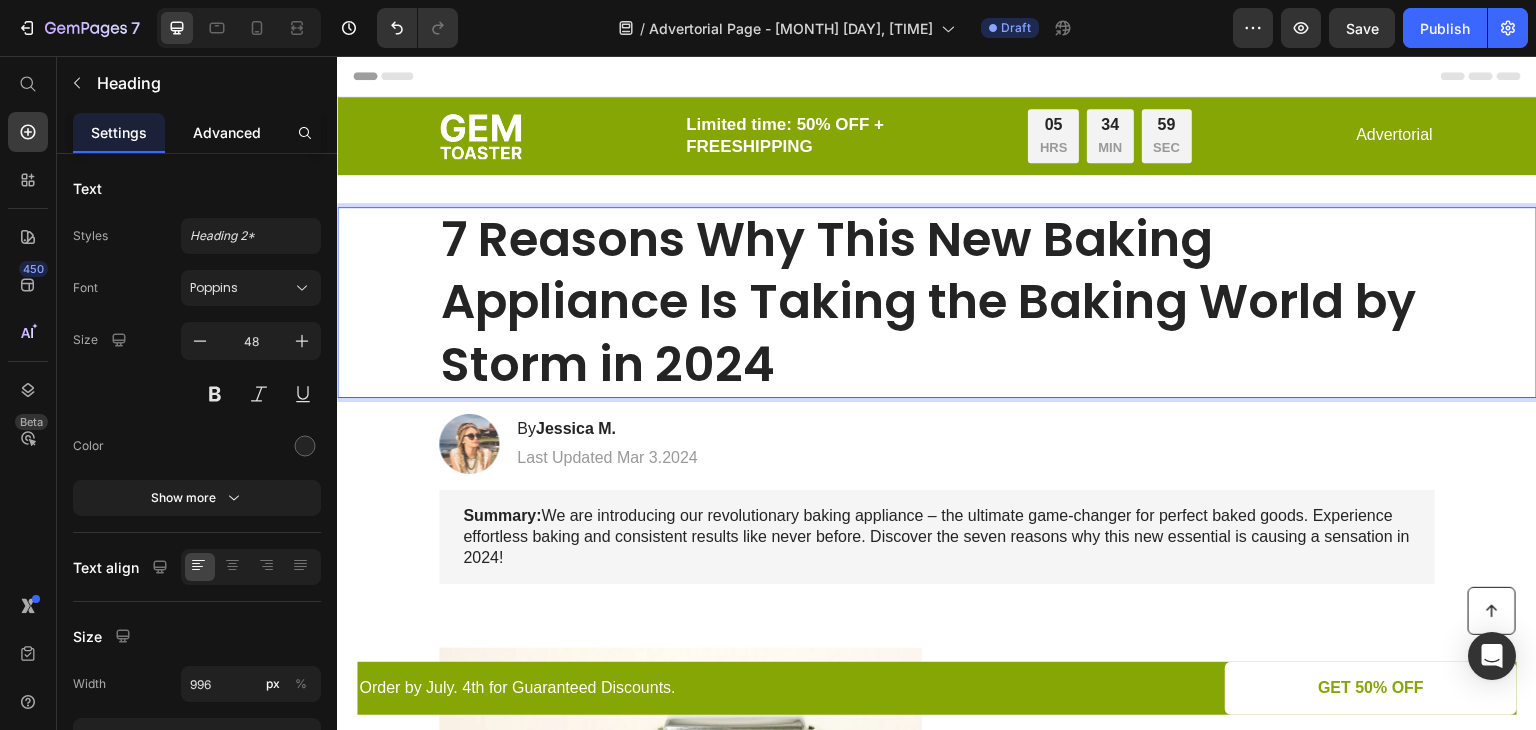click on "Advanced" at bounding box center (227, 132) 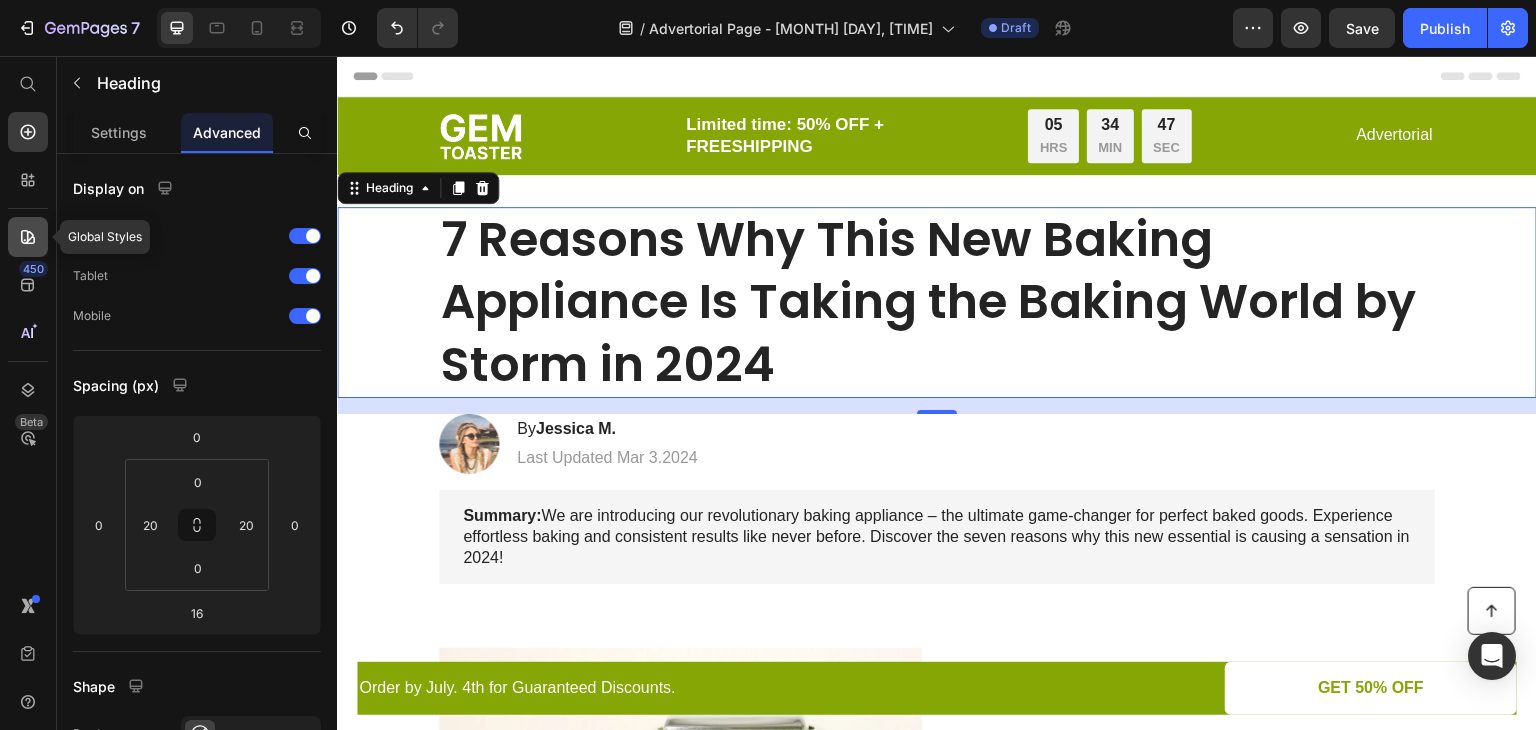 click 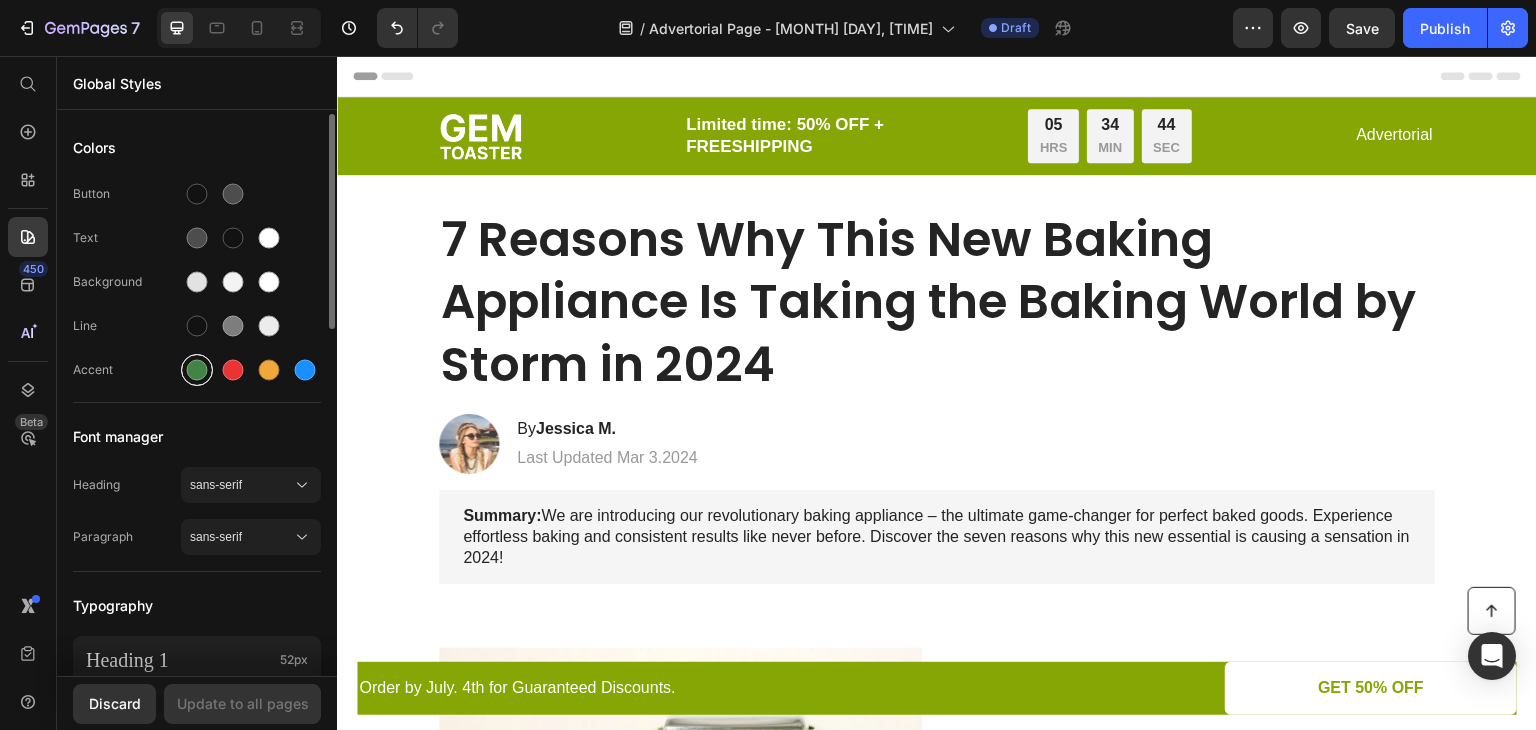 click at bounding box center (197, 370) 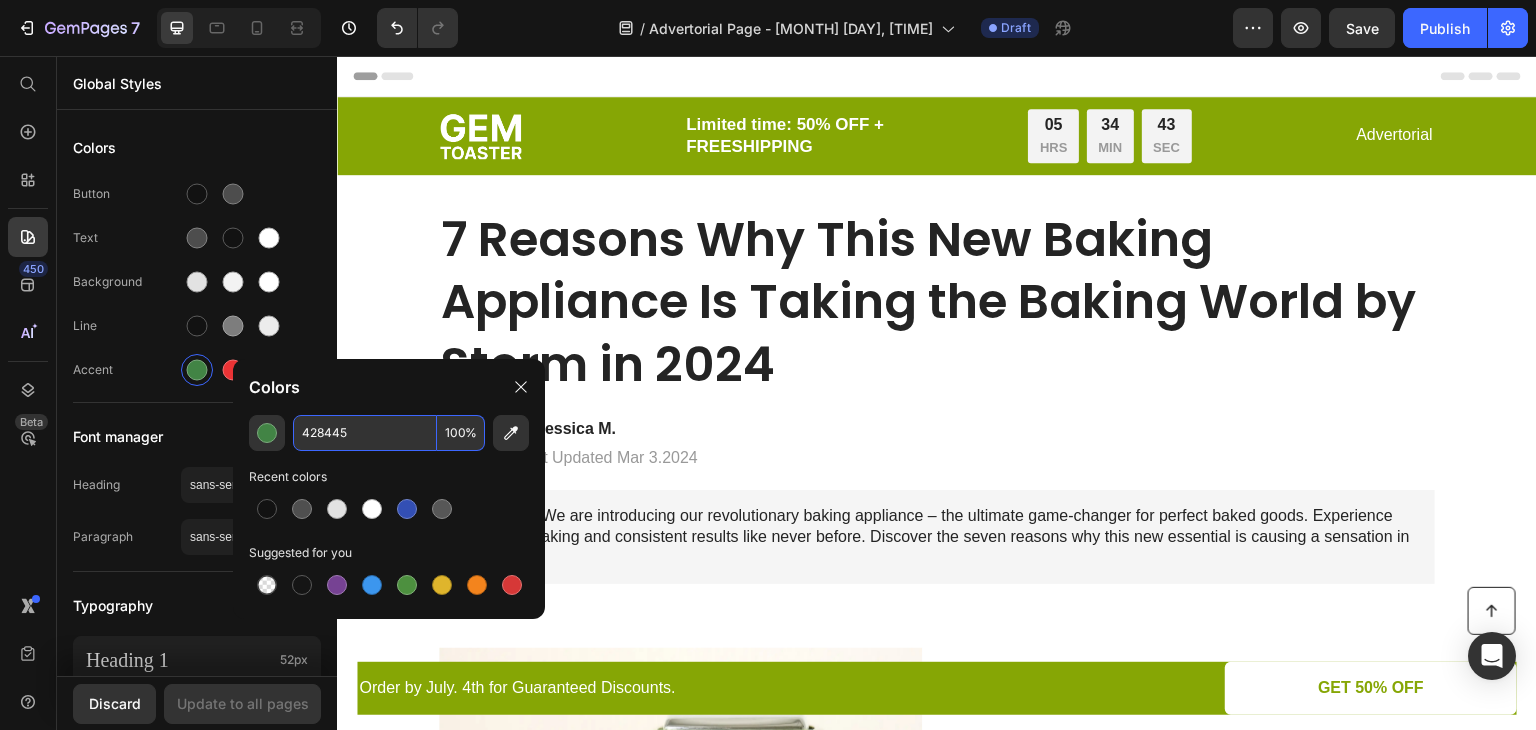 click on "428445" at bounding box center (365, 433) 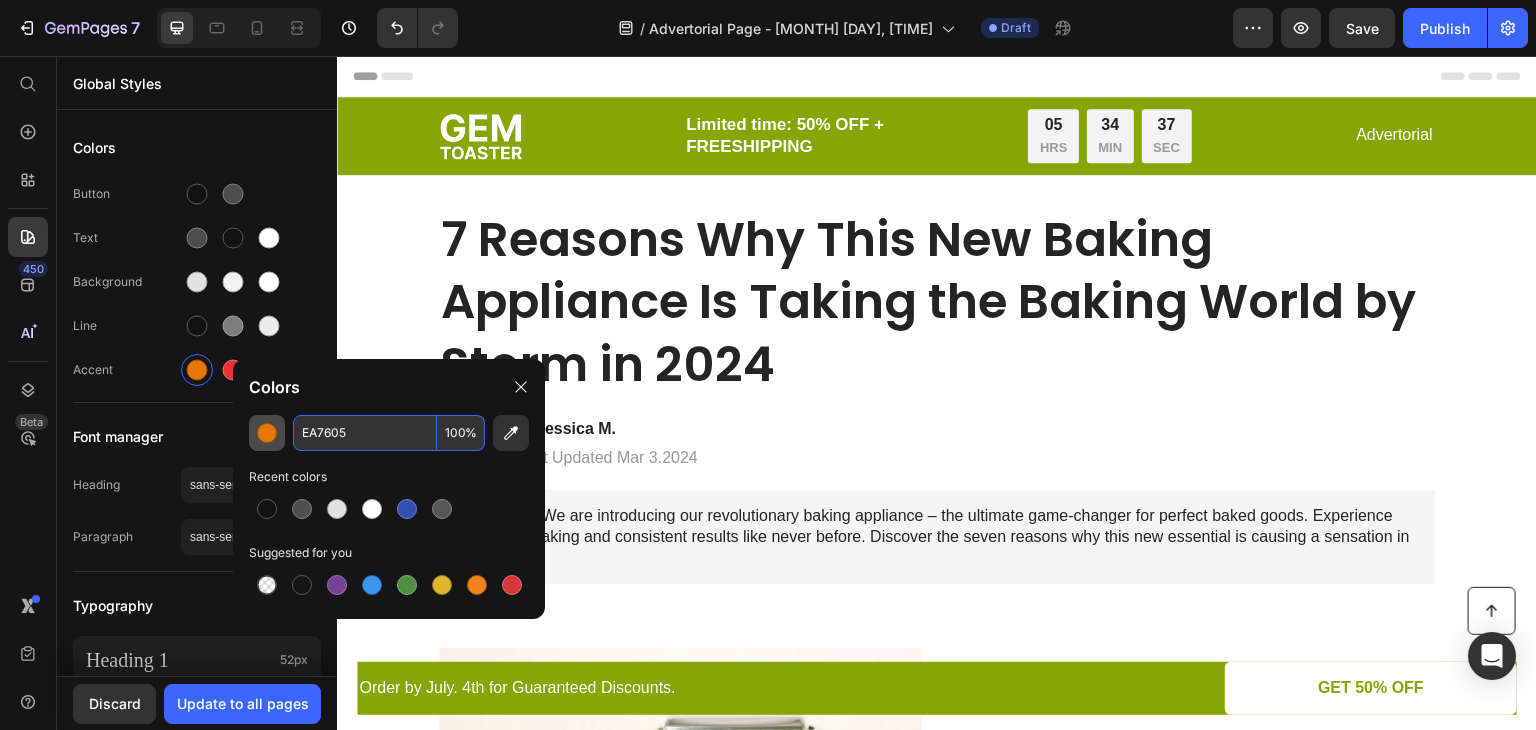 type on "EA7605" 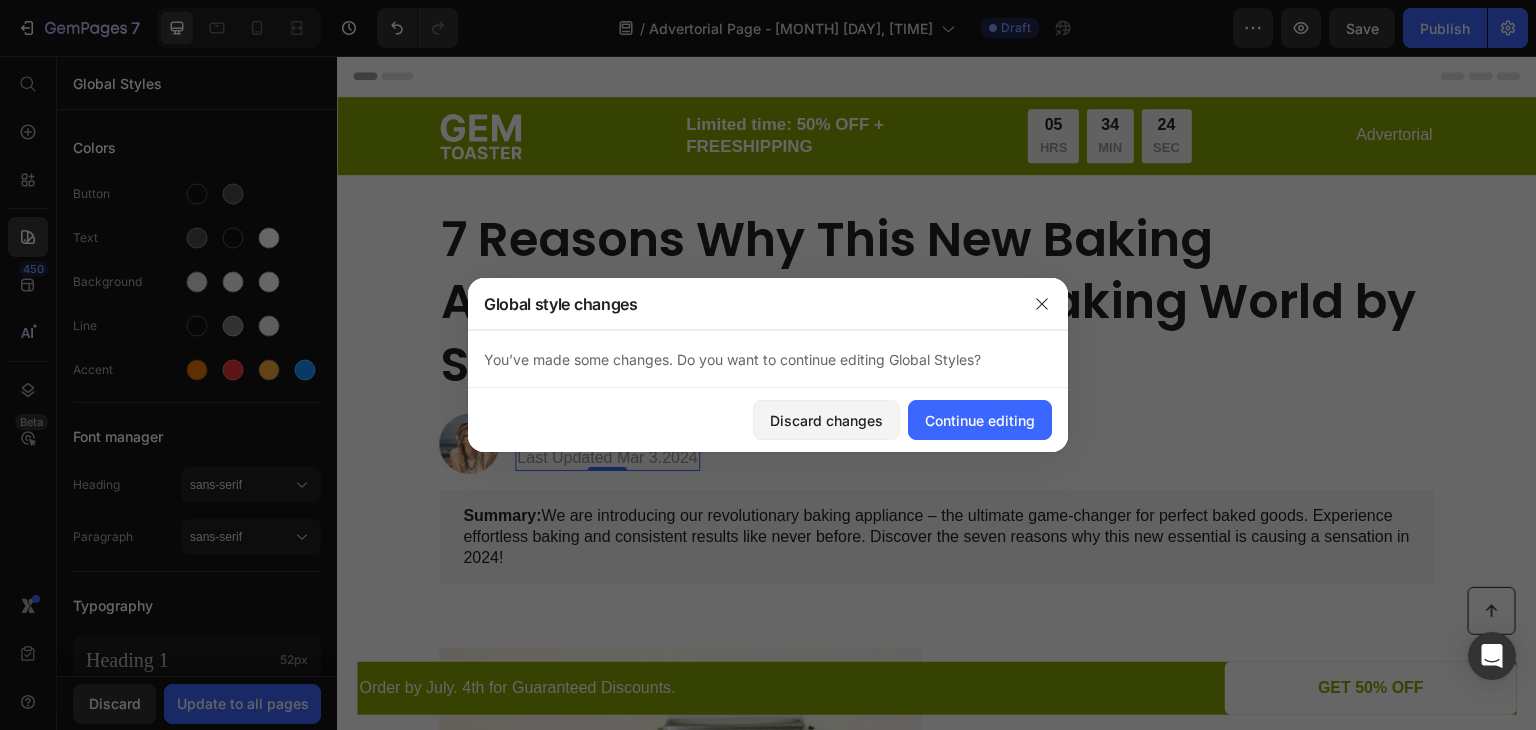 scroll, scrollTop: 52, scrollLeft: 0, axis: vertical 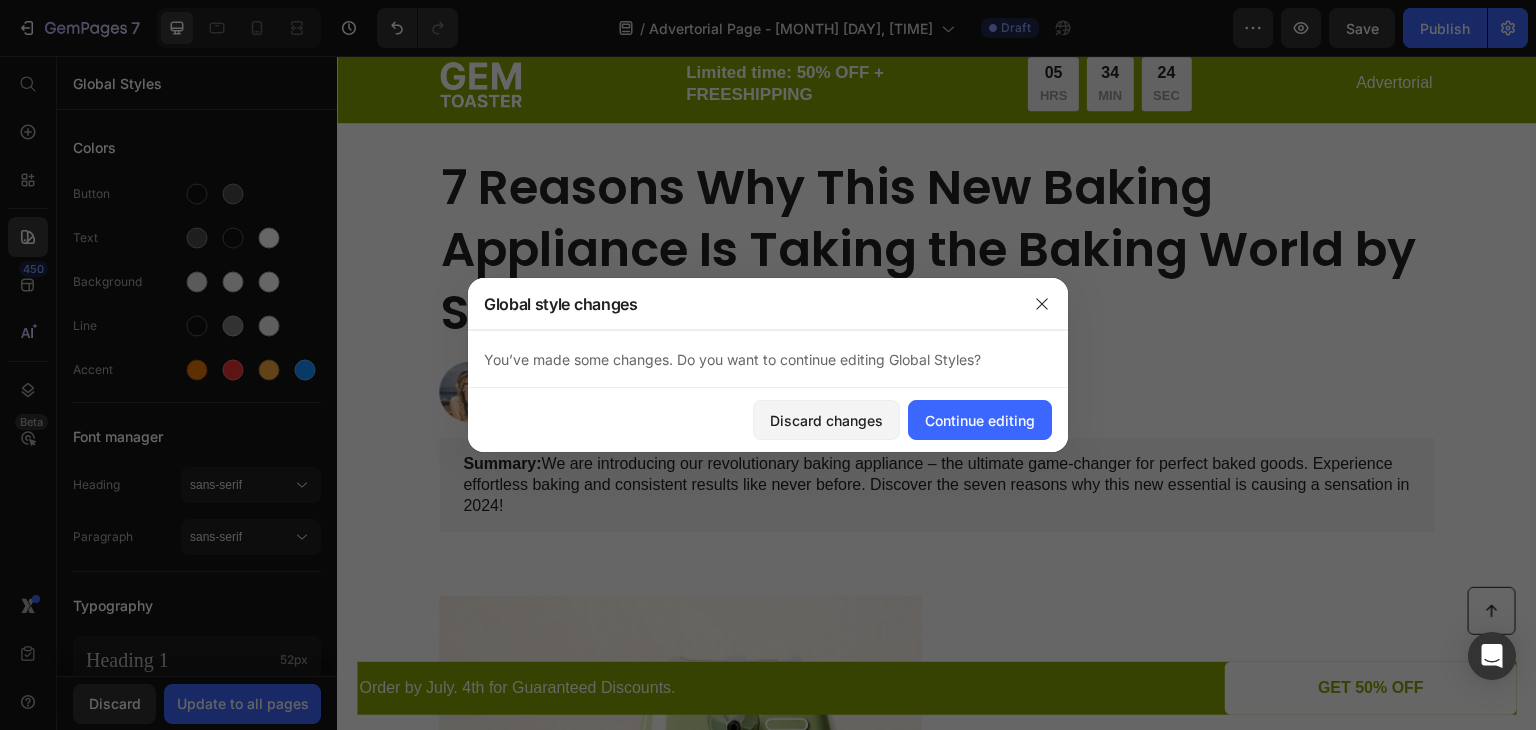 drag, startPoint x: 1531, startPoint y: 75, endPoint x: 1867, endPoint y: 137, distance: 341.67236 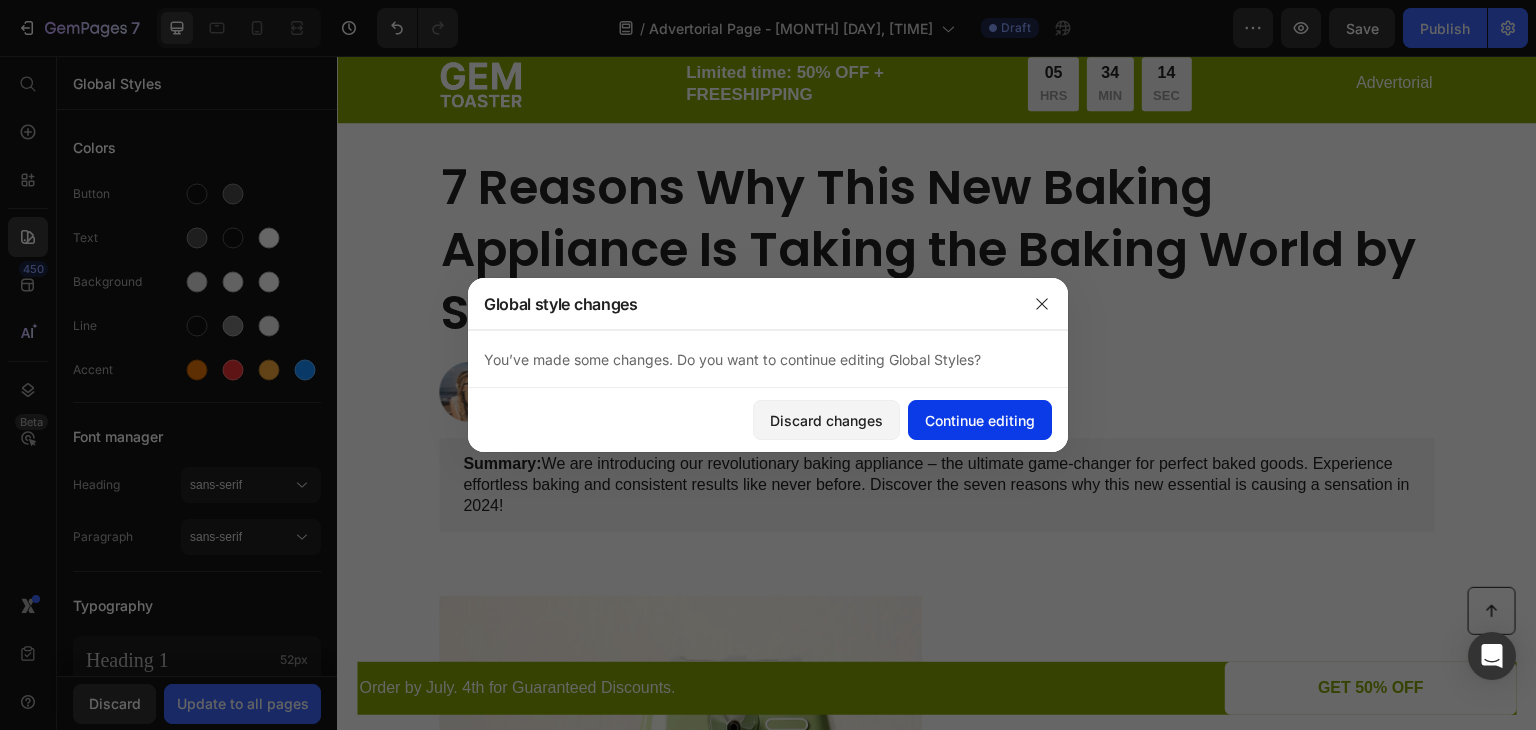 click on "Continue editing" at bounding box center [980, 420] 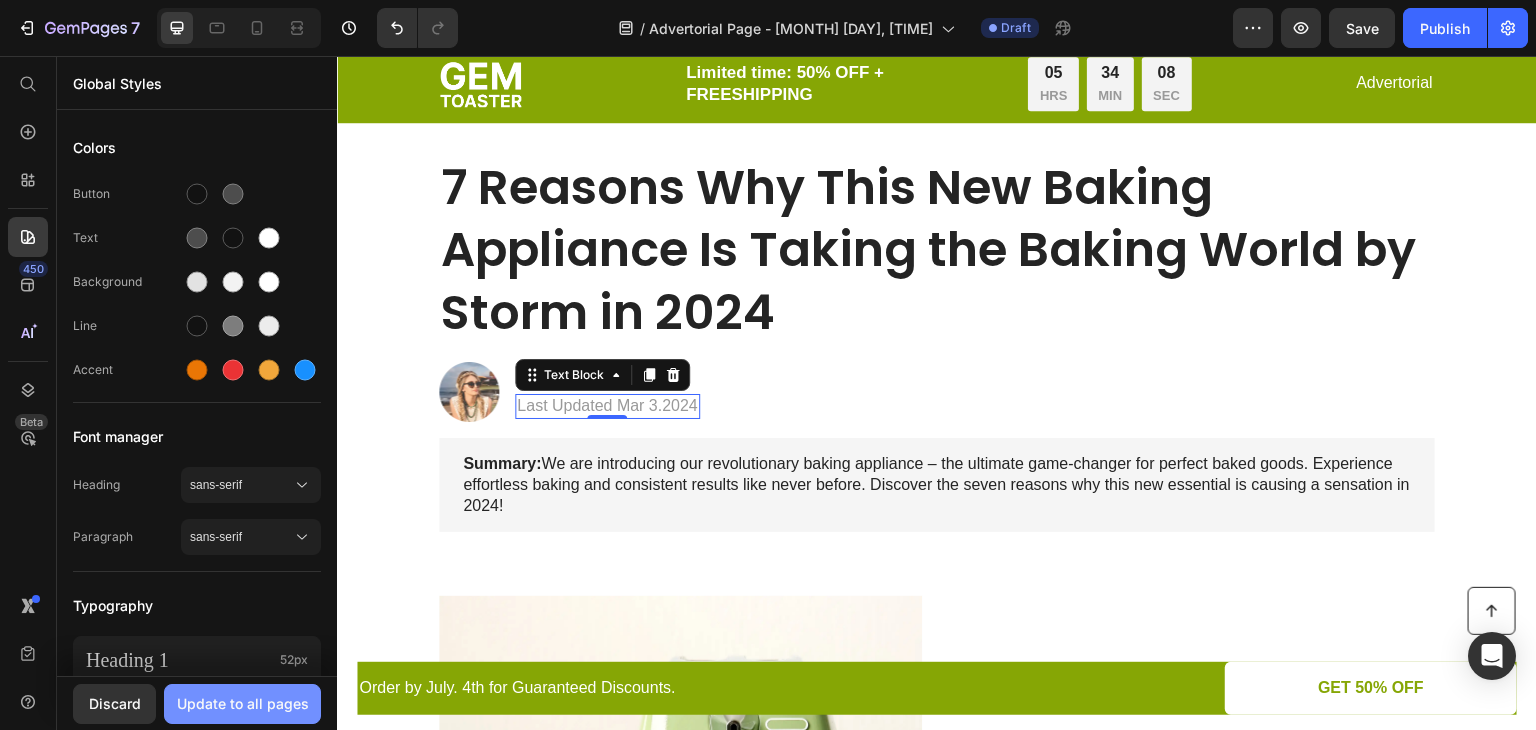 click on "Update to all pages" at bounding box center (243, 703) 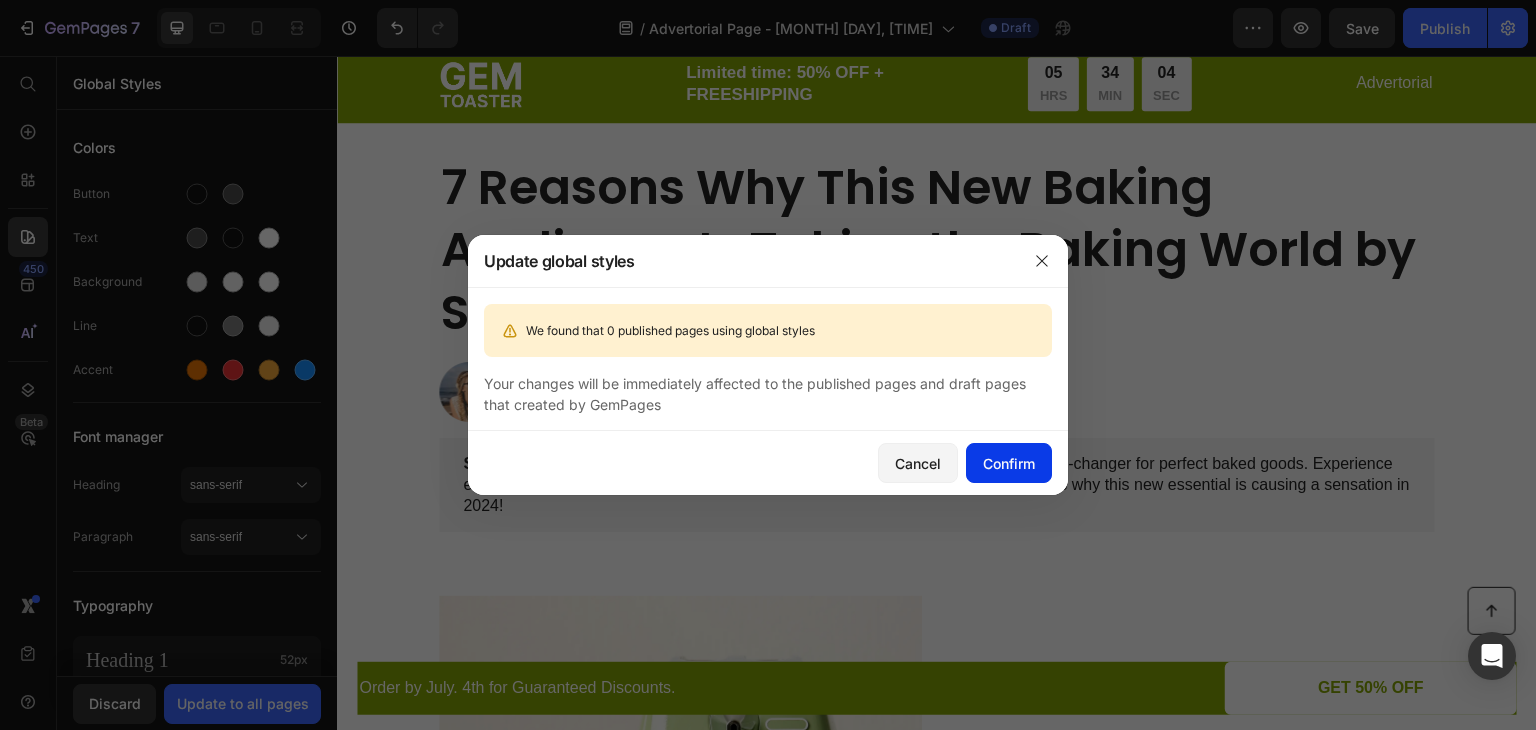 click on "Confirm" at bounding box center [1009, 463] 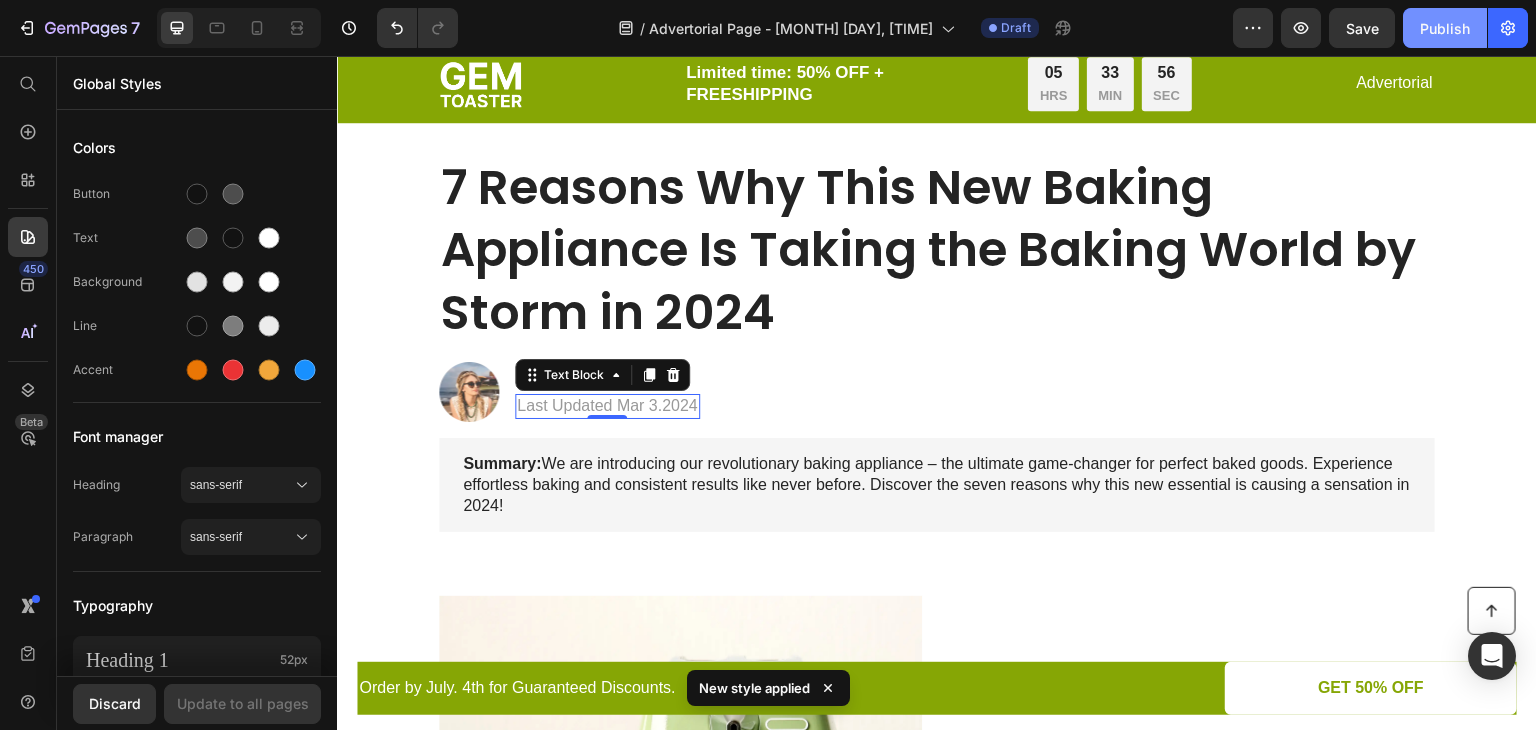 click on "Publish" at bounding box center [1445, 28] 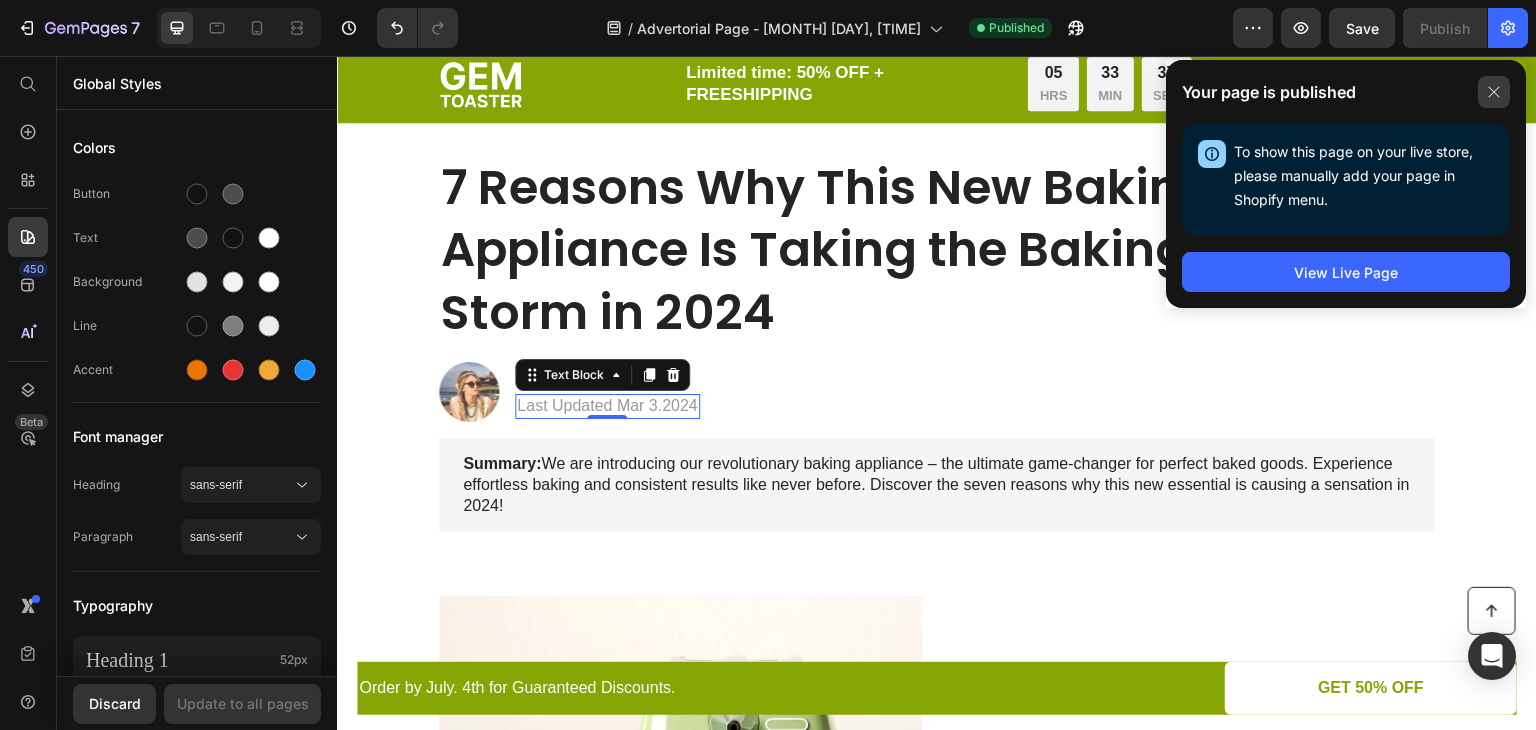 click 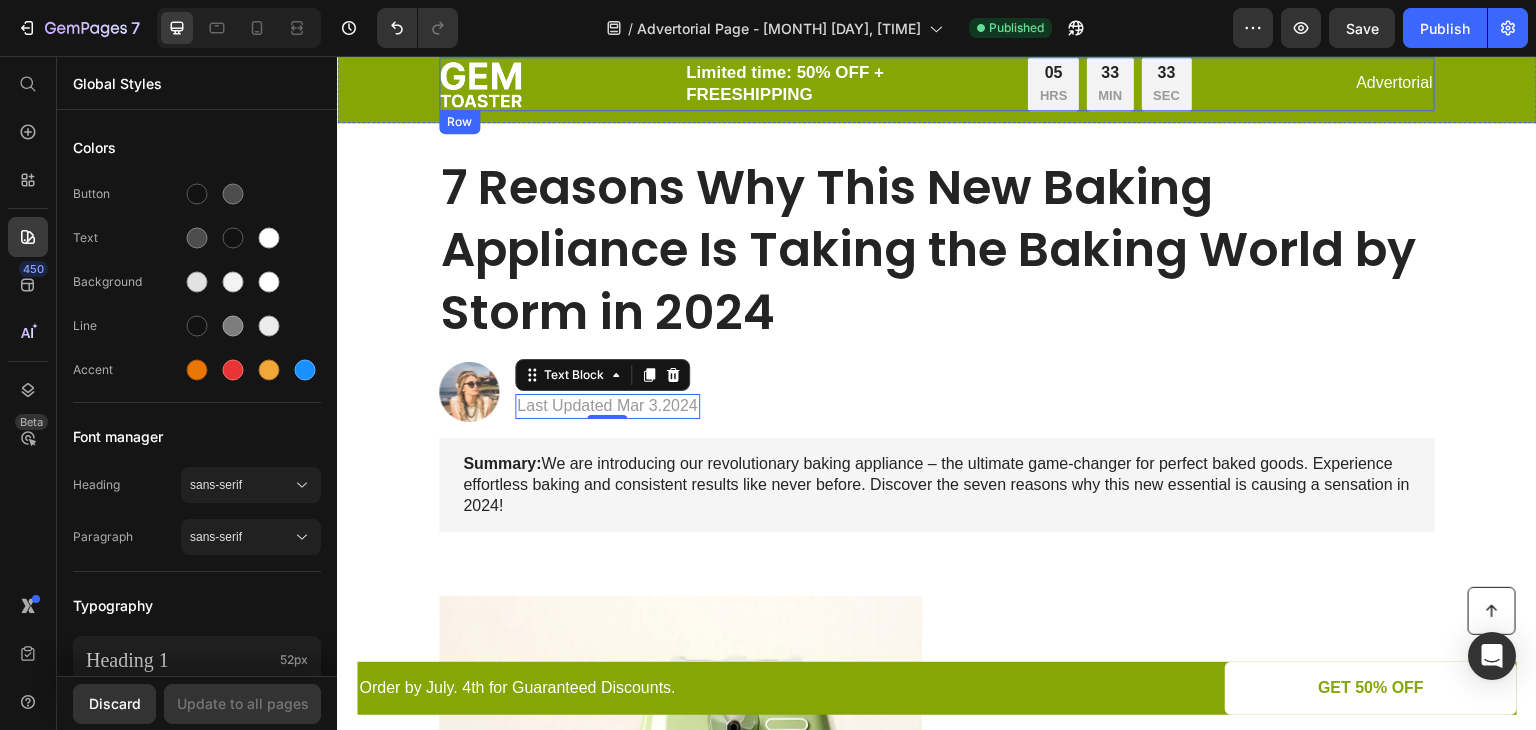 click on "Image Limited time: 50% OFF + FREESHIPPING Text Block 05 HRS 33 MIN 33 SEC Countdown Timer Row Advertorial Text Block Row" at bounding box center [937, 84] 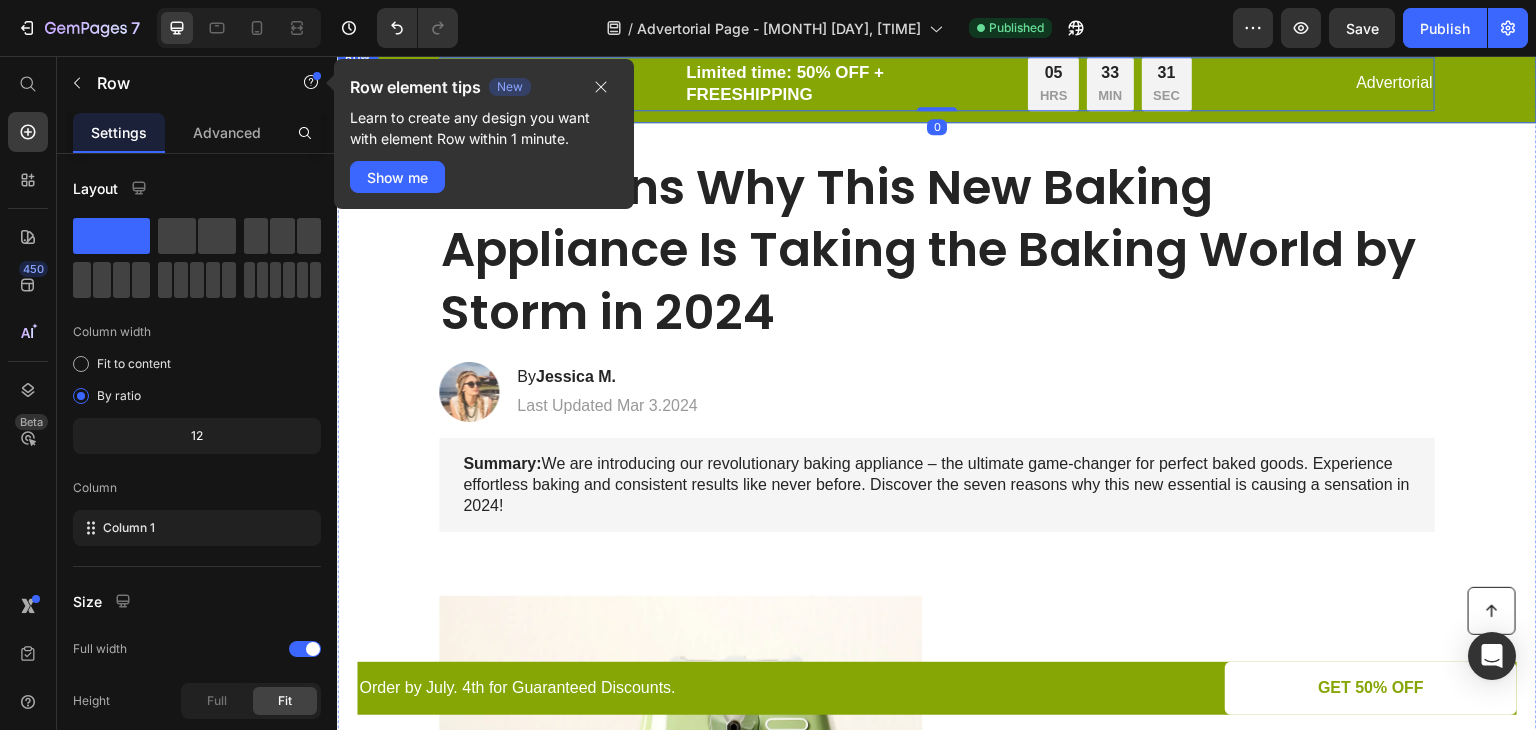 click on "Image Limited time: 50% OFF + FREESHIPPING Text Block 05 HRS 33 MIN 31 SEC Countdown Timer Row Advertorial Text Block Row   0 Row" at bounding box center (937, 84) 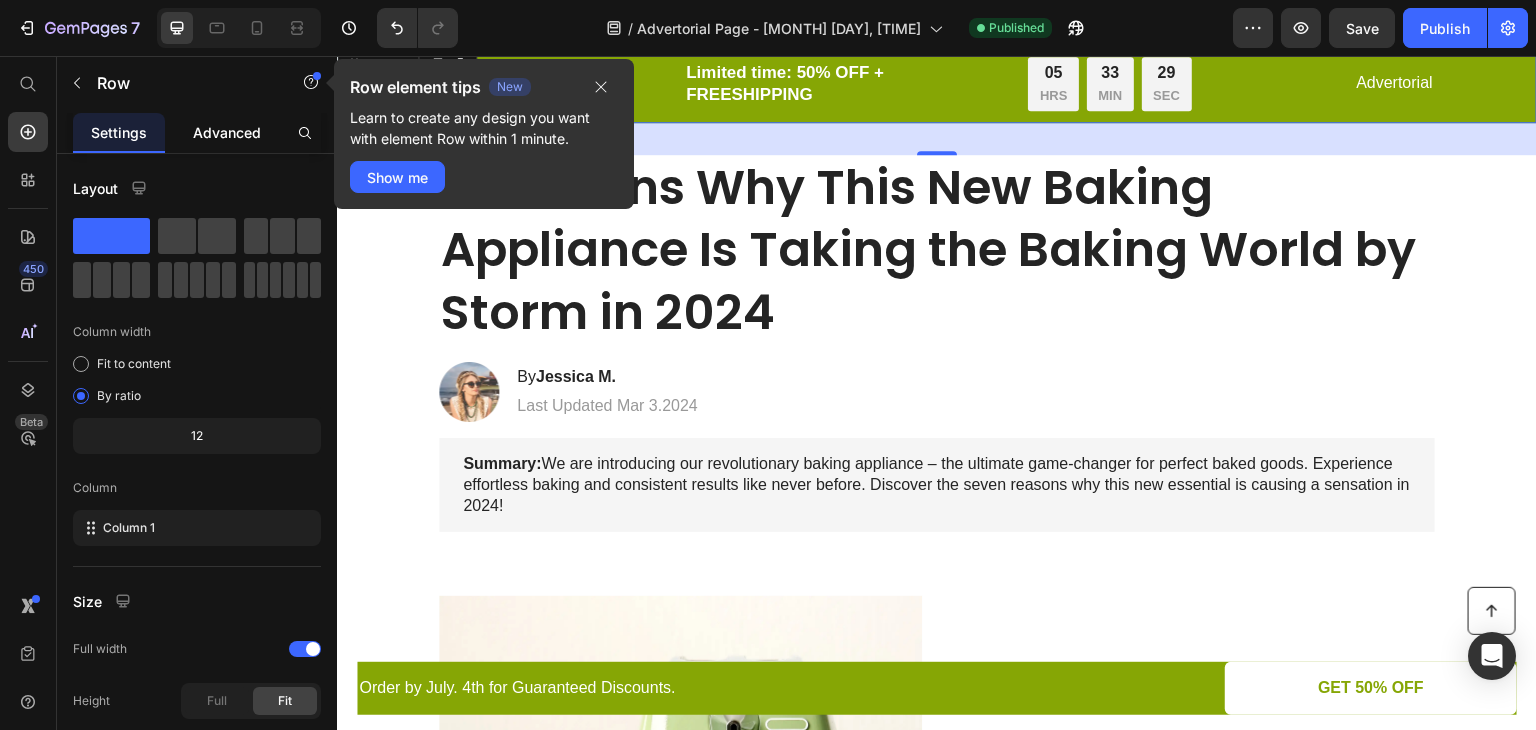 click on "Advanced" at bounding box center (227, 132) 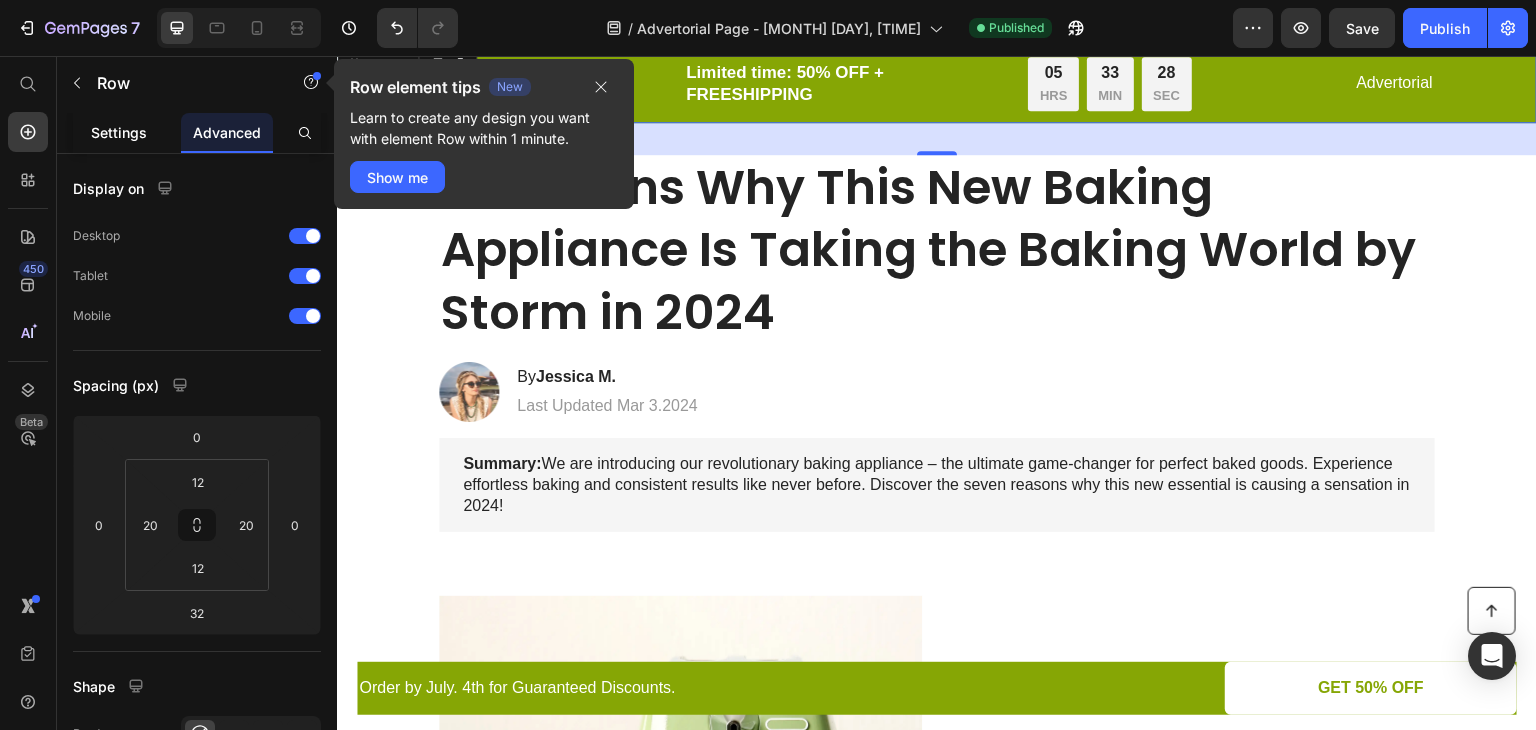 click on "Settings" at bounding box center [119, 132] 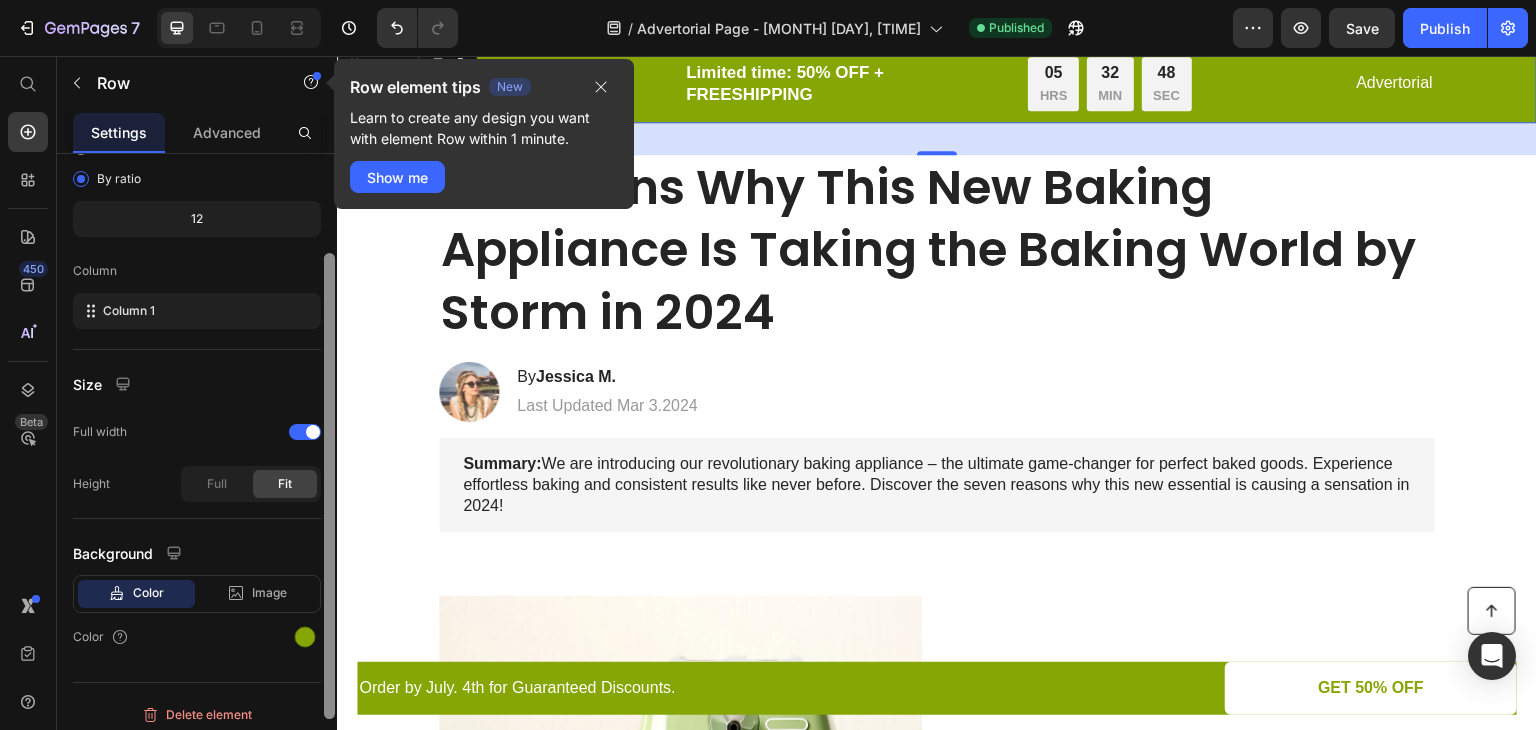 scroll, scrollTop: 225, scrollLeft: 0, axis: vertical 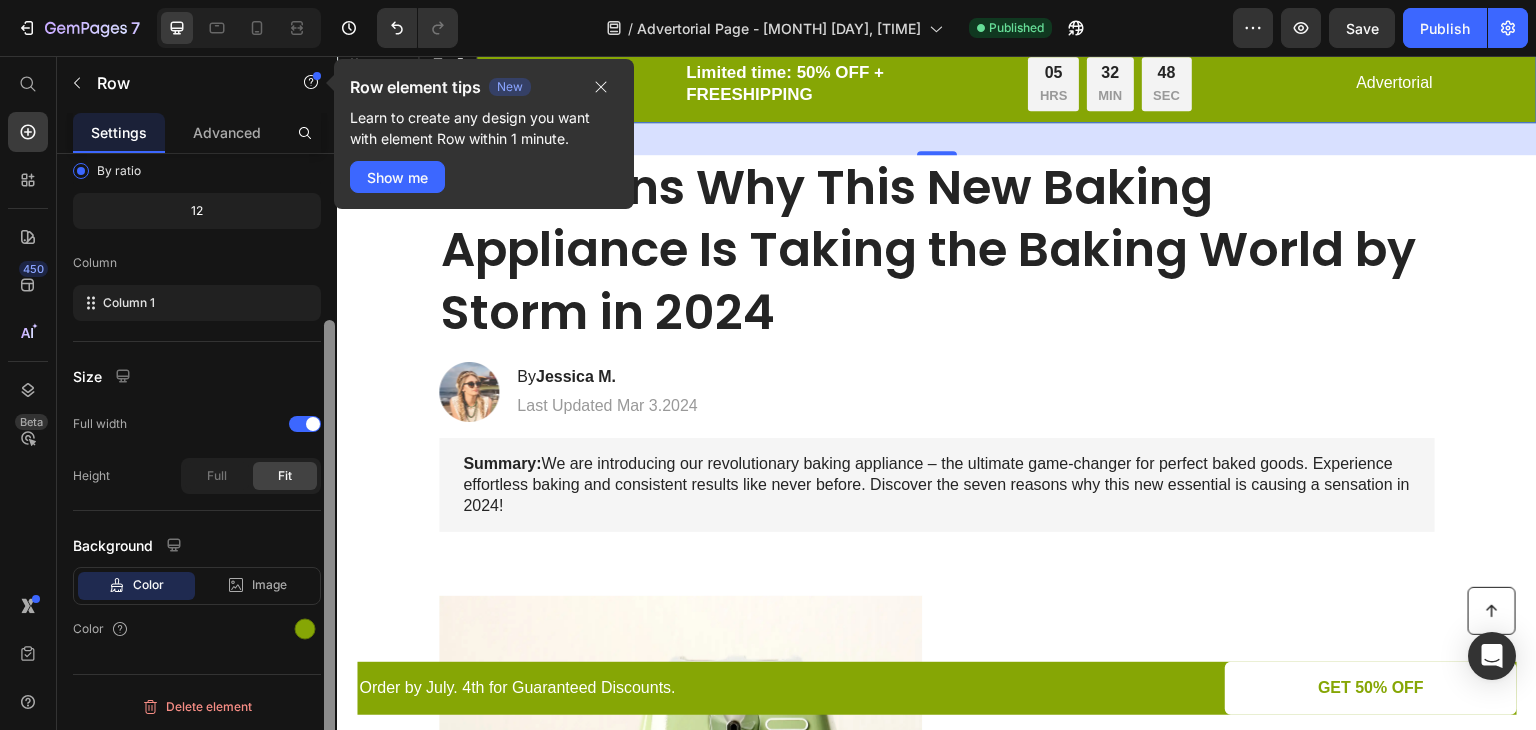 drag, startPoint x: 332, startPoint y: 341, endPoint x: 320, endPoint y: 581, distance: 240.29982 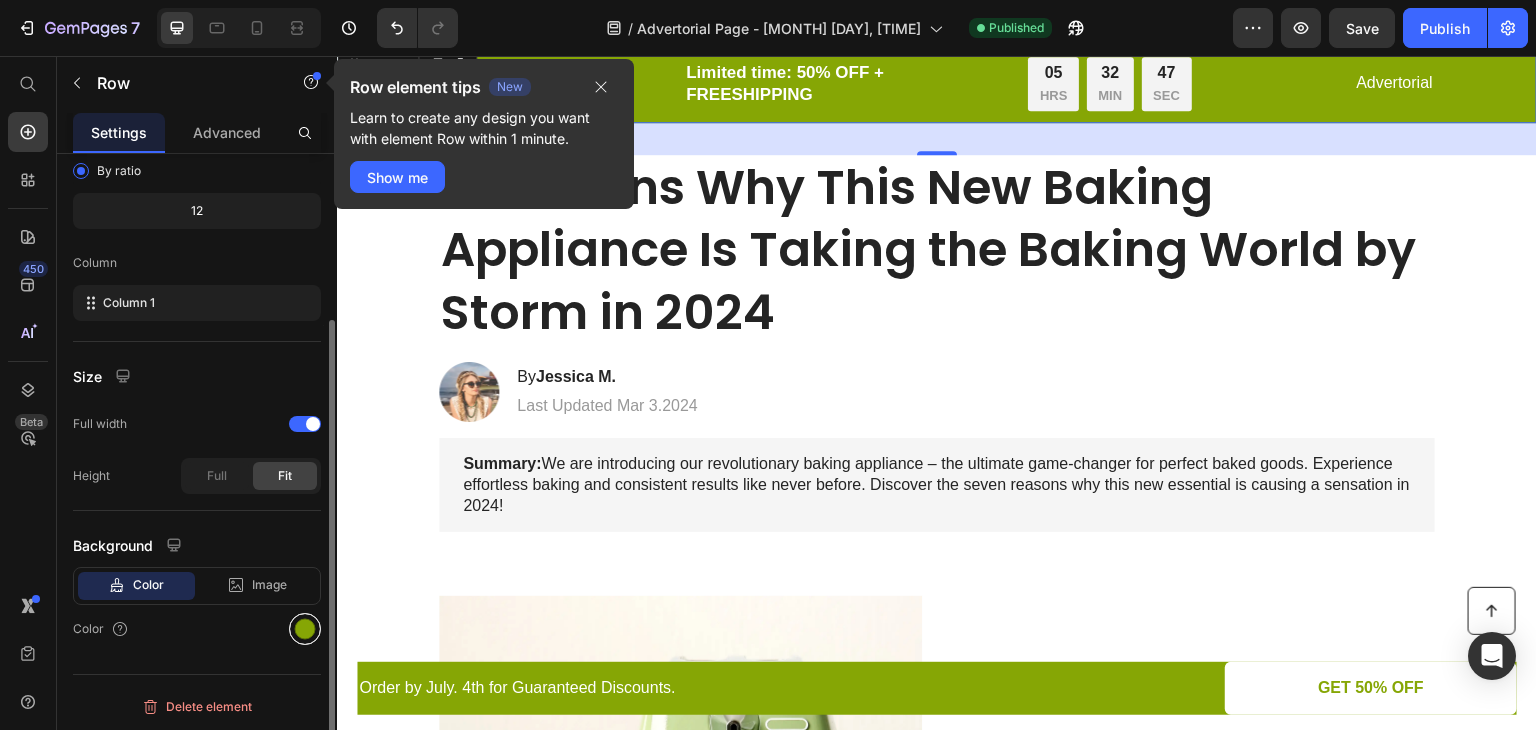 click at bounding box center (305, 629) 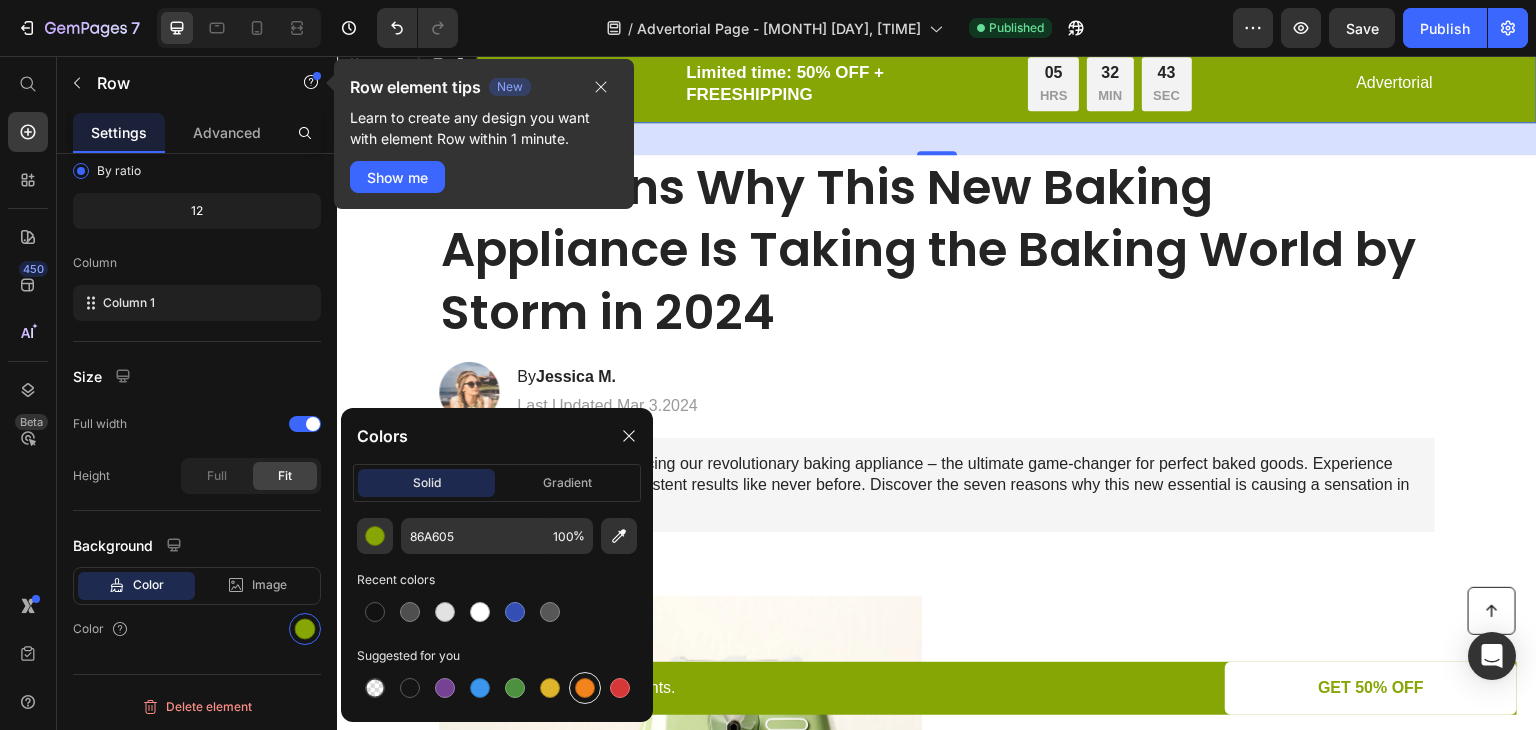click at bounding box center (585, 688) 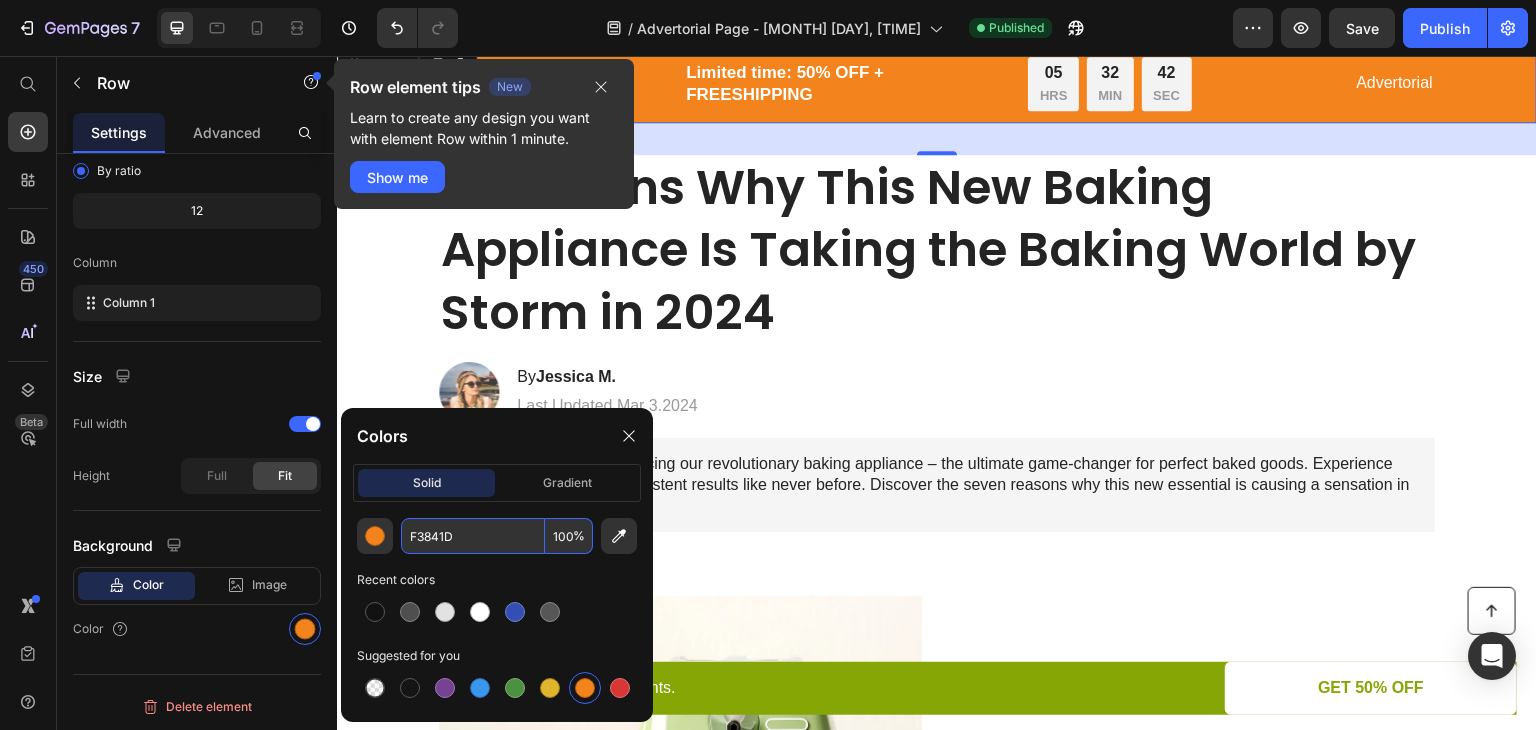 click on "F3841D" at bounding box center [473, 536] 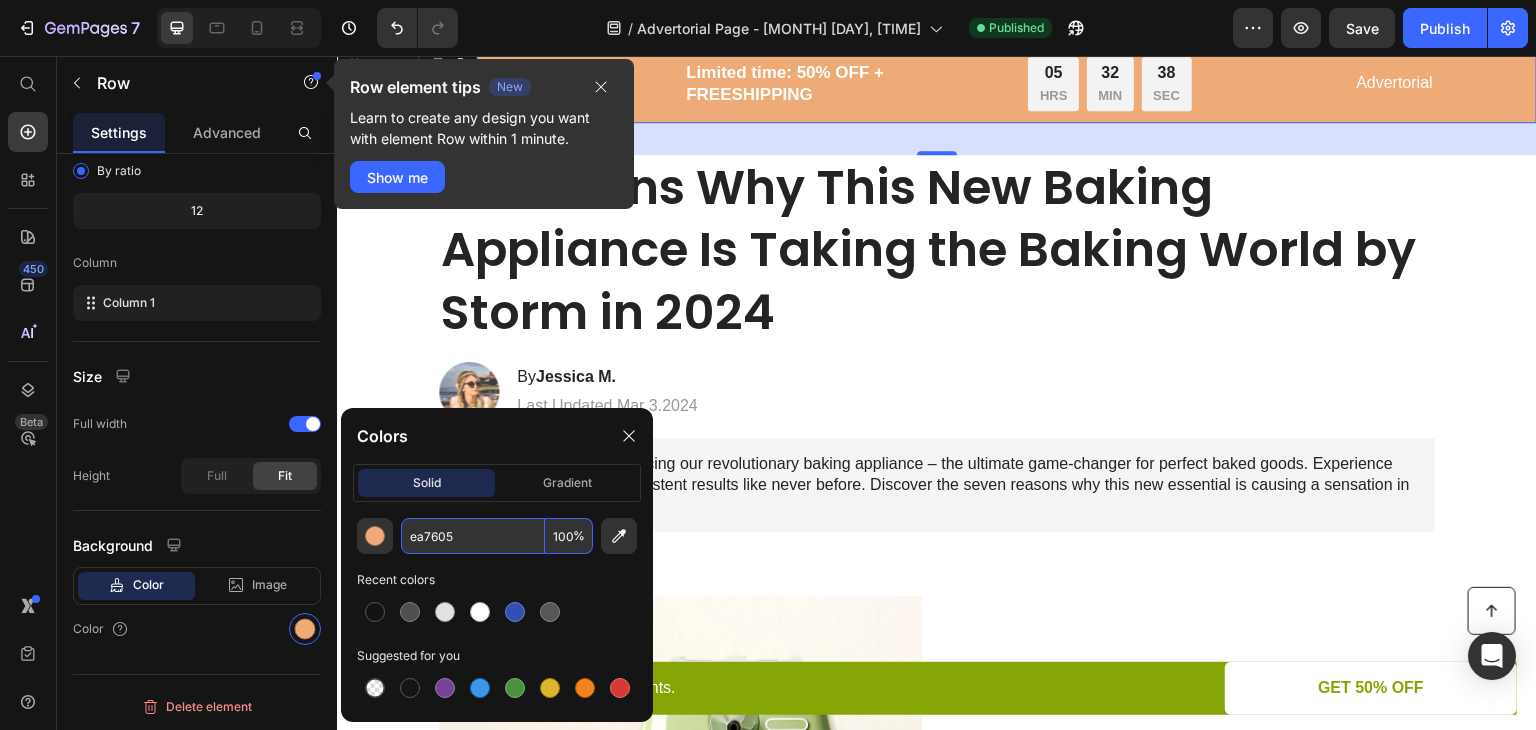 type on "EA7605" 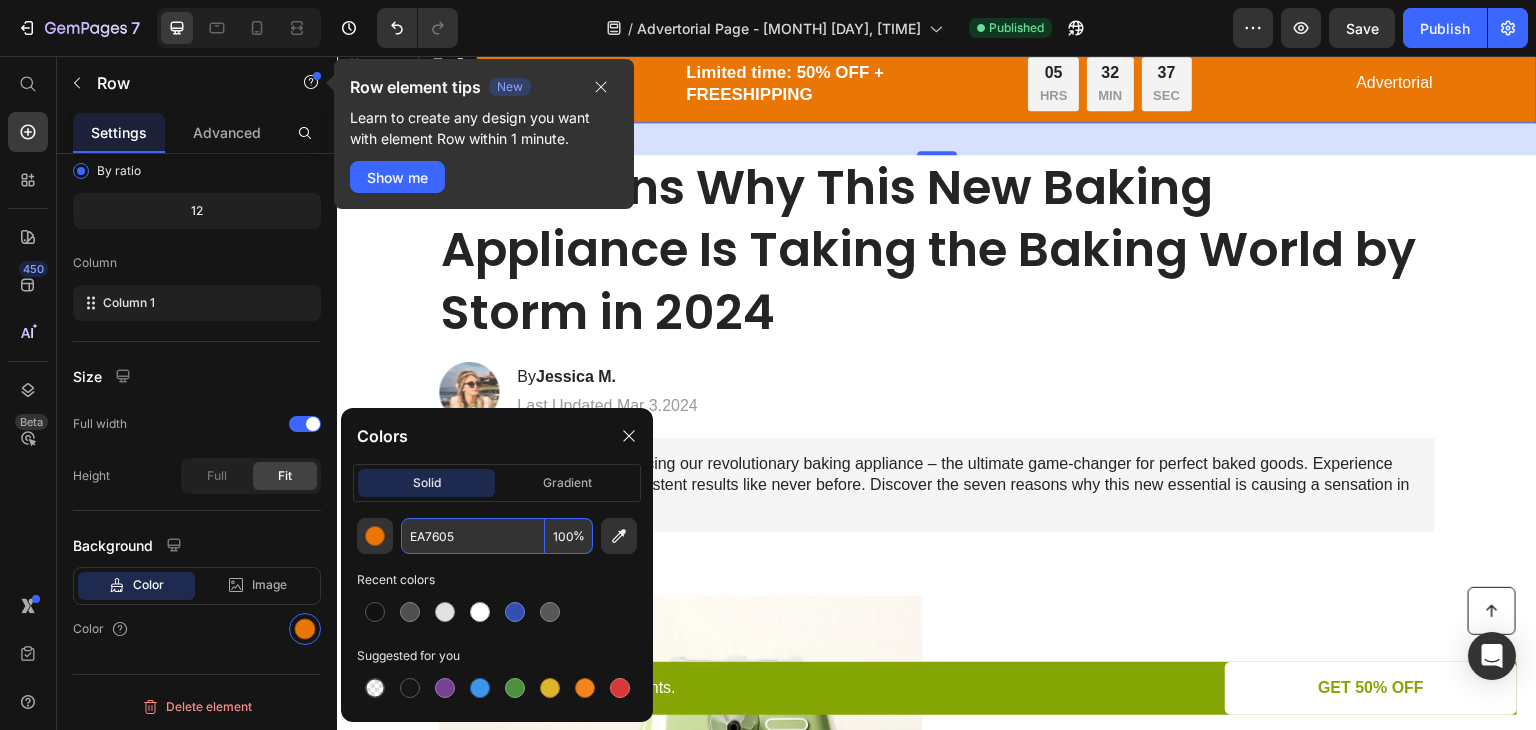 click on "EA7605" at bounding box center (473, 536) 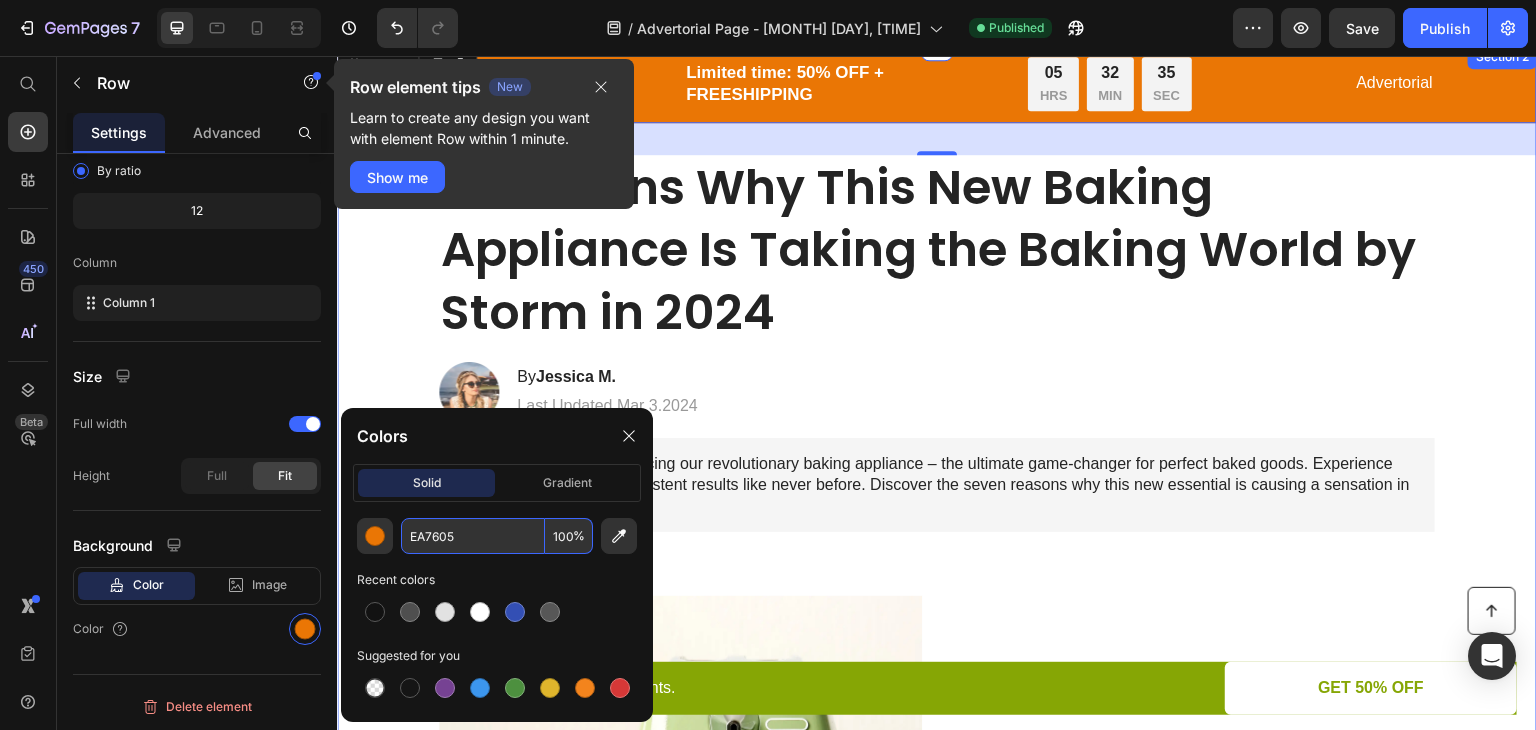 click on "Image By [PERSON] Heading Last Updated [MONTH] [DAY].[YEAR] Text Block Row Summary:  We are introducing our revolutionary baking appliance – the ultimate game-changer for perfect baked goods. Experience effortless baking and consistent results like never before. Discover the seven reasons why this new essential is causing a sensation in 2024! Text Block Image 1. Ultra-Fast Heating System Heading Experience the pinnacle of toasting efficiency with the ultra-fast heating system of this cutting-edge toaster. Utilizing advanced heating elements and innovative technology, it rapidly reaches optimal toasting temperatures, reducing wait times to a minimum. Start your day with swift and satisfying toasting, allowing you to indulge in perfectly crispy slices in mere moments. Text Block Row Heading Image" at bounding box center (937, 1192) 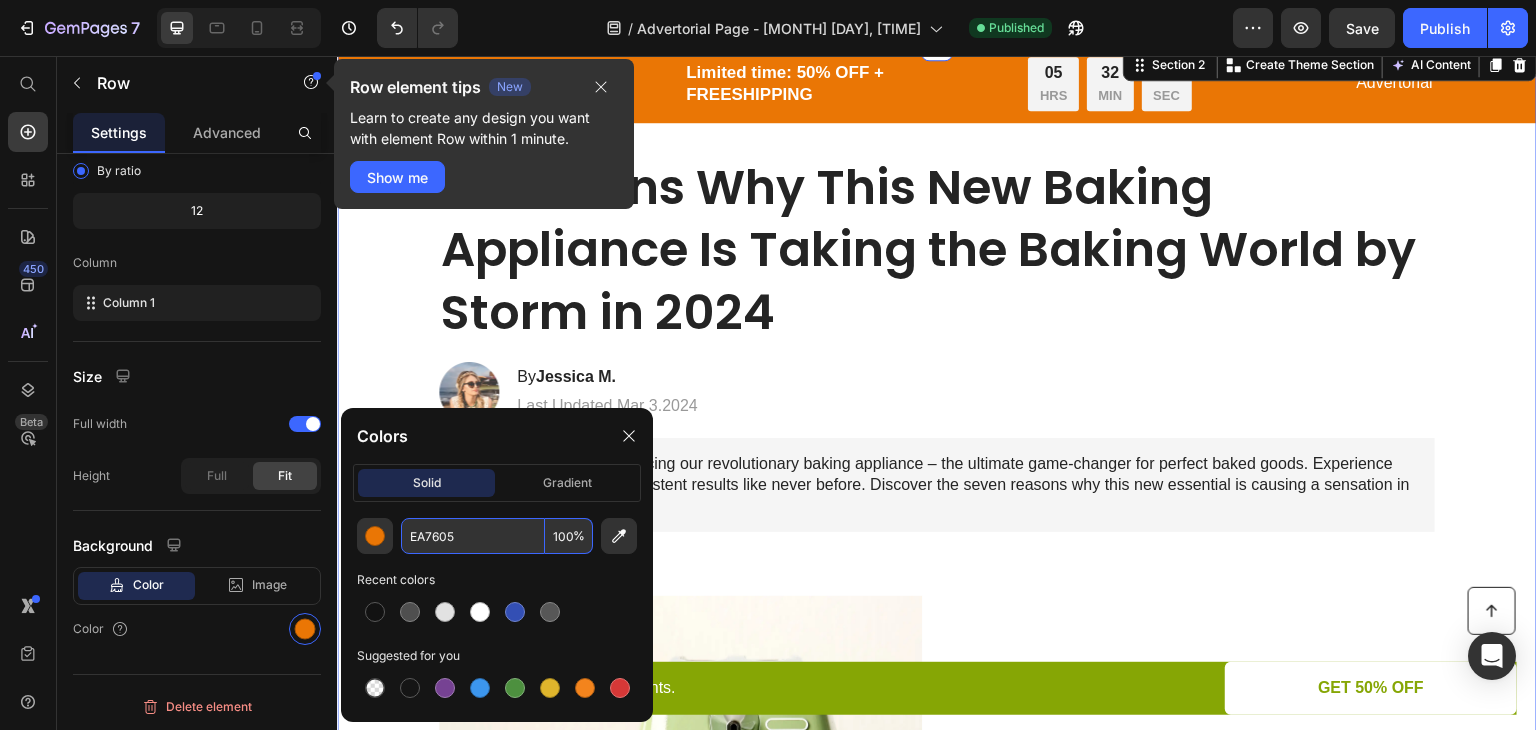 scroll, scrollTop: 0, scrollLeft: 0, axis: both 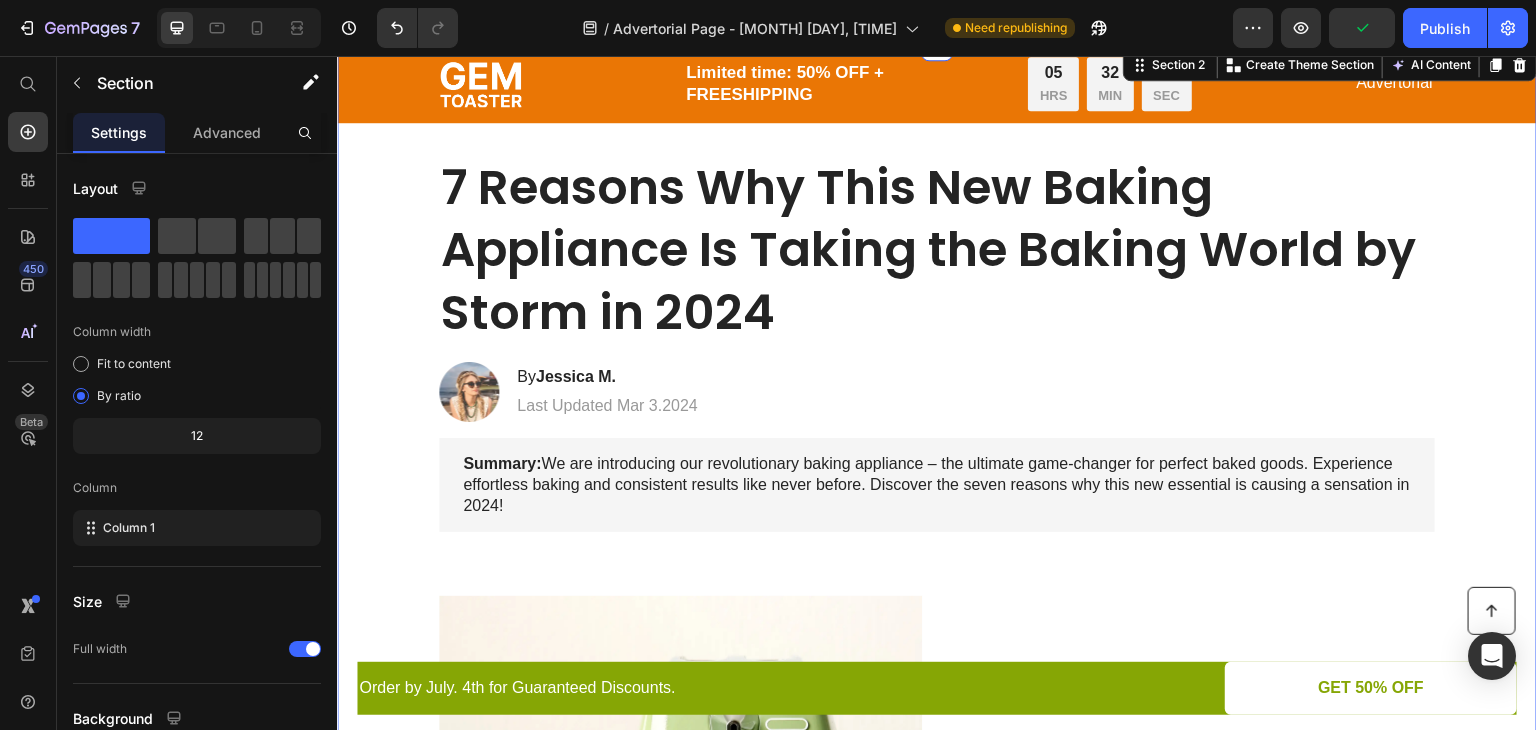 click 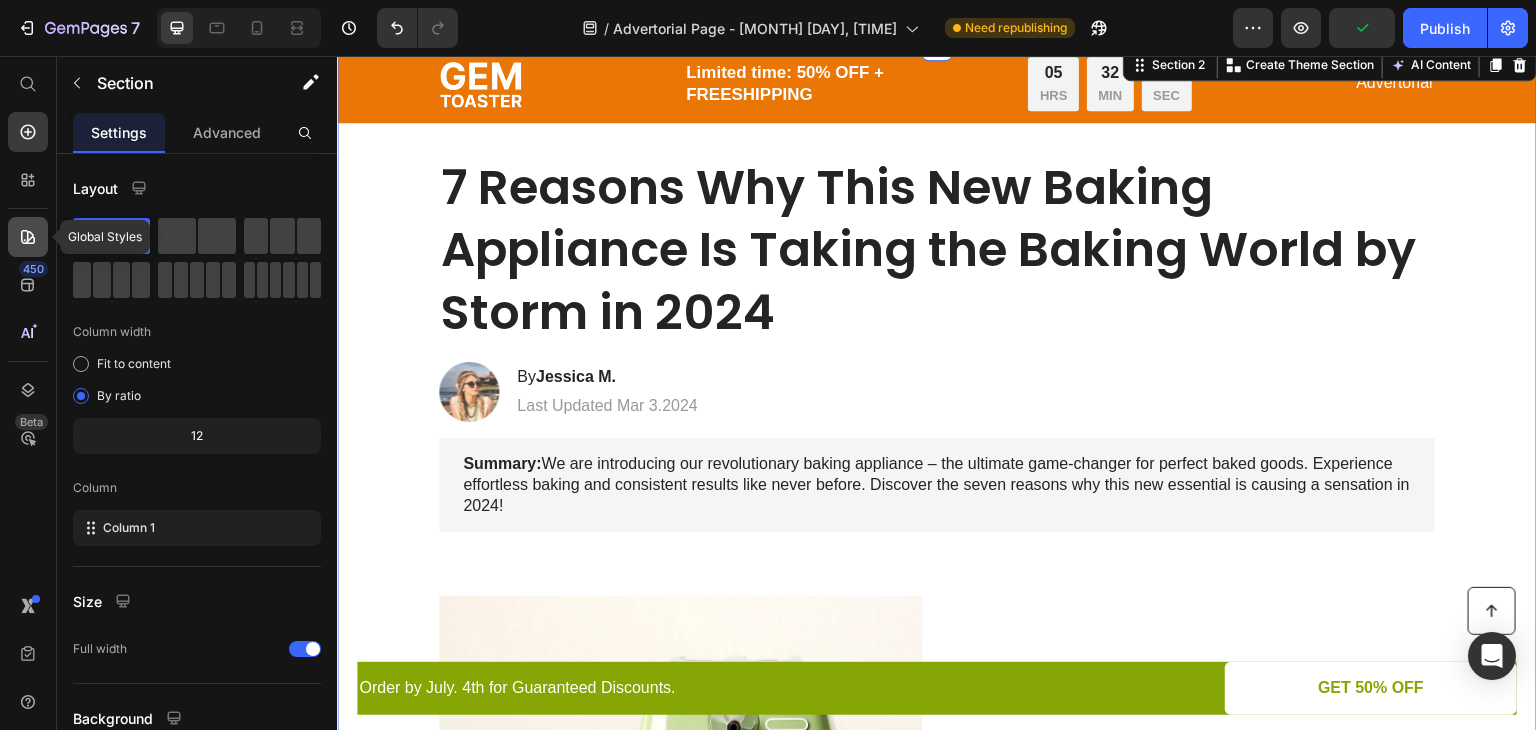 click 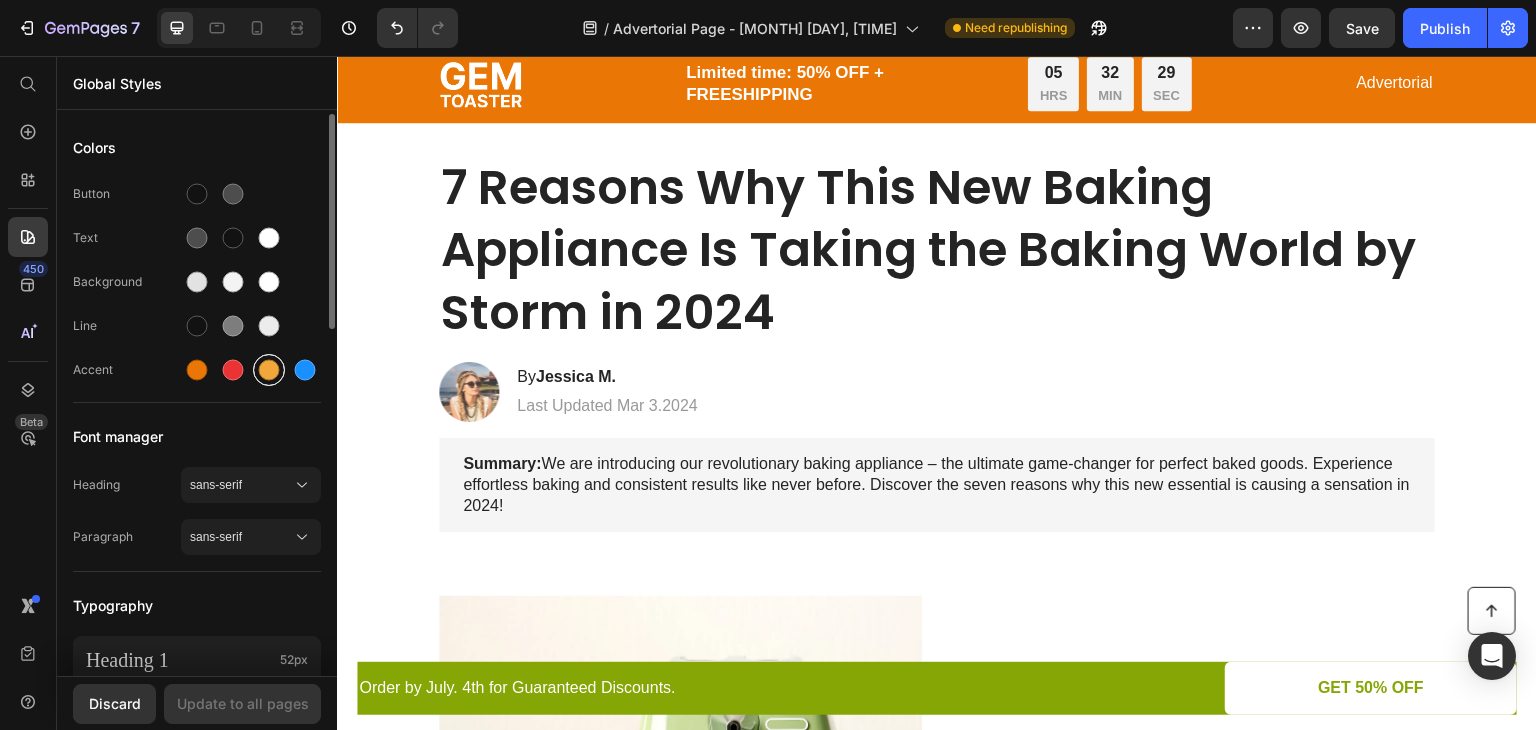 click at bounding box center (269, 370) 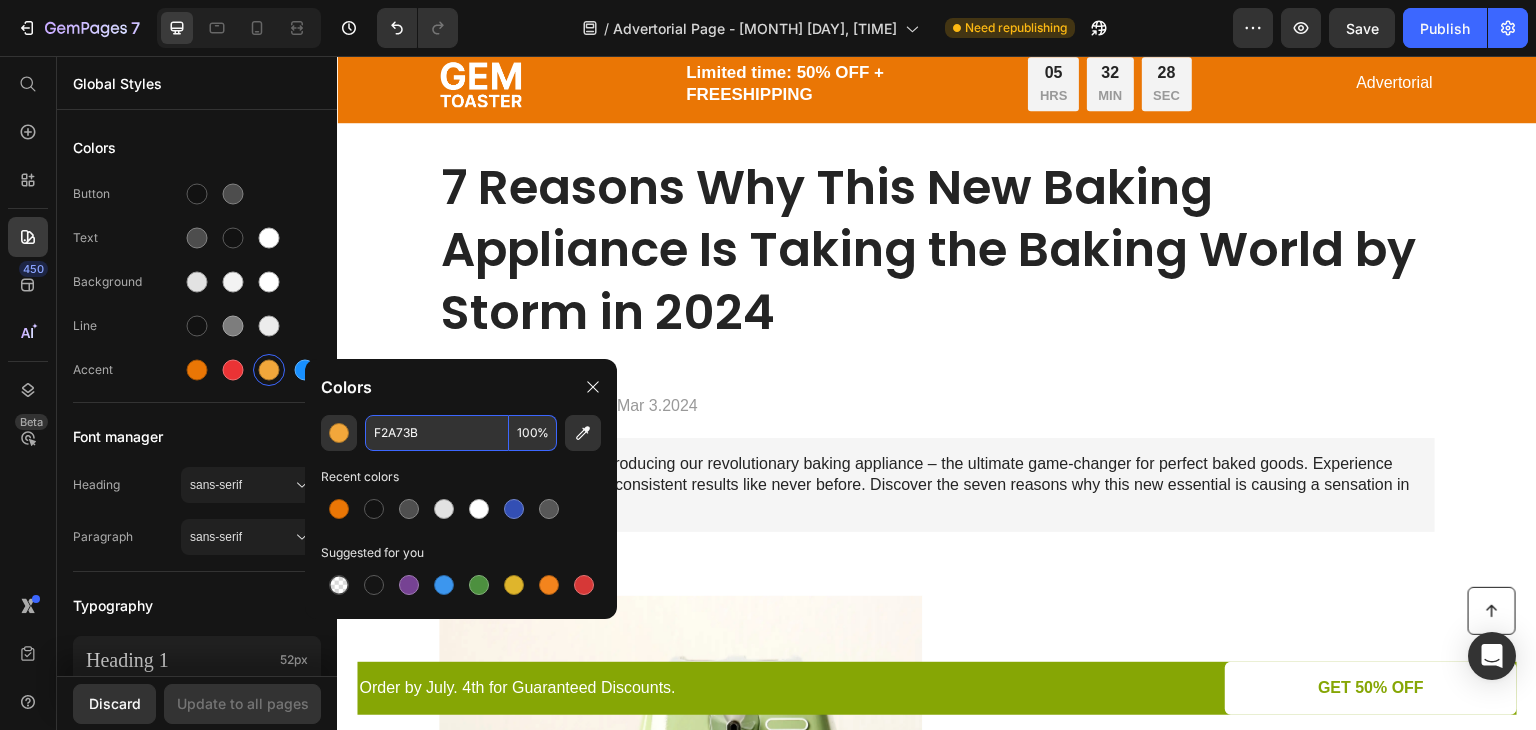 click on "F2A73B" at bounding box center (437, 433) 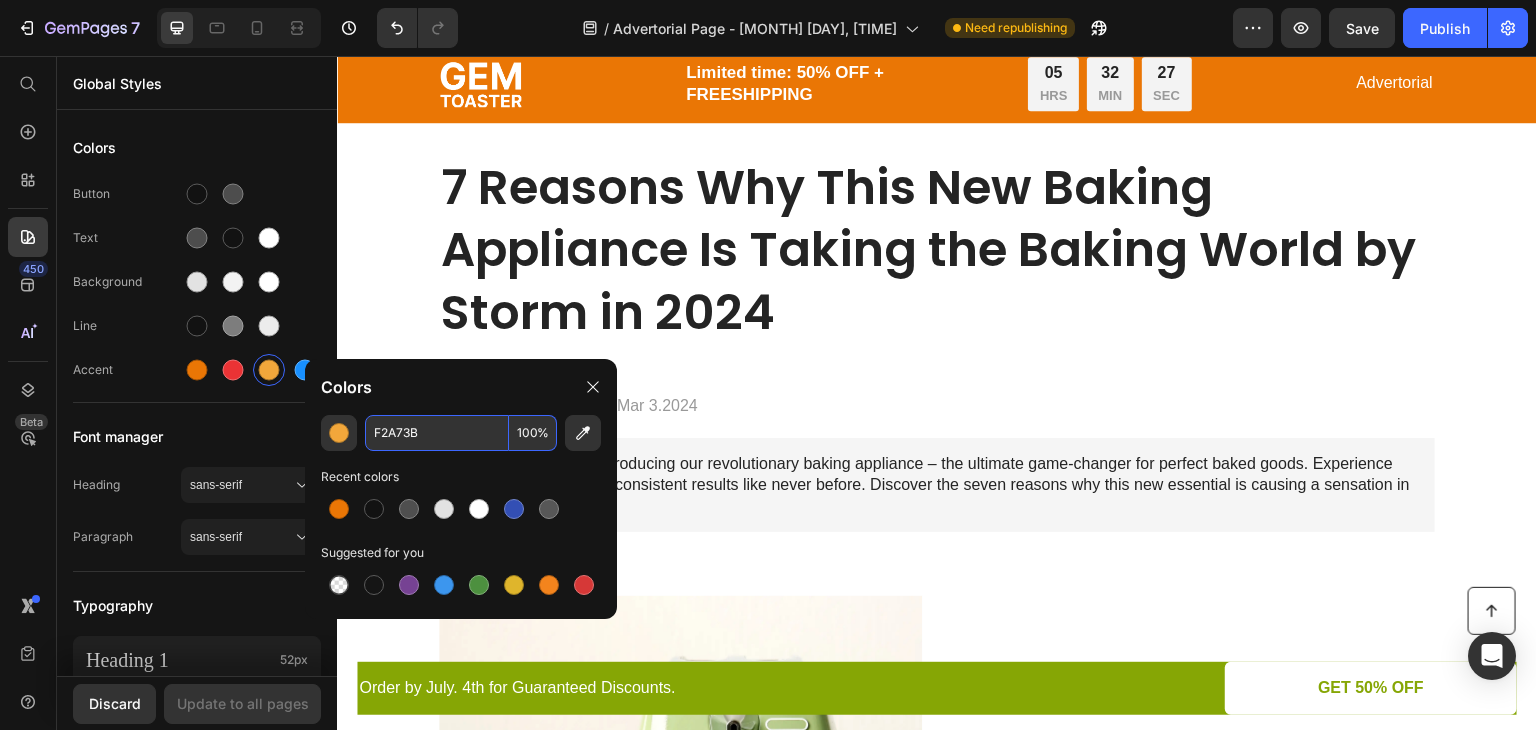 paste on "EA7605" 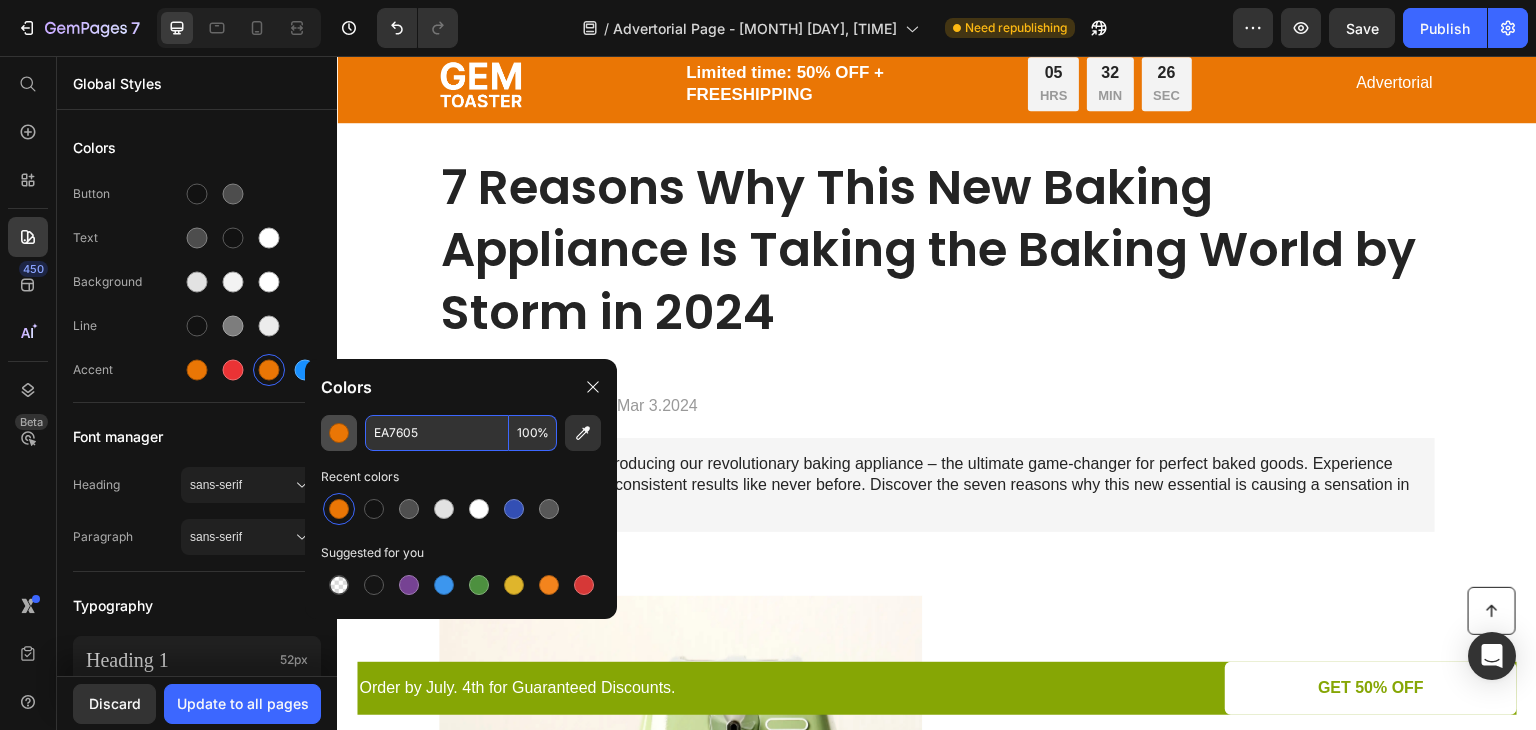 type on "EA7605" 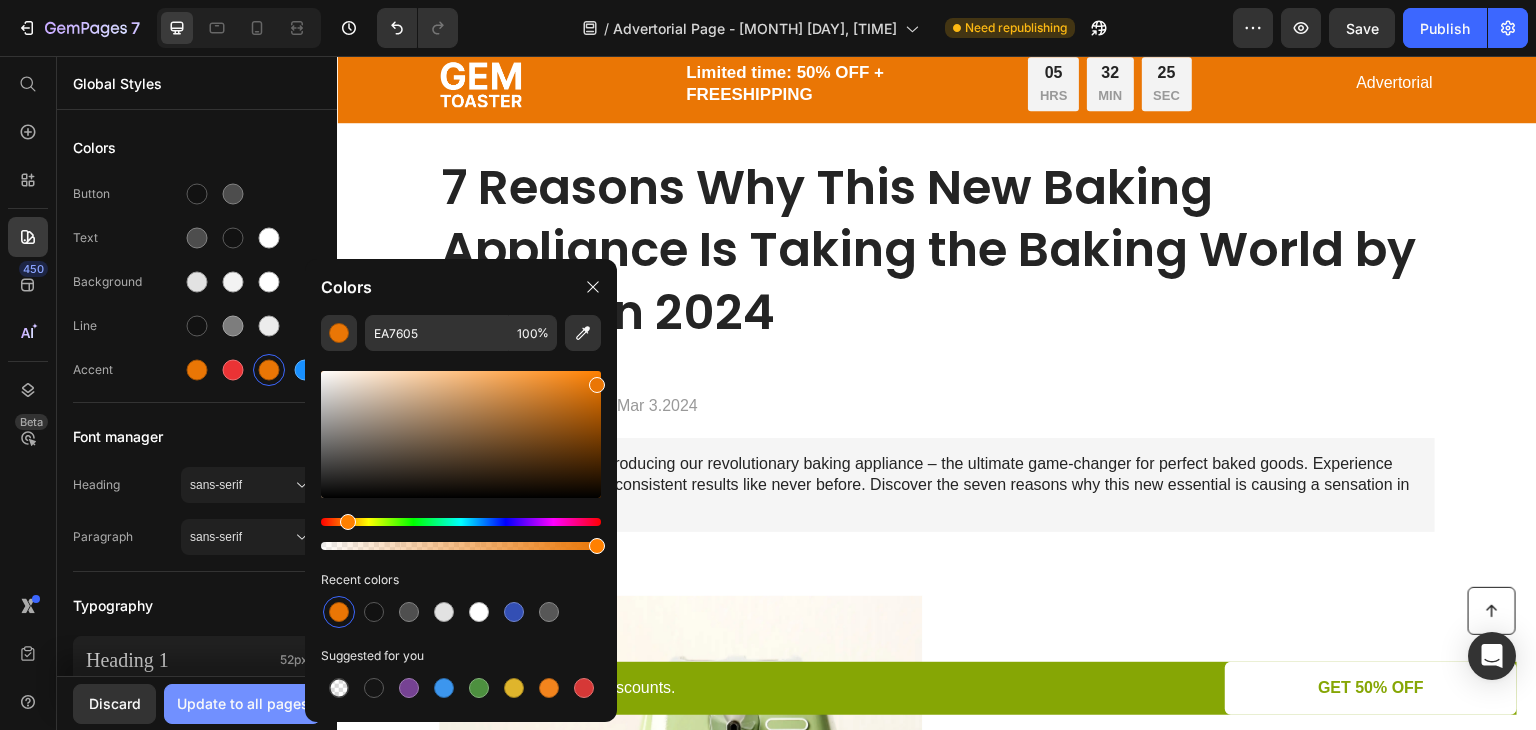 click on "Update to all pages" at bounding box center (242, 704) 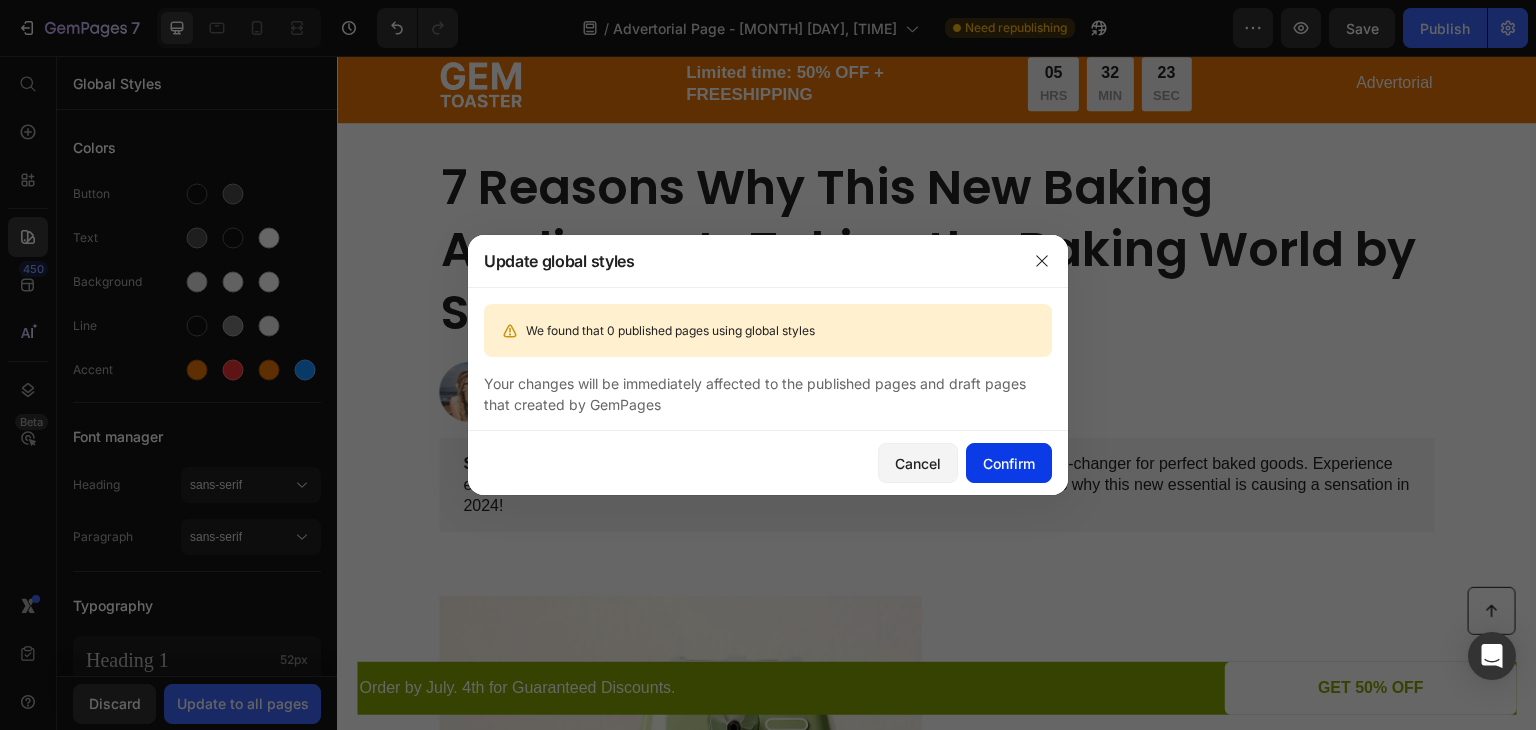 click on "Confirm" at bounding box center (1009, 463) 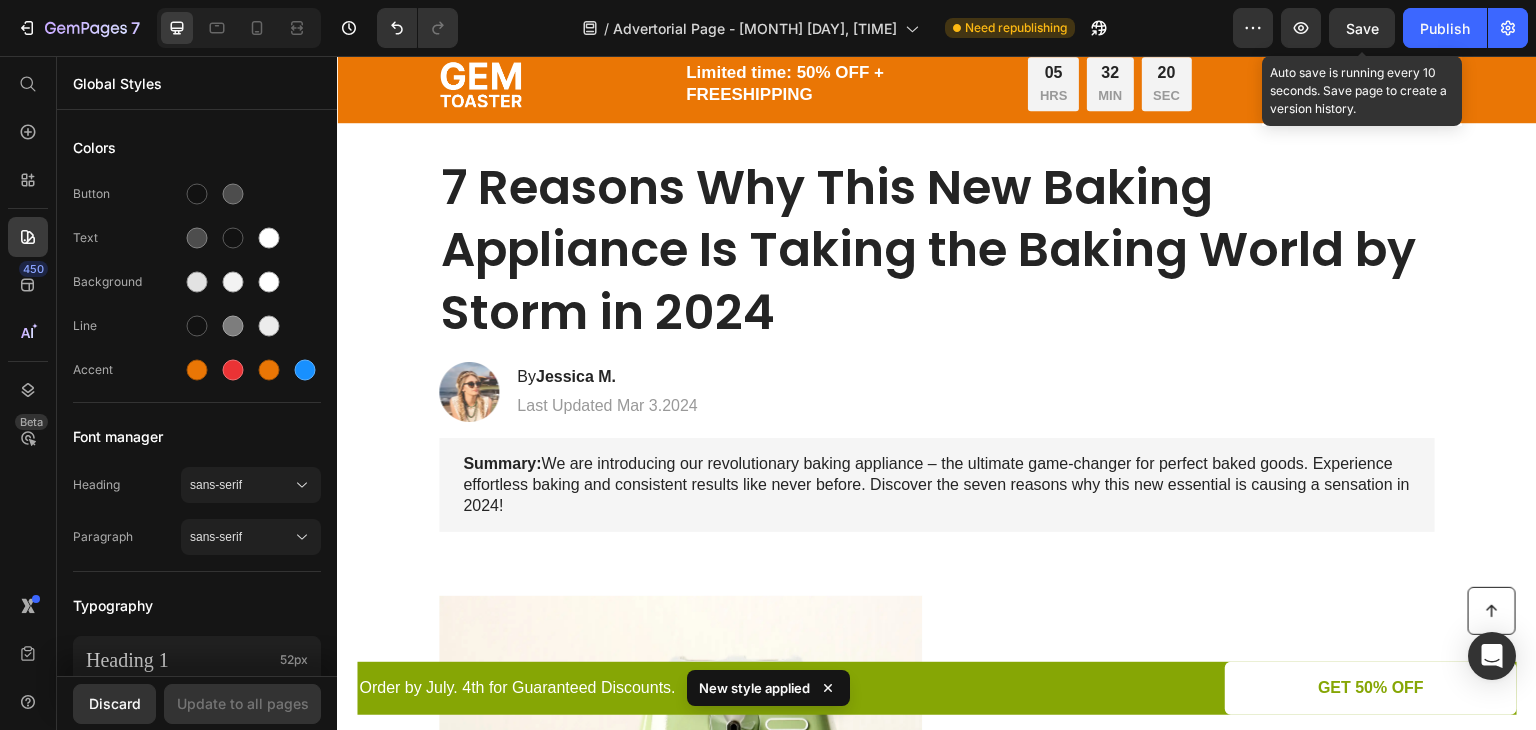 click on "Save" at bounding box center [1362, 28] 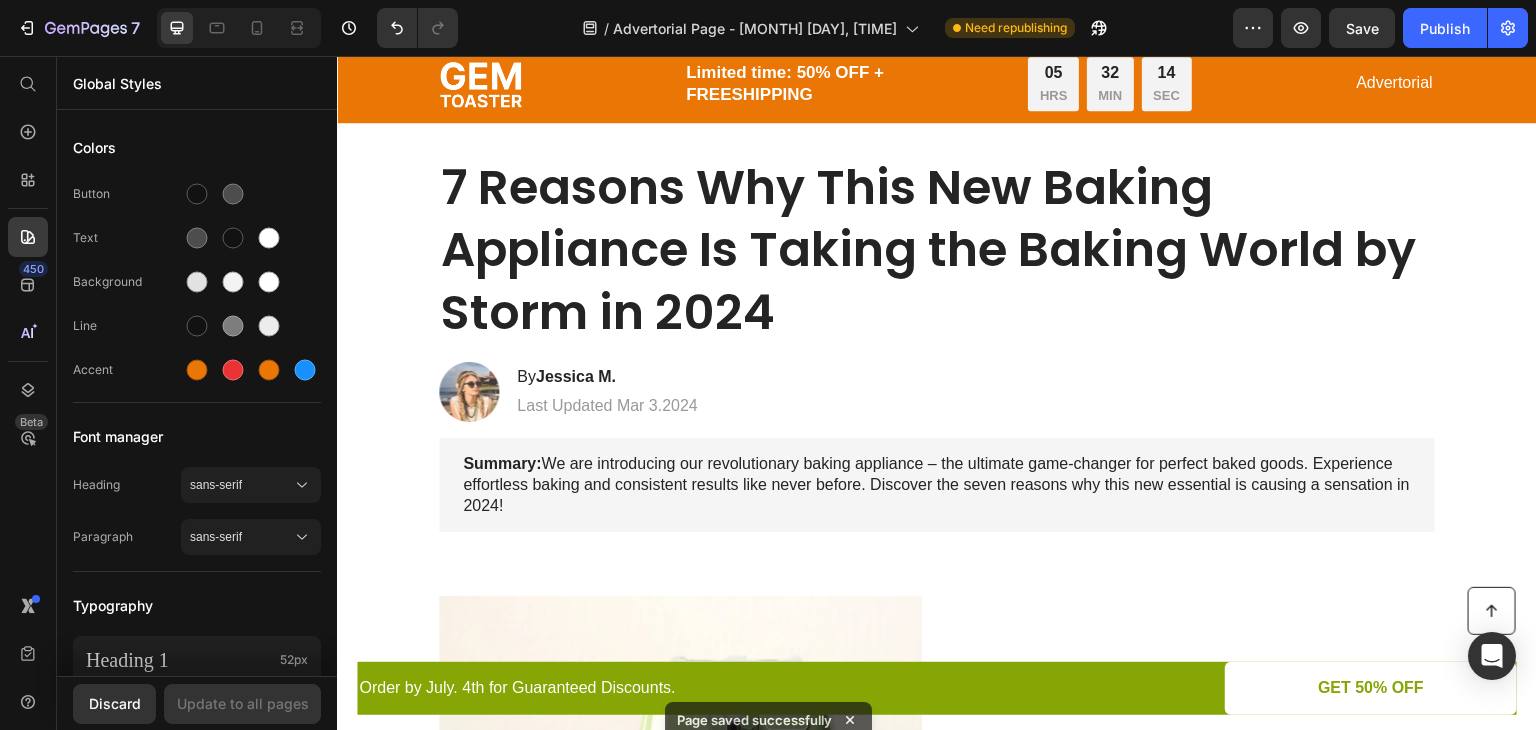 click on "7   /  Advertorial Page - [DATE] Need republishing Preview  Save   Publish" 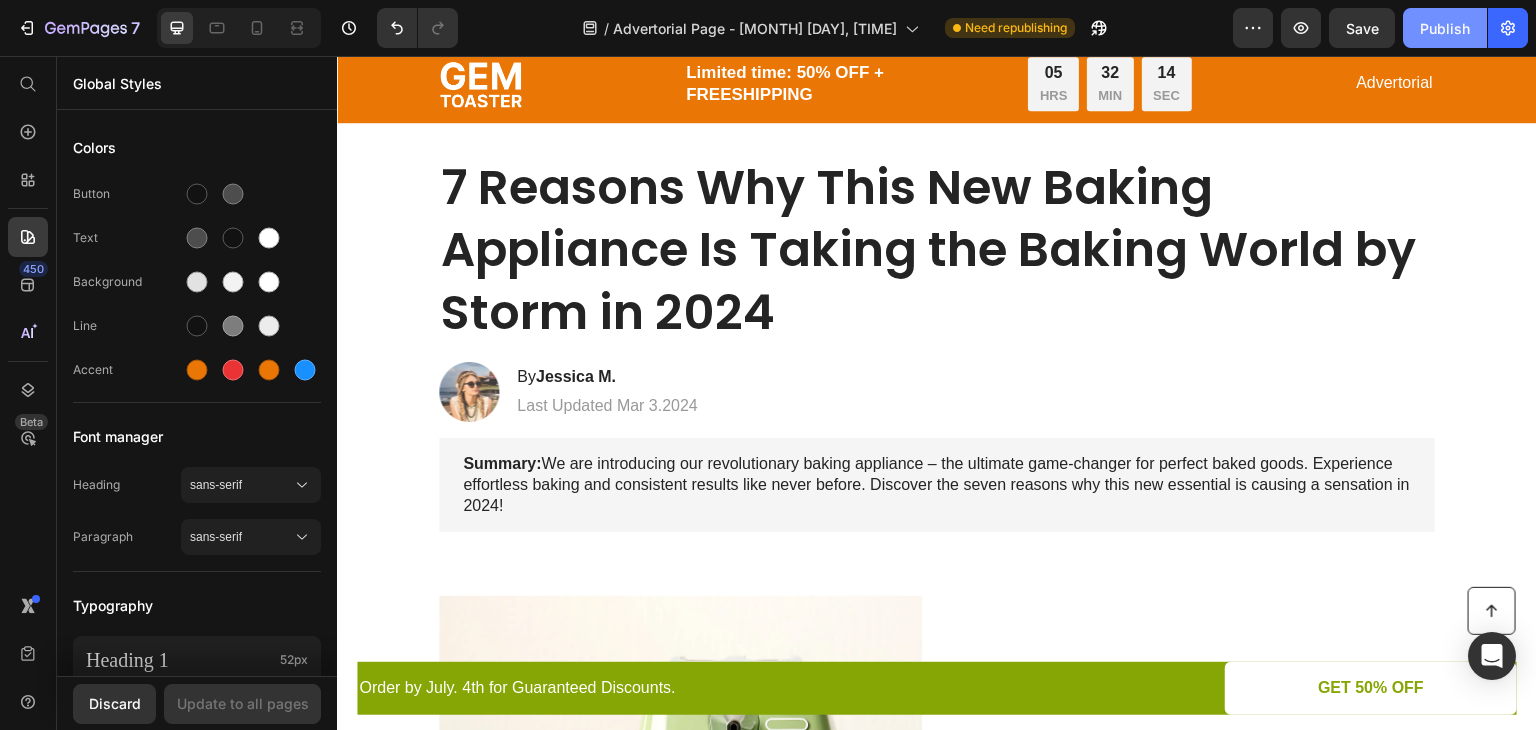click on "Publish" 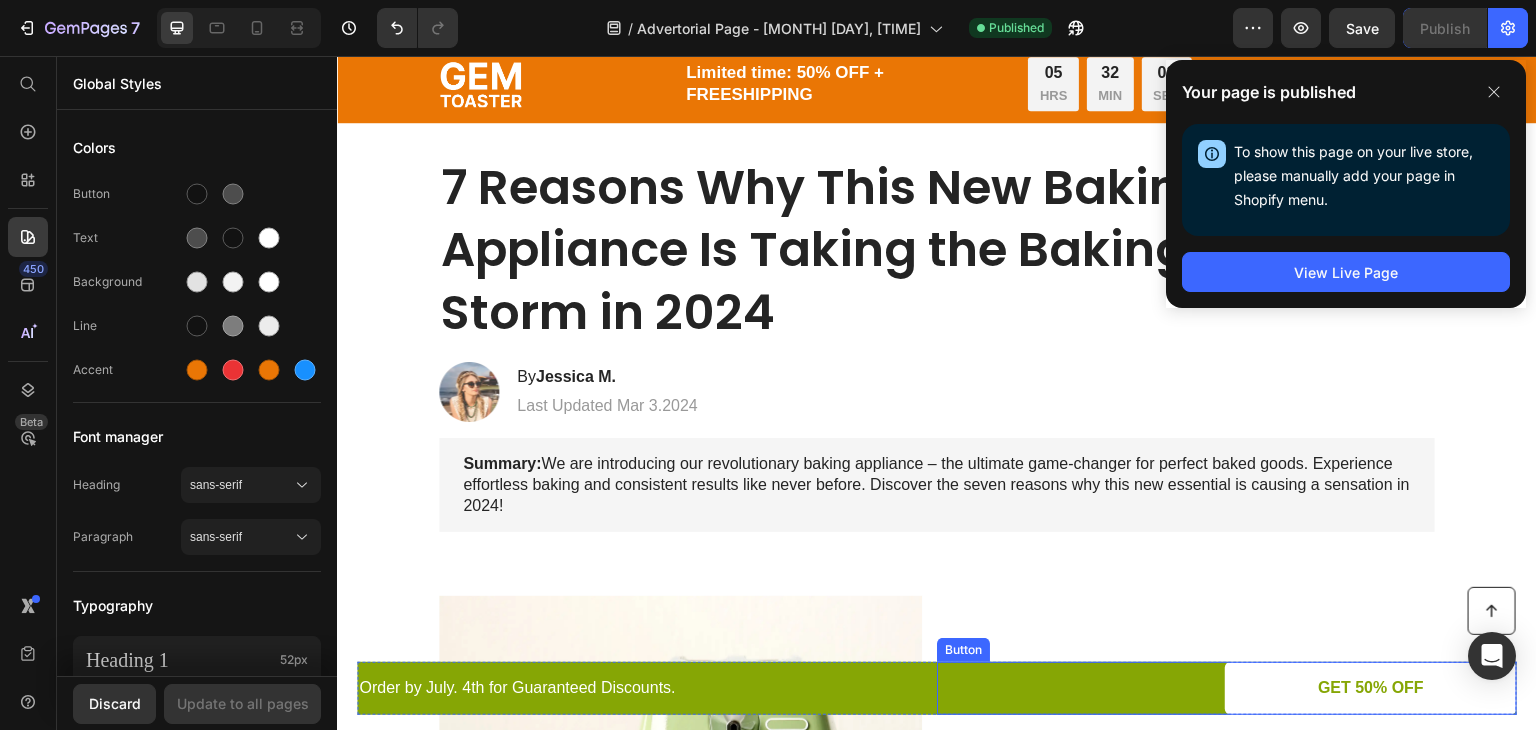 click on "GET 50% OFF Button" at bounding box center [1227, 688] 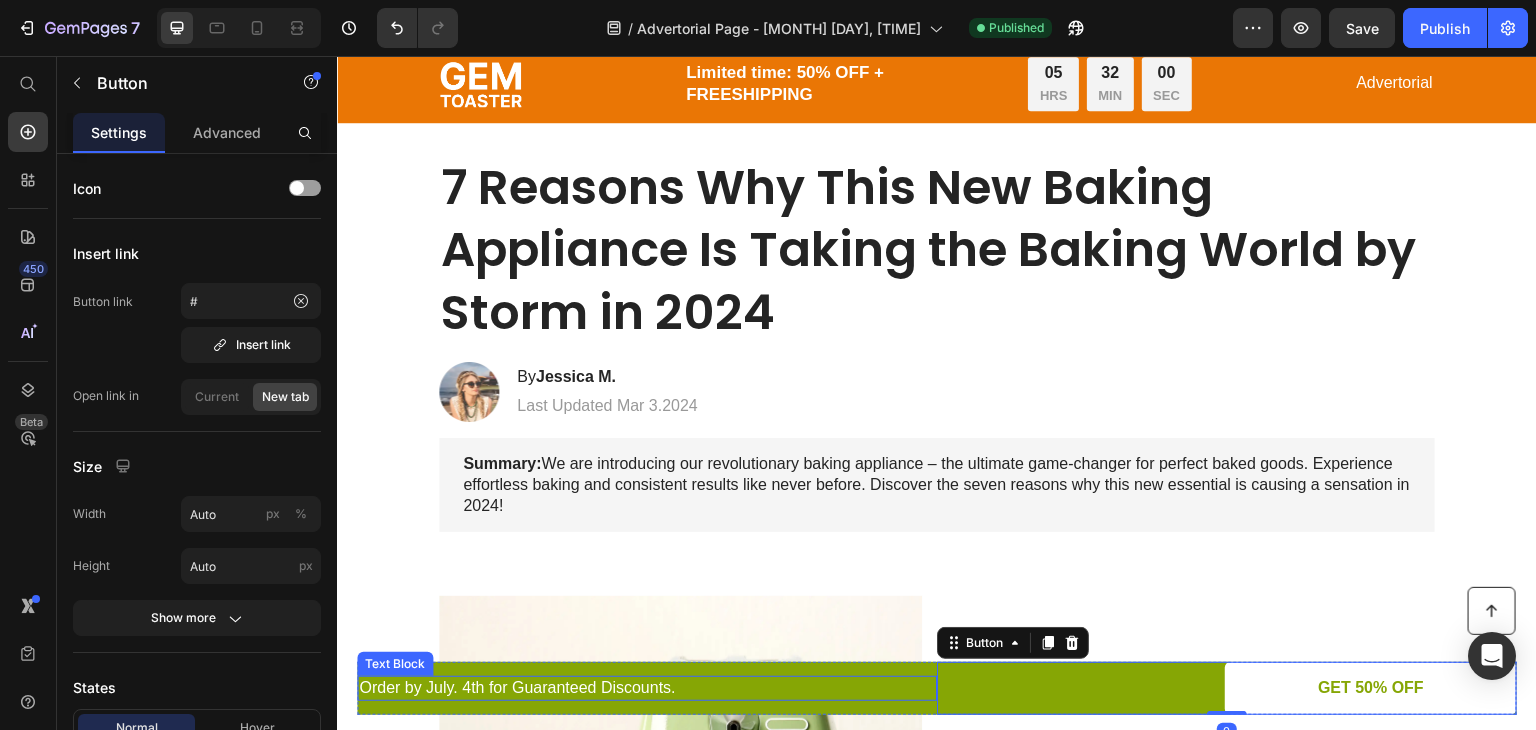 click on "Order by July. 4th for Guaranteed Discounts." at bounding box center (647, 688) 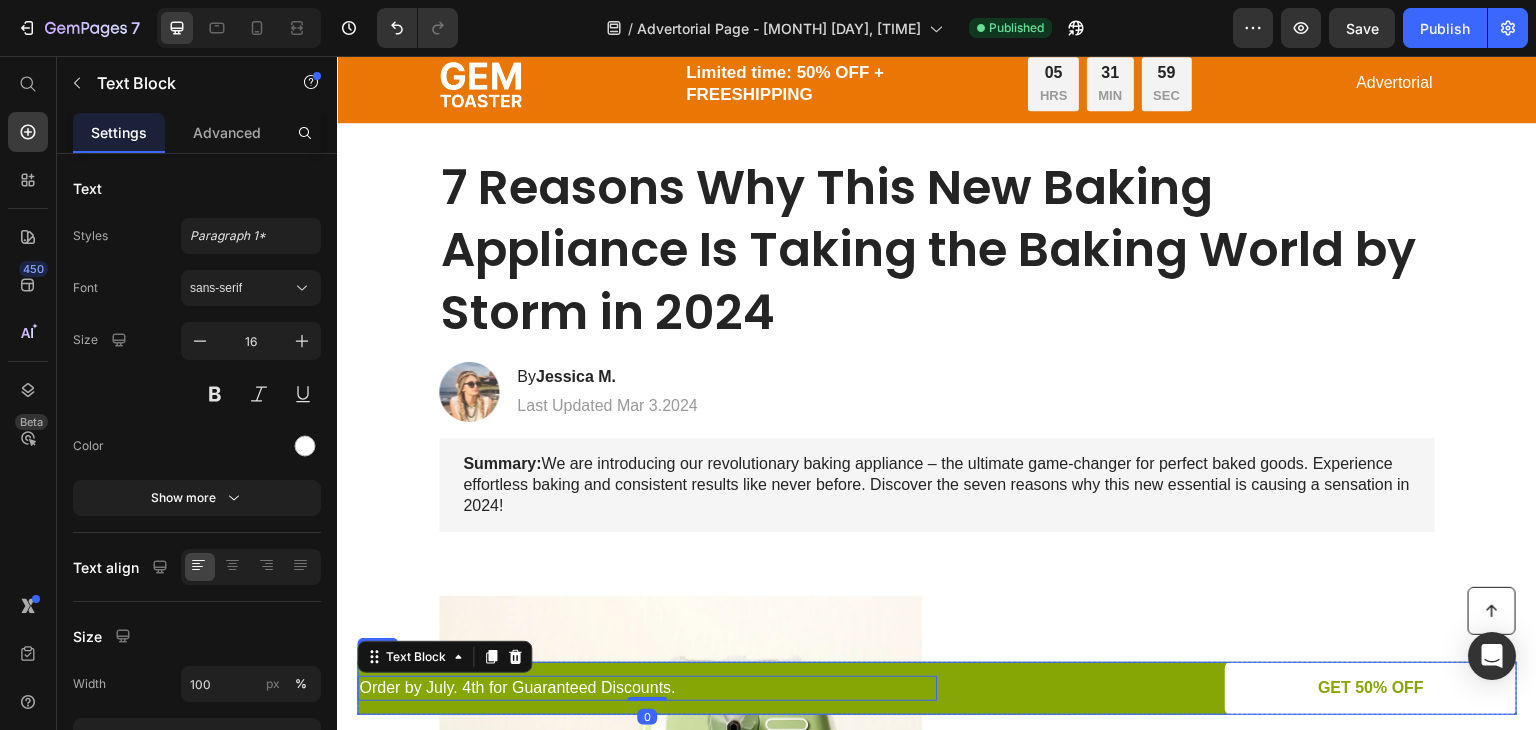 click on "Order by July. 4th for Guaranteed Discounts. Text Block   0" at bounding box center (647, 688) 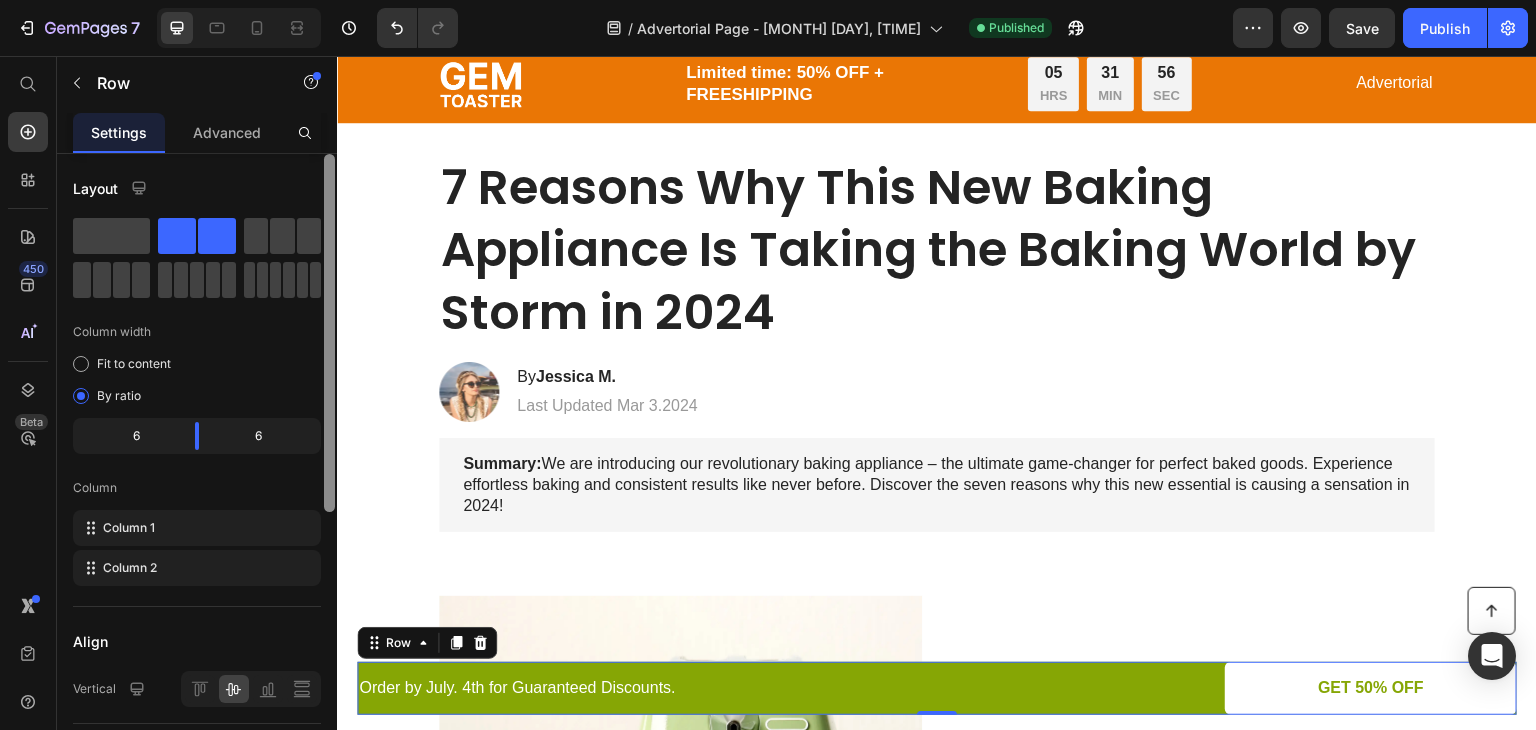 scroll, scrollTop: 486, scrollLeft: 0, axis: vertical 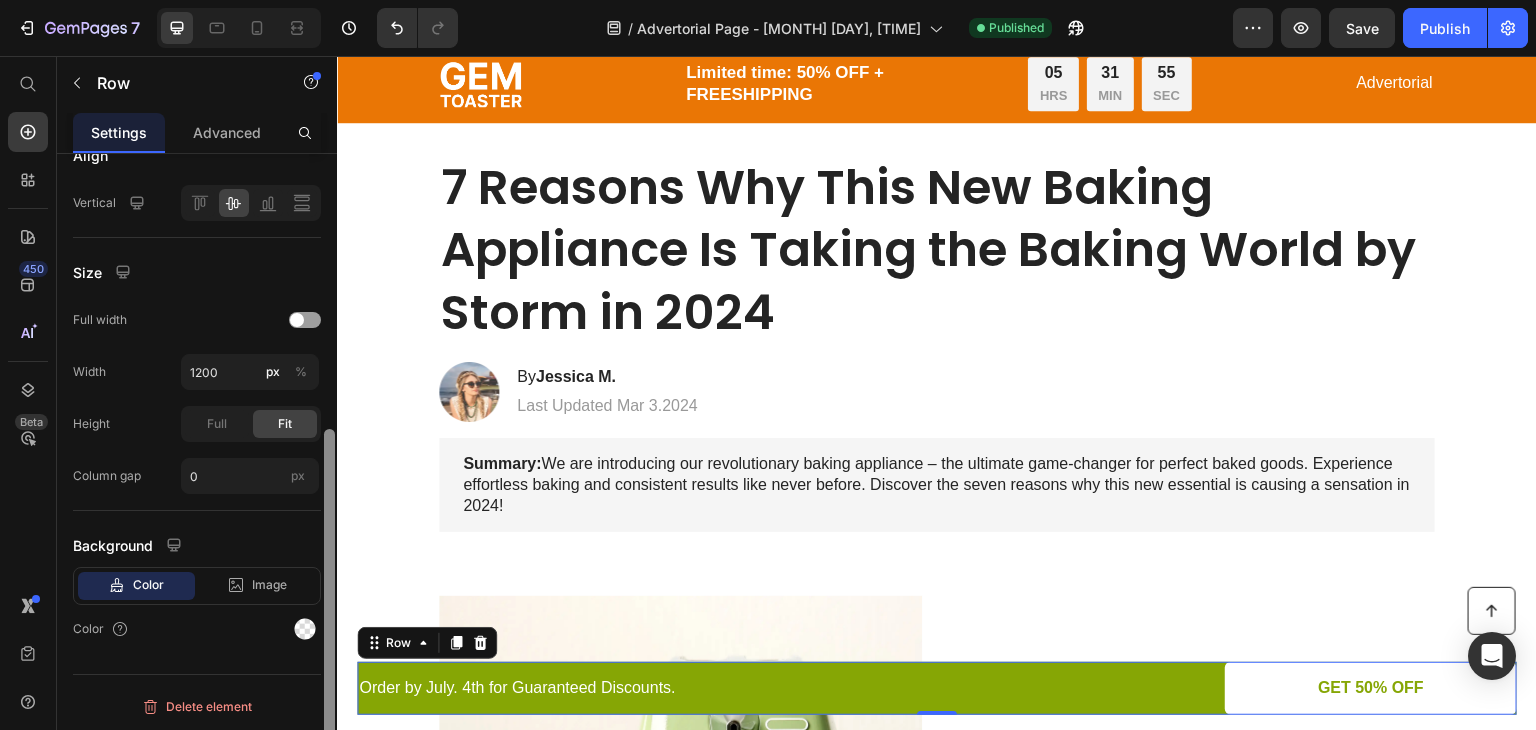 drag, startPoint x: 335, startPoint y: 340, endPoint x: 335, endPoint y: 390, distance: 50 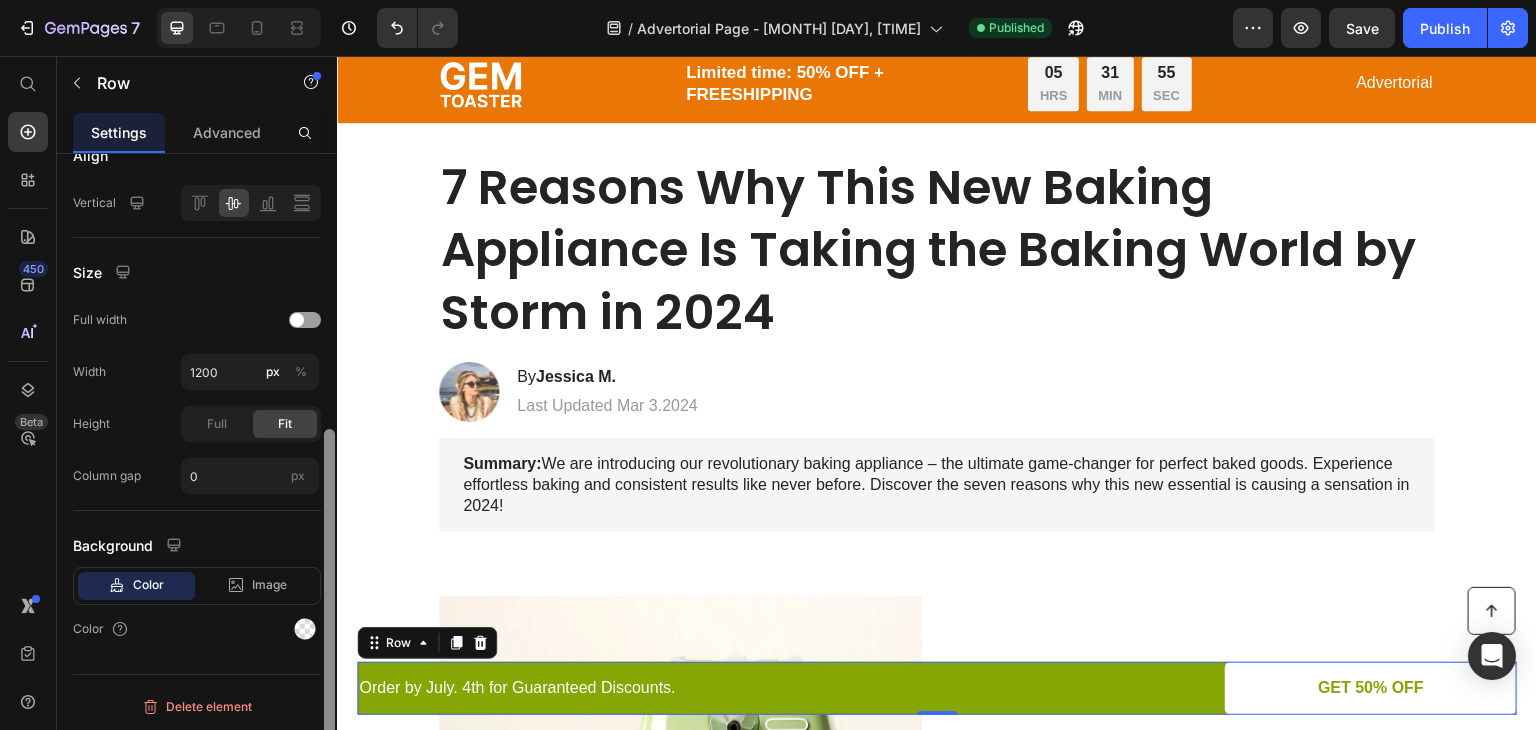 click at bounding box center [329, 470] 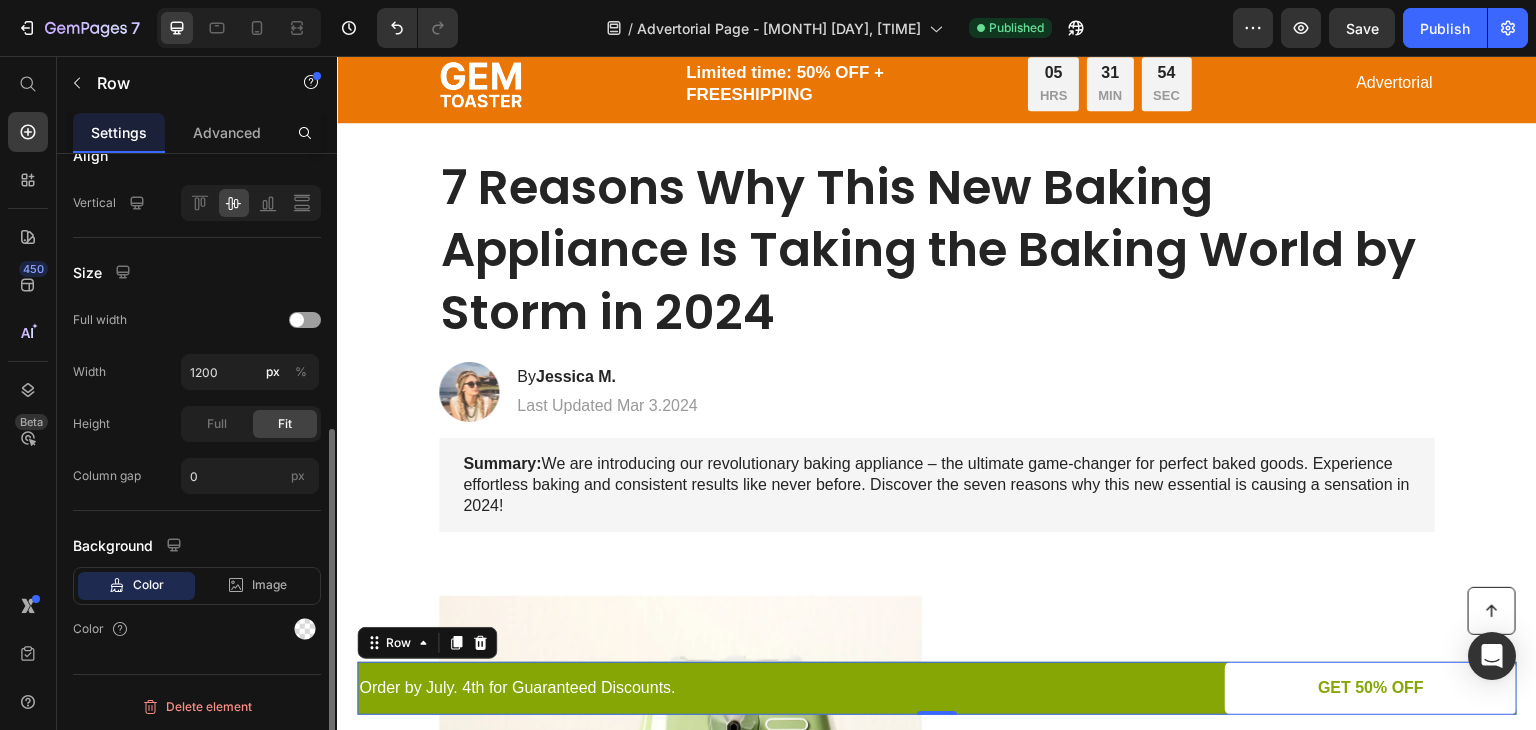 click on "Color" at bounding box center [148, 585] 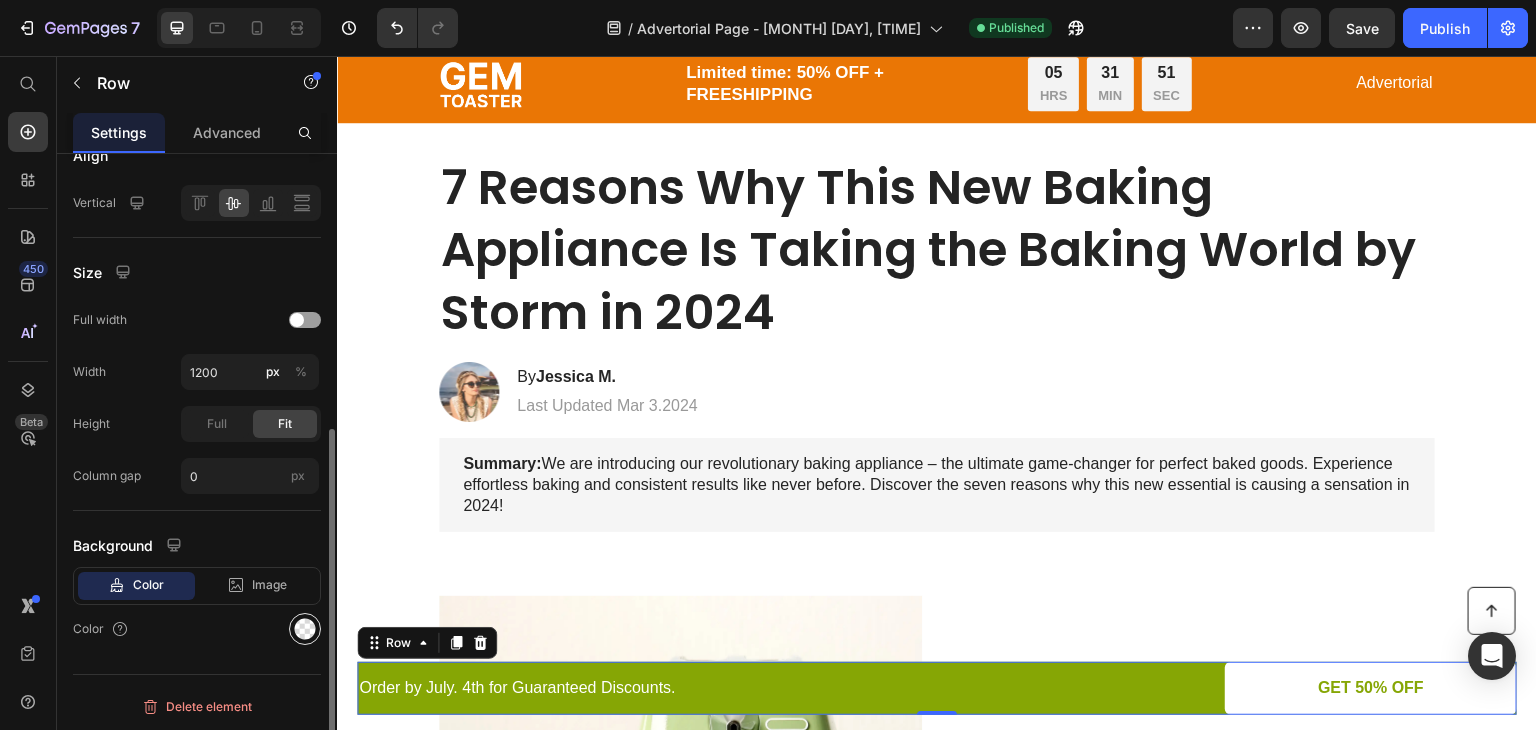 click at bounding box center (305, 629) 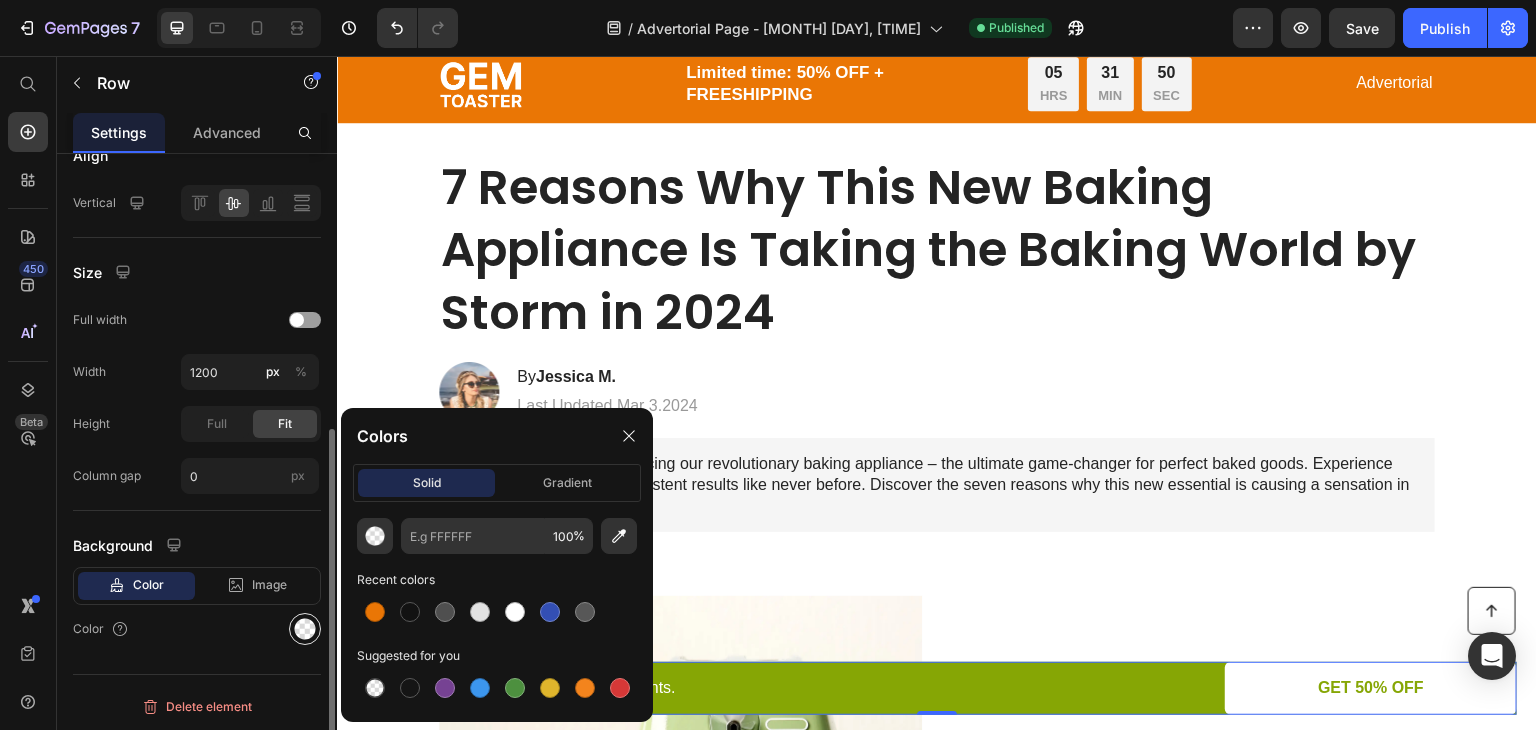 click at bounding box center [305, 629] 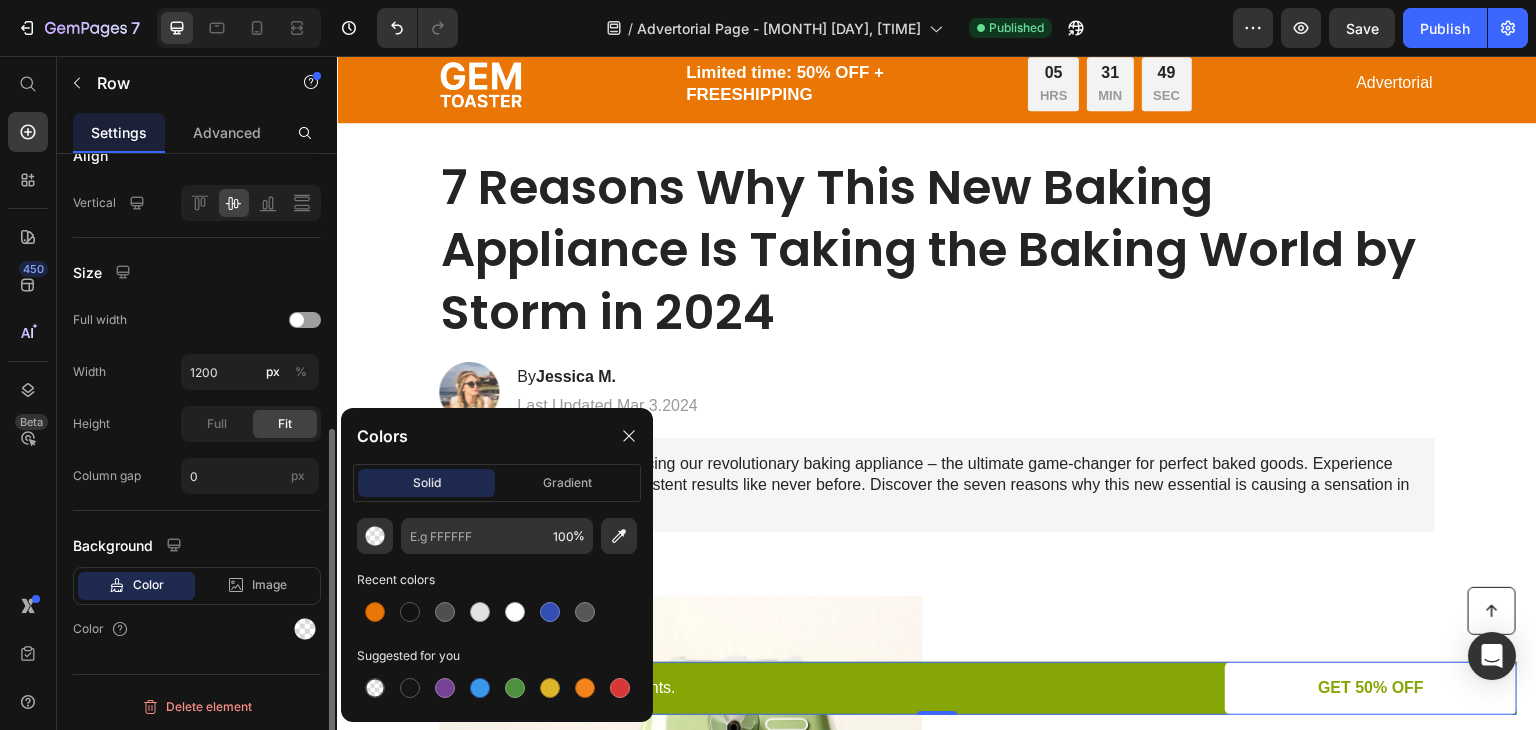 click on "Background" at bounding box center (197, 545) 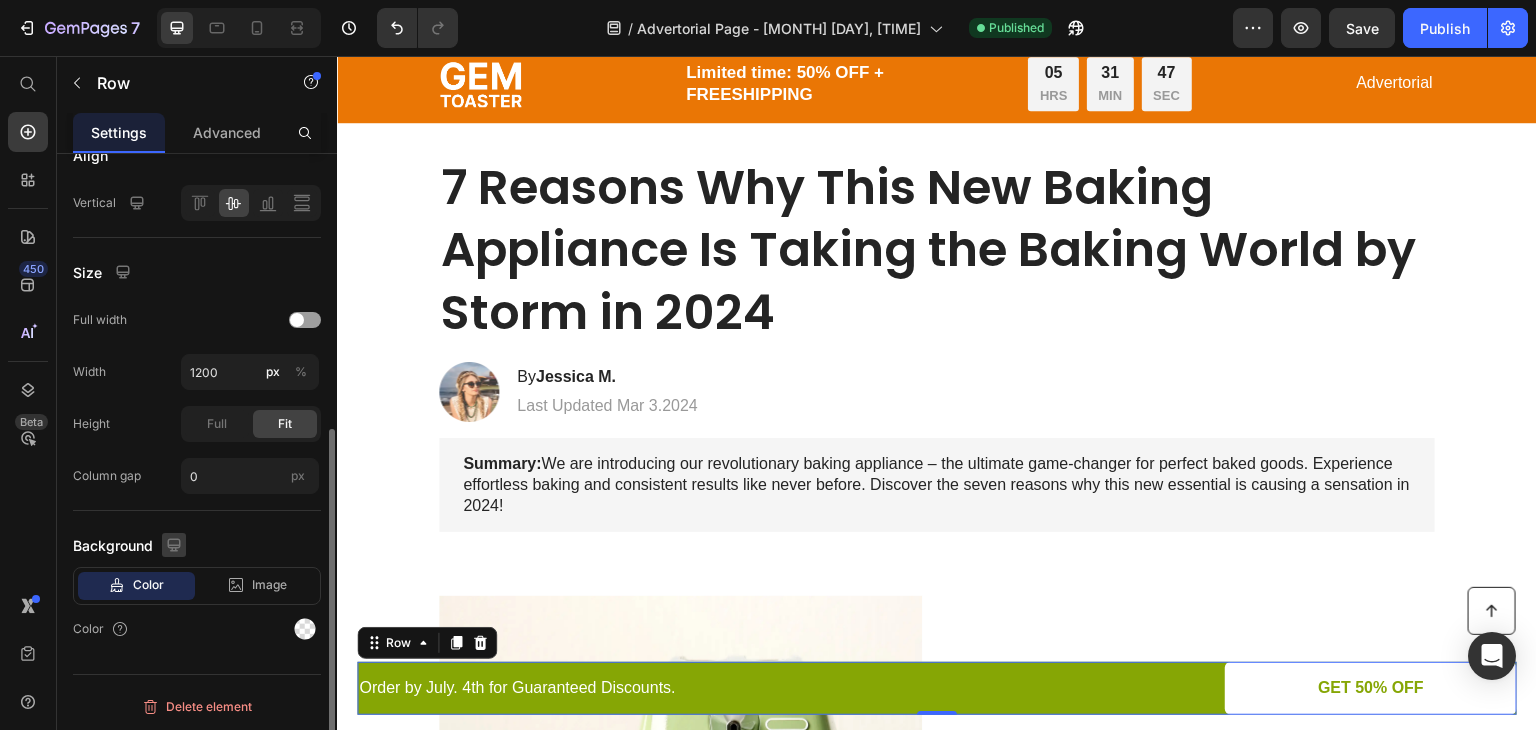 click 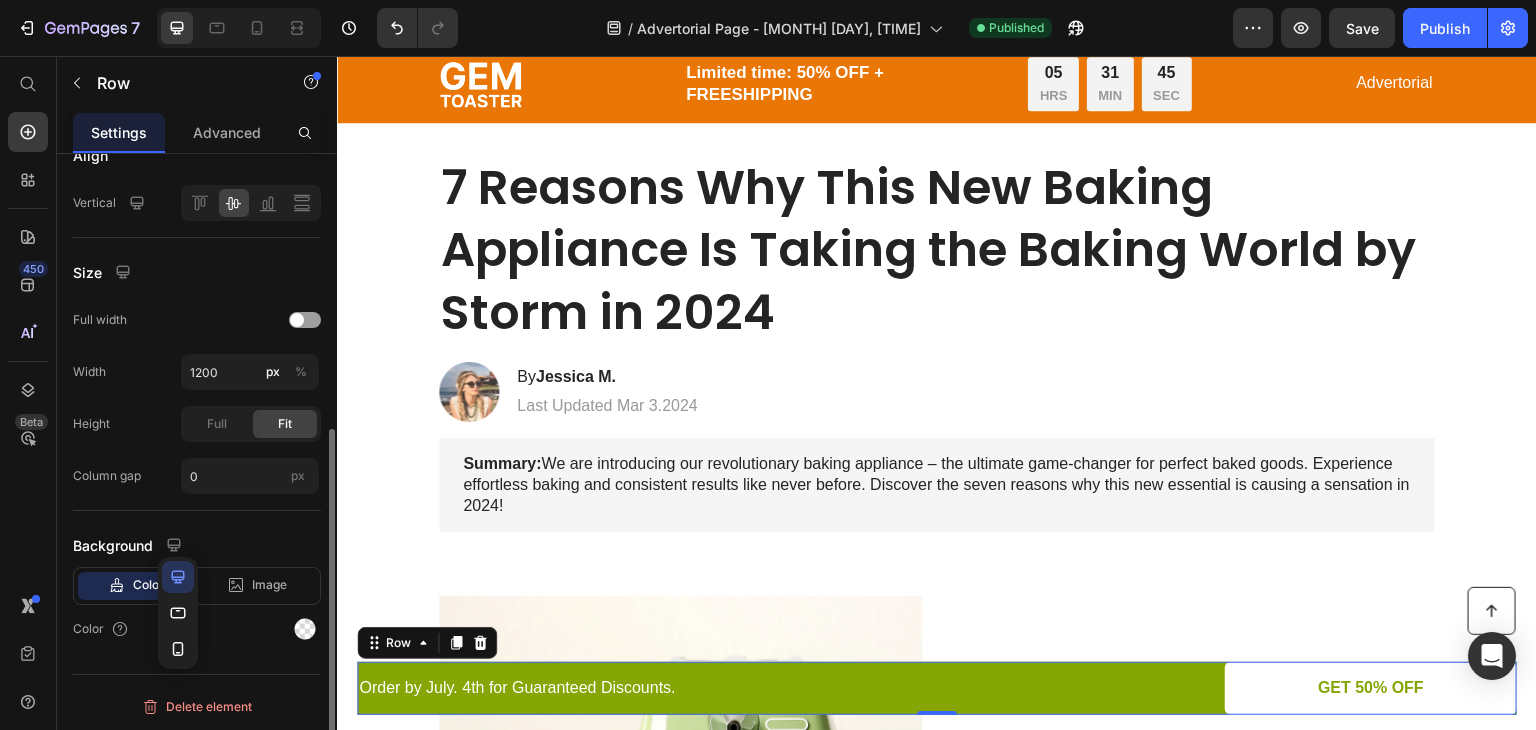 drag, startPoint x: 177, startPoint y: 544, endPoint x: 104, endPoint y: 639, distance: 119.80818 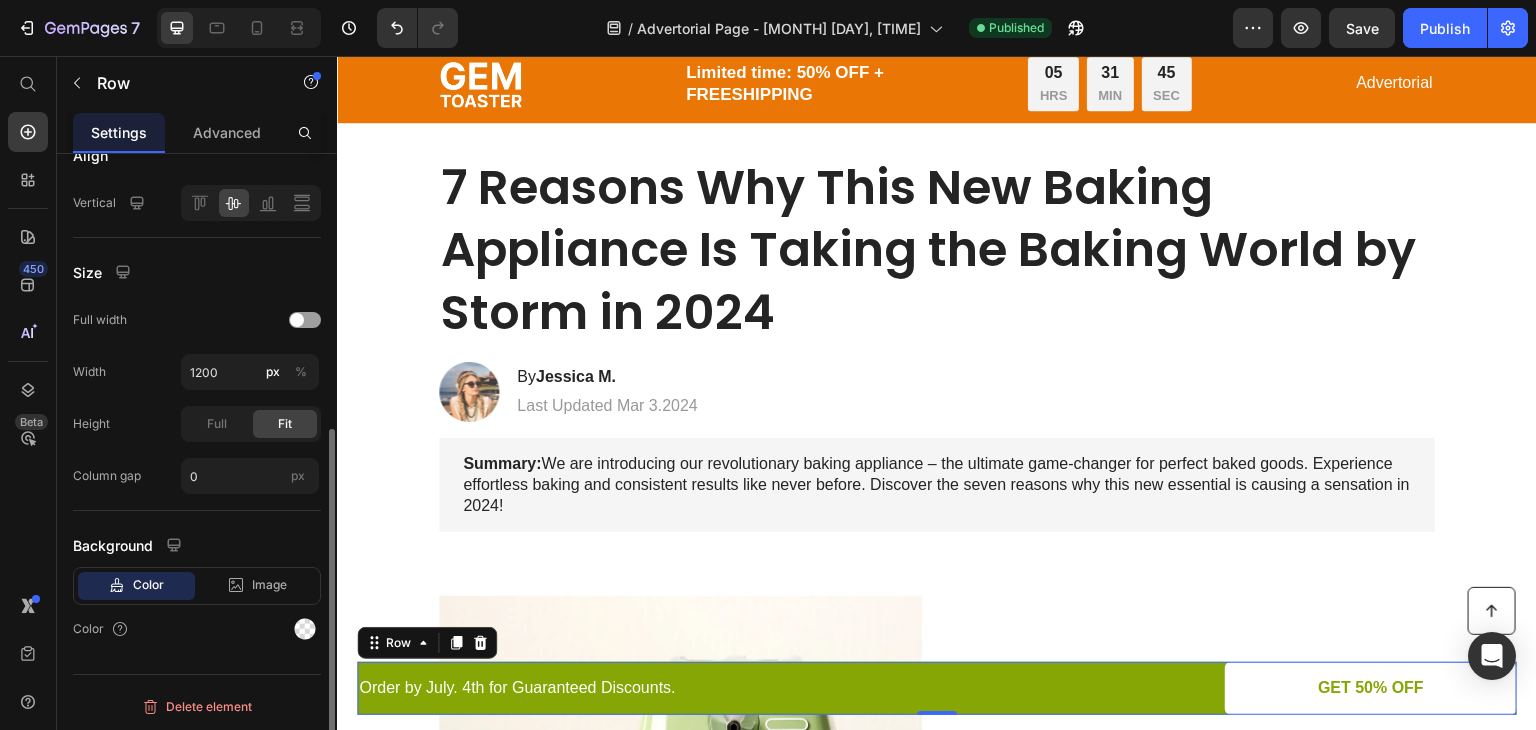 click on "Color" at bounding box center (197, 629) 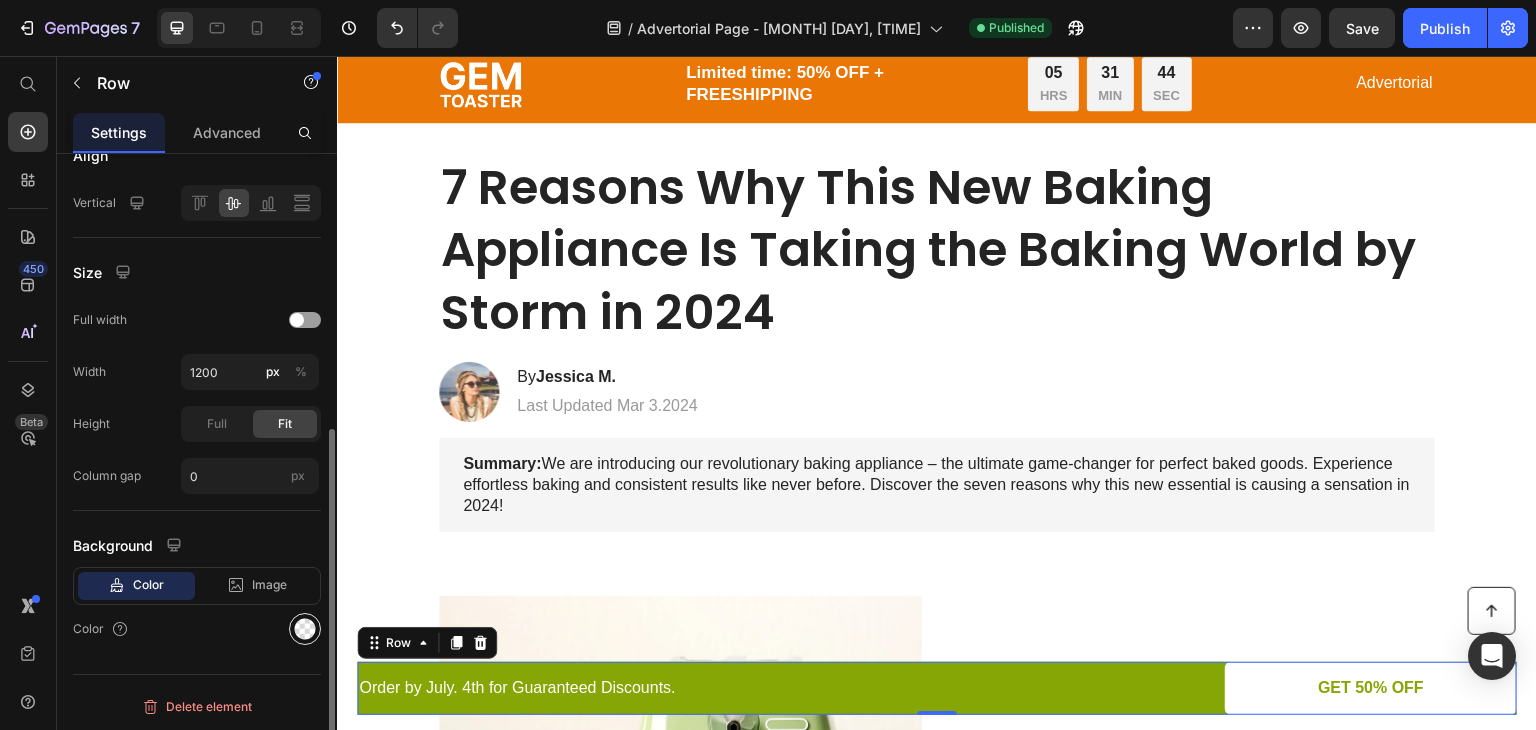 click at bounding box center [305, 629] 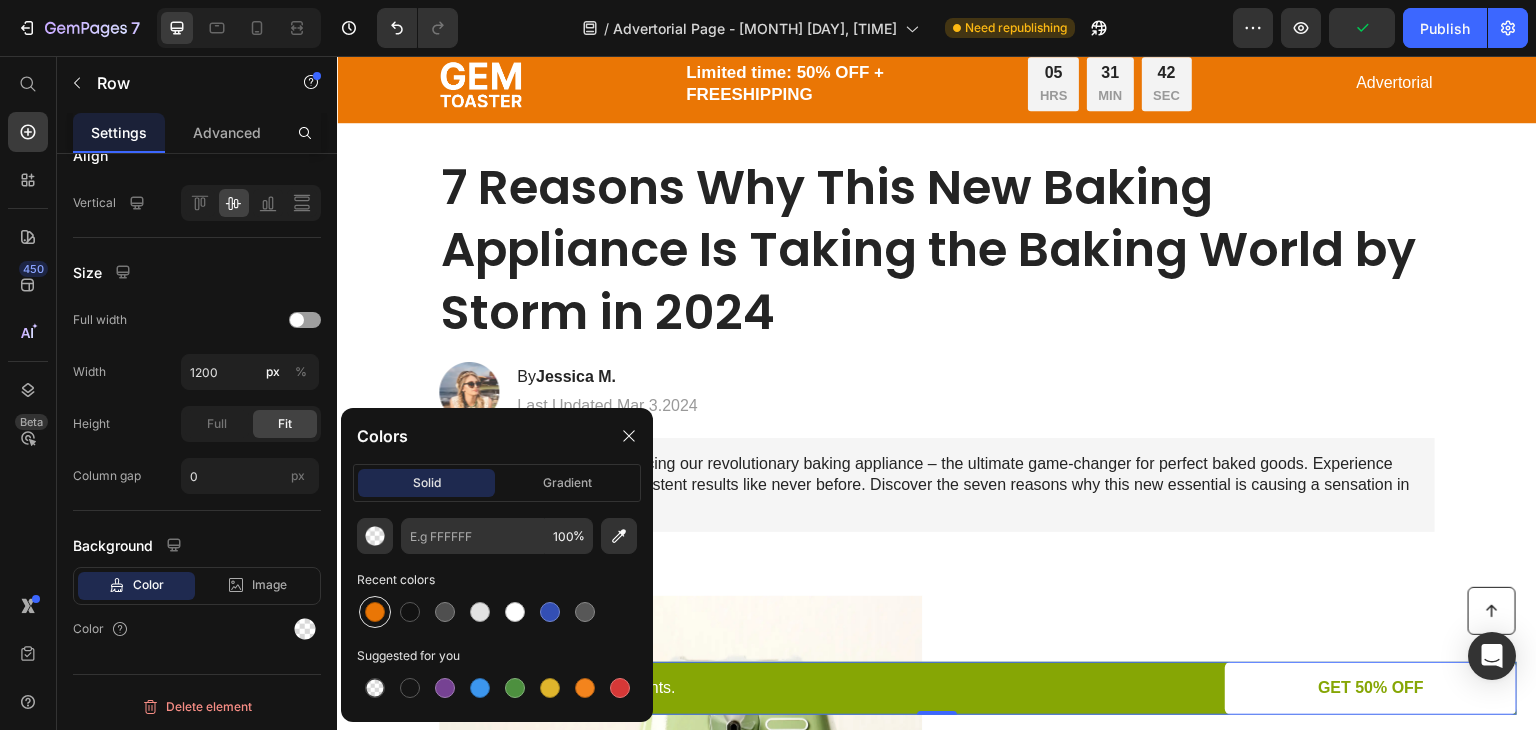 click at bounding box center [375, 612] 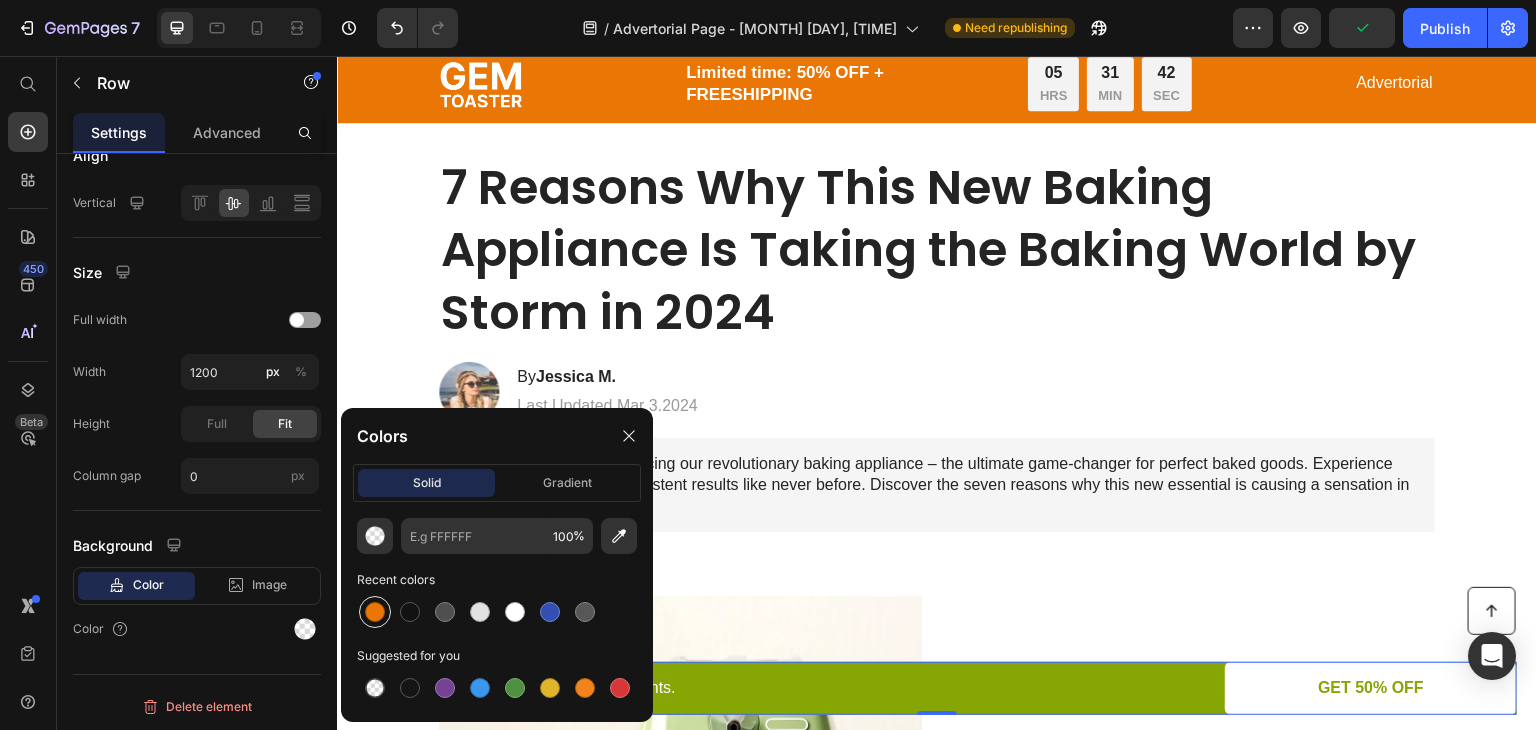 type on "EA7605" 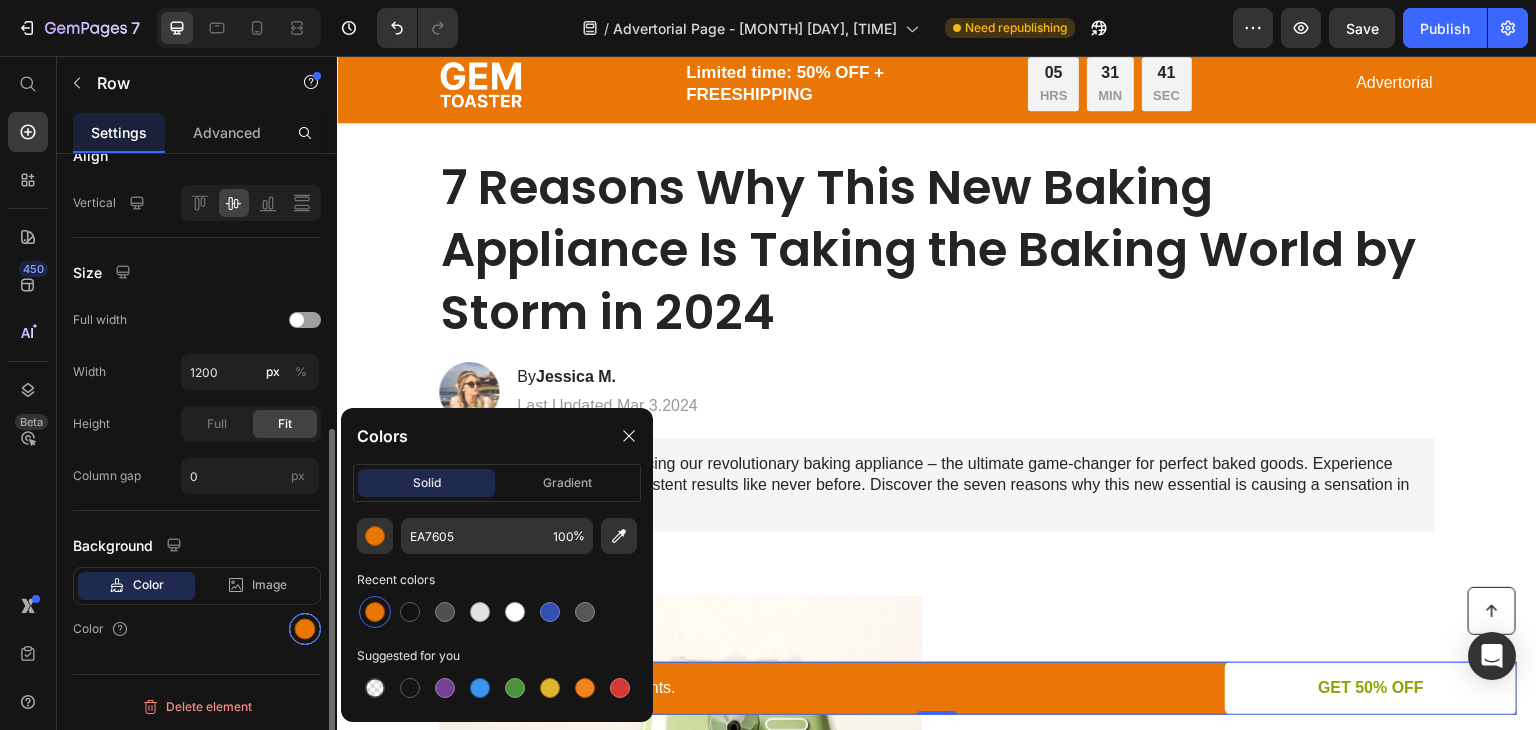 click at bounding box center [305, 629] 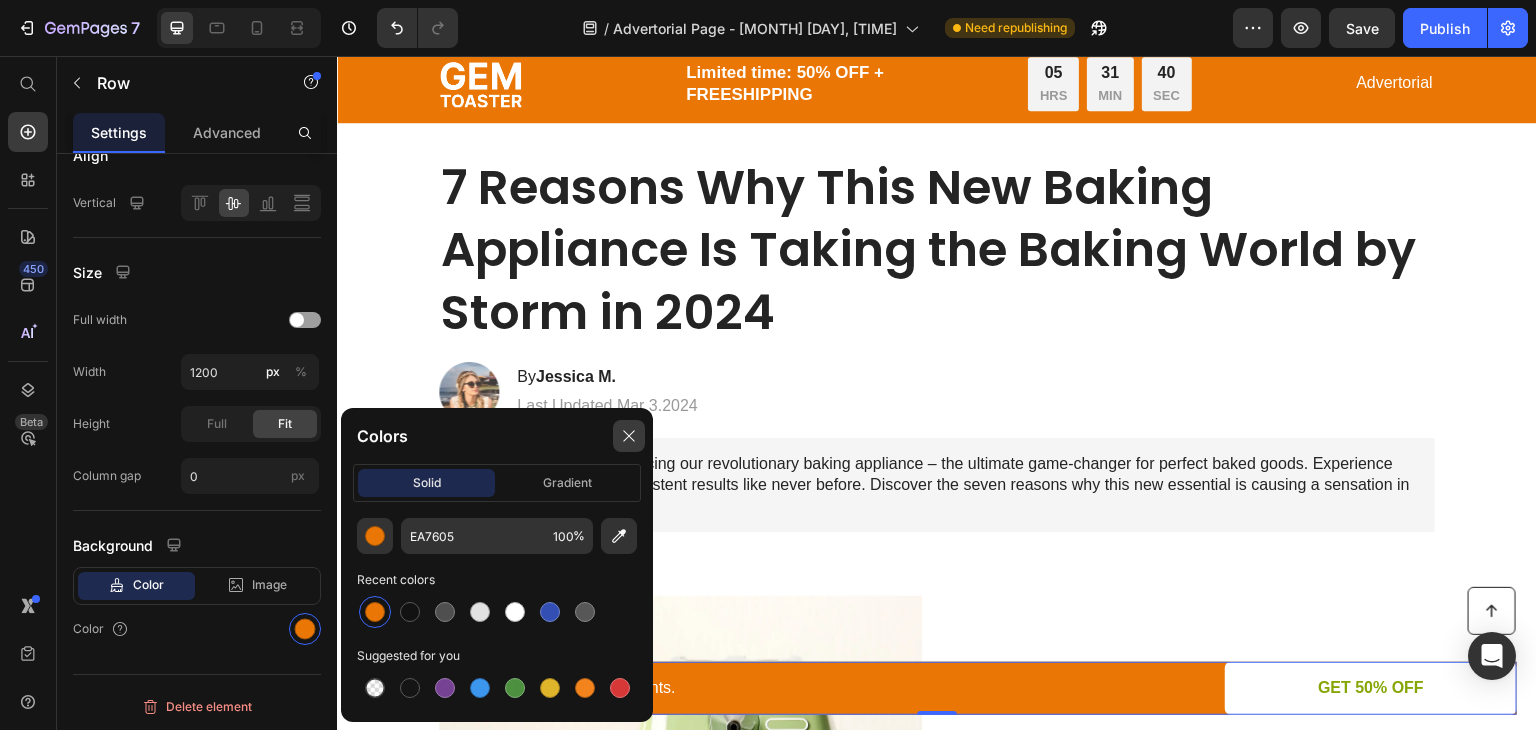click 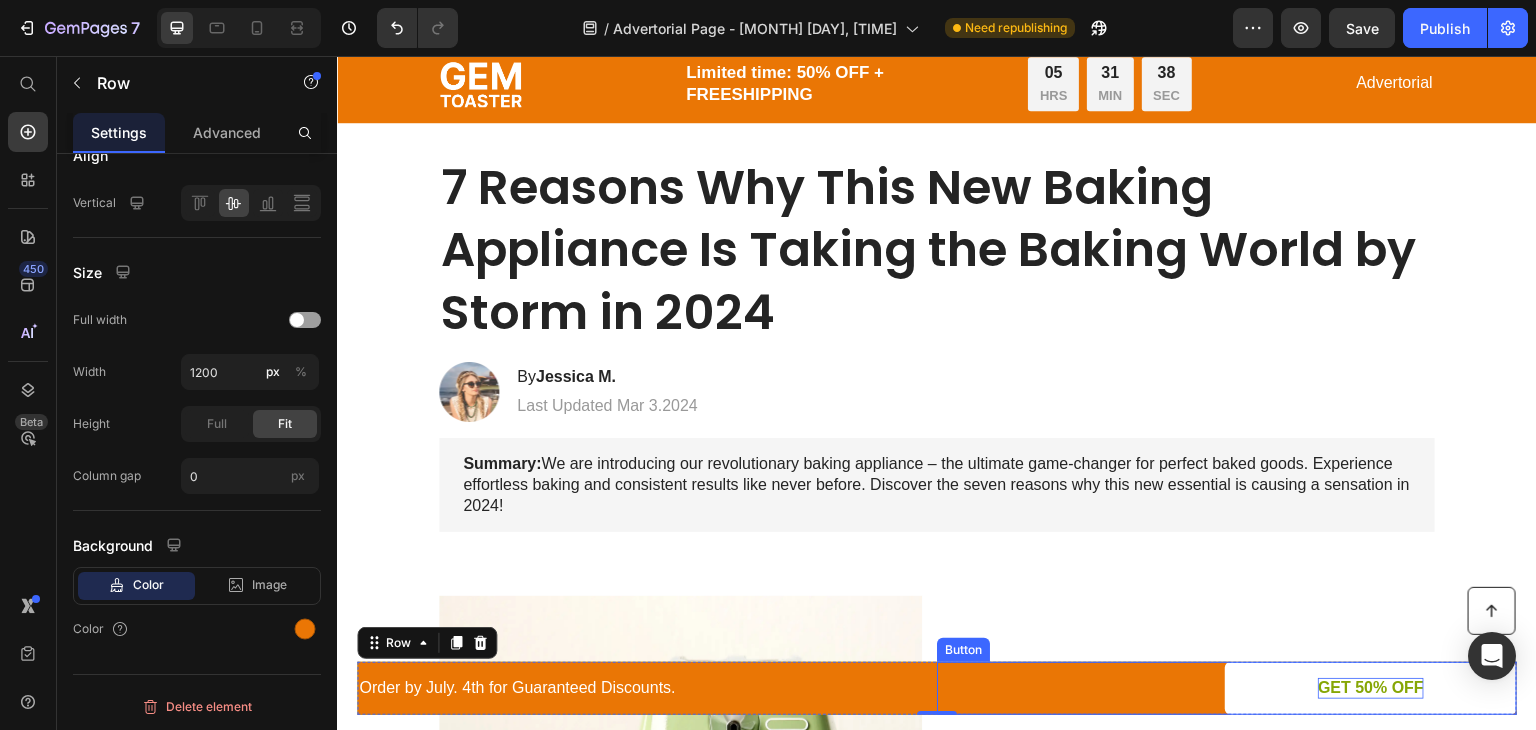 click on "GET 50% OFF" at bounding box center (1371, 688) 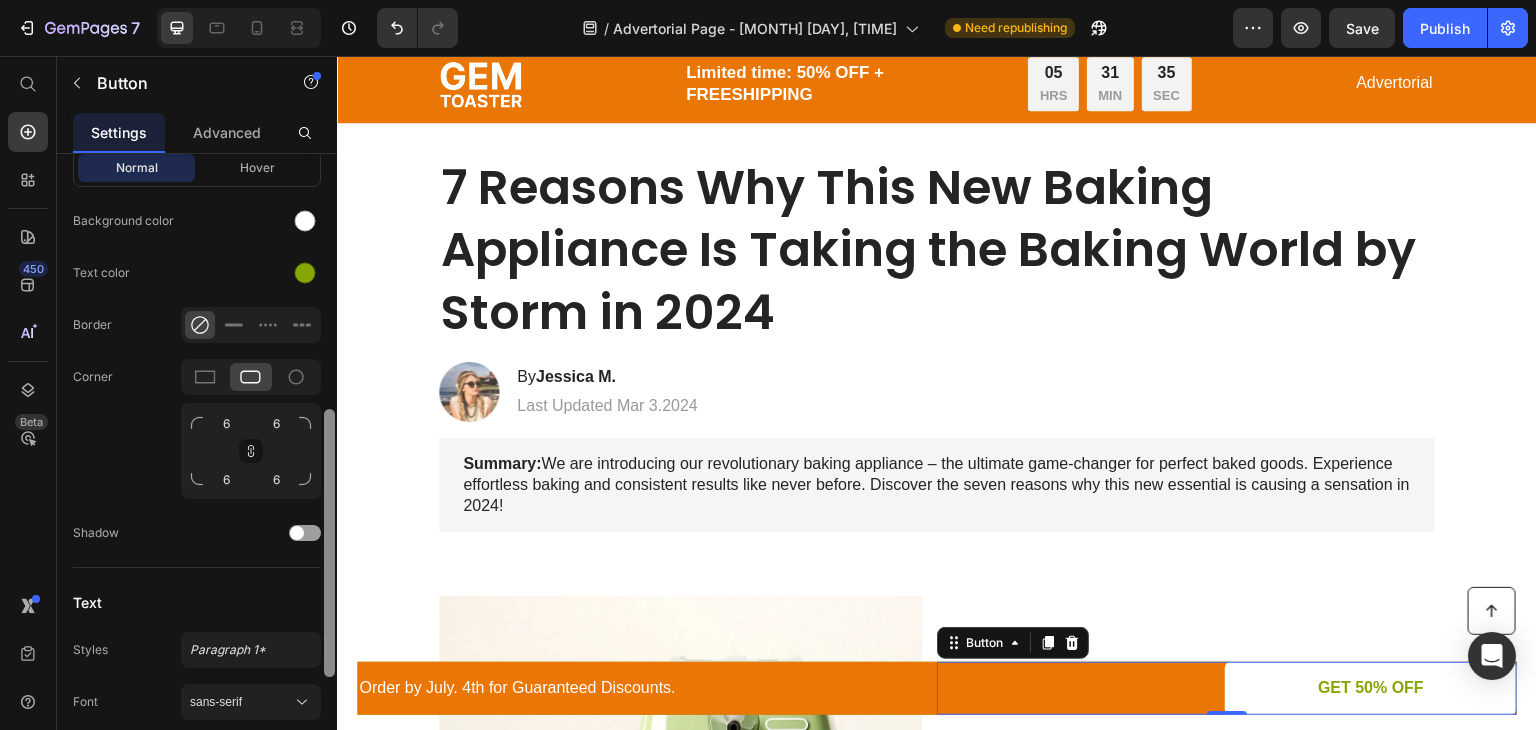 scroll, scrollTop: 576, scrollLeft: 0, axis: vertical 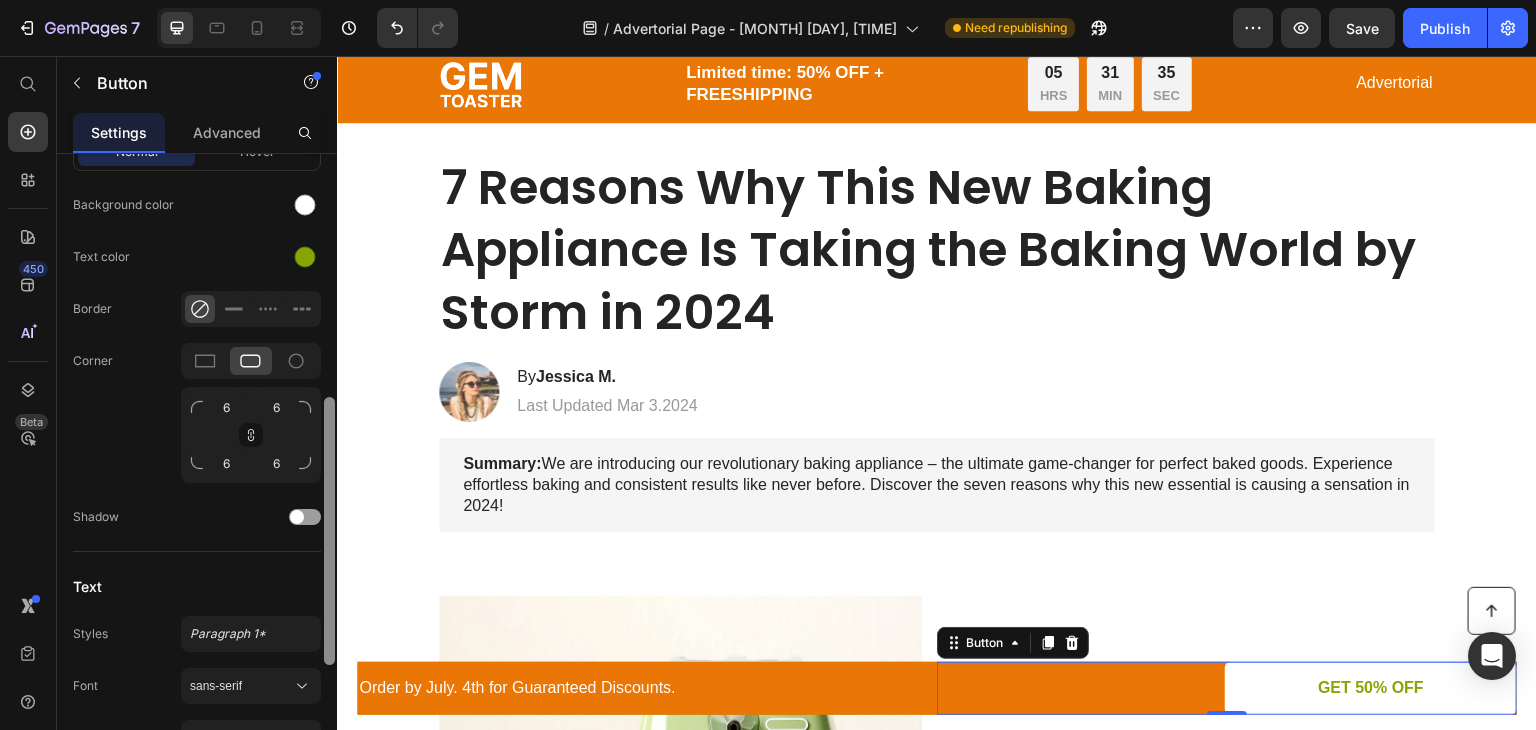 drag, startPoint x: 334, startPoint y: 380, endPoint x: 322, endPoint y: 624, distance: 244.2949 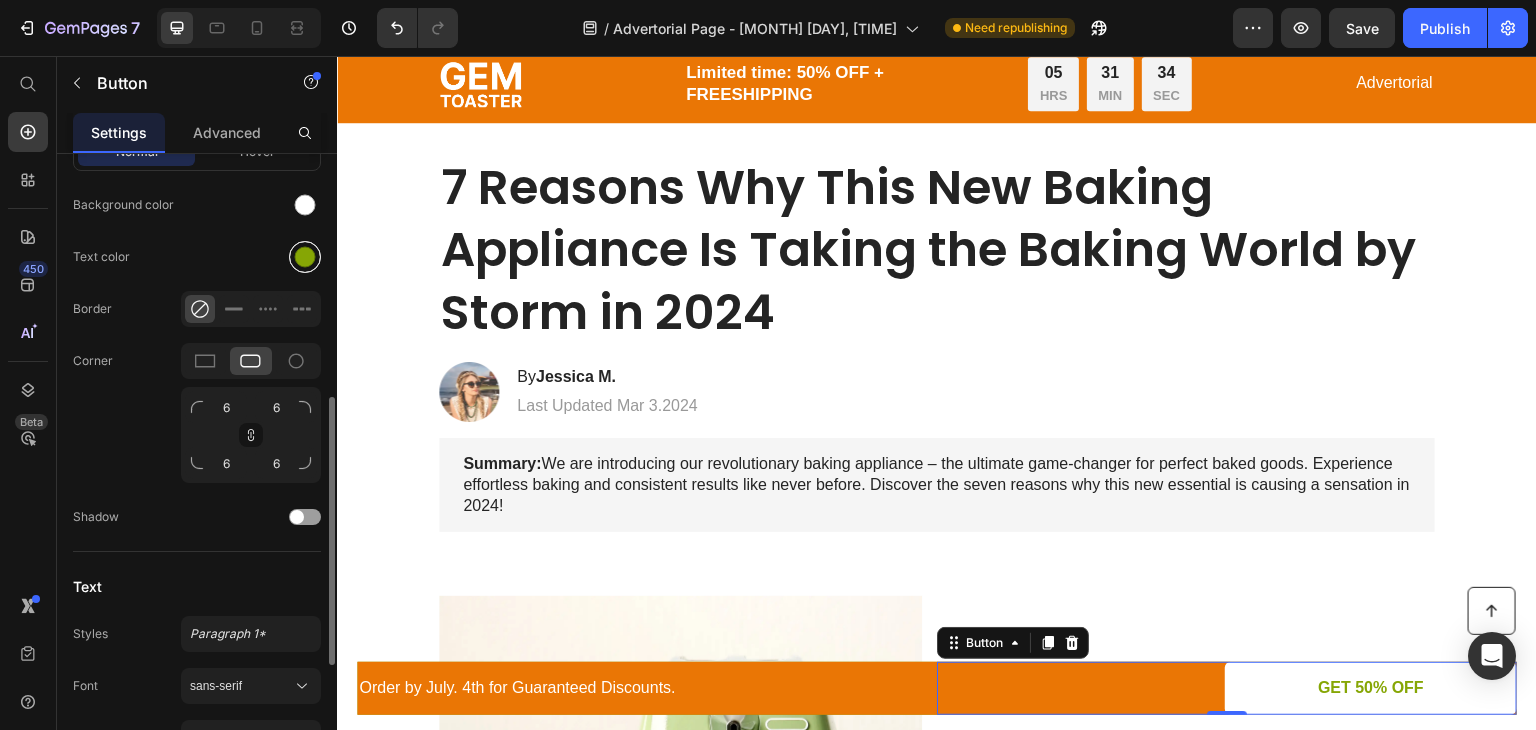 click at bounding box center (305, 257) 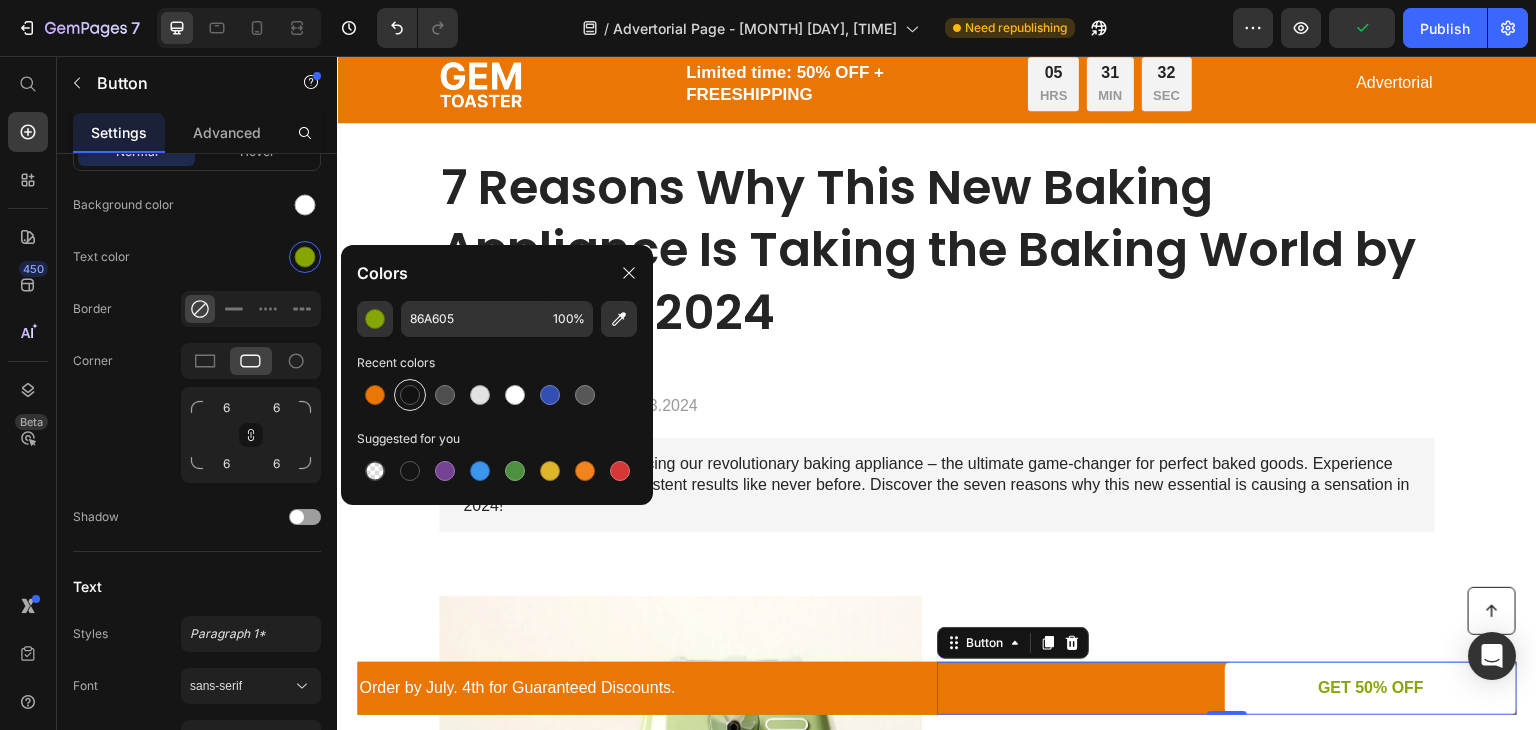 click at bounding box center [410, 395] 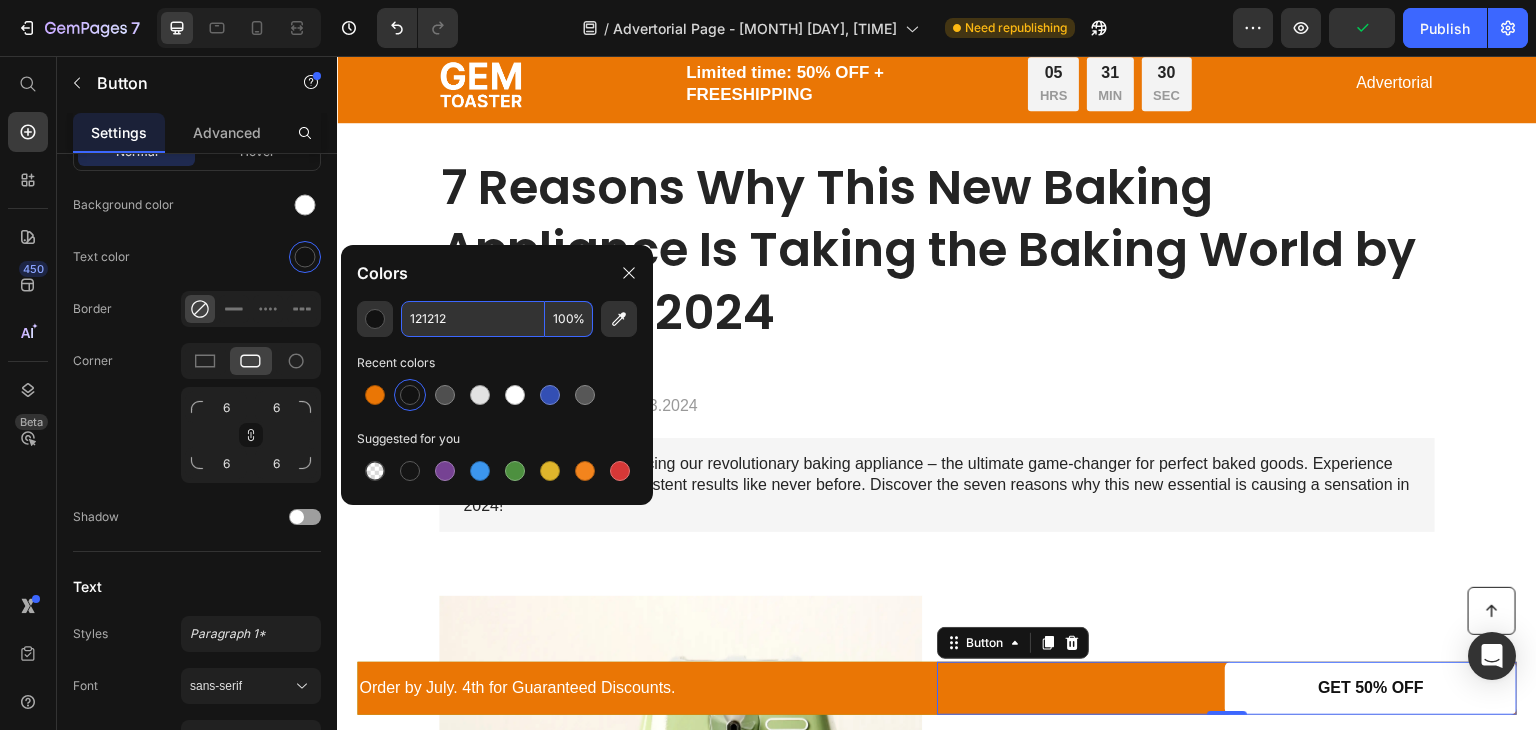 click on "121212" at bounding box center [473, 319] 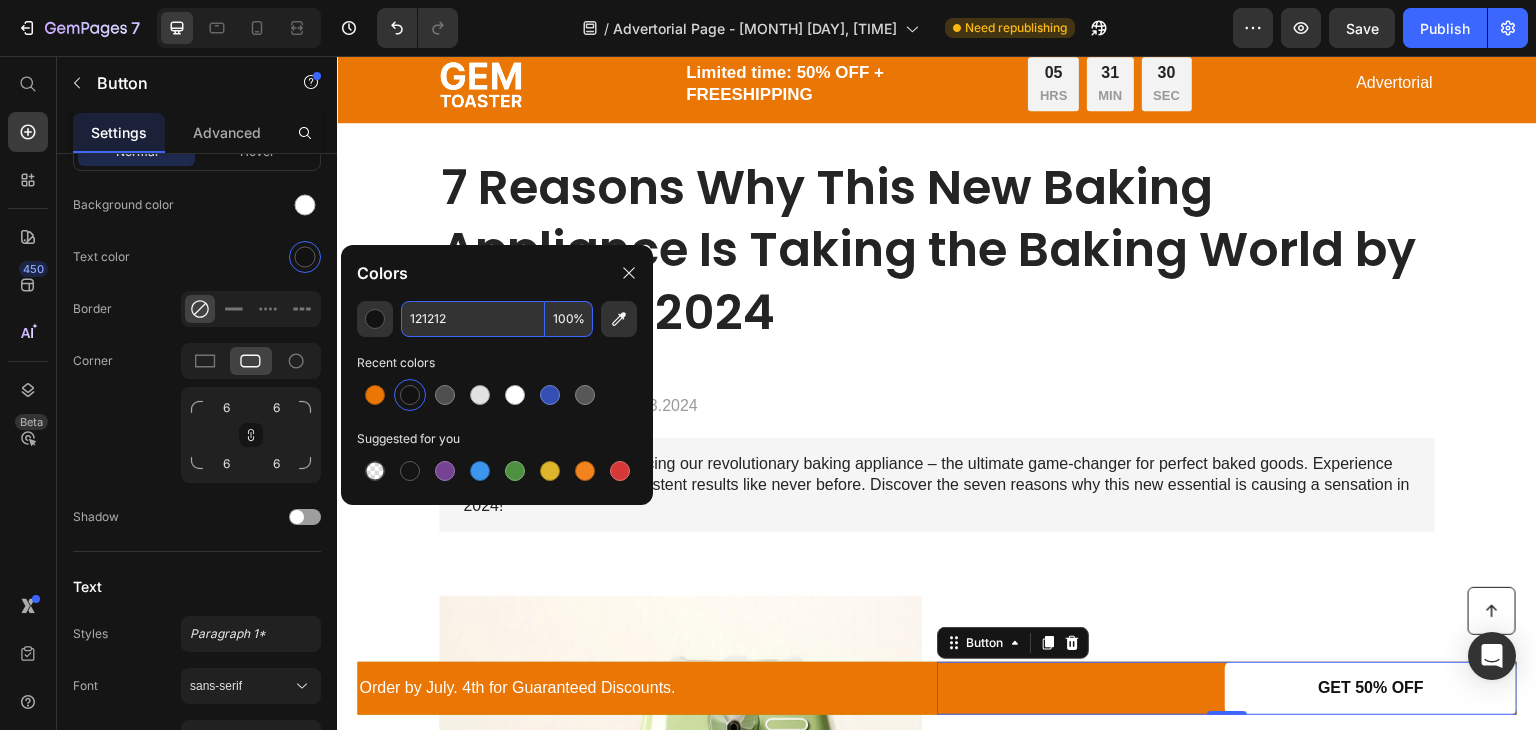 click on "121212" at bounding box center [473, 319] 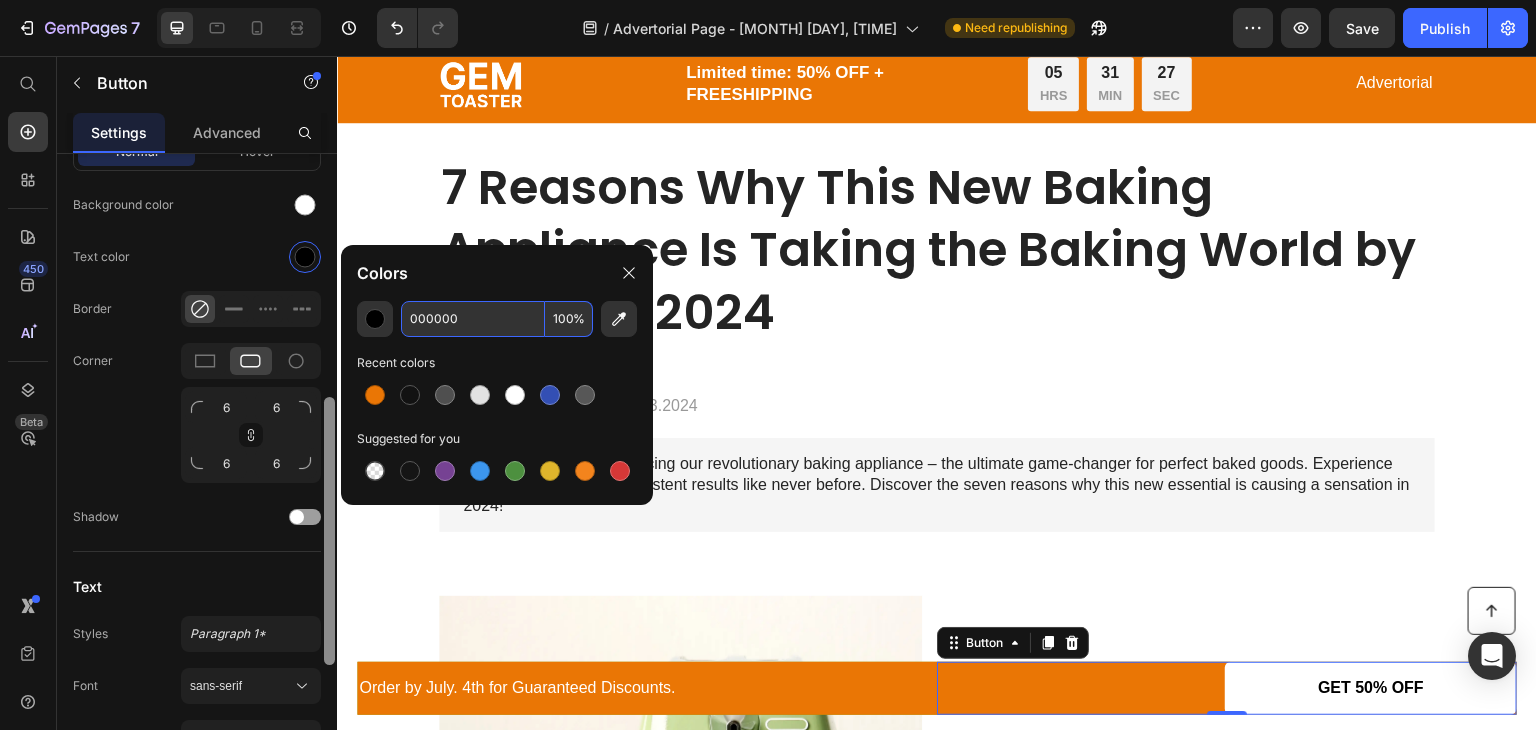 type on "000000" 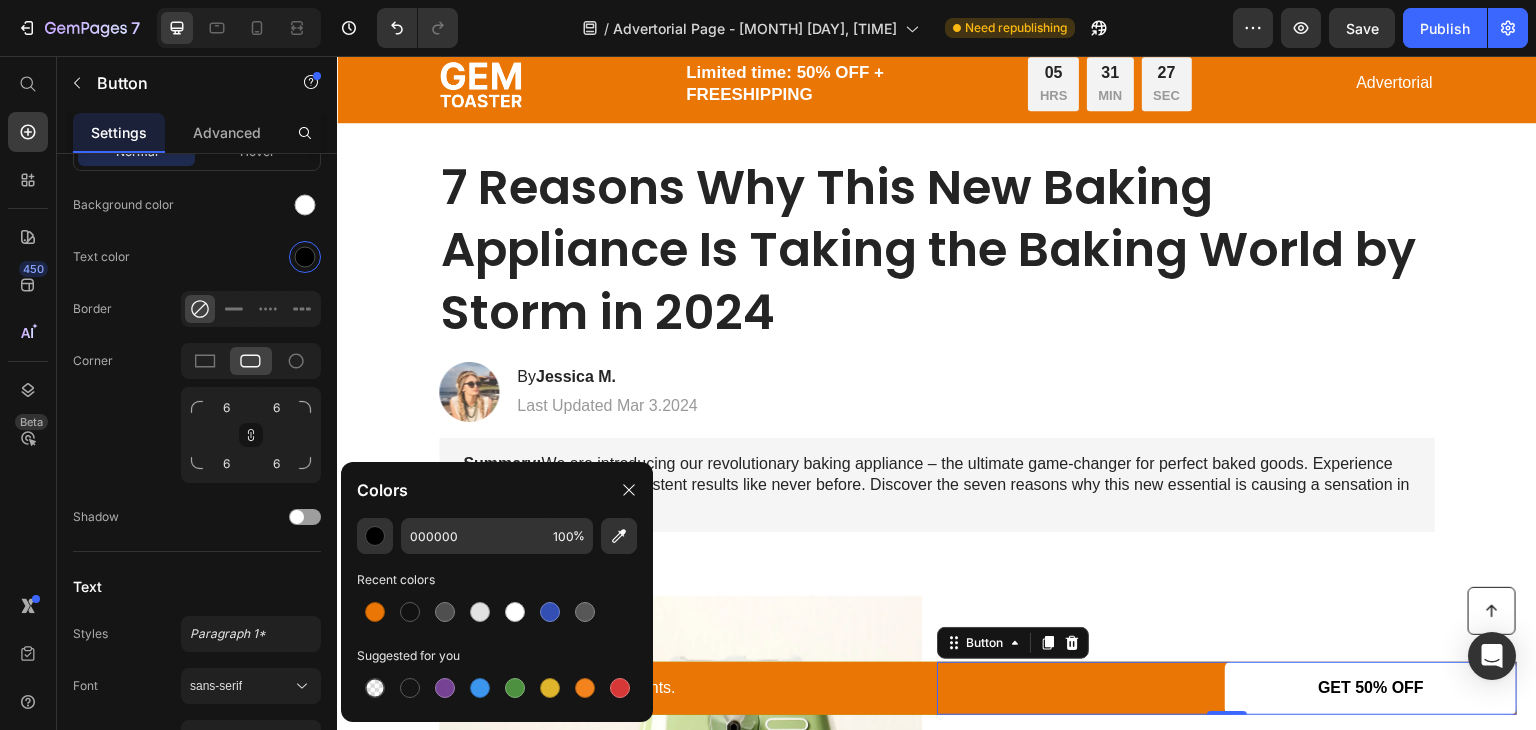 scroll, scrollTop: 0, scrollLeft: 0, axis: both 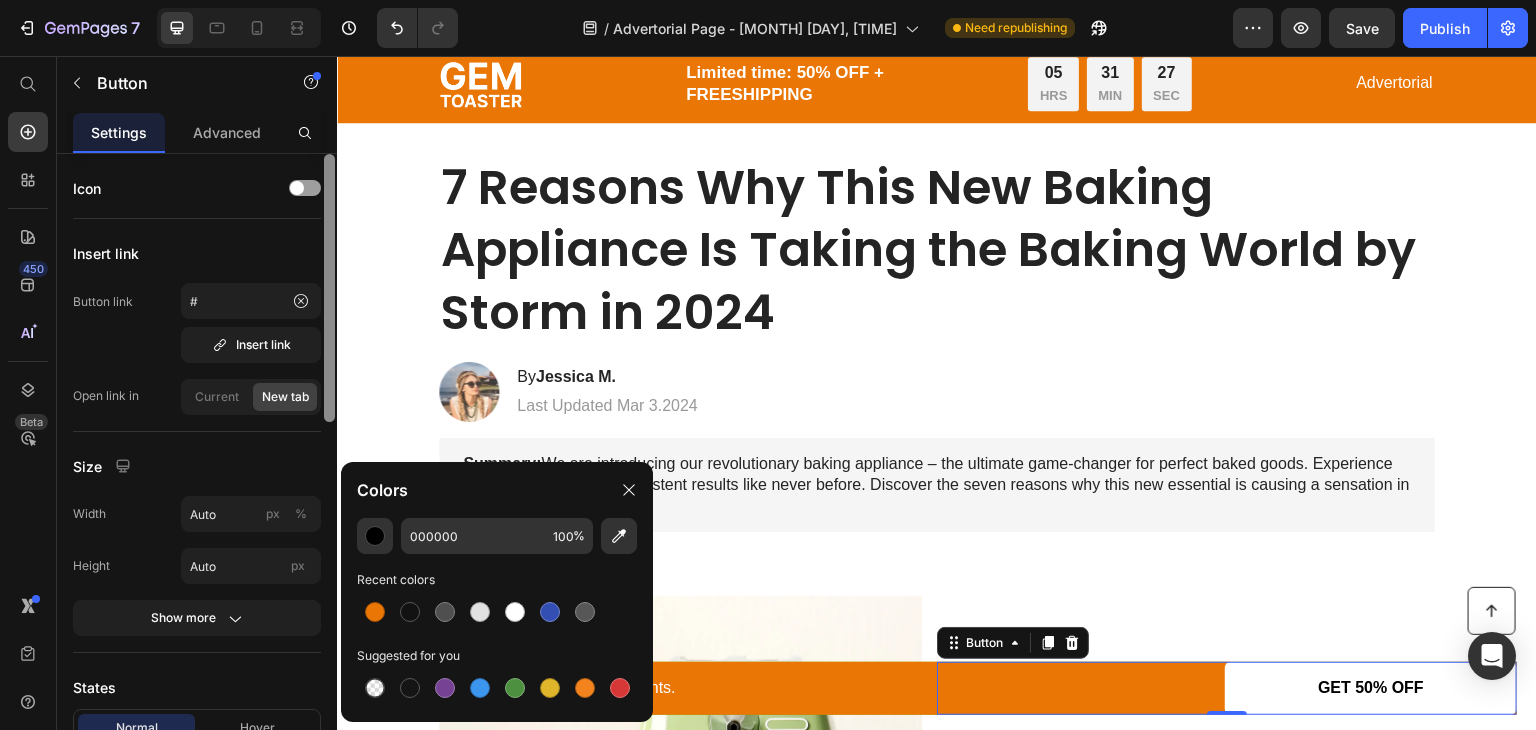 click at bounding box center [329, 470] 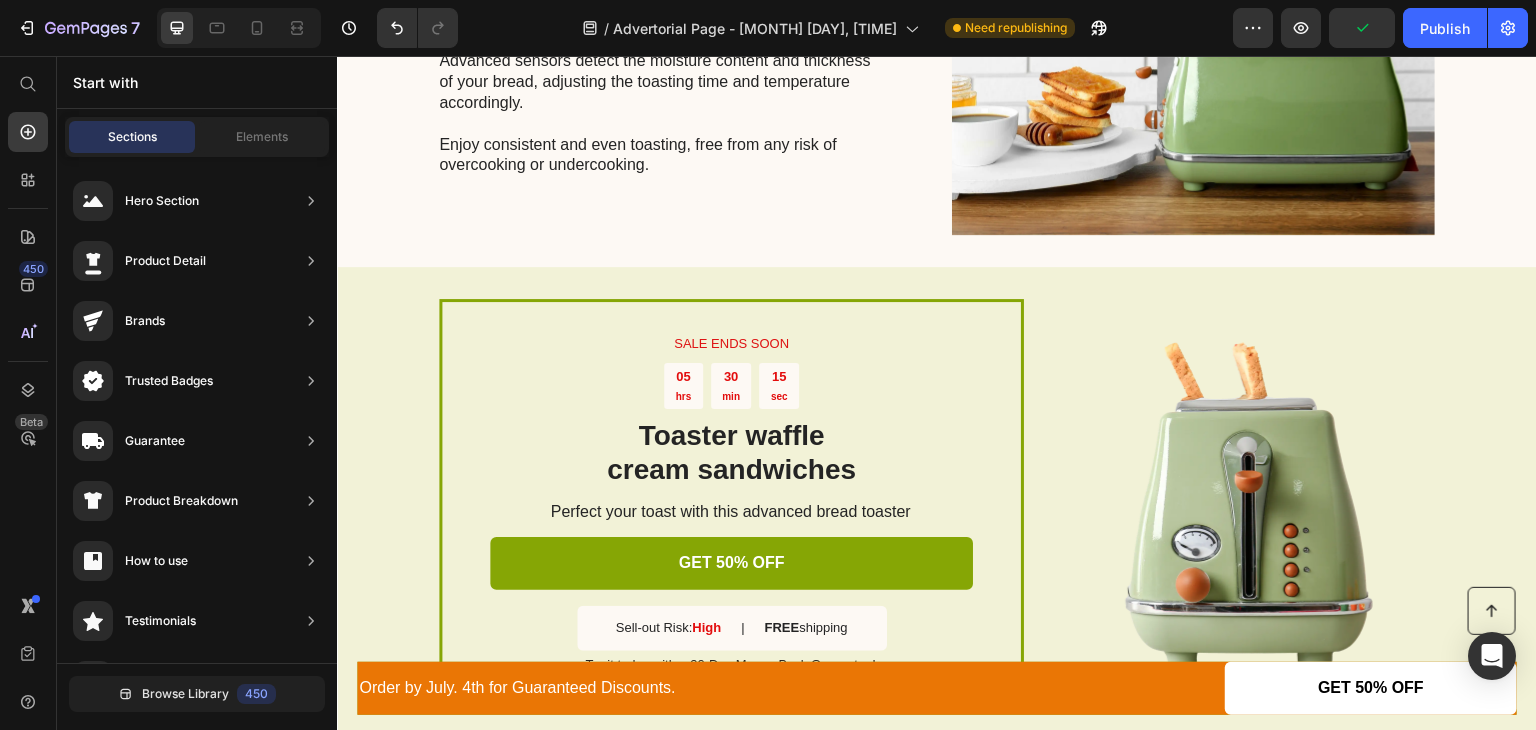 scroll, scrollTop: 2139, scrollLeft: 0, axis: vertical 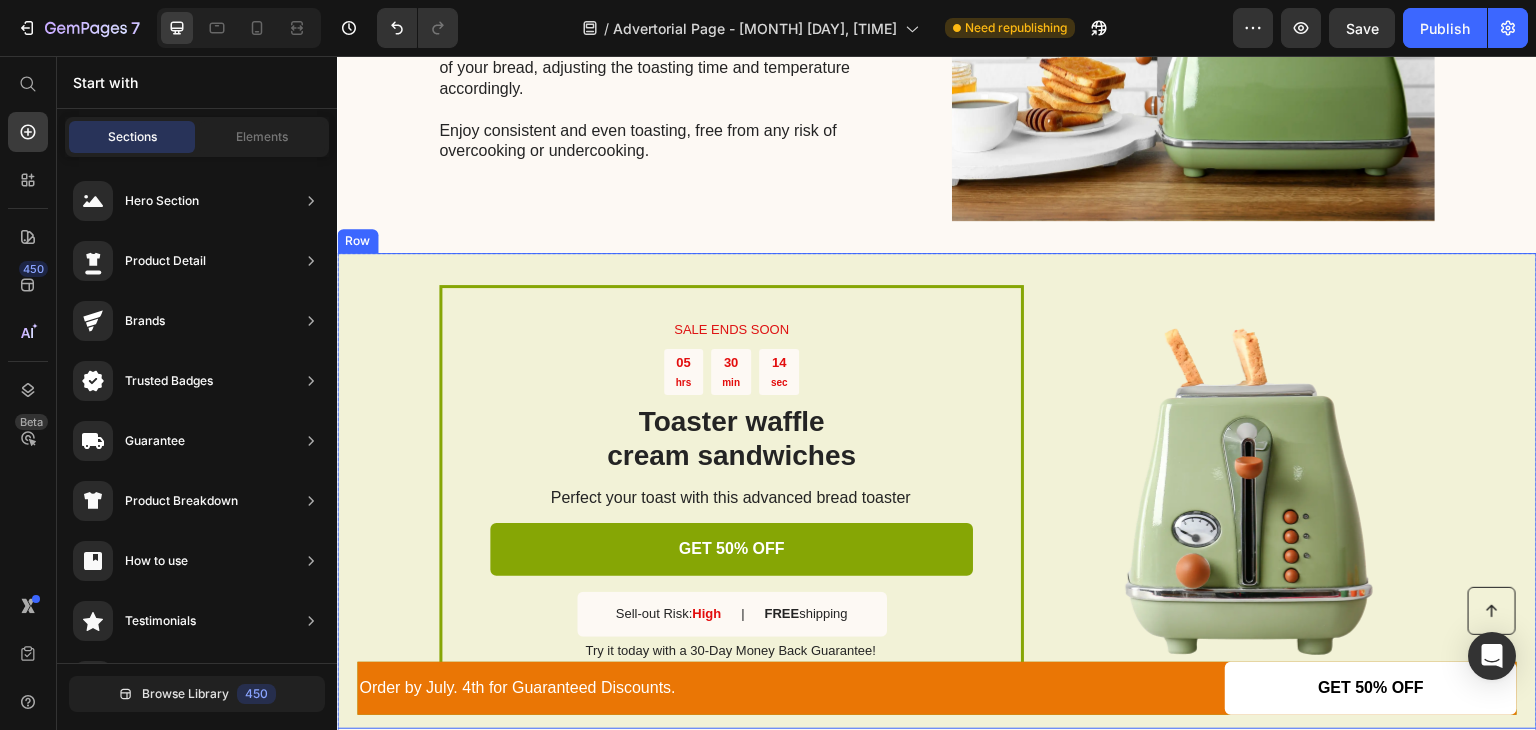 click on "SALE ENDS SOON Text Block 05 hrs 30 min 14 sec Countdown Timer Toaster waffle cream sandwiches Heading Perfect your toast with this advanced bread toaster Text Block GET 50% OFF Button Sell-out Risk:  High Text Block | Text Block FREE  shipping Text Block Row Try it today with a 30-Day Money Back Guarantee! Text Block Row Image Row" at bounding box center (937, 490) 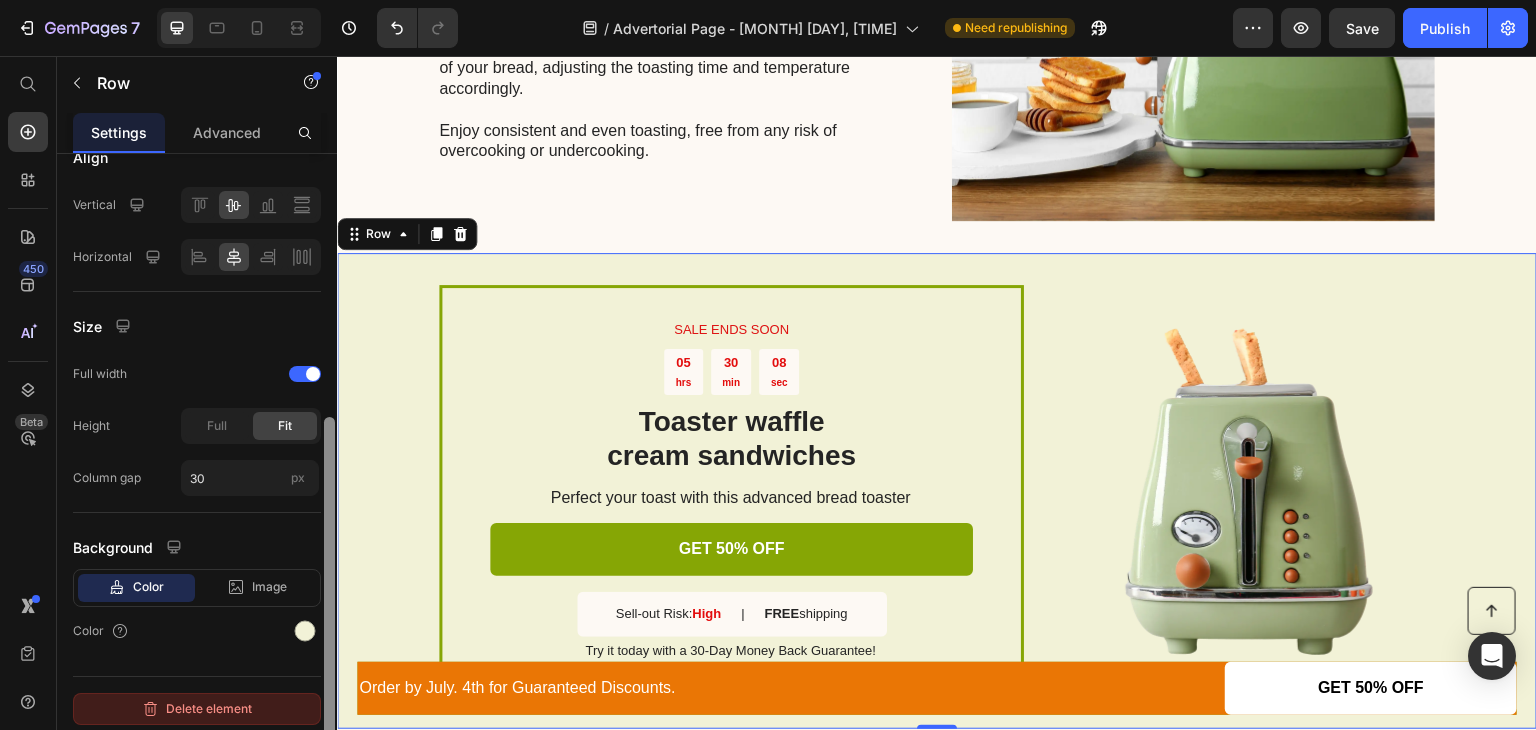 scroll, scrollTop: 442, scrollLeft: 0, axis: vertical 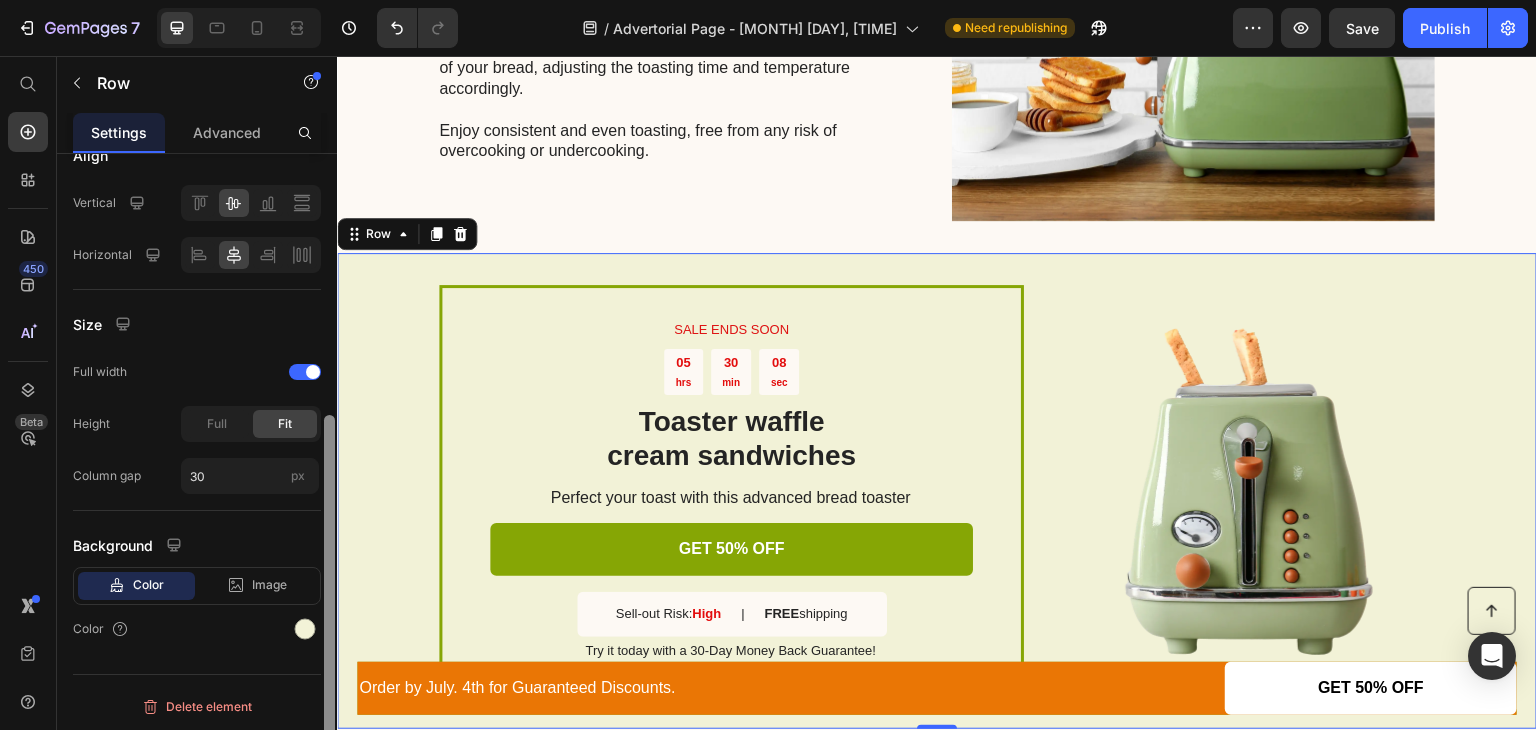 drag, startPoint x: 329, startPoint y: 417, endPoint x: 301, endPoint y: 735, distance: 319.23032 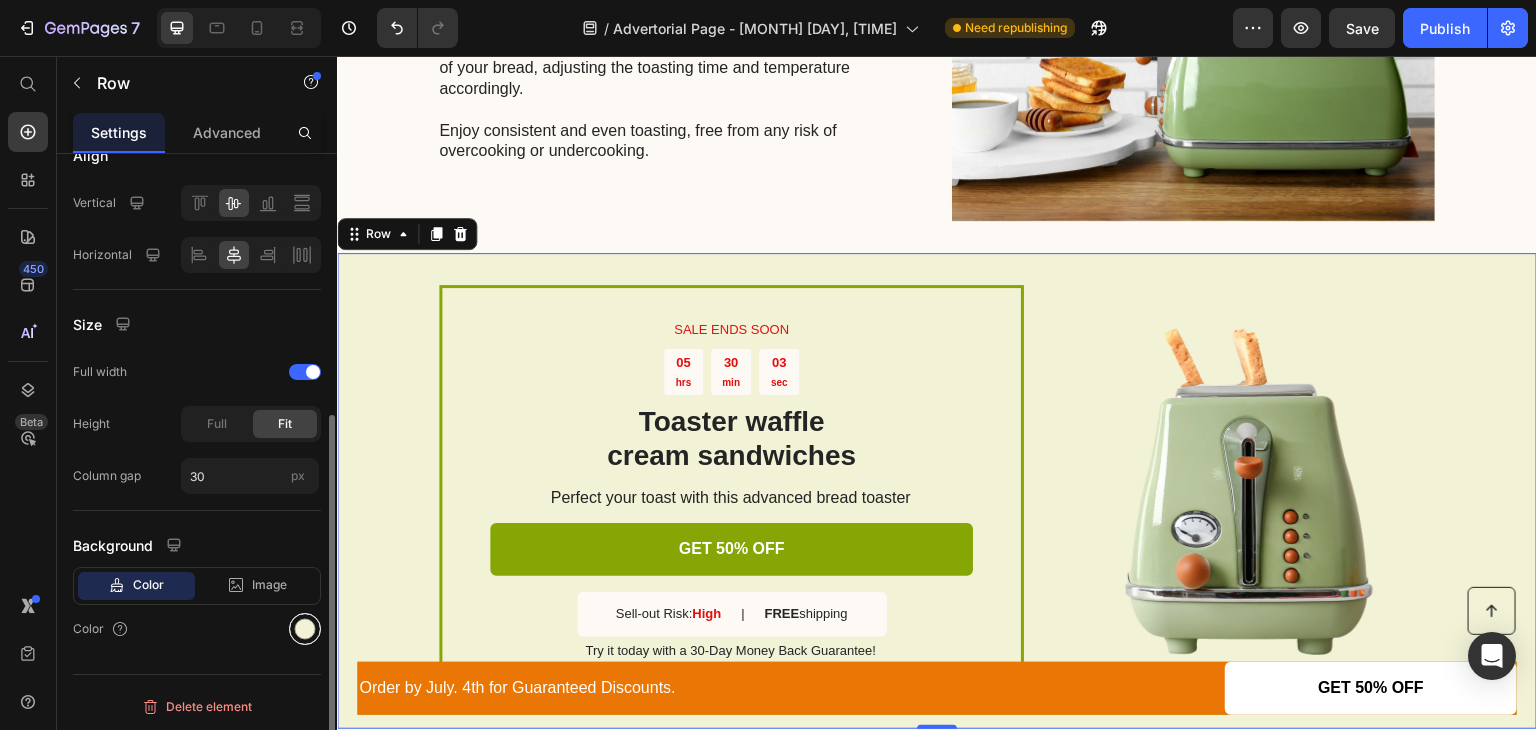 click at bounding box center [305, 629] 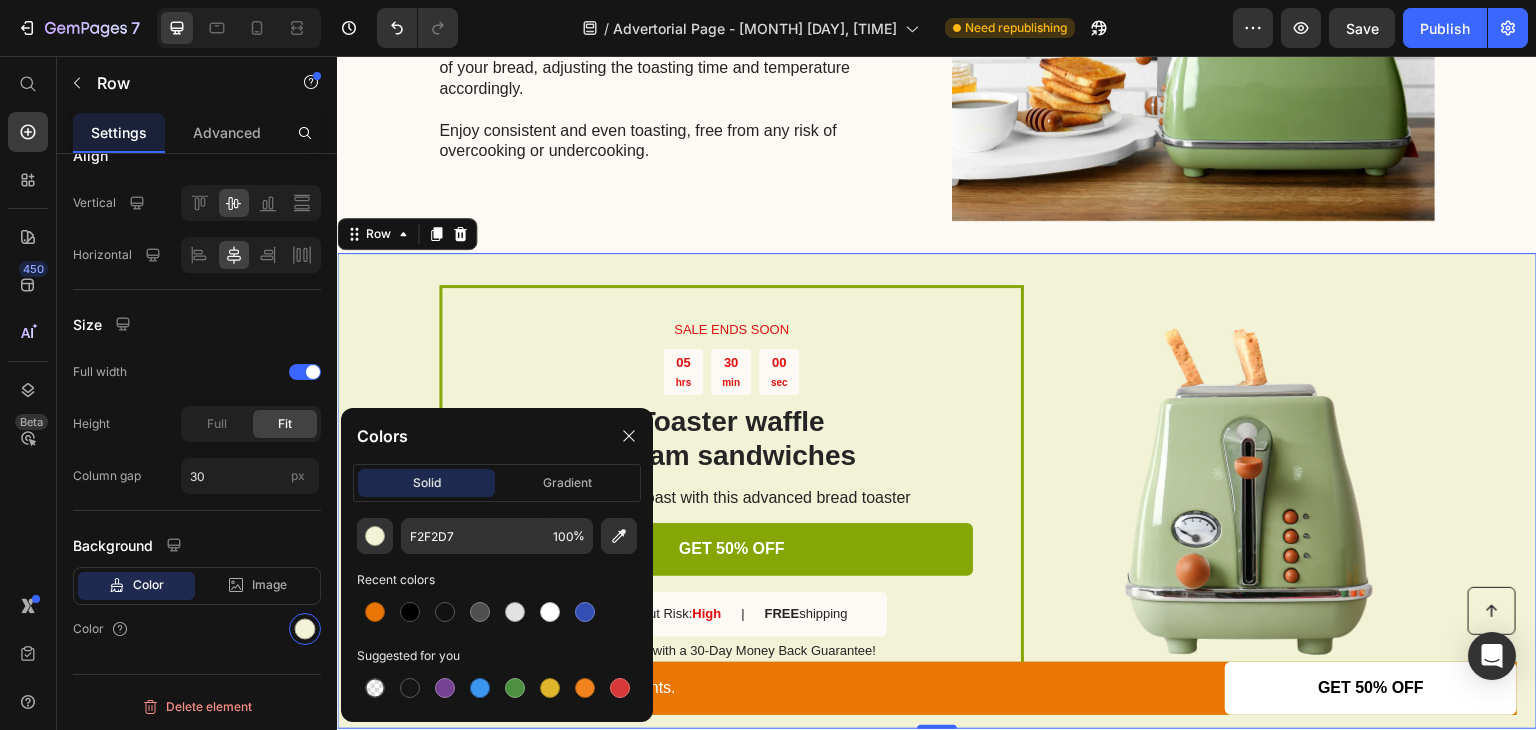 click on "SALE ENDS SOON Text Block 05 hrs 30 min 00 sec Countdown Timer Toaster waffle cream sandwiches Heading Perfect your toast with this advanced bread toaster Text Block GET 50% OFF Button Sell-out Risk:  High Text Block | Text Block FREE  shipping Text Block Row Try it today with a 30-Day Money Back Guarantee! Text Block Row Image Row   0" at bounding box center [937, 490] 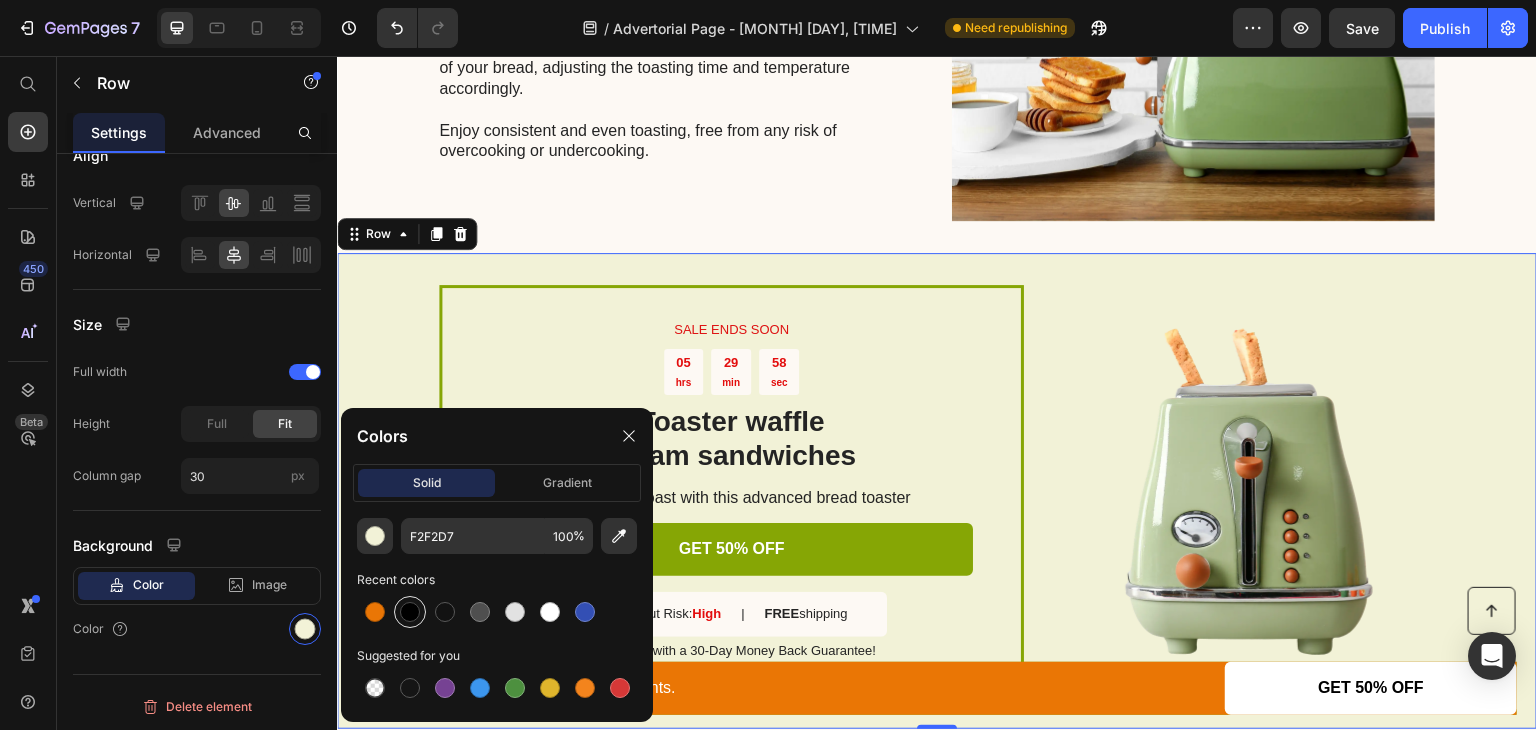click at bounding box center [410, 612] 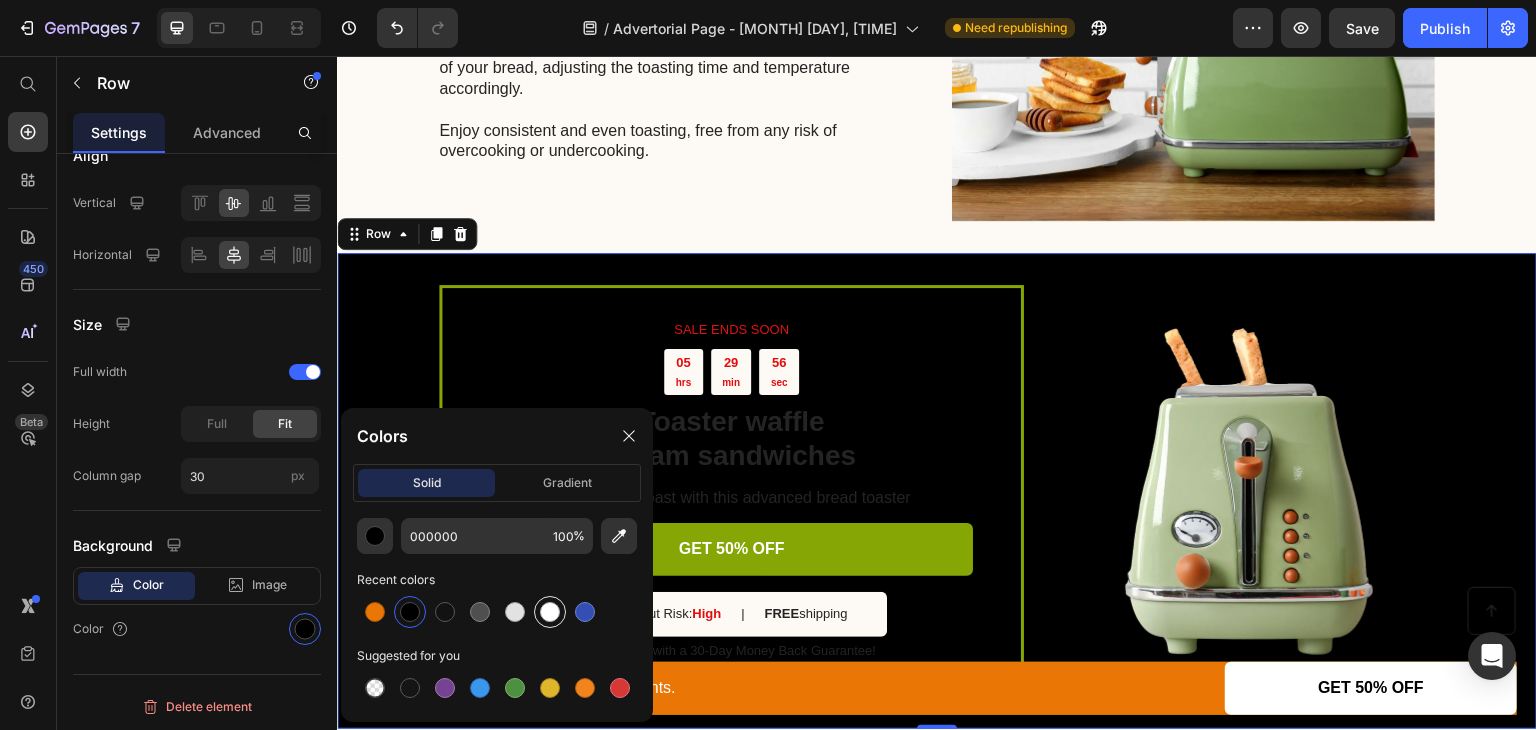 click at bounding box center [550, 612] 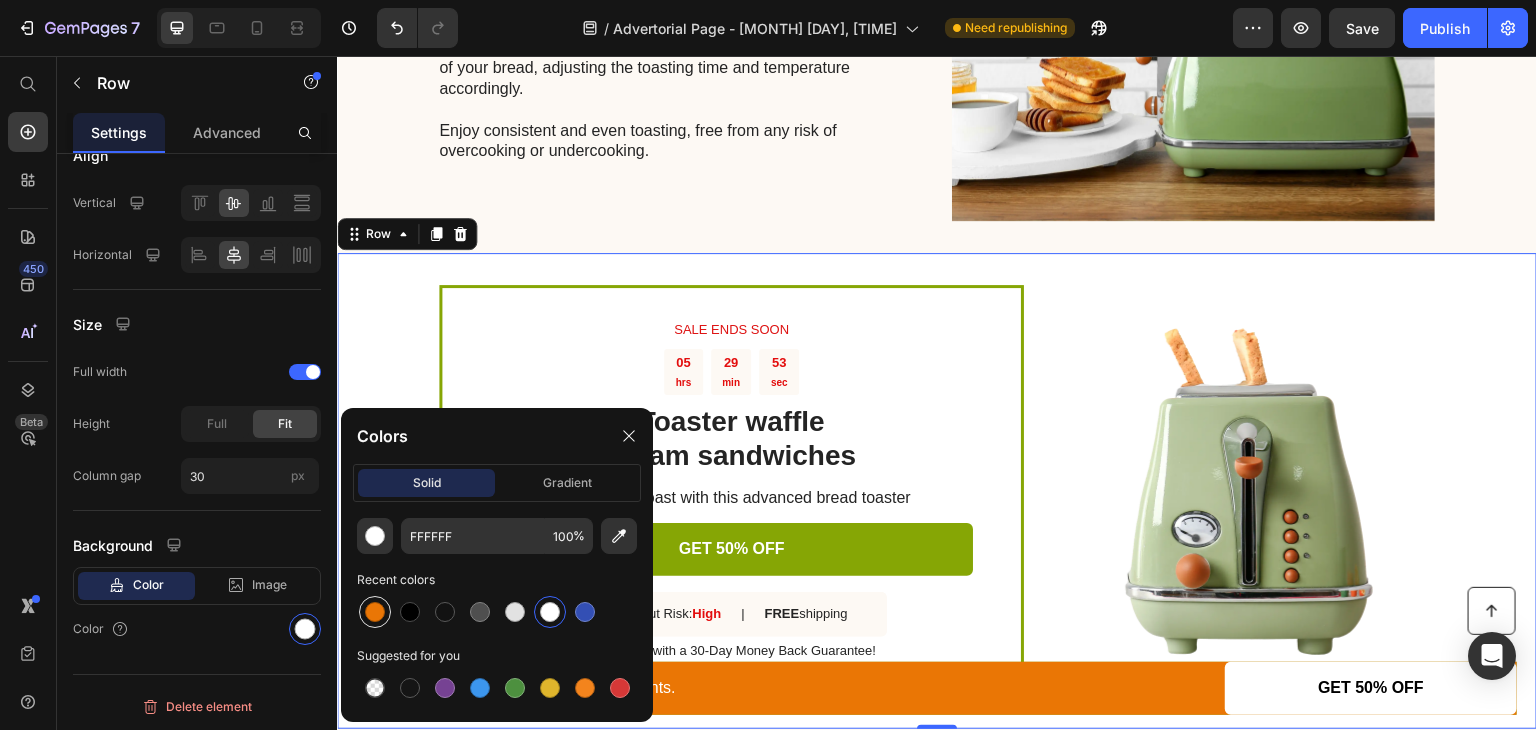 click at bounding box center [375, 612] 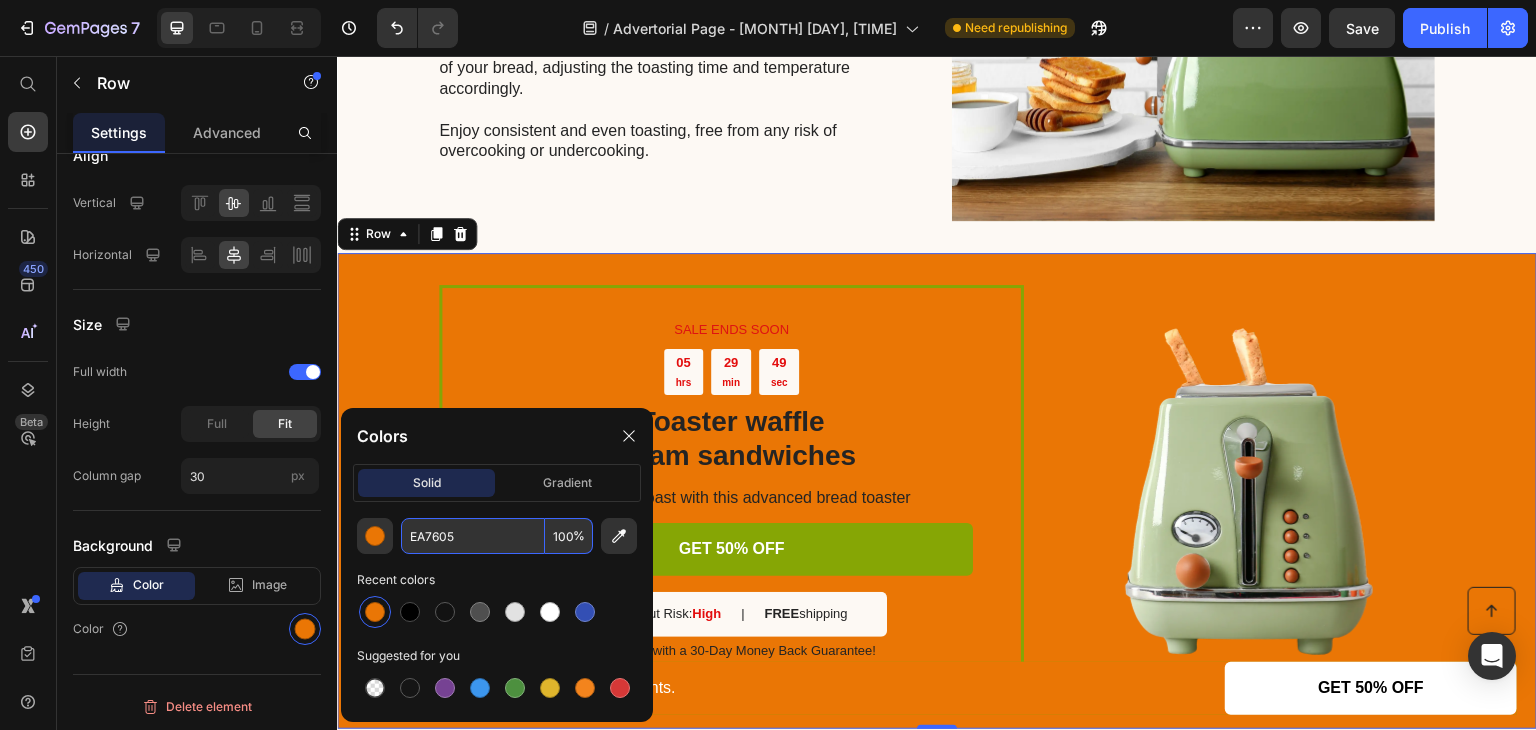 click on "100" at bounding box center (569, 536) 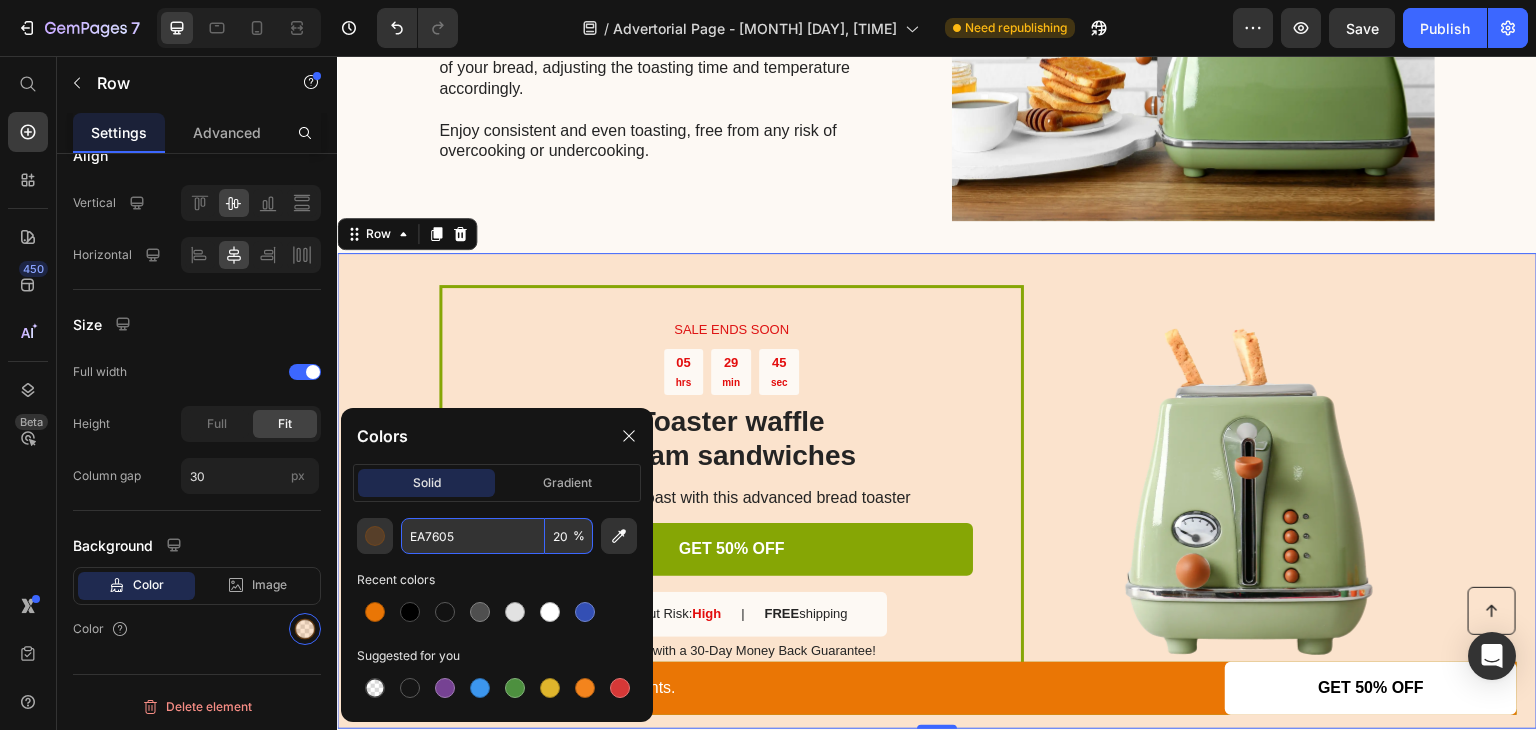 type on "20" 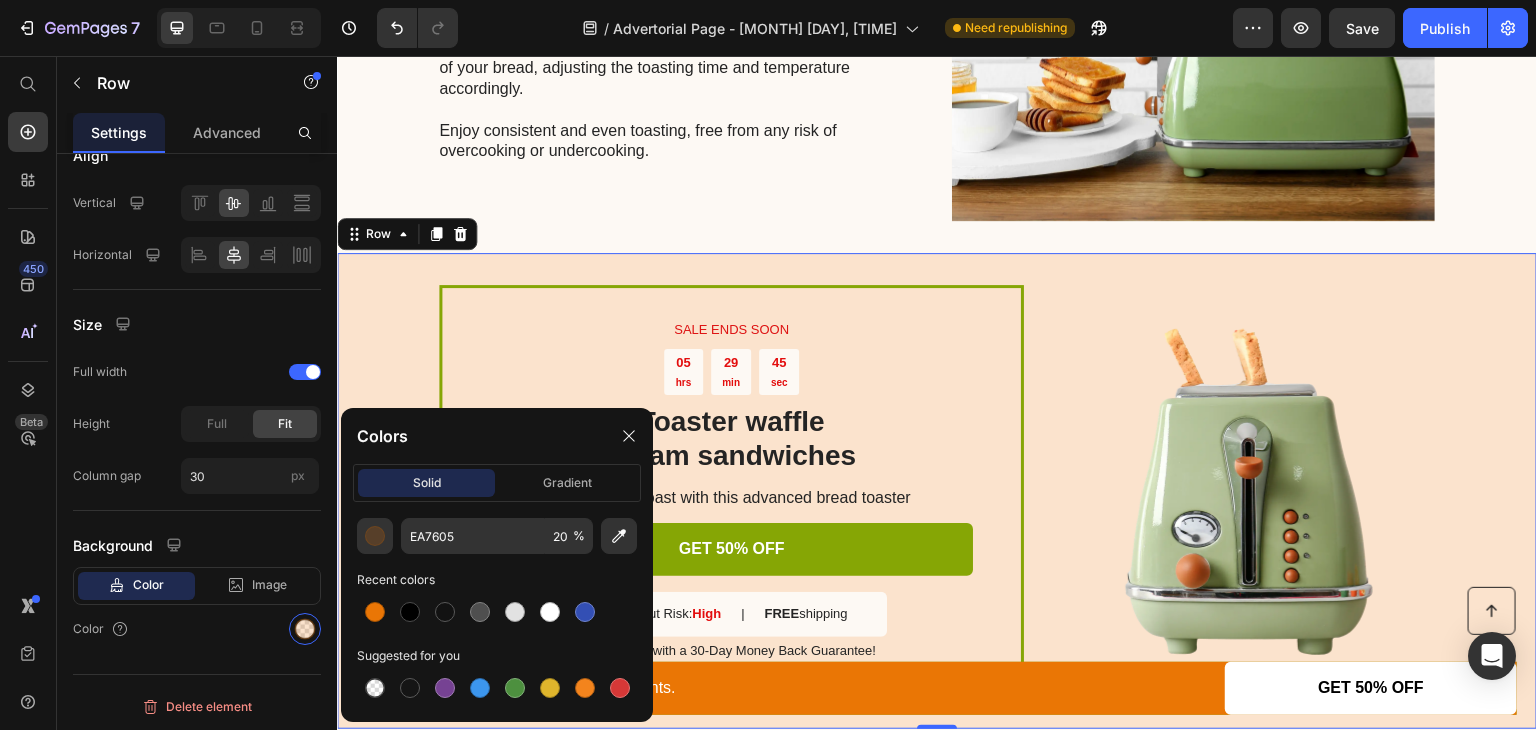 click on "SALE ENDS SOON Text Block 05 hrs 29 min 45 sec Countdown Timer Toaster waffle cream sandwiches Heading Perfect your toast with this advanced bread toaster Text Block GET 50% OFF Button Sell-out Risk:  High Text Block | Text Block FREE  shipping Text Block Row Try it today with a 30-Day Money Back Guarantee! Text Block Row Image Row   0" at bounding box center (937, 490) 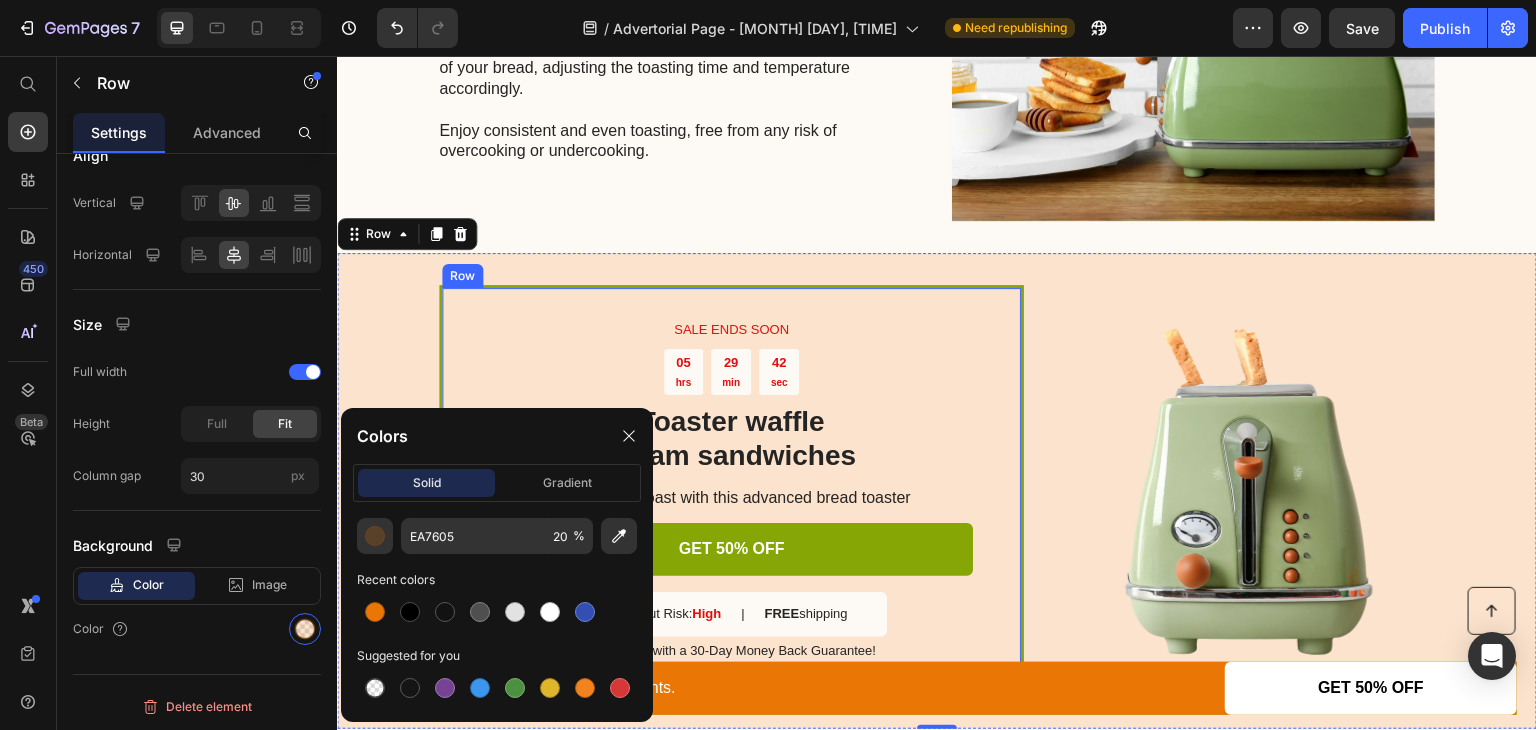 click on "SALE ENDS SOON Text Block 05 hrs 29 min 42 sec Countdown Timer Toaster waffle cream sandwiches Heading Perfect your toast with this advanced bread toaster Text Block GET 50% OFF Button Sell-out Risk:  High Text Block | Text Block FREE  shipping Text Block Row Try it today with a 30-Day Money Back Guarantee! Text Block Row" at bounding box center [731, 490] 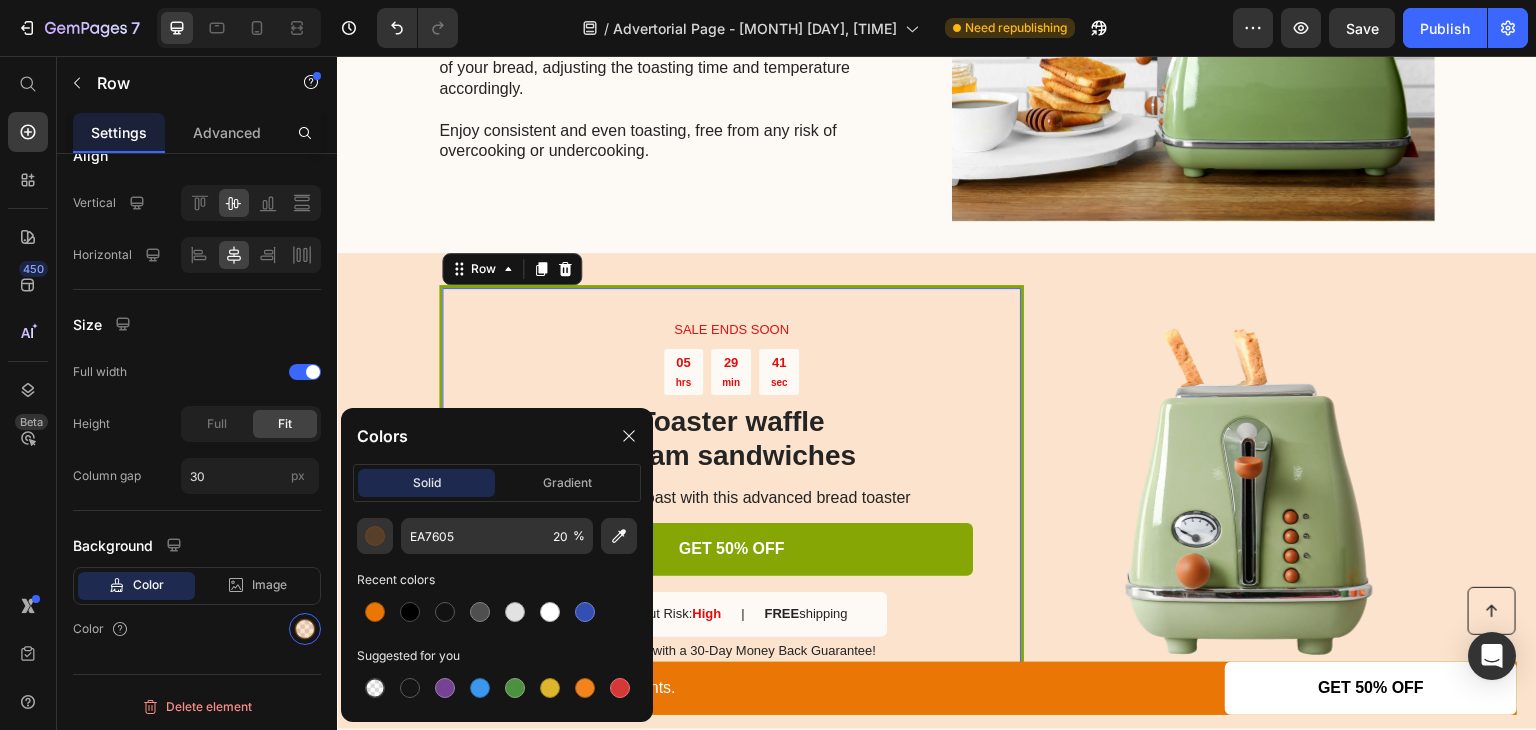scroll, scrollTop: 277, scrollLeft: 0, axis: vertical 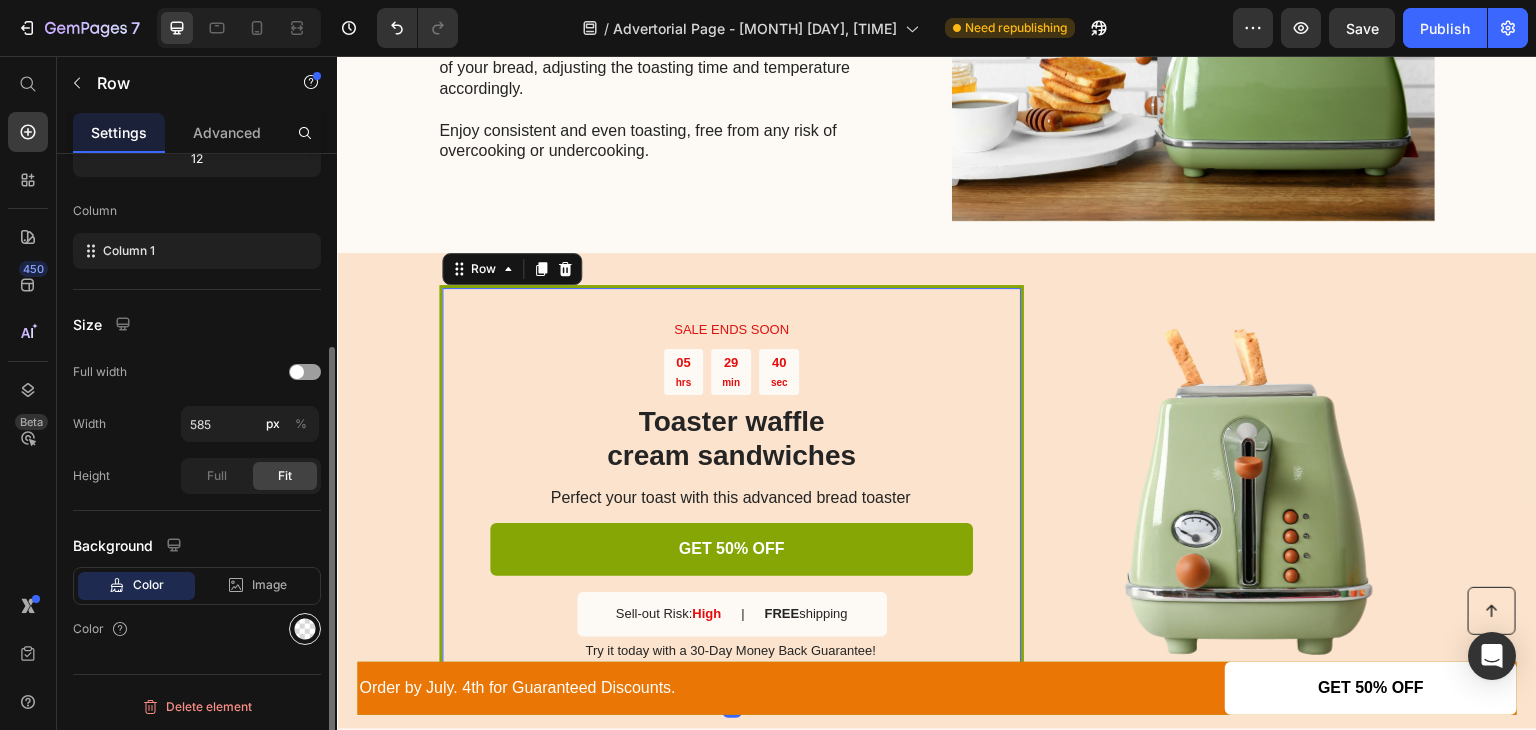 click at bounding box center (305, 629) 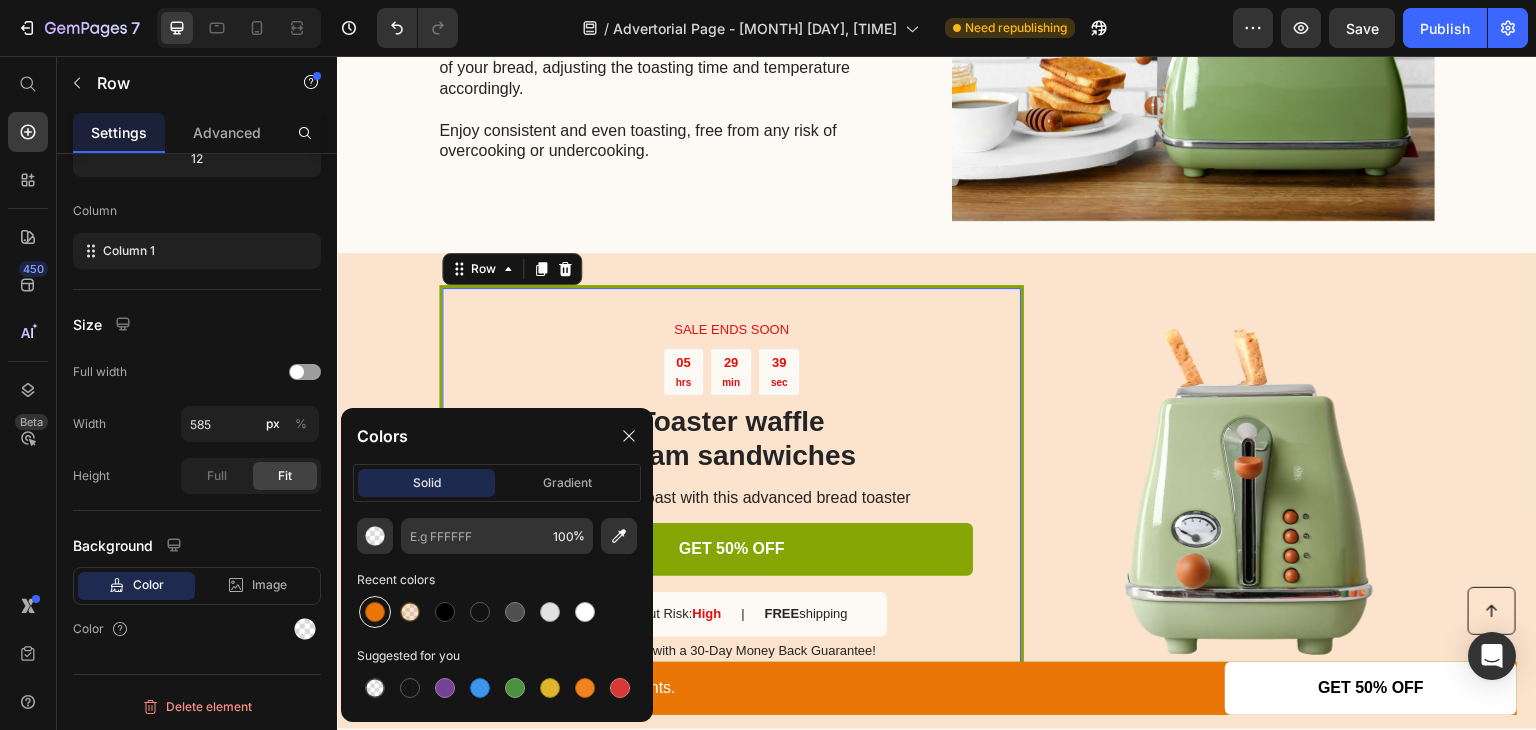click at bounding box center (375, 612) 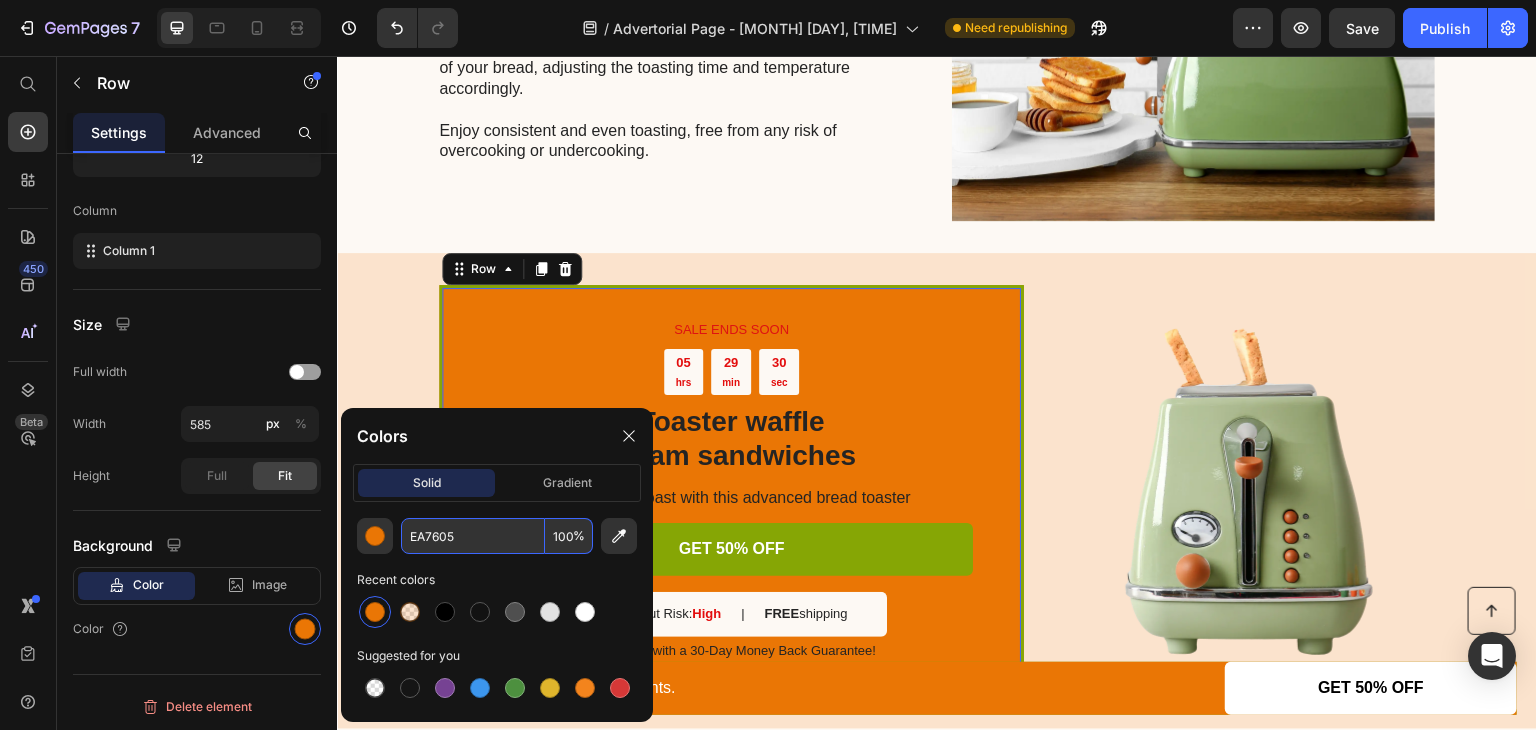 click on "100" at bounding box center (569, 536) 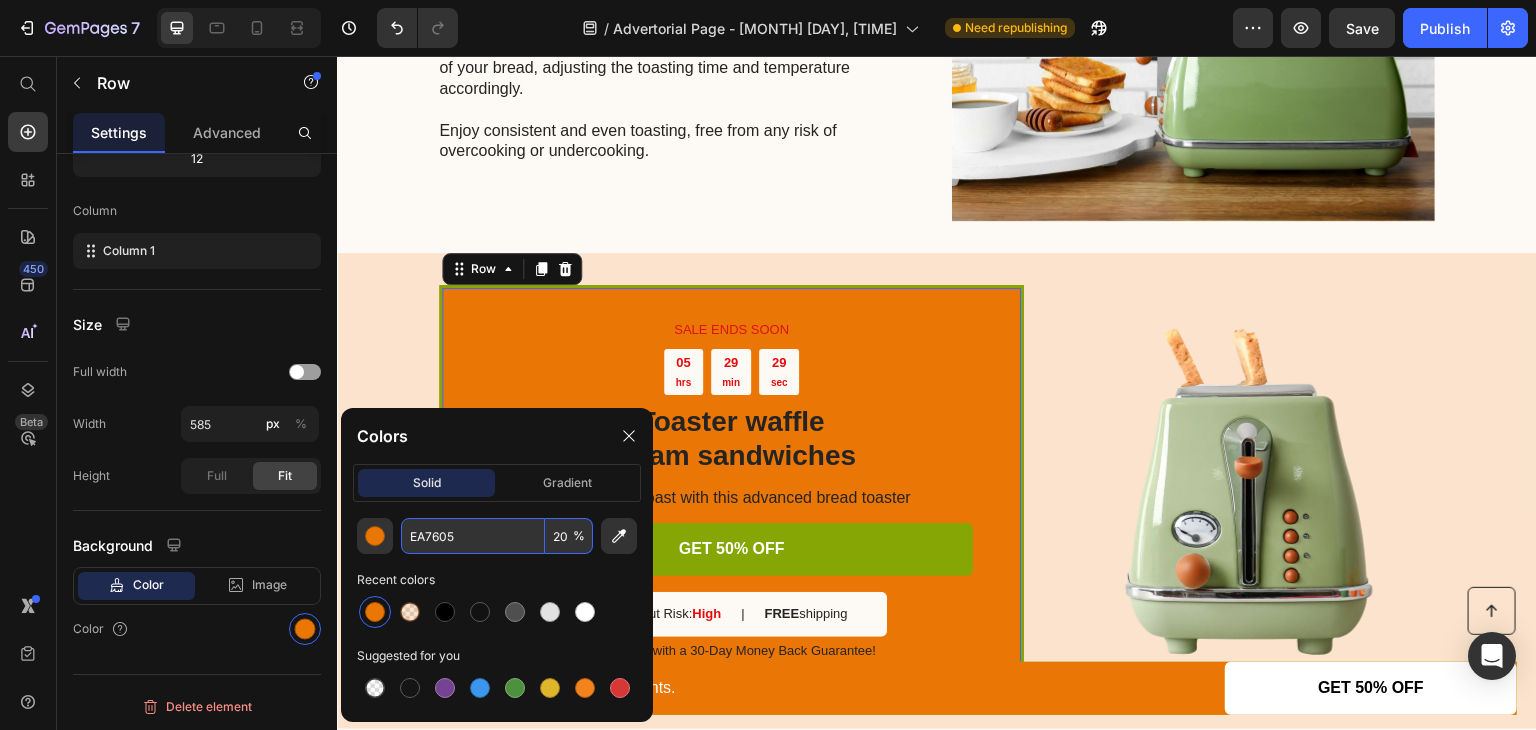 type on "20" 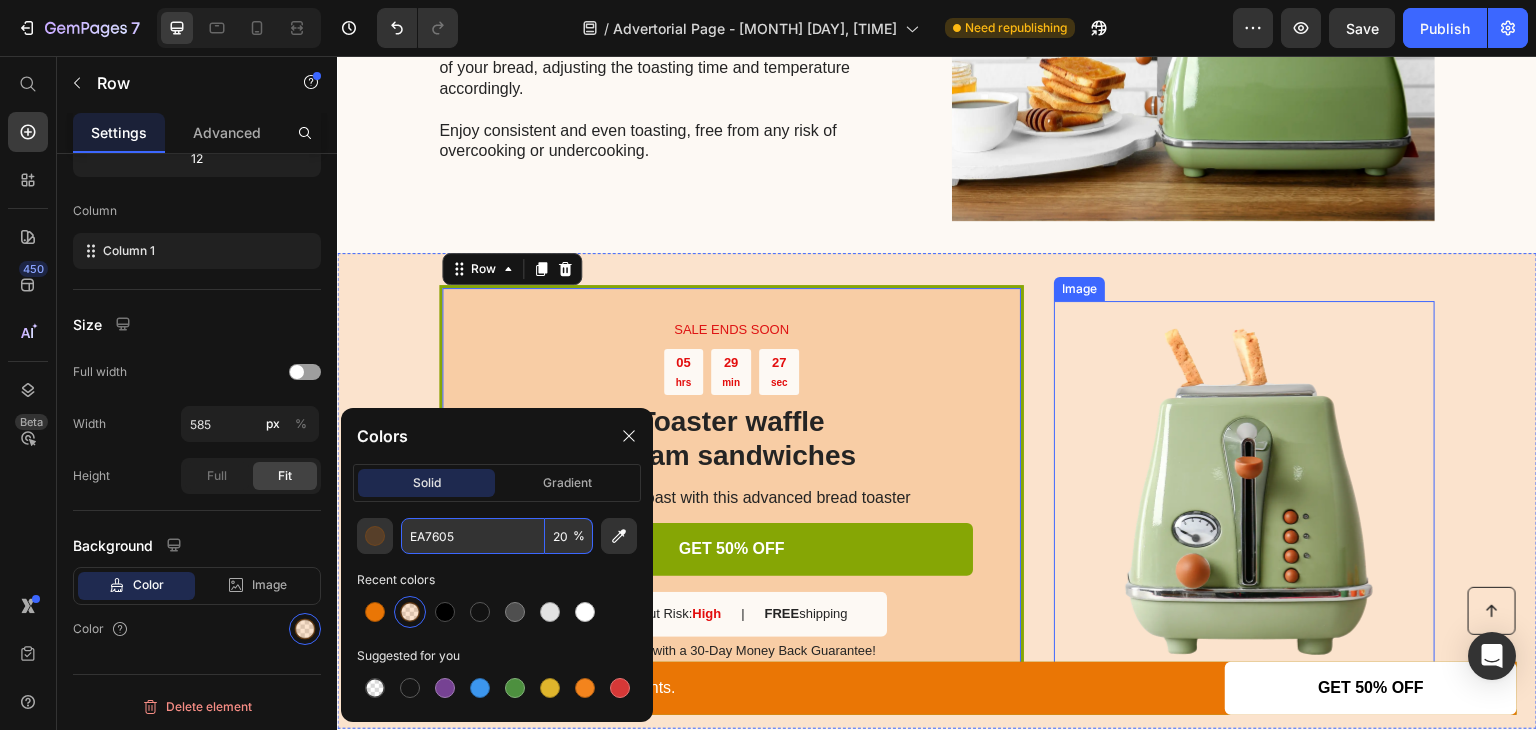 click at bounding box center (1244, 491) 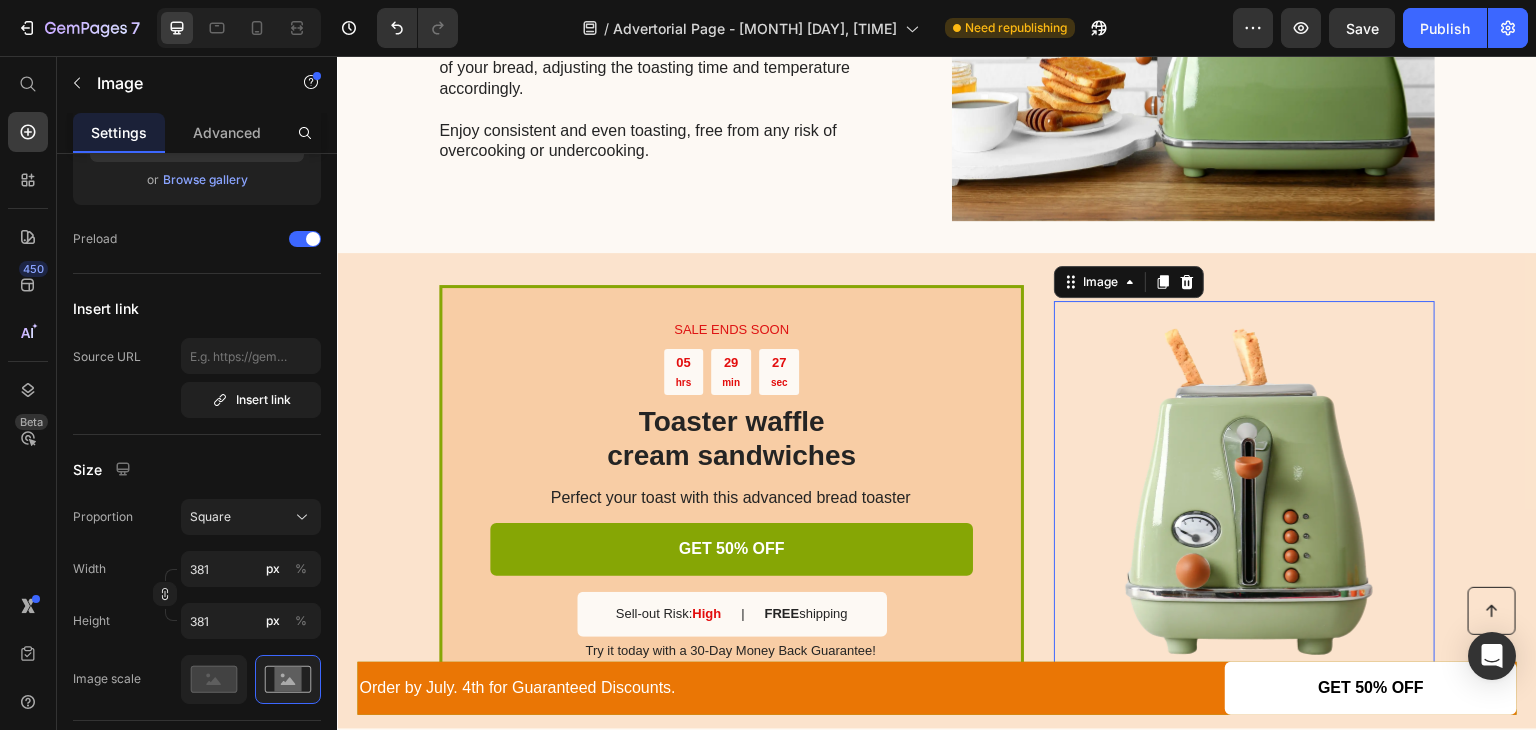 scroll, scrollTop: 0, scrollLeft: 0, axis: both 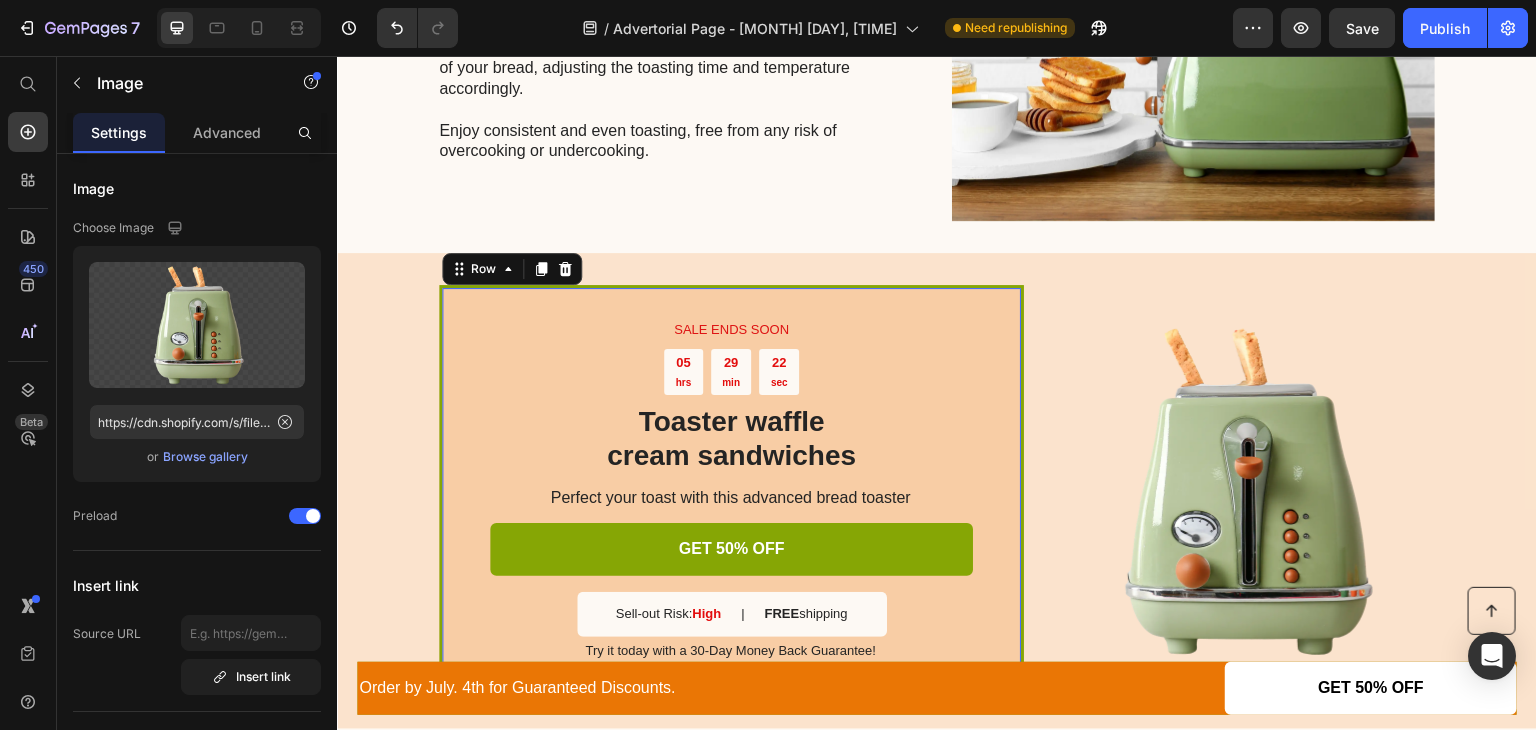 click on "SALE ENDS SOON Text Block 05 hrs 29 min 22 sec Countdown Timer Toaster waffle cream sandwiches Heading Perfect your toast with this advanced bread toaster Text Block GET 50% OFF Button Sell-out Risk:  High Text Block | Text Block FREE  shipping Text Block Row Try it today with a 30-Day Money Back Guarantee! Text Block Row   0" at bounding box center [731, 490] 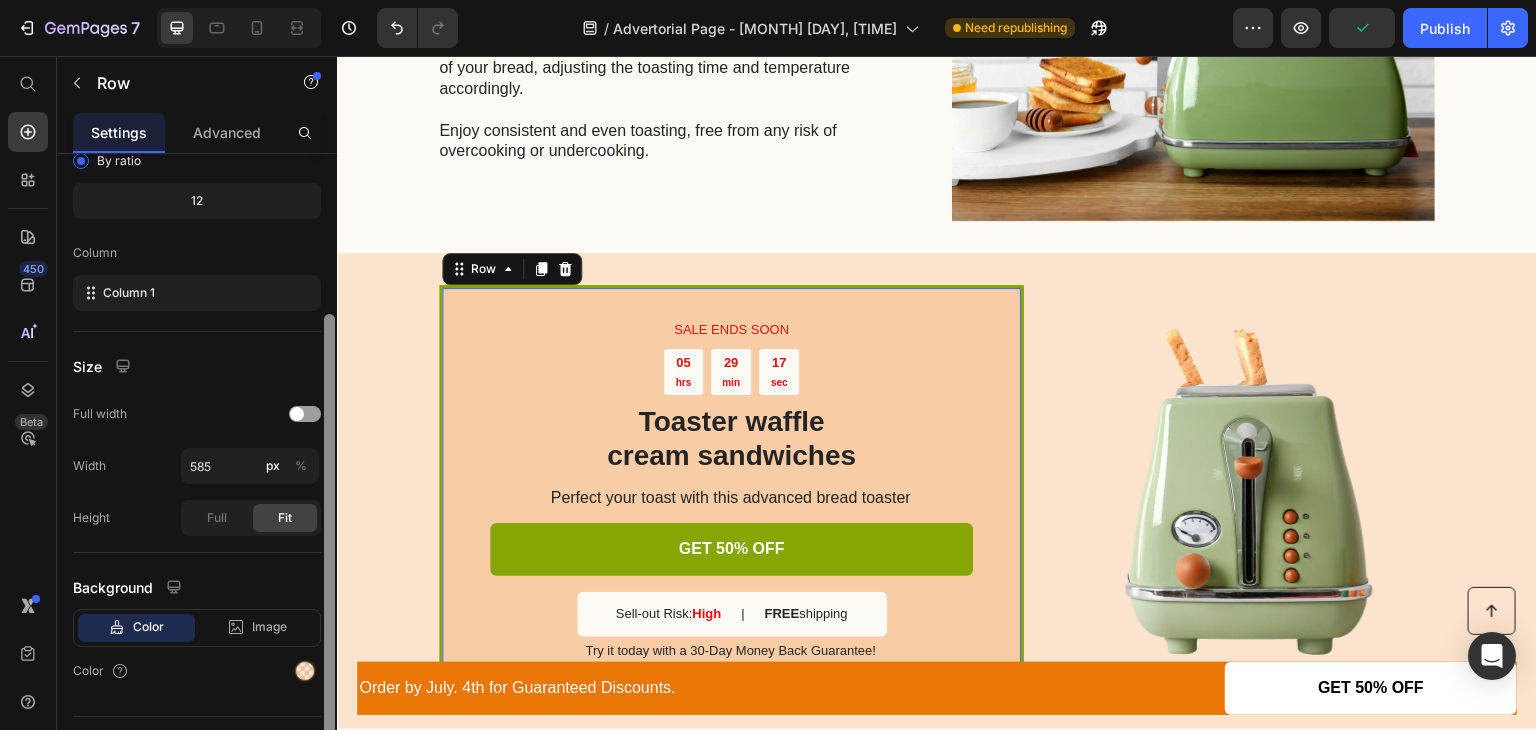 scroll, scrollTop: 244, scrollLeft: 0, axis: vertical 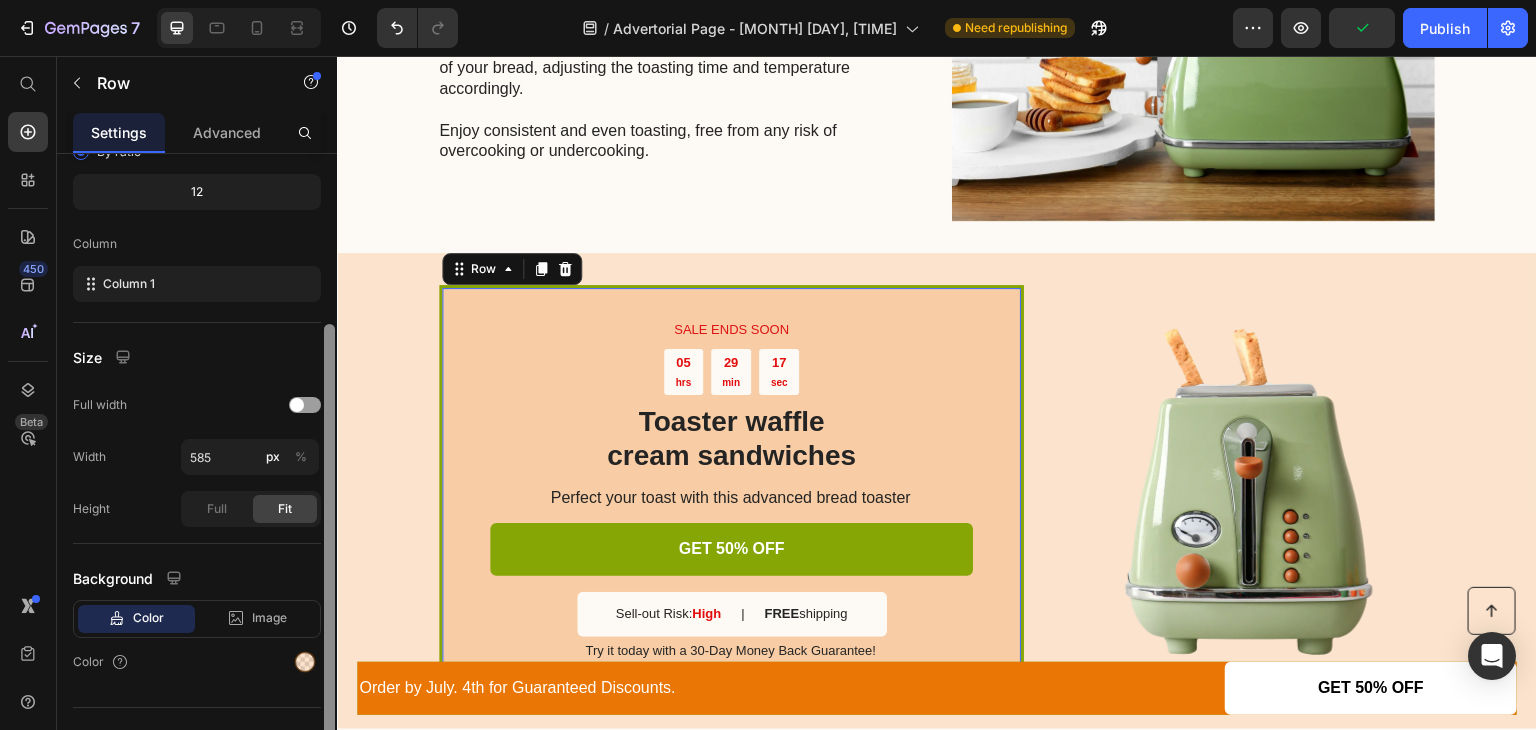 drag, startPoint x: 328, startPoint y: 427, endPoint x: 305, endPoint y: 597, distance: 171.54883 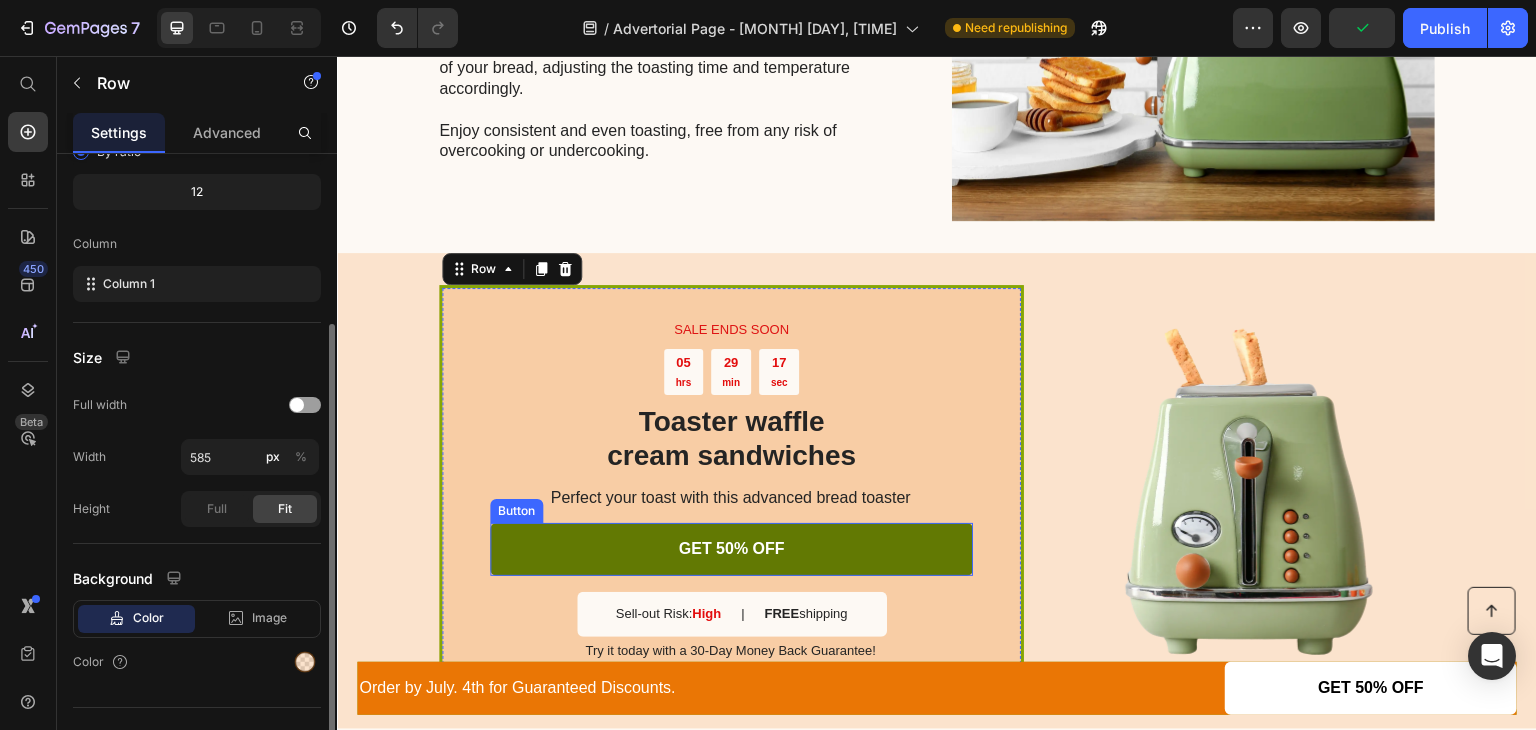 click on "GET 50% OFF" at bounding box center (731, 549) 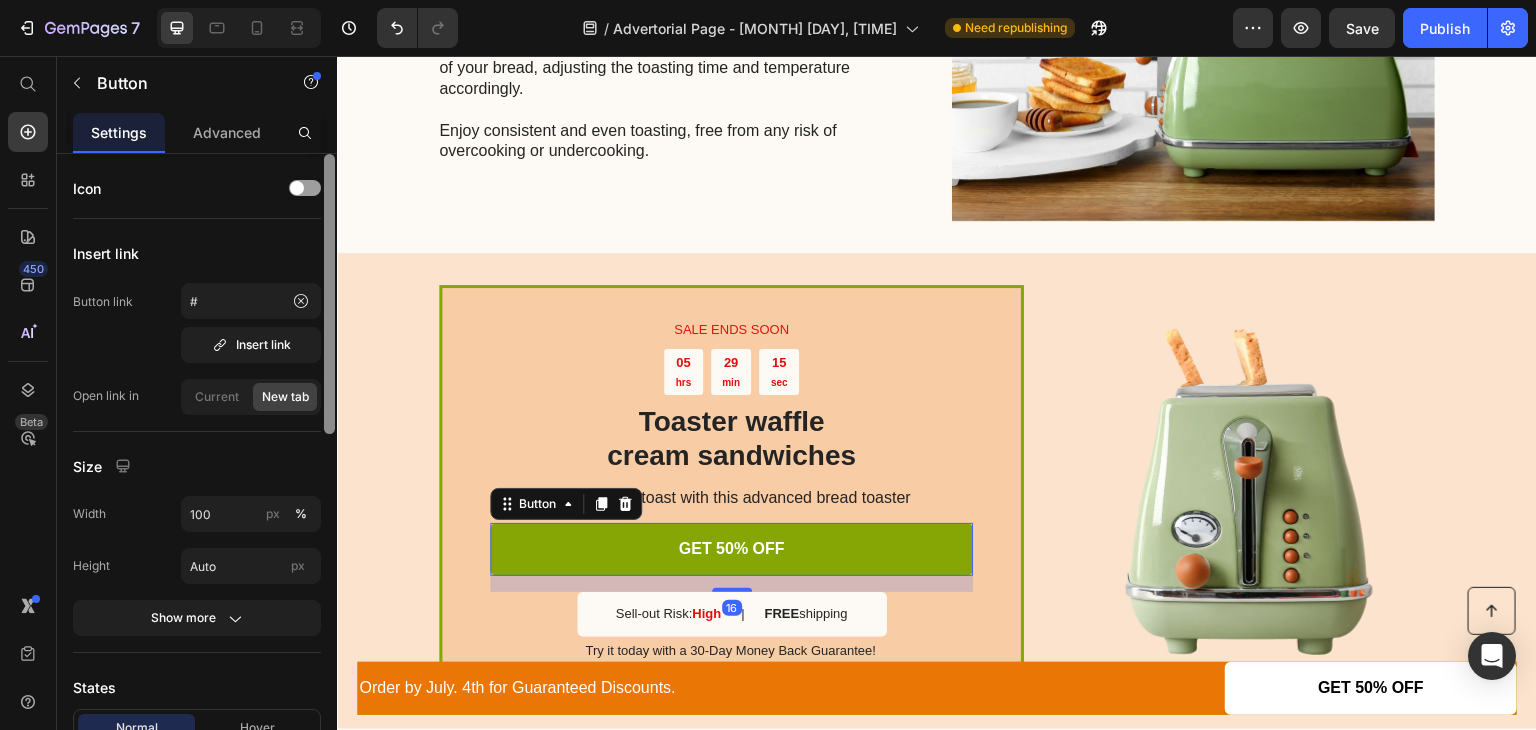 scroll, scrollTop: 632, scrollLeft: 0, axis: vertical 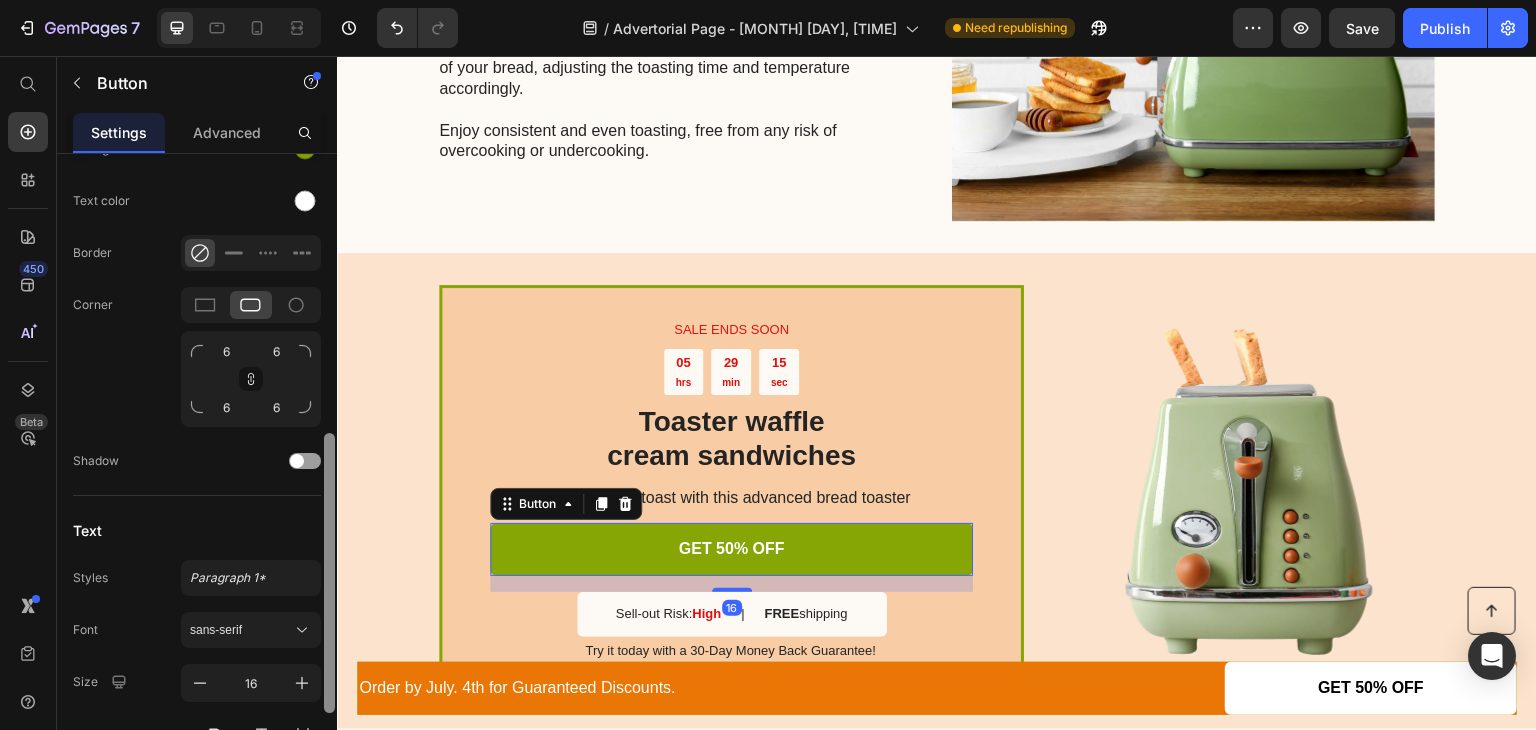 drag, startPoint x: 336, startPoint y: 418, endPoint x: 325, endPoint y: 529, distance: 111.54372 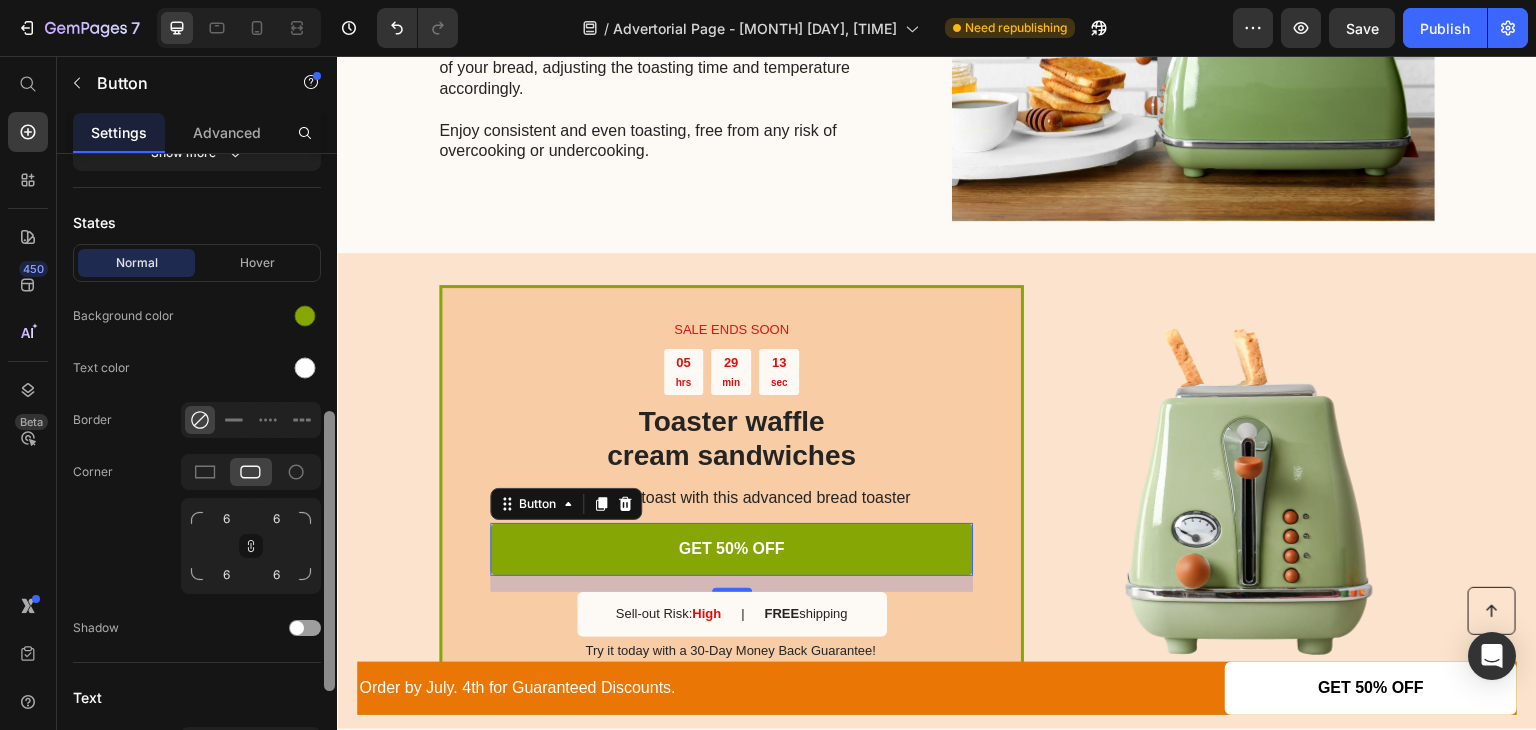 scroll, scrollTop: 407, scrollLeft: 0, axis: vertical 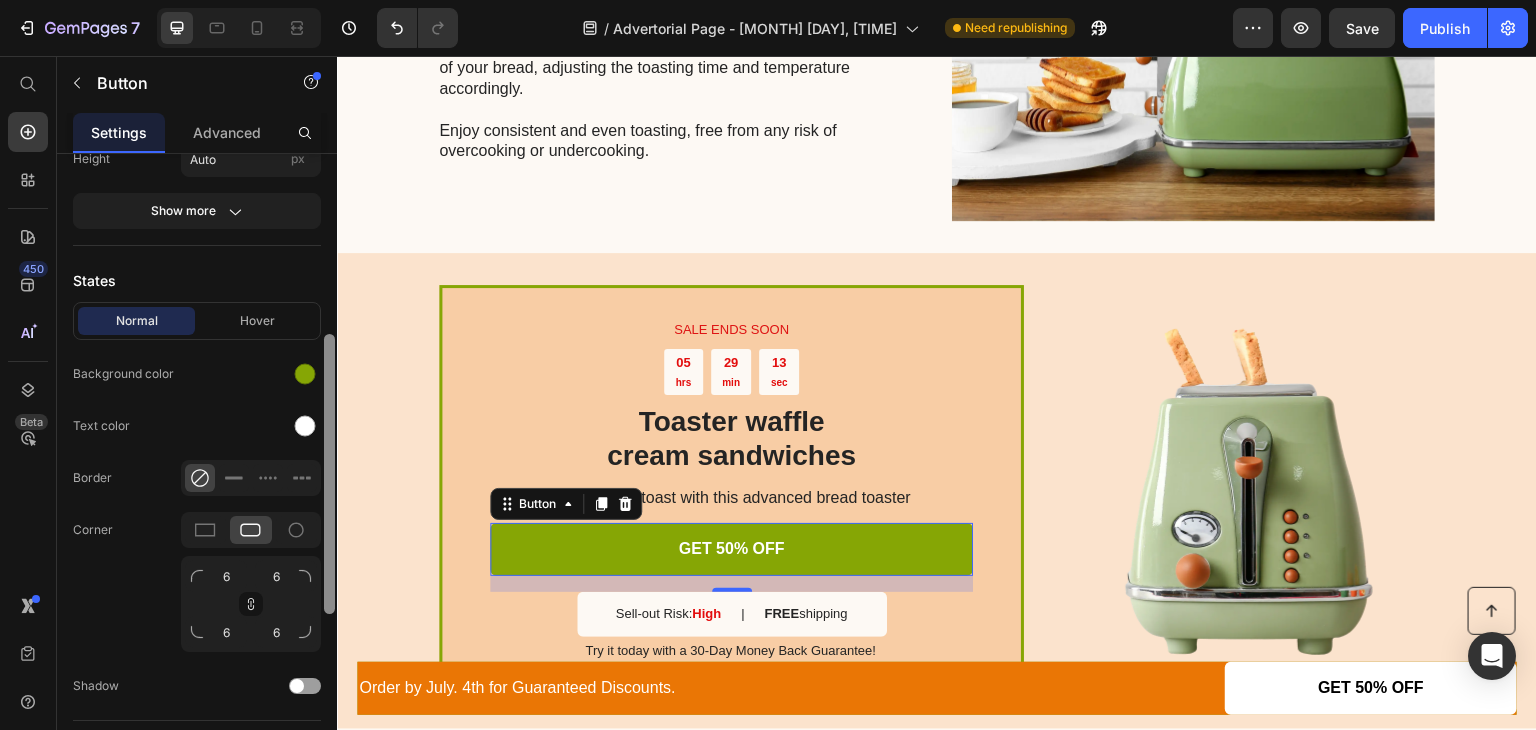 drag, startPoint x: 328, startPoint y: 495, endPoint x: 312, endPoint y: 395, distance: 101.27191 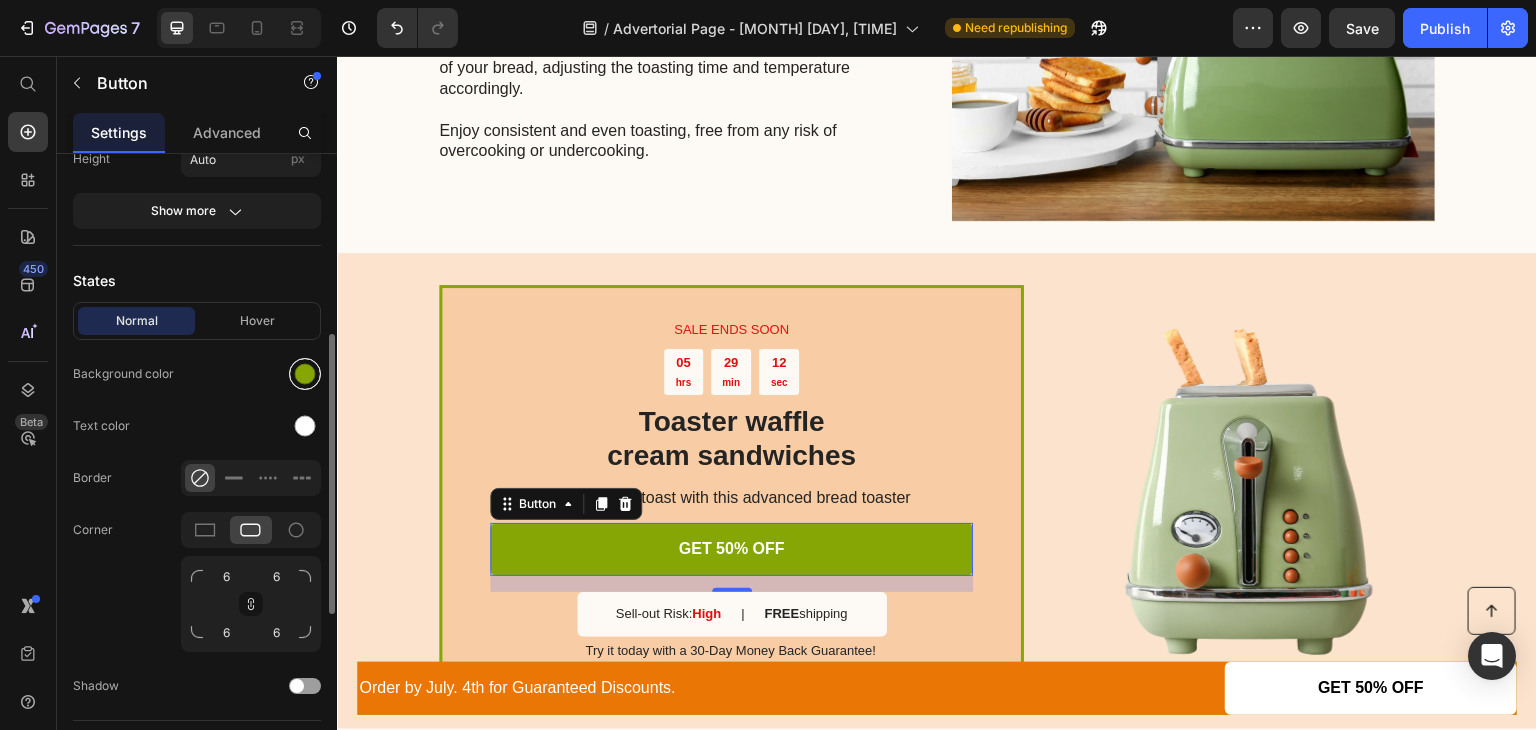 click at bounding box center [305, 374] 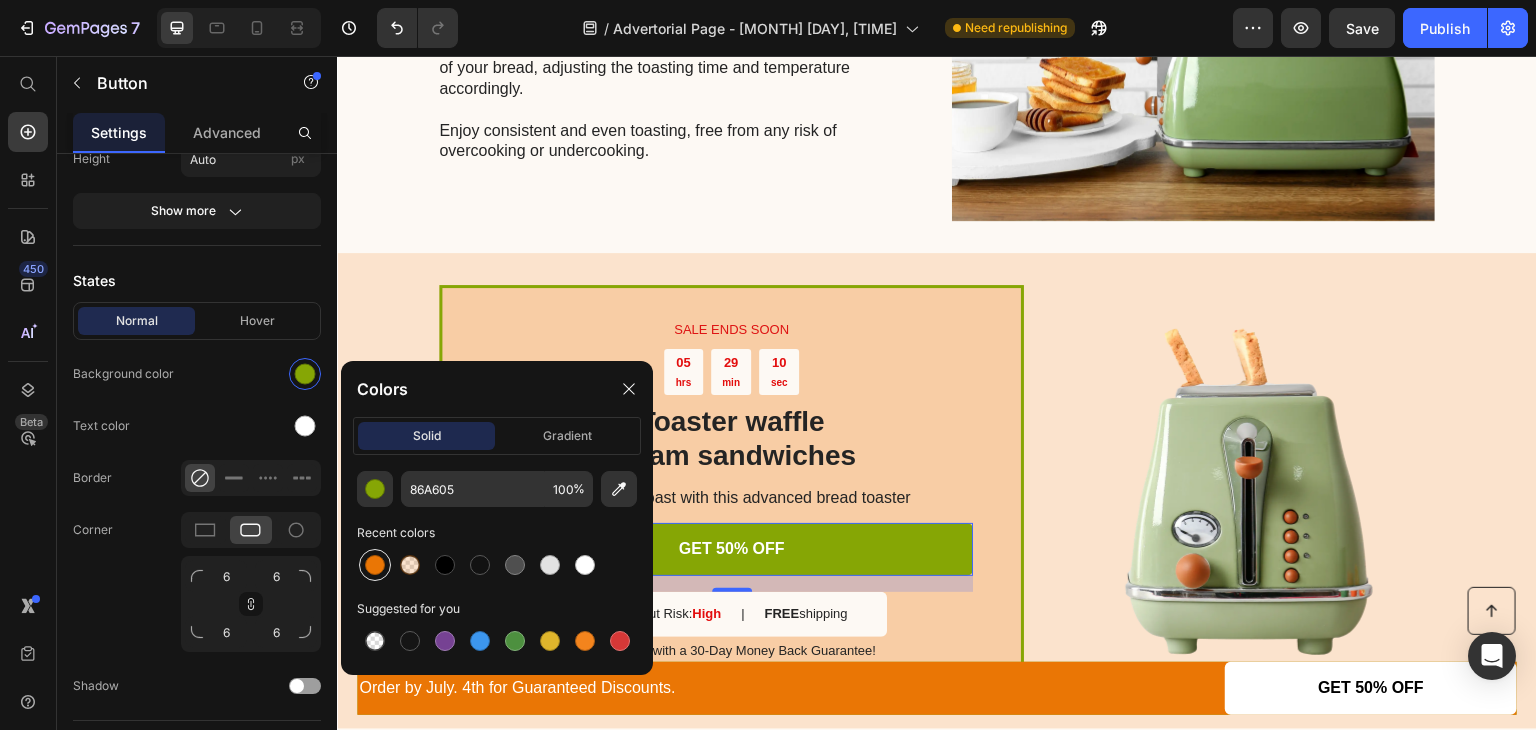 click at bounding box center [375, 565] 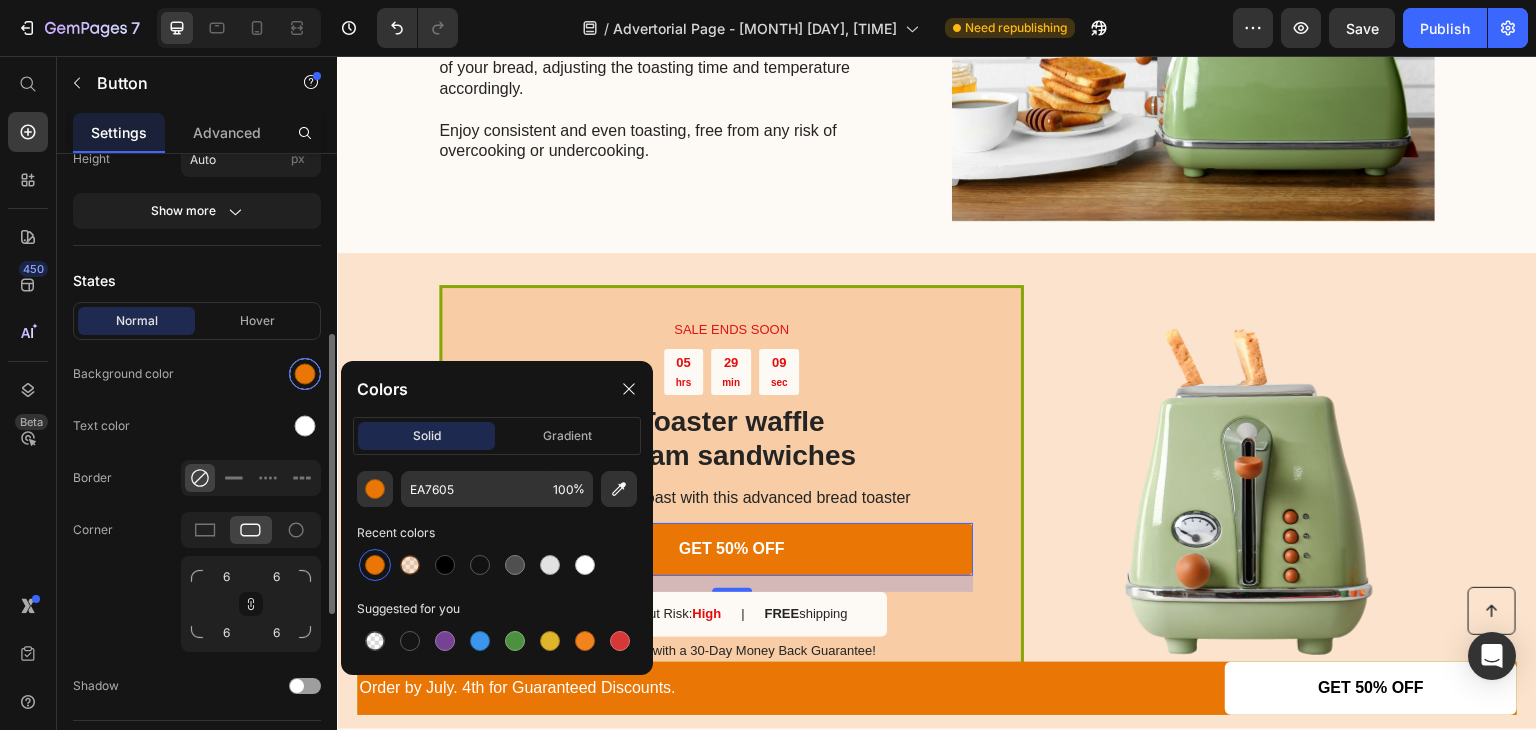 click at bounding box center (305, 374) 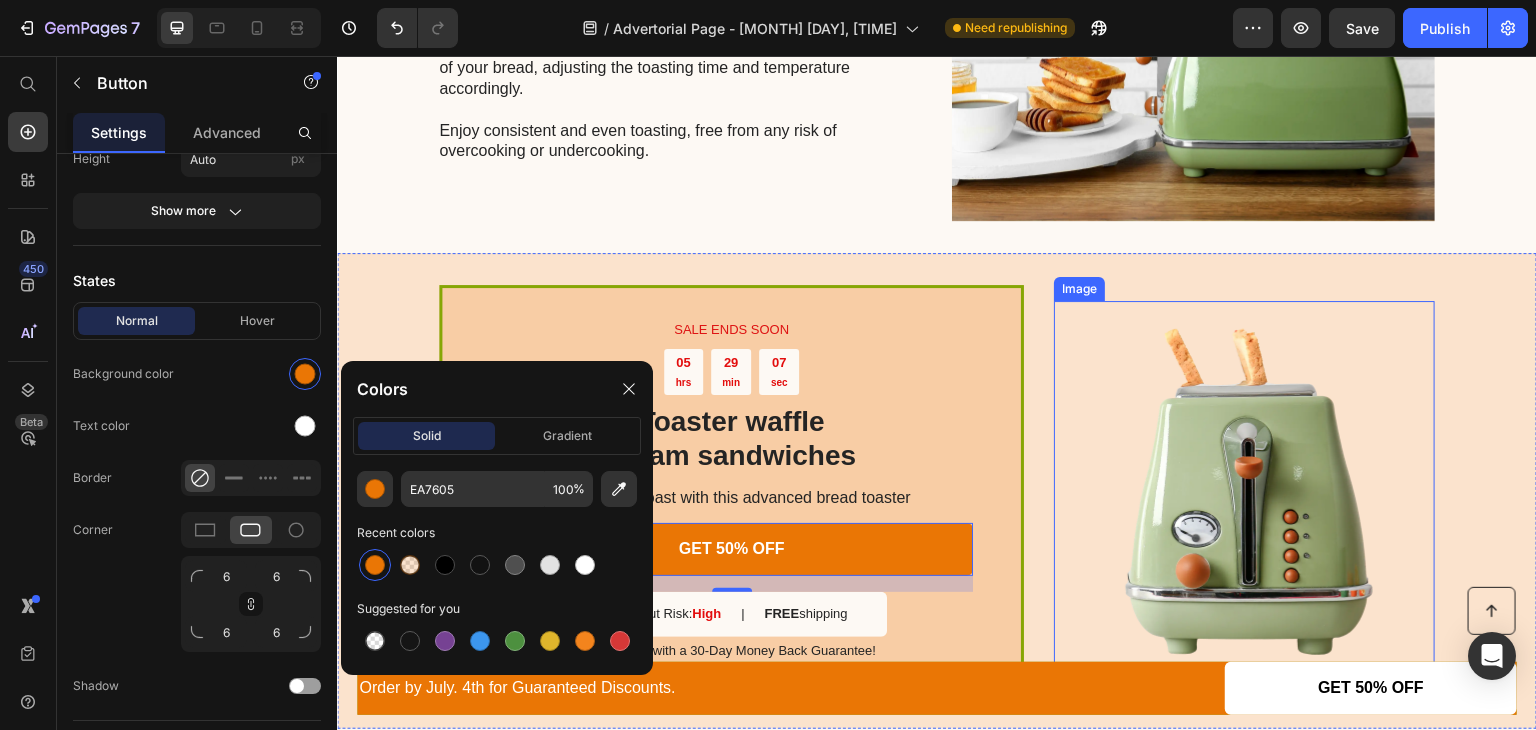 click at bounding box center (1244, 491) 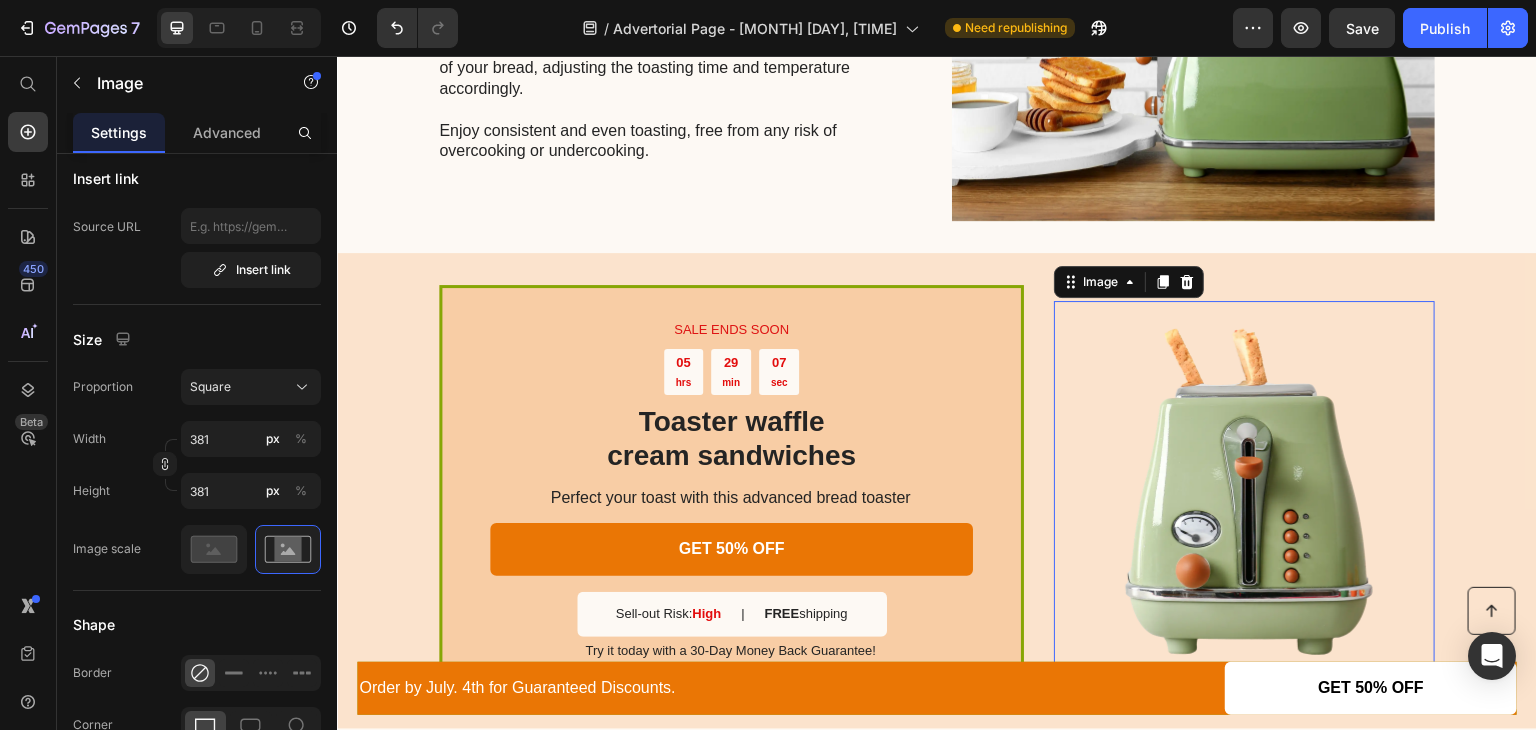 scroll, scrollTop: 0, scrollLeft: 0, axis: both 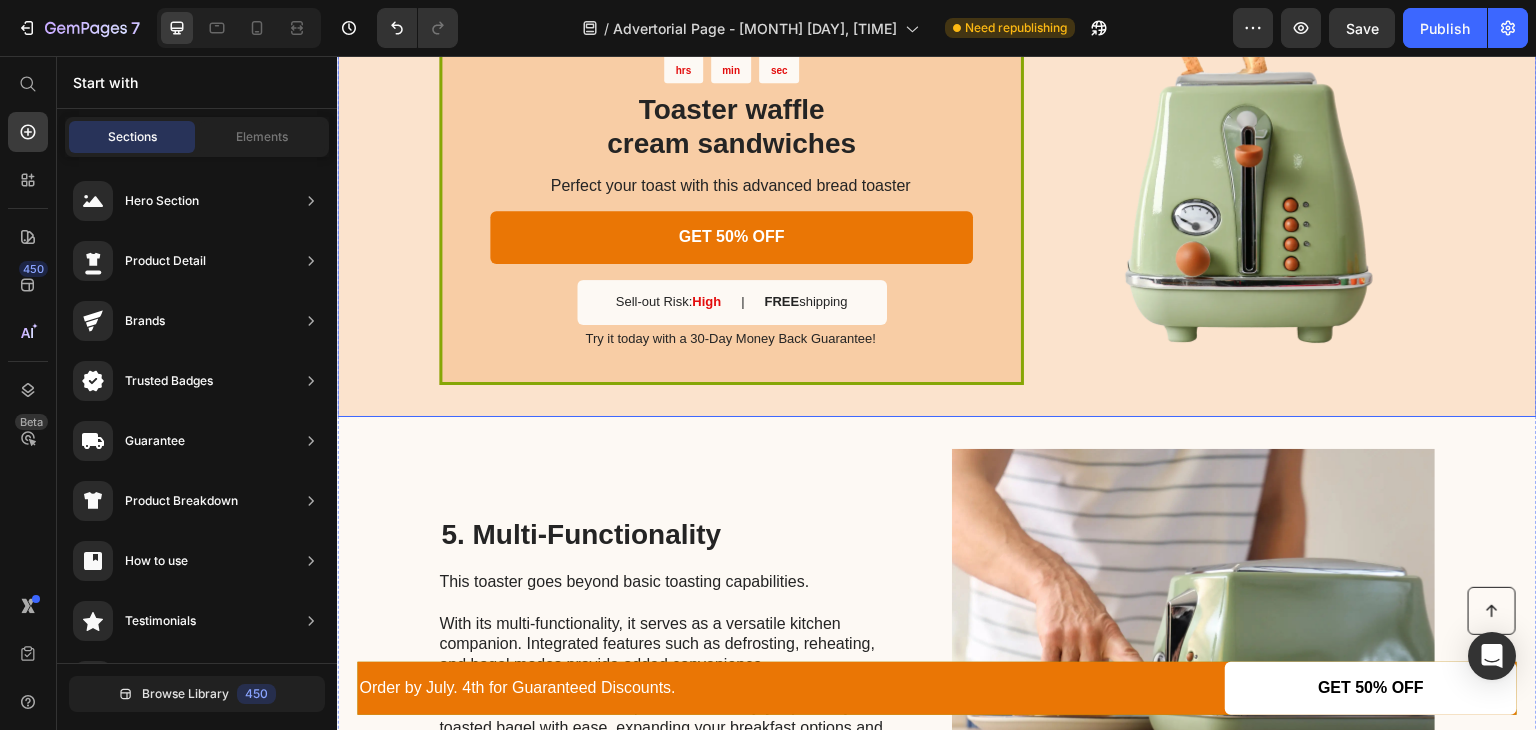 click on "SALE ENDS SOON Text Block 05 hrs 28 min 57 sec Countdown Timer Toaster waffle cream sandwiches Heading Perfect your toast with this advanced bread toaster Text Block GET 50% OFF Button Sell-out Risk:  High Text Block | Text Block FREE  shipping Text Block Row Try it today with a 30-Day Money Back Guarantee! Text Block Row Image Row" at bounding box center [937, 178] 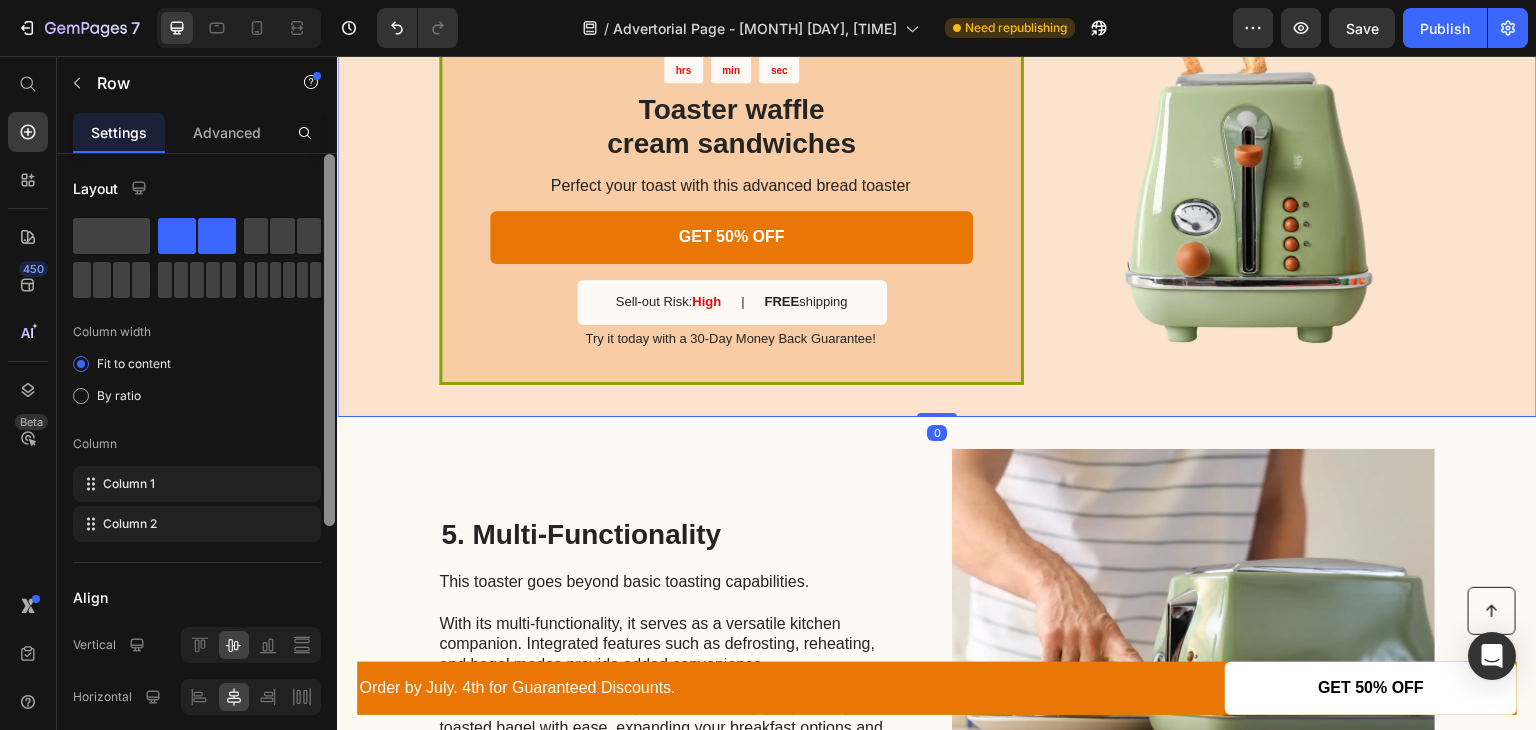 scroll, scrollTop: 71, scrollLeft: 0, axis: vertical 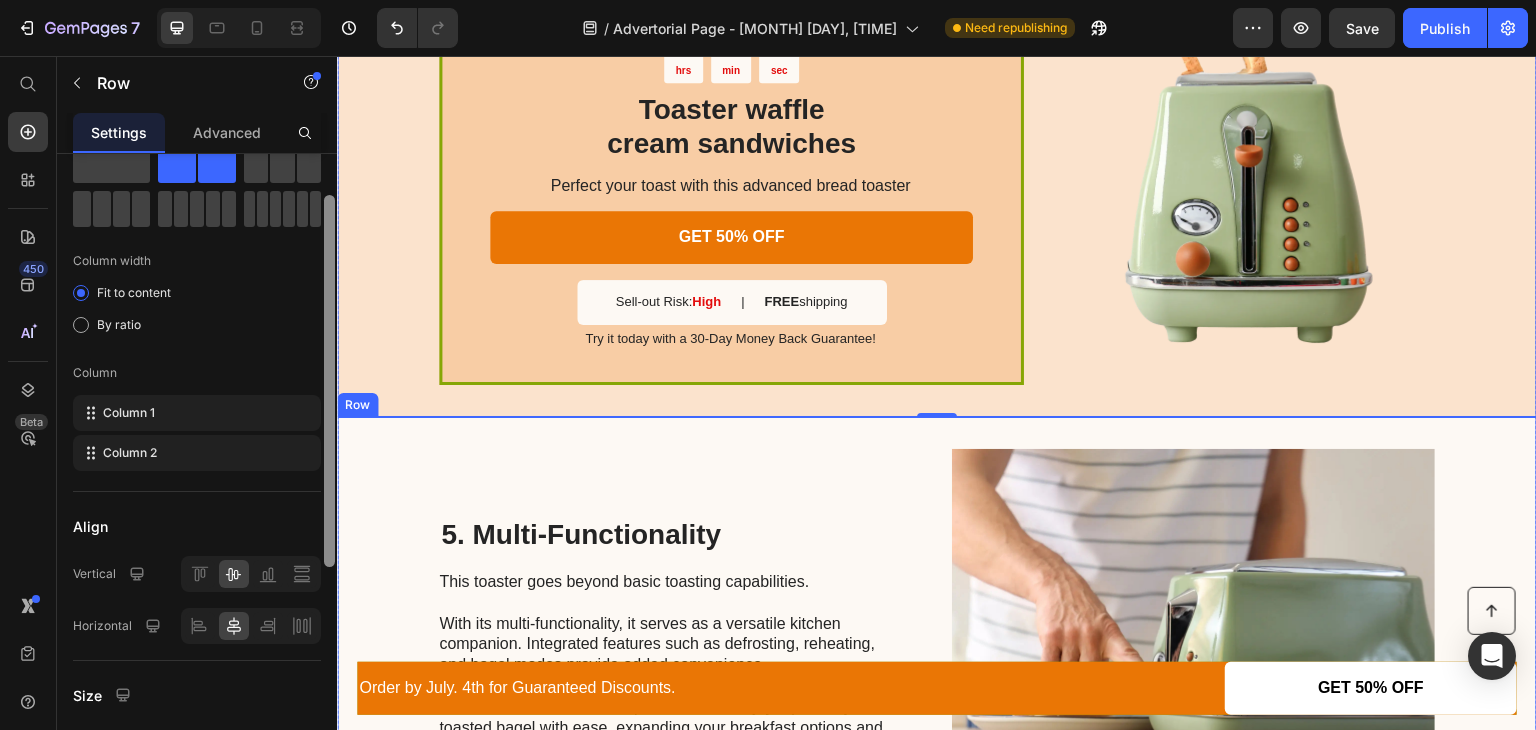 drag, startPoint x: 670, startPoint y: 390, endPoint x: 349, endPoint y: 488, distance: 335.62628 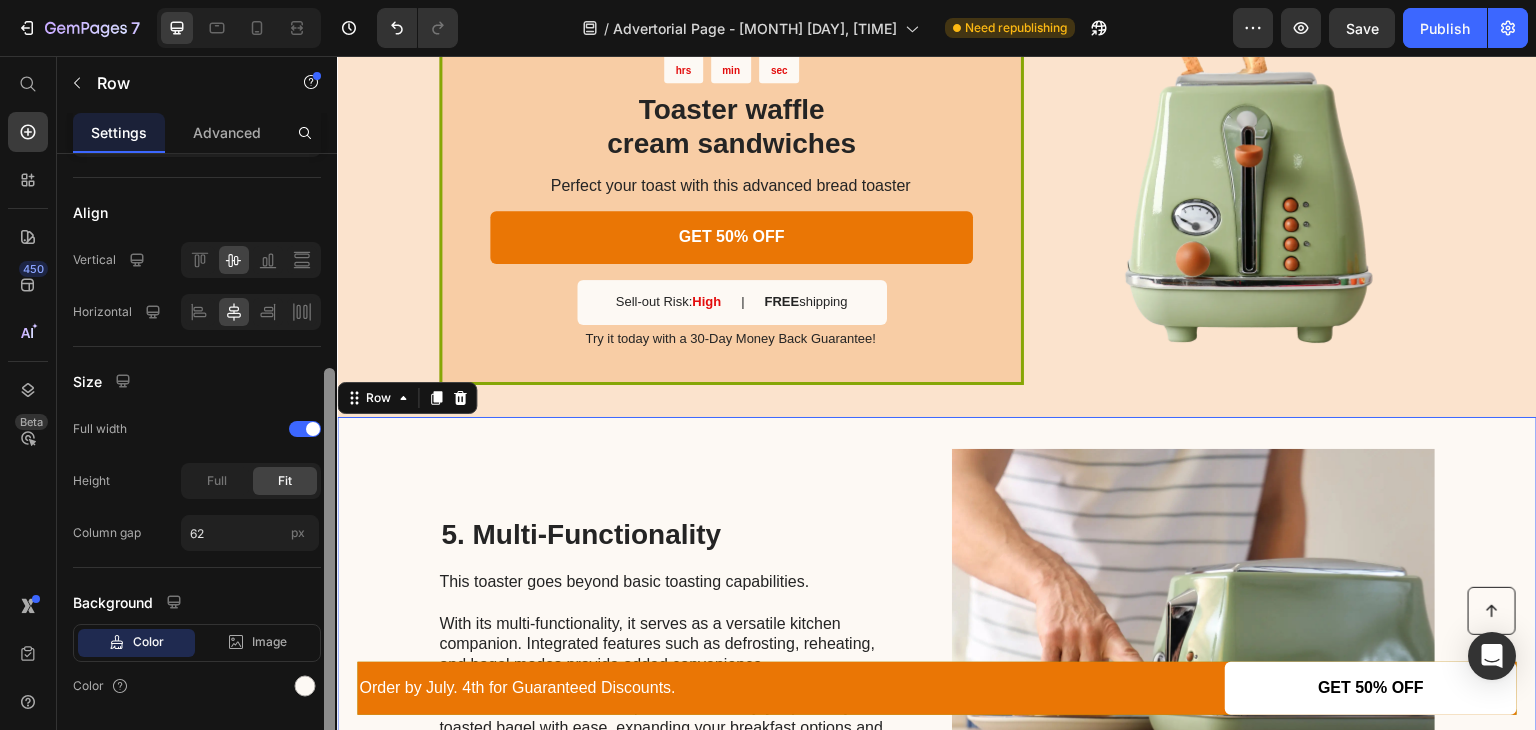 scroll, scrollTop: 356, scrollLeft: 0, axis: vertical 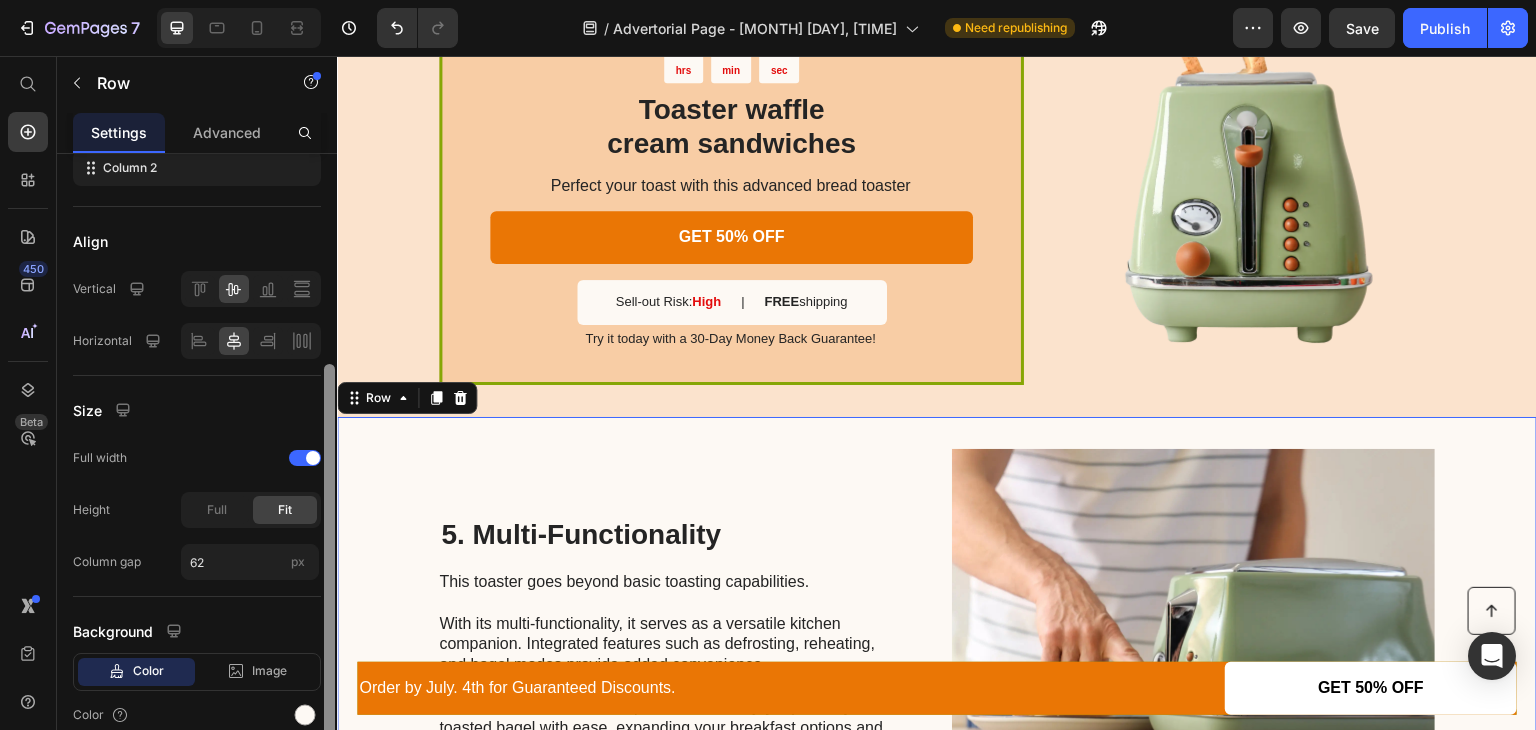 drag, startPoint x: 669, startPoint y: 555, endPoint x: 339, endPoint y: 496, distance: 335.23276 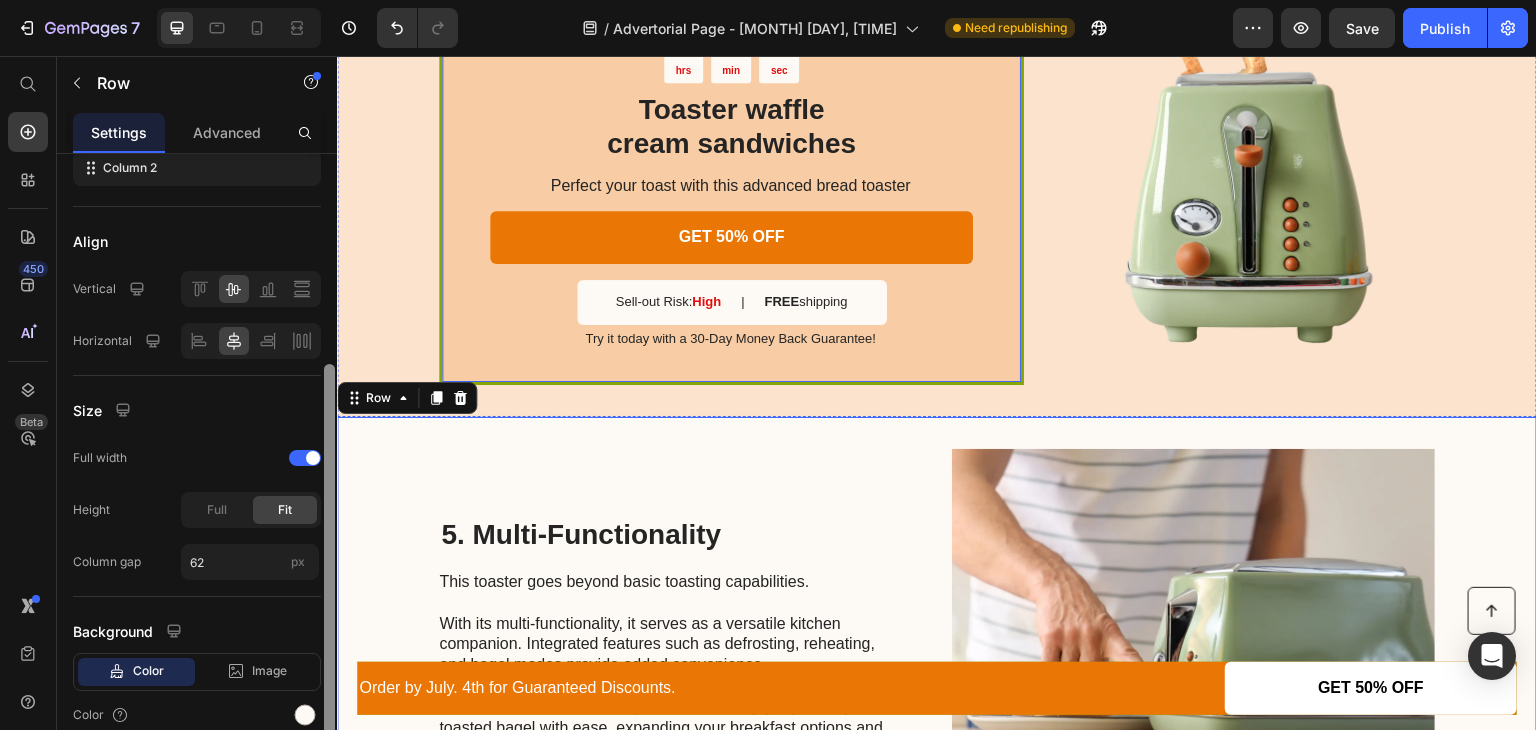 click on "SALE ENDS SOON Text Block 05 hrs 28 min 45 sec Countdown Timer Toaster waffle cream sandwiches Heading Perfect your toast with this advanced bread toaster Text Block GET 50% OFF Button Sell-out Risk:  High Text Block | Text Block FREE  shipping Text Block Row Try it today with a 30-Day Money Back Guarantee! Text Block Row" at bounding box center (731, 178) 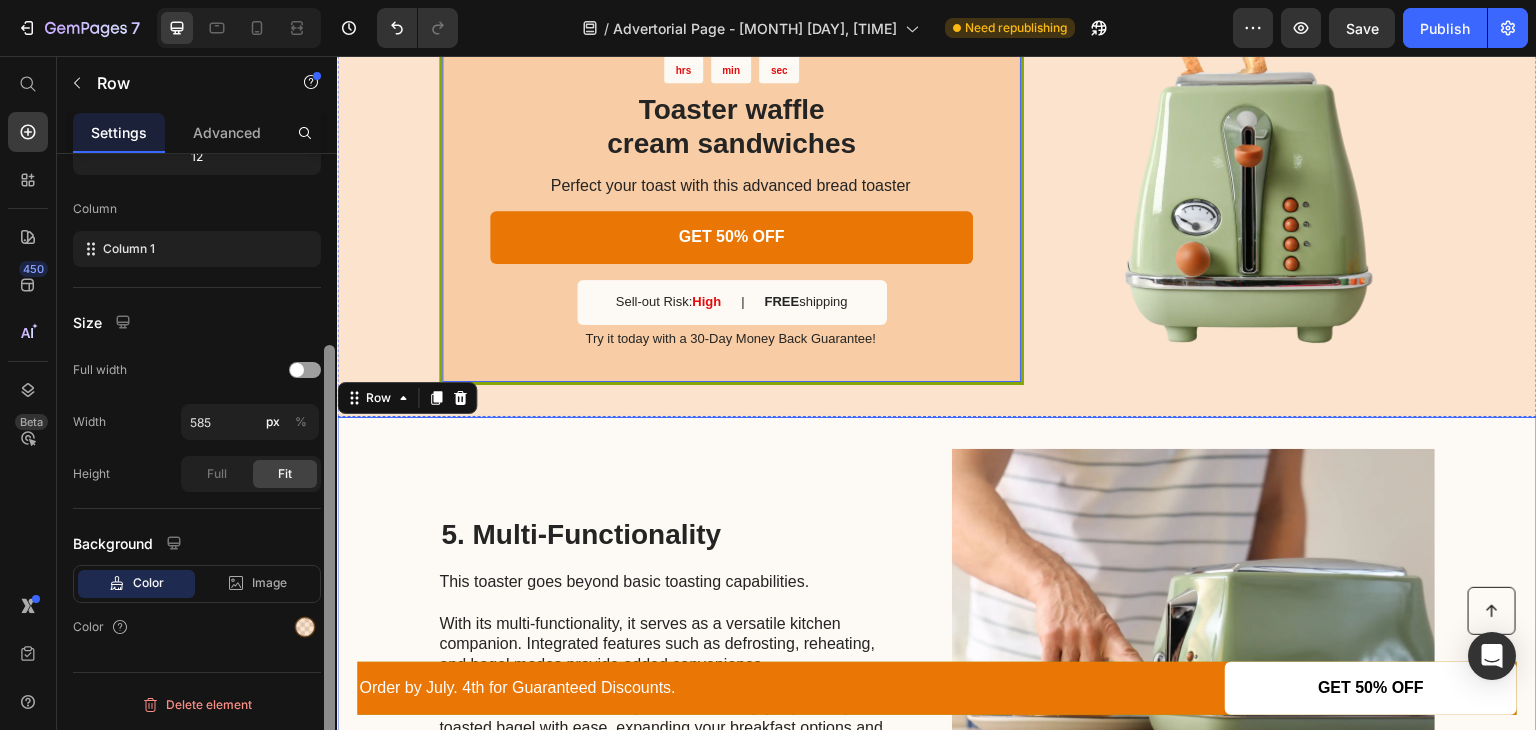 scroll, scrollTop: 277, scrollLeft: 0, axis: vertical 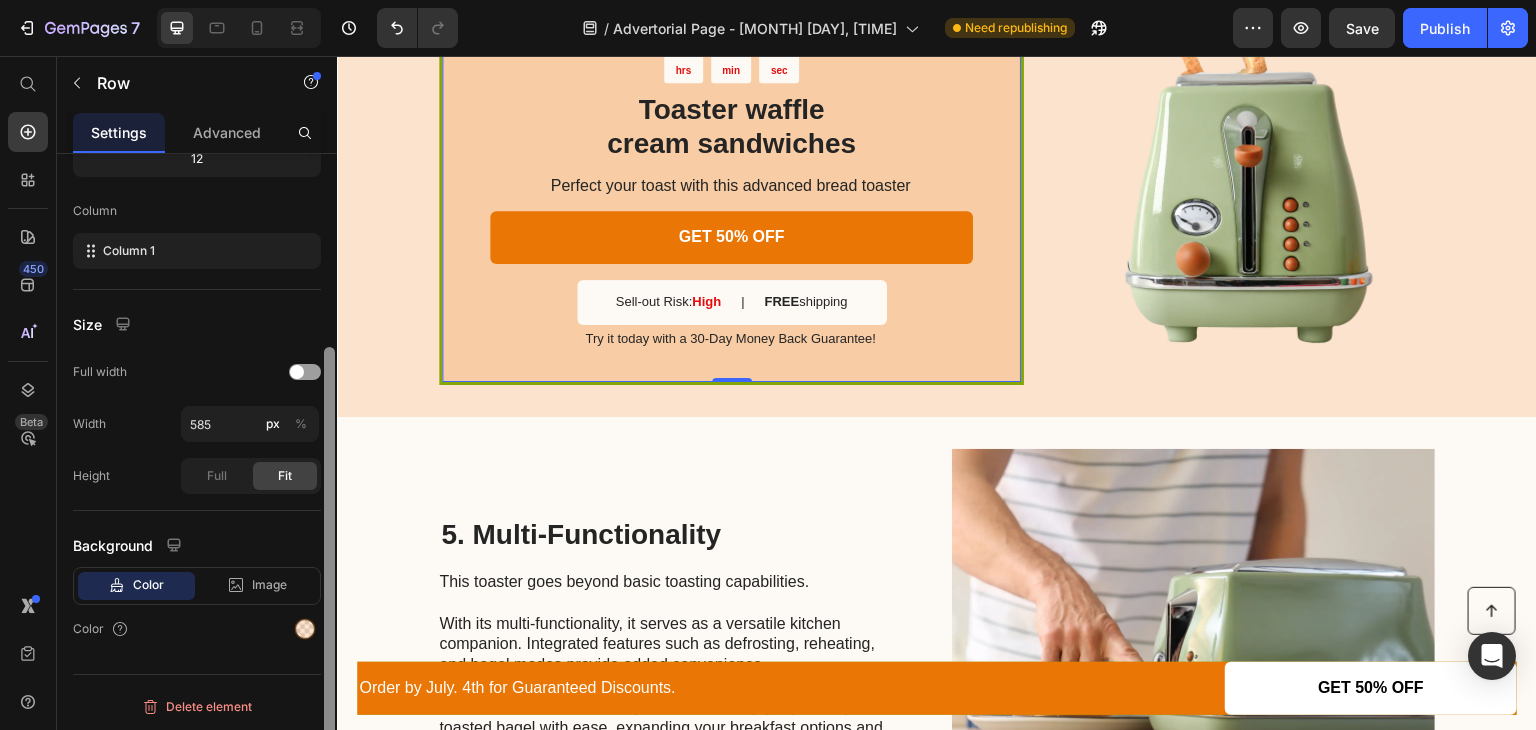 click on "SALE ENDS SOON Text Block 05 hrs 28 min 39 sec Countdown Timer Toaster waffle cream sandwiches Heading Perfect your toast with this advanced bread toaster Text Block GET 50% OFF Button Sell-out Risk:  High Text Block | Text Block FREE  shipping Text Block Row Try it today with a 30-Day Money Back Guarantee! Text Block Row   0" at bounding box center [731, 178] 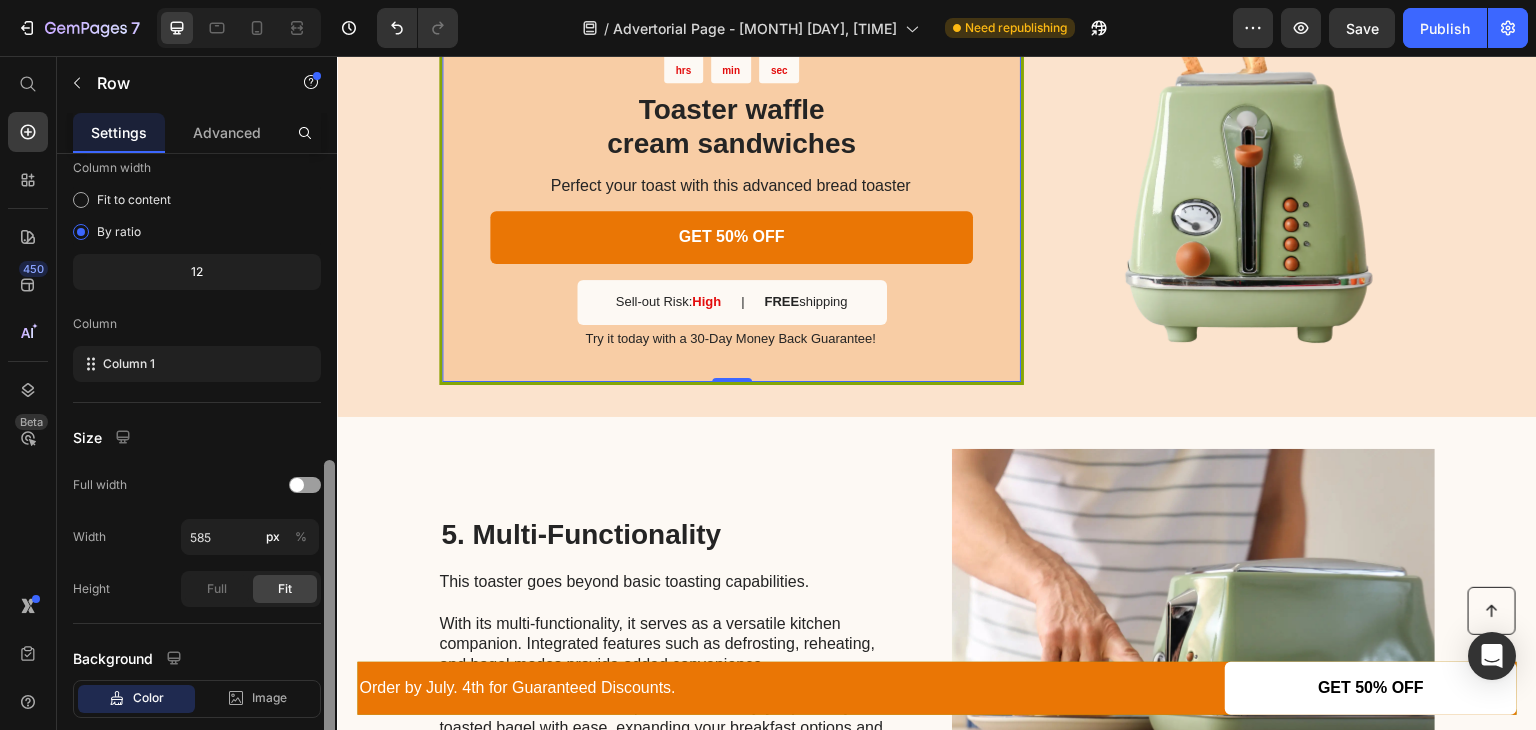 scroll, scrollTop: 0, scrollLeft: 0, axis: both 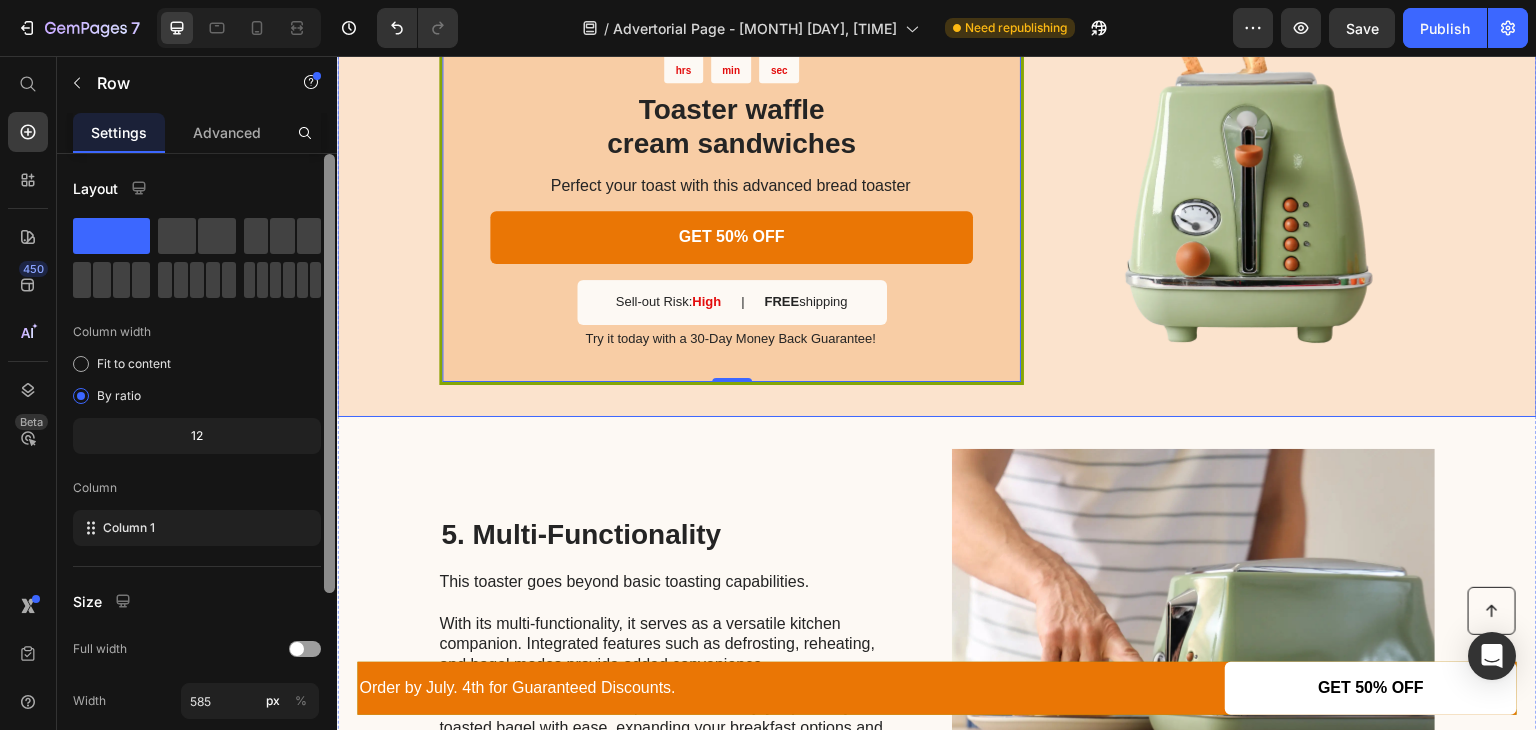 drag, startPoint x: 666, startPoint y: 521, endPoint x: 347, endPoint y: 185, distance: 463.3109 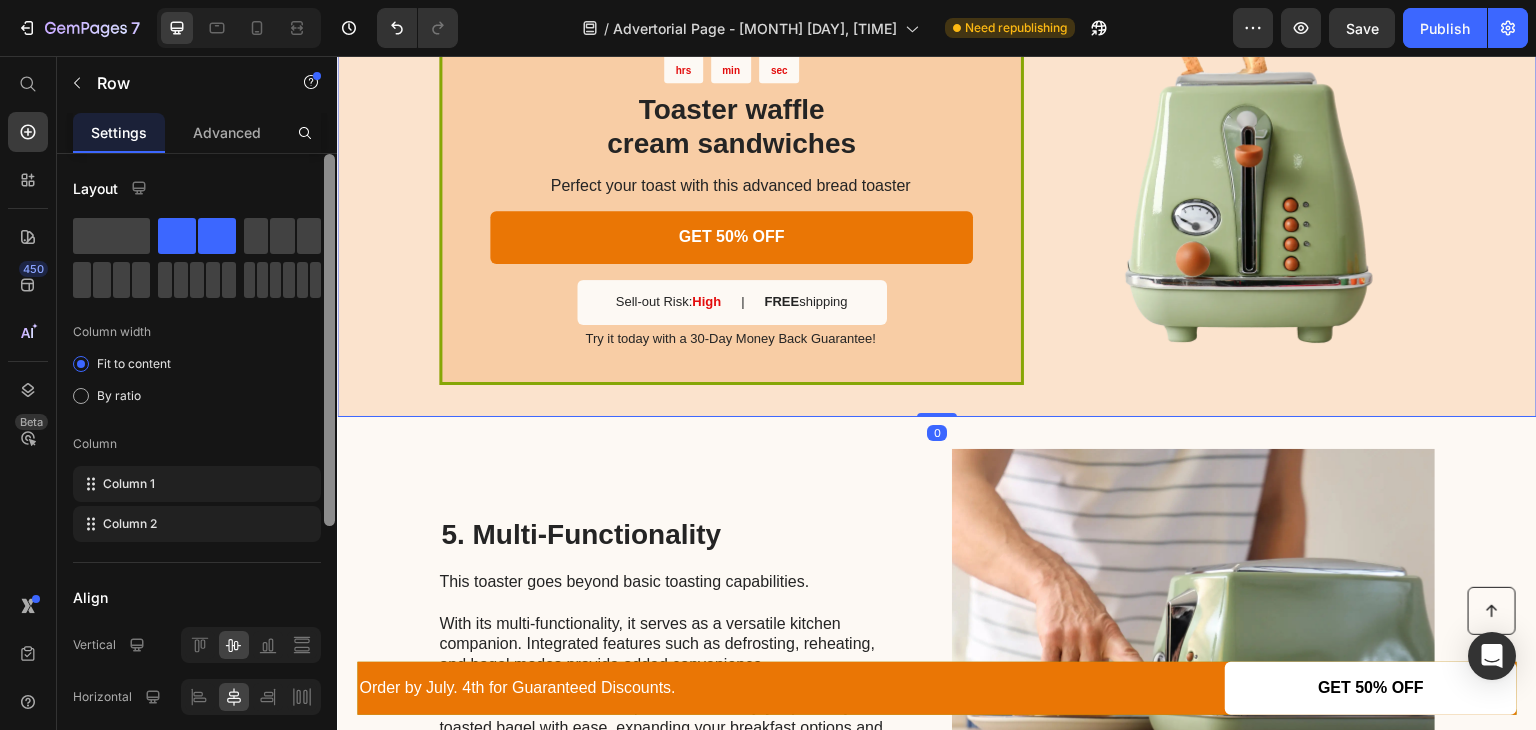 click on "SALE ENDS SOON Text Block 05 hrs 28 min 31 sec Countdown Timer Toaster waffle cream sandwiches Heading Perfect your toast with this advanced bread toaster Text Block GET 50% OFF Button Sell-out Risk:  High Text Block | Text Block FREE  shipping Text Block Row Try it today with a 30-Day Money Back Guarantee! Text Block Row Image Row   0" at bounding box center [937, 178] 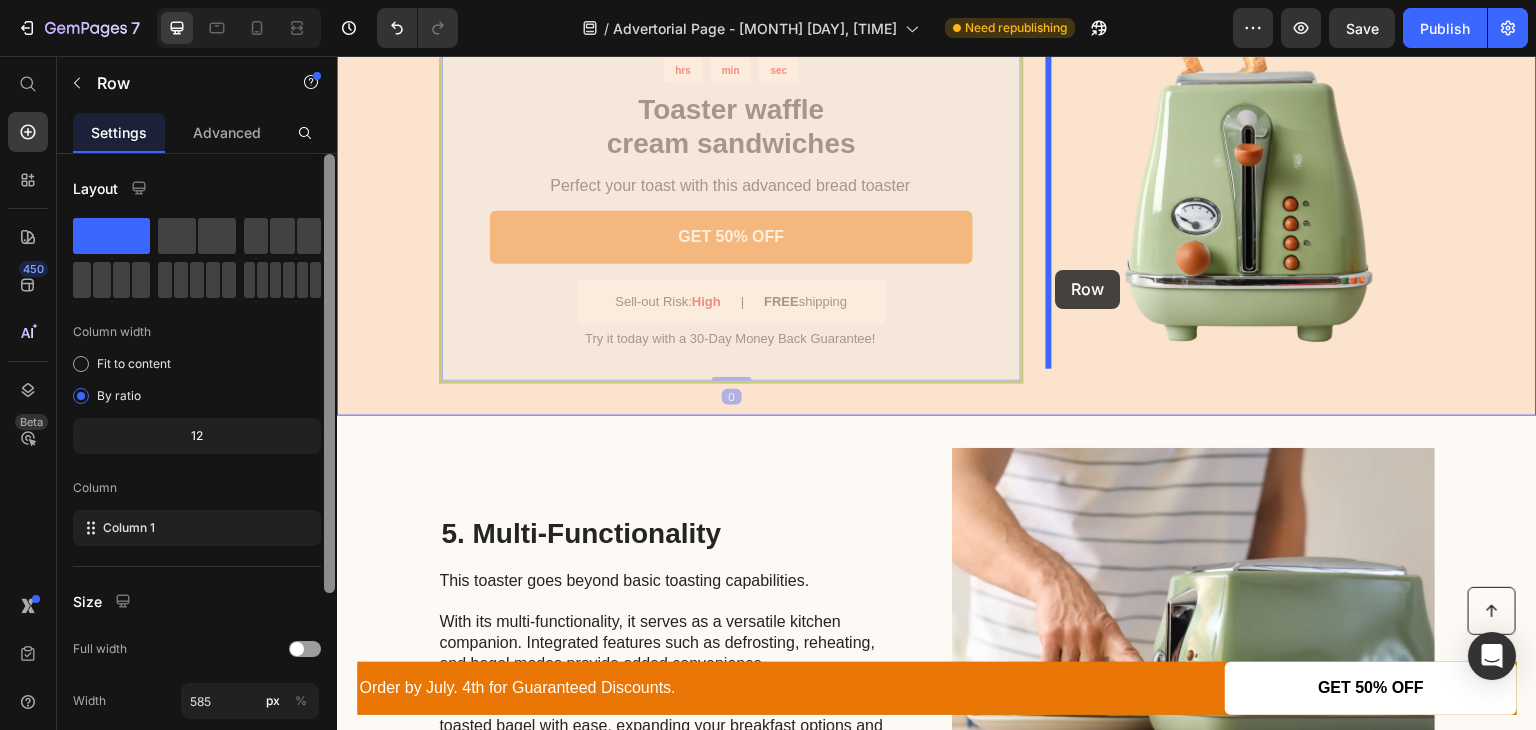 drag, startPoint x: 1006, startPoint y: 254, endPoint x: 1056, endPoint y: 270, distance: 52.49762 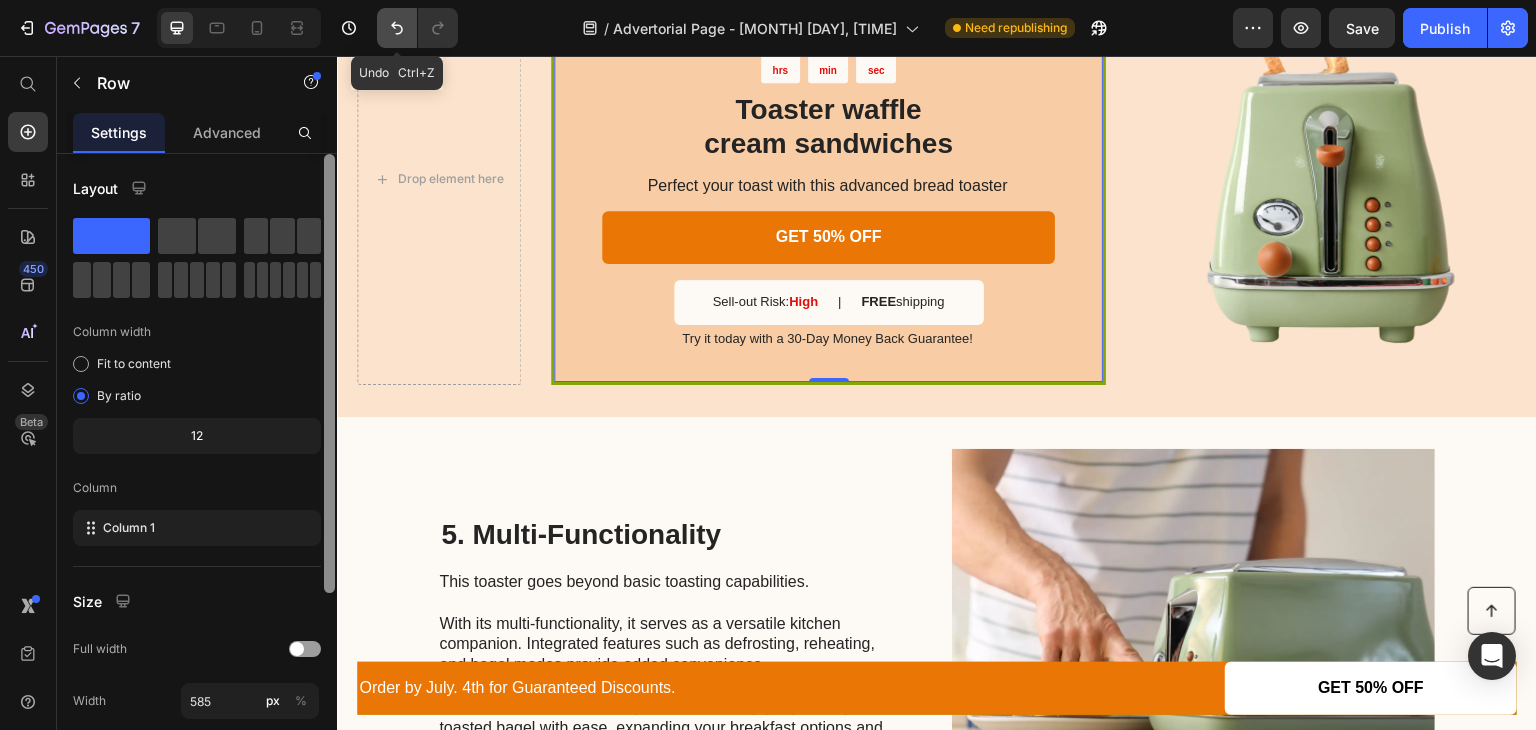click 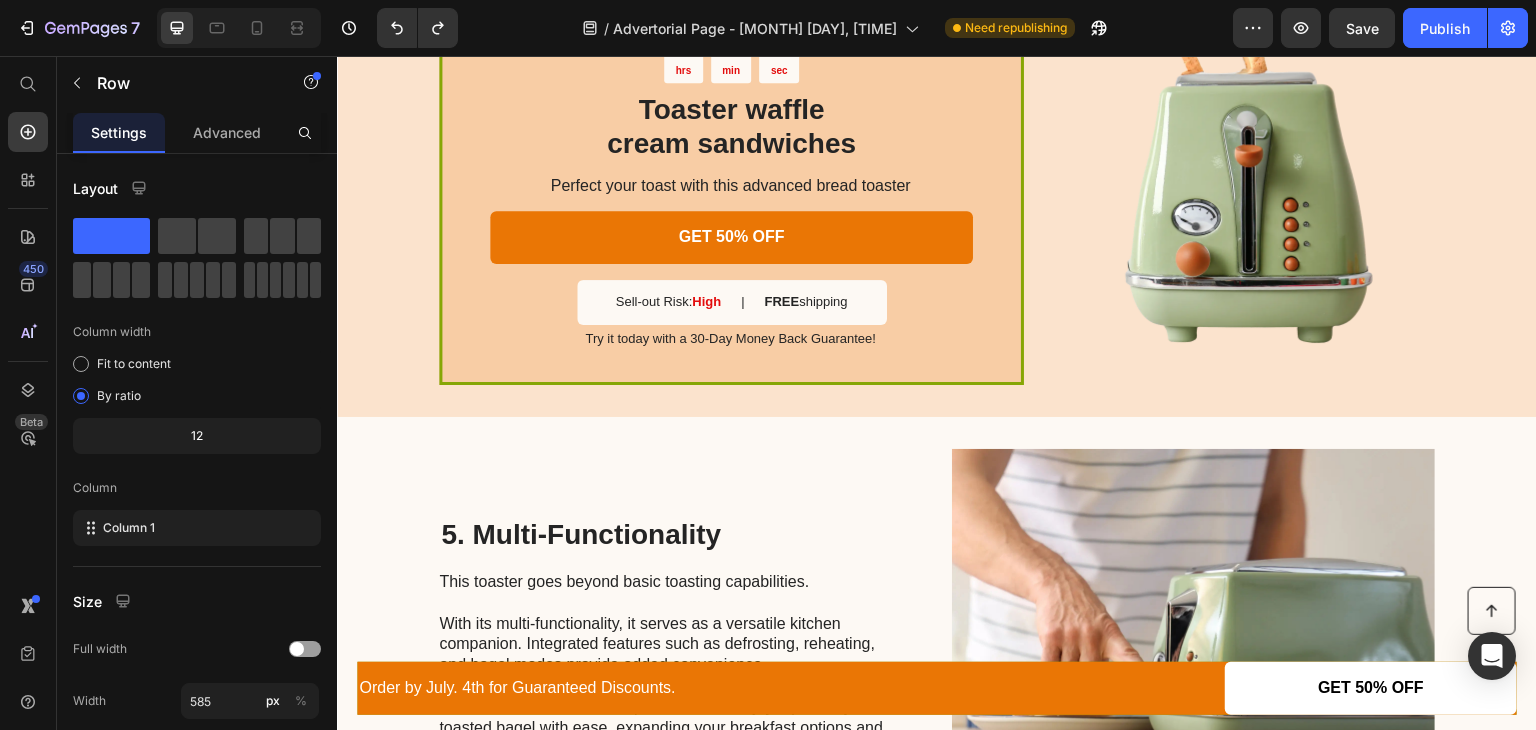 click on "SALE ENDS SOON Text Block 05 hrs 28 min 20 sec Countdown Timer Toaster waffle cream sandwiches Heading Perfect your toast with this advanced bread toaster Text Block GET 50% OFF Button Sell-out Risk:  High Text Block | Text Block FREE  shipping Text Block Row Try it today with a 30-Day Money Back Guarantee! Text Block Row" at bounding box center [731, 178] 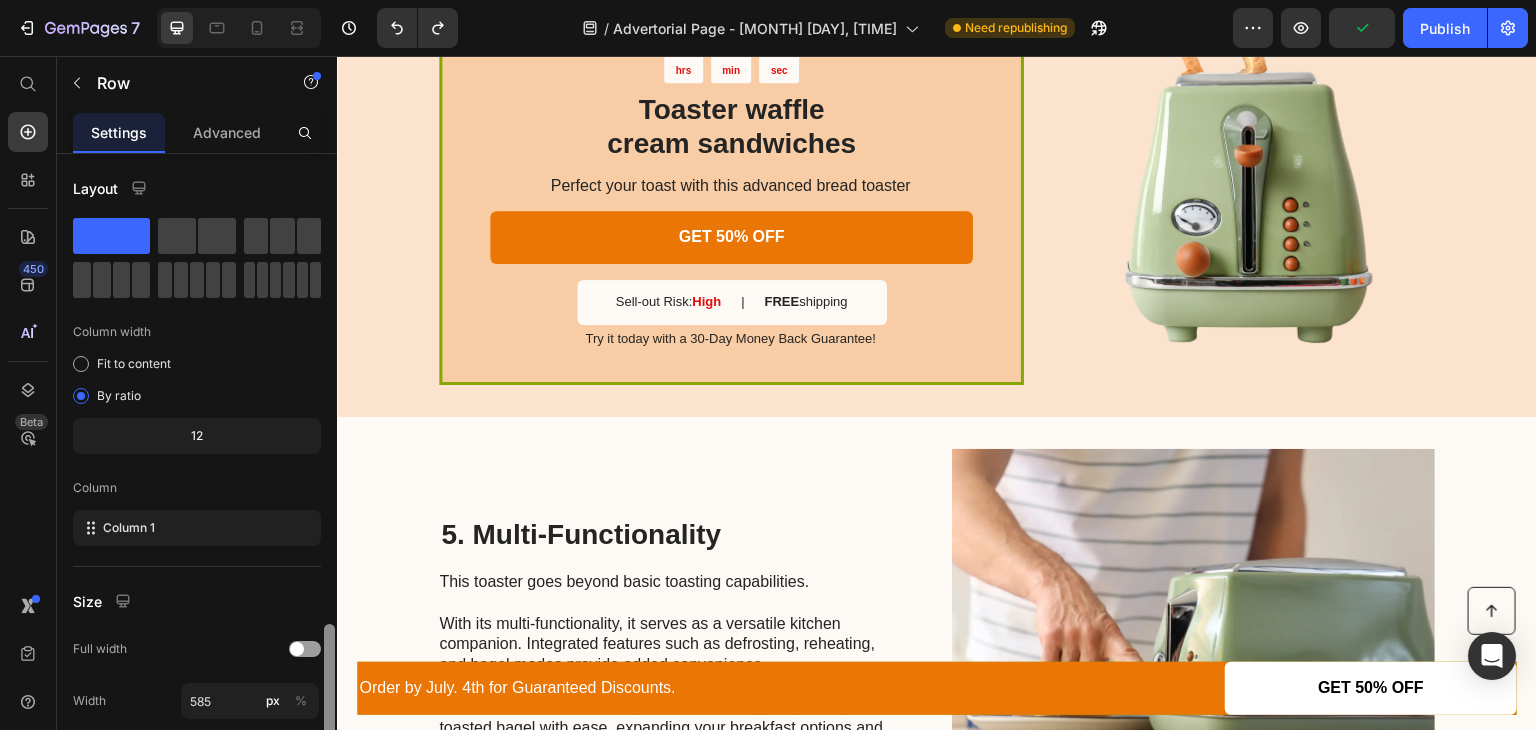 scroll, scrollTop: 277, scrollLeft: 0, axis: vertical 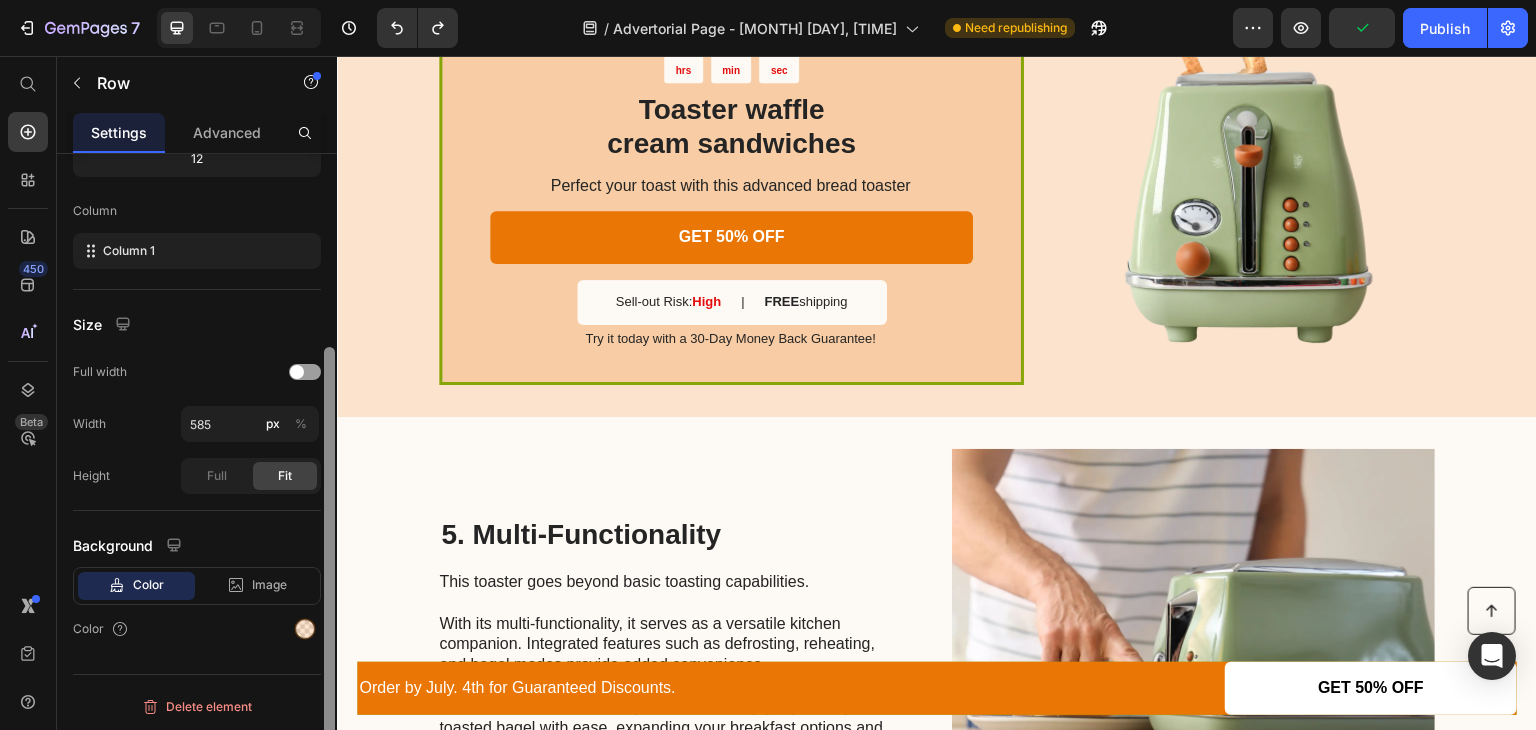 drag, startPoint x: 323, startPoint y: 288, endPoint x: 328, endPoint y: 315, distance: 27.45906 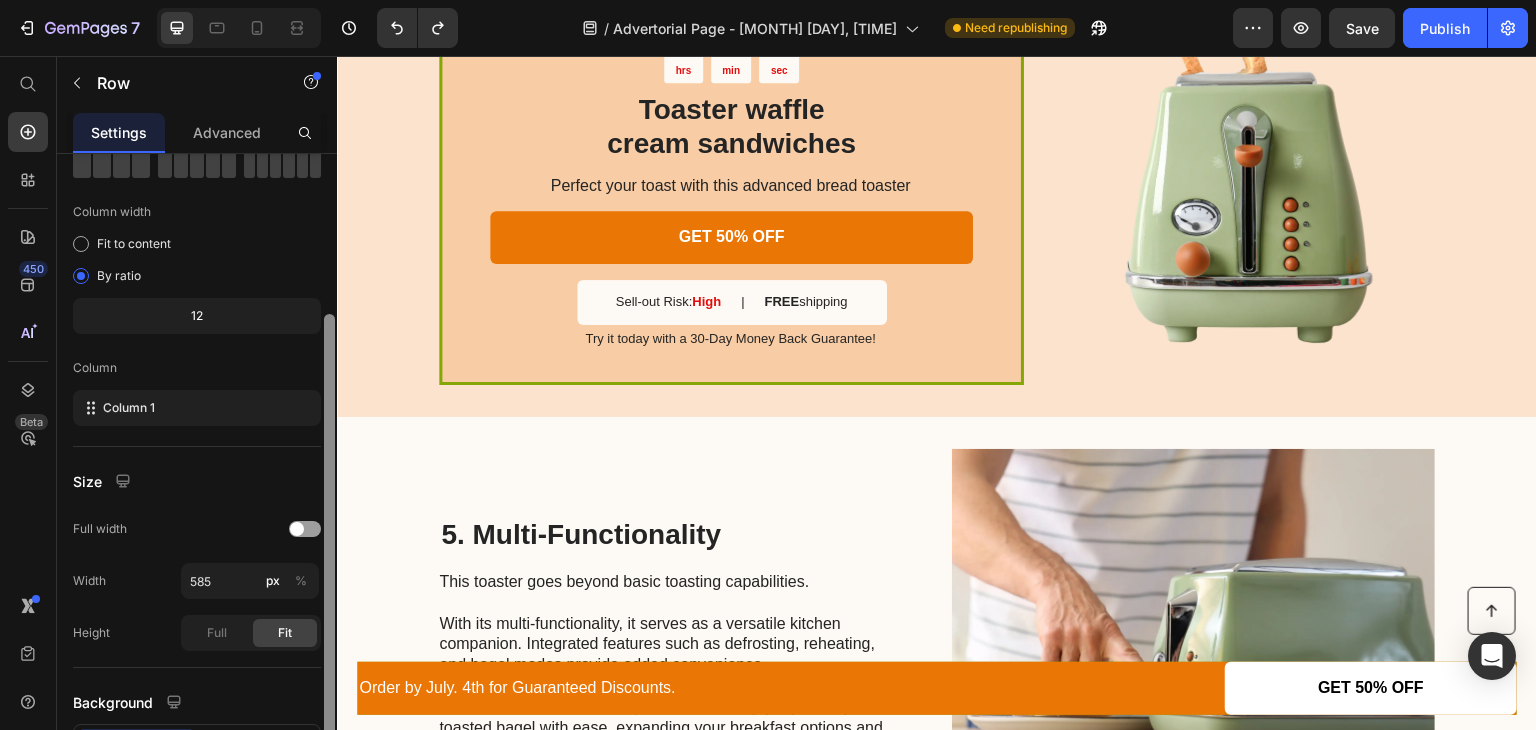 scroll, scrollTop: 114, scrollLeft: 0, axis: vertical 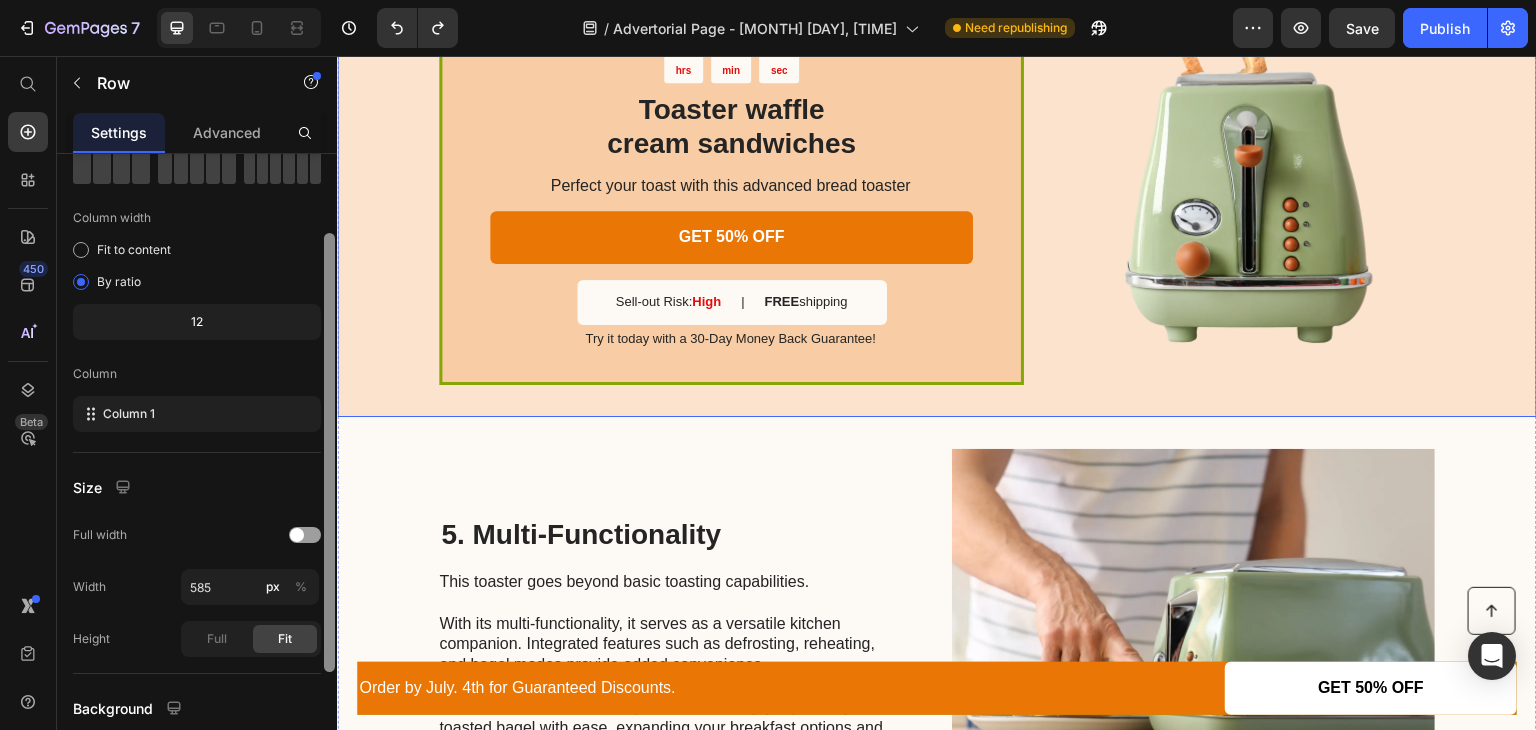 drag, startPoint x: 663, startPoint y: 429, endPoint x: 340, endPoint y: 180, distance: 407.83575 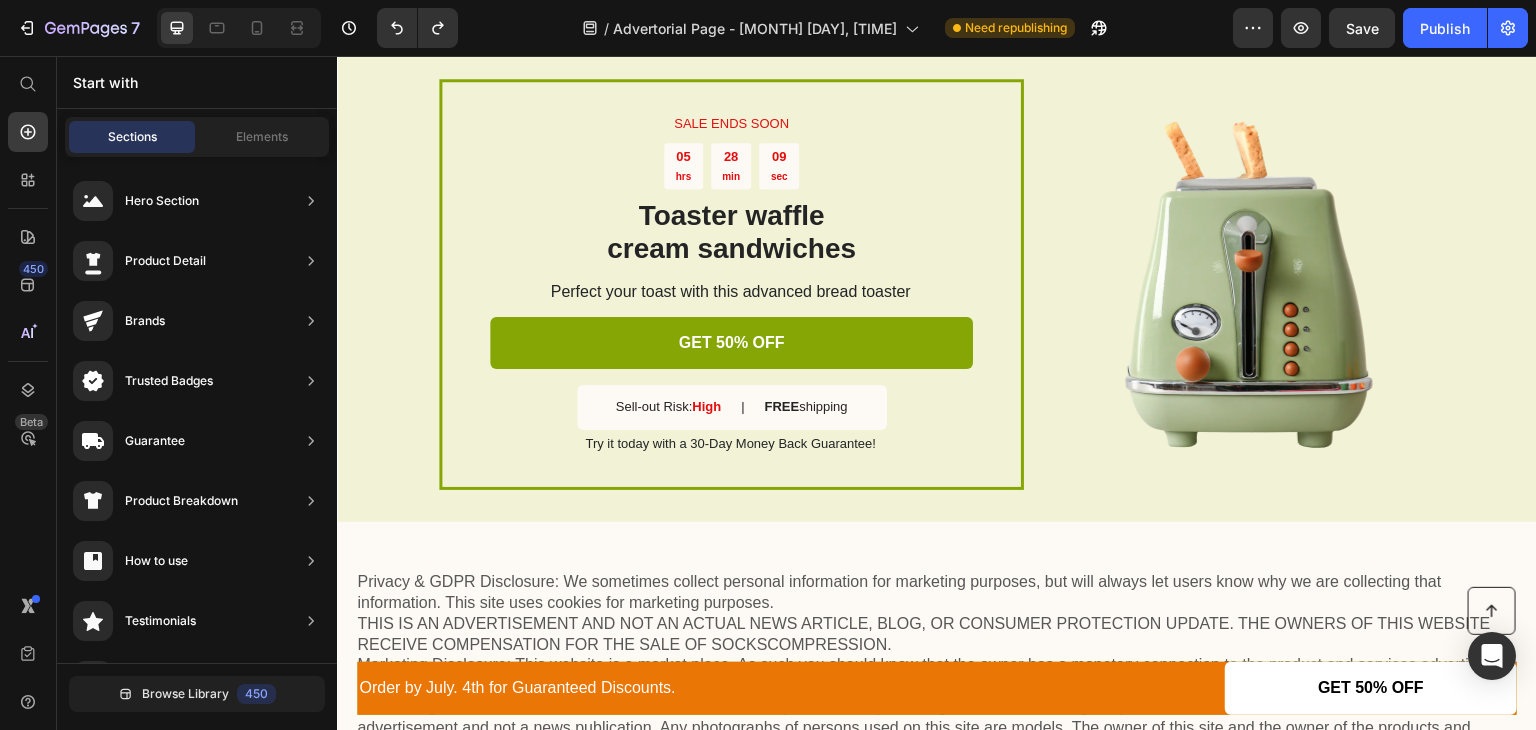 scroll, scrollTop: 4160, scrollLeft: 0, axis: vertical 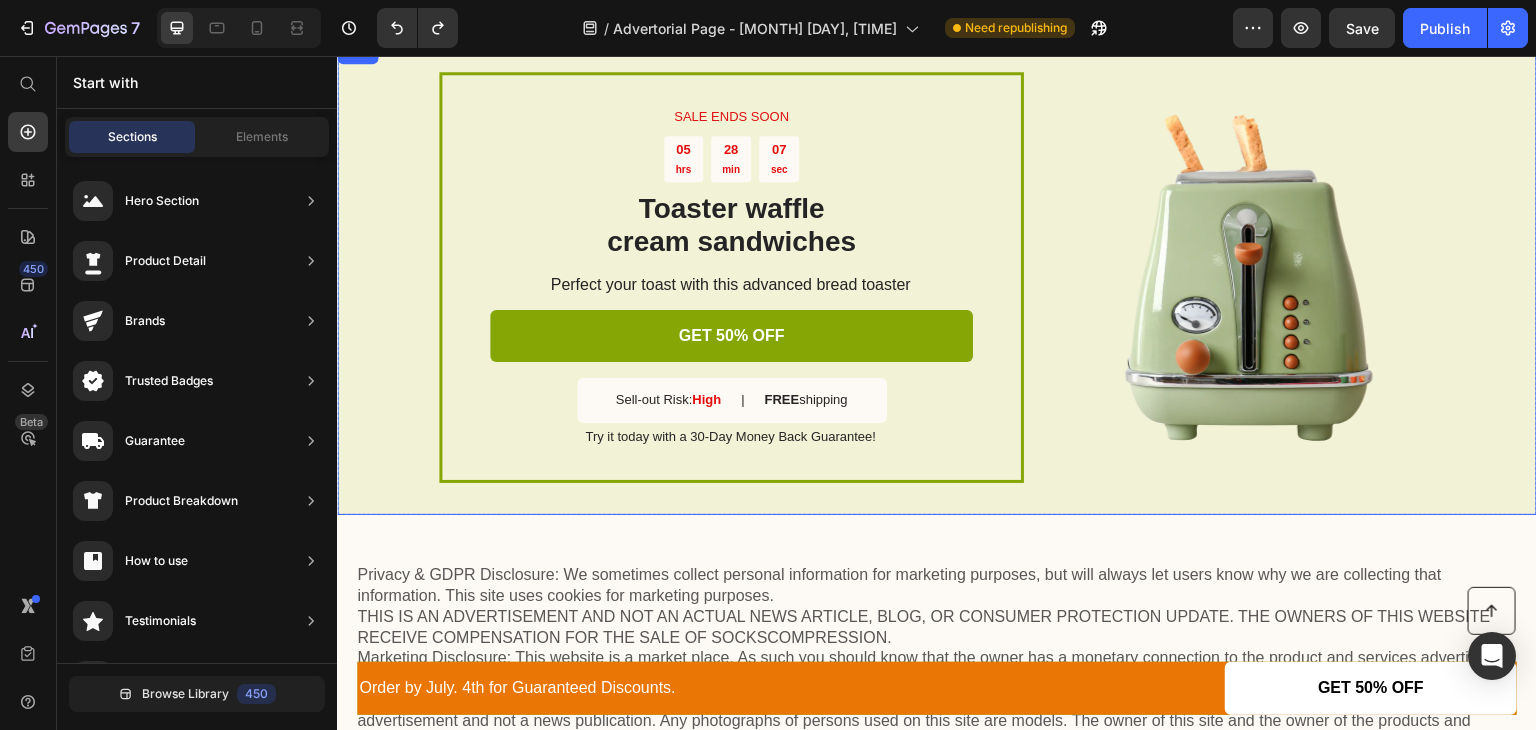 click on "SALE ENDS SOON Text Block 05 hrs 28 min 07 sec Countdown Timer Toaster waffle cream sandwiches Heading Perfect your toast with this advanced bread toaster Text Block GET 50% OFF Button Sell-out Risk:  High Text Block | Text Block FREE  shipping Text Block Row Try it today with a 30-Day Money Back Guarantee! Text Block Row Image Row" at bounding box center [937, 277] 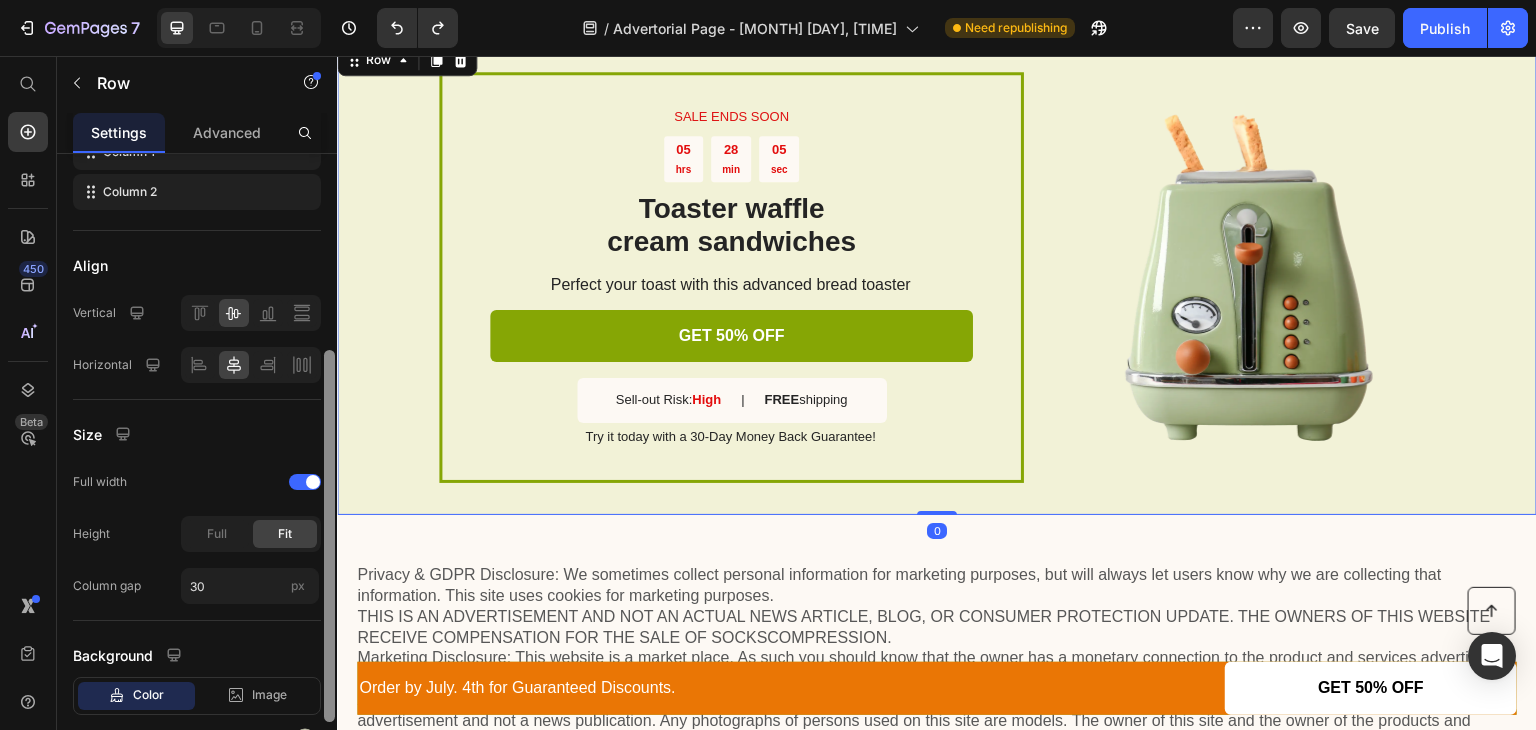 scroll, scrollTop: 442, scrollLeft: 0, axis: vertical 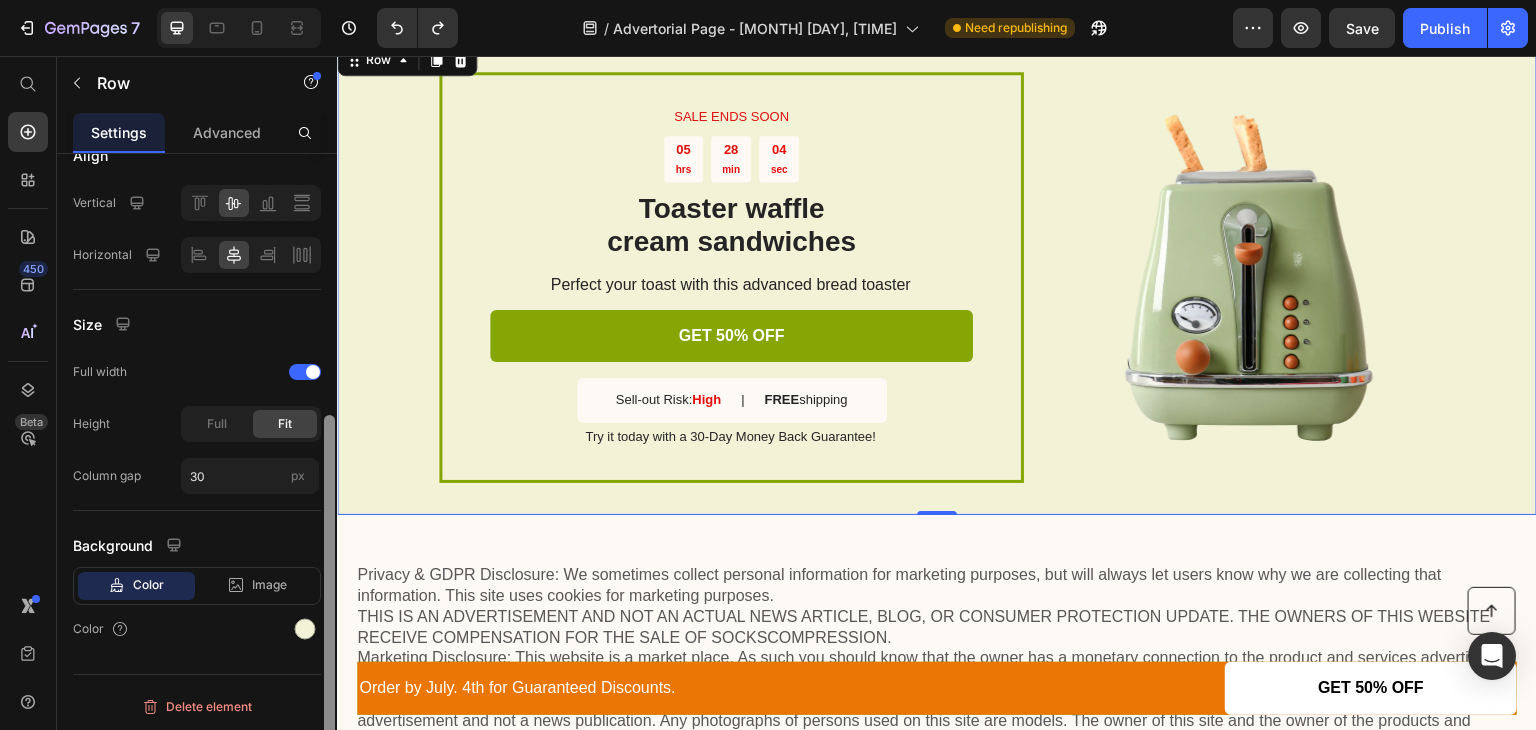 click at bounding box center [329, 601] 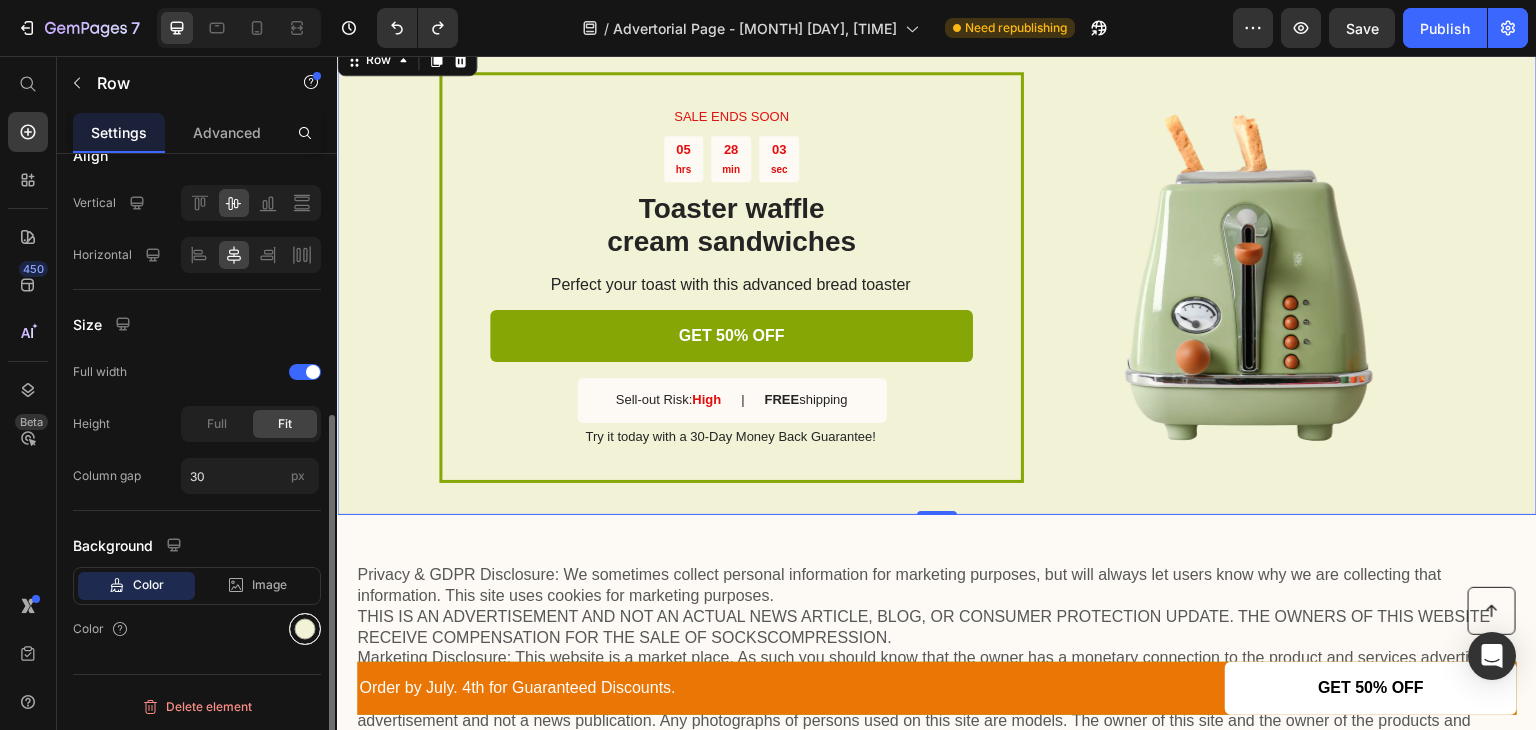 click at bounding box center [305, 629] 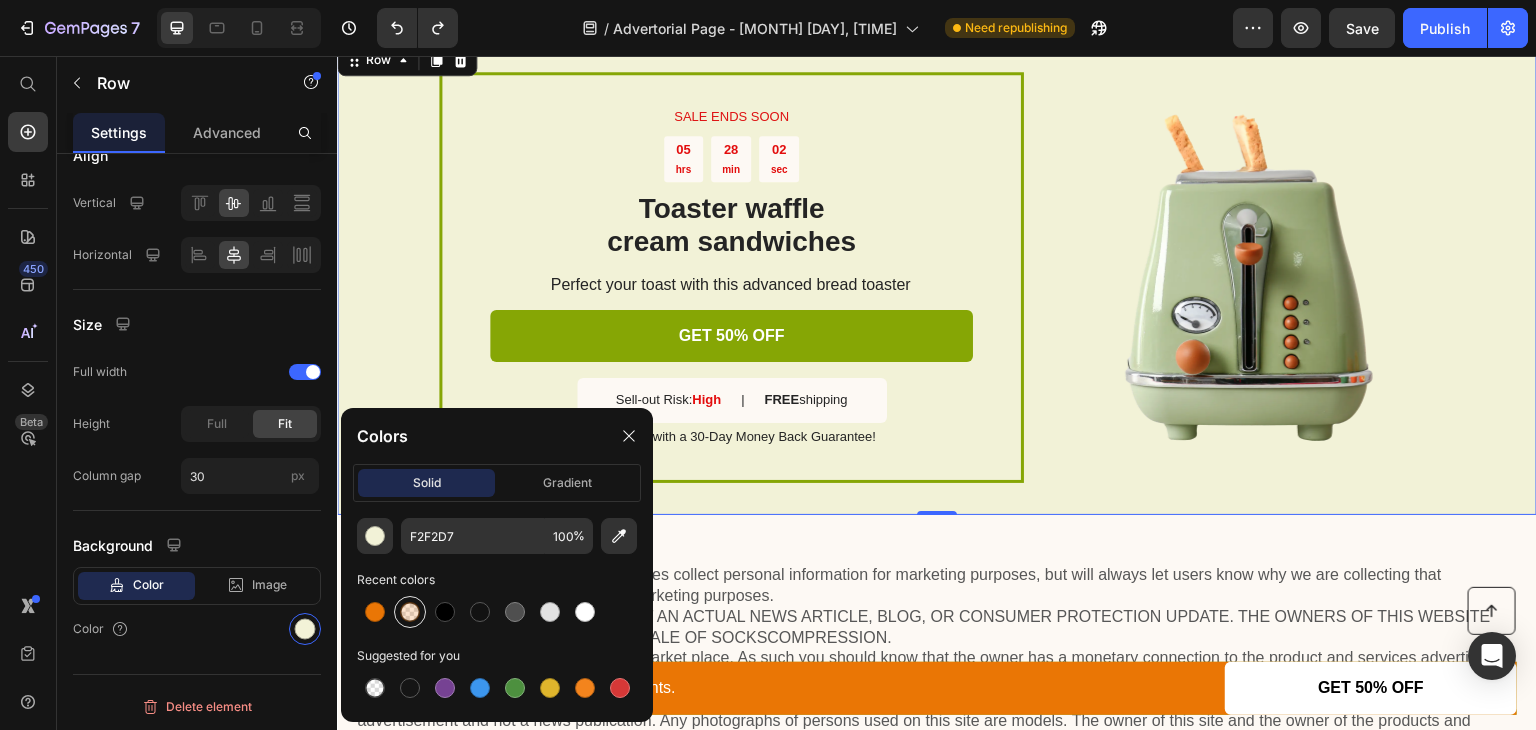 click at bounding box center [410, 612] 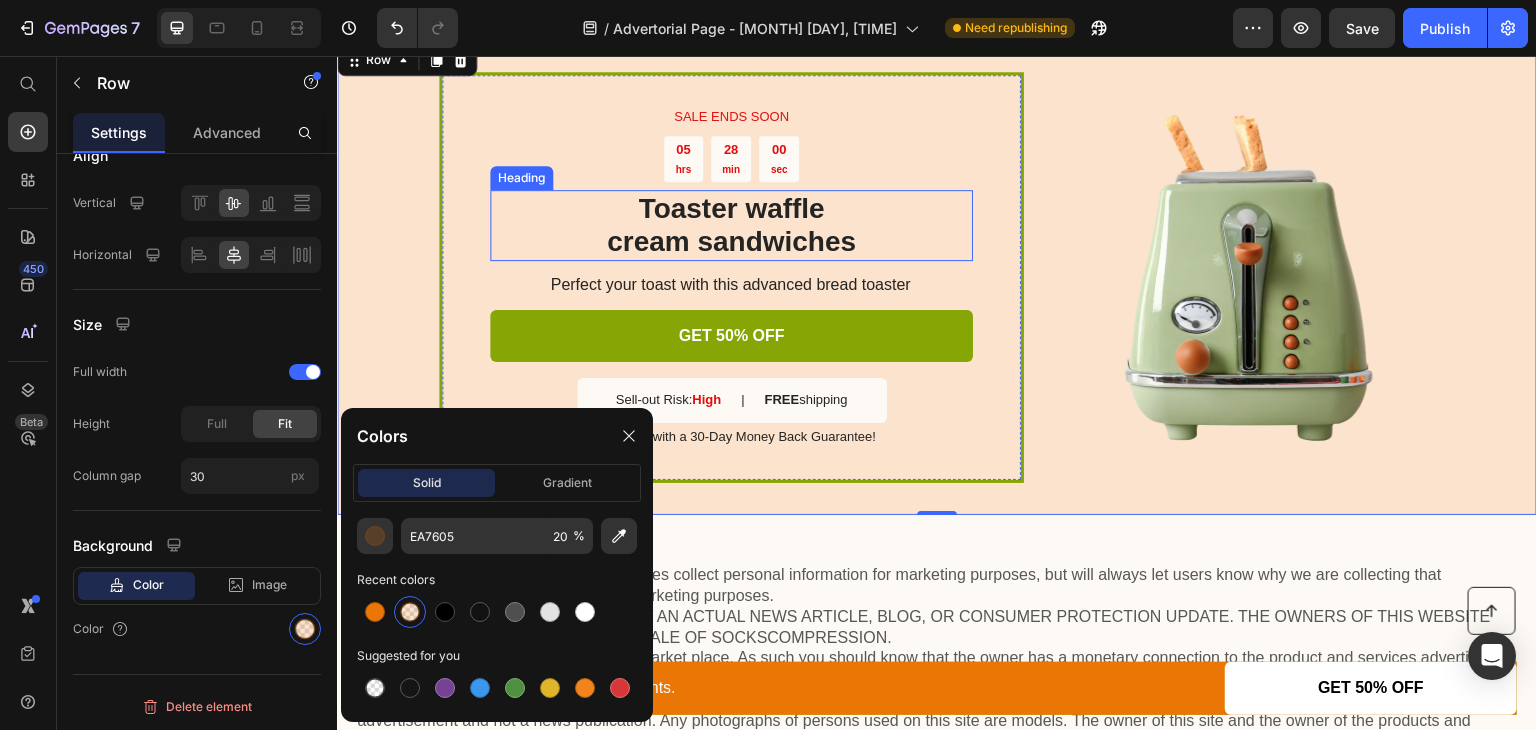 click on "Toaster waffle cream sandwiches" at bounding box center (731, 225) 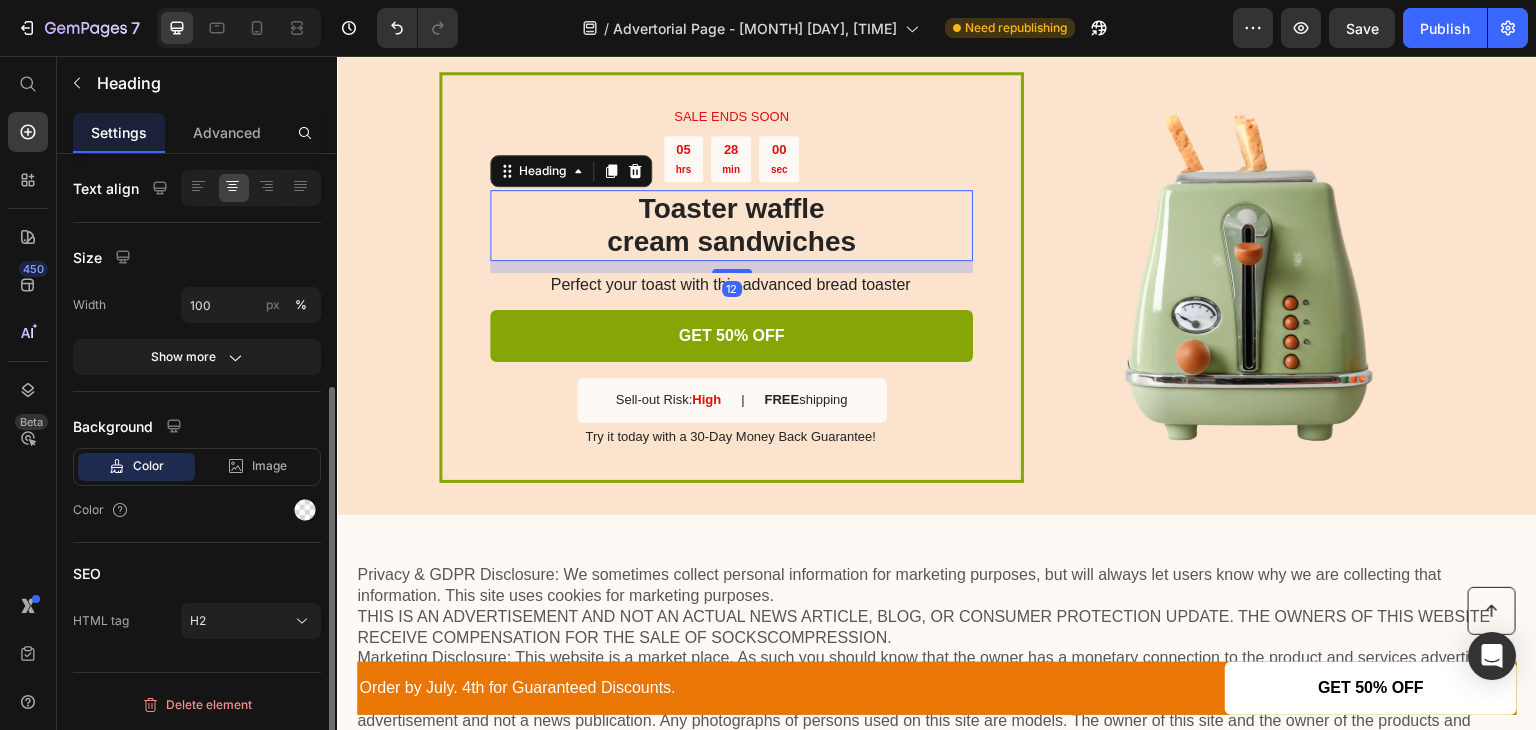 scroll, scrollTop: 0, scrollLeft: 0, axis: both 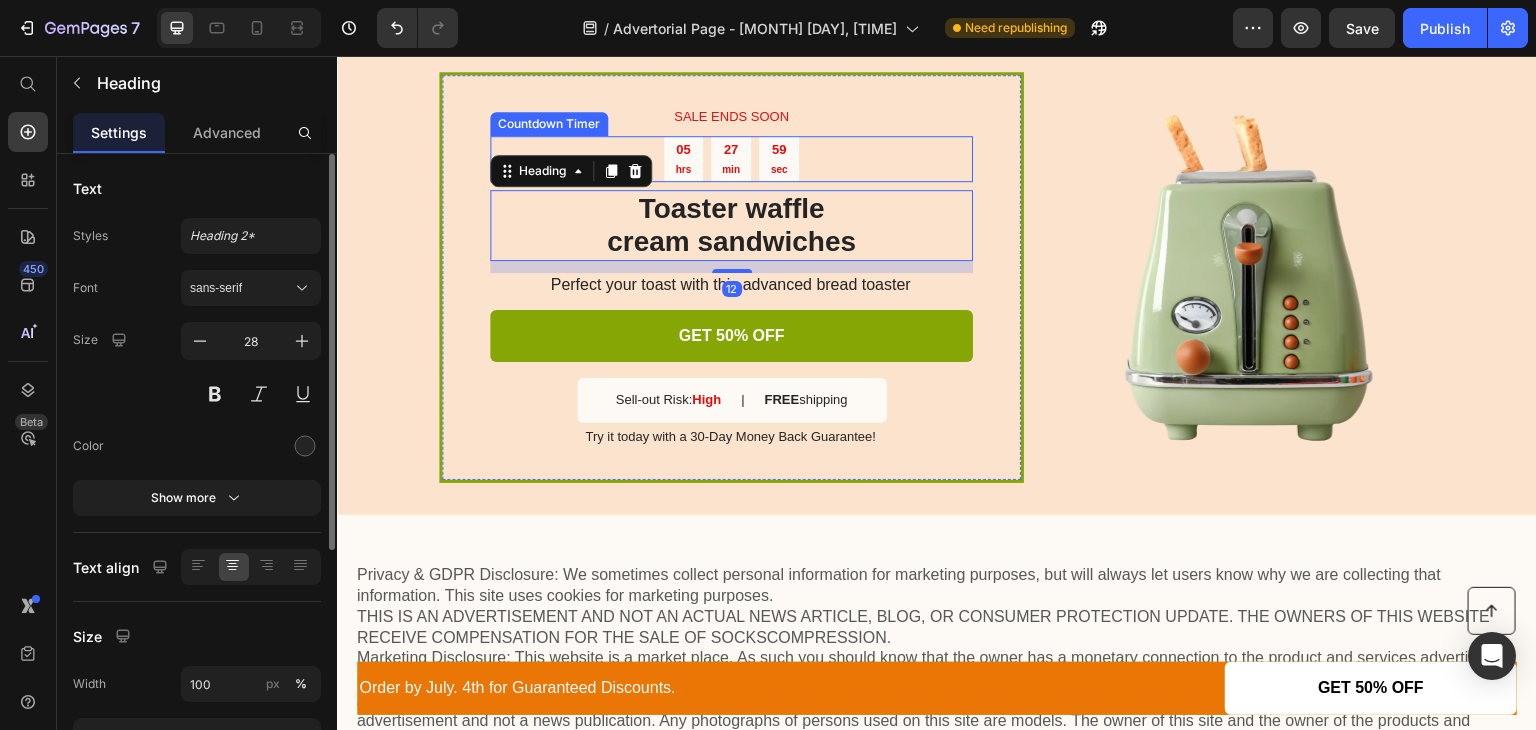 click on "05 hrs 27 min 59 sec" at bounding box center (731, 159) 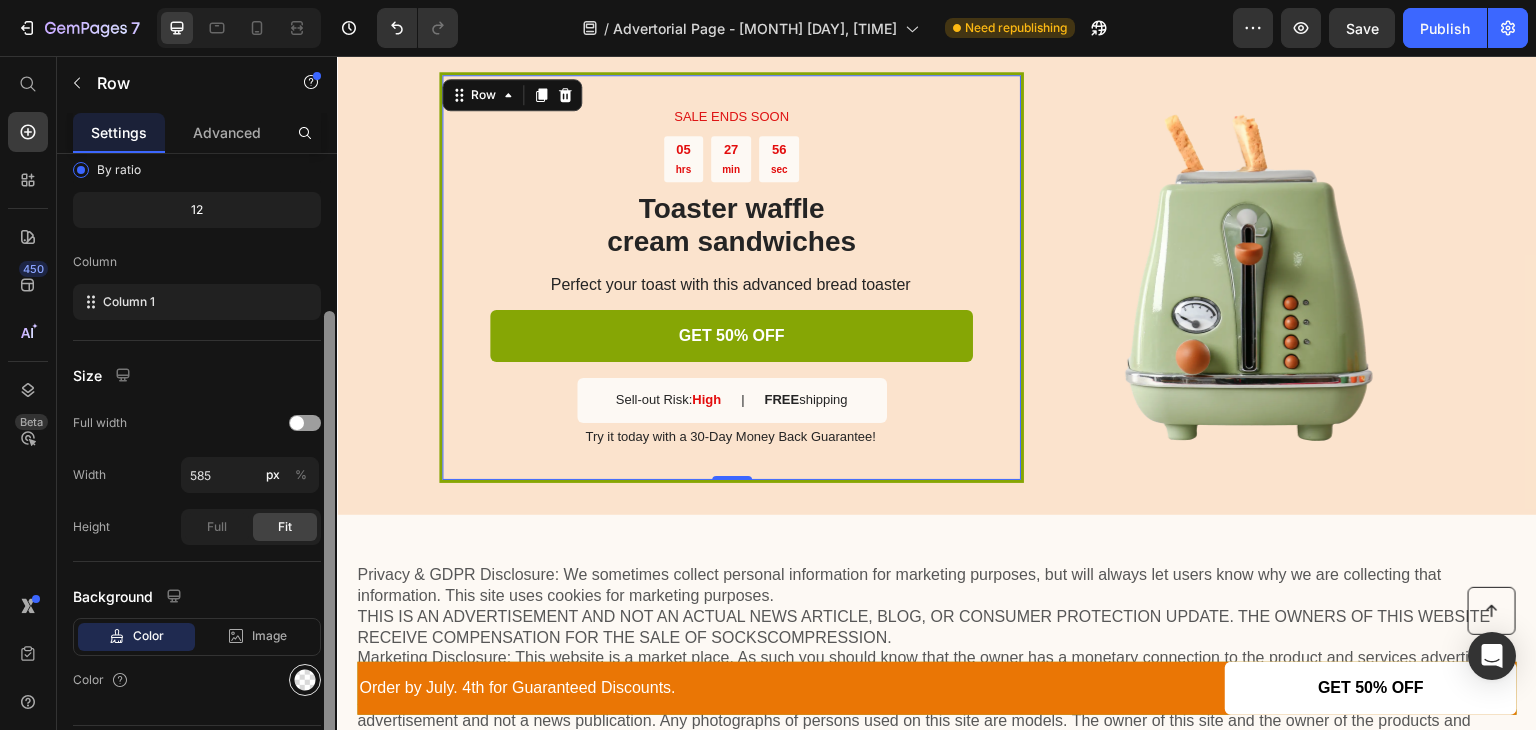 scroll, scrollTop: 277, scrollLeft: 0, axis: vertical 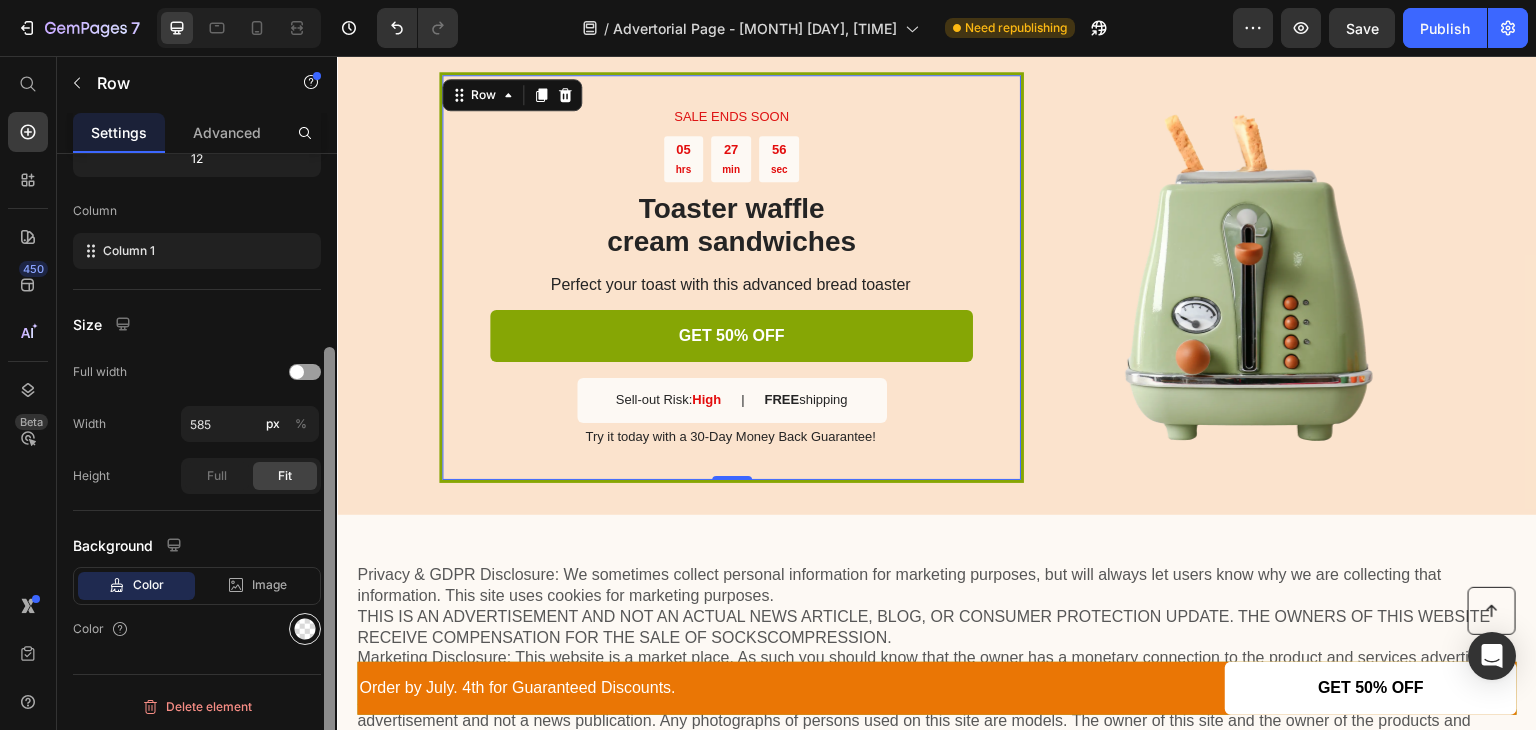 drag, startPoint x: 325, startPoint y: 433, endPoint x: 300, endPoint y: 629, distance: 197.58795 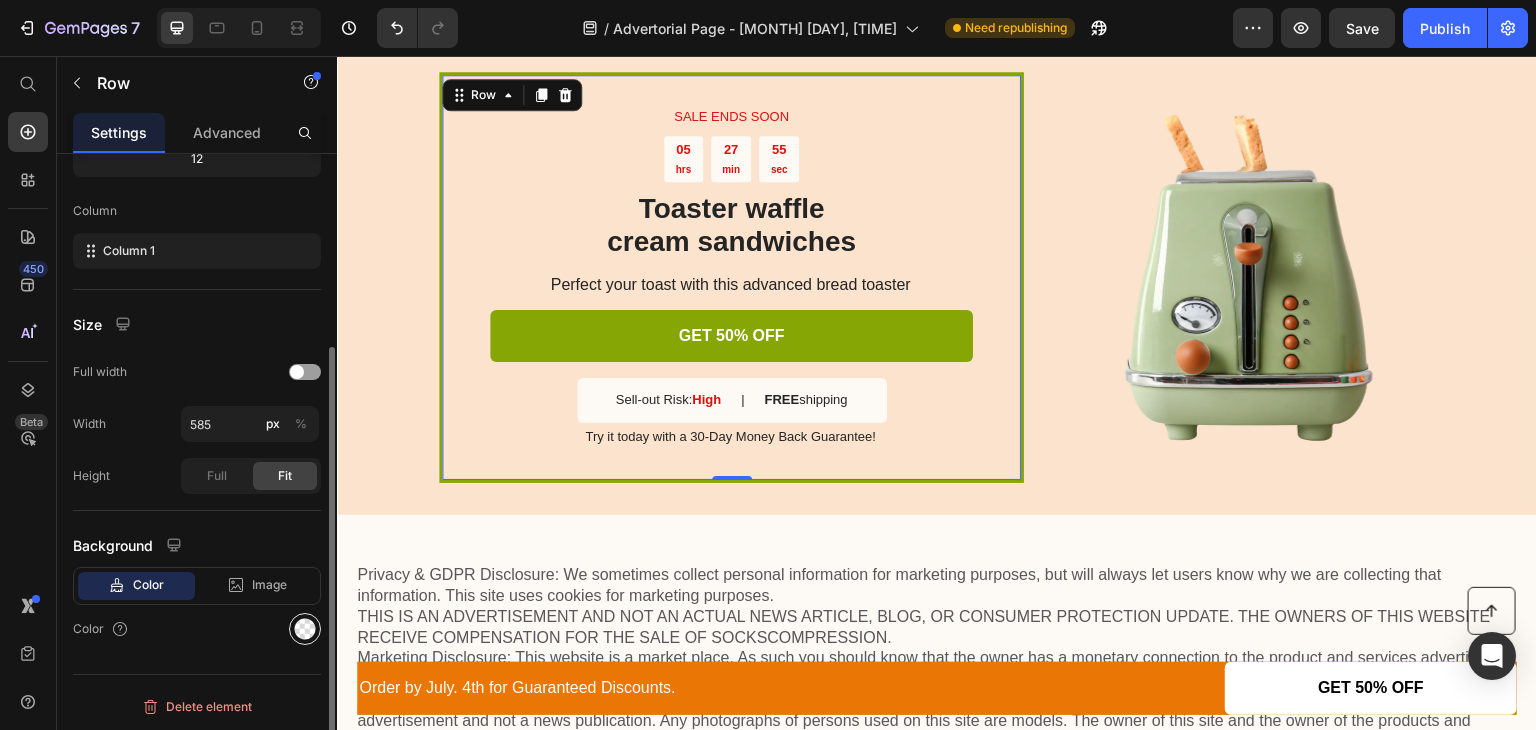 click at bounding box center [305, 629] 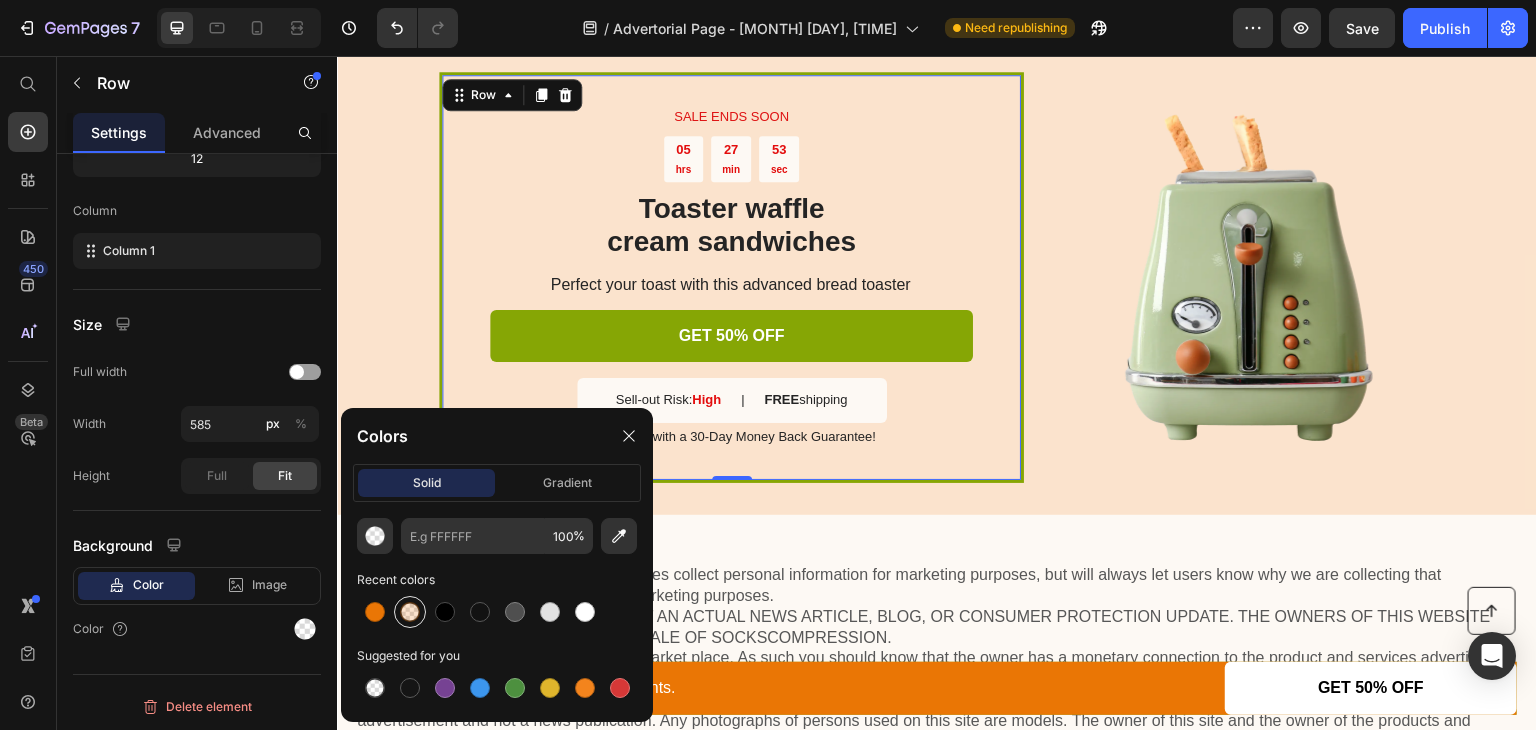 click at bounding box center (410, 612) 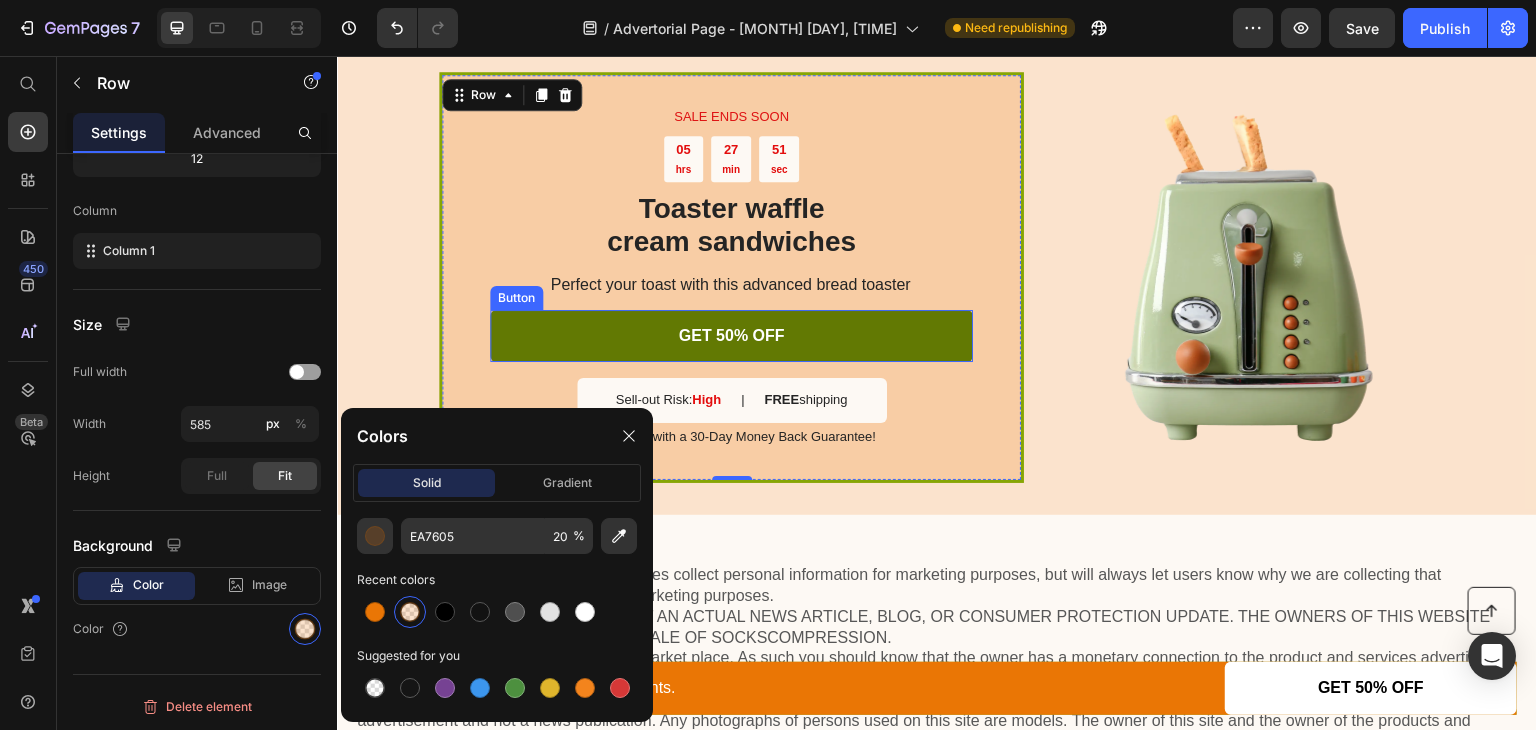 click on "GET 50% OFF" at bounding box center [731, 336] 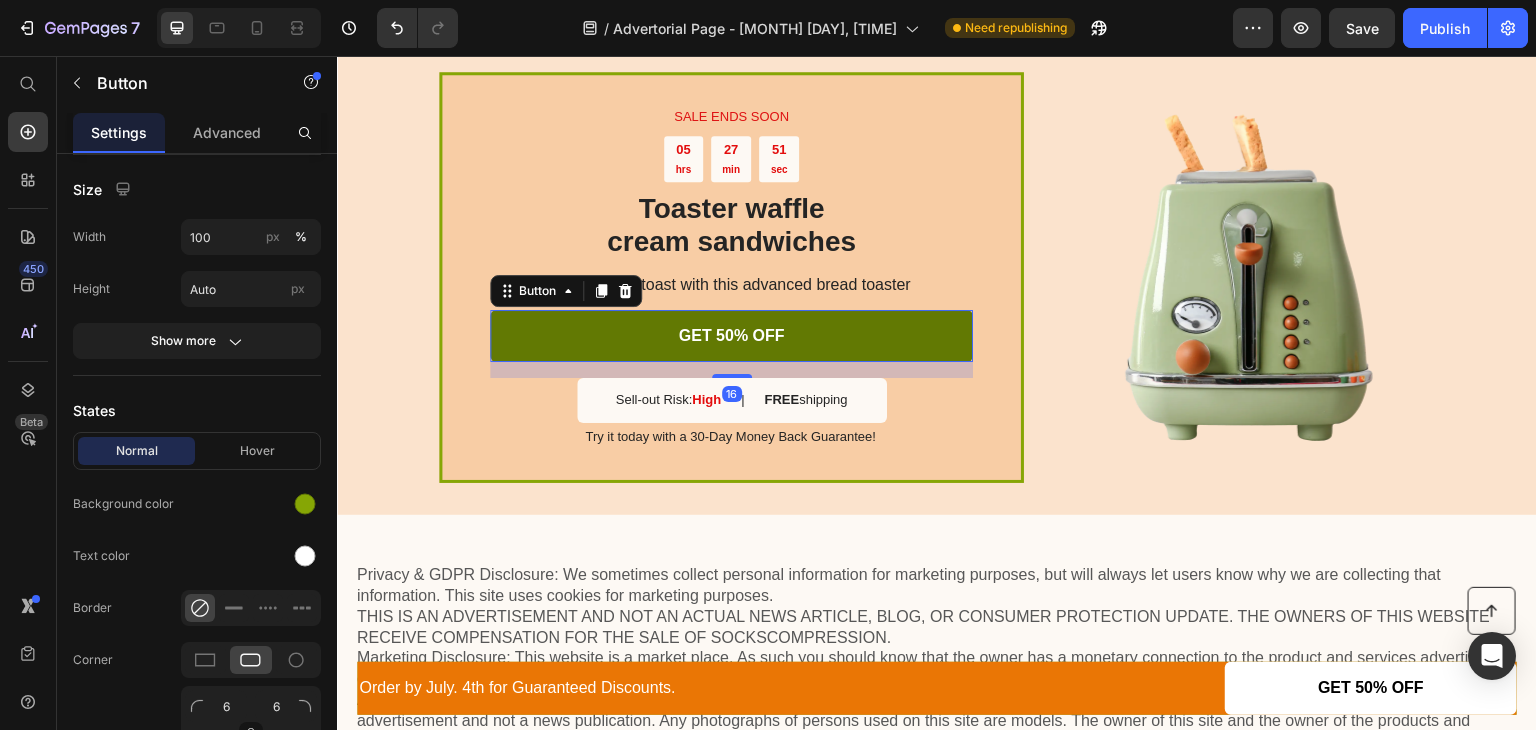 scroll, scrollTop: 0, scrollLeft: 0, axis: both 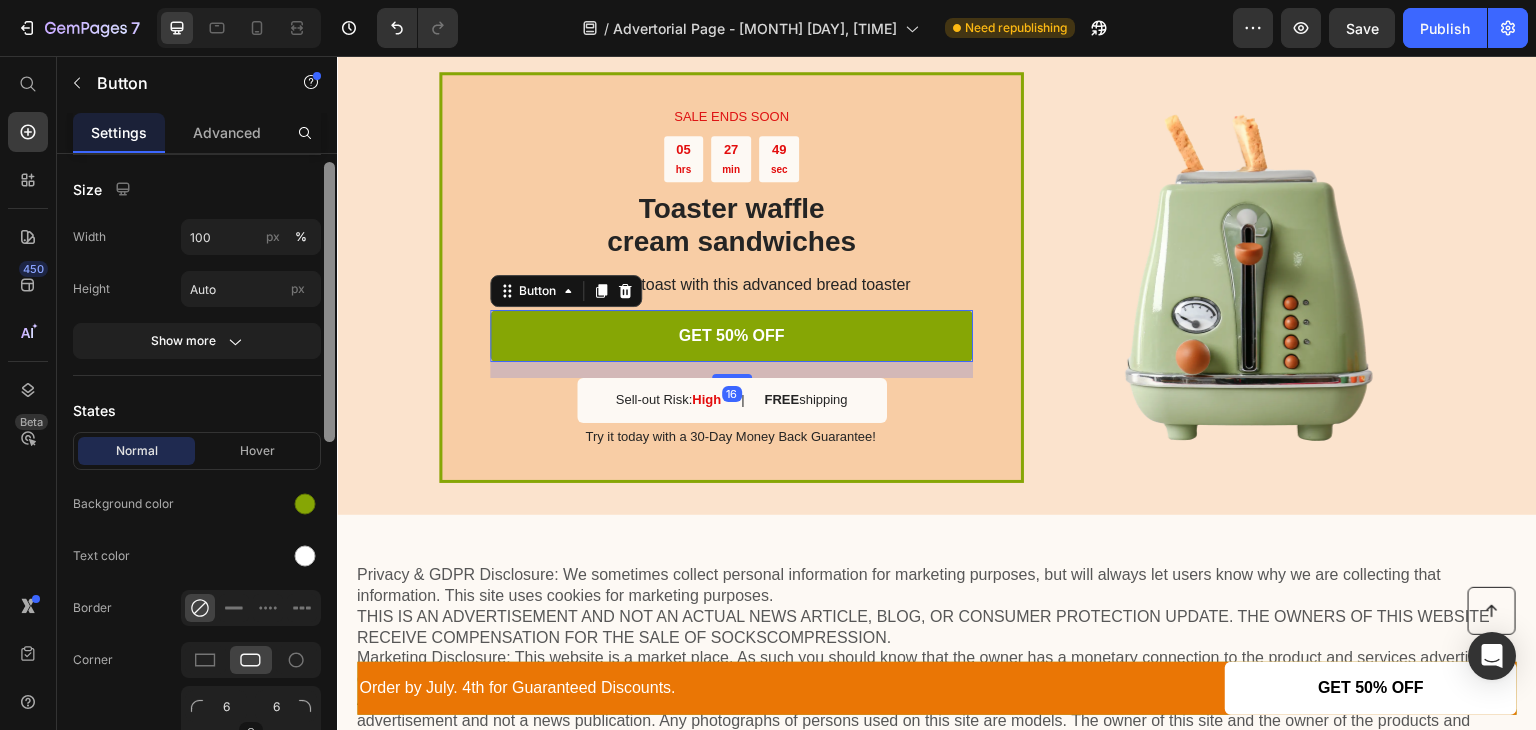 drag, startPoint x: 326, startPoint y: 421, endPoint x: 333, endPoint y: 557, distance: 136.18002 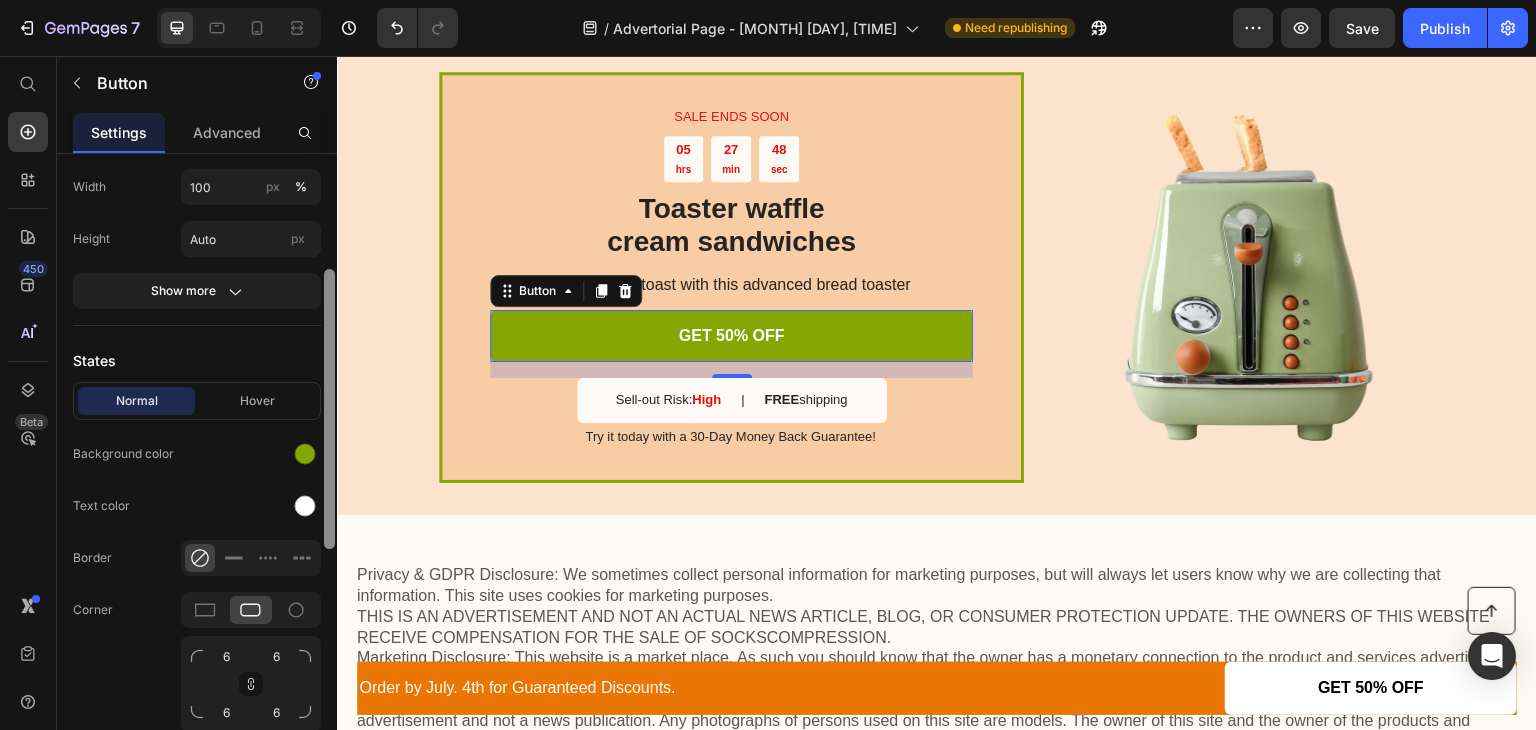scroll, scrollTop: 332, scrollLeft: 0, axis: vertical 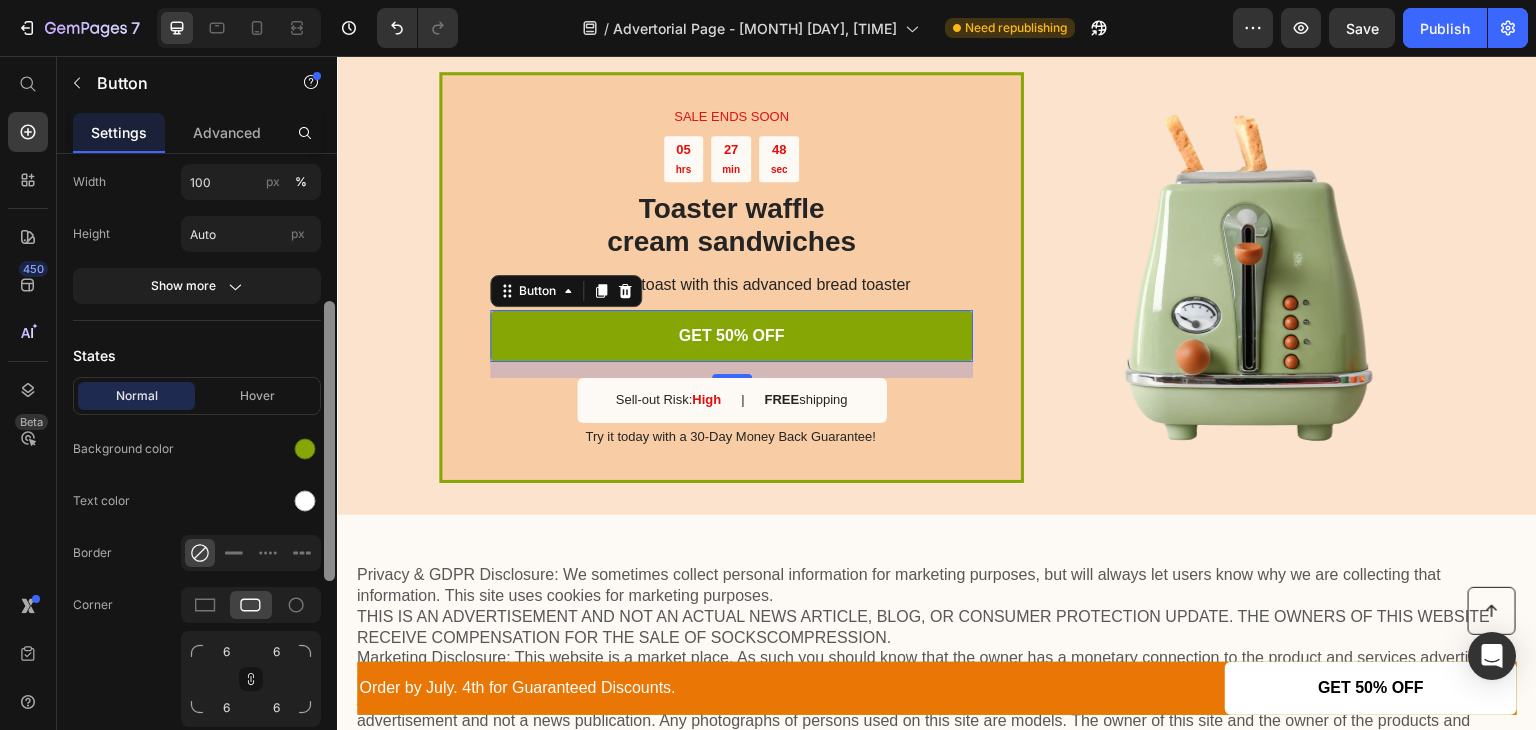 drag, startPoint x: 333, startPoint y: 557, endPoint x: 333, endPoint y: 568, distance: 11 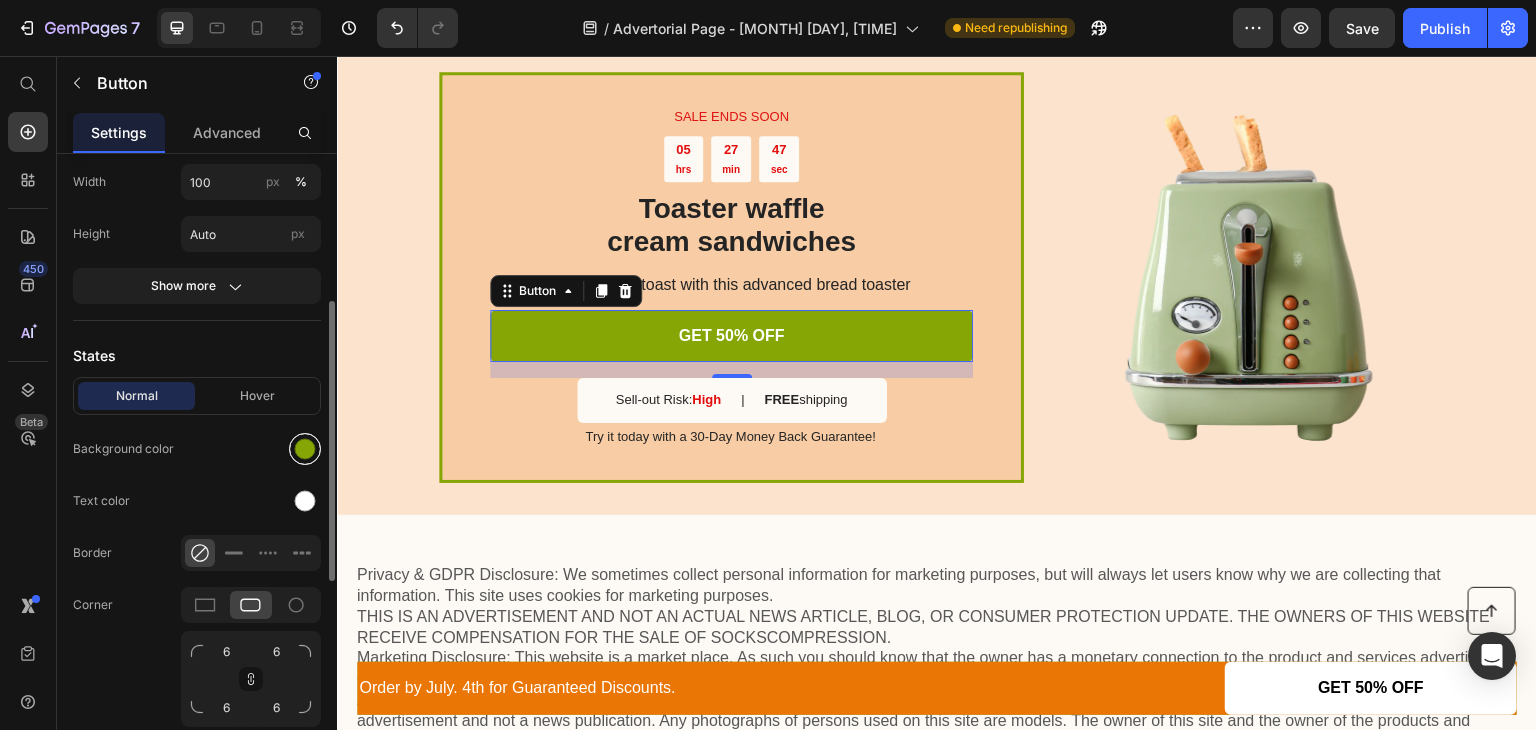 click at bounding box center [305, 449] 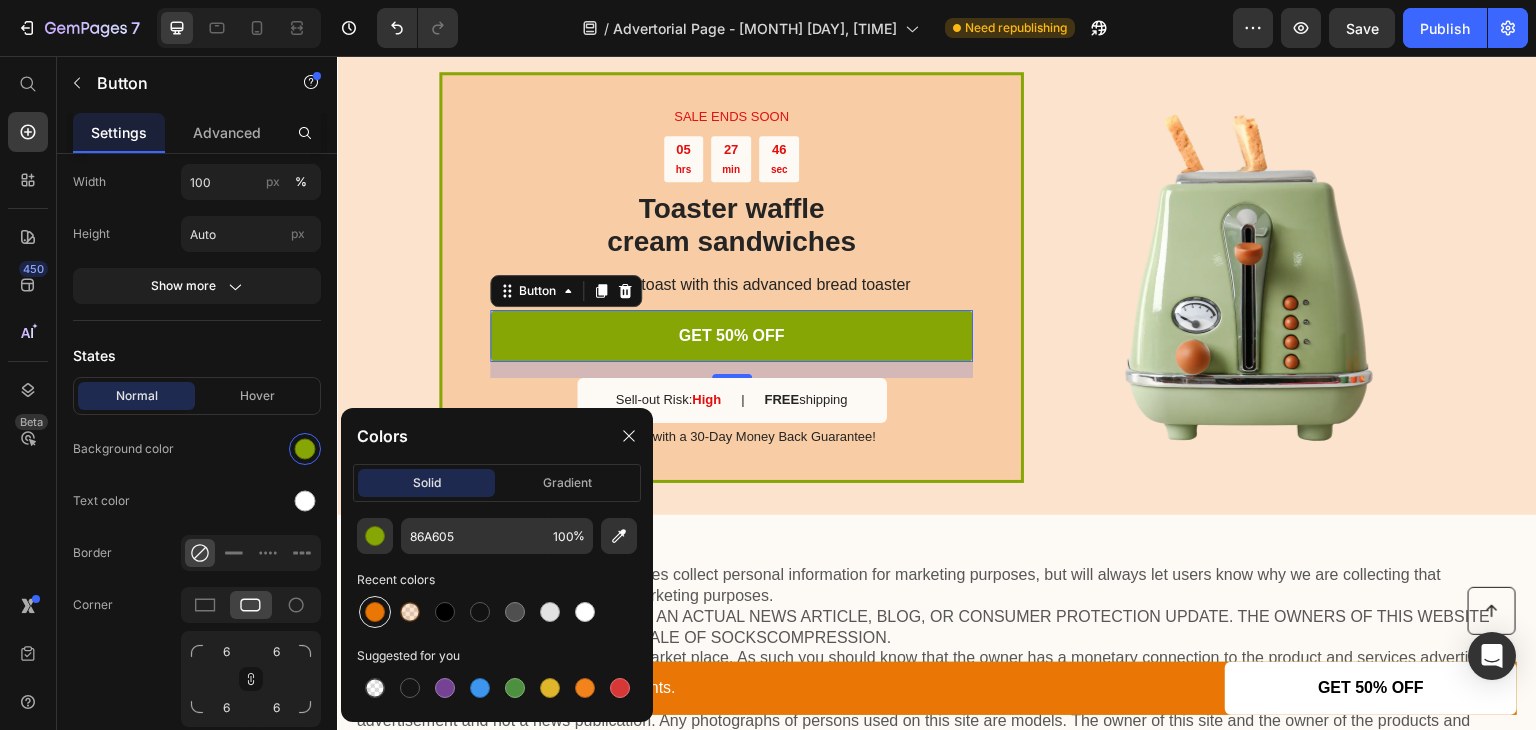 click at bounding box center (375, 612) 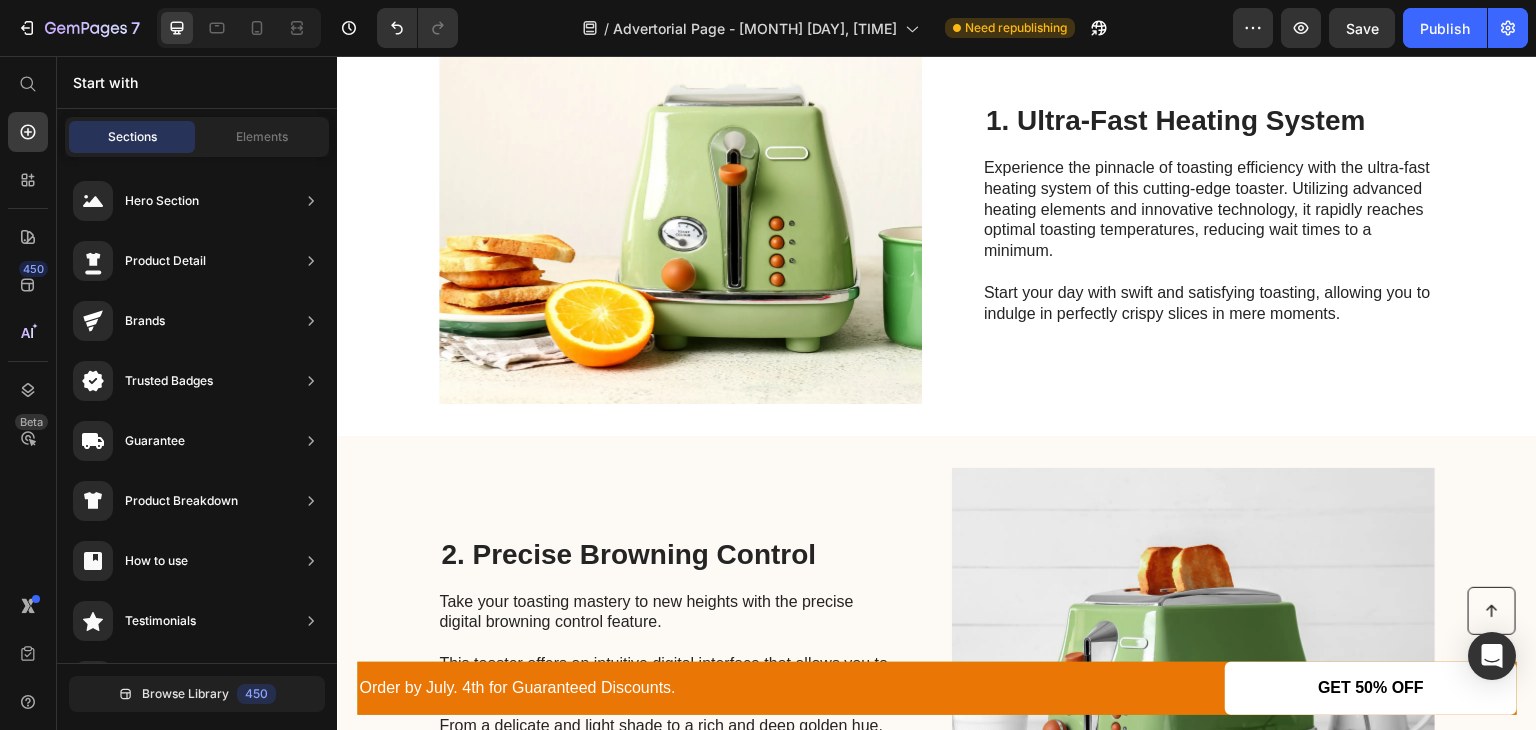 scroll, scrollTop: 0, scrollLeft: 0, axis: both 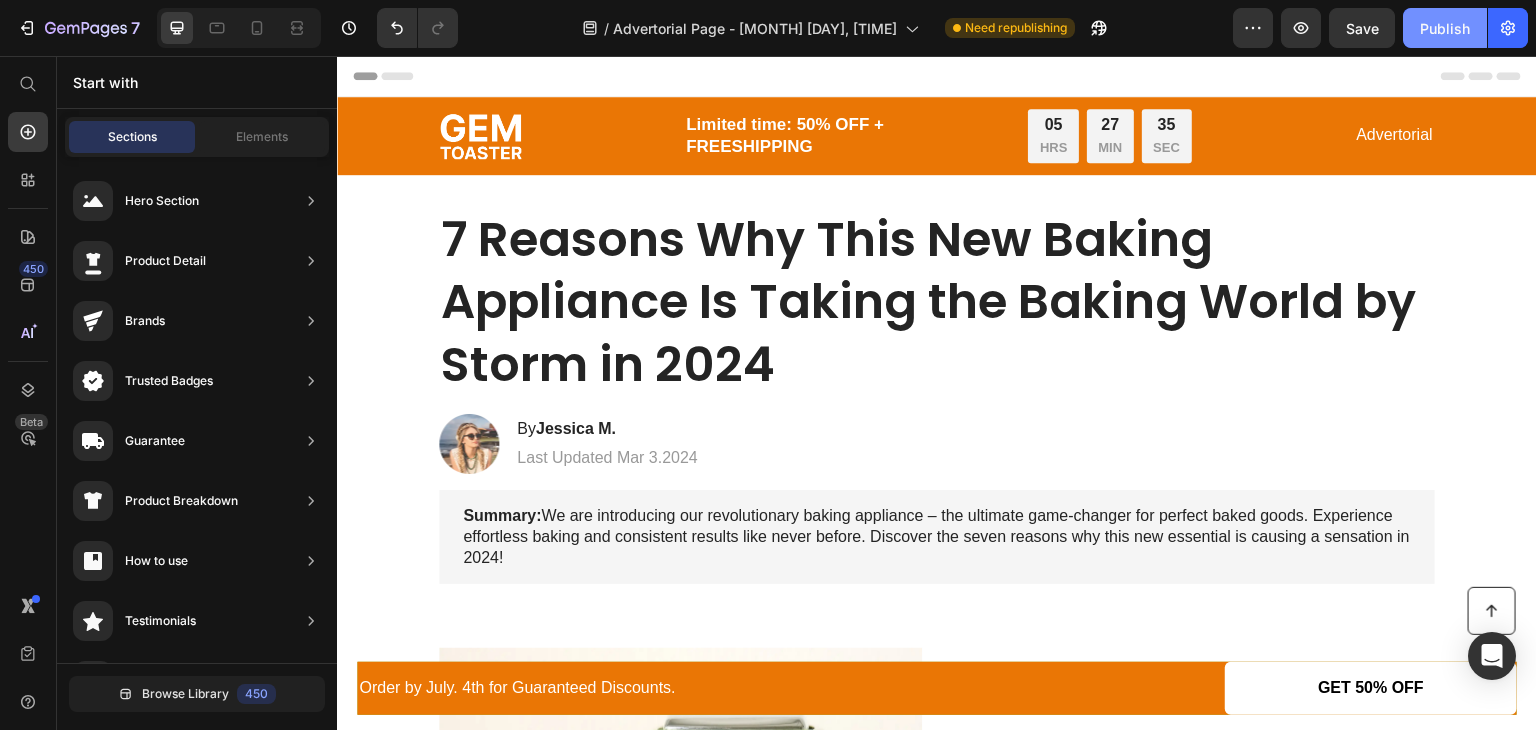 click on "Publish" at bounding box center [1445, 28] 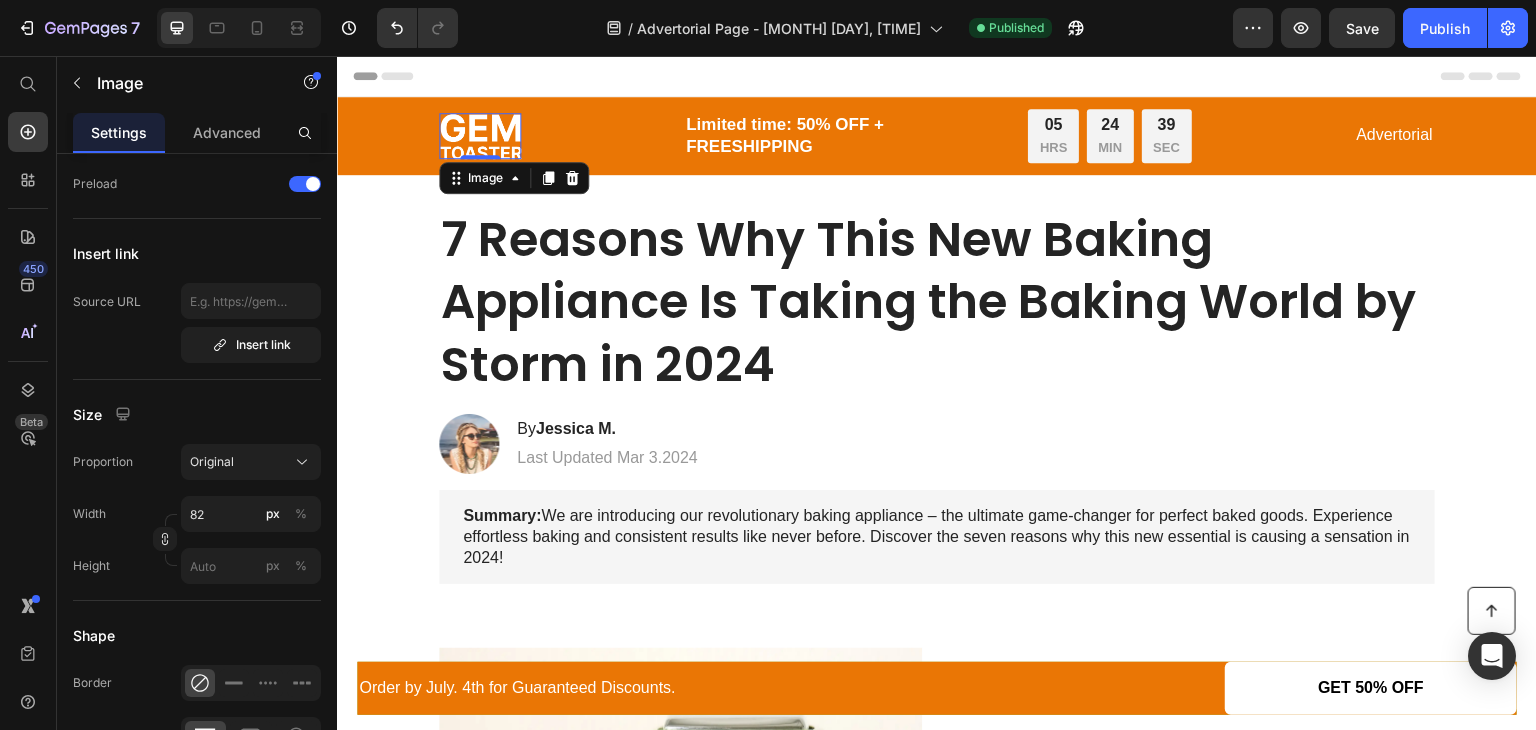 scroll, scrollTop: 0, scrollLeft: 0, axis: both 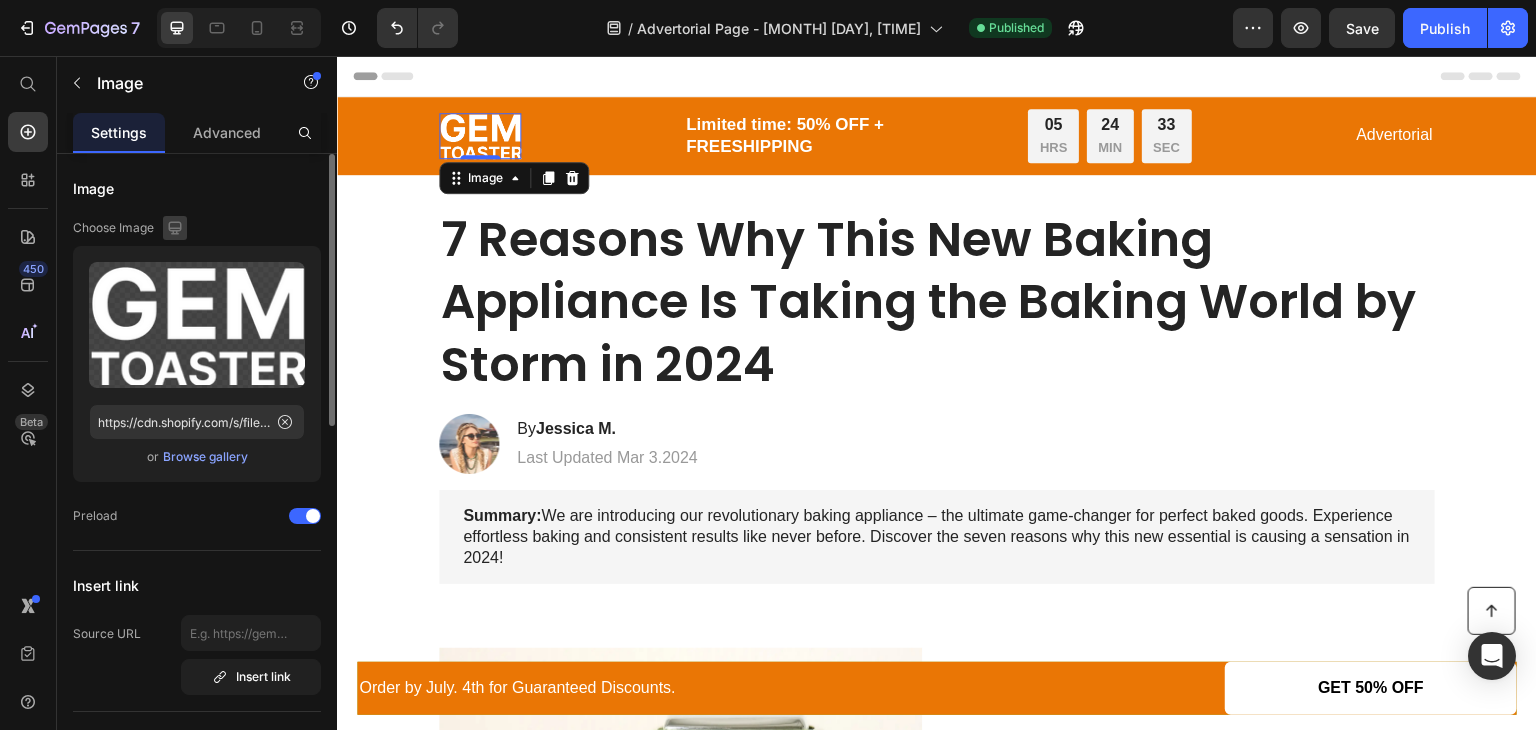 click 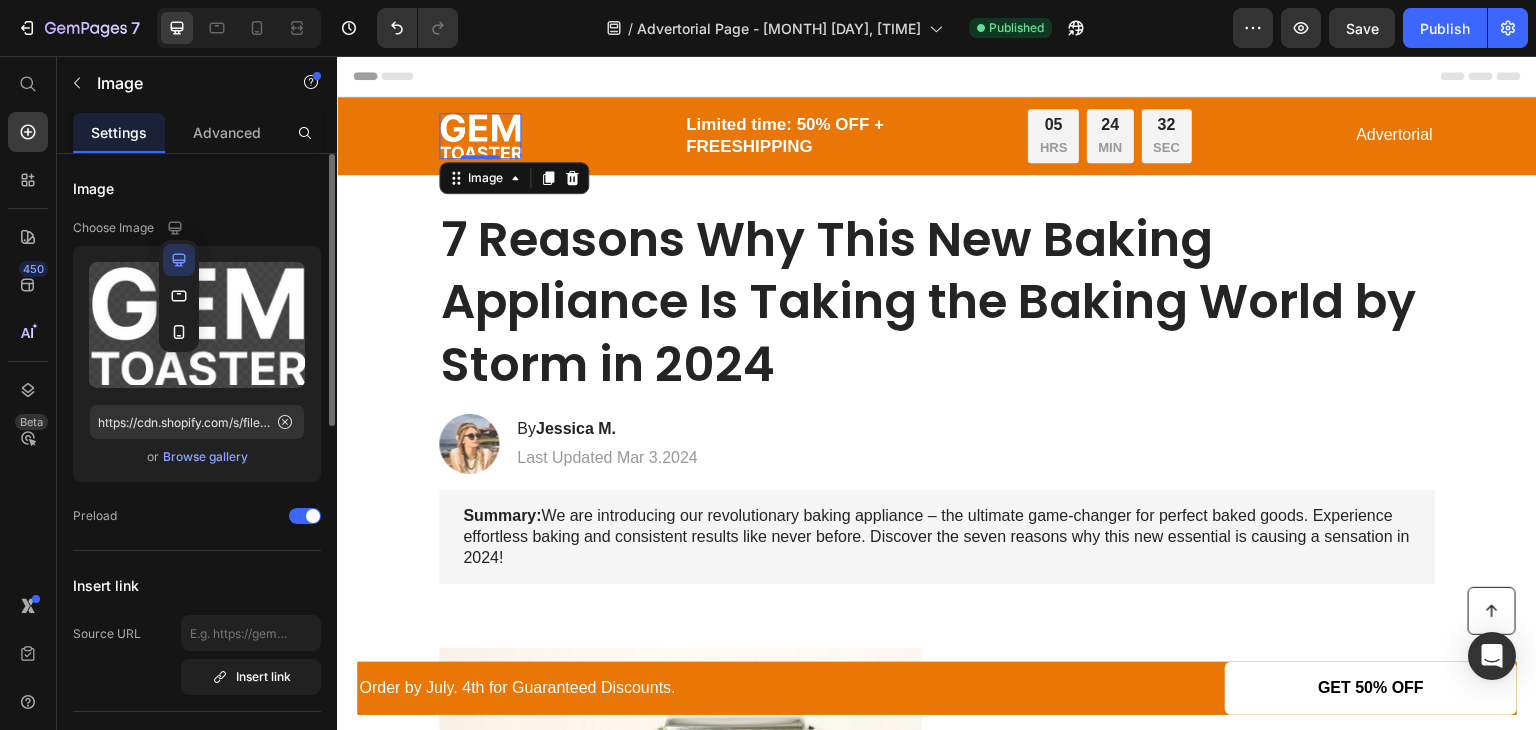 click on "Choose Image" at bounding box center [113, 228] 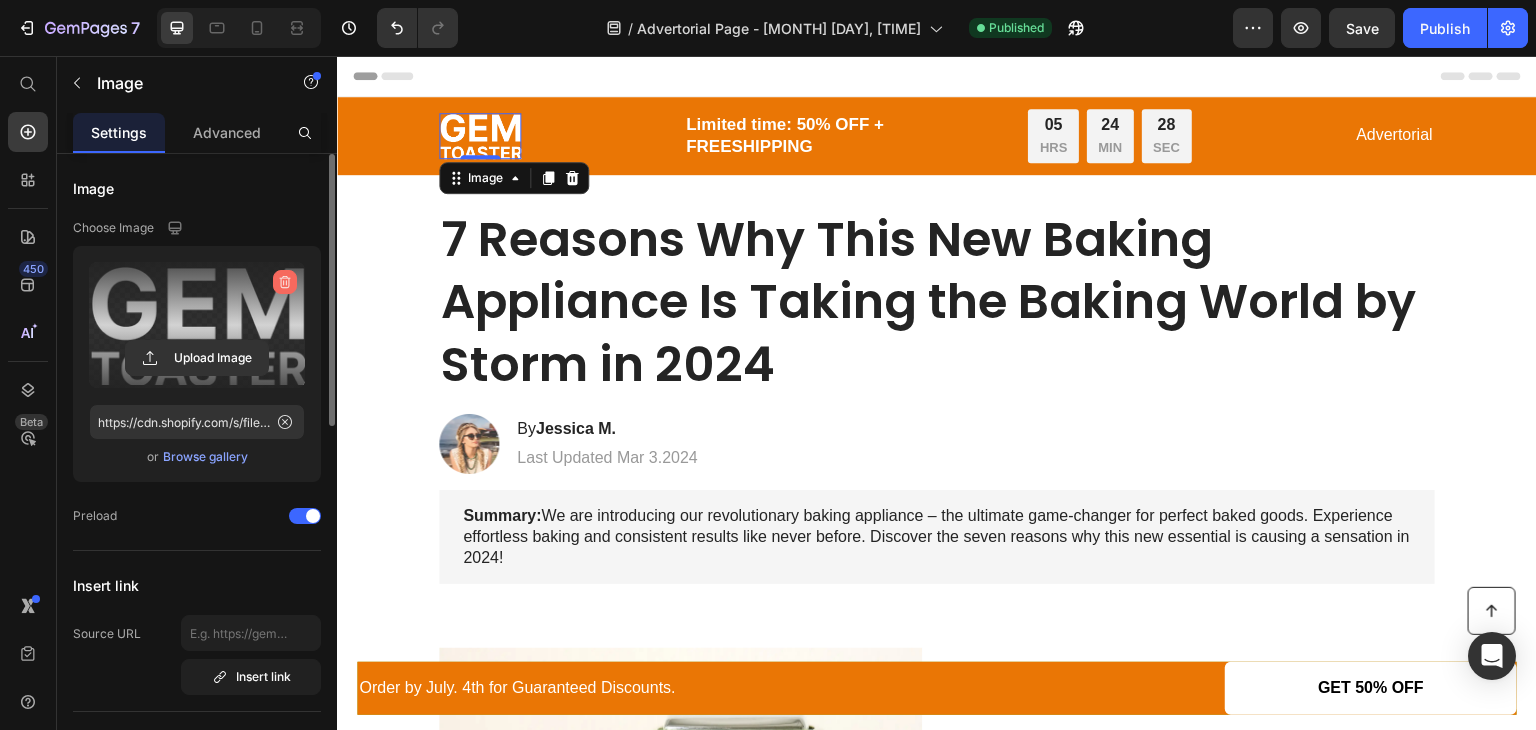 click 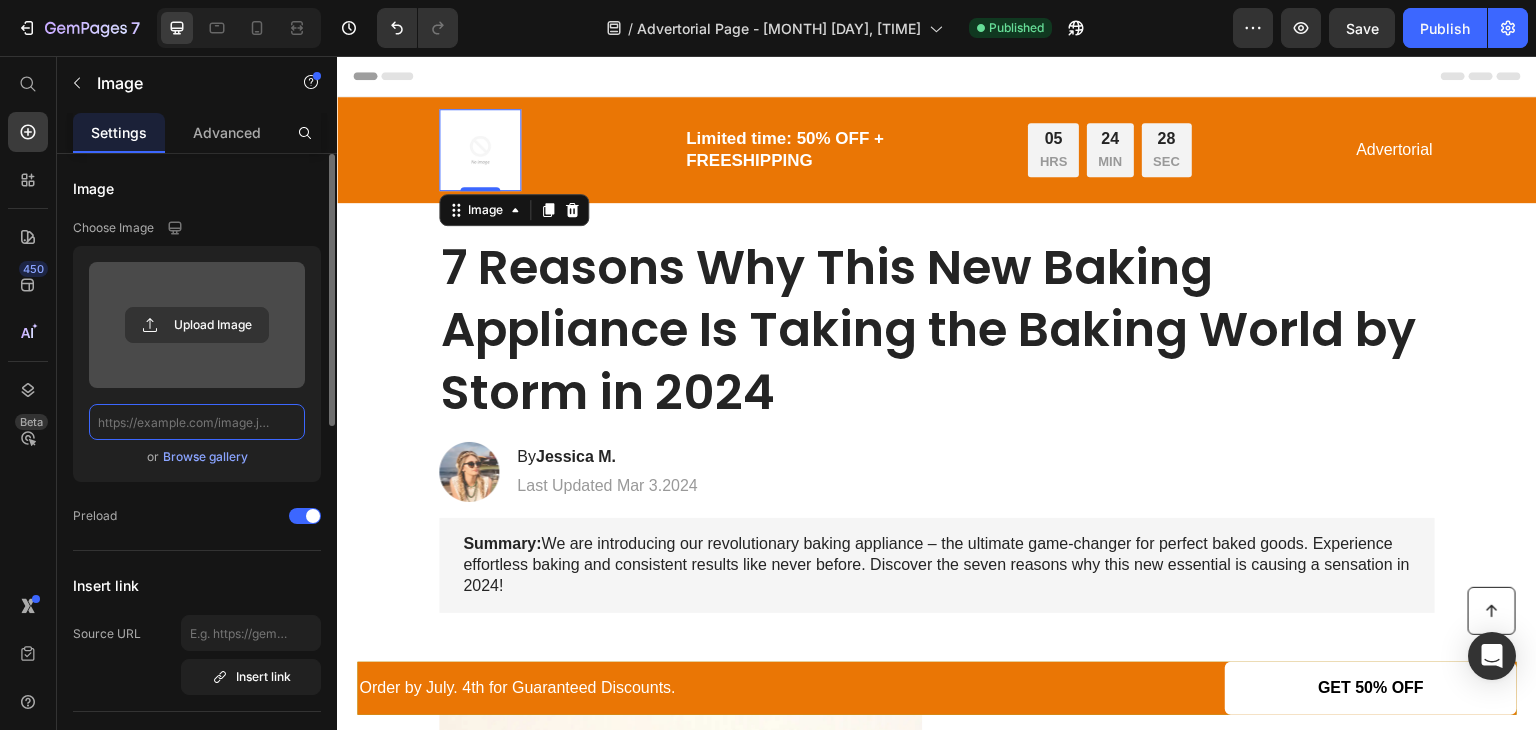scroll, scrollTop: 0, scrollLeft: 0, axis: both 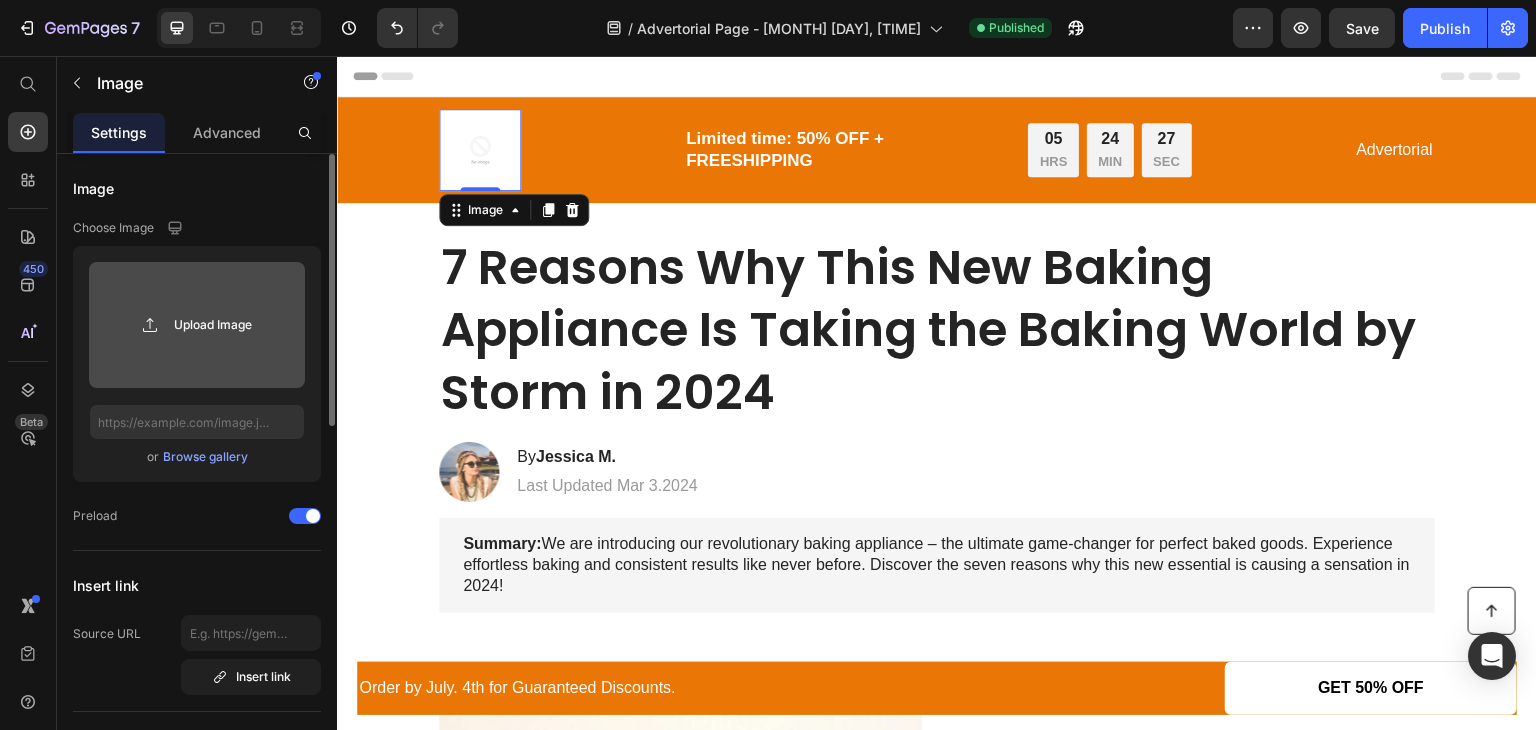 click 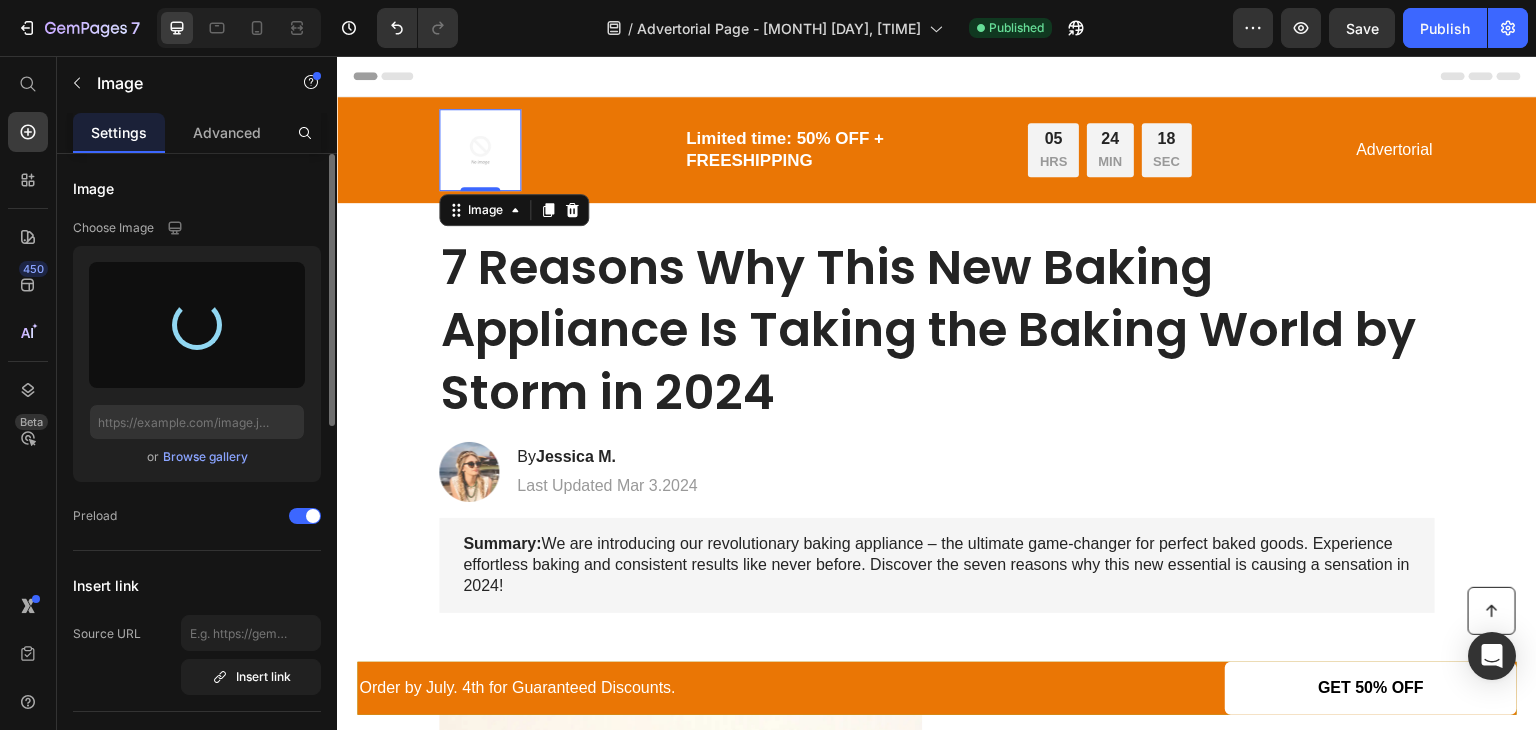 type on "https://cdn.shopify.com/s/files/1/0952/6113/1084/files/gempages_575054242738341093-2f656c41-a454-4db6-8616-34c6901af2de.png" 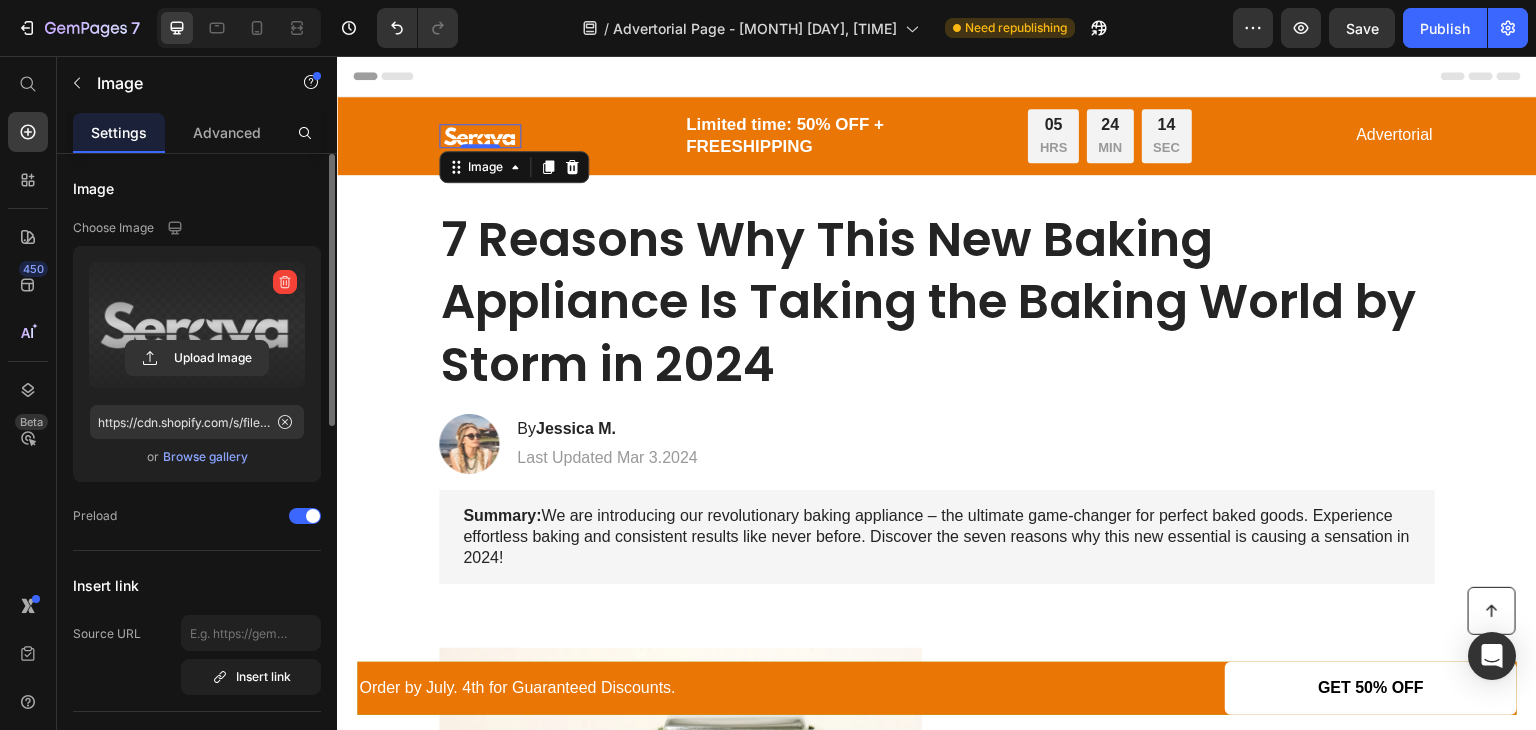click at bounding box center (480, 136) 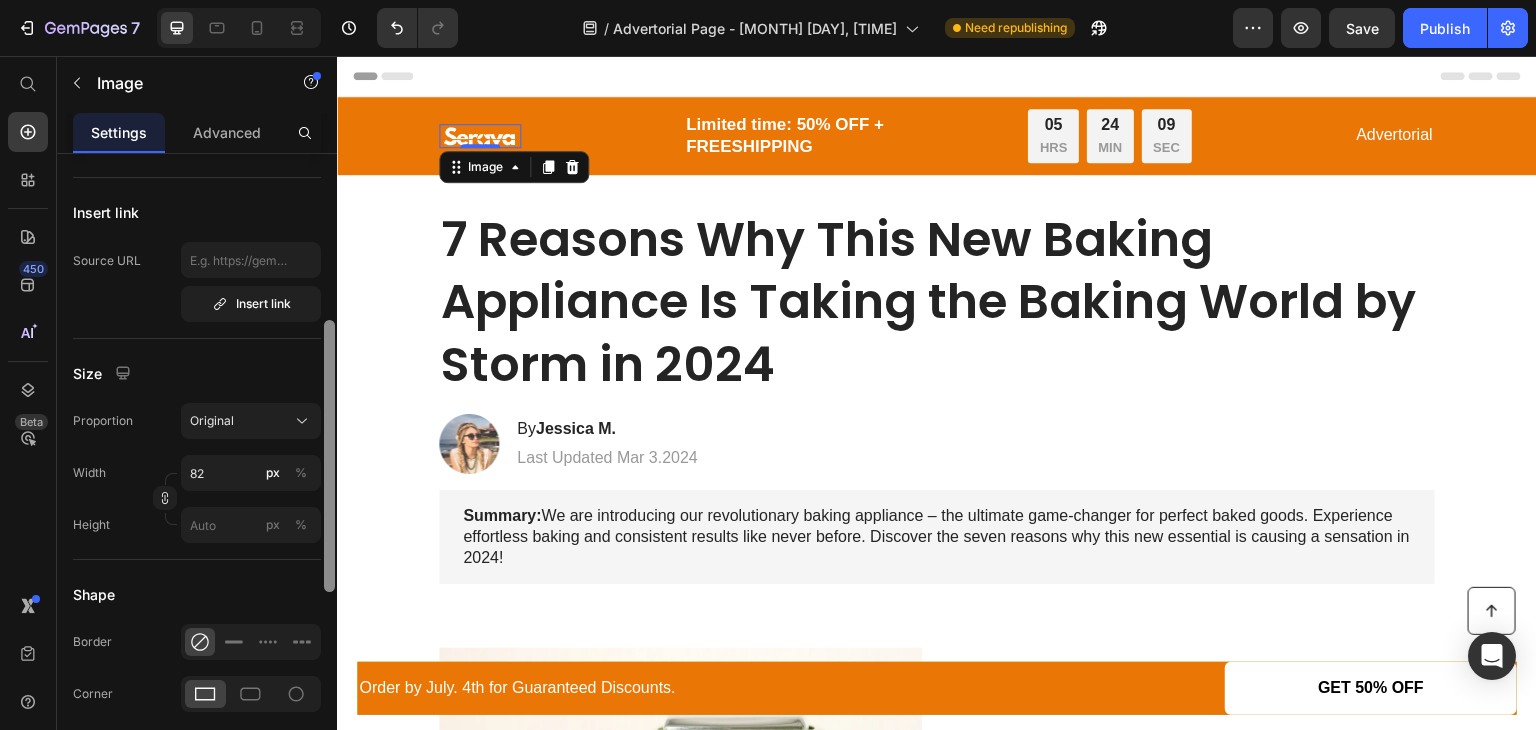 scroll, scrollTop: 377, scrollLeft: 0, axis: vertical 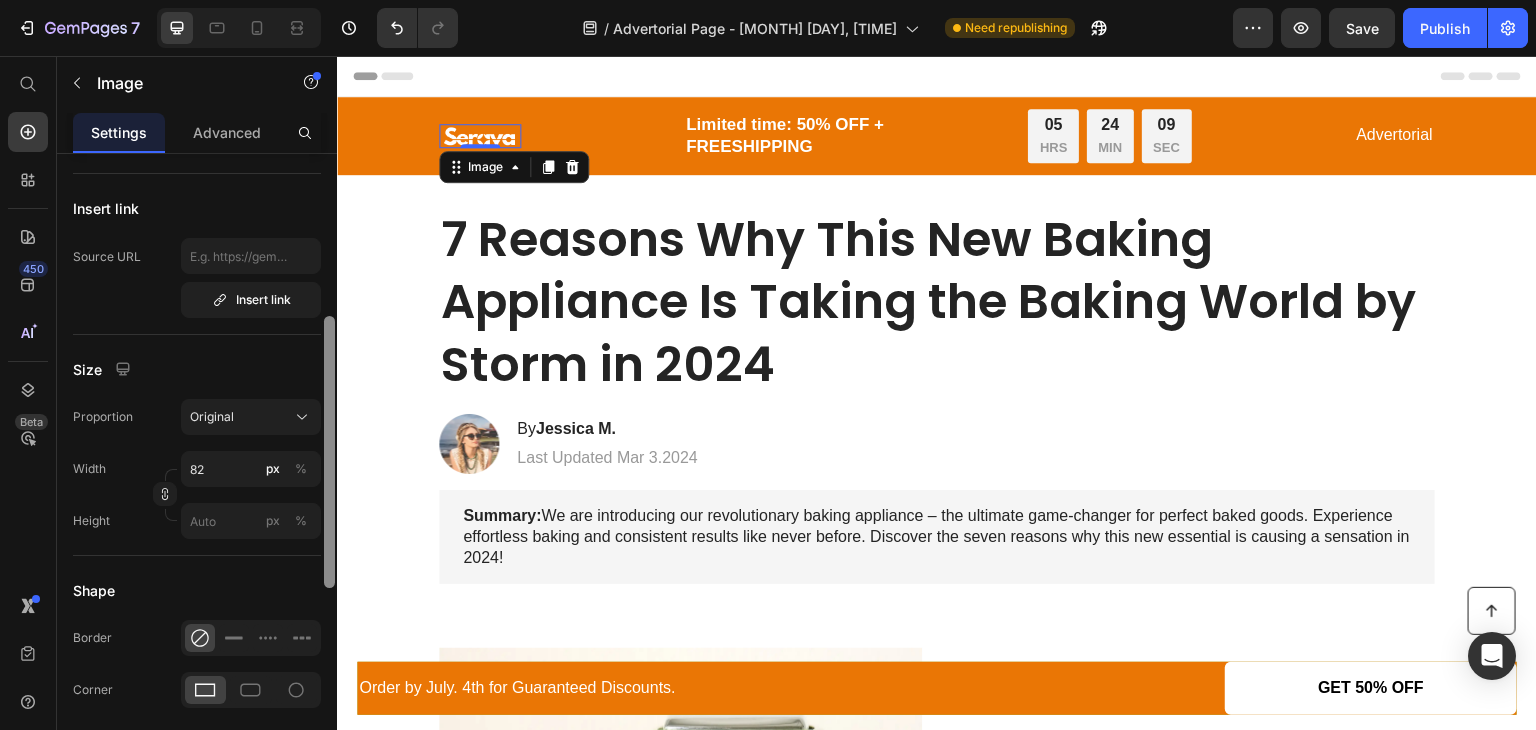 drag, startPoint x: 333, startPoint y: 223, endPoint x: 296, endPoint y: 386, distance: 167.14664 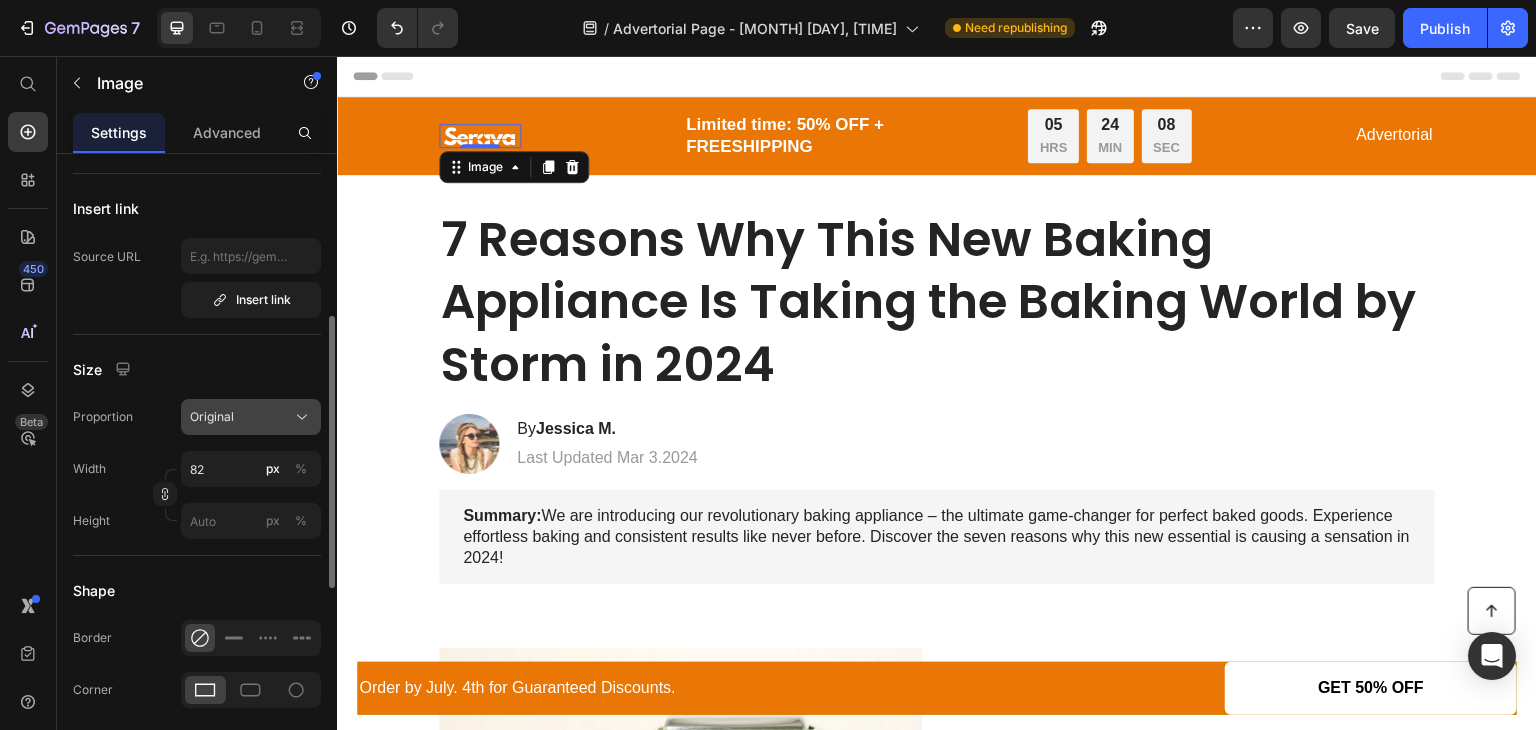 click on "Original" 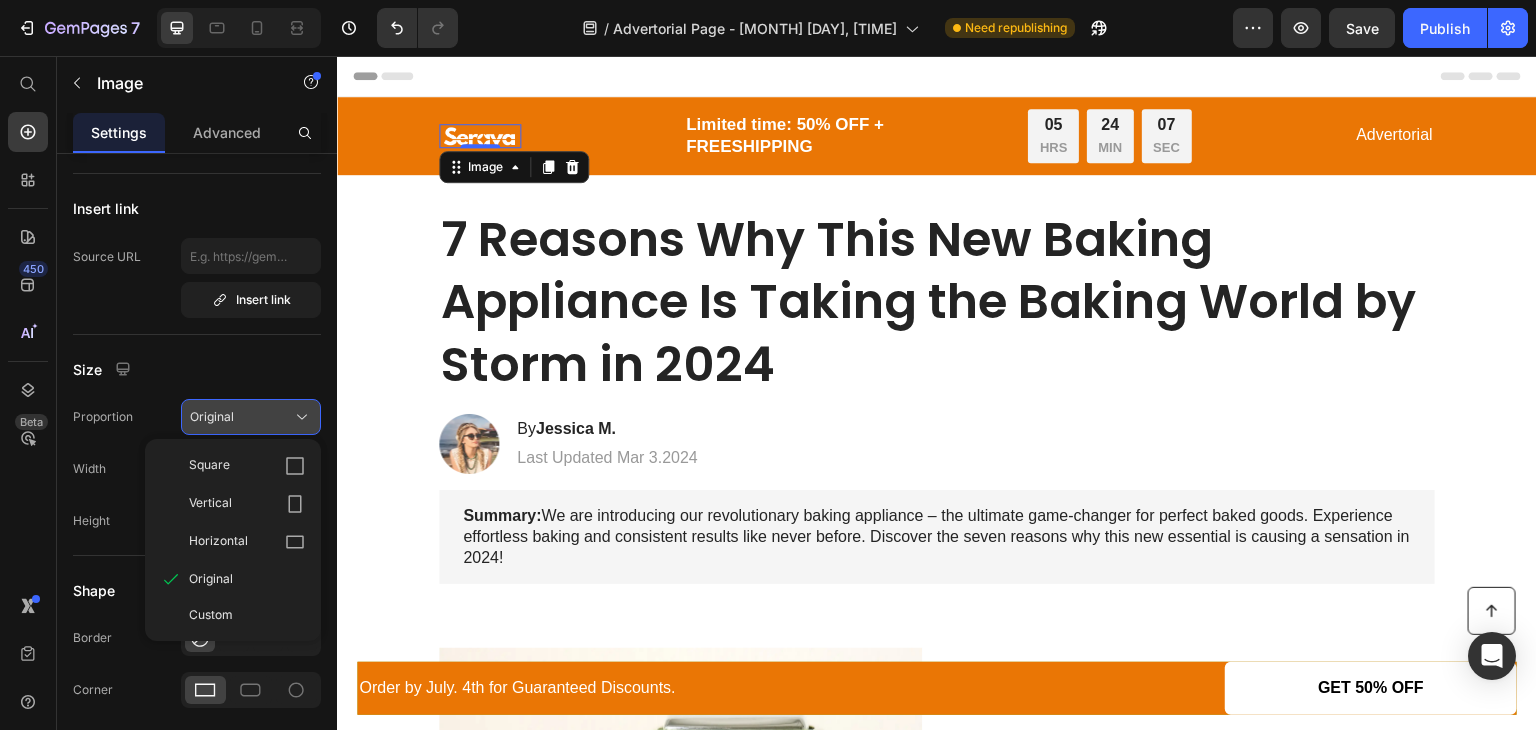 click on "Original" 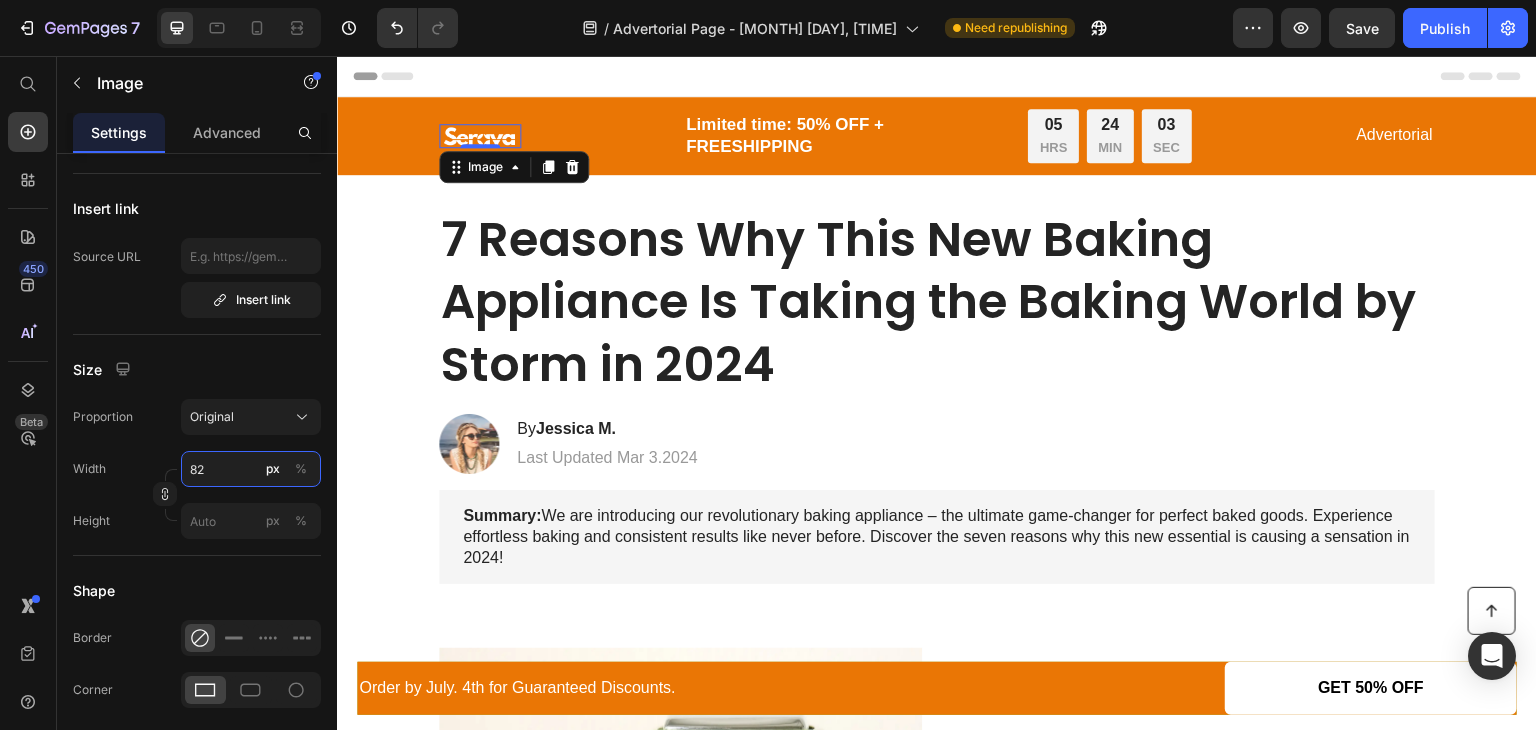 click on "82" at bounding box center (251, 469) 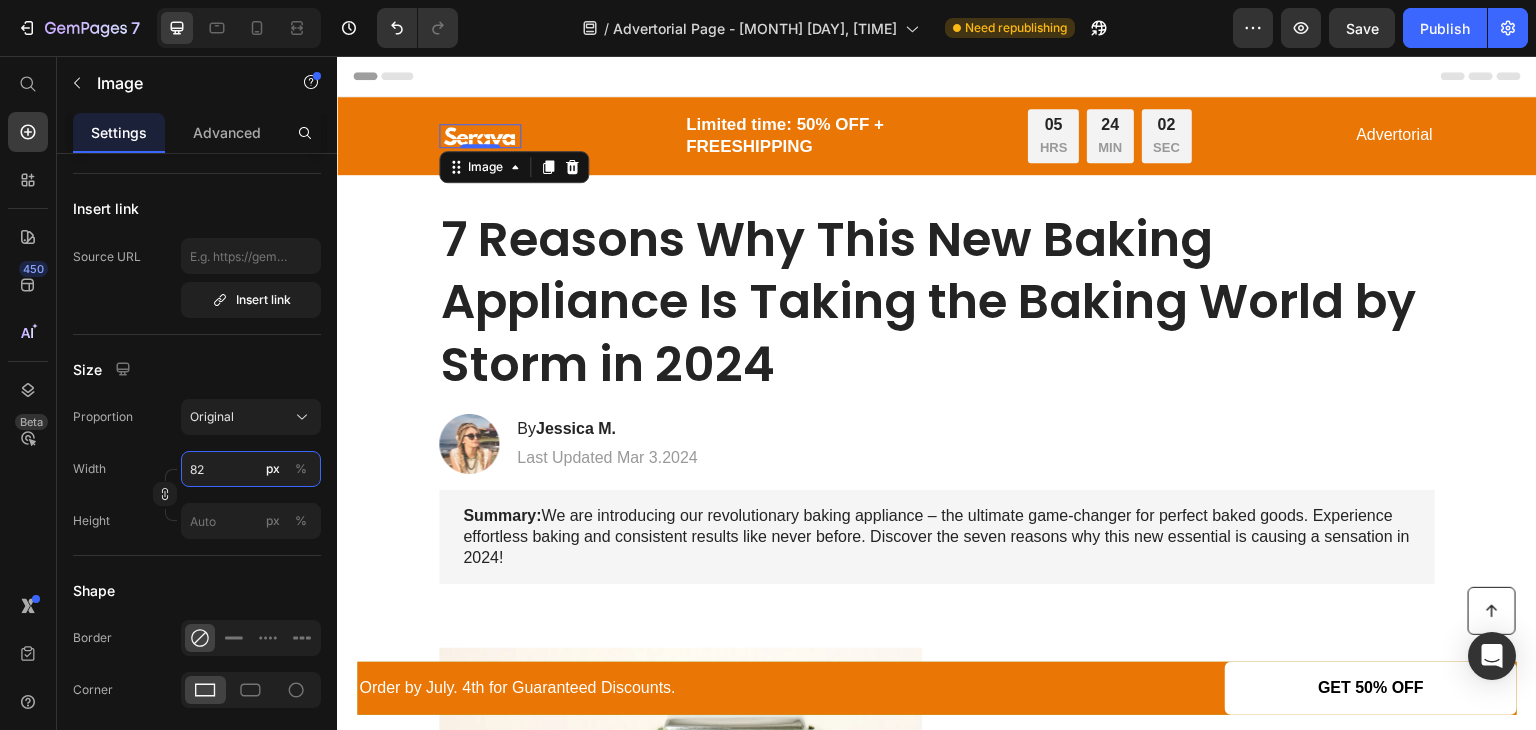 click on "82" at bounding box center [251, 469] 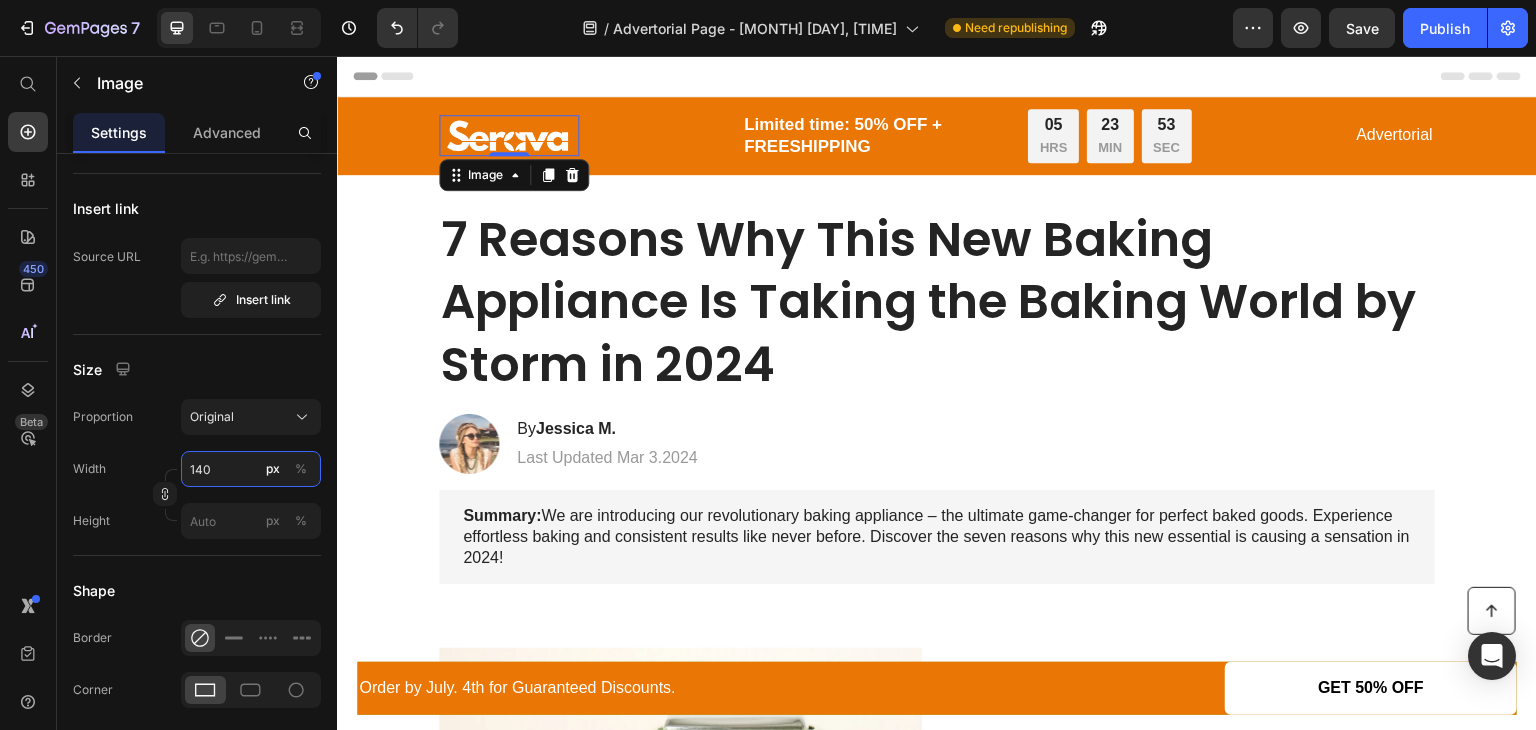 type on "140" 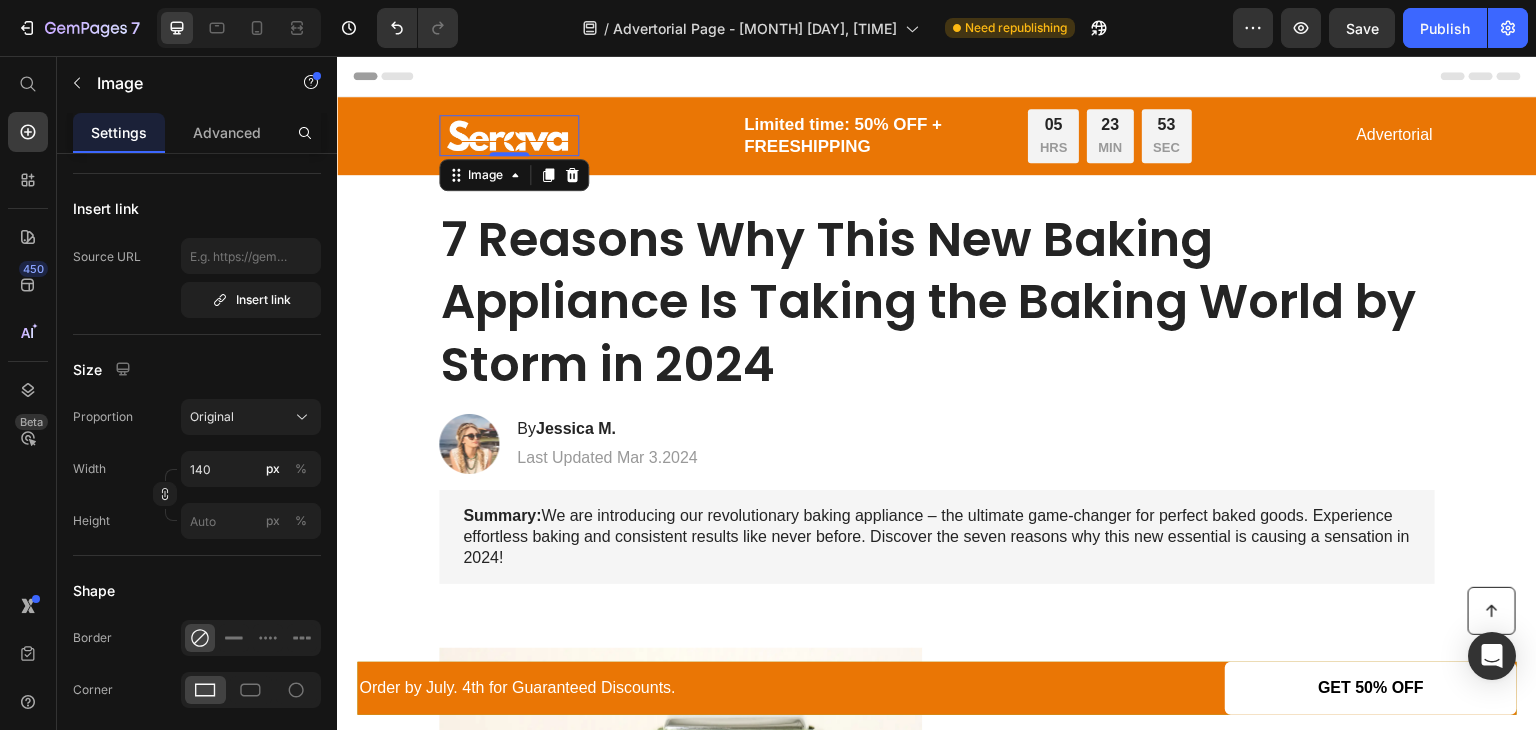 click on "Size" at bounding box center (197, 369) 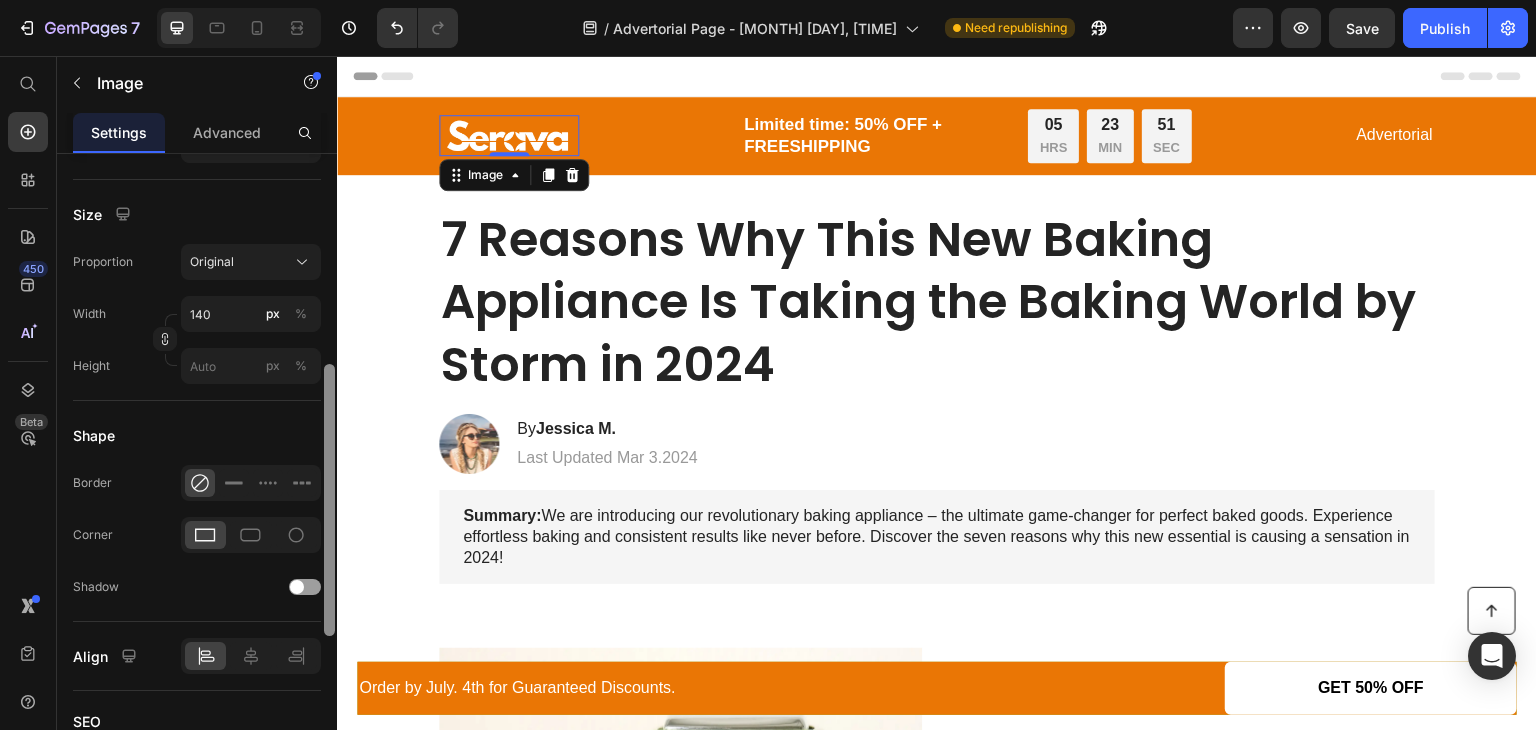 scroll, scrollTop: 542, scrollLeft: 0, axis: vertical 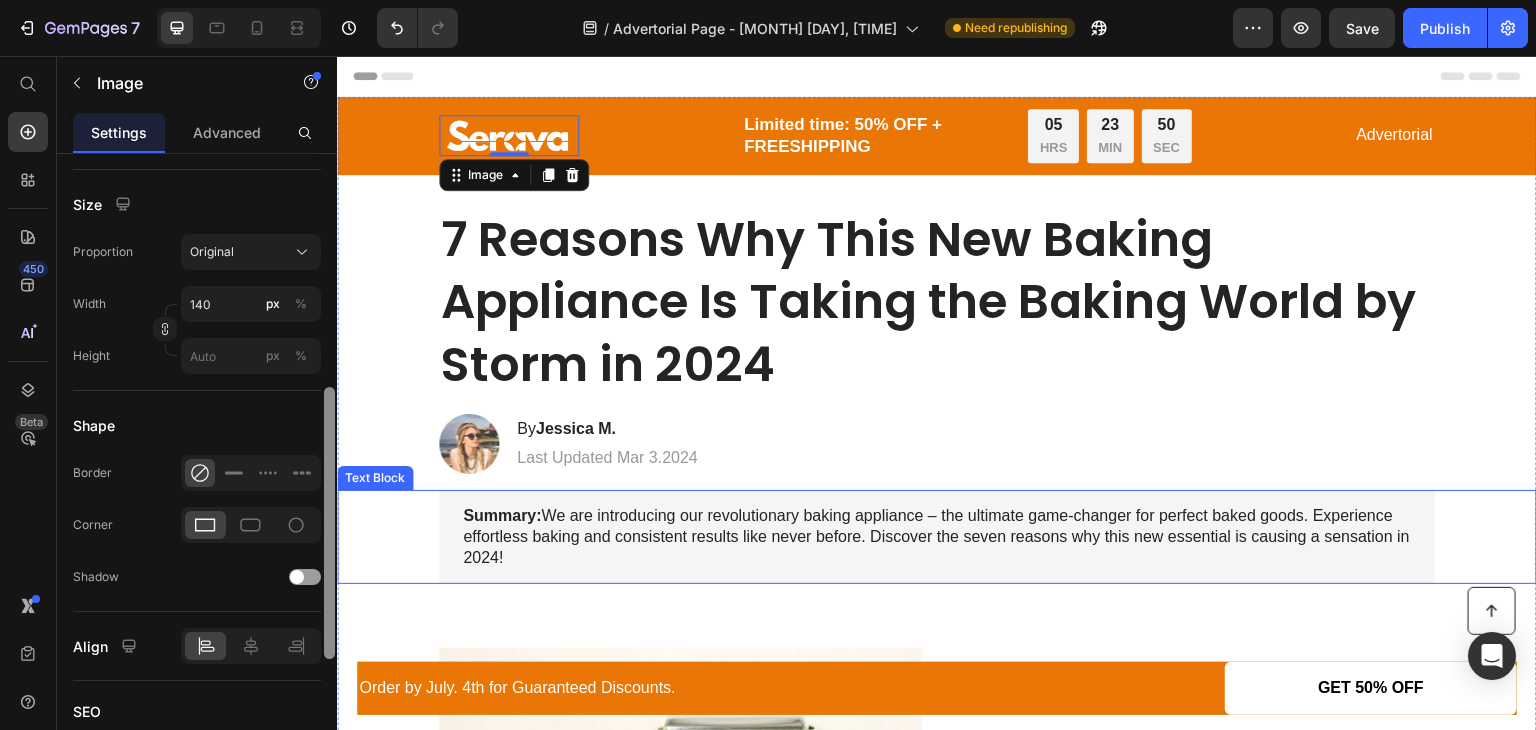 drag, startPoint x: 666, startPoint y: 422, endPoint x: 346, endPoint y: 501, distance: 329.60733 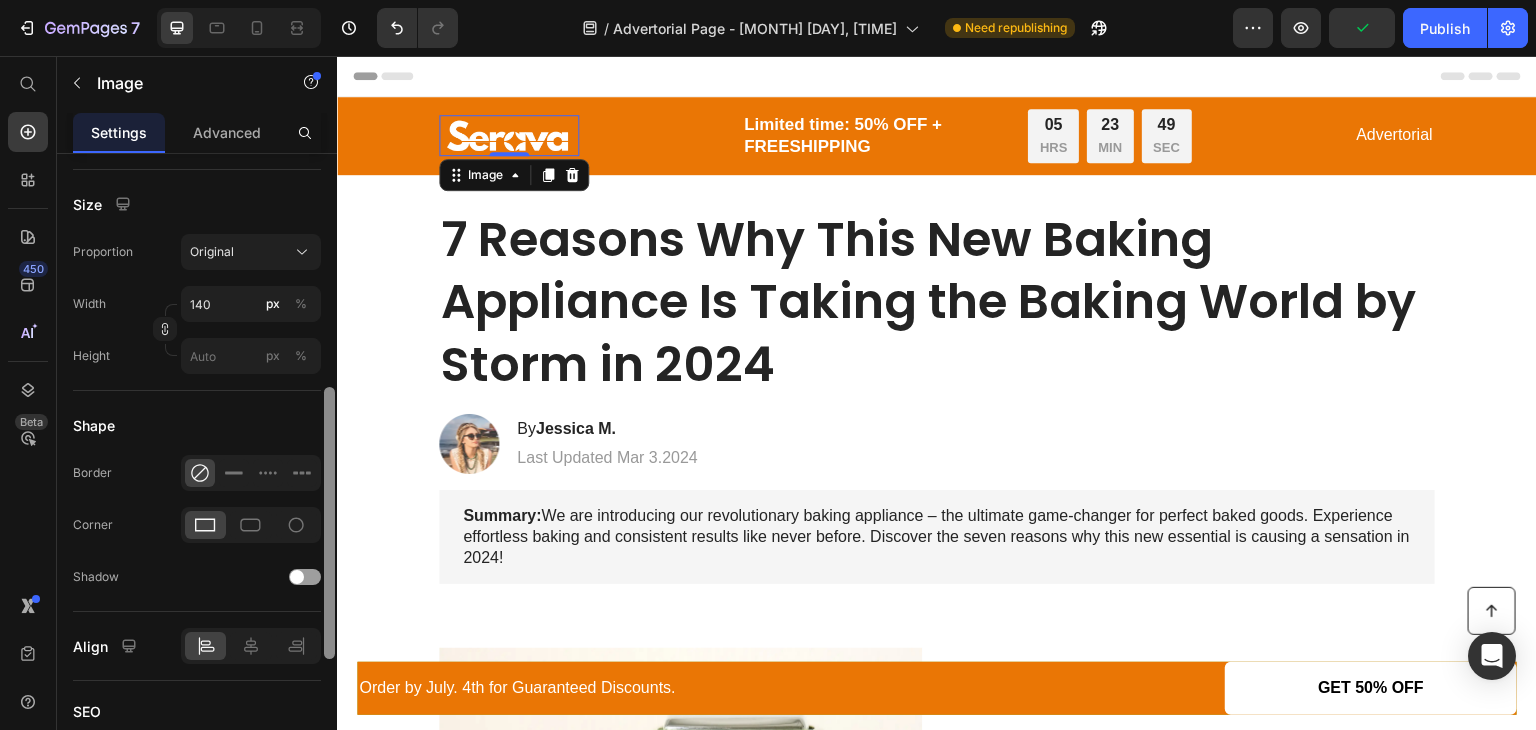 scroll, scrollTop: 0, scrollLeft: 0, axis: both 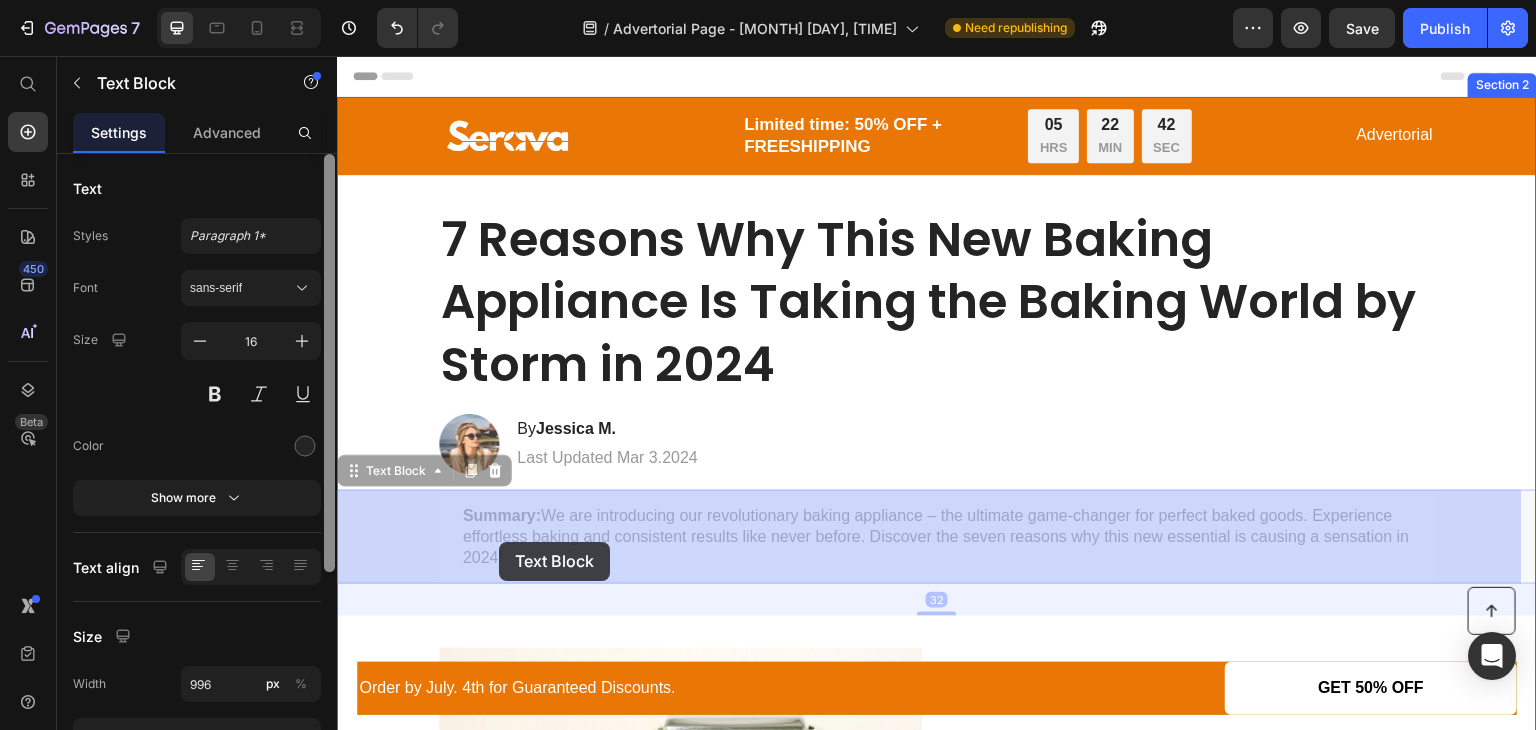 drag, startPoint x: 505, startPoint y: 555, endPoint x: 501, endPoint y: 543, distance: 12.649111 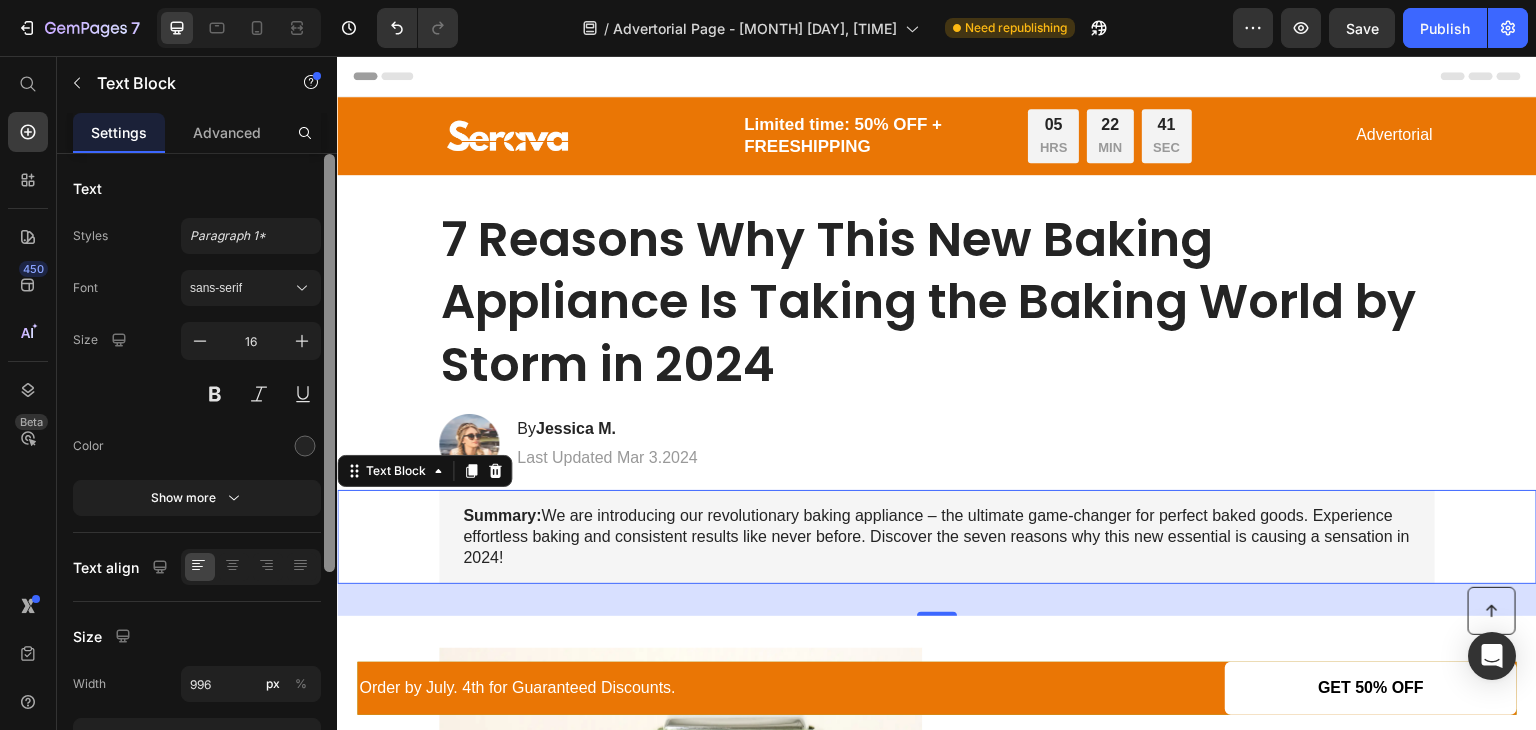 click on "Summary:  We are introducing our revolutionary baking appliance – the ultimate game-changer for perfect baked goods. Experience effortless baking and consistent results like never before. Discover the seven reasons why this new essential is causing a sensation in 2024!" at bounding box center [937, 537] 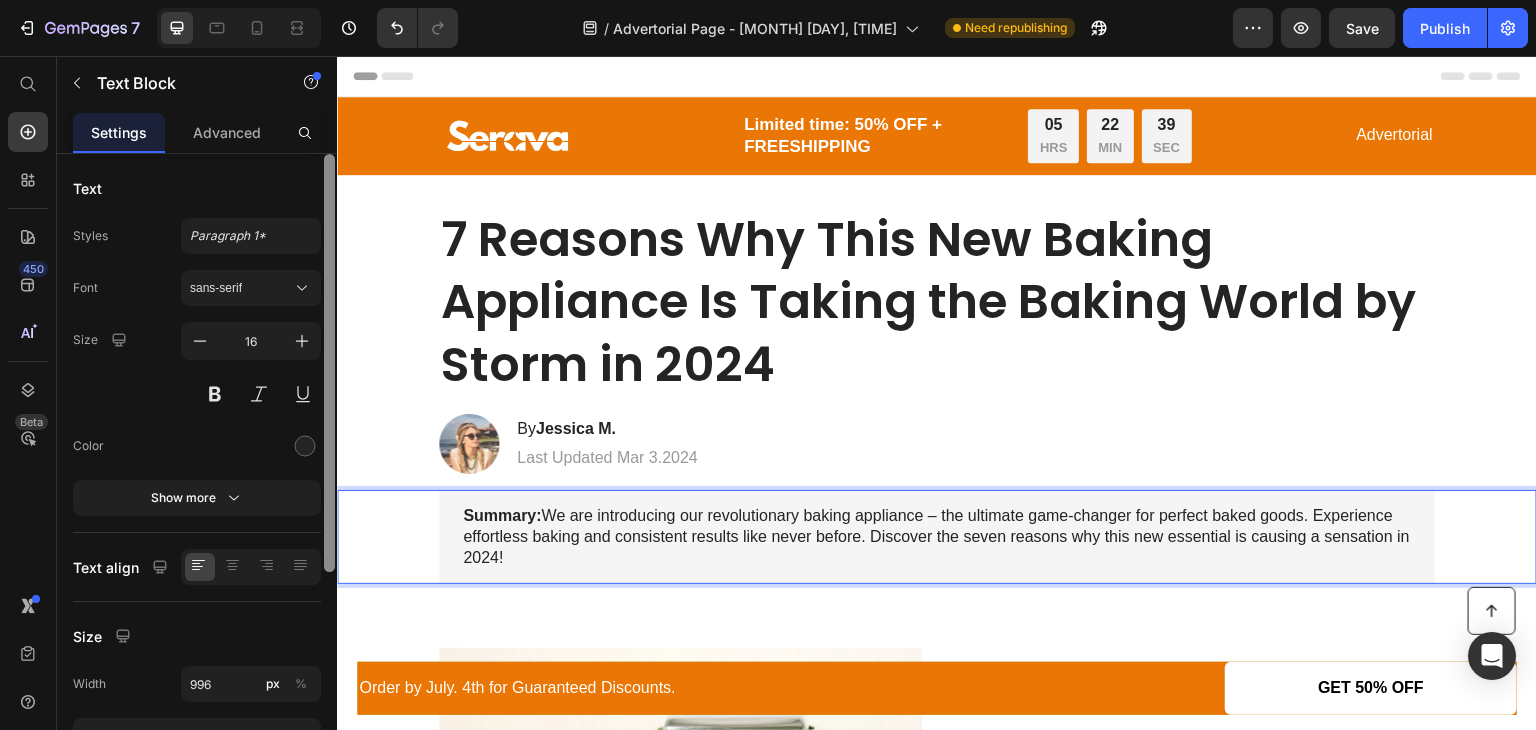drag, startPoint x: 500, startPoint y: 553, endPoint x: 446, endPoint y: 517, distance: 64.899925 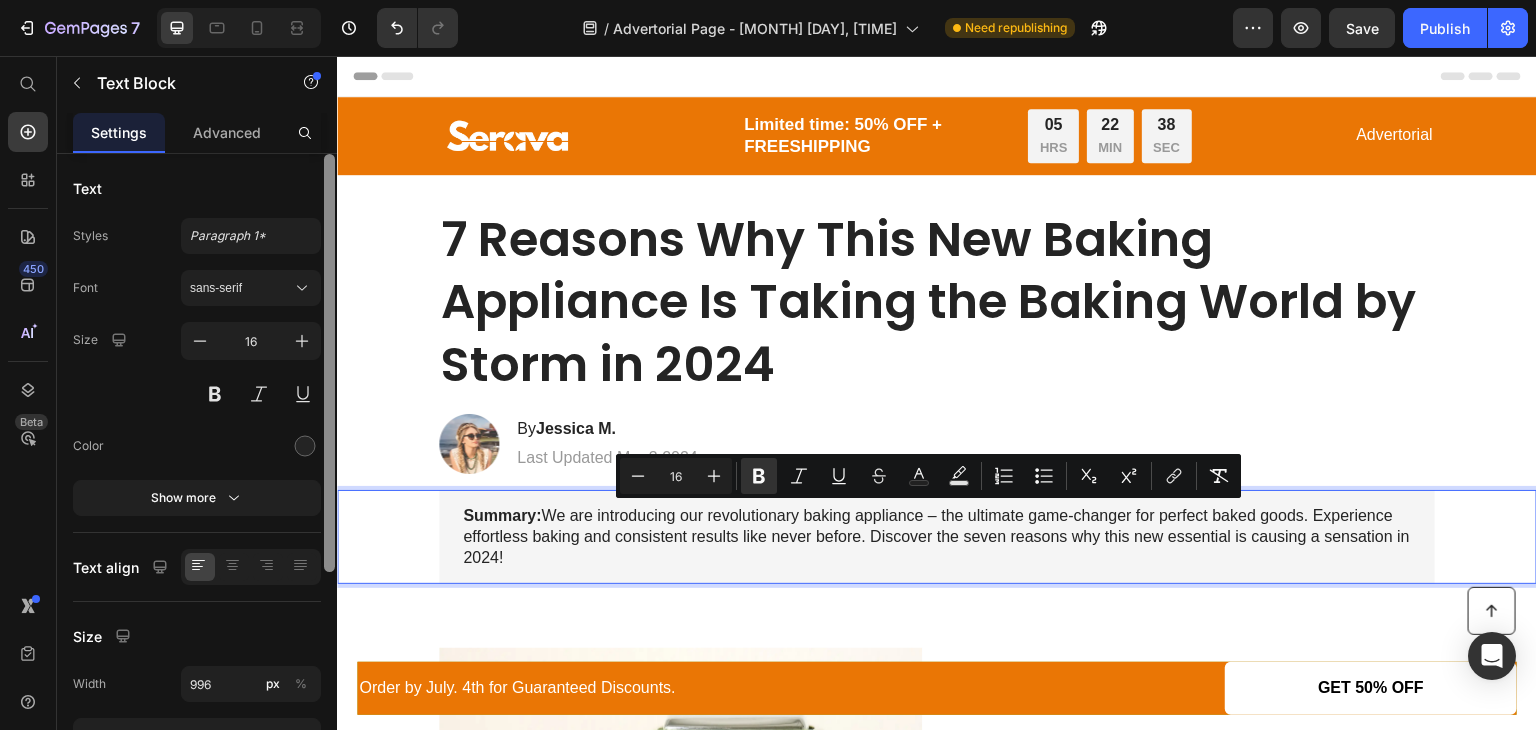 copy on "Summary:  We are introducing our revolutionary baking appliance – the ultimate game-changer for perfect baked goods. Experience effortless baking and consistent results like never before. Discover the seven reasons why this new essential is causing a sensation in 2024!" 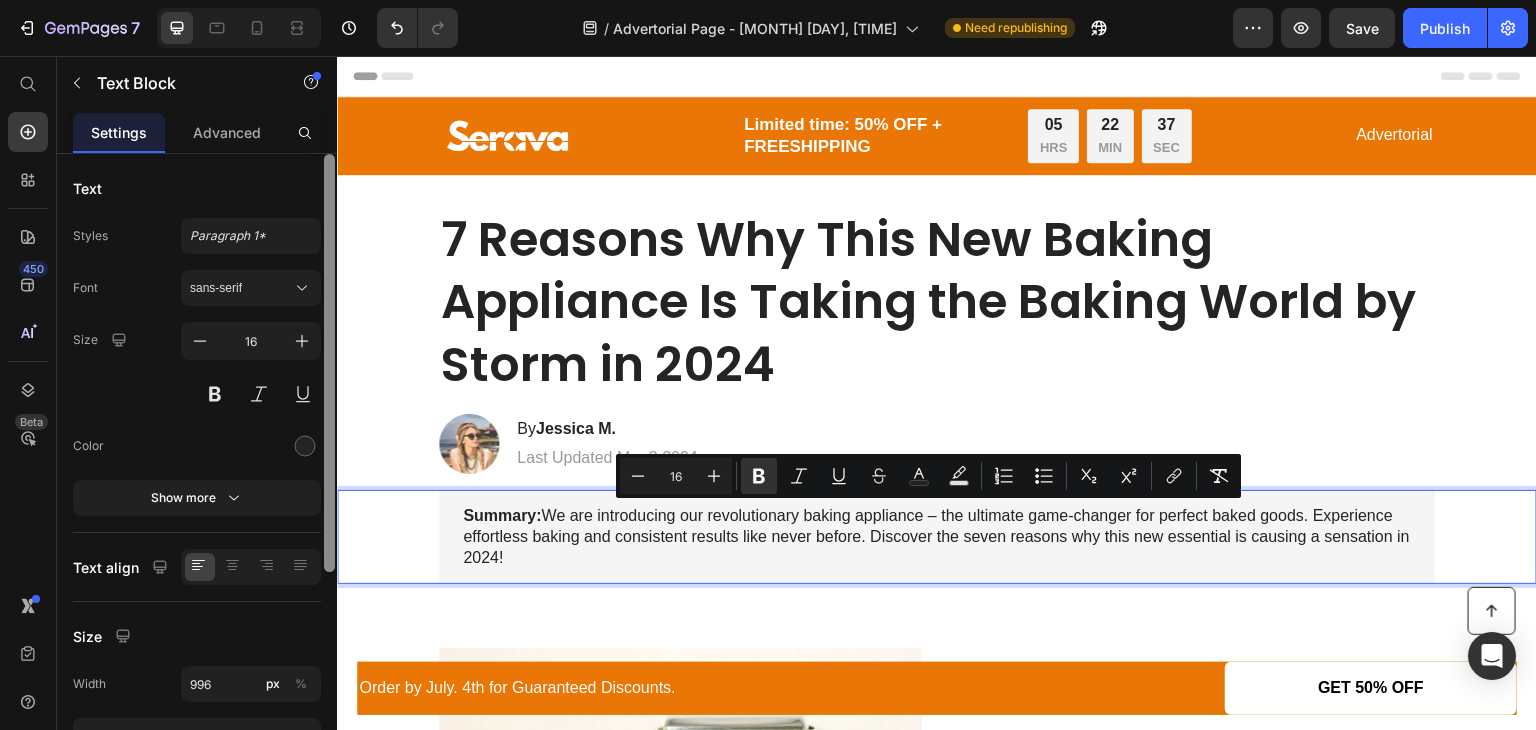 scroll, scrollTop: 324, scrollLeft: 0, axis: vertical 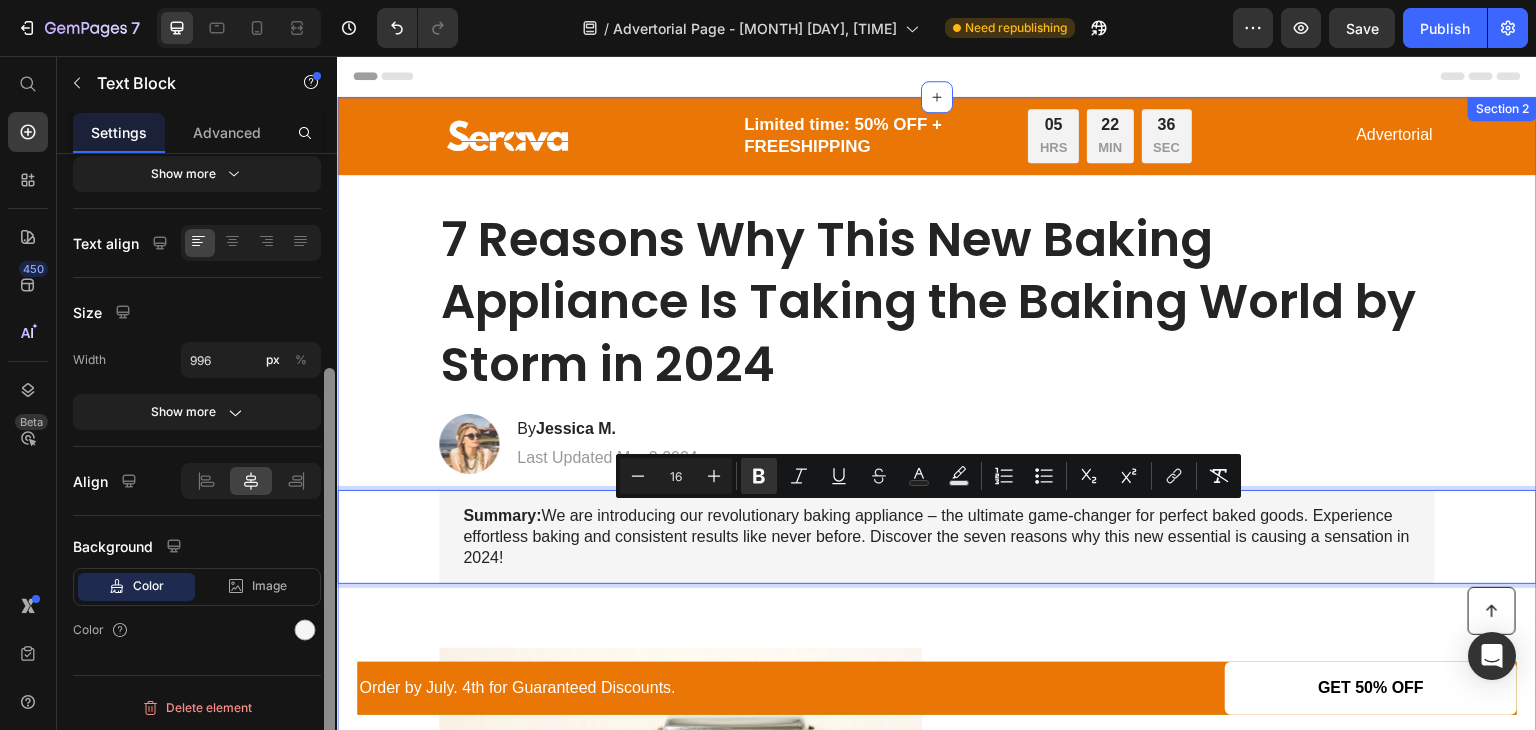 click on "Image By [PERSON] Heading Last Updated [MONTH] [DAY].[YEAR] Text Block Row Summary:  We are introducing our revolutionary baking appliance – the ultimate game-changer for perfect baked goods. Experience effortless baking and consistent results like never before. Discover the seven reasons why this new essential is causing a sensation in 2024! Text Block   32 Image 1. Ultra-Fast Heating System Heading Experience the pinnacle of toasting efficiency with the ultra-fast heating system of this cutting-edge toaster. Utilizing advanced heating elements and innovative technology, it rapidly reaches optimal toasting temperatures, reducing wait times to a minimum. Start your day with swift and satisfying toasting, allowing you to indulge in perfectly crispy slices in mere moments. Text Block Row Heading Image" at bounding box center [937, 1244] 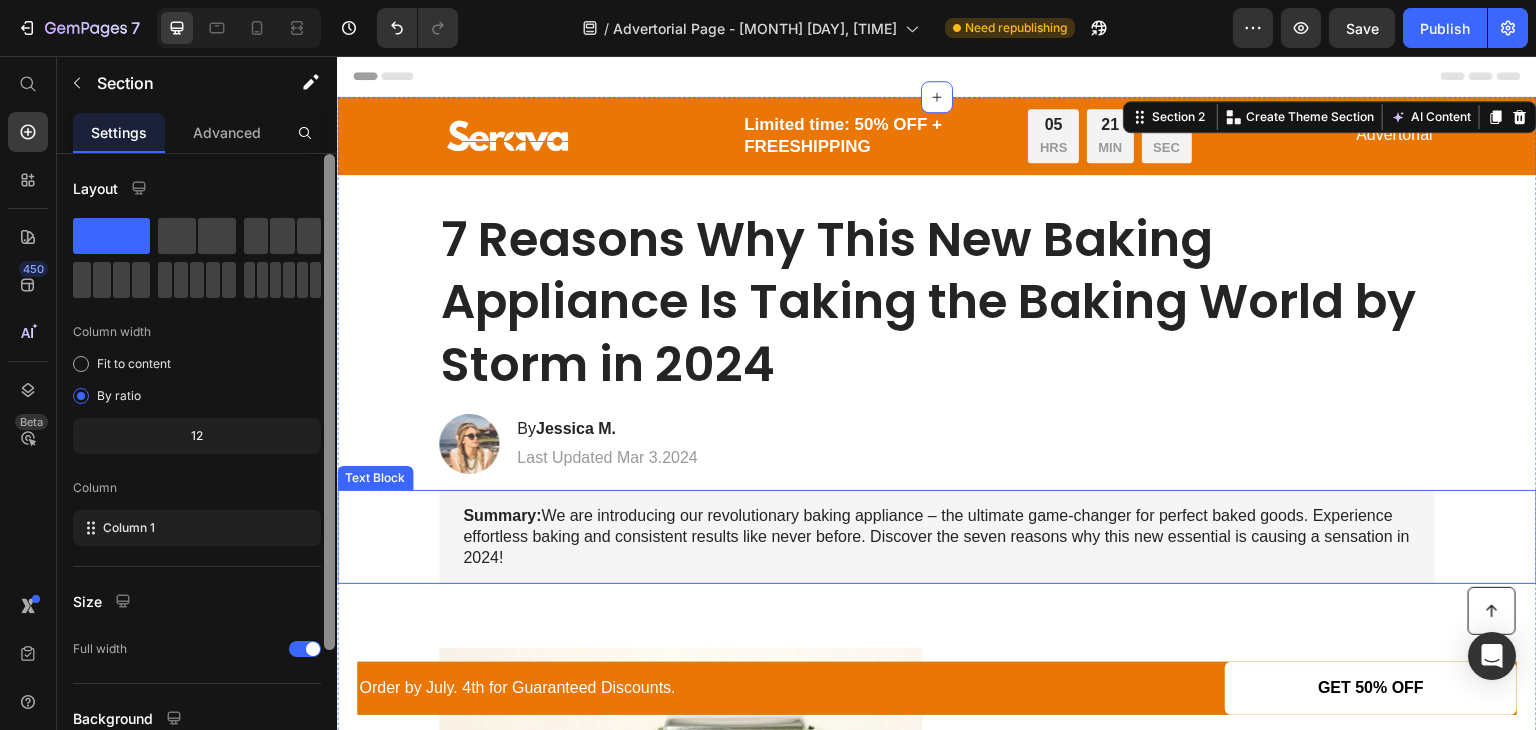click on "Summary:  We are introducing our revolutionary baking appliance – the ultimate game-changer for perfect baked goods. Experience effortless baking and consistent results like never before. Discover the seven reasons why this new essential is causing a sensation in 2024!" at bounding box center [937, 537] 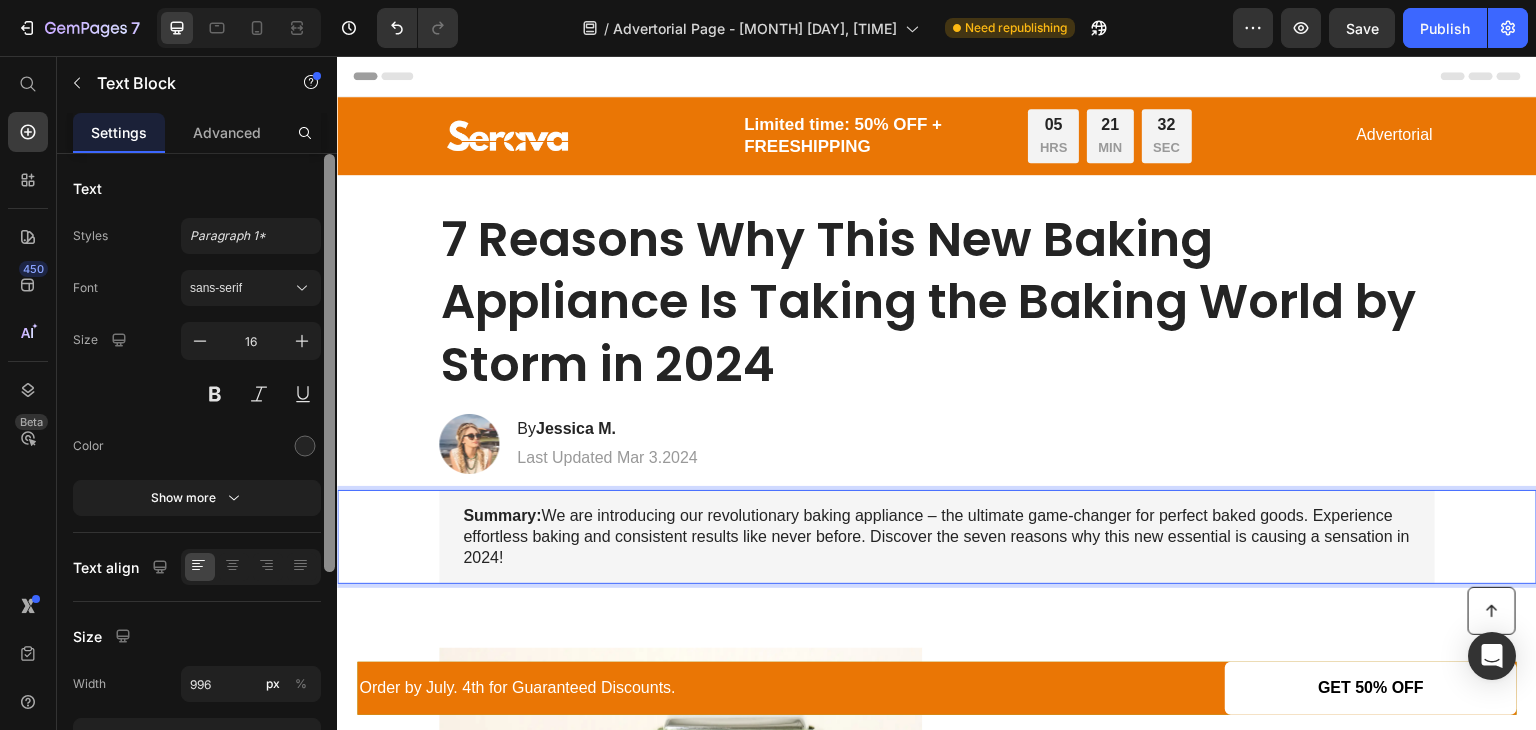 drag, startPoint x: 516, startPoint y: 561, endPoint x: 447, endPoint y: 513, distance: 84.05355 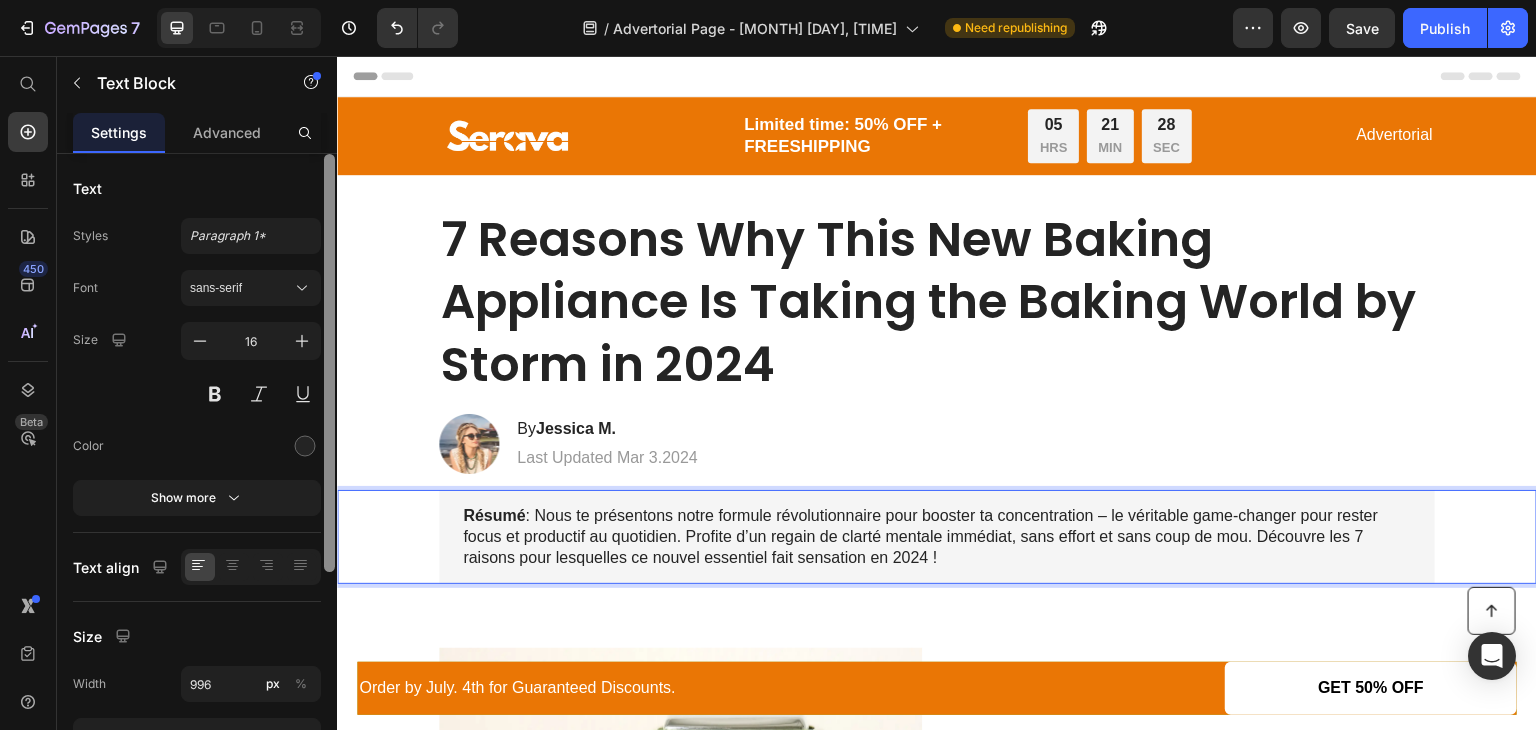 click on "Résumé  : Nous te présentons notre formule révolutionnaire pour booster ta concentration – le véritable game-changer pour rester focus et productif au quotidien. Profite d’un regain de clarté mentale immédiat, sans effort et sans coup de mou. Découvre les 7 raisons pour lesquelles ce nouvel essentiel fait sensation en 2024 !" at bounding box center (937, 537) 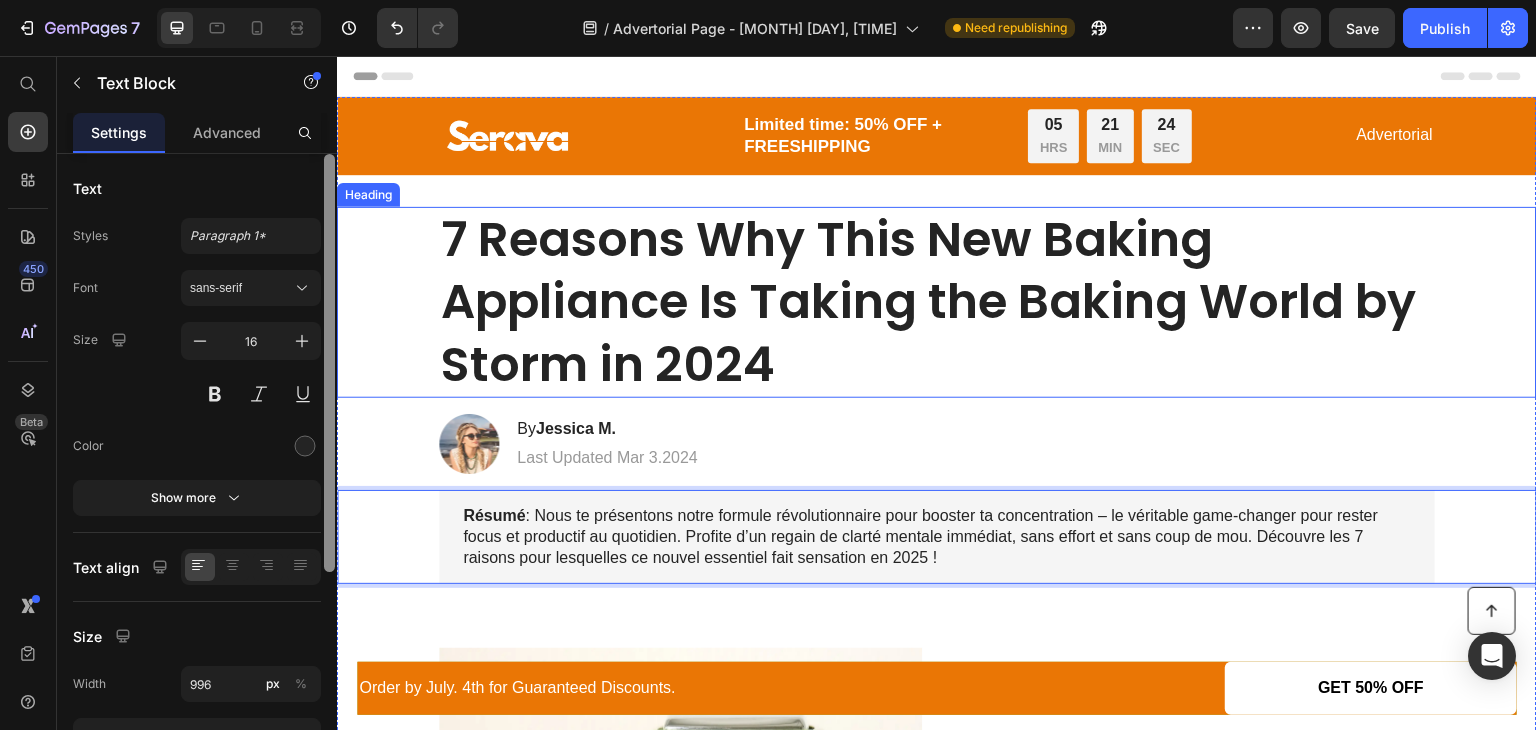 click on "7 Reasons Why This New Baking Appliance Is Taking the Baking World by Storm in 2024" at bounding box center (937, 302) 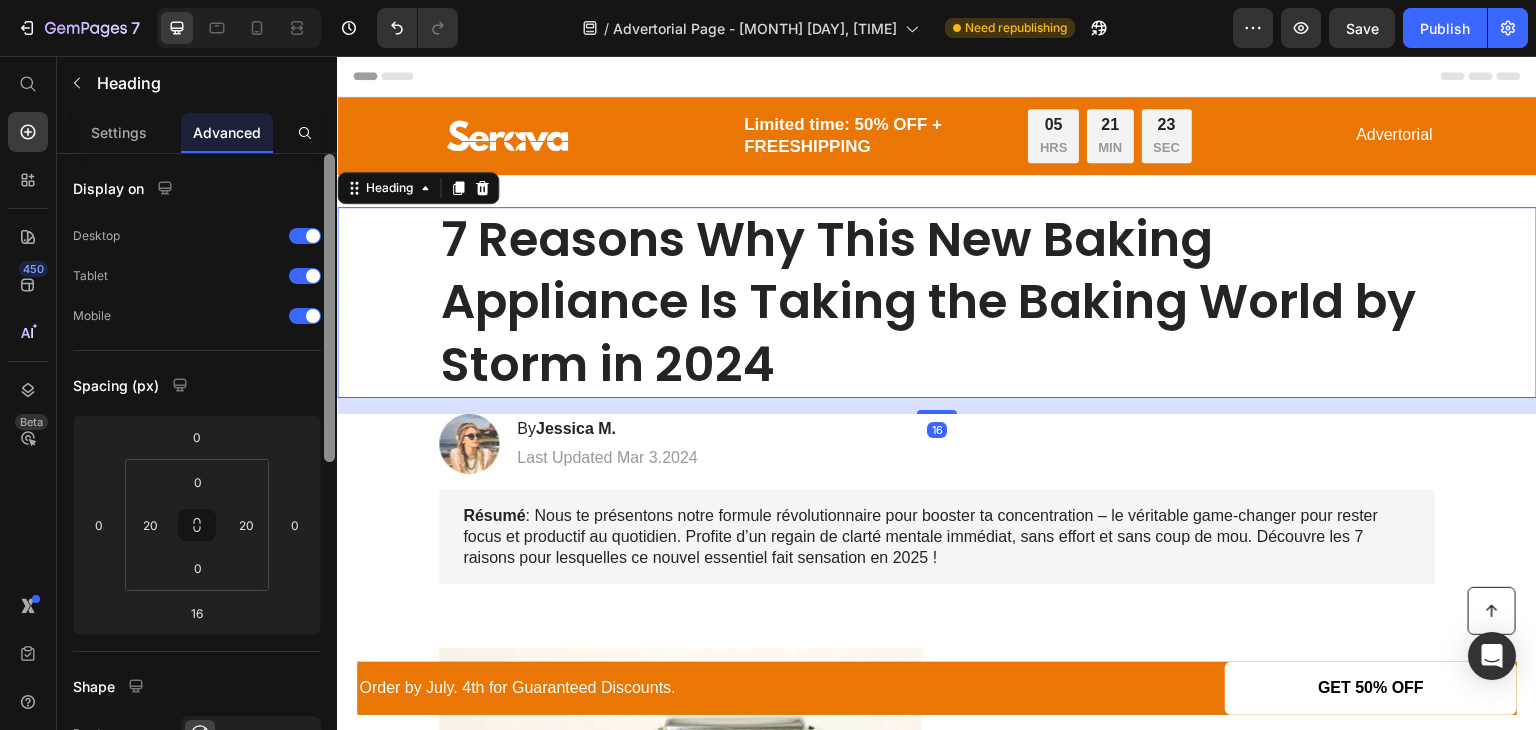click on "7 Reasons Why This New Baking Appliance Is Taking the Baking World by Storm in 2024" at bounding box center [937, 302] 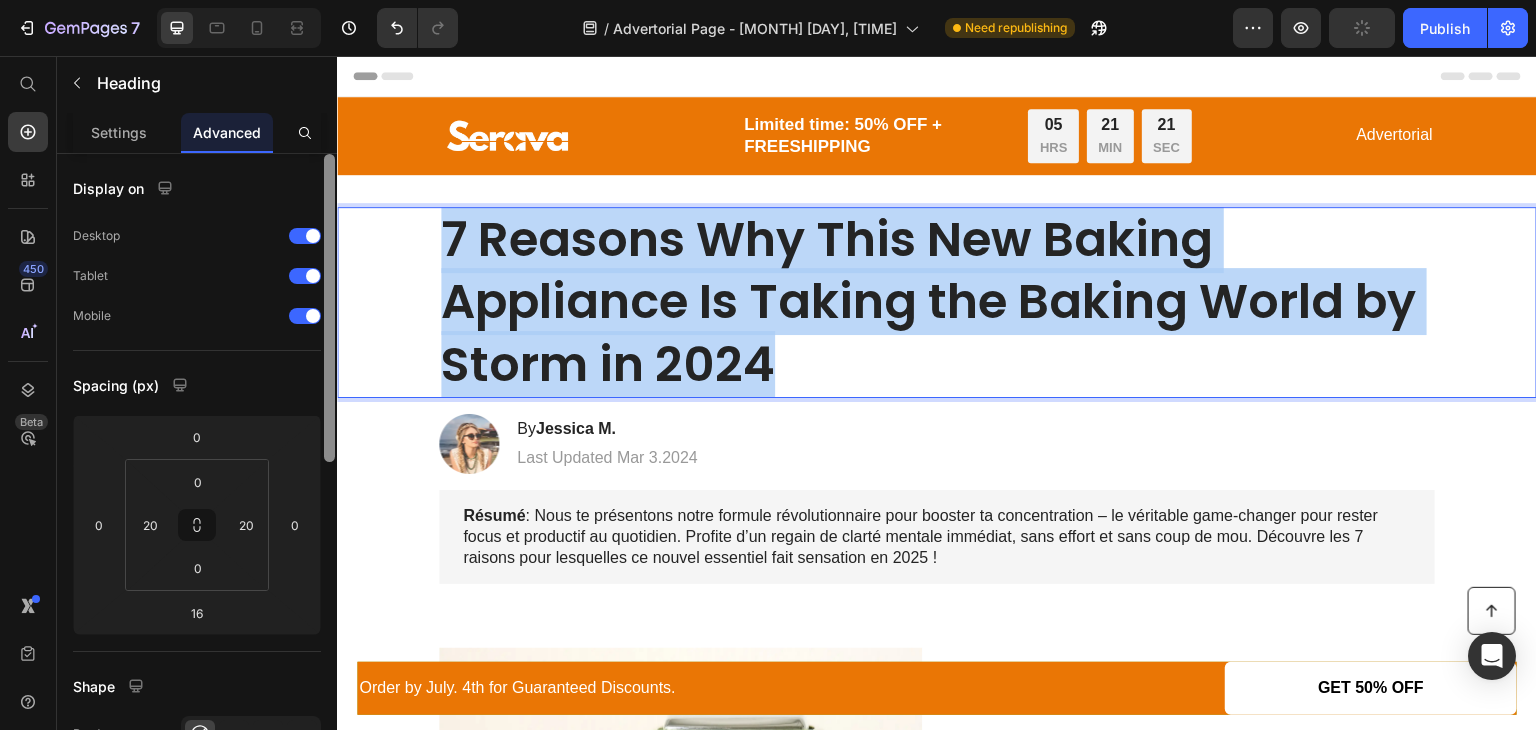 drag, startPoint x: 783, startPoint y: 361, endPoint x: 439, endPoint y: 252, distance: 360.85593 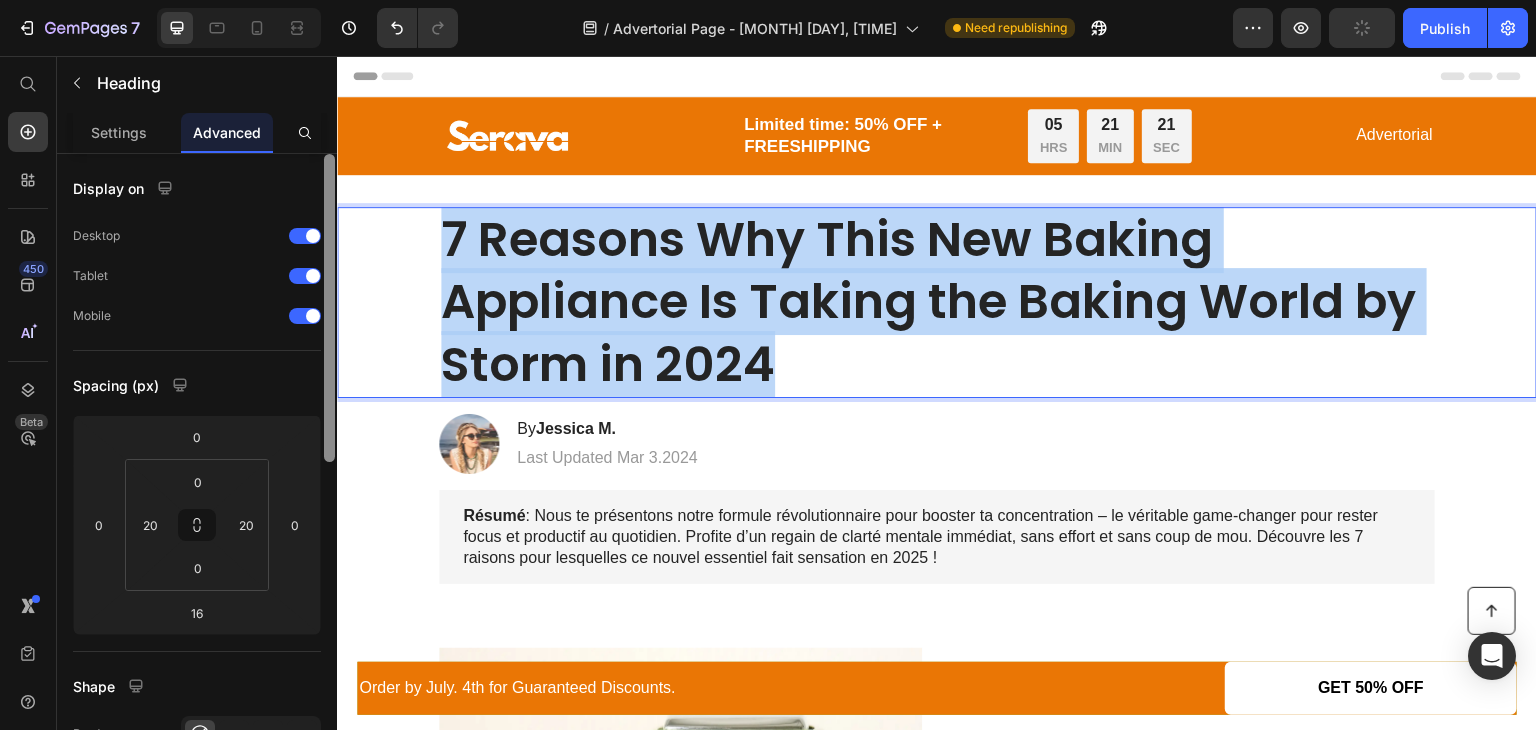 click on "7 Reasons Why This New Baking Appliance Is Taking the Baking World by Storm in 2024" at bounding box center (937, 302) 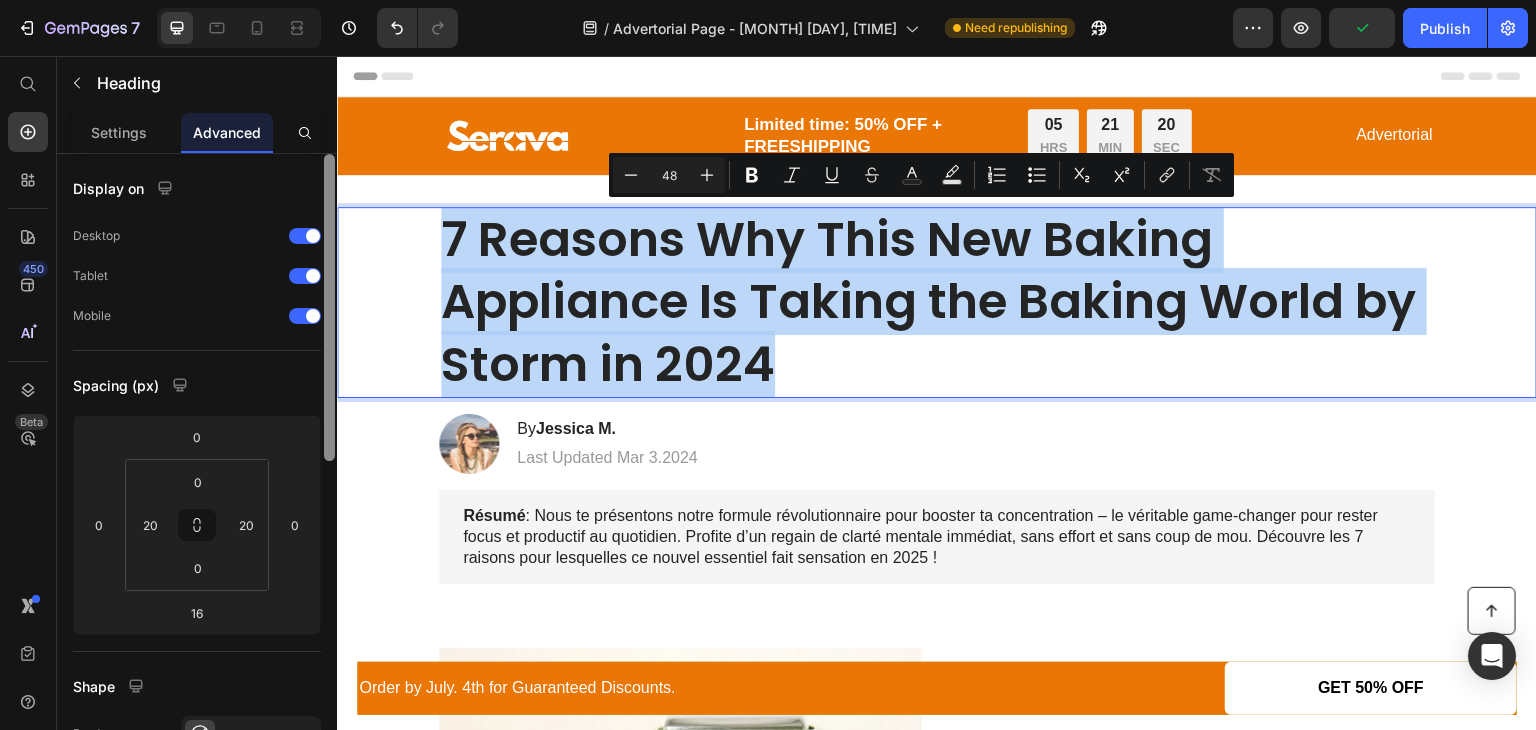 copy on "7 Reasons Why This New Baking Appliance Is Taking the Baking World by Storm in 2024" 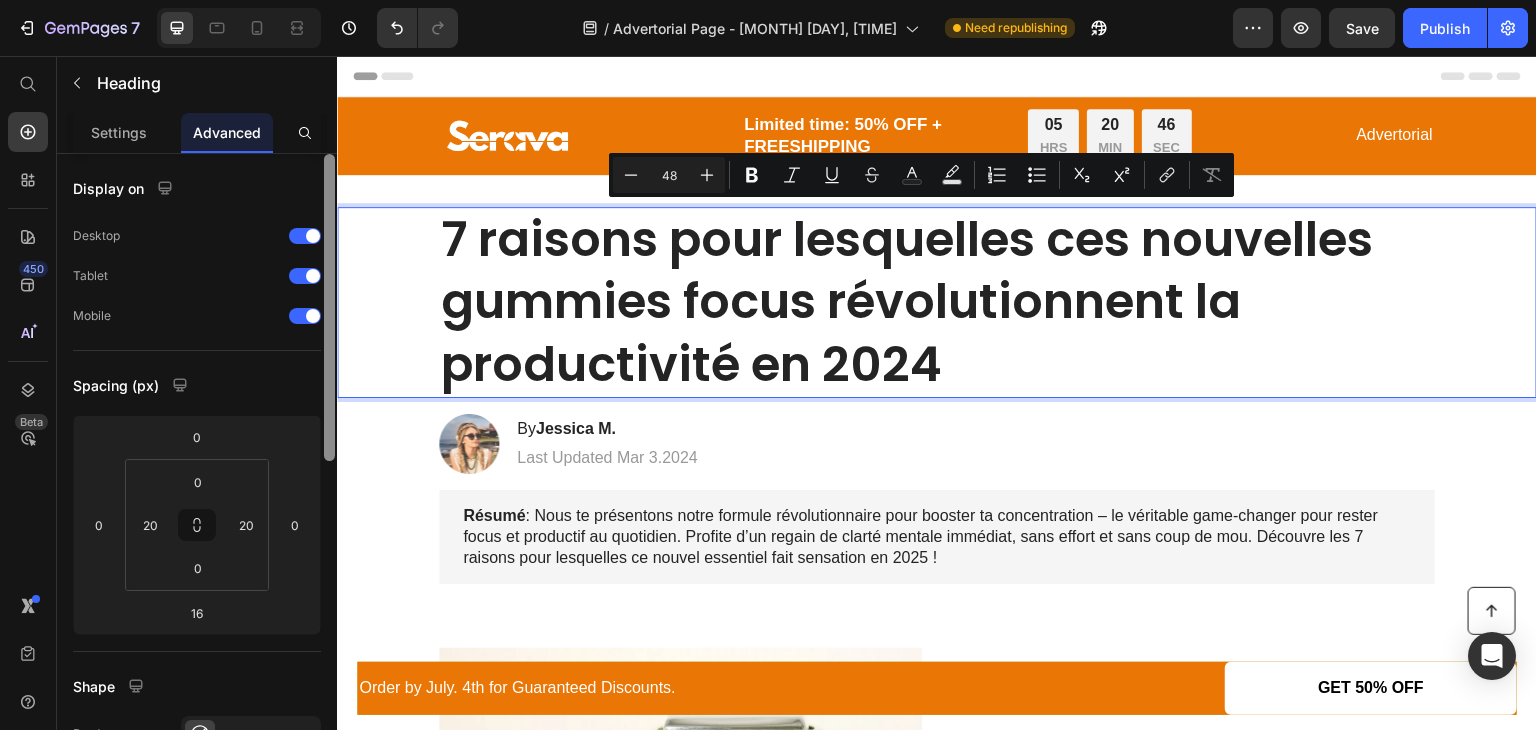 scroll, scrollTop: 0, scrollLeft: 0, axis: both 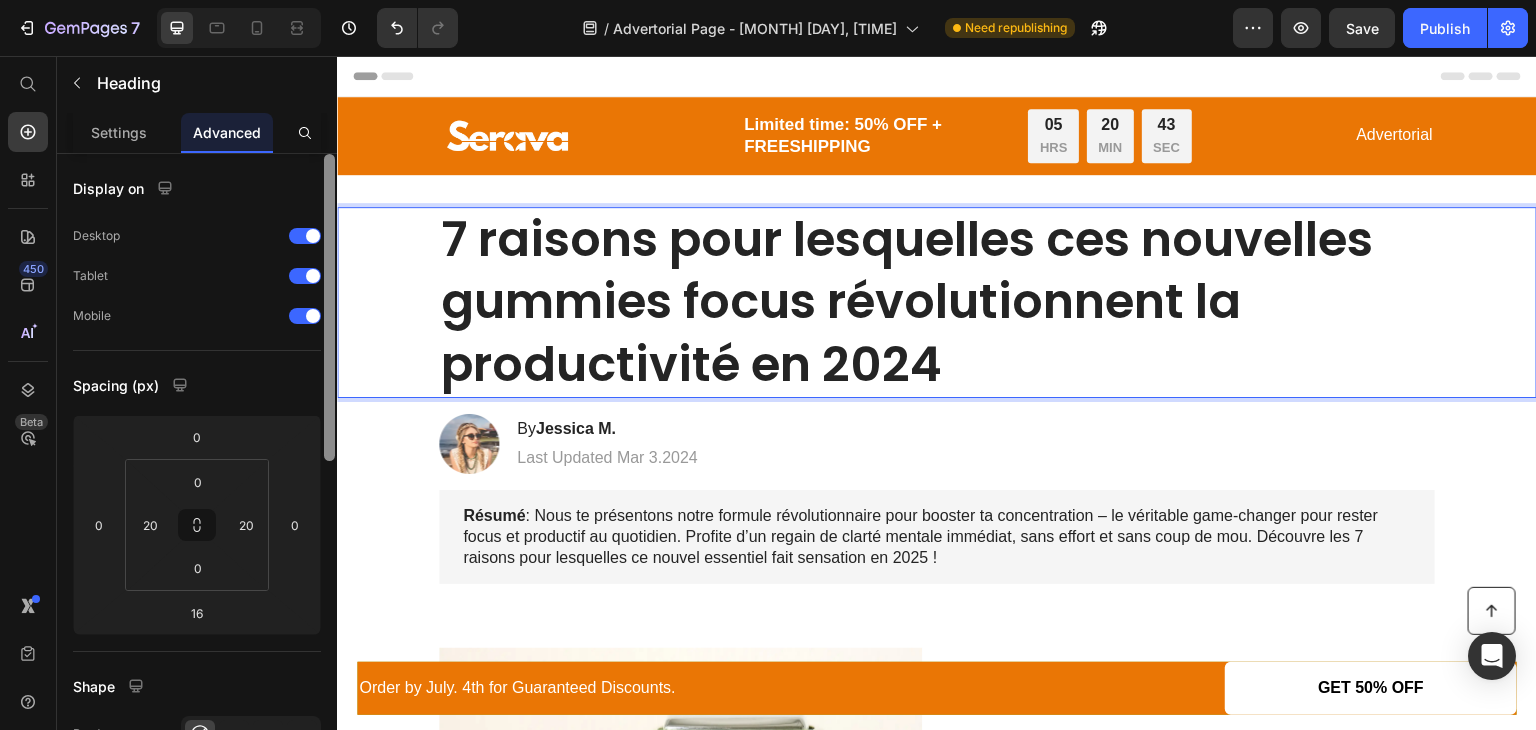 click on "7 raisons pour lesquelles ces nouvelles gummies focus révolutionnent la productivité en 2024" at bounding box center [907, 302] 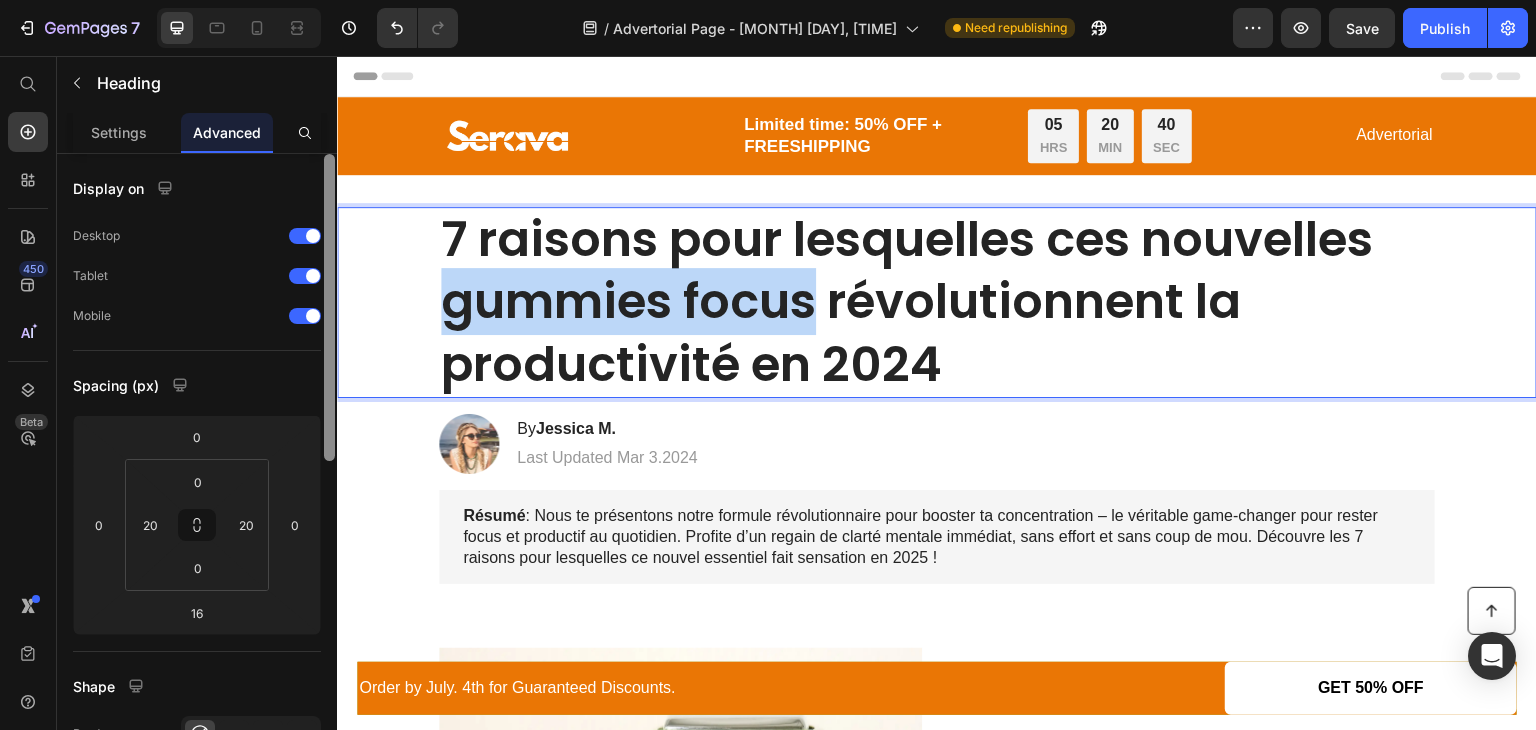 drag, startPoint x: 809, startPoint y: 297, endPoint x: 440, endPoint y: 312, distance: 369.30475 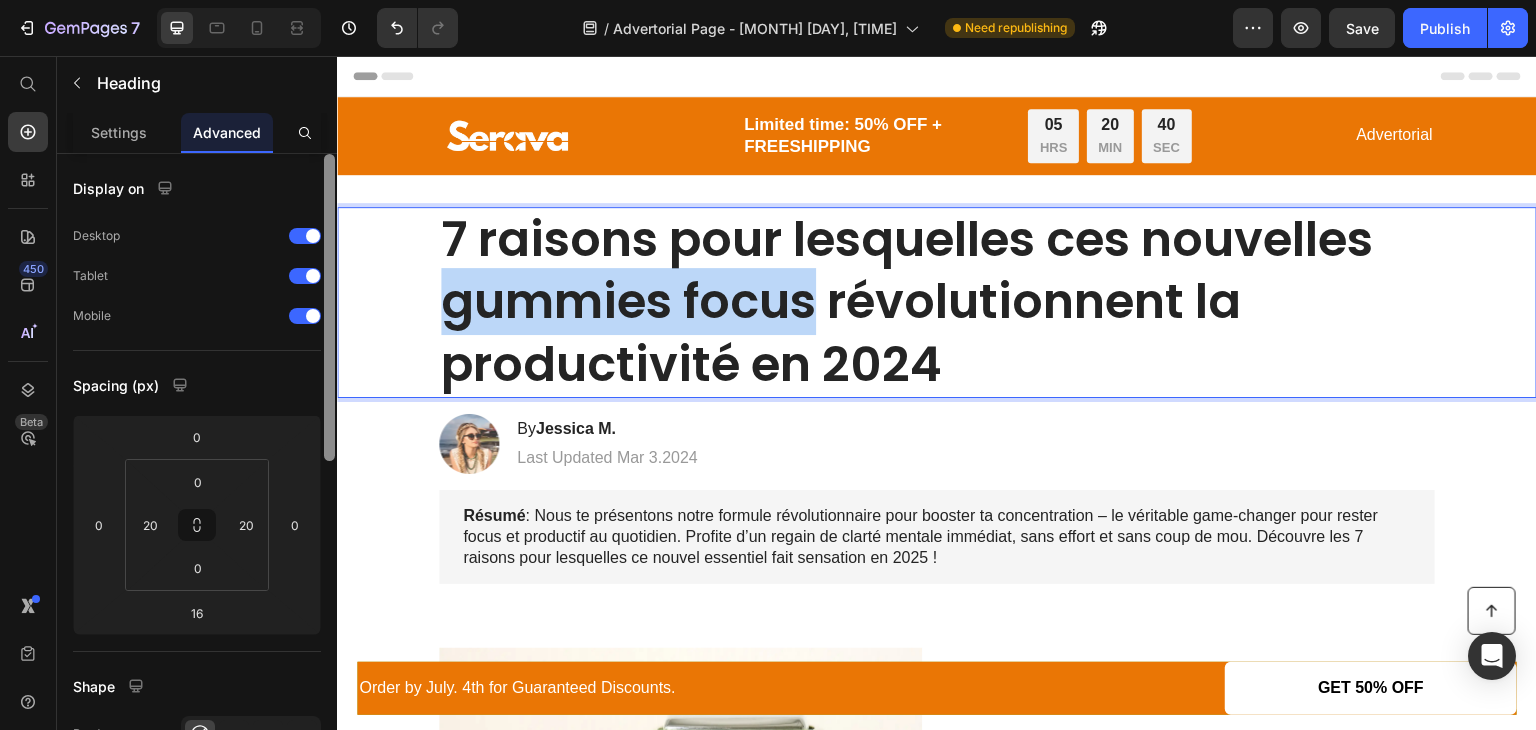 click on "7 raisons pour lesquelles ces nouvelles gummies focus révolutionnent la productivité en 2024" at bounding box center (907, 302) 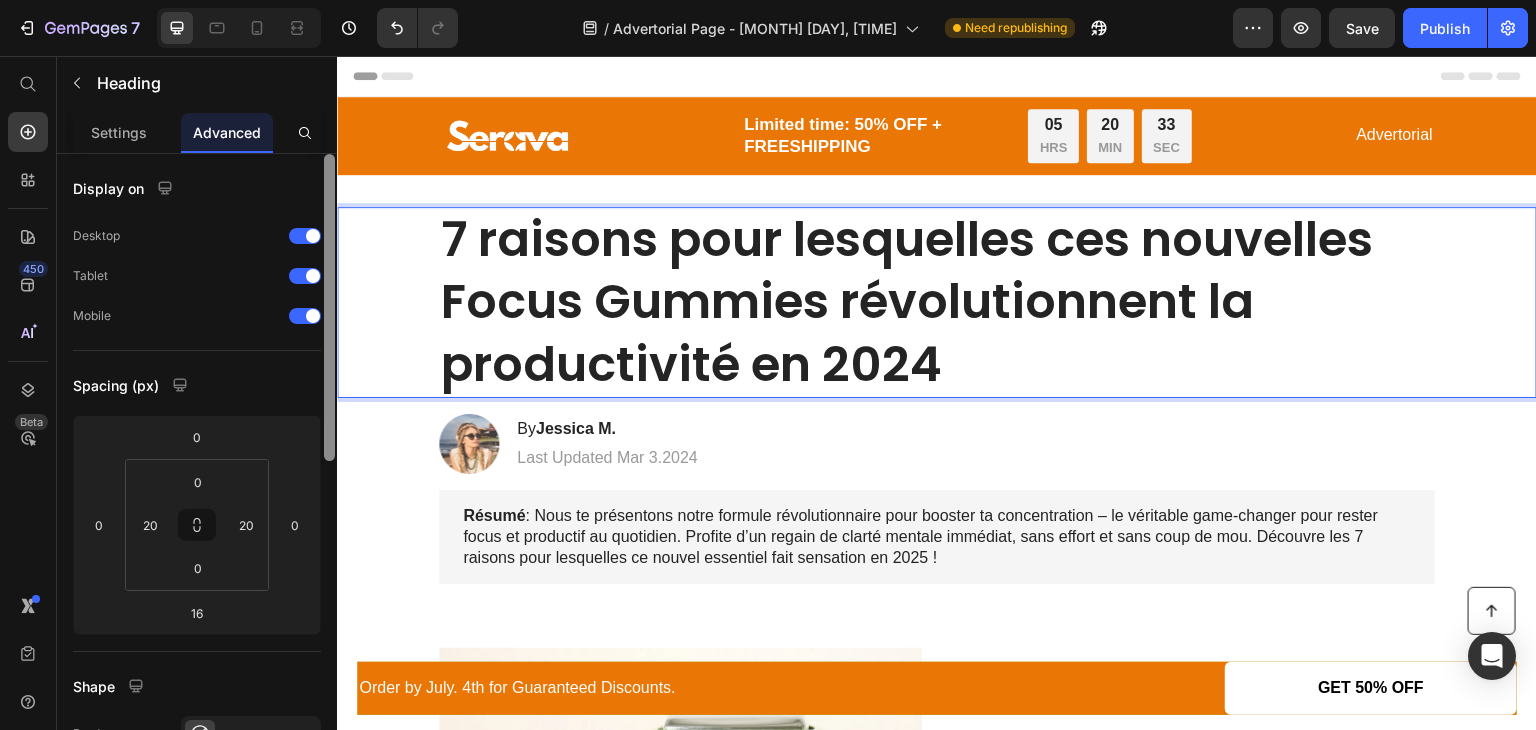 click on "7 raisons pour lesquelles ces nouvelles Focus Gummies révolutionnent la productivité en 2024" at bounding box center (937, 302) 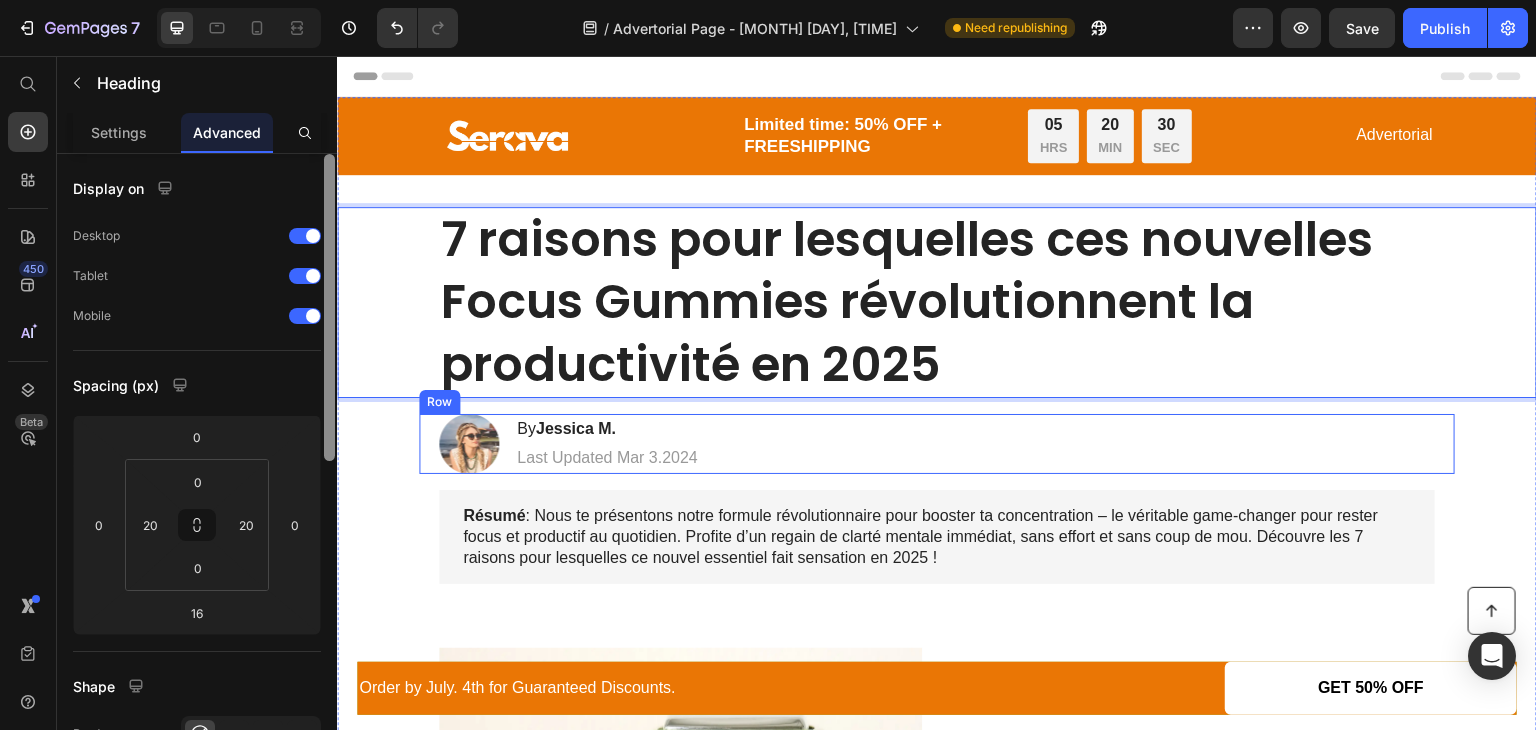 click on "Image By [PERSON]. Heading Last Updated [DATE] Text Block Row" at bounding box center [937, 444] 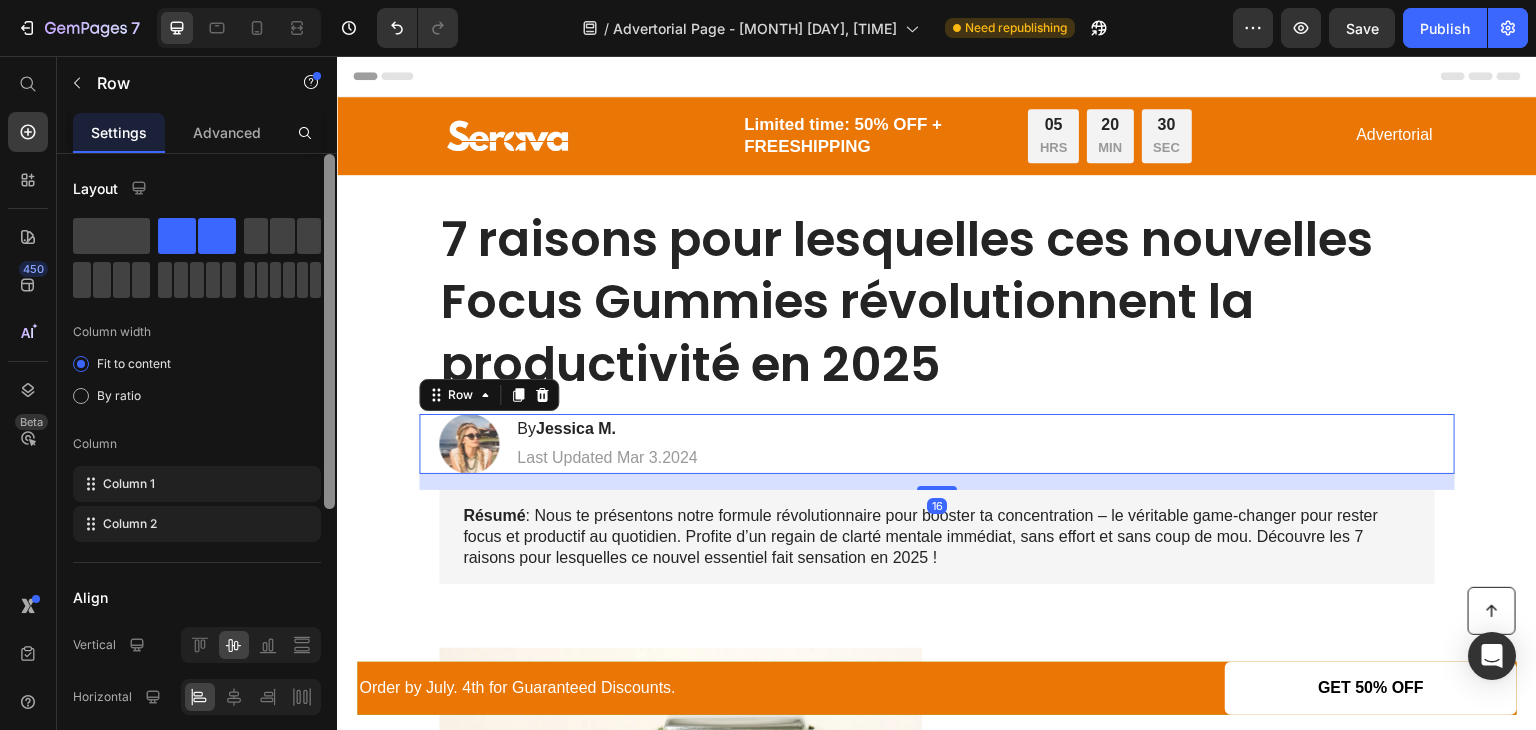 click on "Image By [PERSON]. Heading Last Updated [DATE] Text Block Row   16" at bounding box center (937, 444) 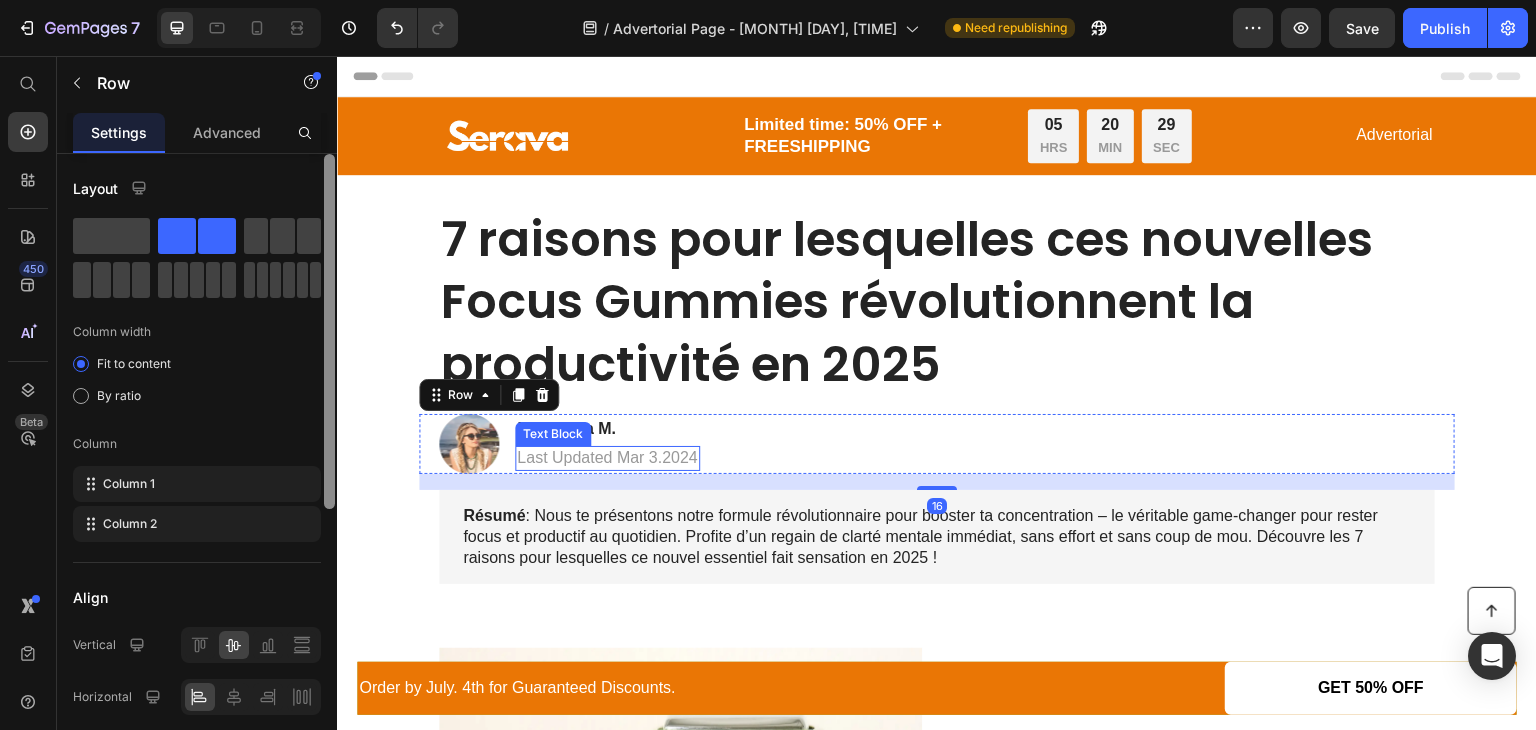 click on "Last Updated Mar 3.2024" at bounding box center [607, 458] 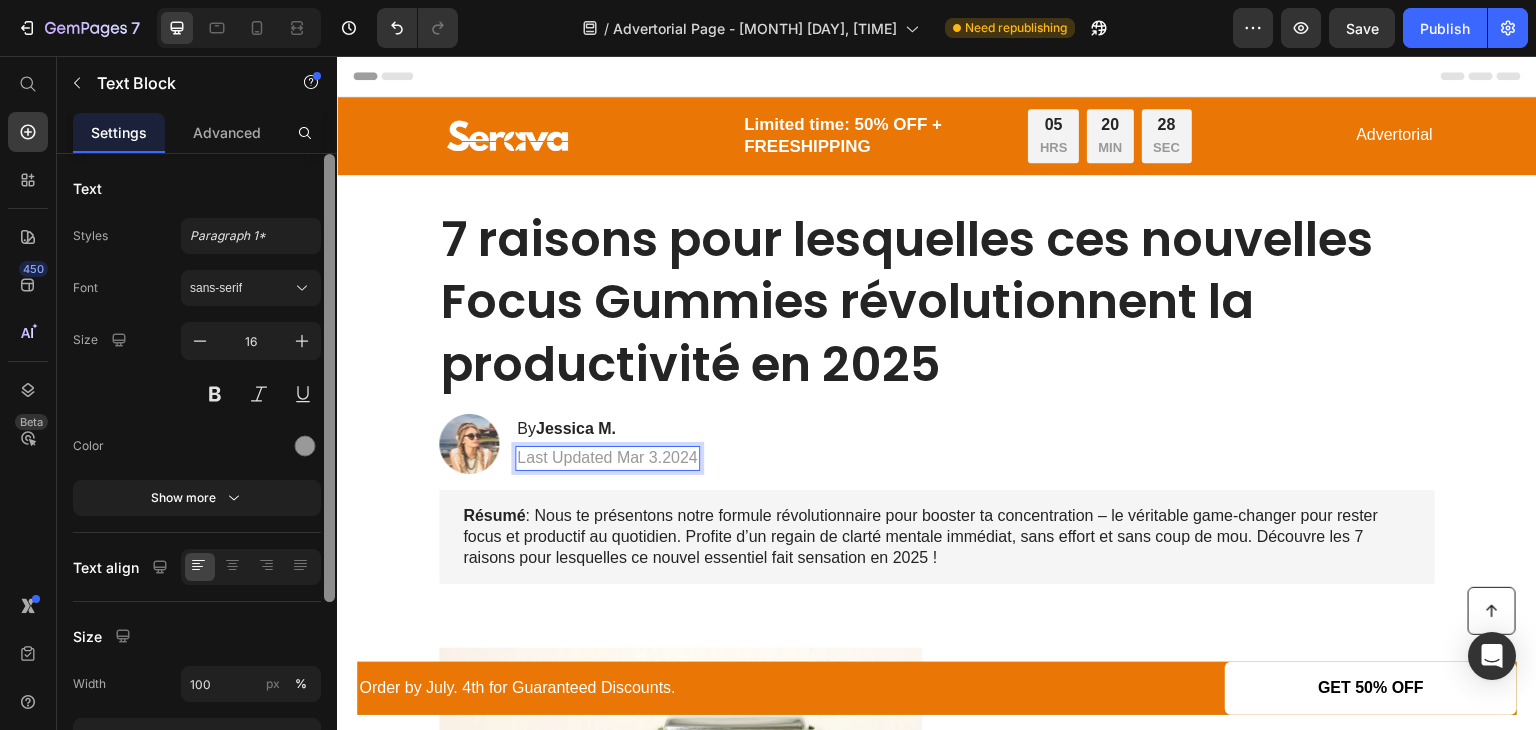 click on "Last Updated Mar 3.2024" at bounding box center [607, 458] 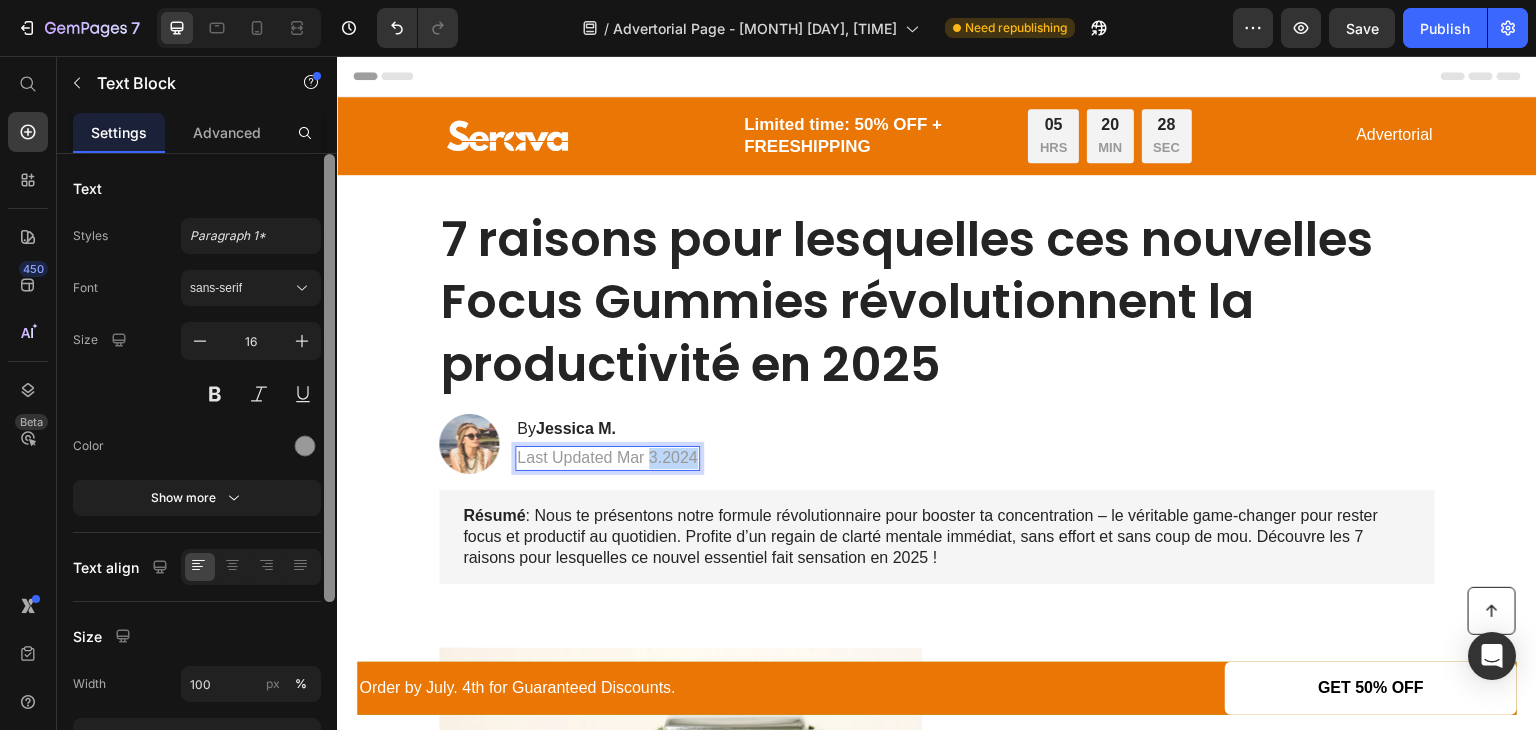 click on "Last Updated Mar 3.2024" at bounding box center [607, 458] 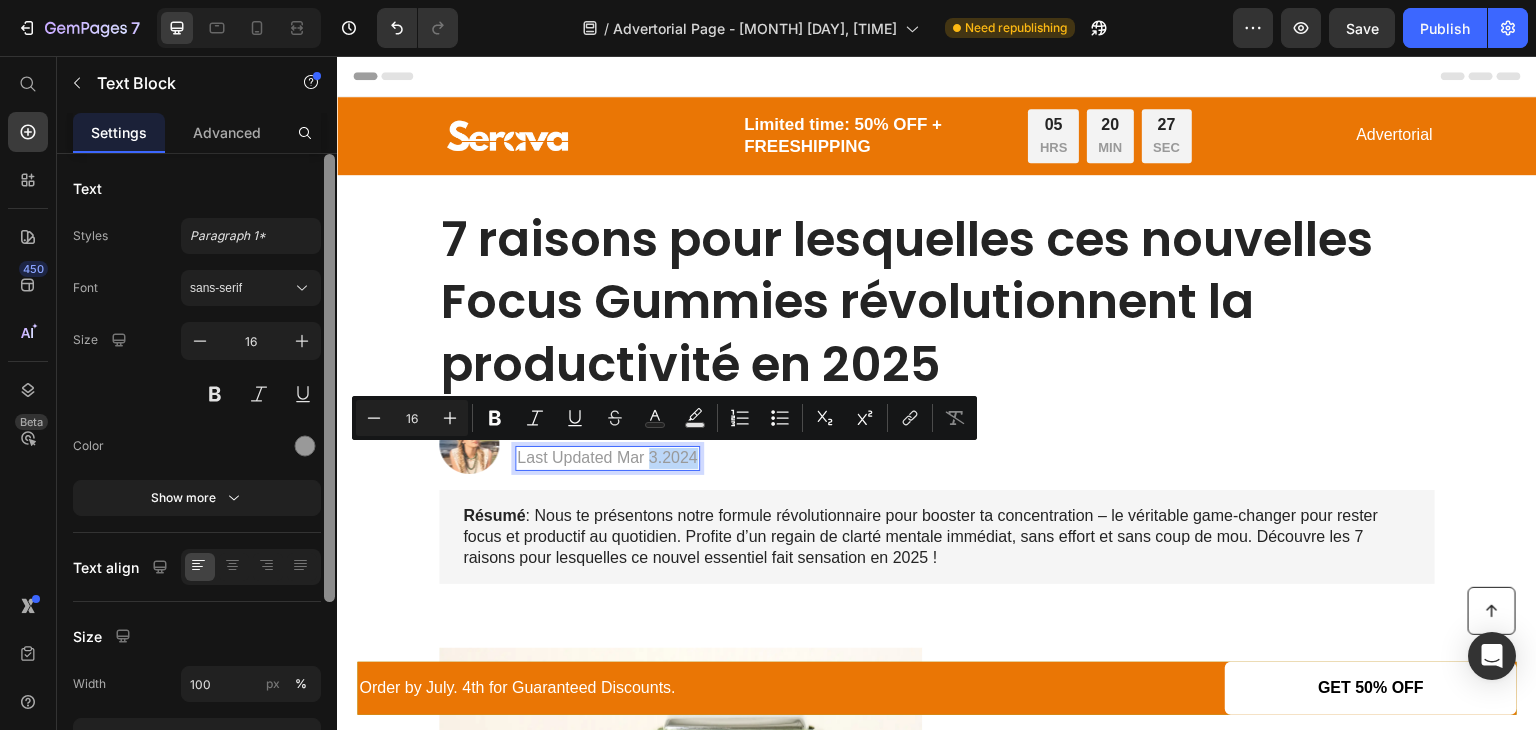 click on "Last Updated Mar 3.2024" at bounding box center (607, 458) 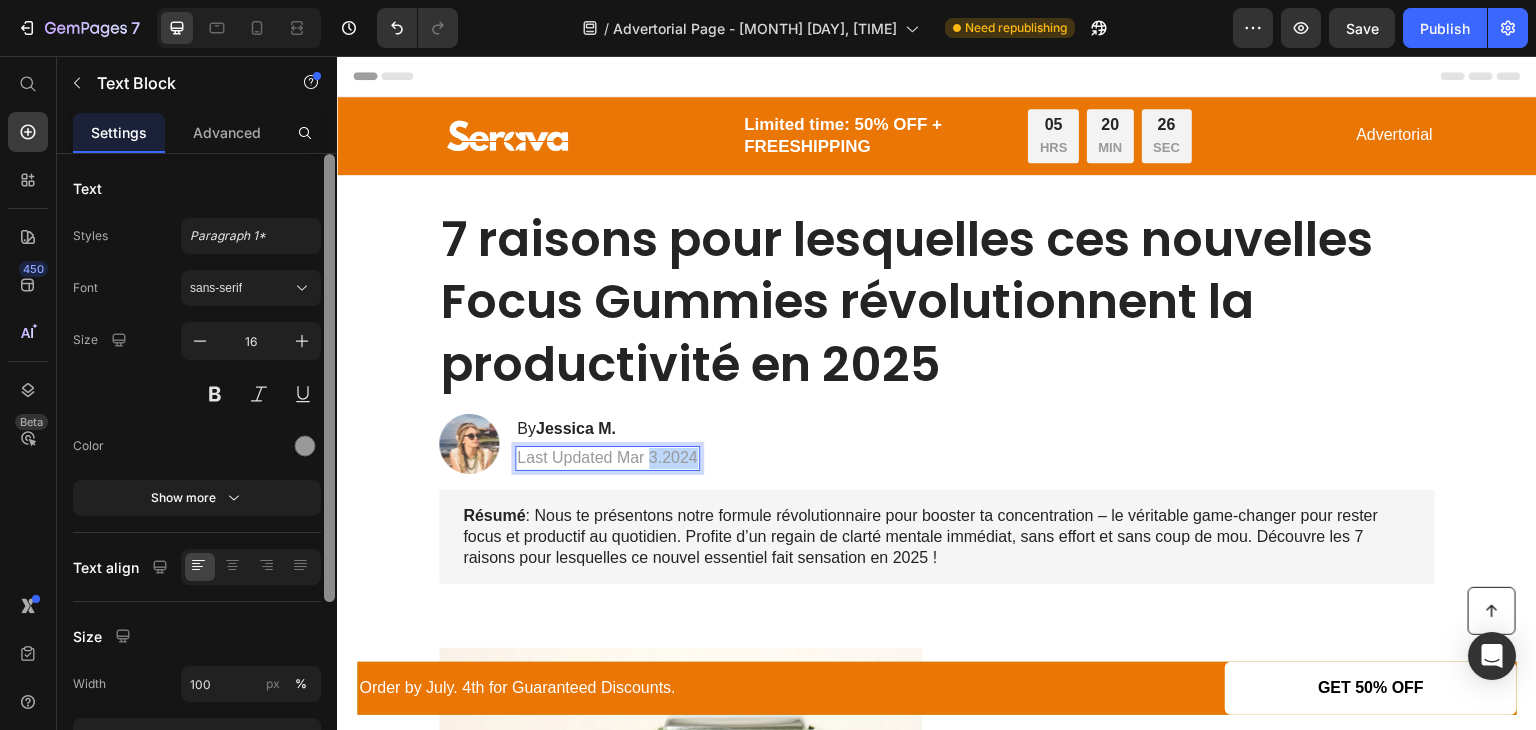 click on "Last Updated Mar 3.2024" at bounding box center (607, 458) 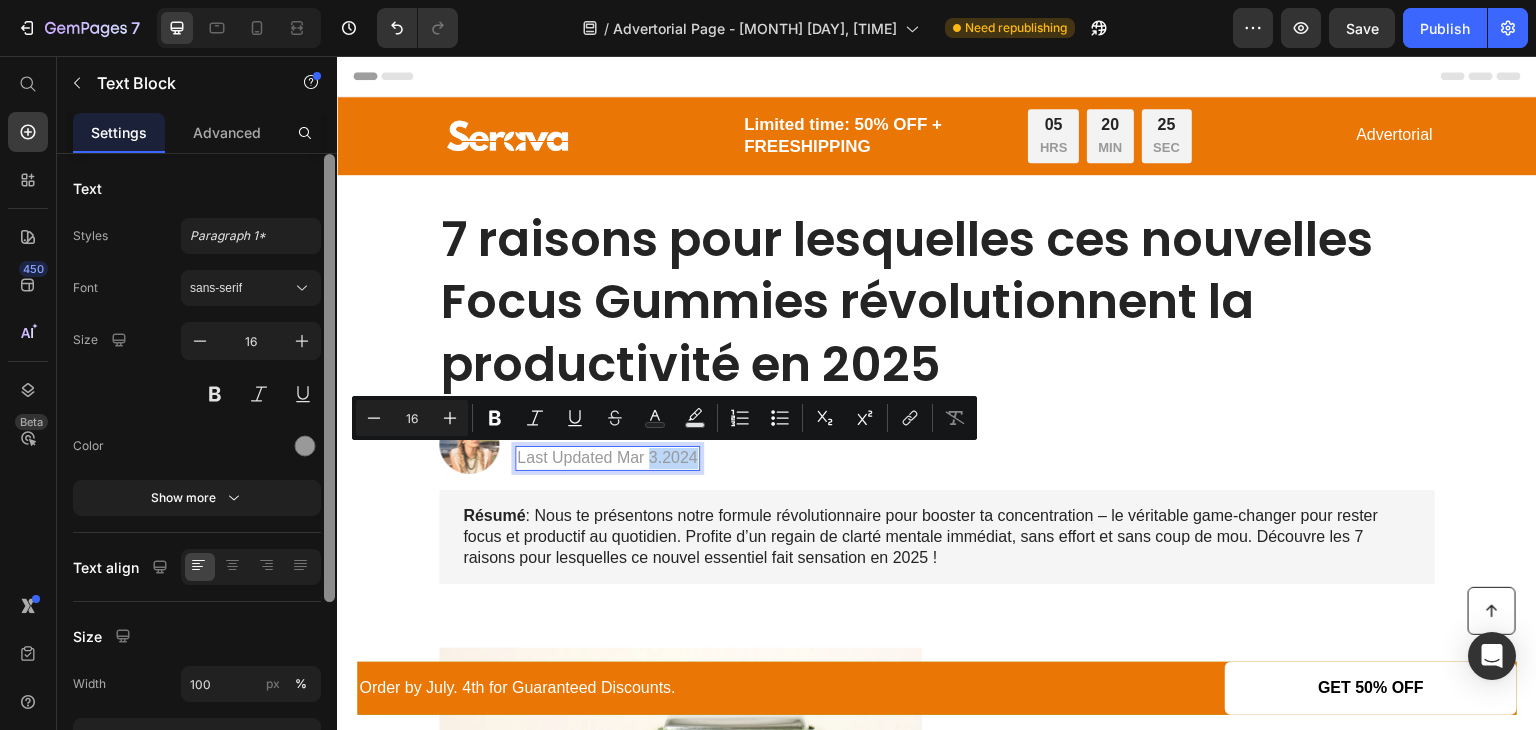 click on "Last Updated Mar 3.2024" at bounding box center [607, 458] 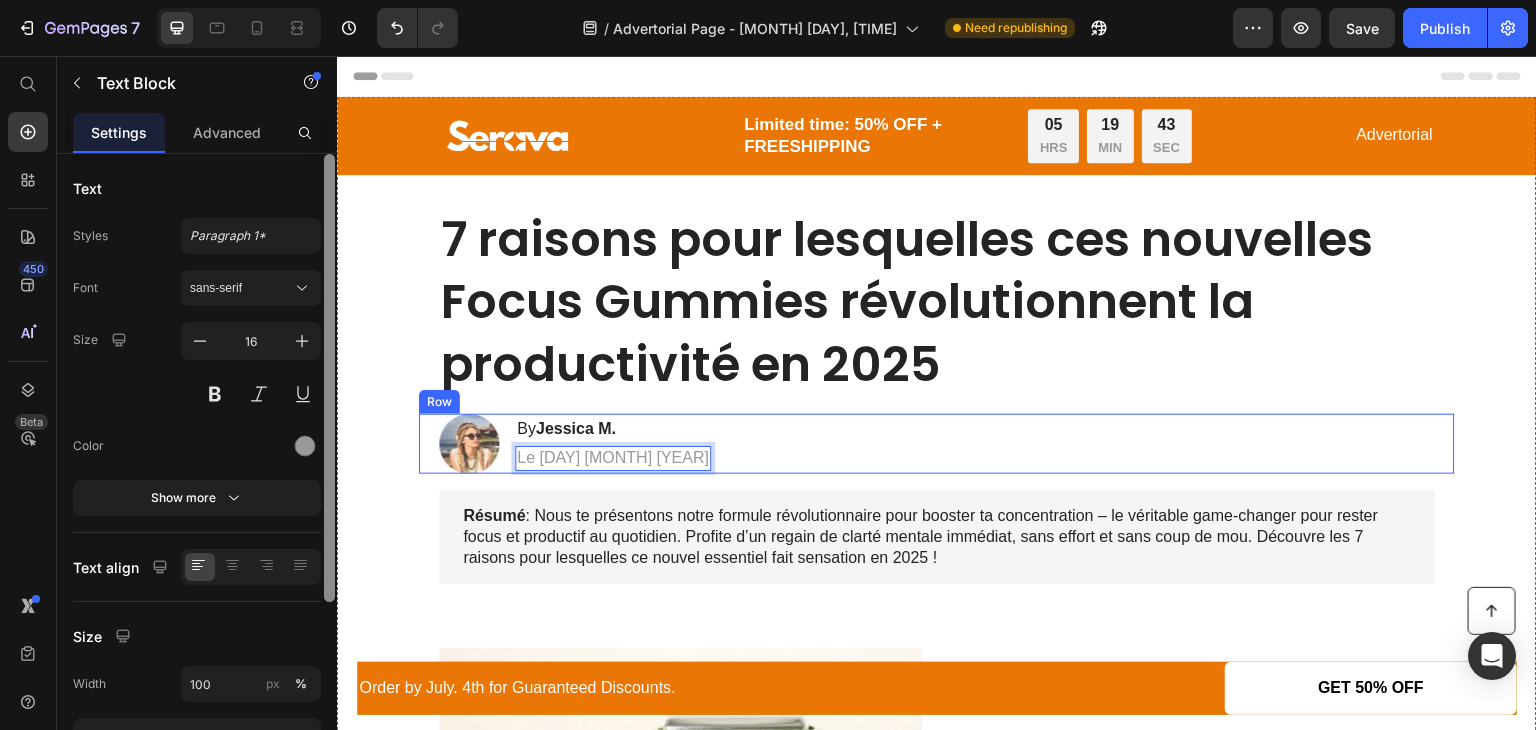 click on "Image By [PERSON]. Heading Le [DATE] Text Block   0 Row" at bounding box center [937, 444] 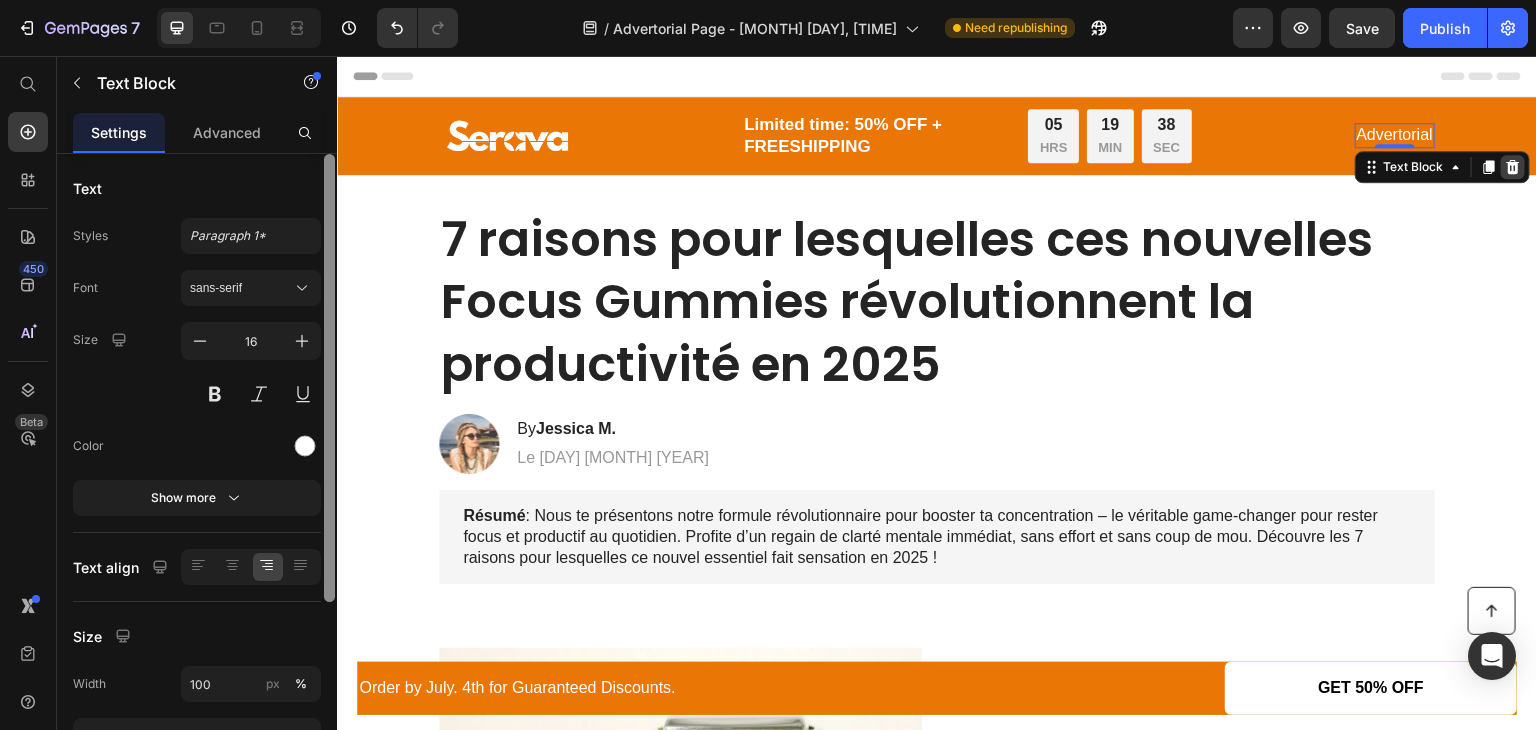 click 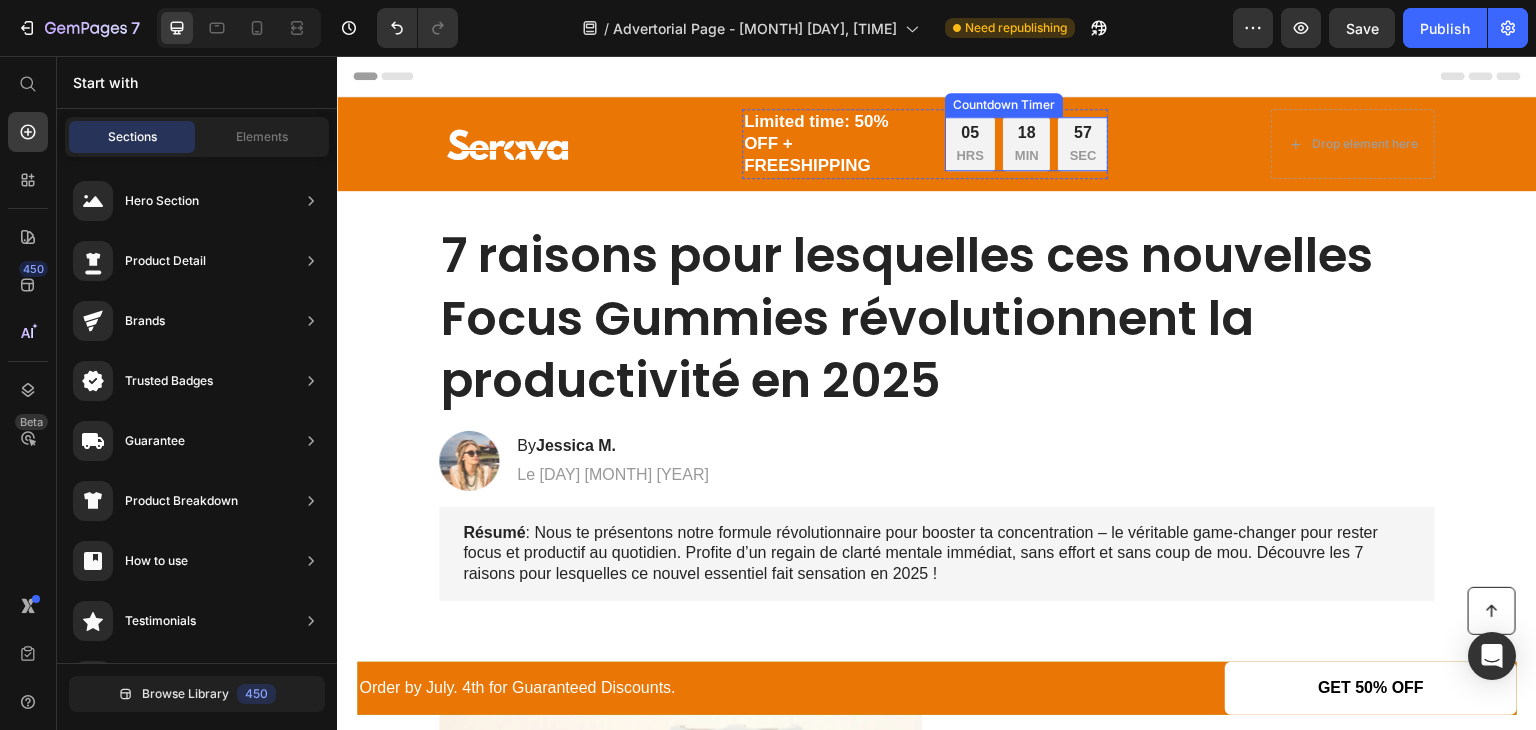 click on "05" at bounding box center (969, 133) 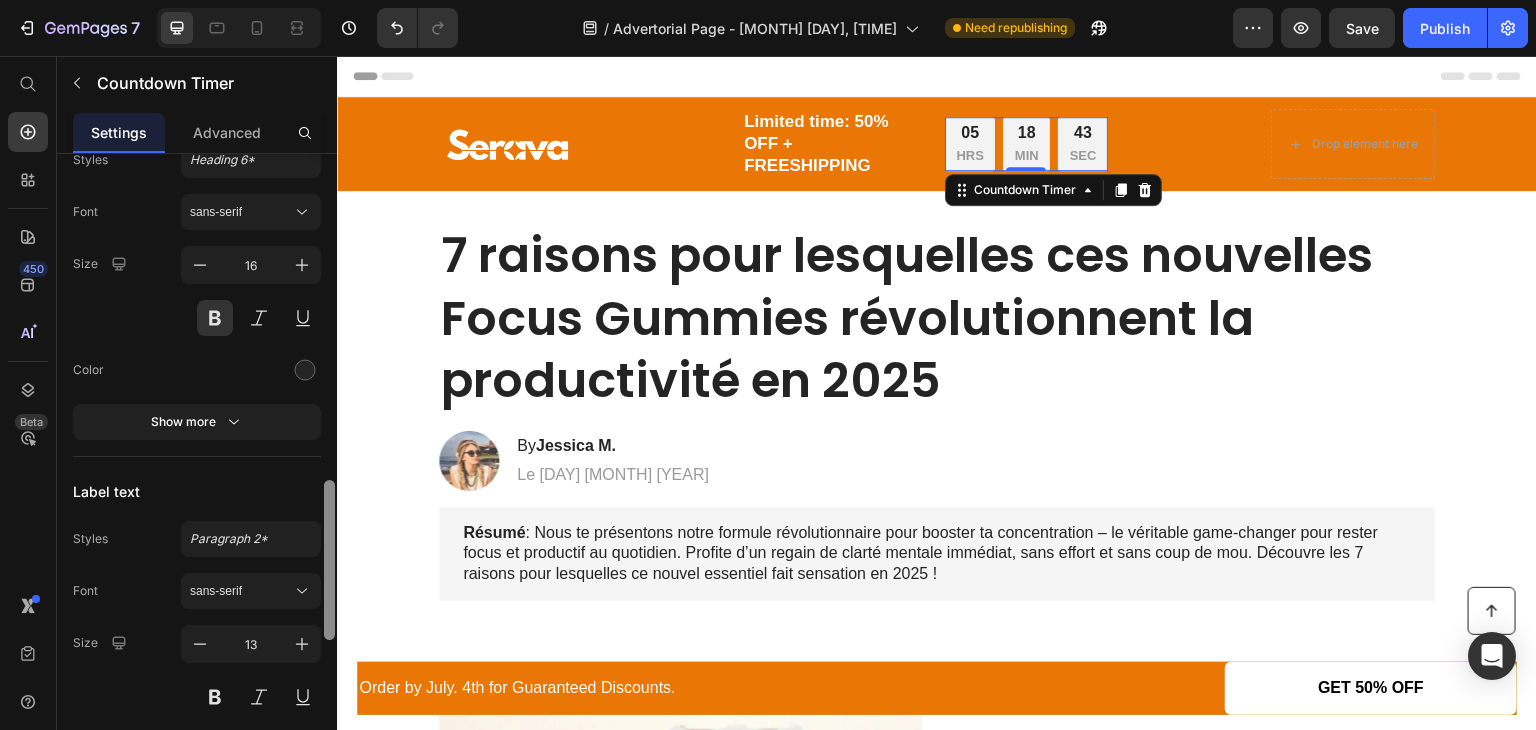 scroll, scrollTop: 1652, scrollLeft: 0, axis: vertical 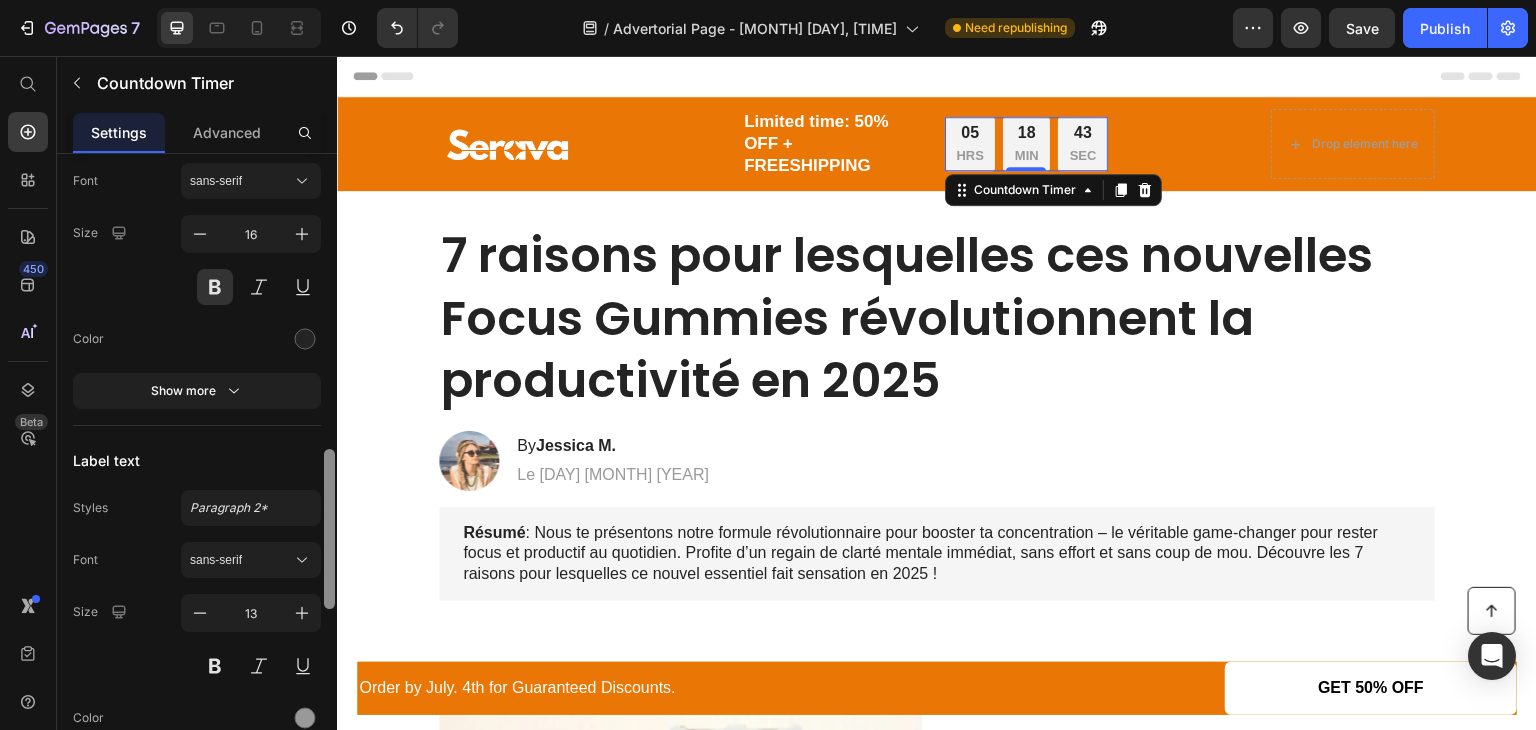drag, startPoint x: 327, startPoint y: 254, endPoint x: 326, endPoint y: 643, distance: 389.00128 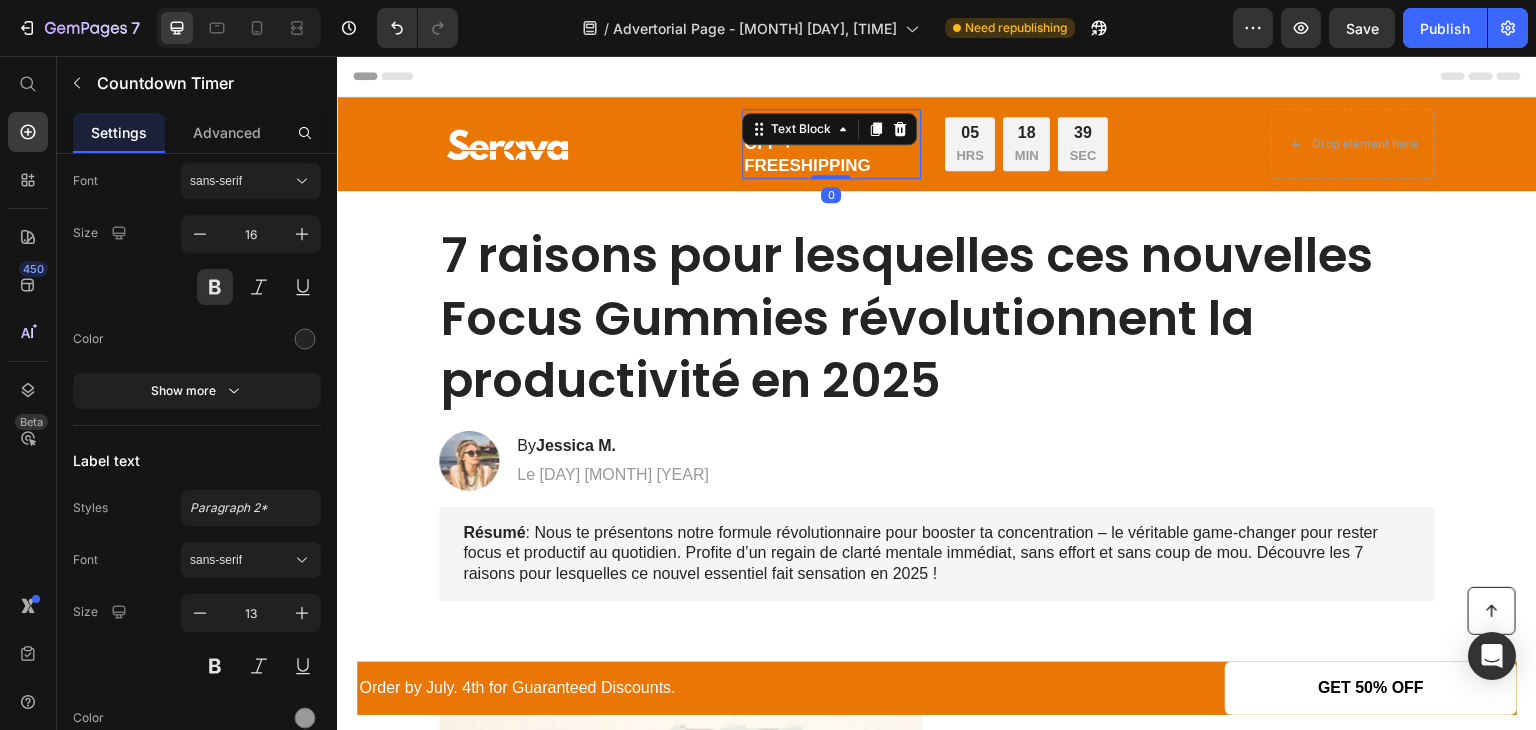 scroll, scrollTop: 0, scrollLeft: 0, axis: both 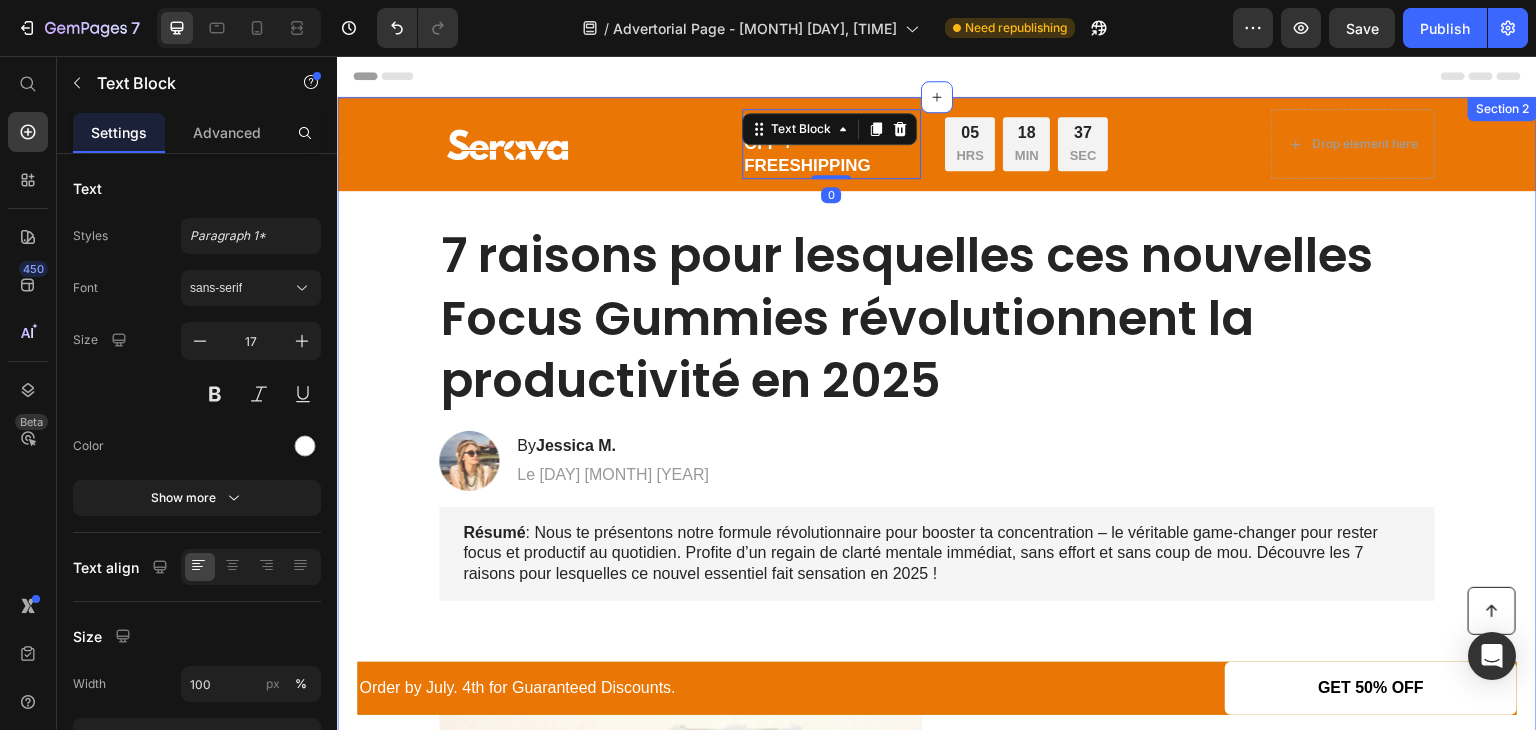 click on "Image Limited time: 50% OFF + FREESHIPPING Text Block   0 05 HRS 18 MIN 37 SEC Countdown Timer Row
Drop element here Row Row ⁠⁠⁠⁠⁠⁠⁠ 7 raisons pour lesquelles ces nouvelles Focus Gummies révolutionnent la productivité en 2025 Heading Image By [PERSON]. Heading Le [DATE] Text Block Row Résumé  : Nous te présentons notre formule révolutionnaire pour booster ta concentration – le véritable game-changer pour rester focus et productif au quotidien. Profite d’un regain de clarté mentale immédiat, sans effort et sans coup de mou. Découvre les 7 raisons pour lesquelles ce nouvel essentiel fait sensation en 2025 ! Text Block Image 1. Ultra-Fast Heating System Heading Experience the pinnacle of toasting efficiency with the ultra-fast heating system of this cutting-edge toaster. Utilizing advanced heating elements and innovative technology, it rapidly reaches optimal toasting temperatures, reducing wait times to a minimum. Text Block Row 2. Precise Browning Control" at bounding box center [937, 1253] 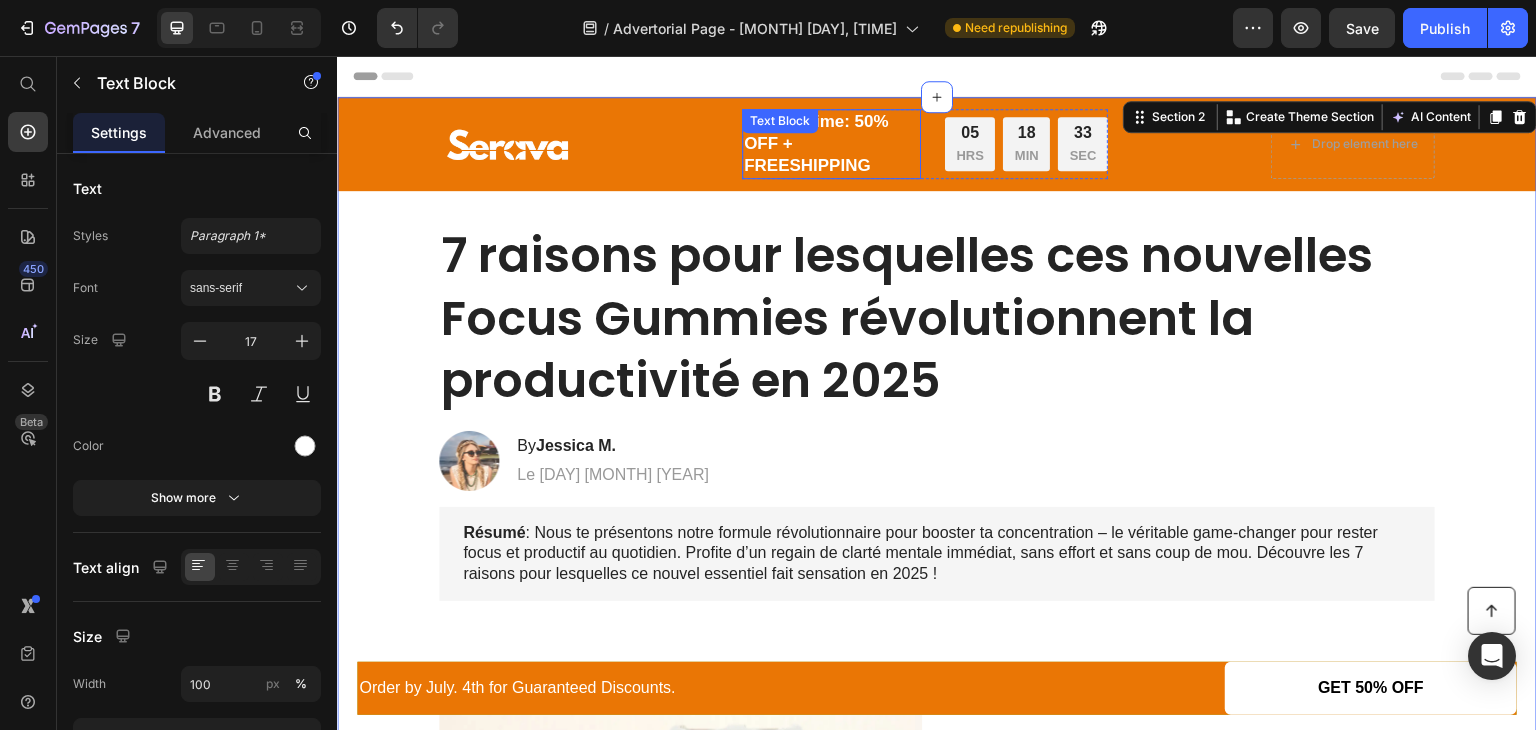 click on "Limited time: 50% OFF + FREESHIPPING Text Block" at bounding box center (831, 144) 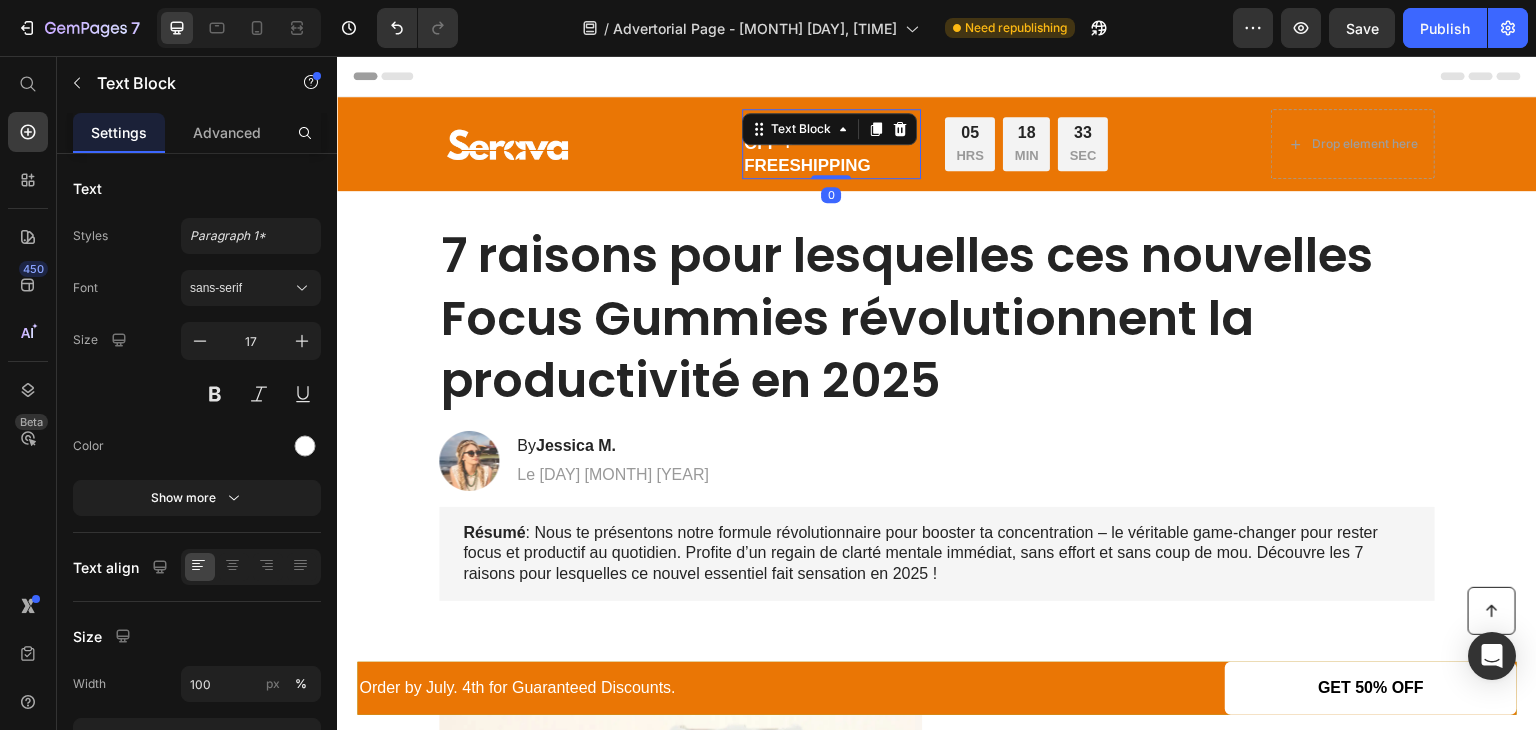 click on "Text Block" at bounding box center (801, 129) 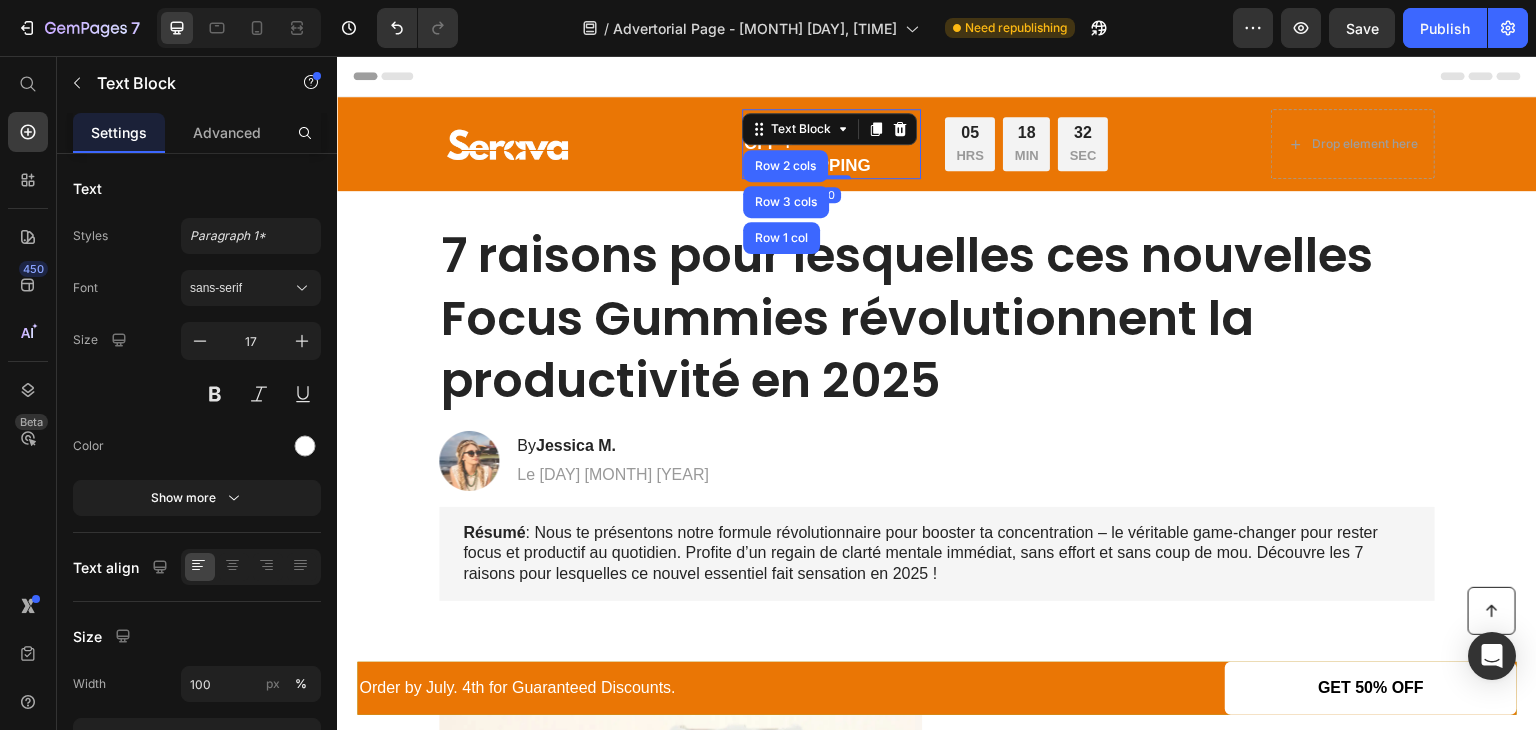 click on "Limited time: 50% OFF + FREESHIPPING" at bounding box center [831, 144] 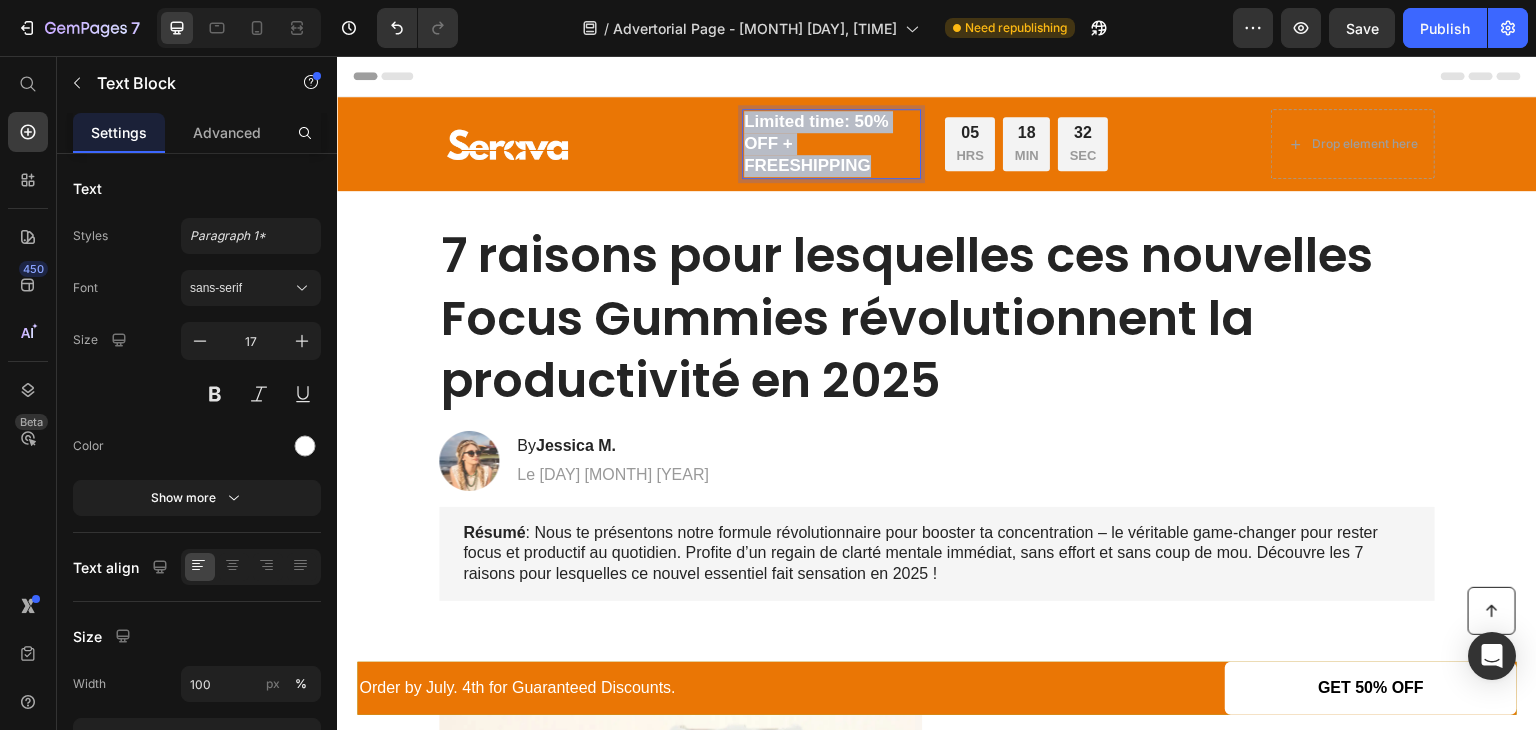 click on "Limited time: 50% OFF + FREESHIPPING" at bounding box center [831, 144] 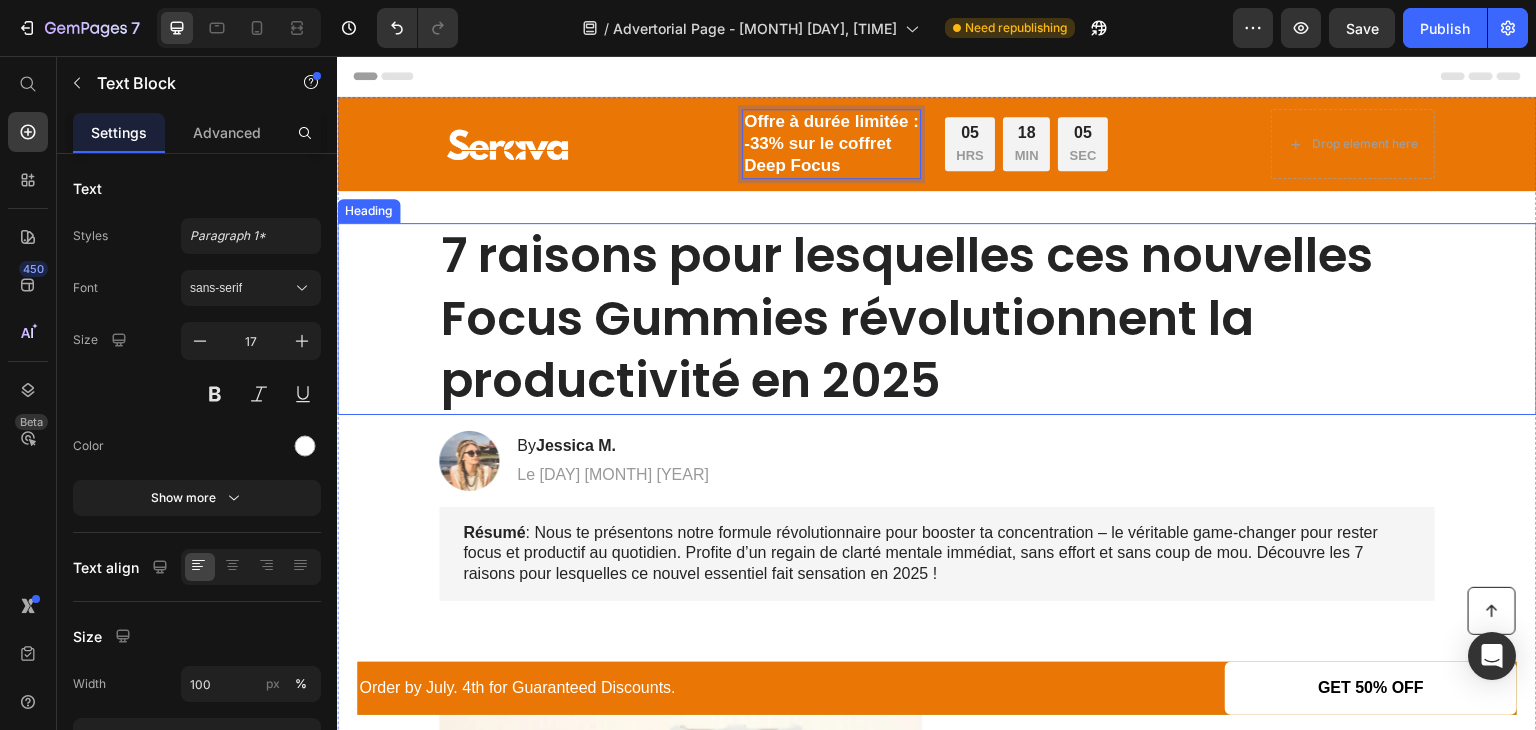 click on "⁠⁠⁠⁠⁠⁠⁠ 7 raisons pour lesquelles ces nouvelles Focus Gummies révolutionnent la productivité en 2025" at bounding box center (937, 318) 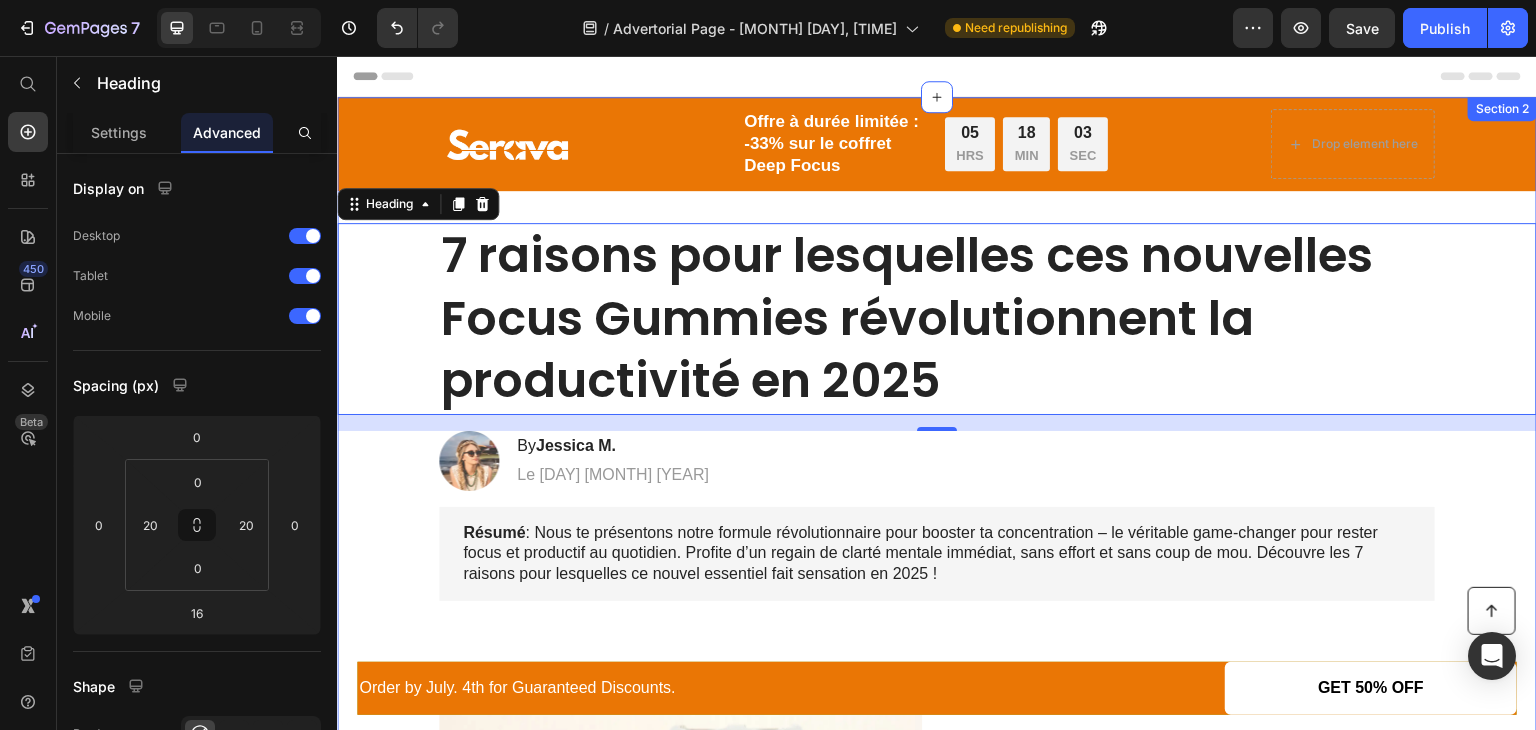 click on "Image Offre à durée limitée : -33% sur le coffret Deep Focus Text Block 05 HRS 18 MIN 03 SEC Countdown Timer Row
Drop element here Row Row ⁠⁠⁠⁠⁠⁠⁠ 7 raisons pour lesquelles ces nouvelles Focus Gummies révolutionnent la productivité en 2025 Heading   16 Image By [PERSON]. Heading Le [DATE] Text Block Row Résumé  : Nous te présentons notre formule révolutionnaire pour booster ta concentration – le véritable game-changer pour rester focus et productif au quotidien. Profite d’un regain de clarté mentale immédiat, sans effort et sans coup de mou. Découvre les 7 raisons pour lesquelles ce nouvel essentiel fait sensation en 2025 ! Text Block Image 1. Ultra-Fast Heating System Heading Experience the pinnacle of toasting efficiency with the ultra-fast heating system of this cutting-edge toaster. Utilizing advanced heating elements and innovative technology, it rapidly reaches optimal toasting temperatures, reducing wait times to a minimum. Text Block Row Heading" at bounding box center (937, 1253) 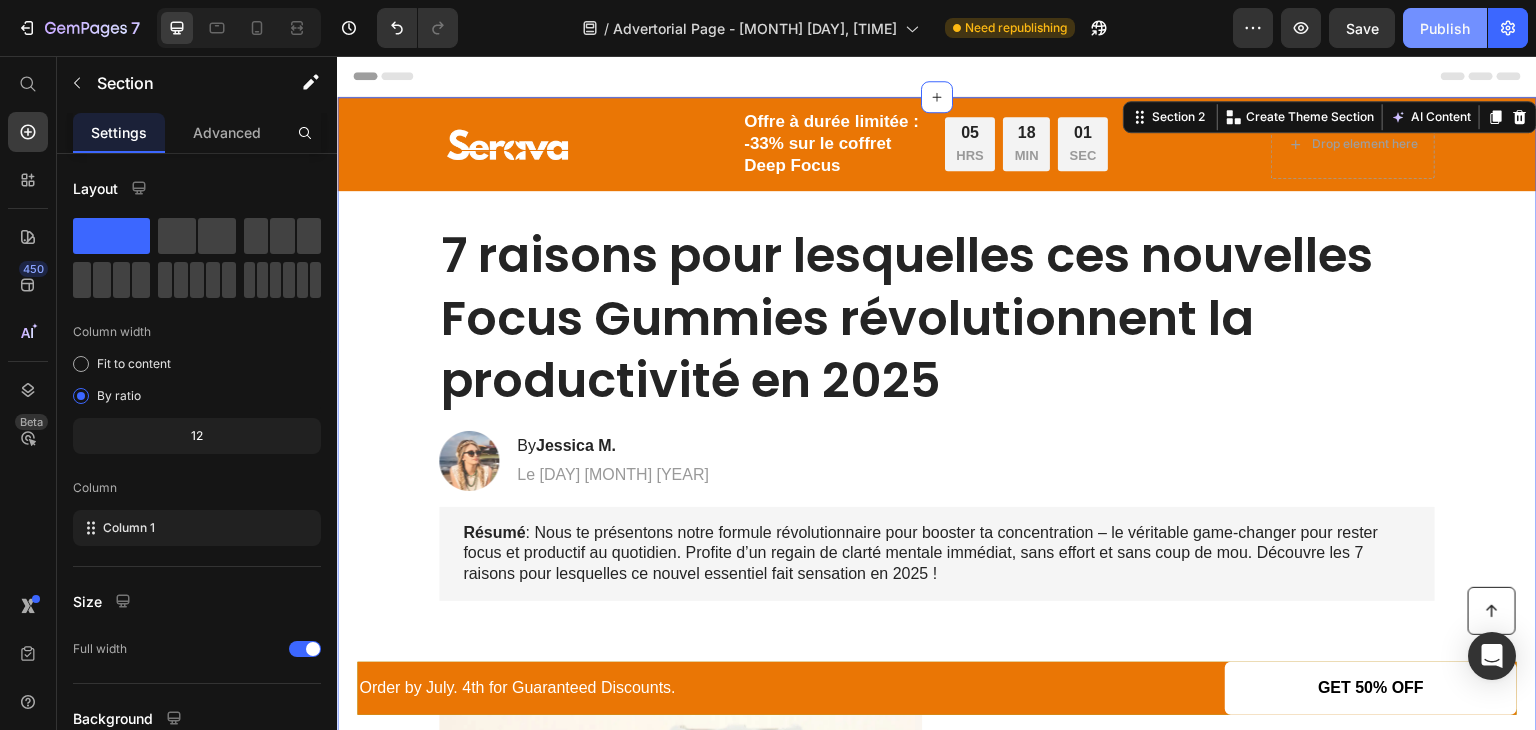 click on "Publish" at bounding box center (1445, 28) 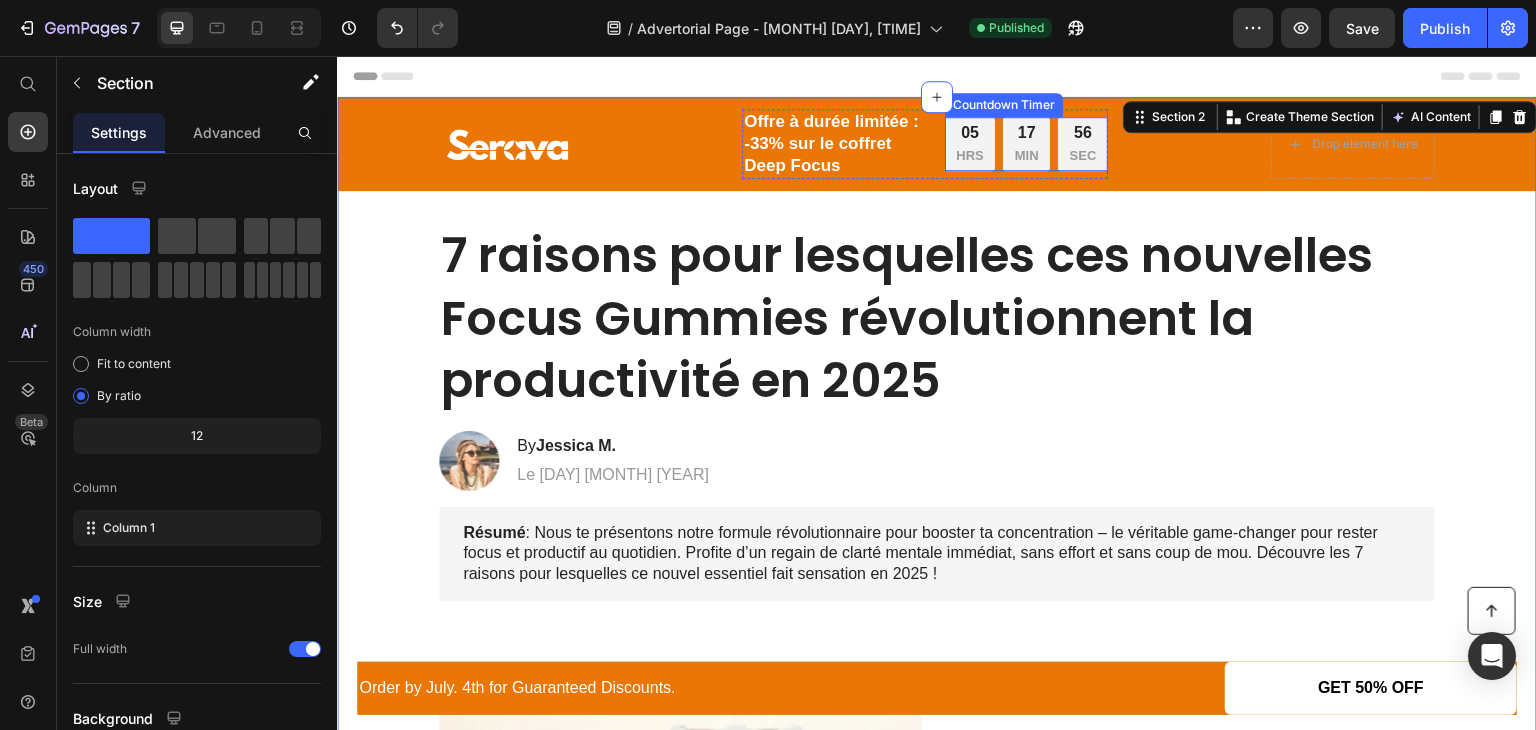 click on "05" at bounding box center (969, 133) 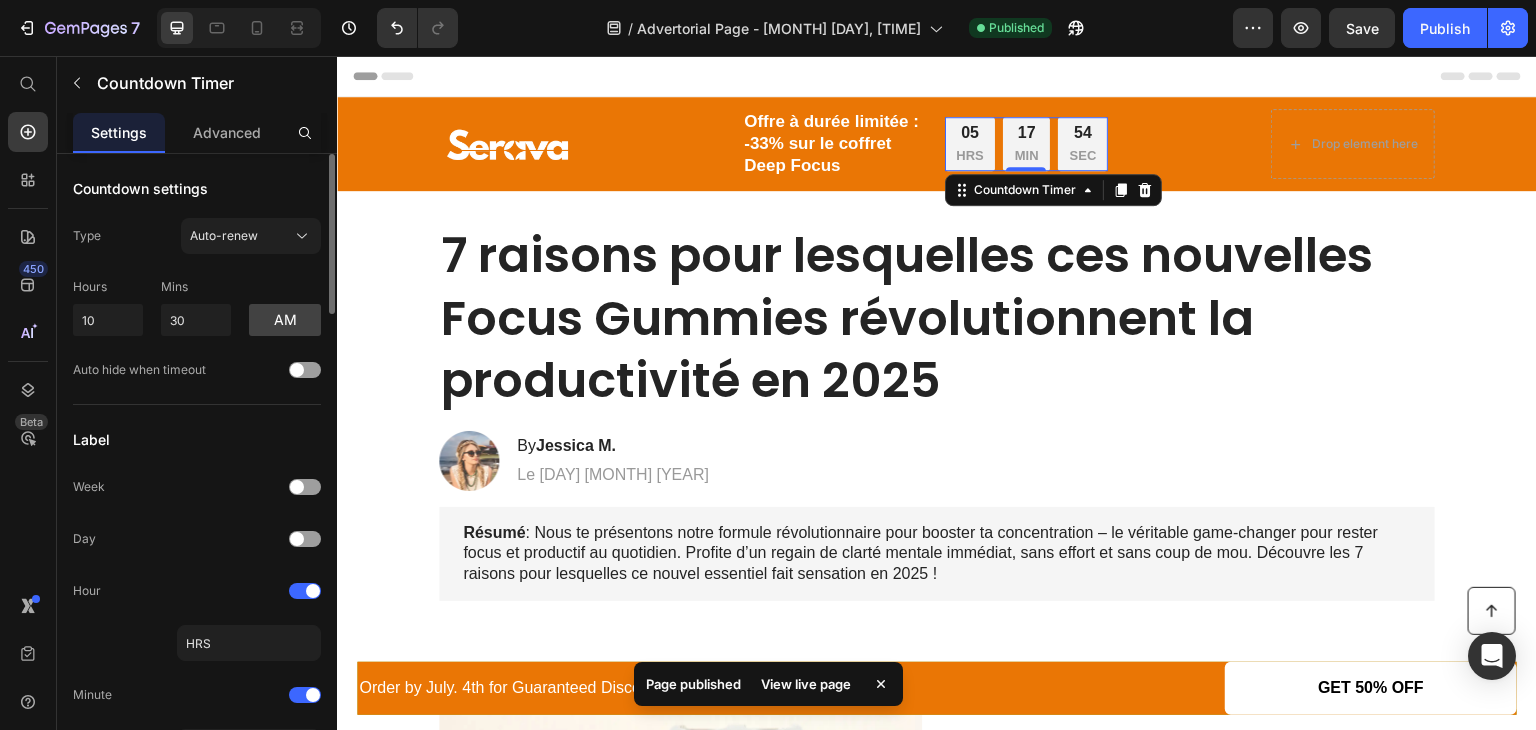click on "Countdown settings Type Auto-renew Hours 10 Mins 30 am Auto hide when timeout" 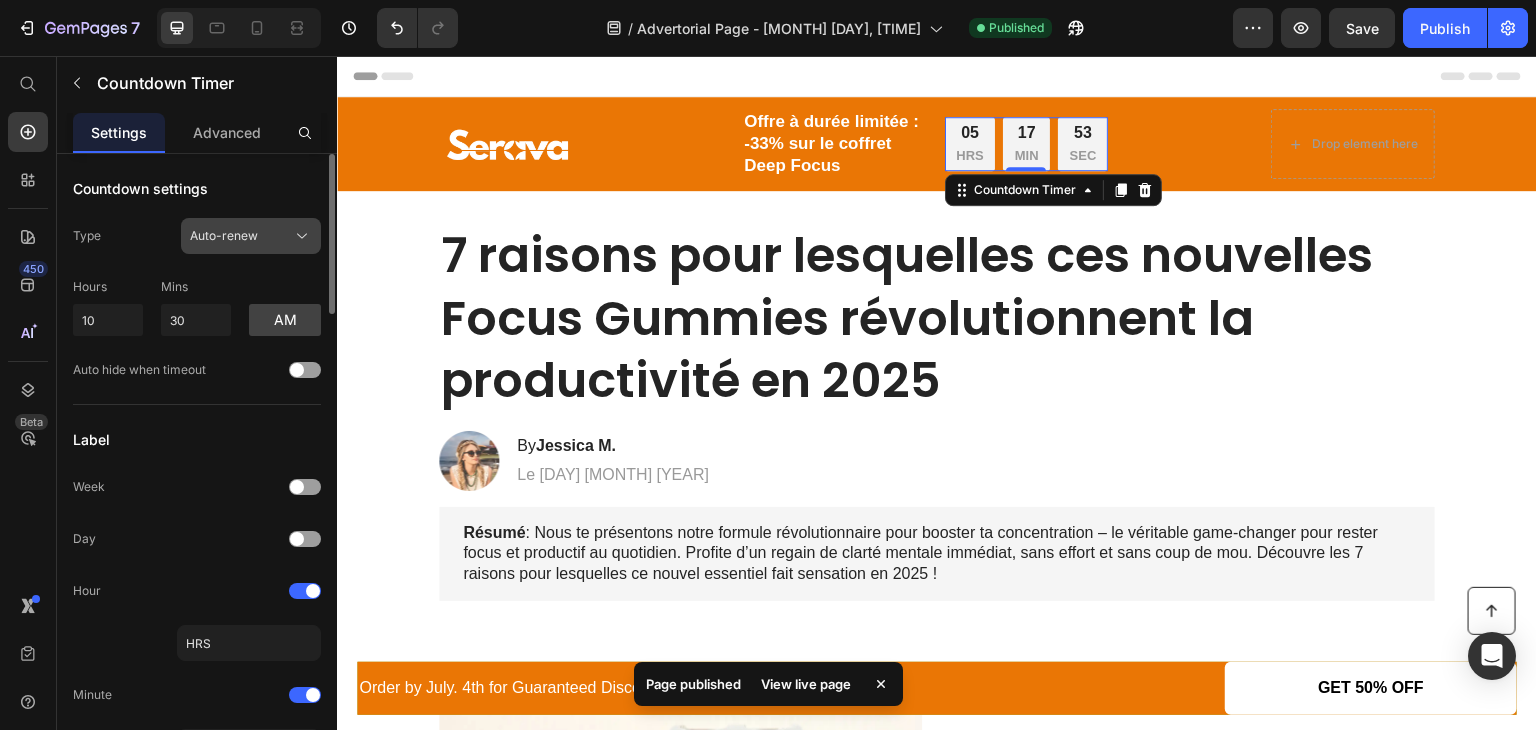 click on "Auto-renew" 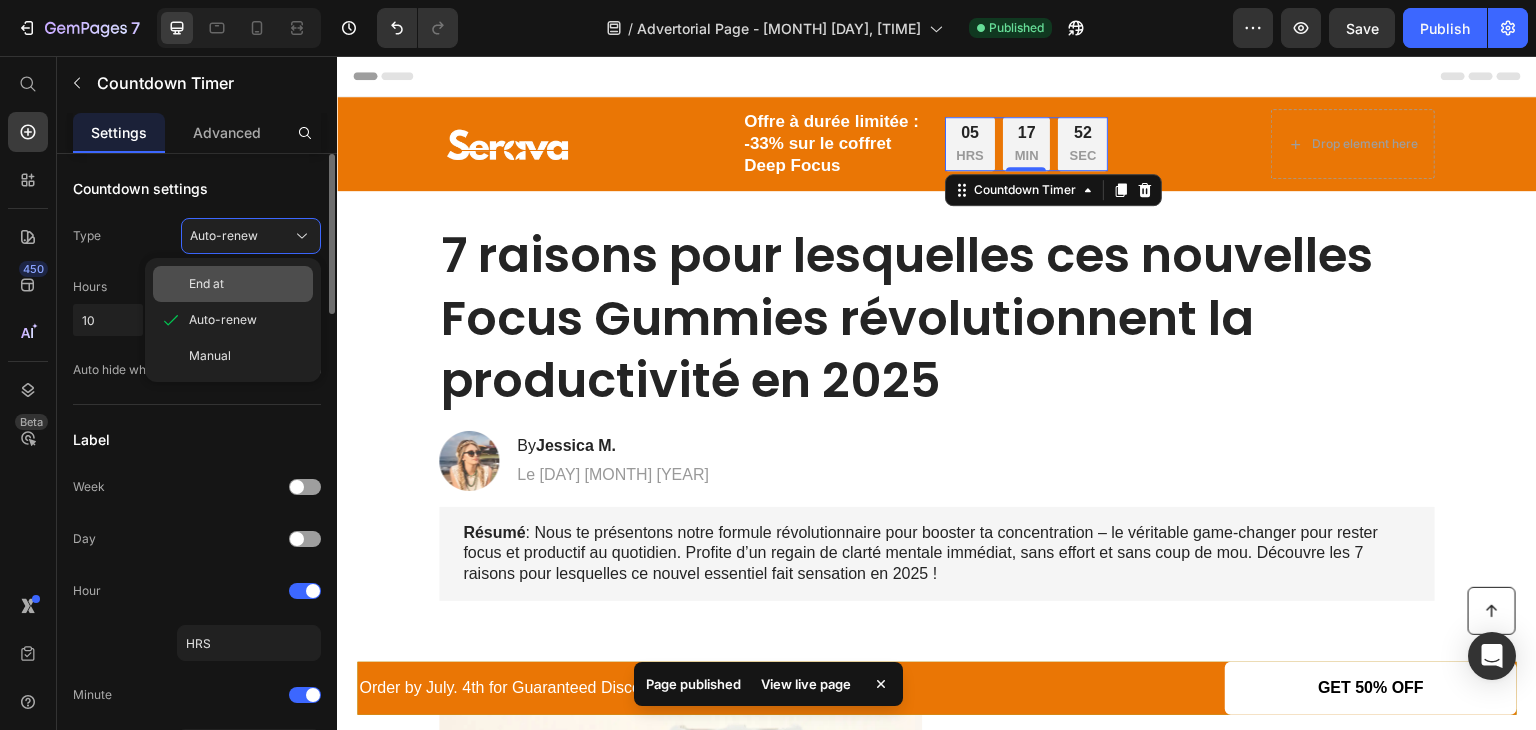 click on "End at" at bounding box center (247, 284) 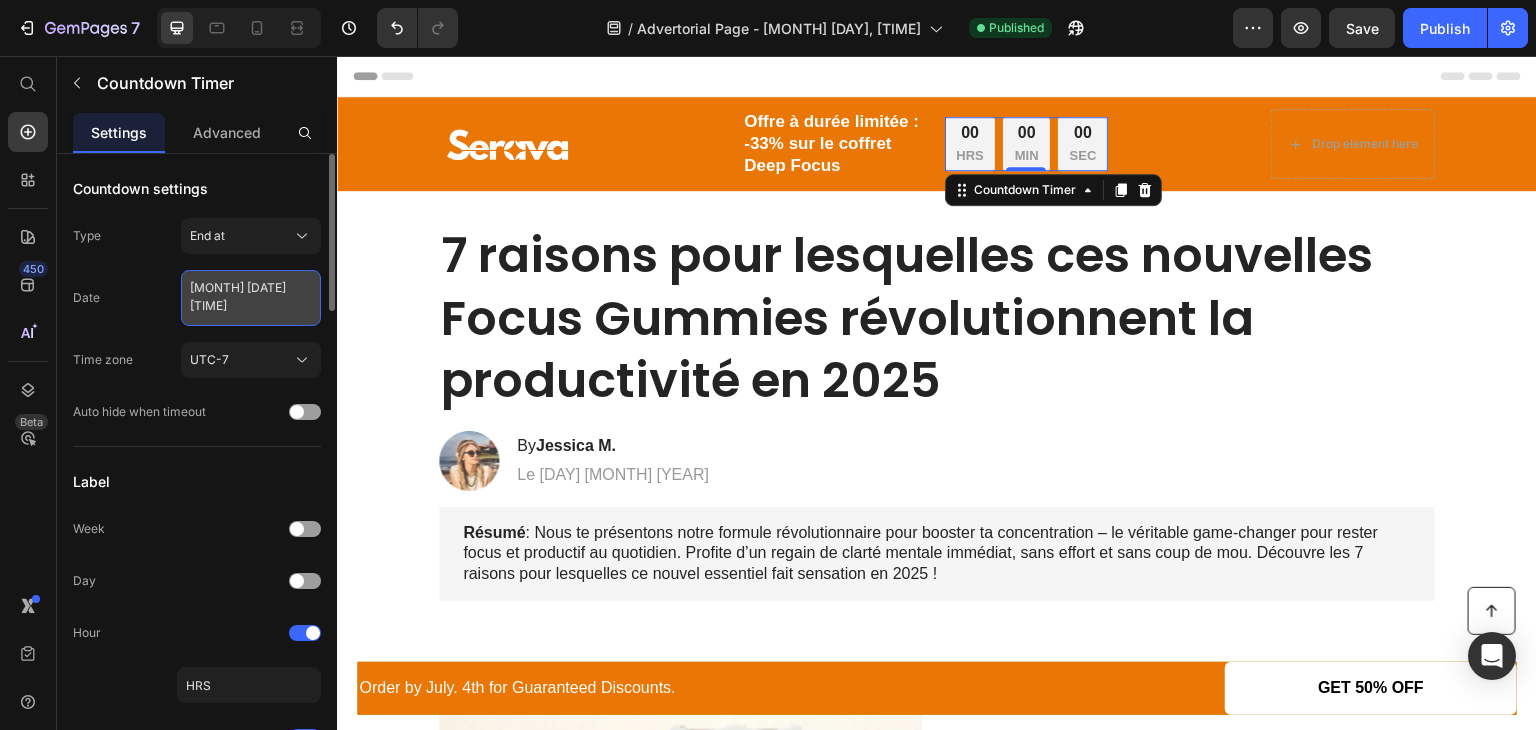 select on "4" 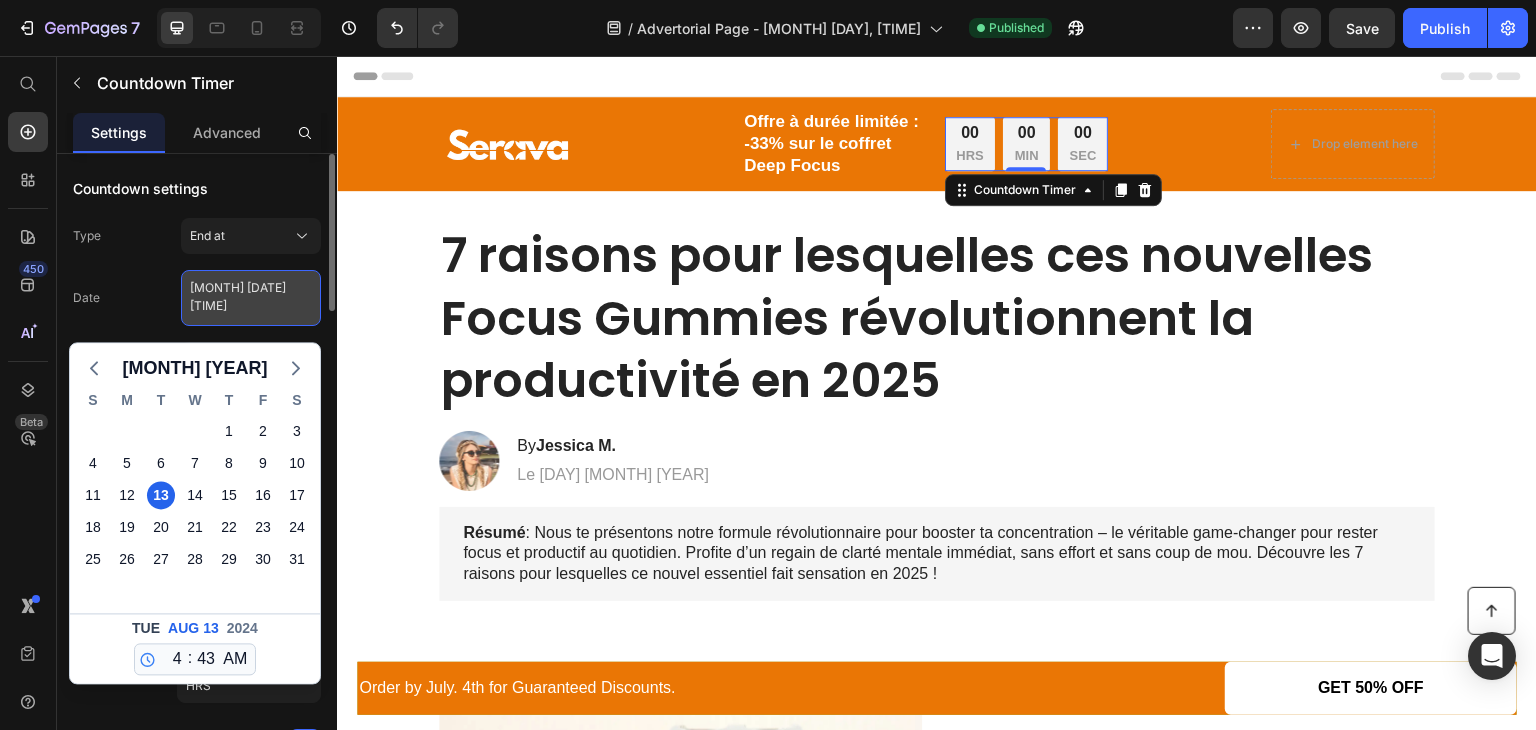 click on "[MONTH] [DATE] [TIME]" at bounding box center (251, 298) 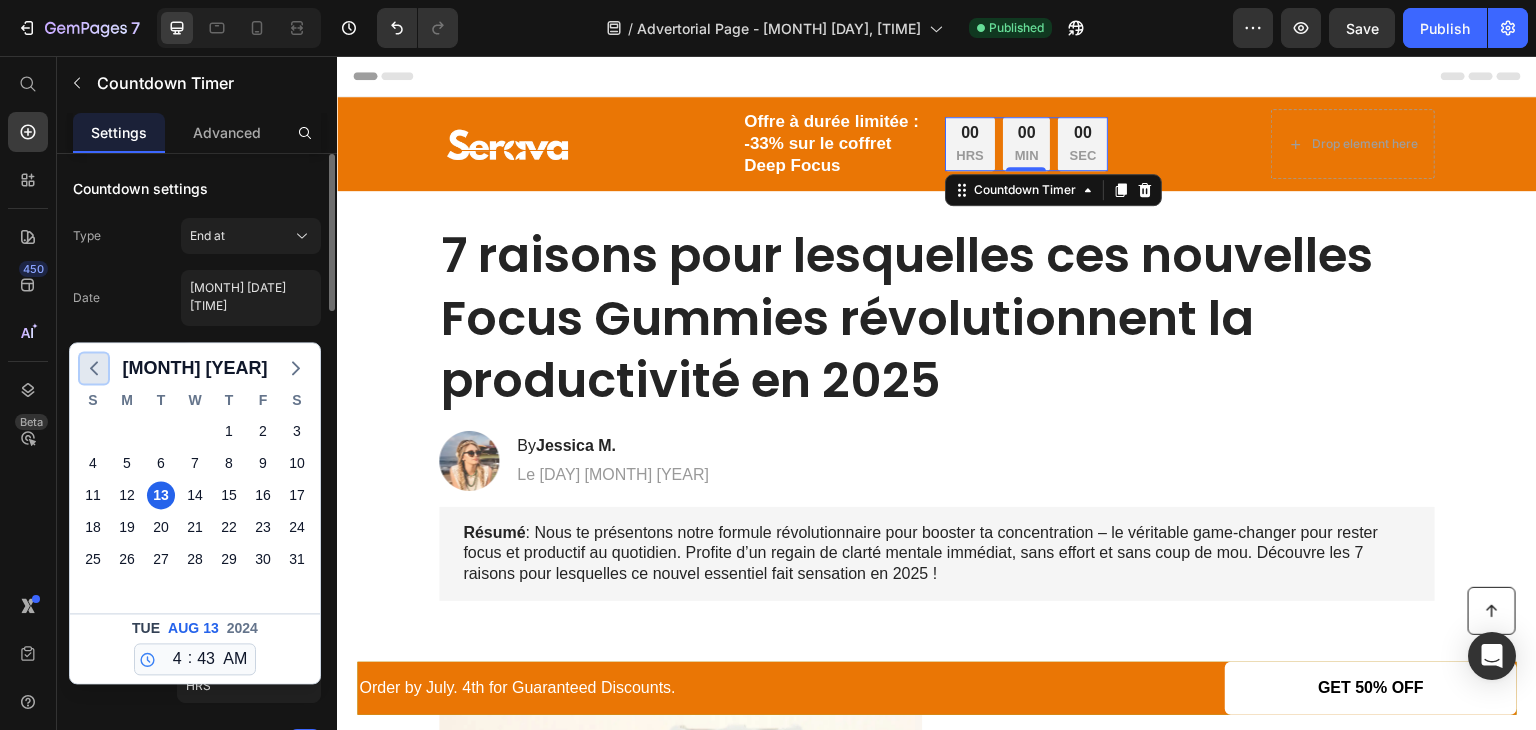 click 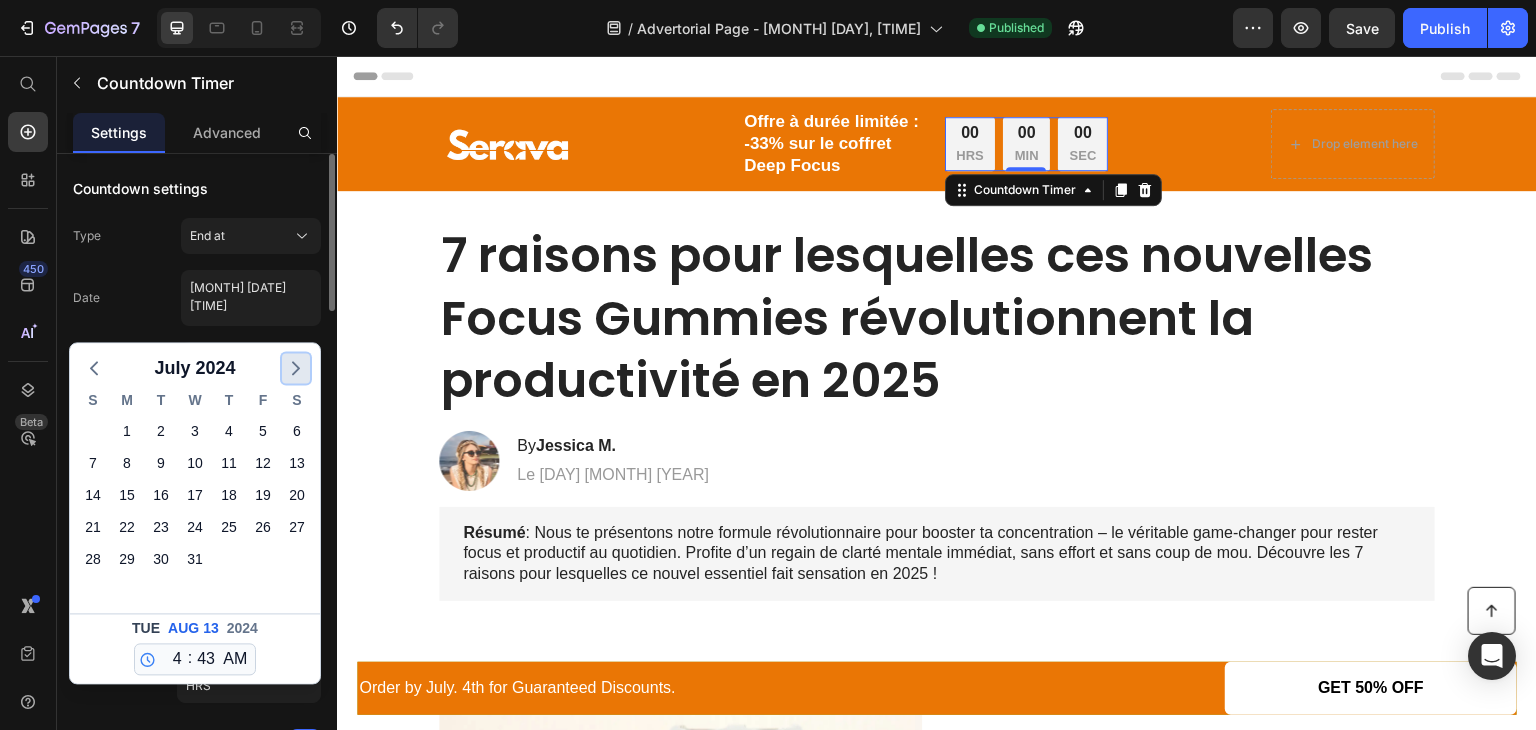 click 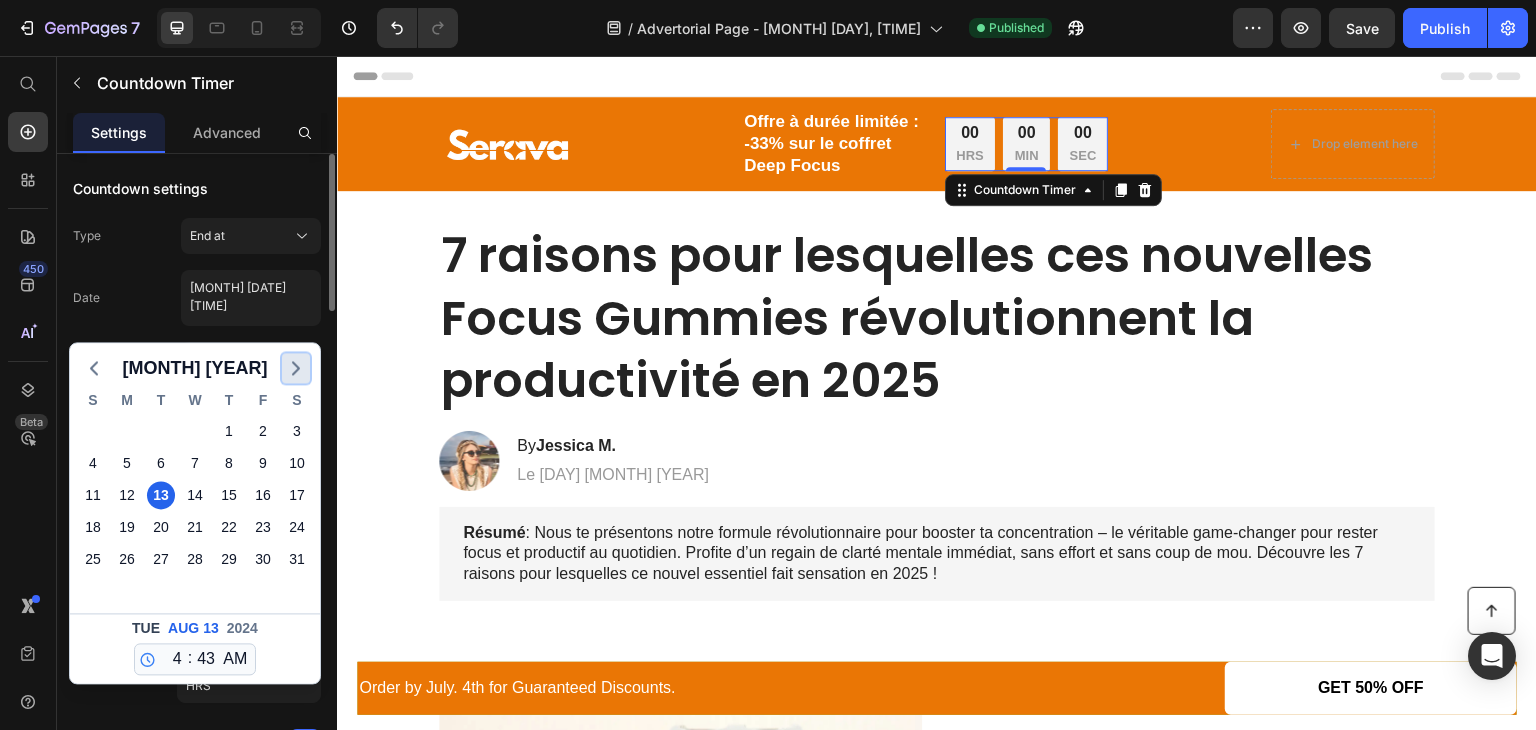 click 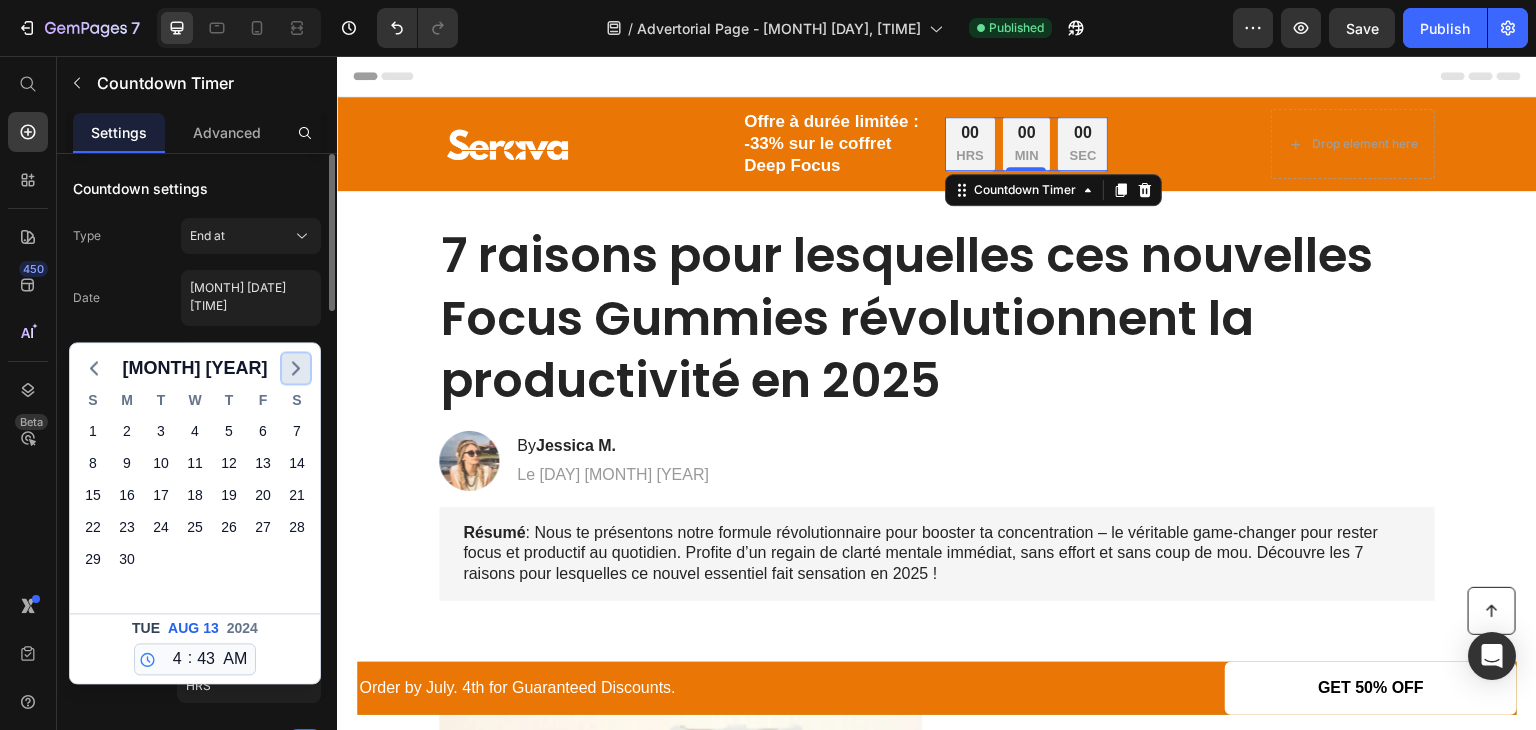 click 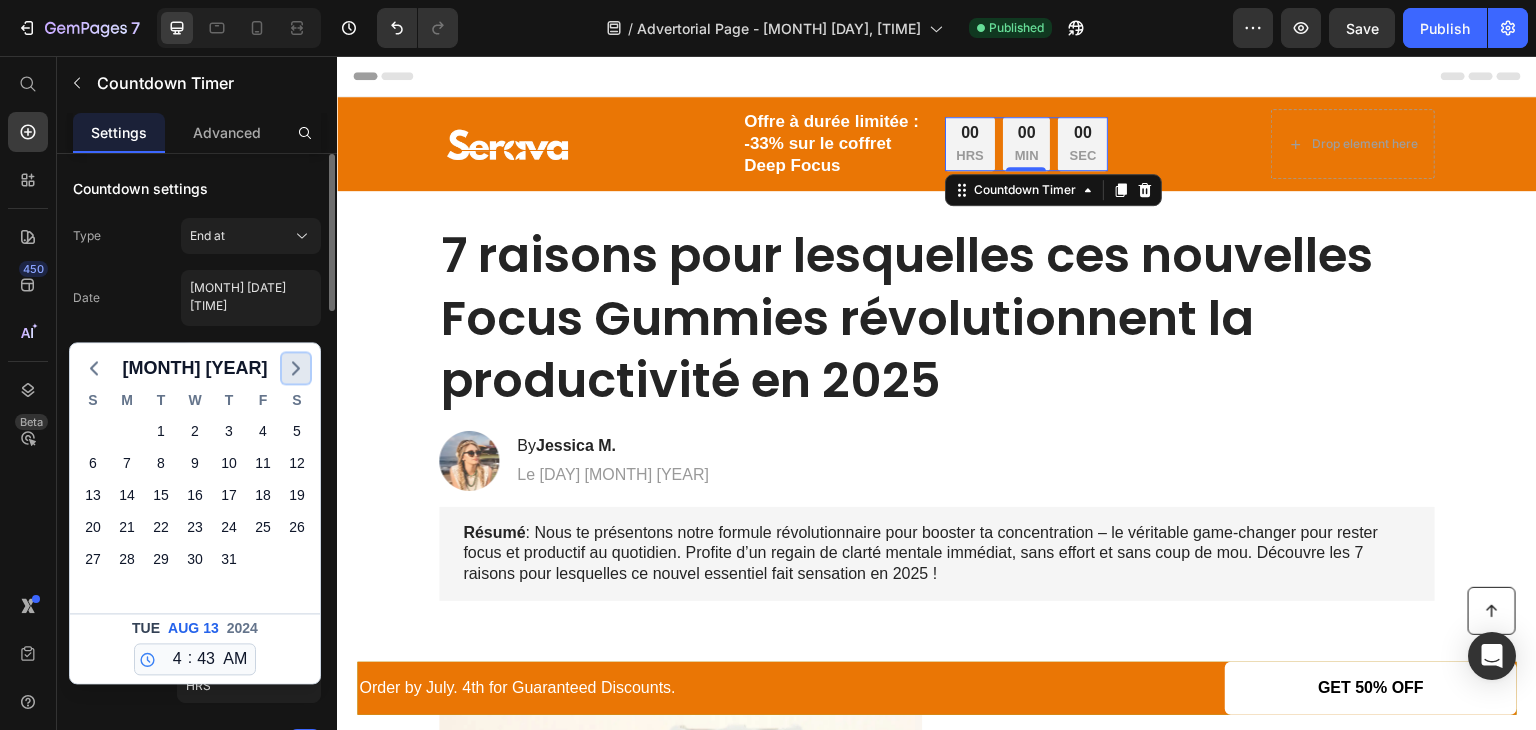 click 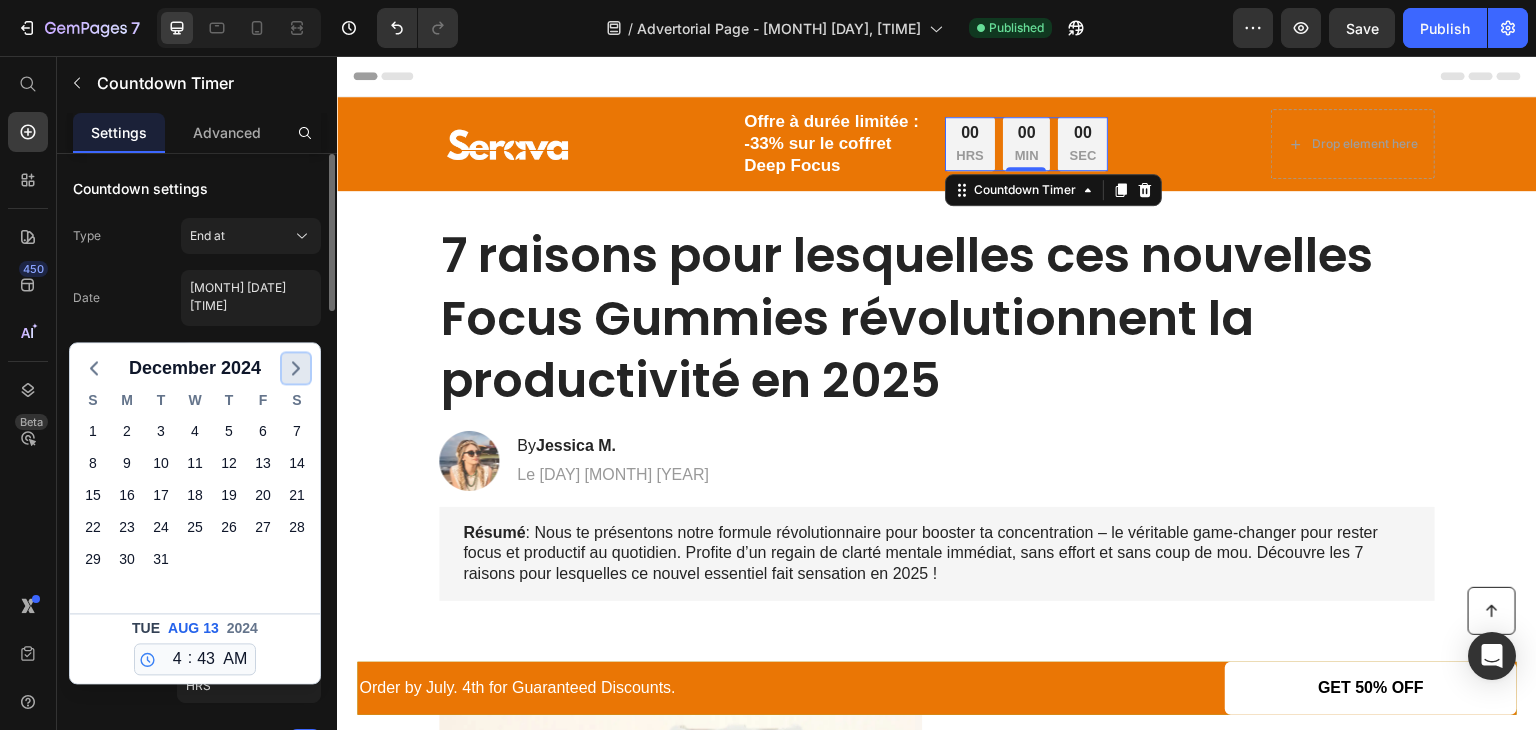 click 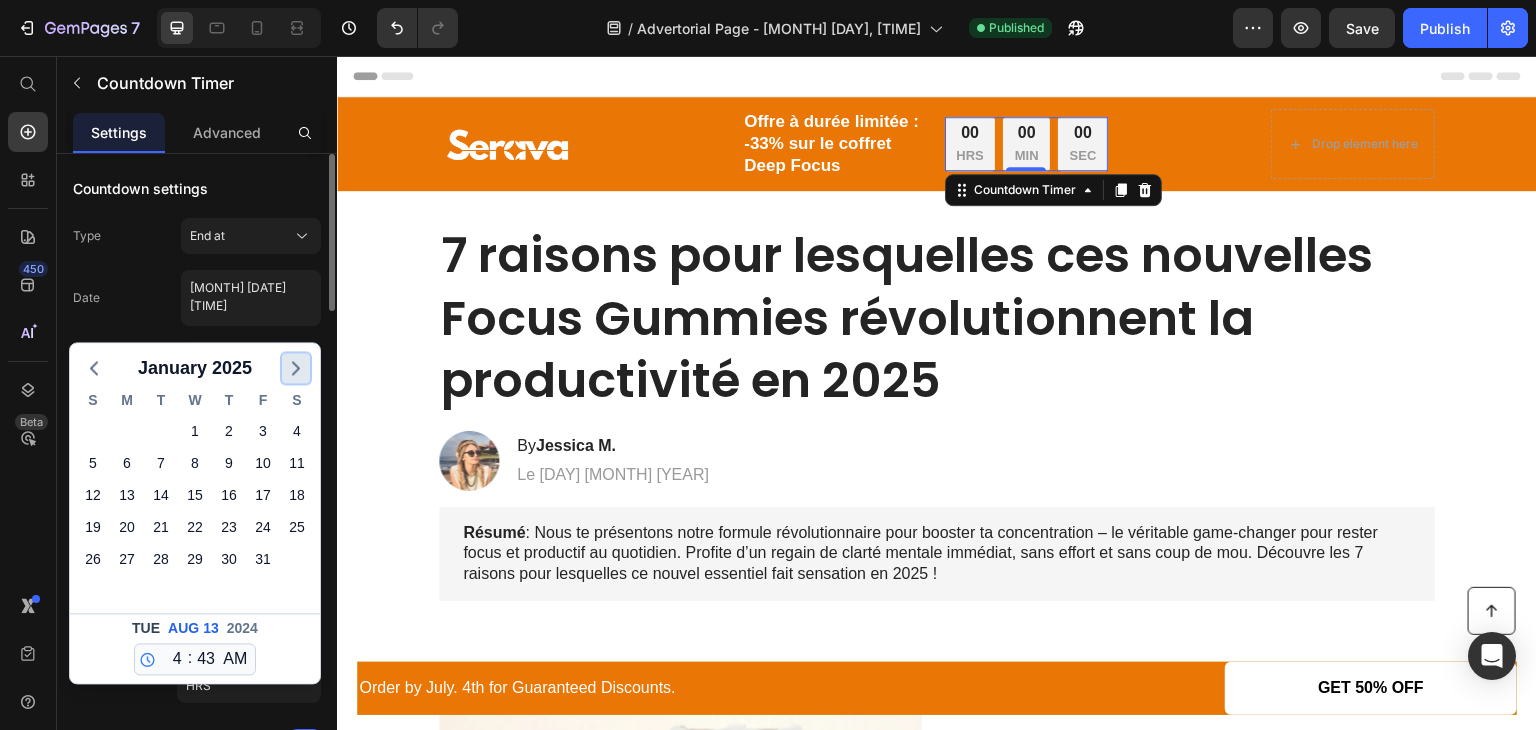 click 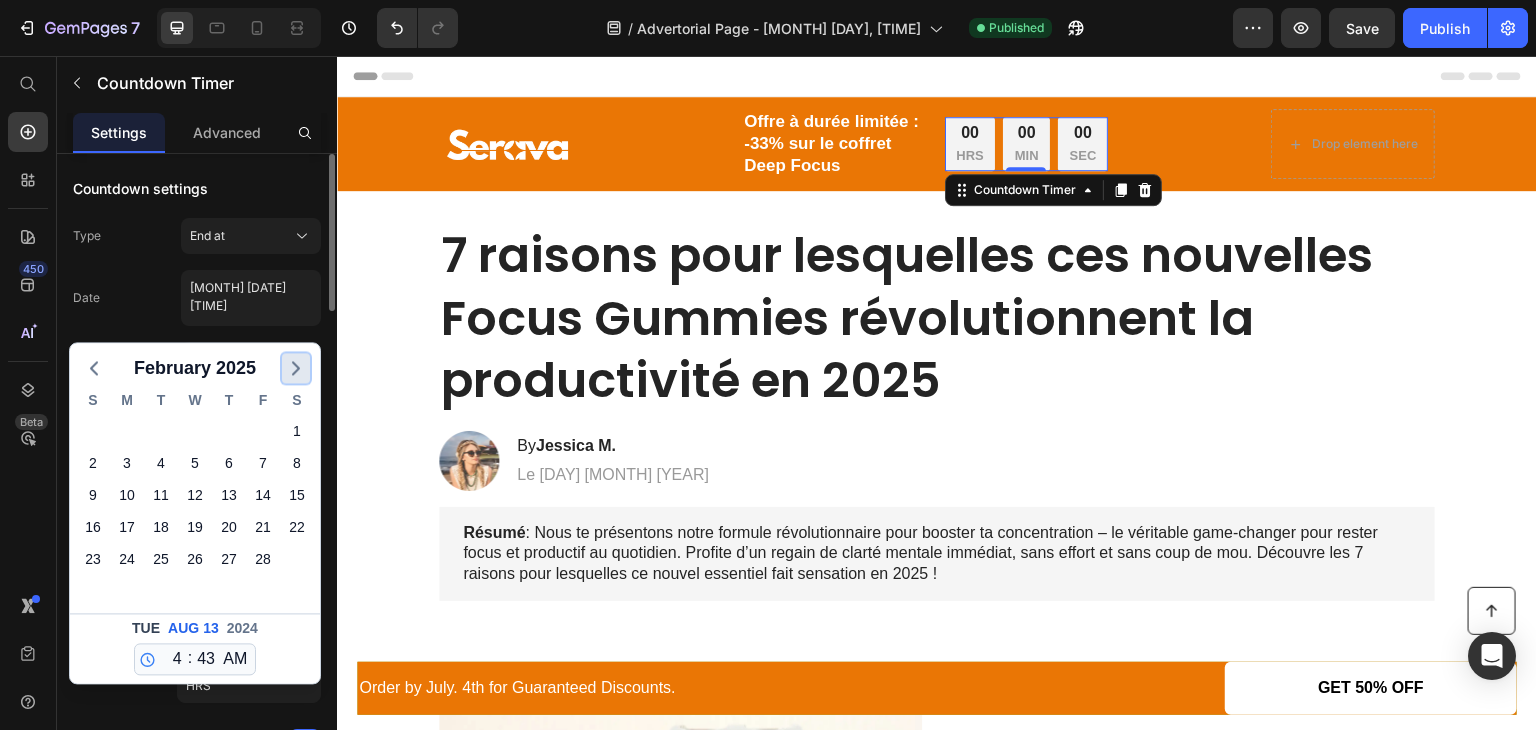 click 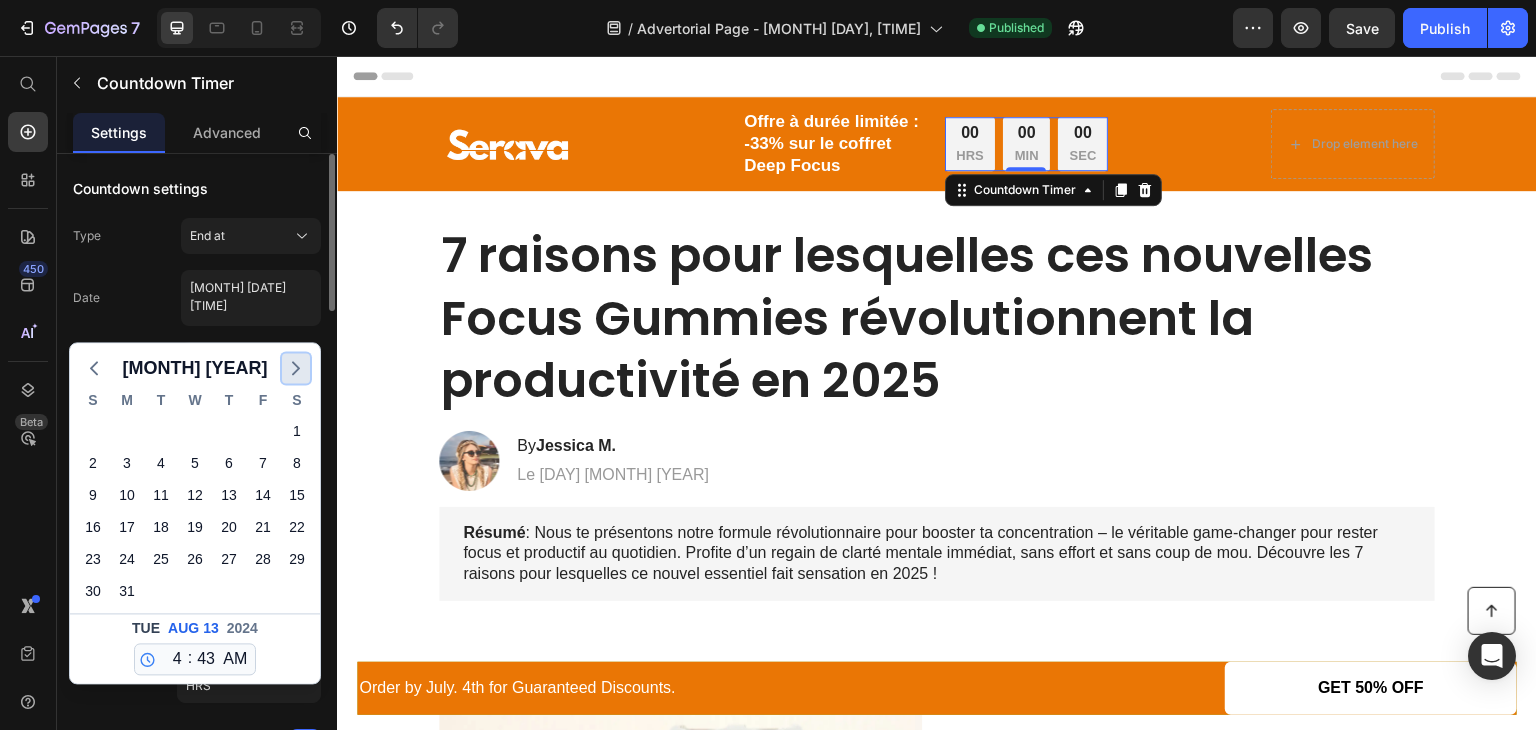 click 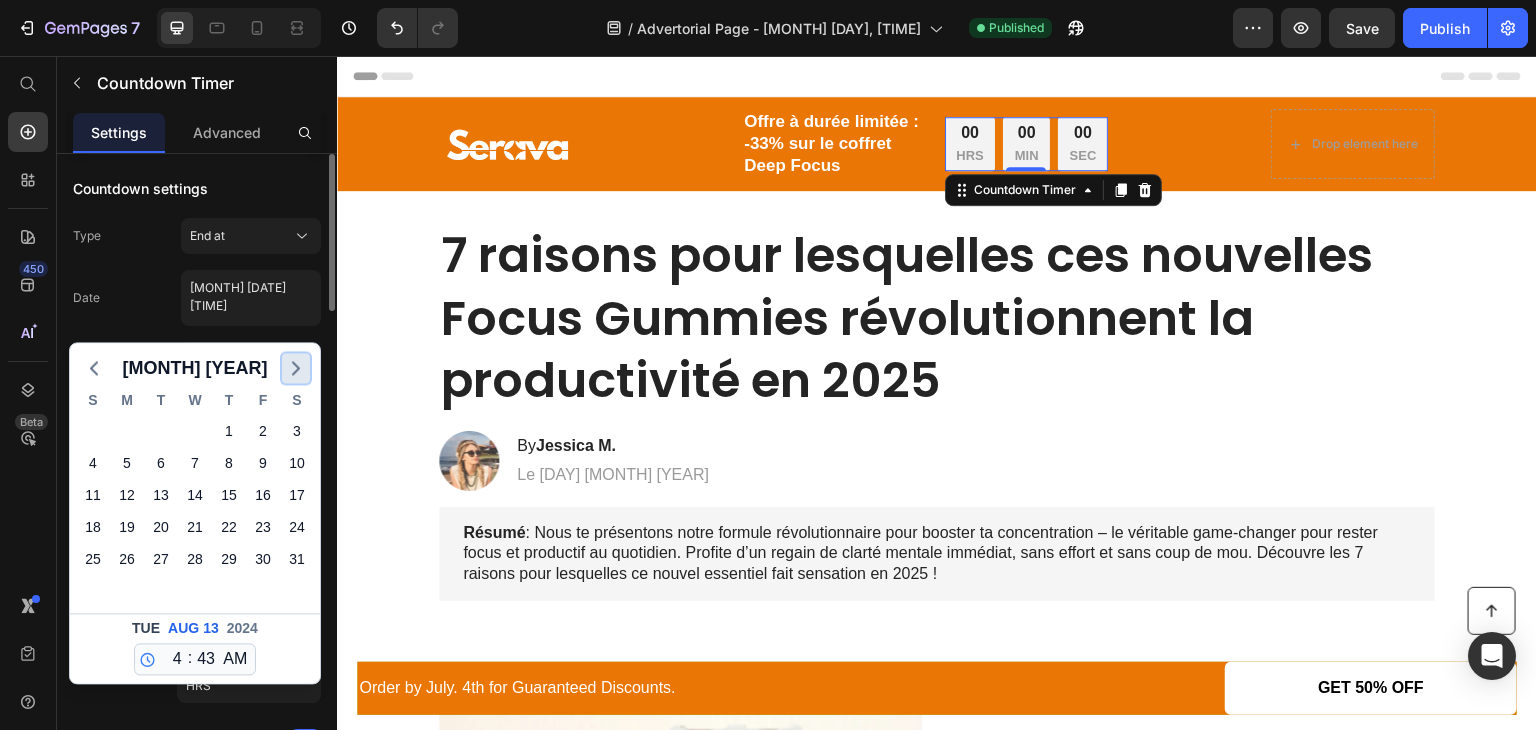 click 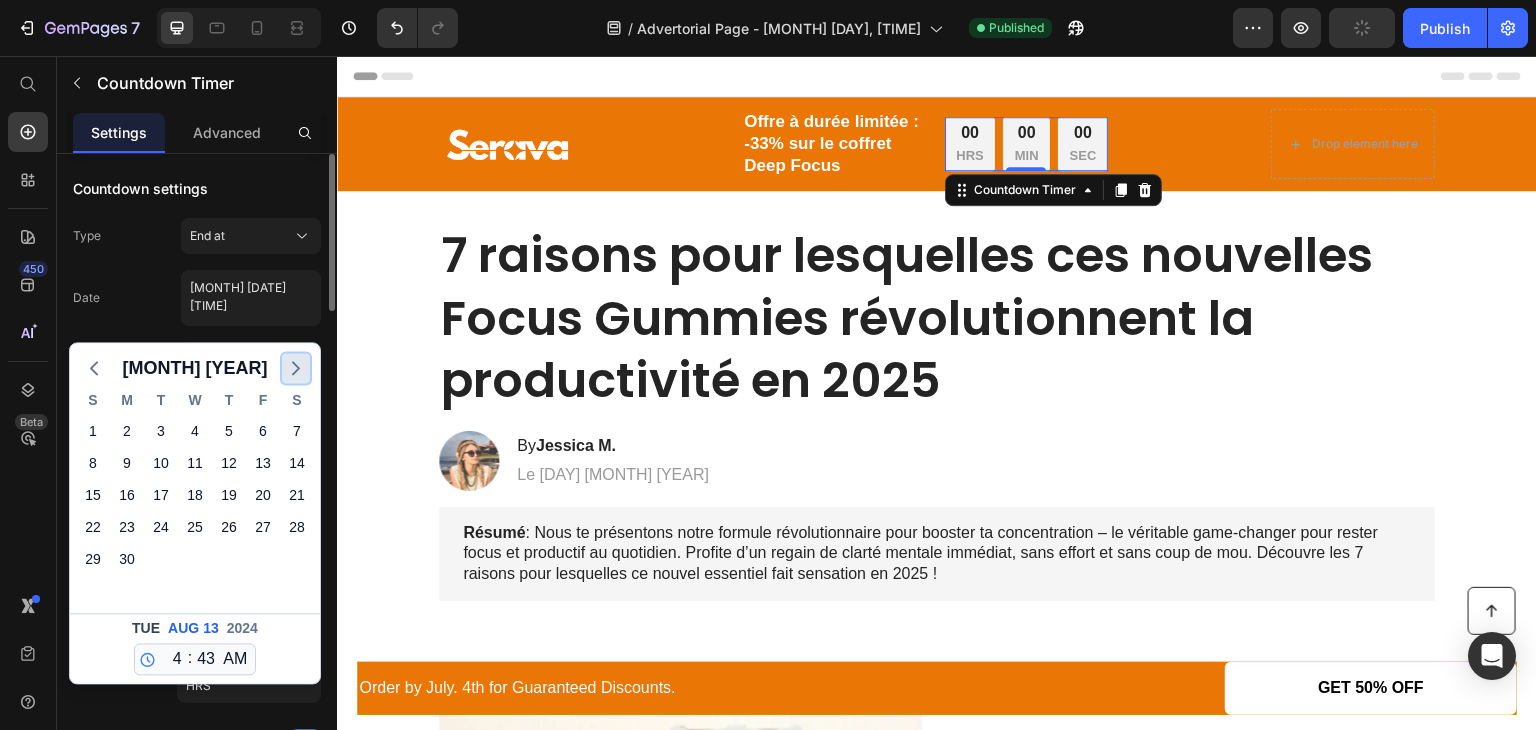 click 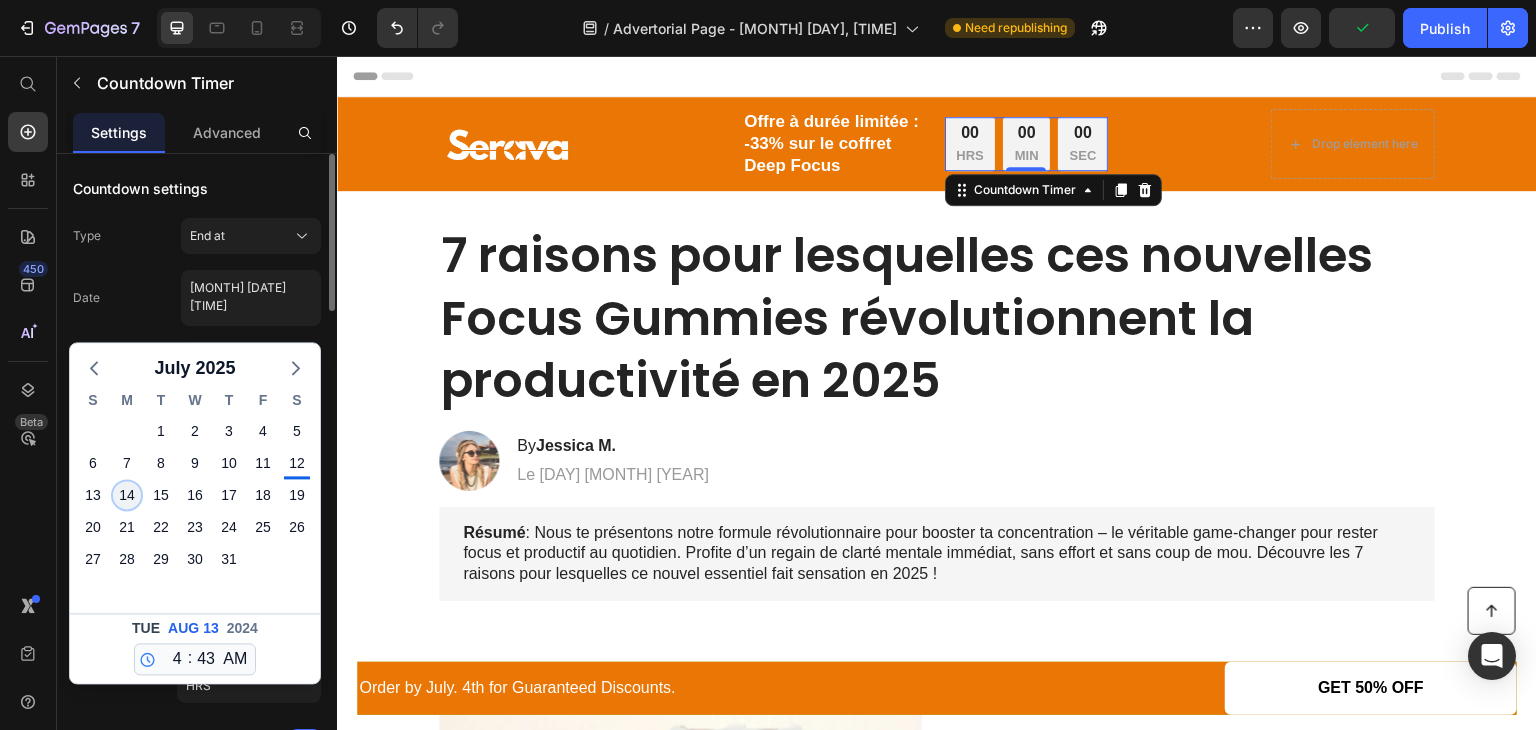 click on "14" 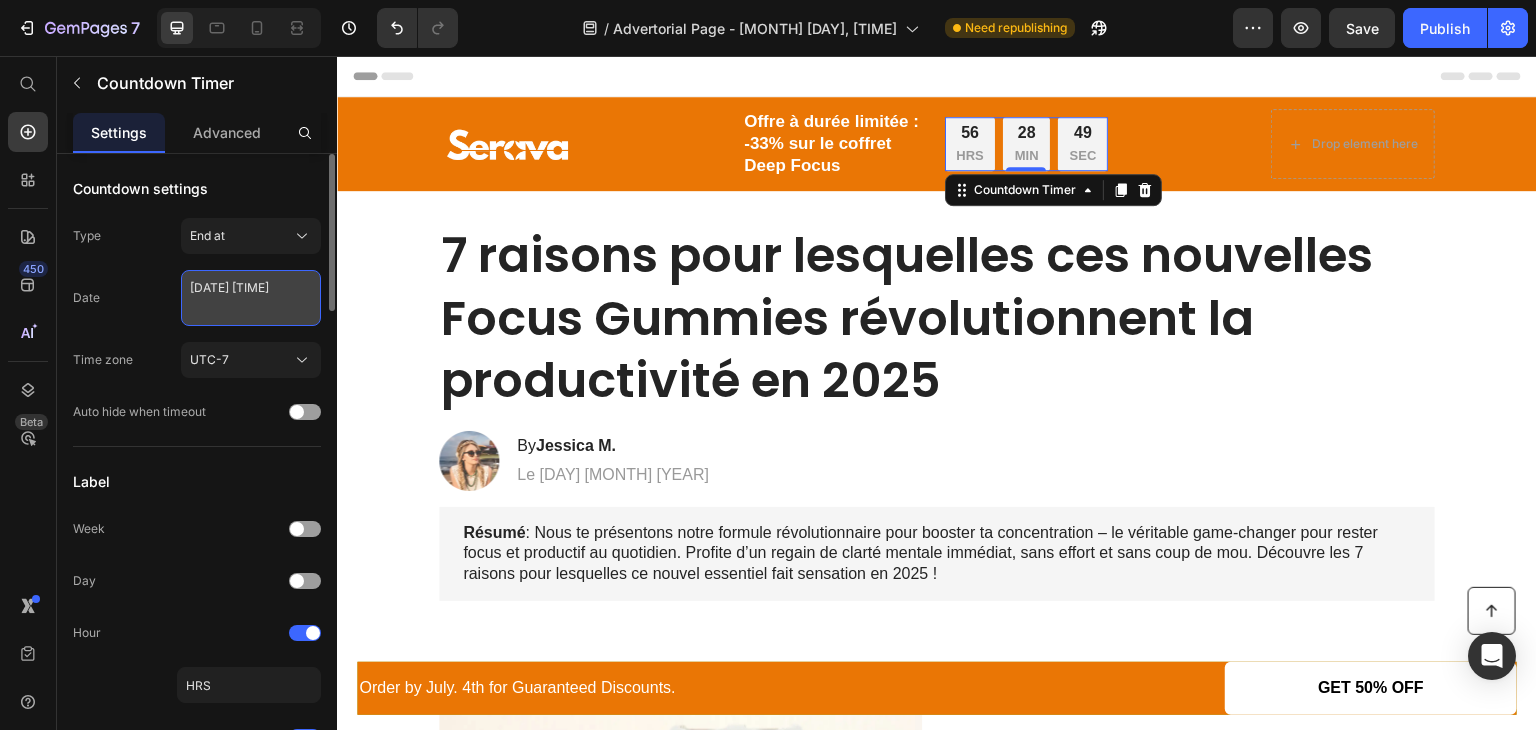 click on "[DATE] [TIME]" at bounding box center [251, 298] 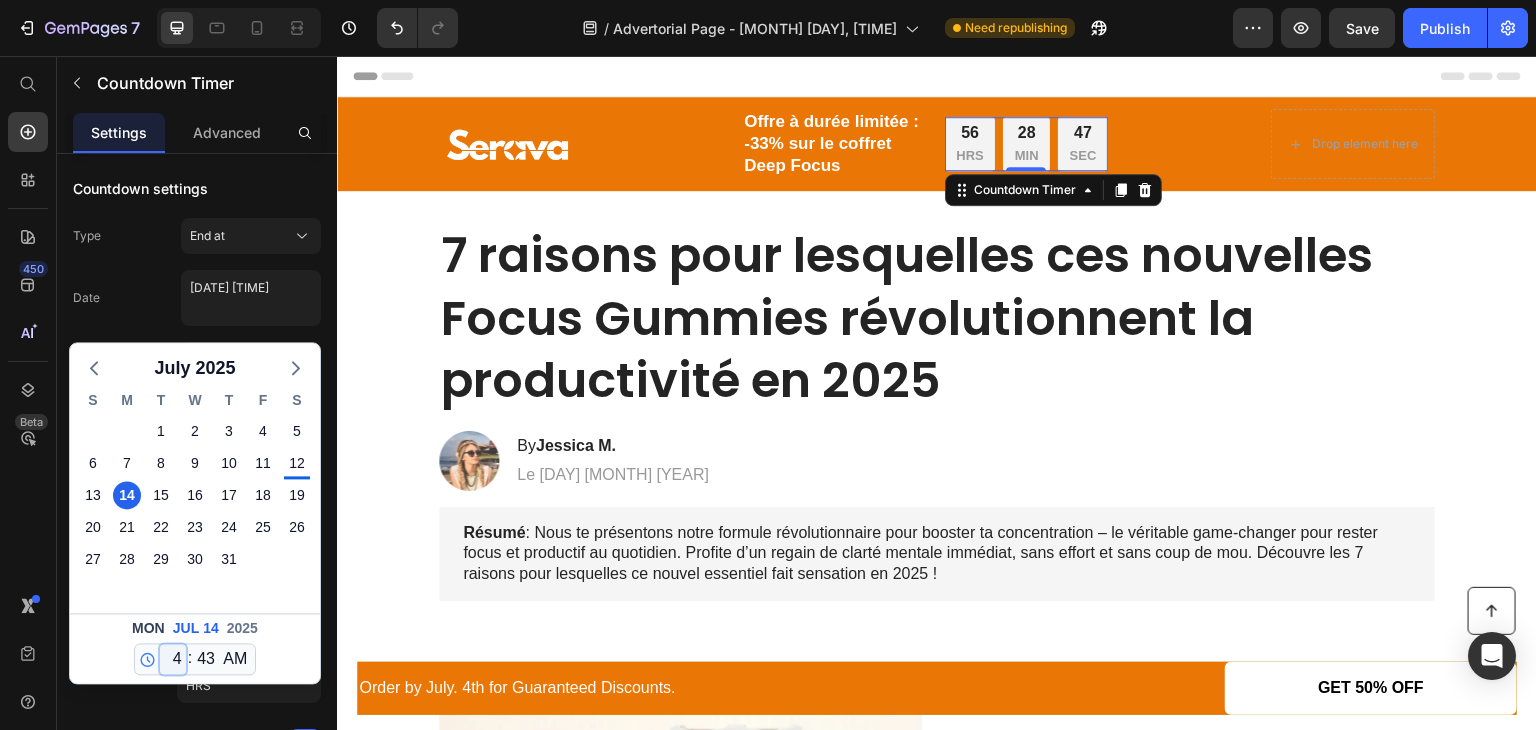 click on "12 1 2 3 4 5 6 7 8 9 10 11" at bounding box center [173, 659] 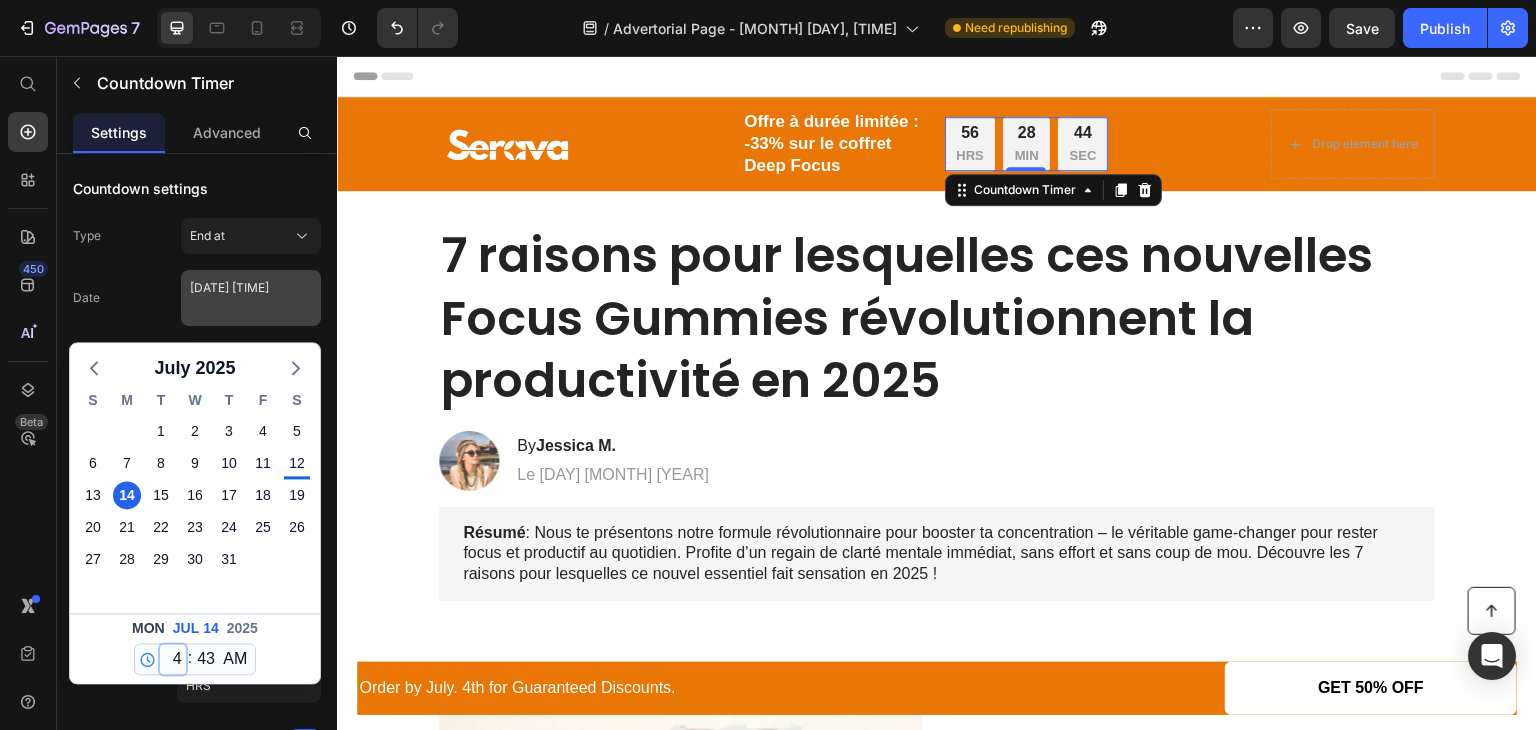 select on "0" 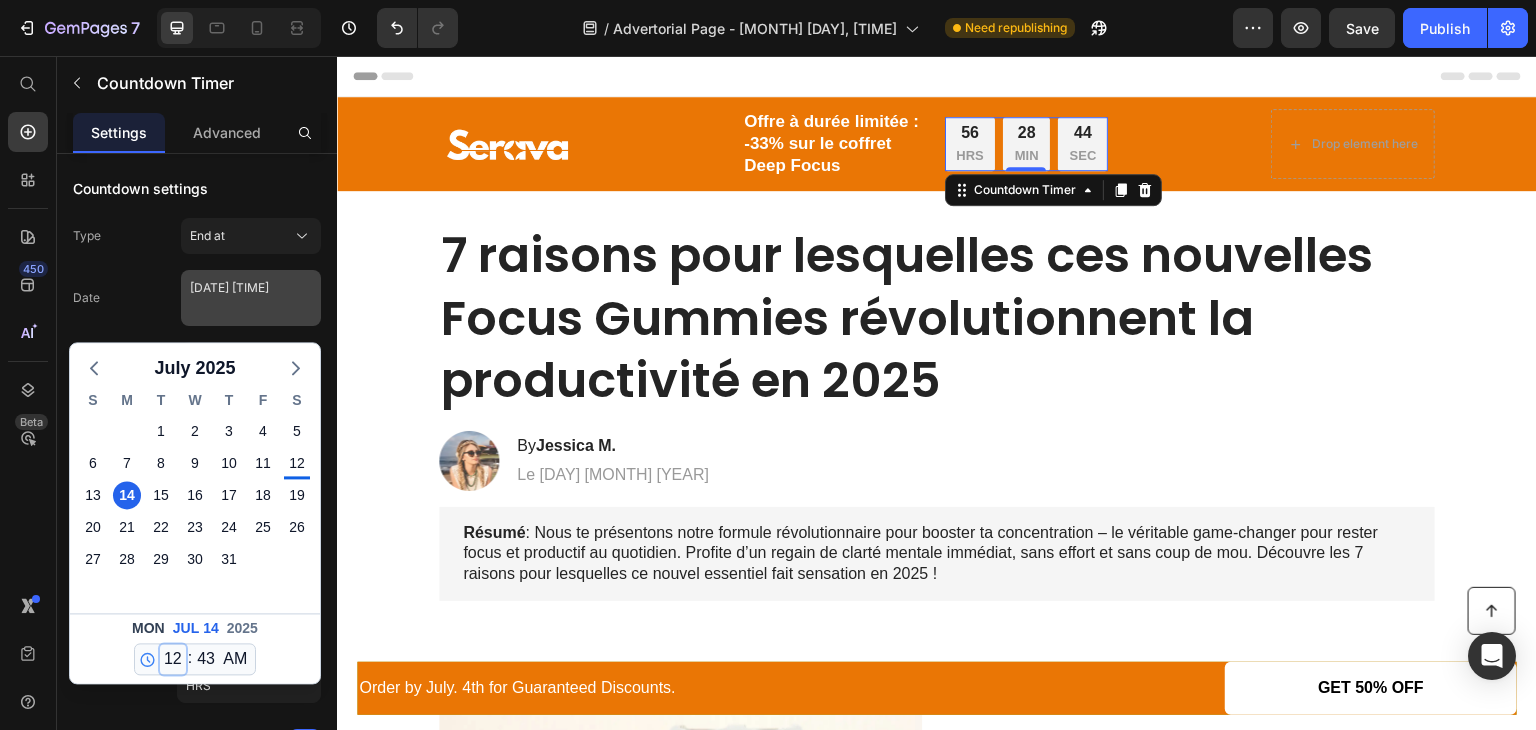 click on "12 1 2 3 4 5 6 7 8 9 10 11" at bounding box center [173, 659] 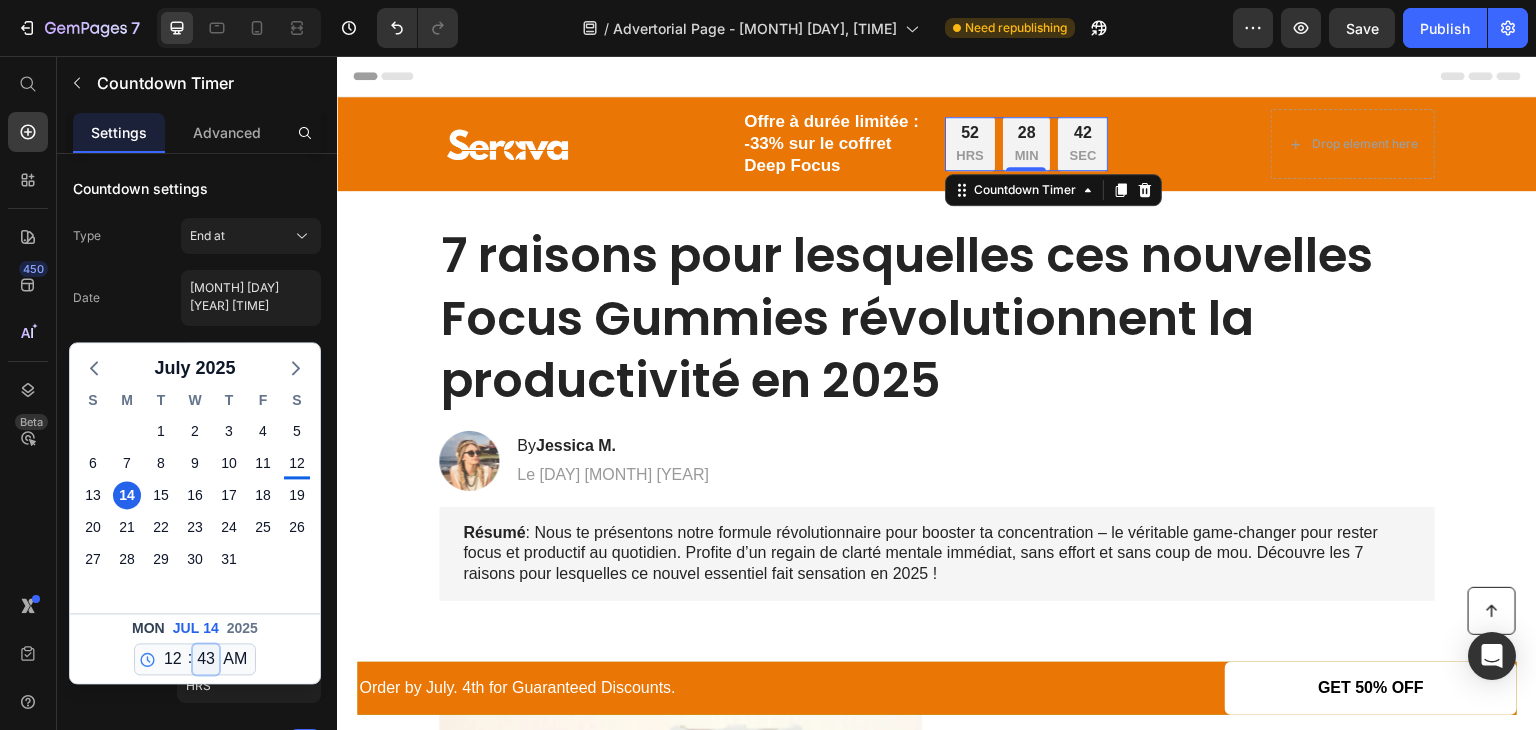click on "00 01 02 03 04 05 06 07 08 09 10 11 12 13 14 15 16 17 18 19 20 21 22 23 24 25 26 27 28 29 30 31 32 33 34 35 36 37 38 39 40 41 42 43 44 45 46 47 48 49 50 51 52 53 54 55 56 57 58 59" at bounding box center [206, 659] 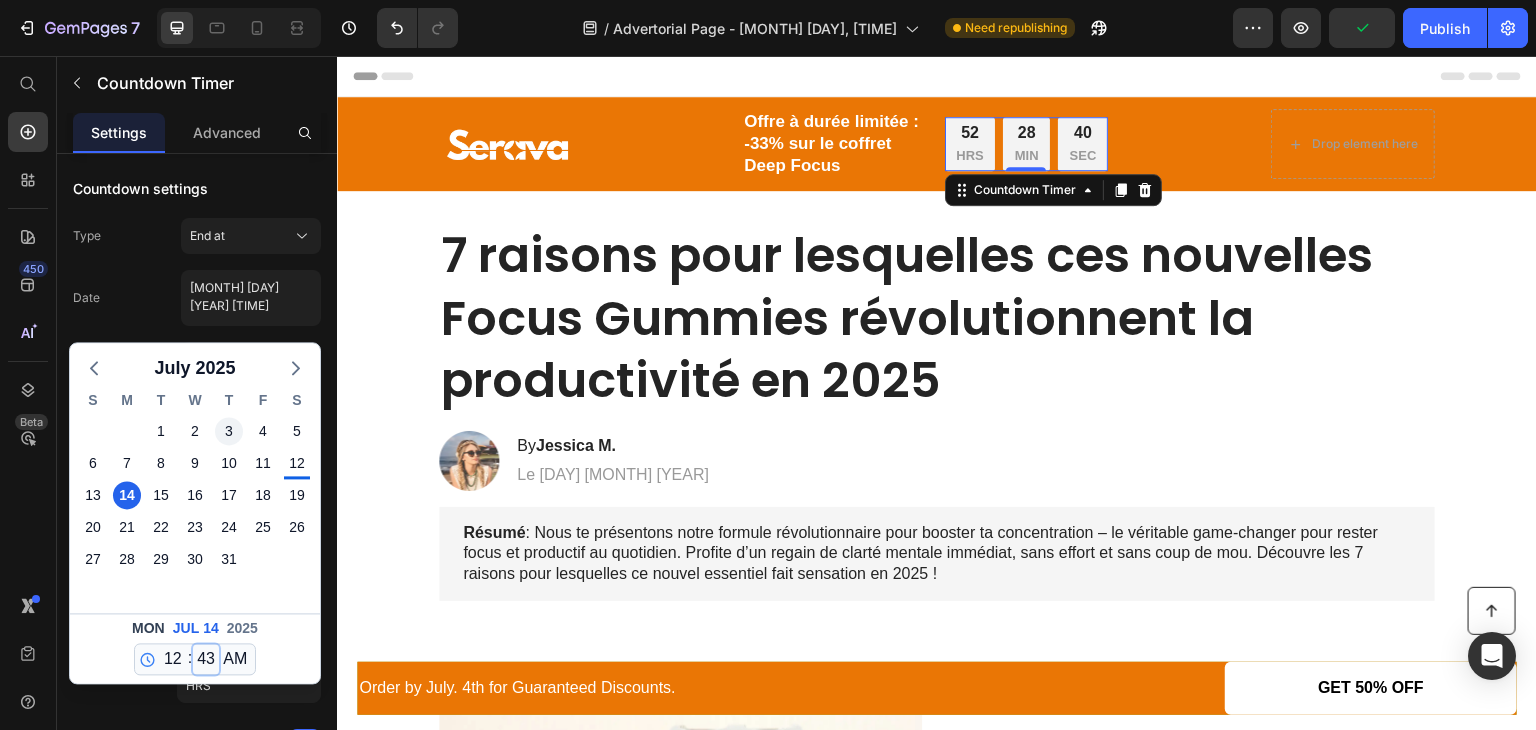 select on "0" 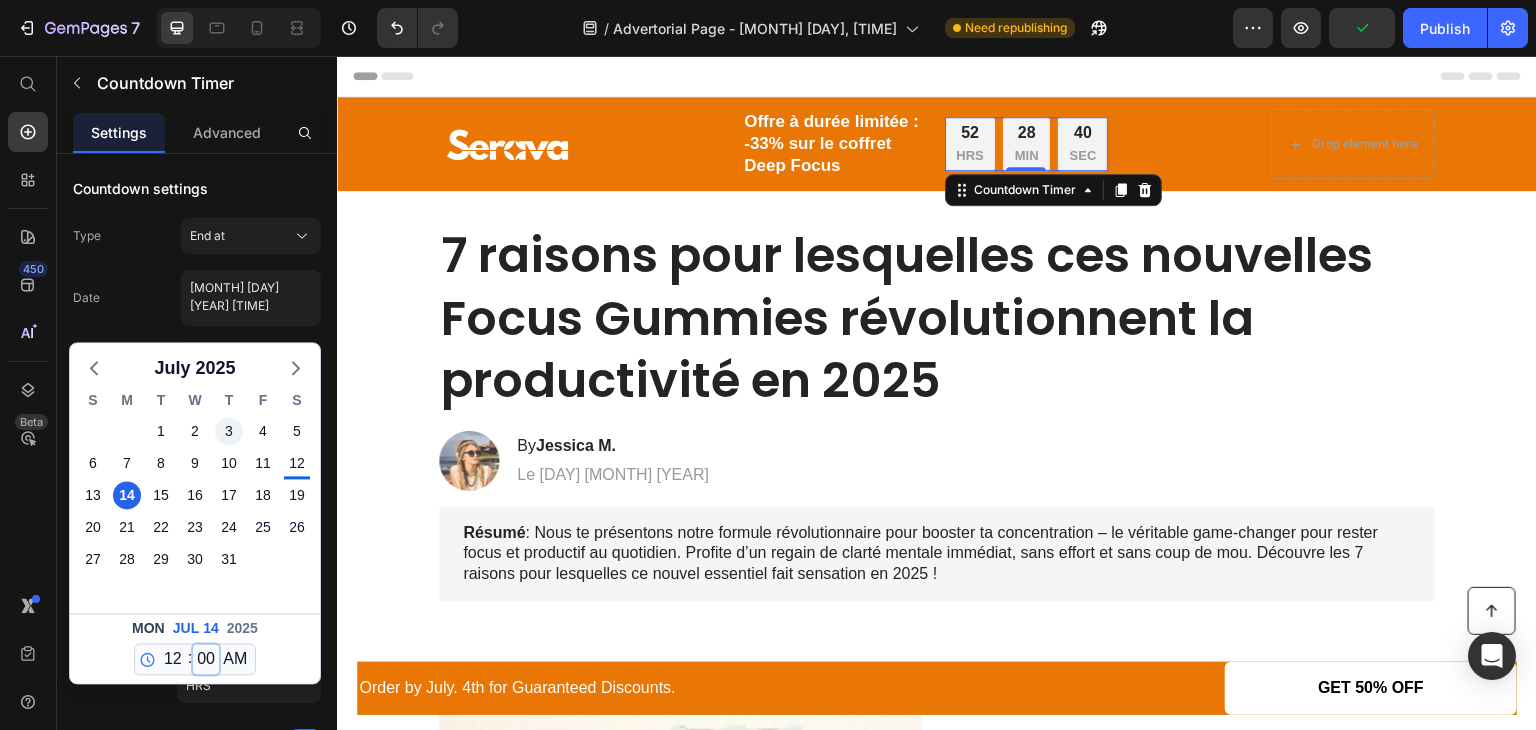 click on "00 01 02 03 04 05 06 07 08 09 10 11 12 13 14 15 16 17 18 19 20 21 22 23 24 25 26 27 28 29 30 31 32 33 34 35 36 37 38 39 40 41 42 43 44 45 46 47 48 49 50 51 52 53 54 55 56 57 58 59" at bounding box center [206, 659] 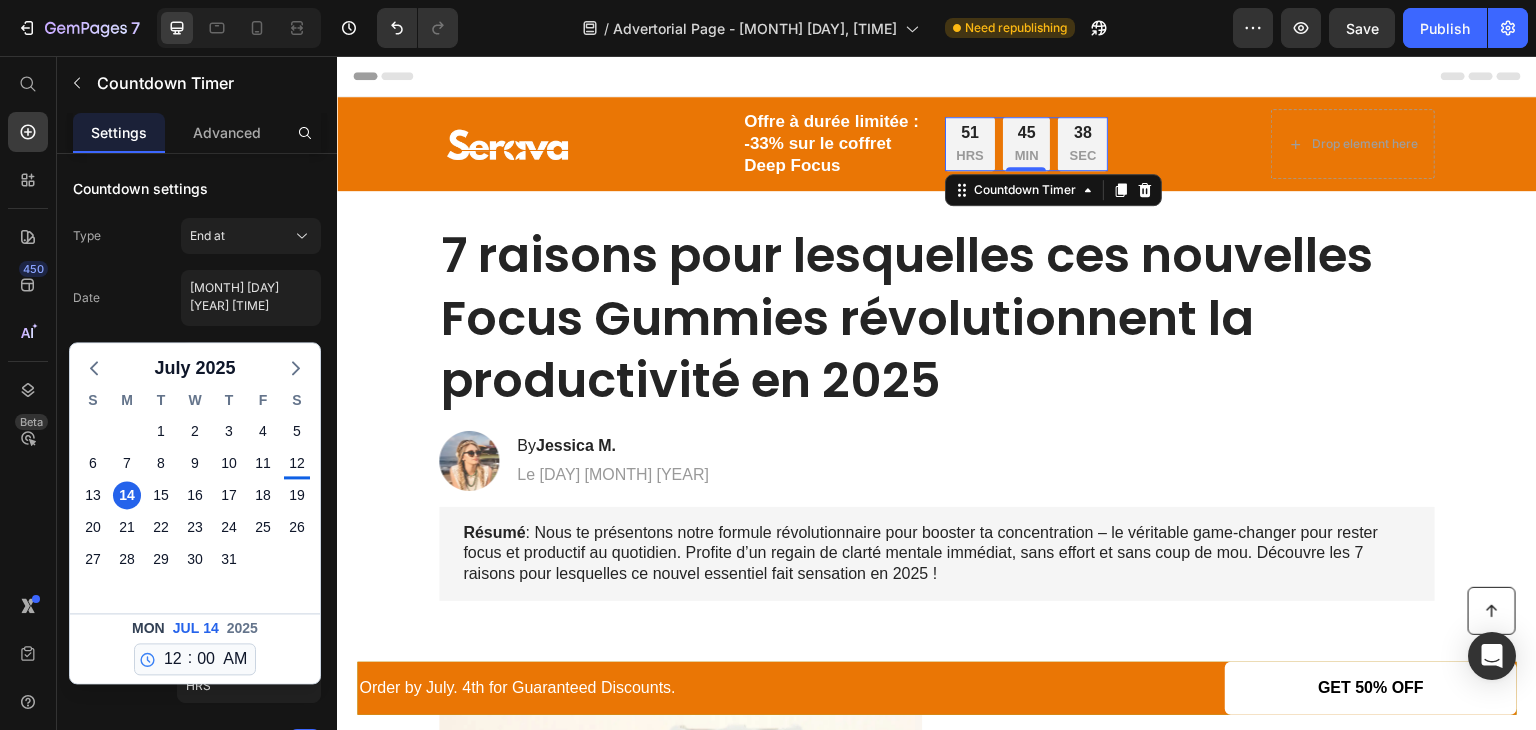click on "2" 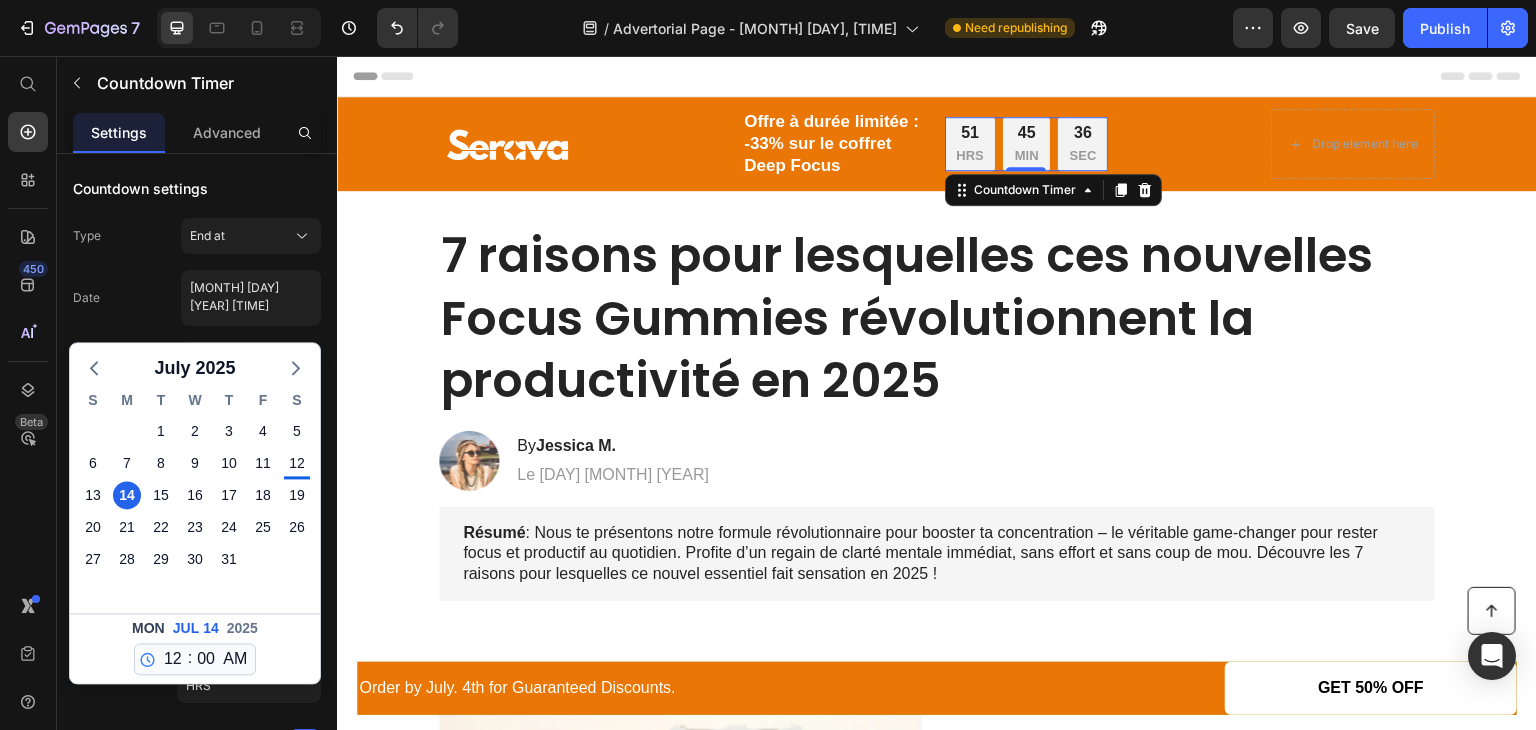 click on "[MONTH] [DAY] [YEAR] [TIME]" 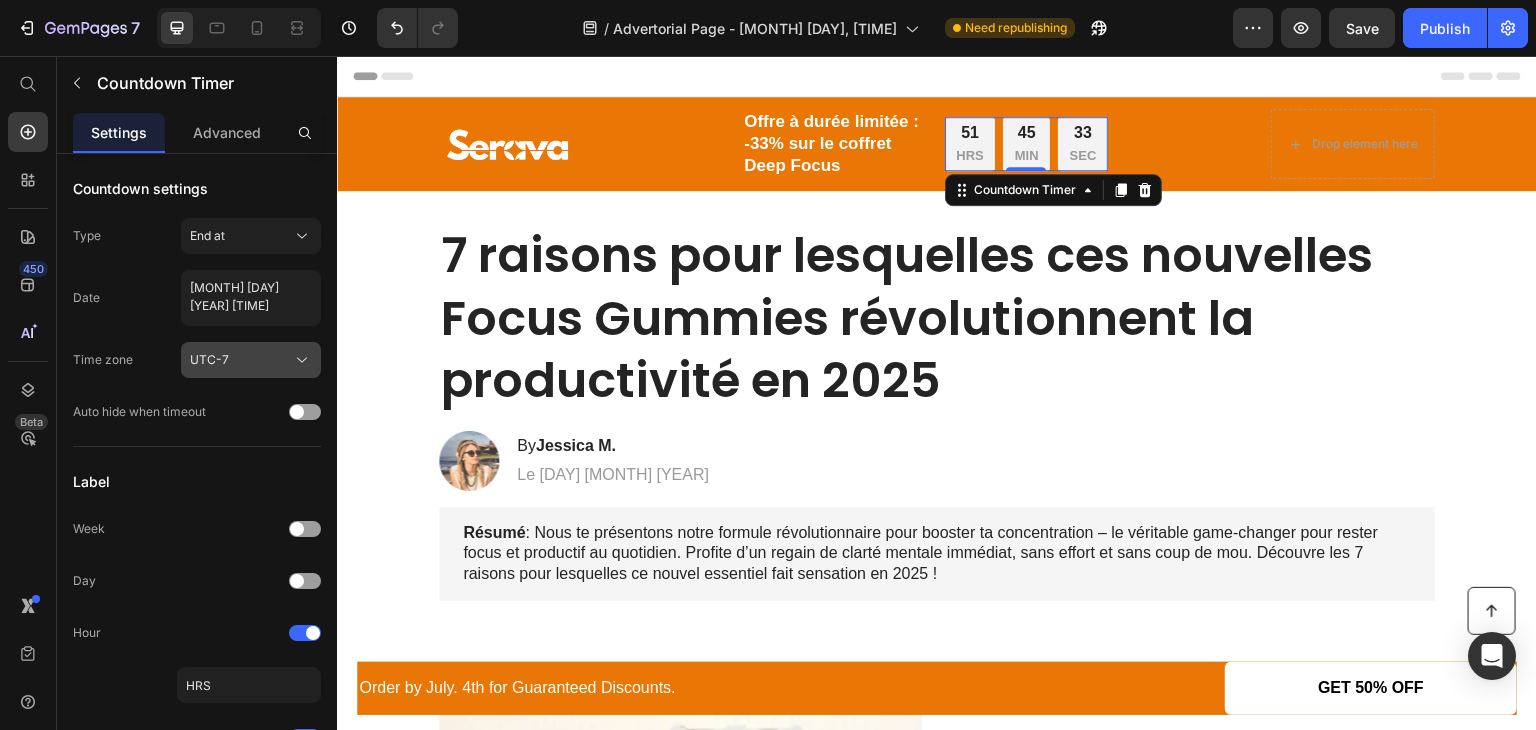 click on "UTC-7" 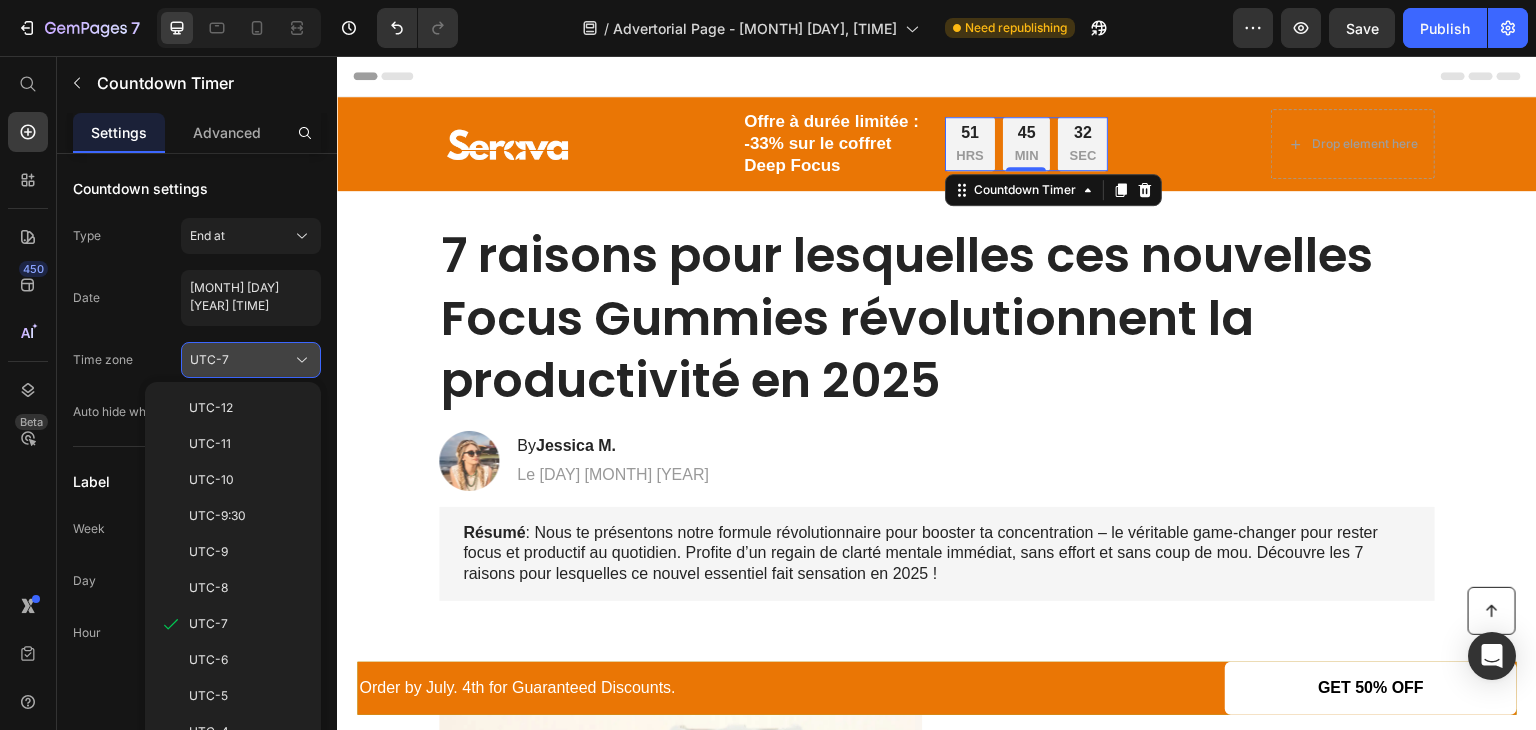 click on "UTC-7" 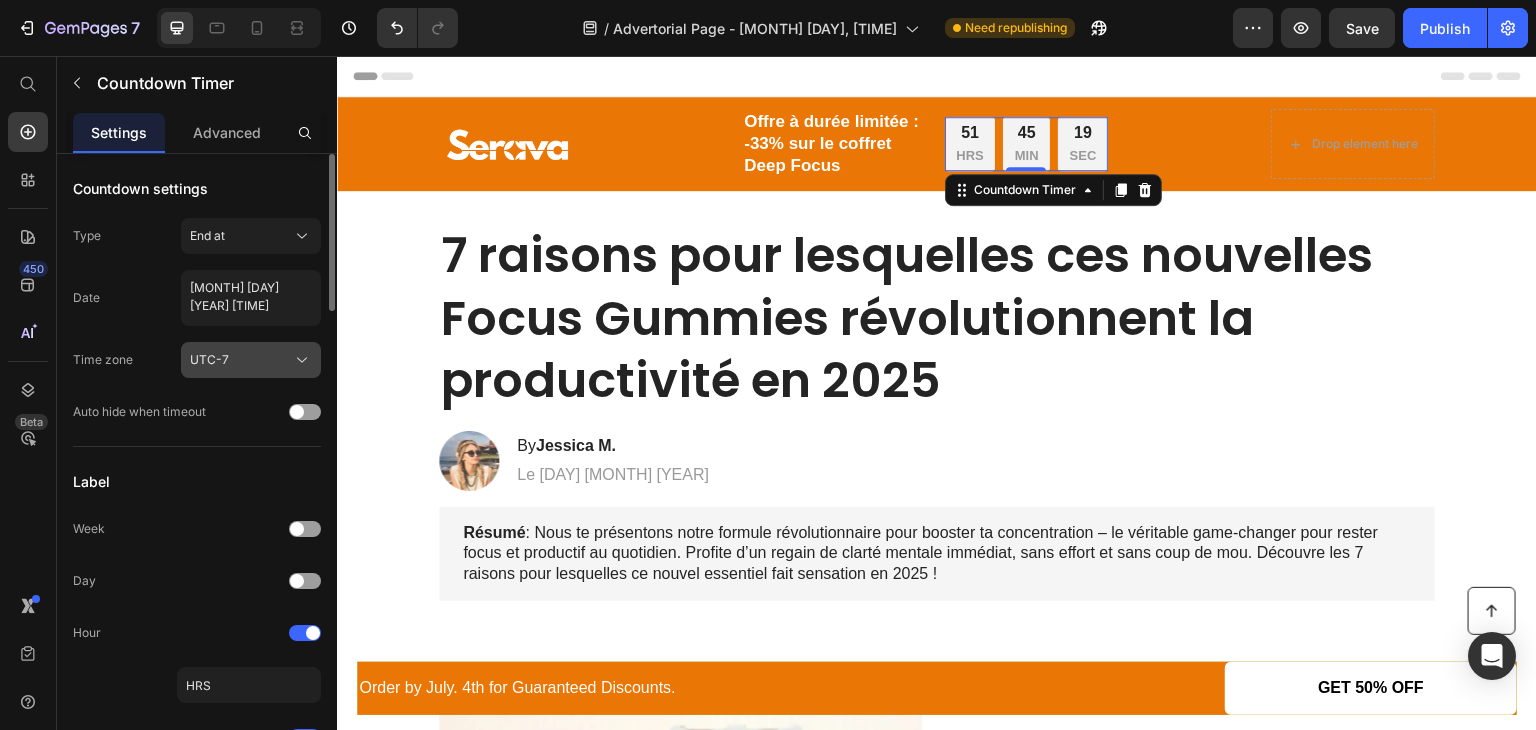 click on "UTC-7" 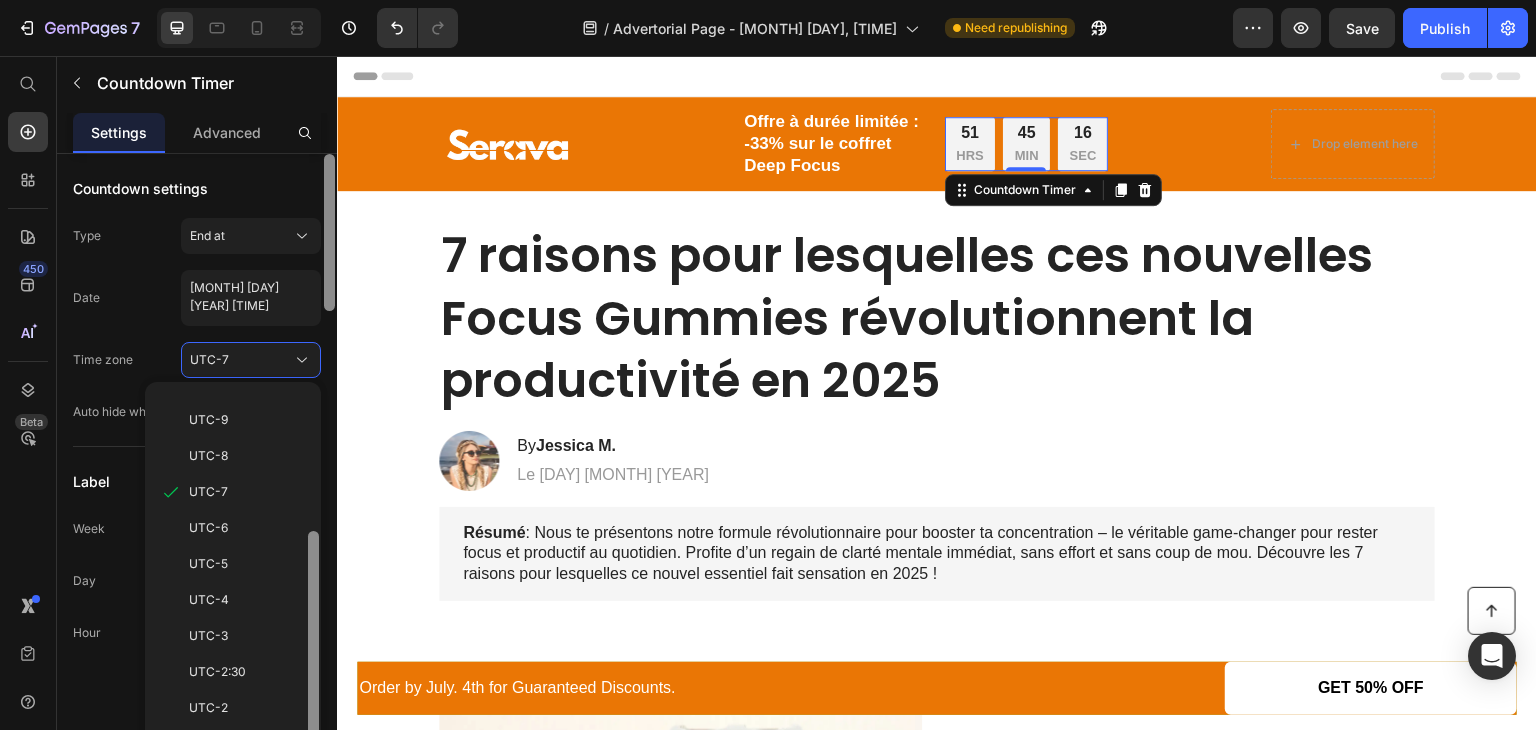 scroll, scrollTop: 160, scrollLeft: 0, axis: vertical 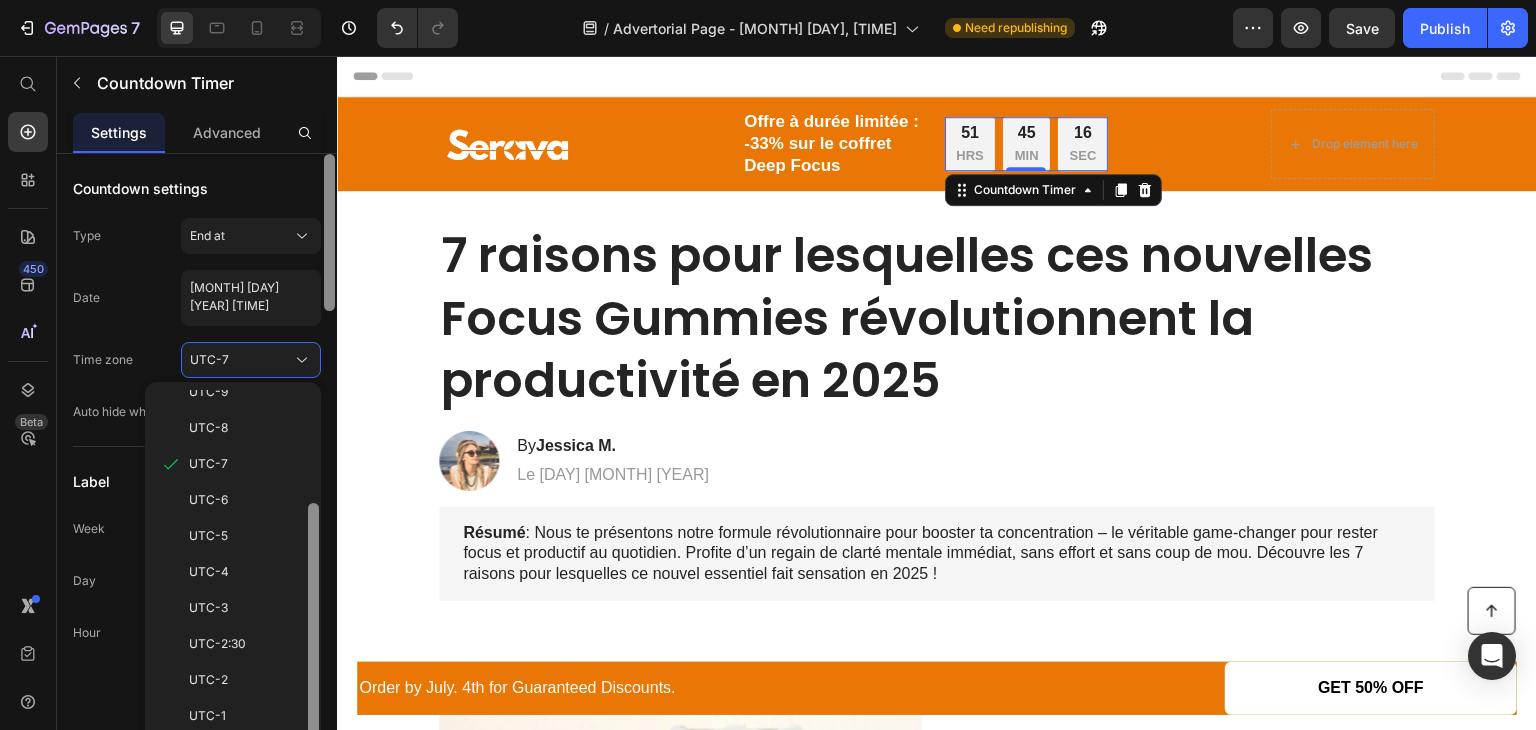 drag, startPoint x: 318, startPoint y: 525, endPoint x: 321, endPoint y: 664, distance: 139.03236 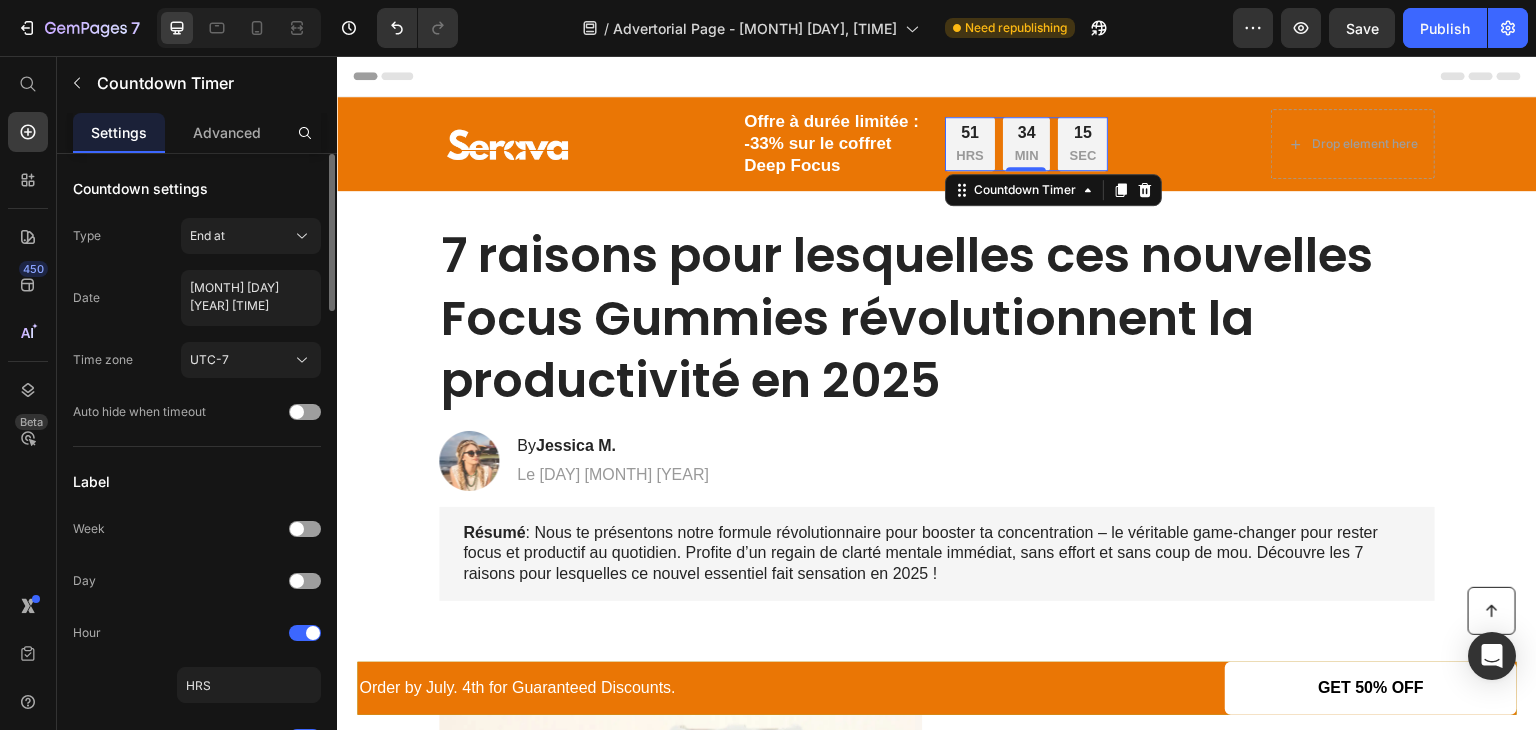type 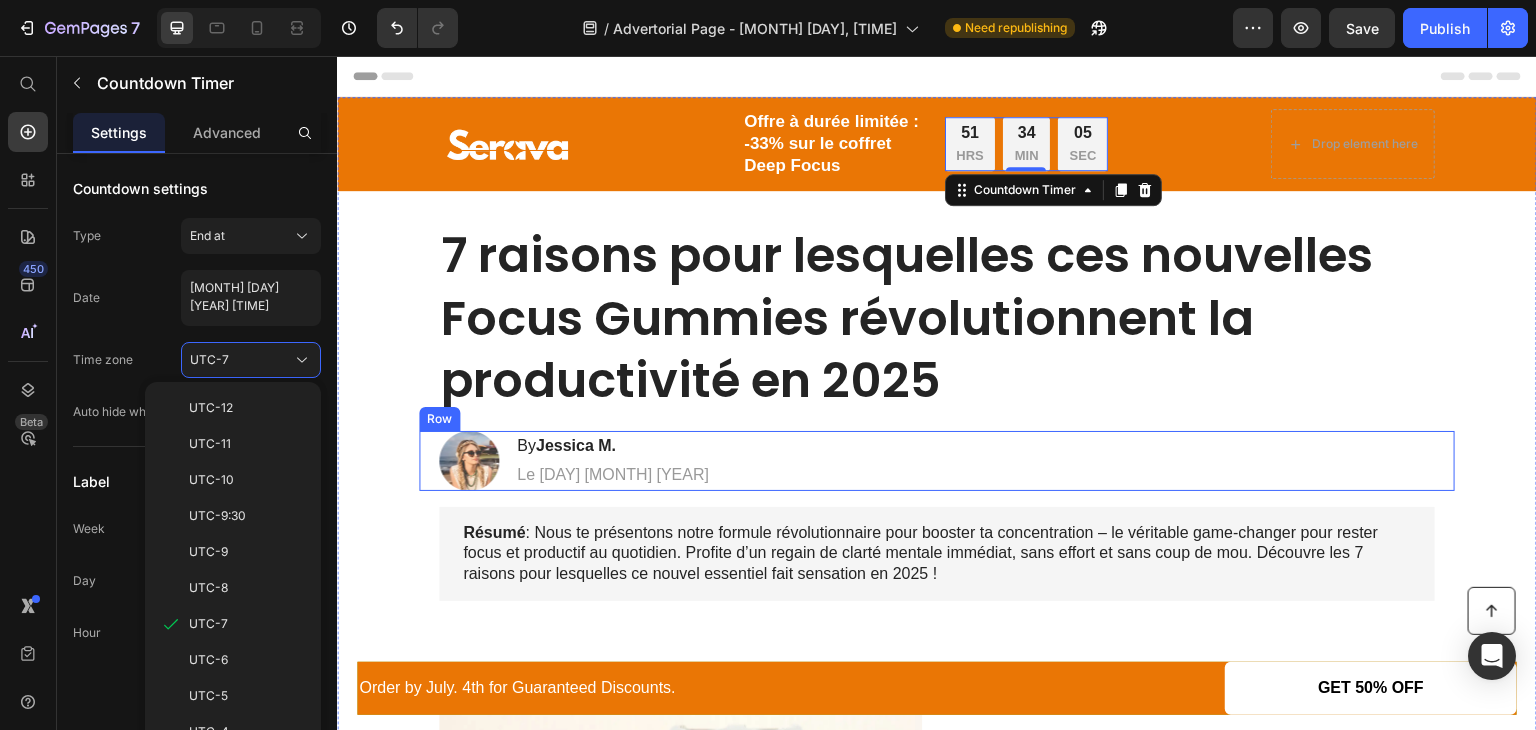 click on "Image By [PERSON]. Heading Le [DATE] Text Block Row" at bounding box center [937, 461] 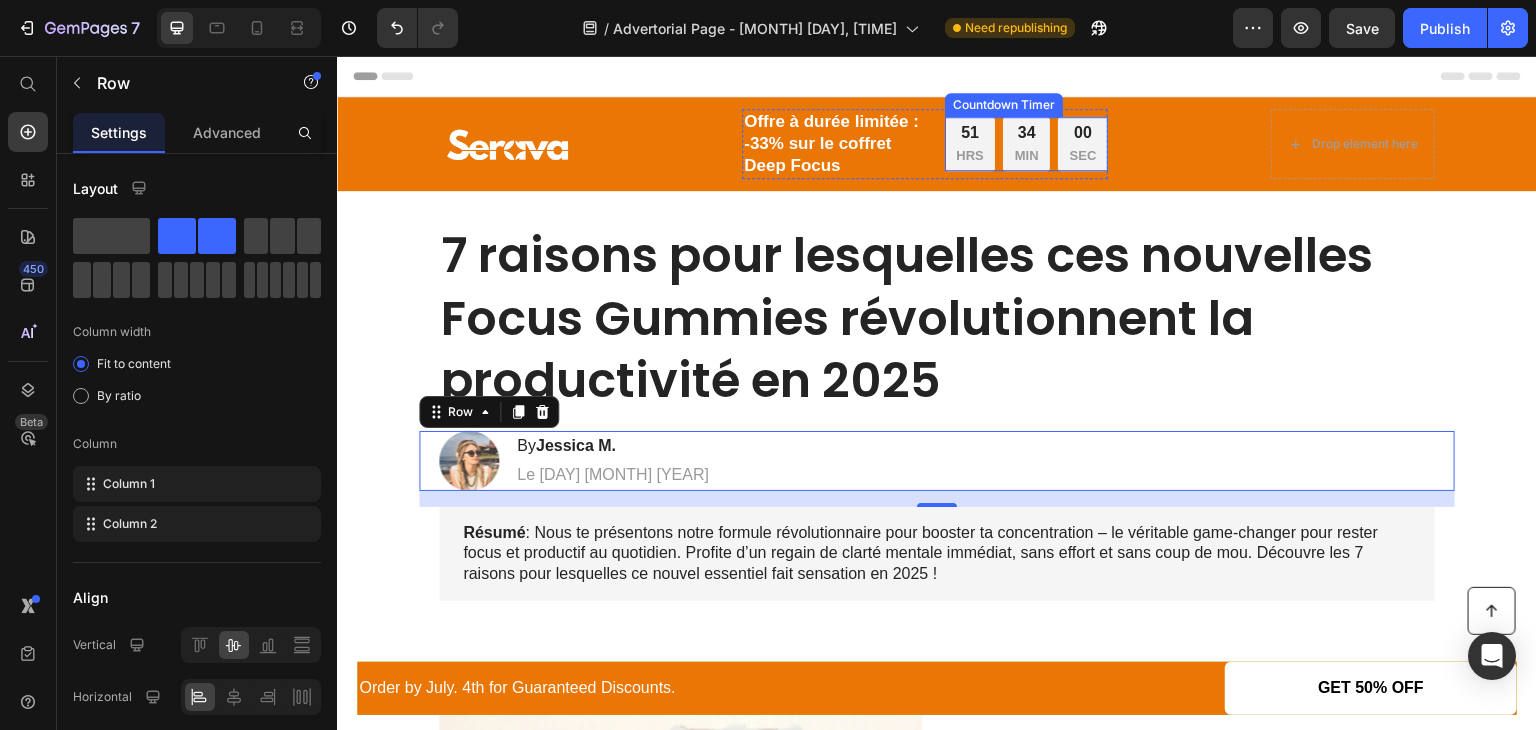 click on "HRS" at bounding box center [969, 156] 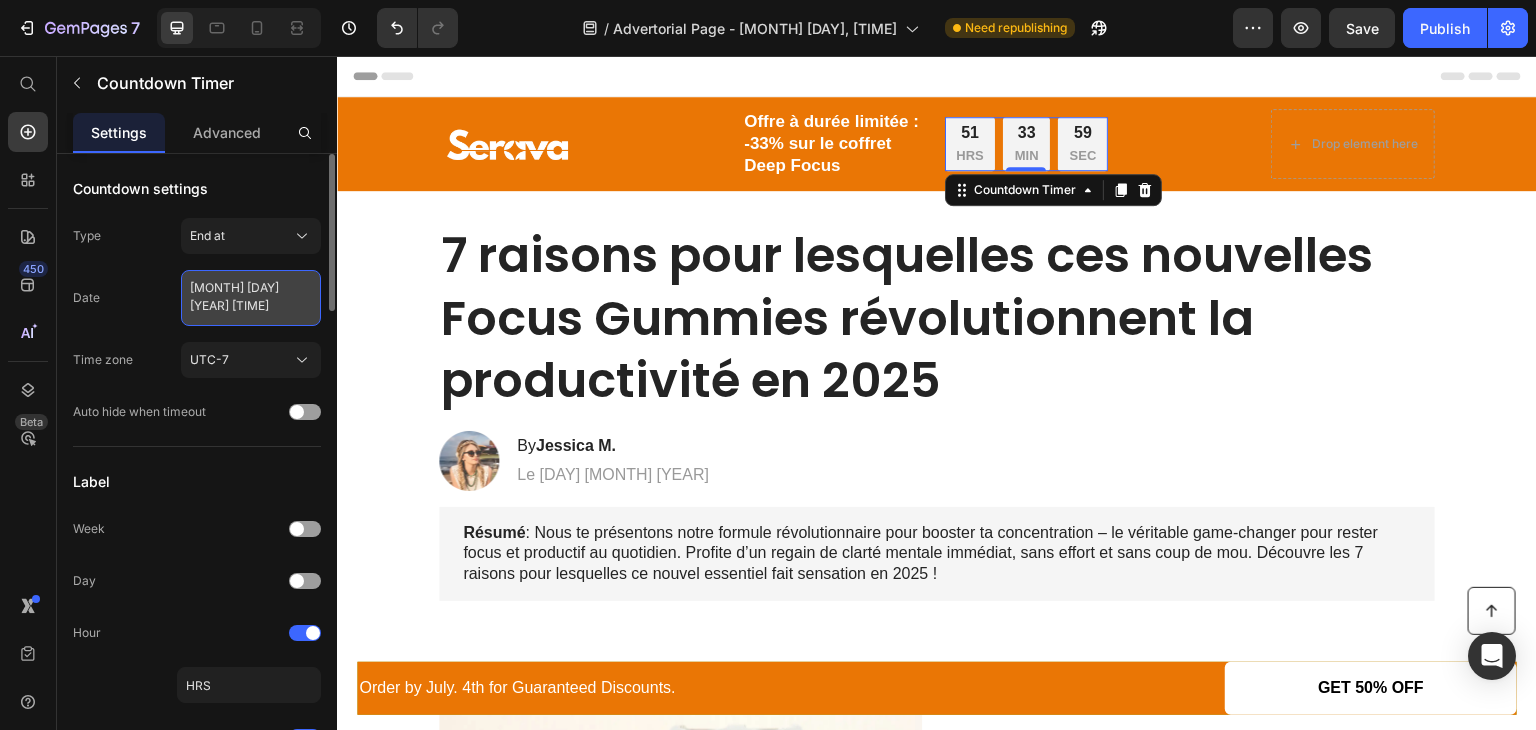 click on "[MONTH] [DAY] [YEAR] [TIME]" at bounding box center [251, 298] 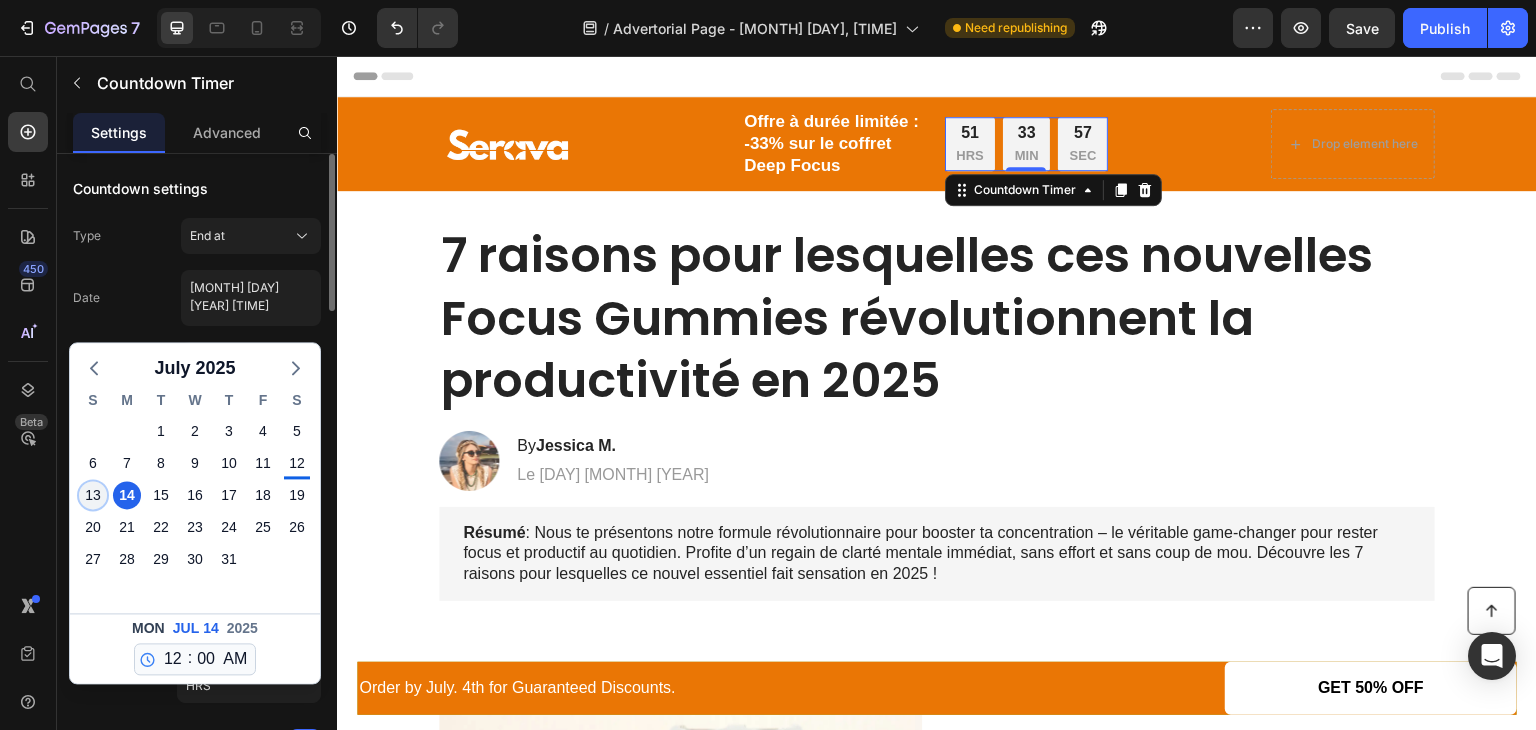 click on "13" 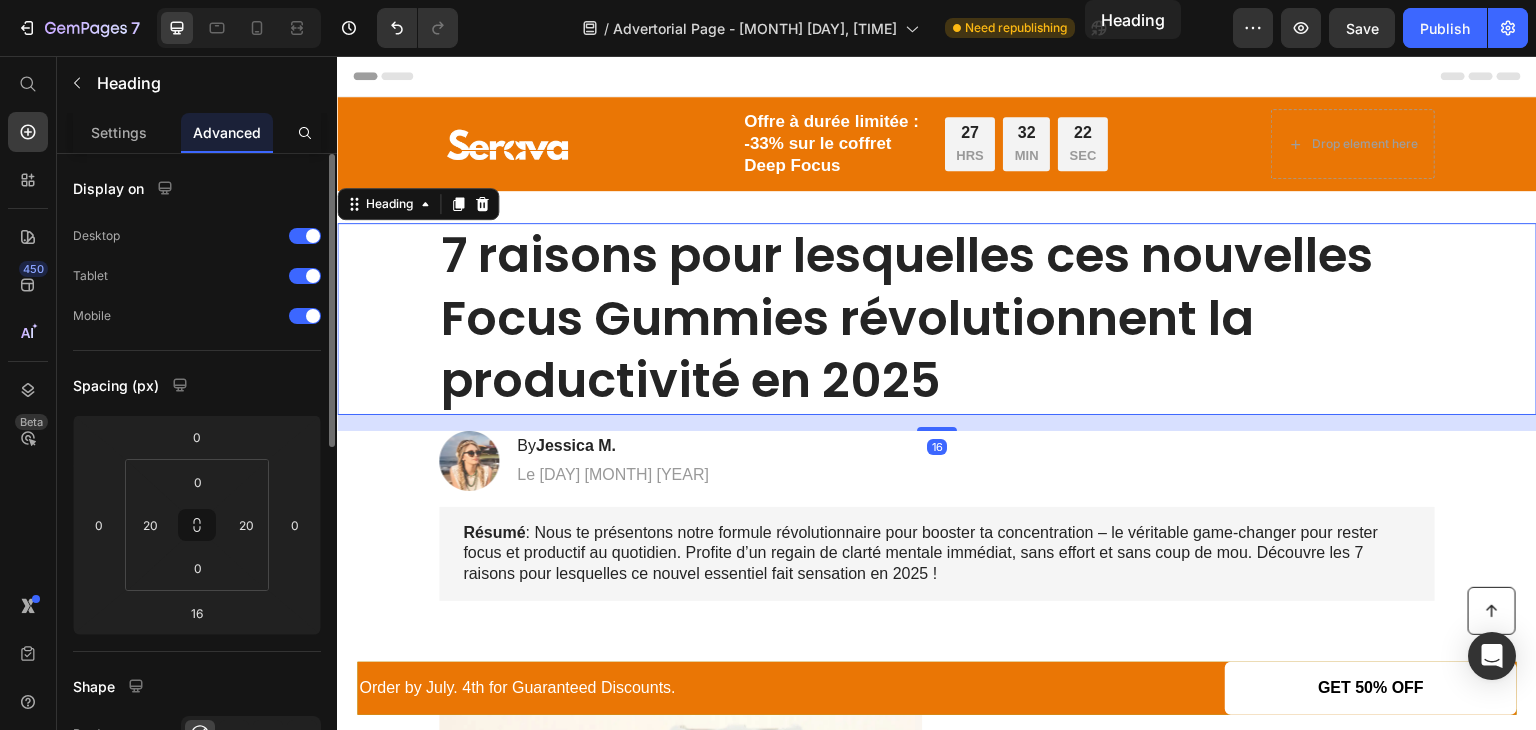 drag, startPoint x: 725, startPoint y: 293, endPoint x: 1091, endPoint y: -88, distance: 528.31525 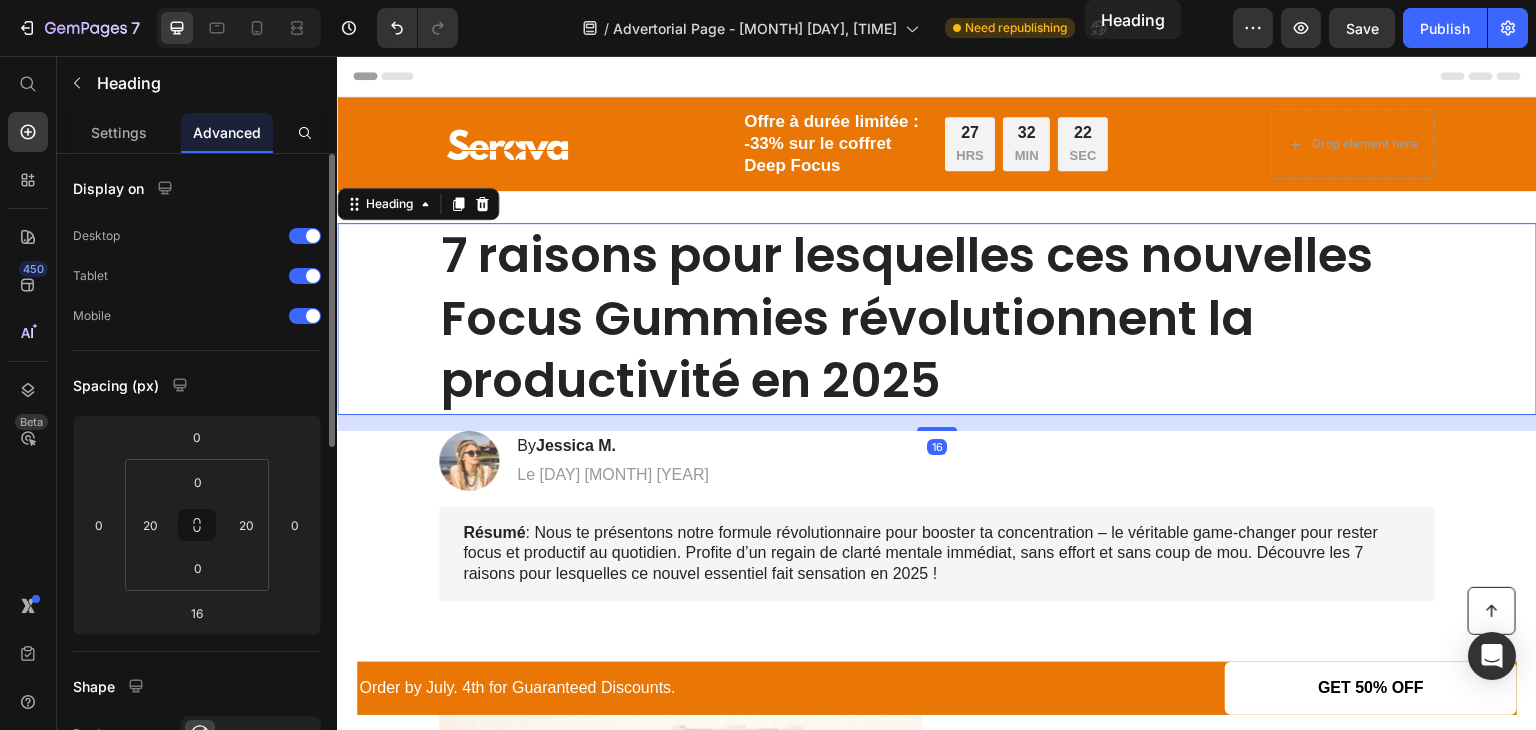 click on "Image By [PERSON] Heading Le [DAY] [MONTH] [YEAR] Text Block Row Résumé  : Nous te présentons notre formule révolutionnaire pour booster ta concentration – le véritable game-changer pour rester focus et productif au quotidien. Profite d’un regain de clarté mentale immédiat, sans effort et sans coup de mou. Découvre les 7 raisons pour lesquelles ce nouvel essentiel fait sensation en 2025 ! Text Block Image 1. Ultra-Fast Heating System Heading Start your day with swift and satisfying toasting, allowing you to indulge in perfectly crispy slices in mere moments. Text Block Row 2. Precise Browning Control Row" at bounding box center (937, 2740) 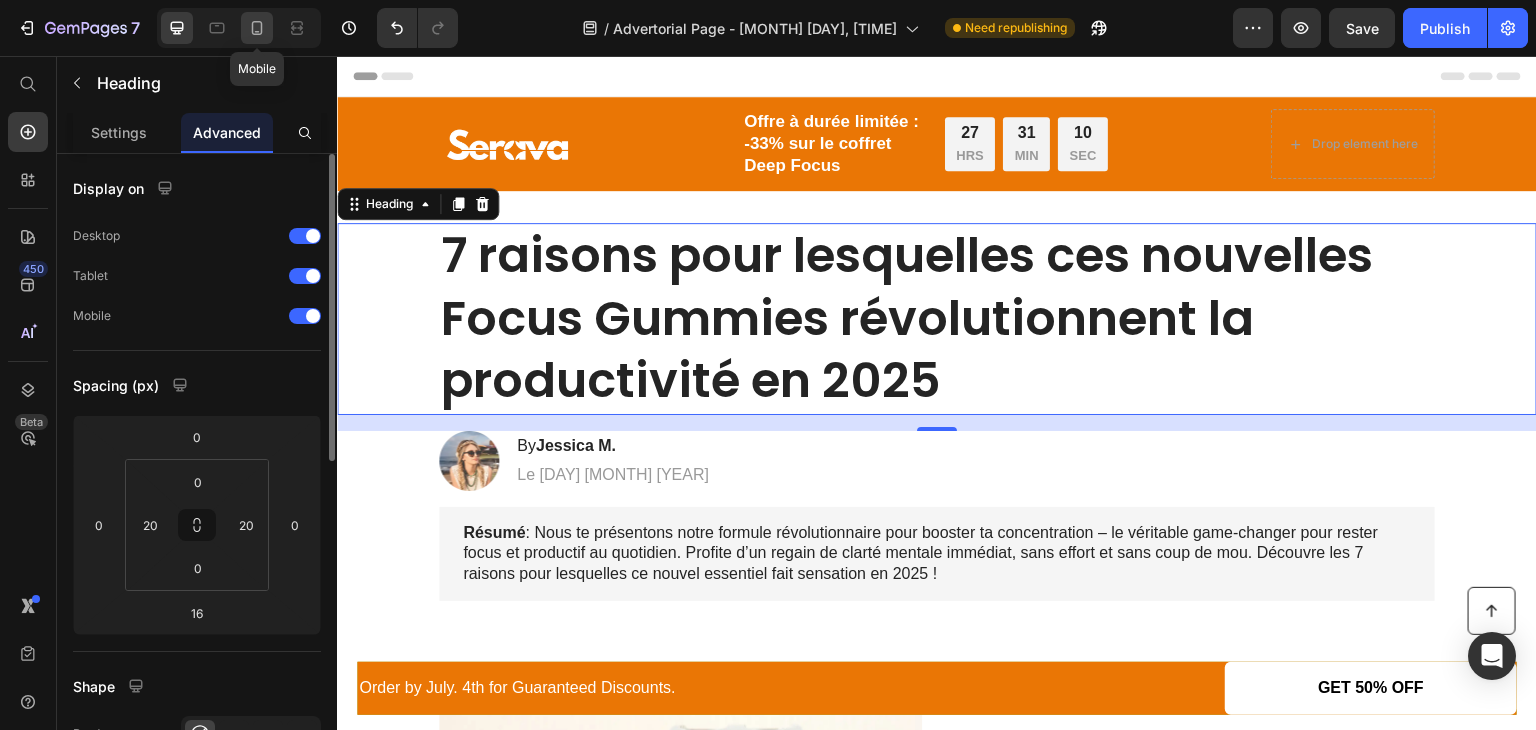click 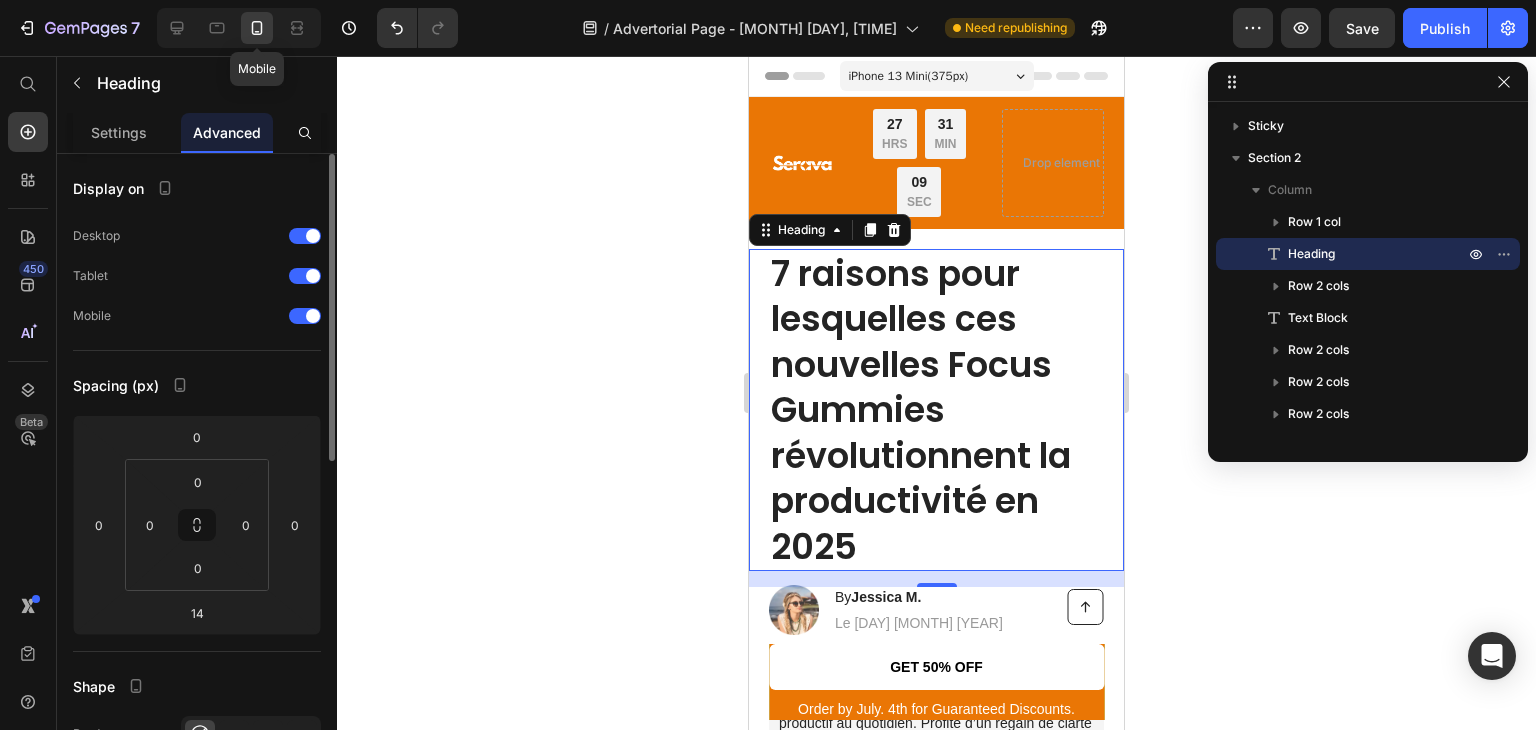scroll, scrollTop: 0, scrollLeft: 0, axis: both 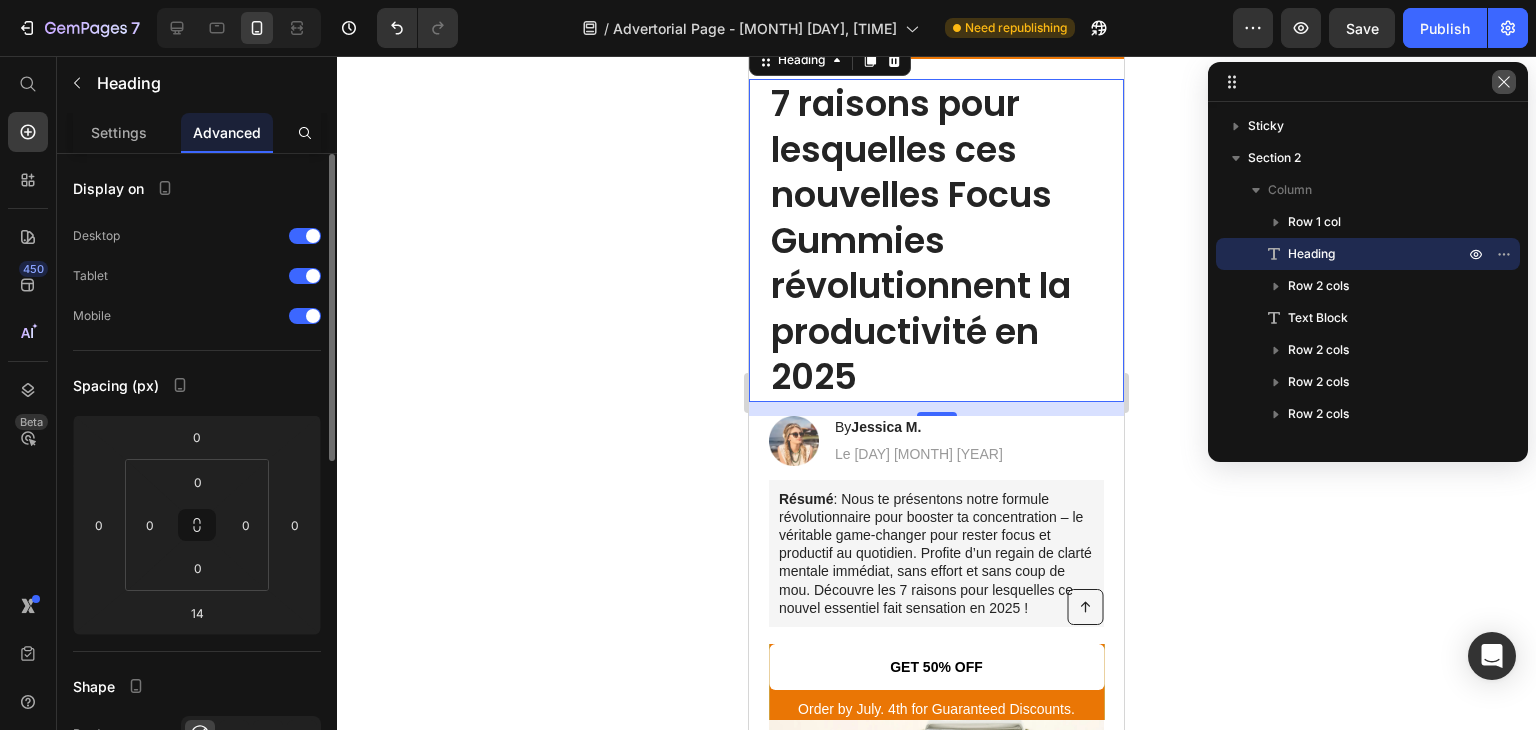 click 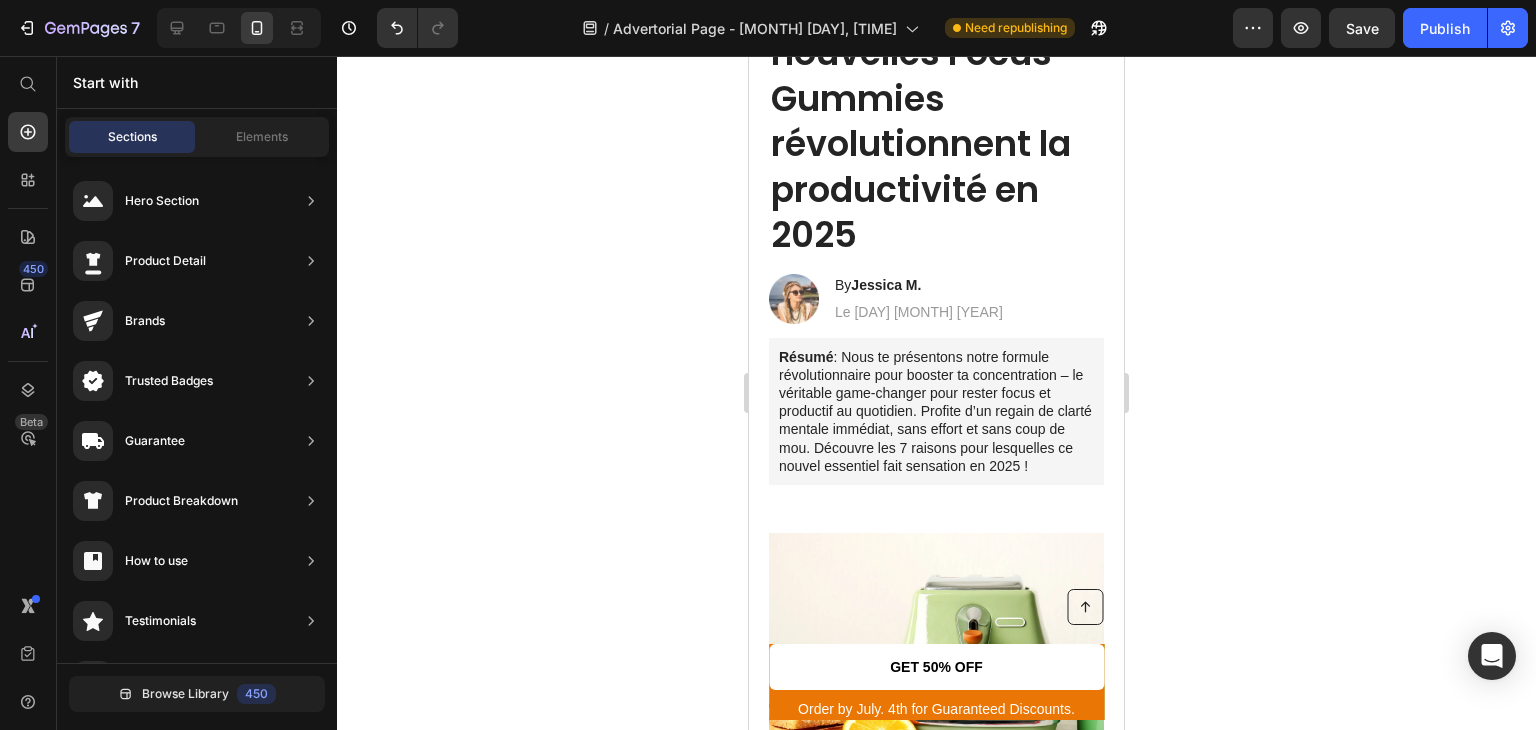 scroll, scrollTop: 324, scrollLeft: 0, axis: vertical 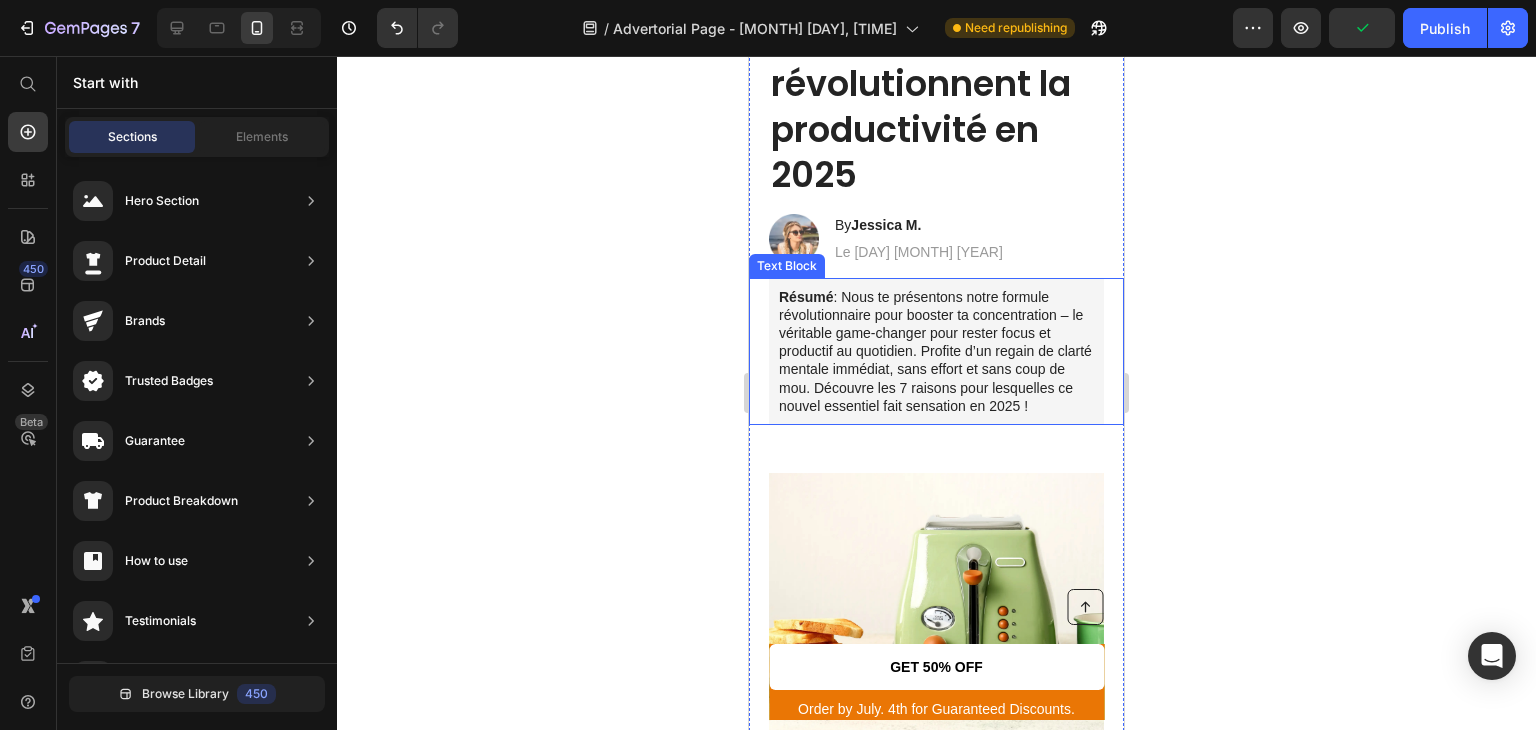 click on "Résumé  : Nous te présentons notre formule révolutionnaire pour booster ta concentration – le véritable game-changer pour rester focus et productif au quotidien. Profite d’un regain de clarté mentale immédiat, sans effort et sans coup de mou. Découvre les 7 raisons pour lesquelles ce nouvel essentiel fait sensation en 2025 !" at bounding box center (936, 351) 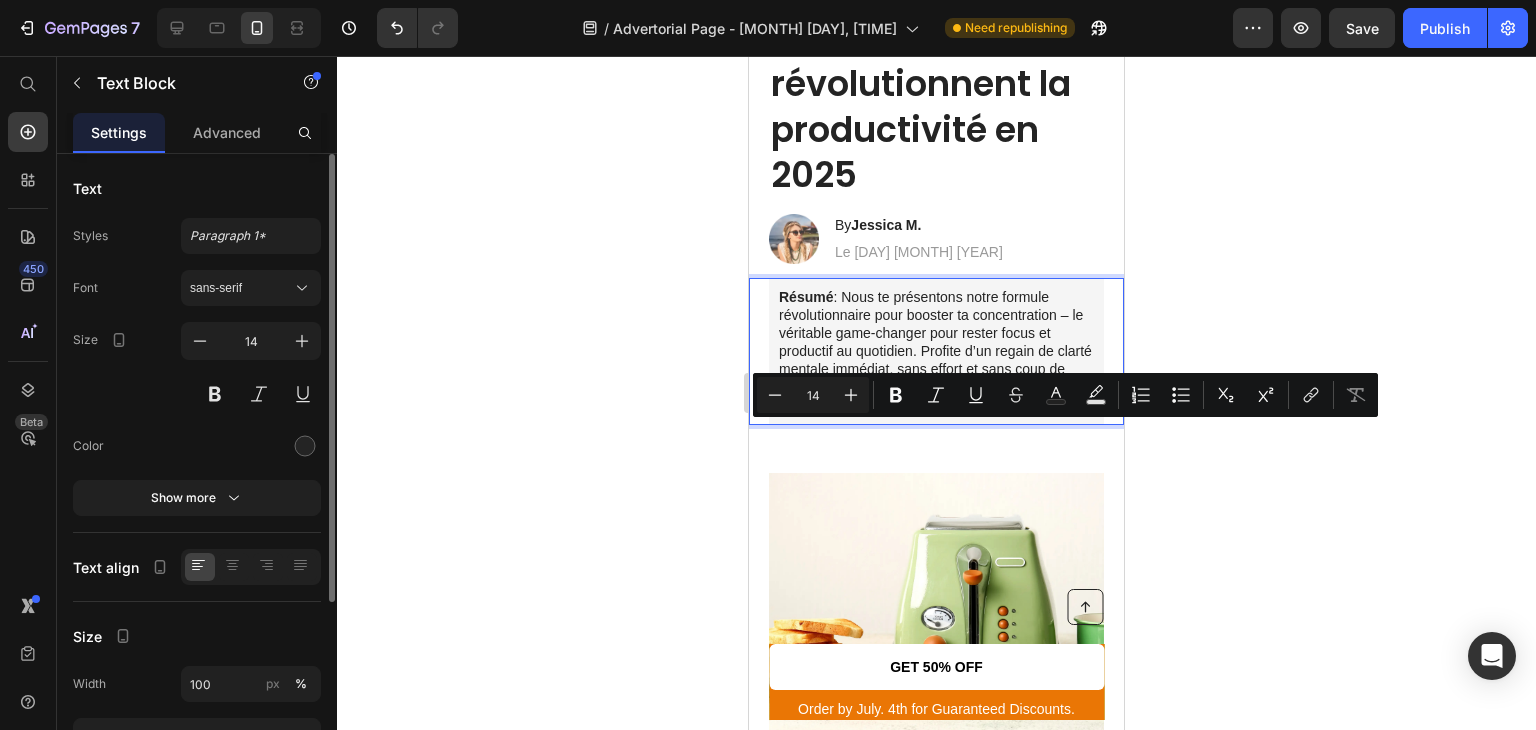drag, startPoint x: 828, startPoint y: 467, endPoint x: 868, endPoint y: 426, distance: 57.280014 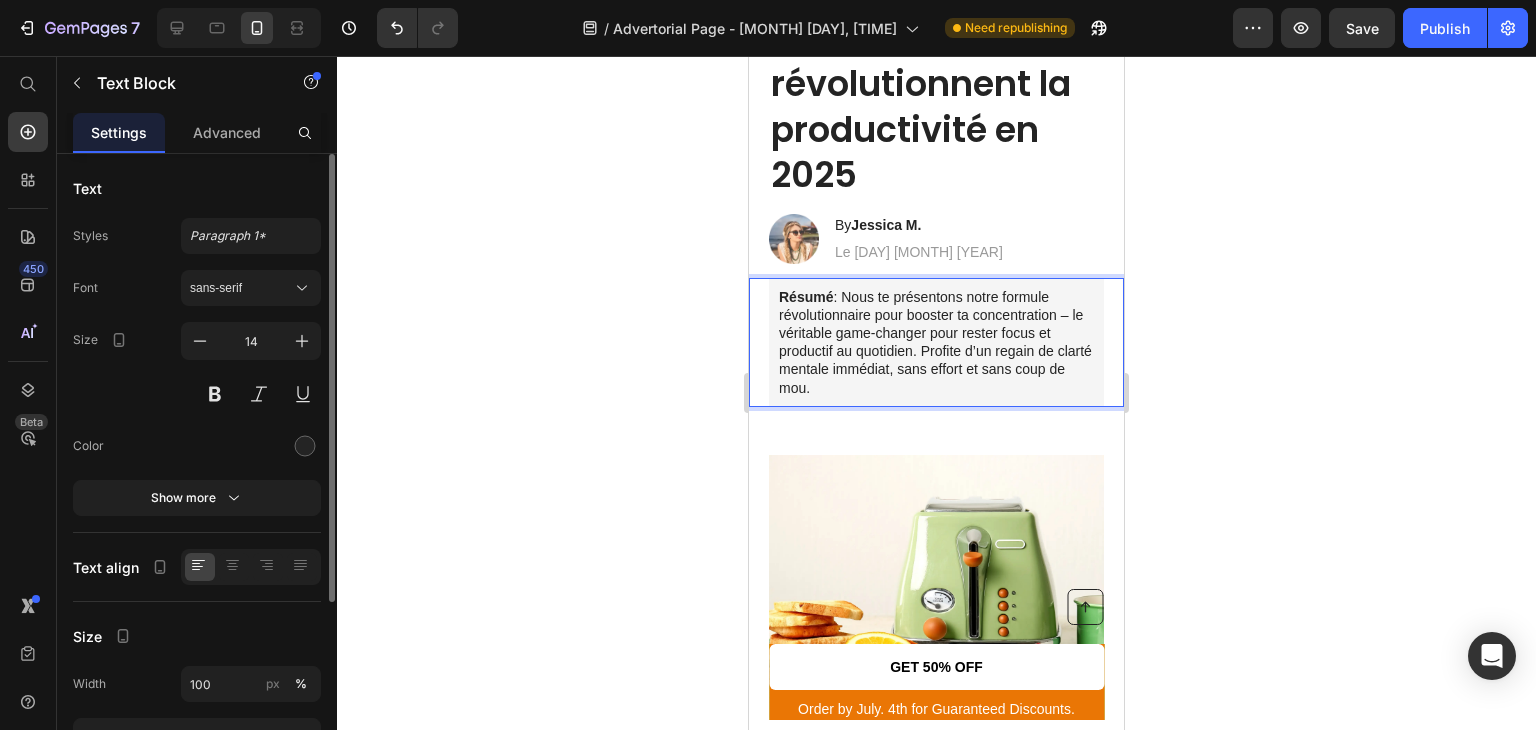 click 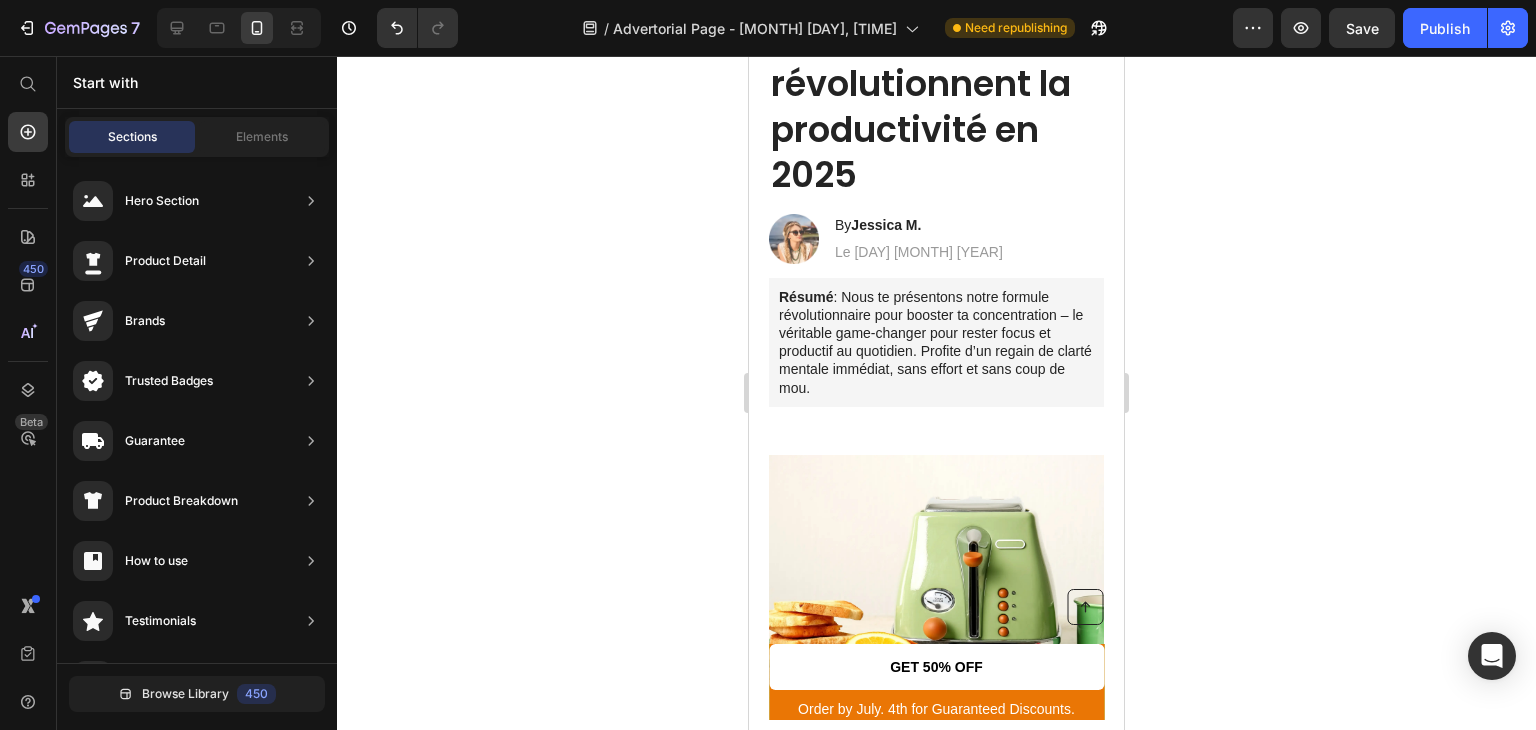 scroll, scrollTop: 0, scrollLeft: 0, axis: both 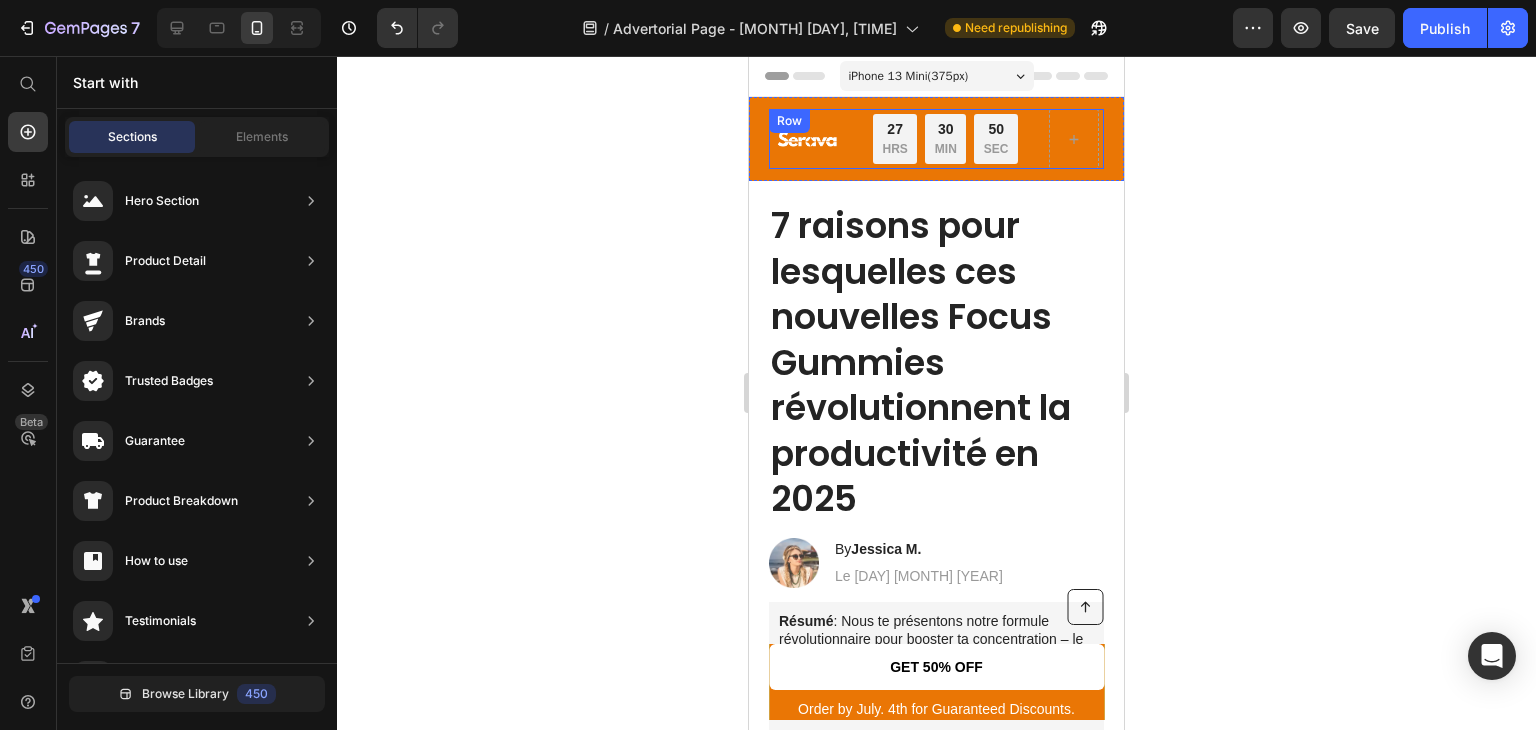 click on "Image Offre à durée limitée : -33% sur le coffret Deep Focus Text Block 27 HRS 30 MIN 50 SEC Countdown Timer Row
Row" at bounding box center (936, 139) 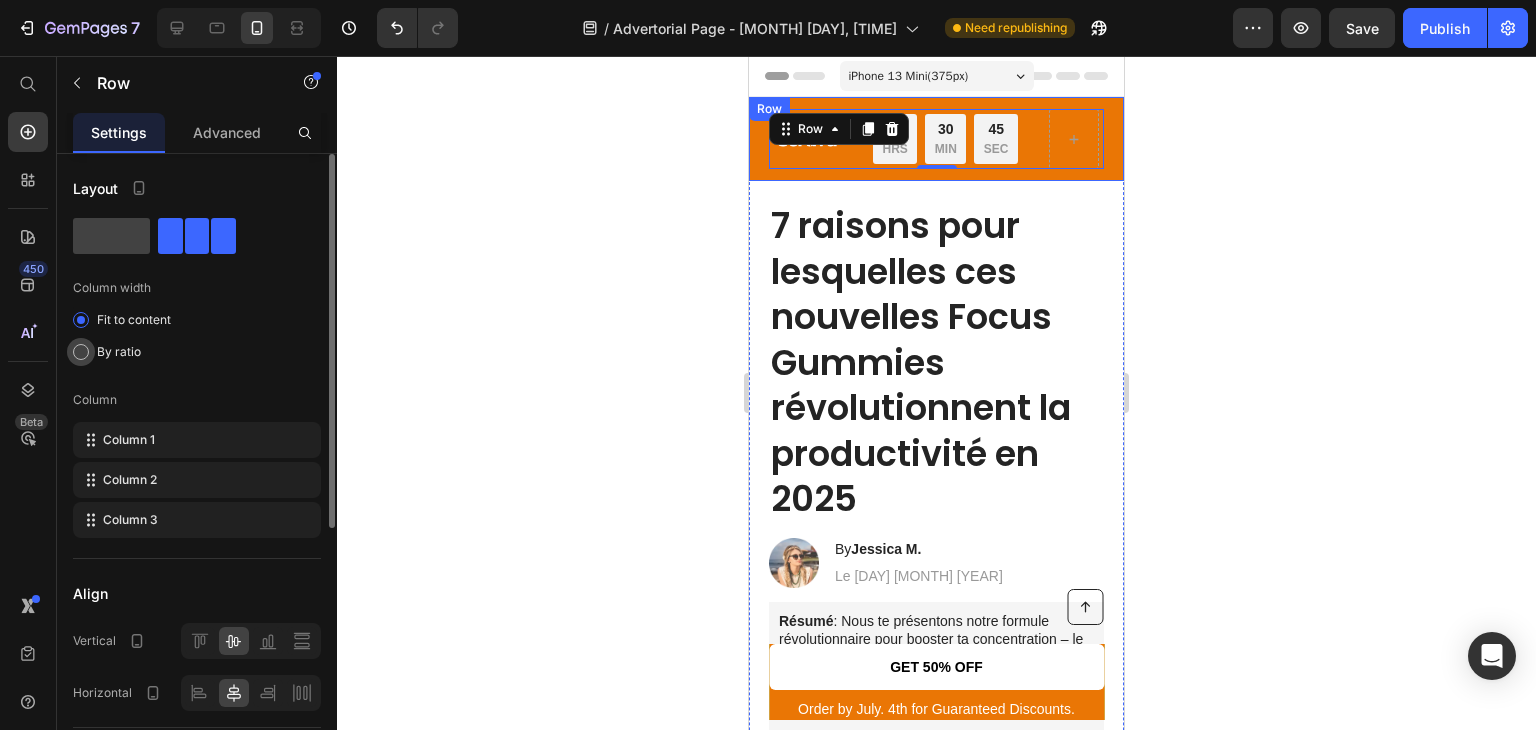 click at bounding box center (81, 352) 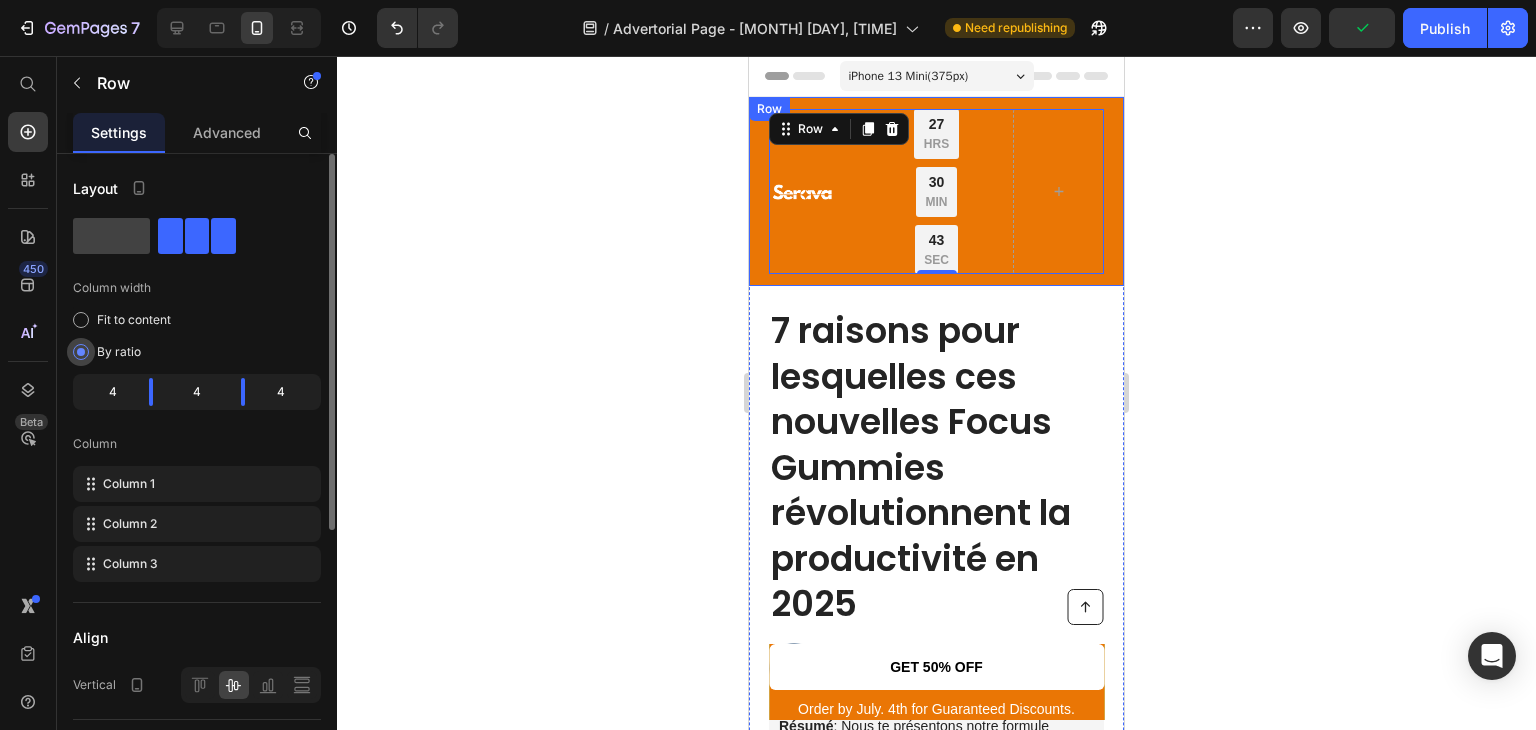 click at bounding box center [81, 352] 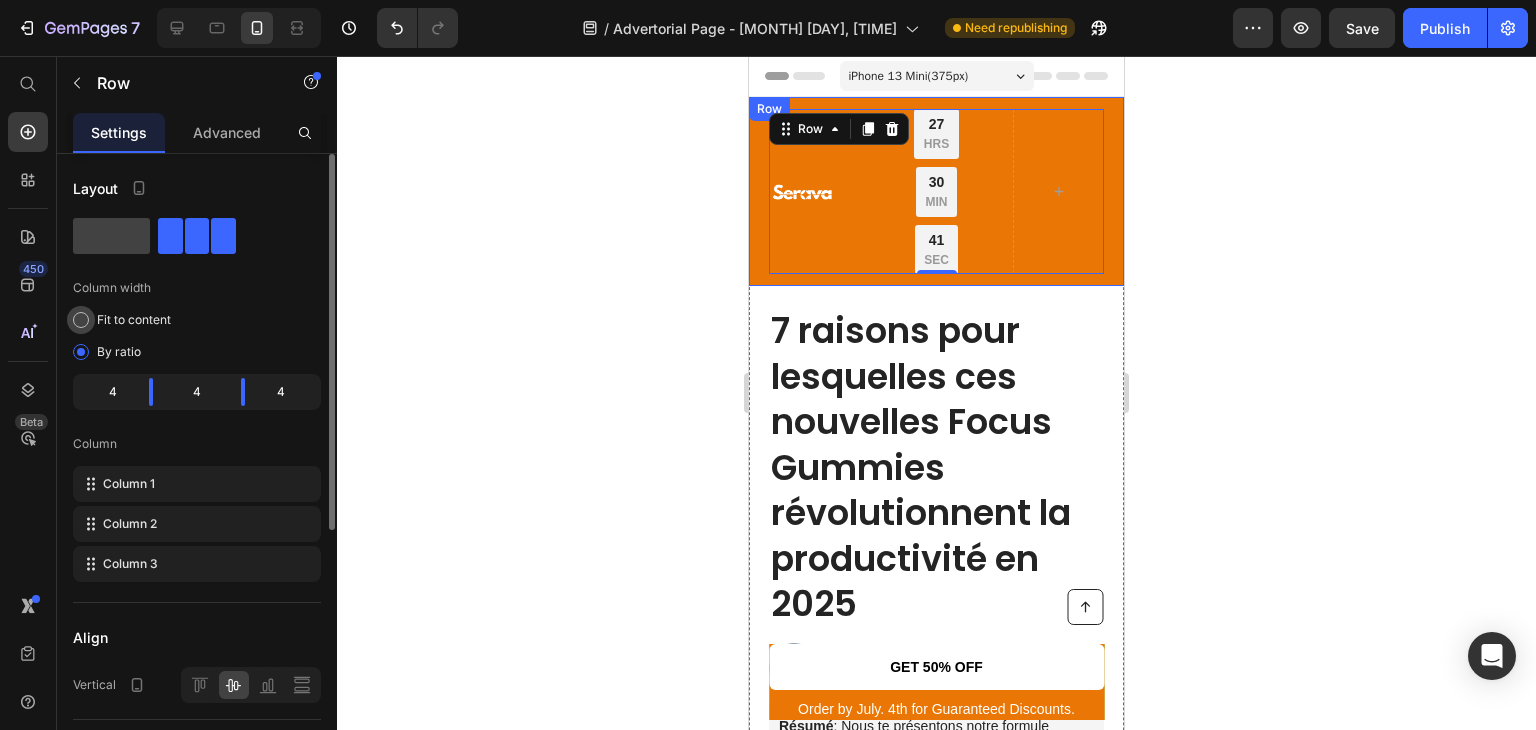 click at bounding box center [81, 320] 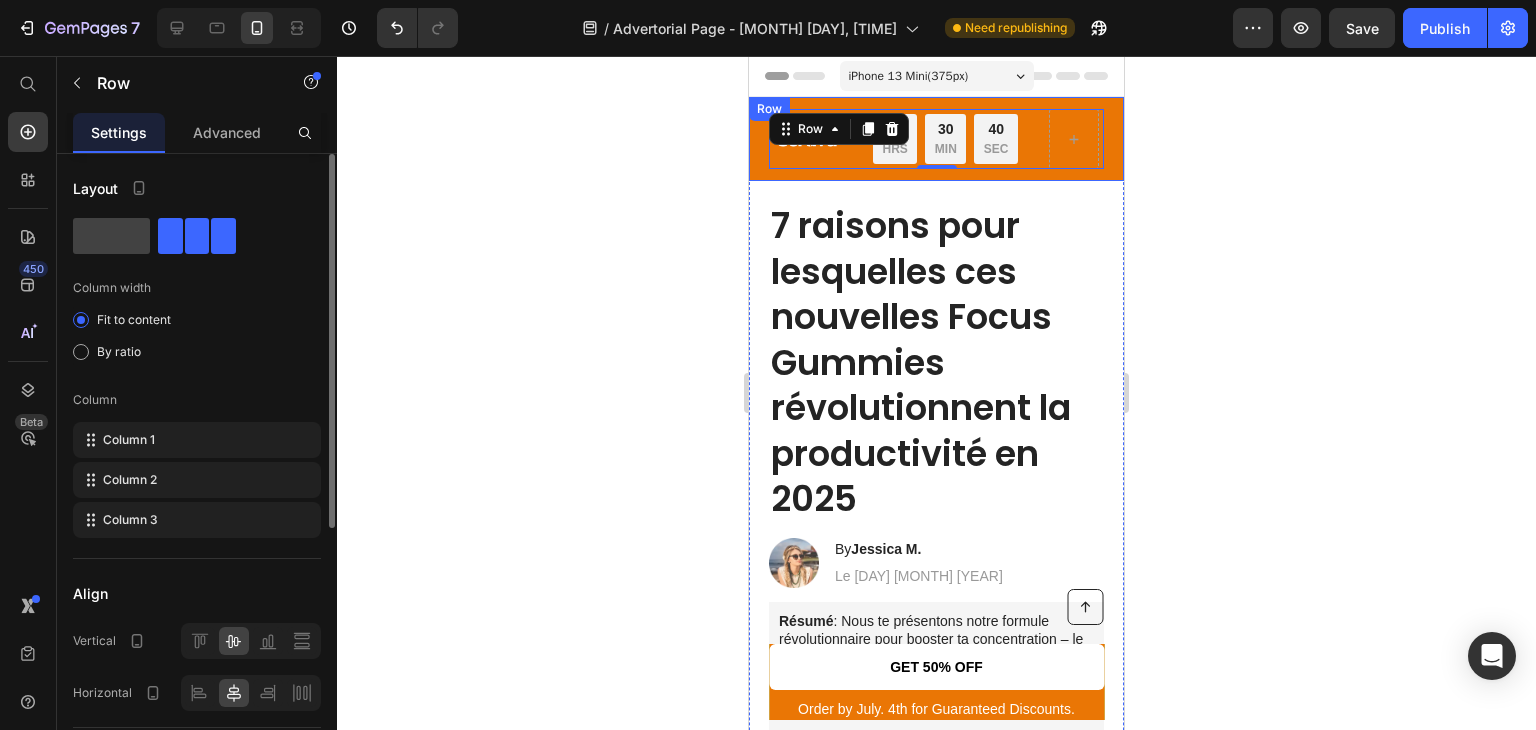 click 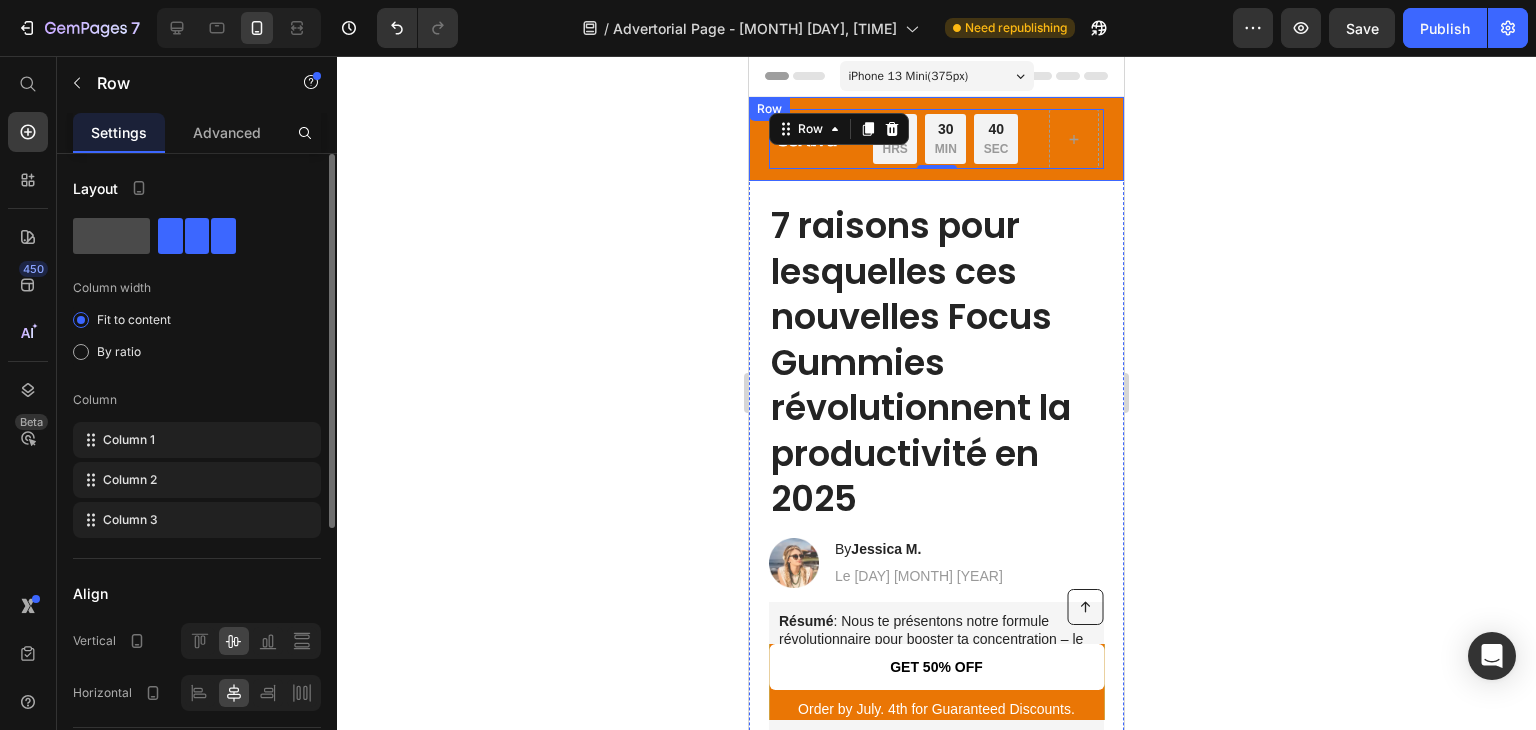 click 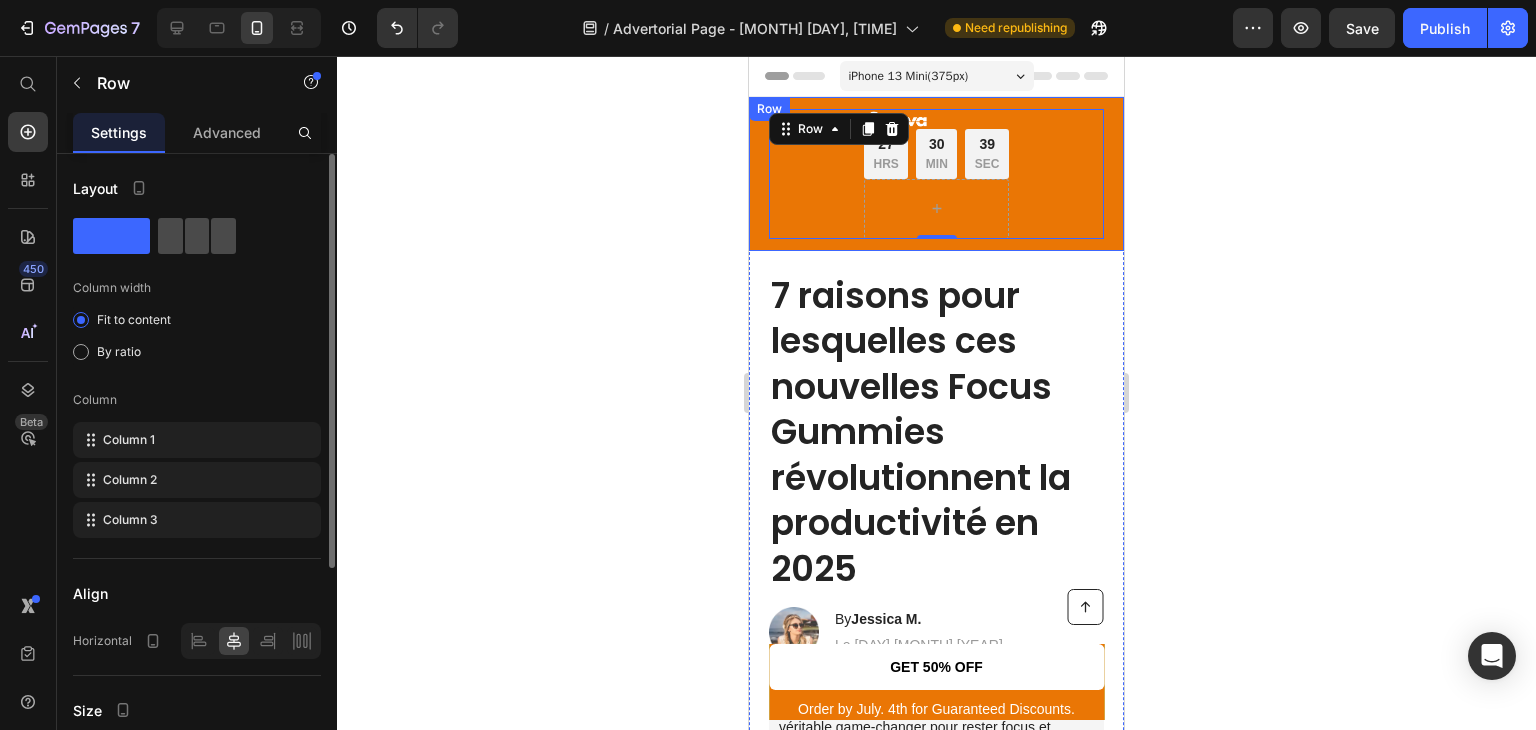 click 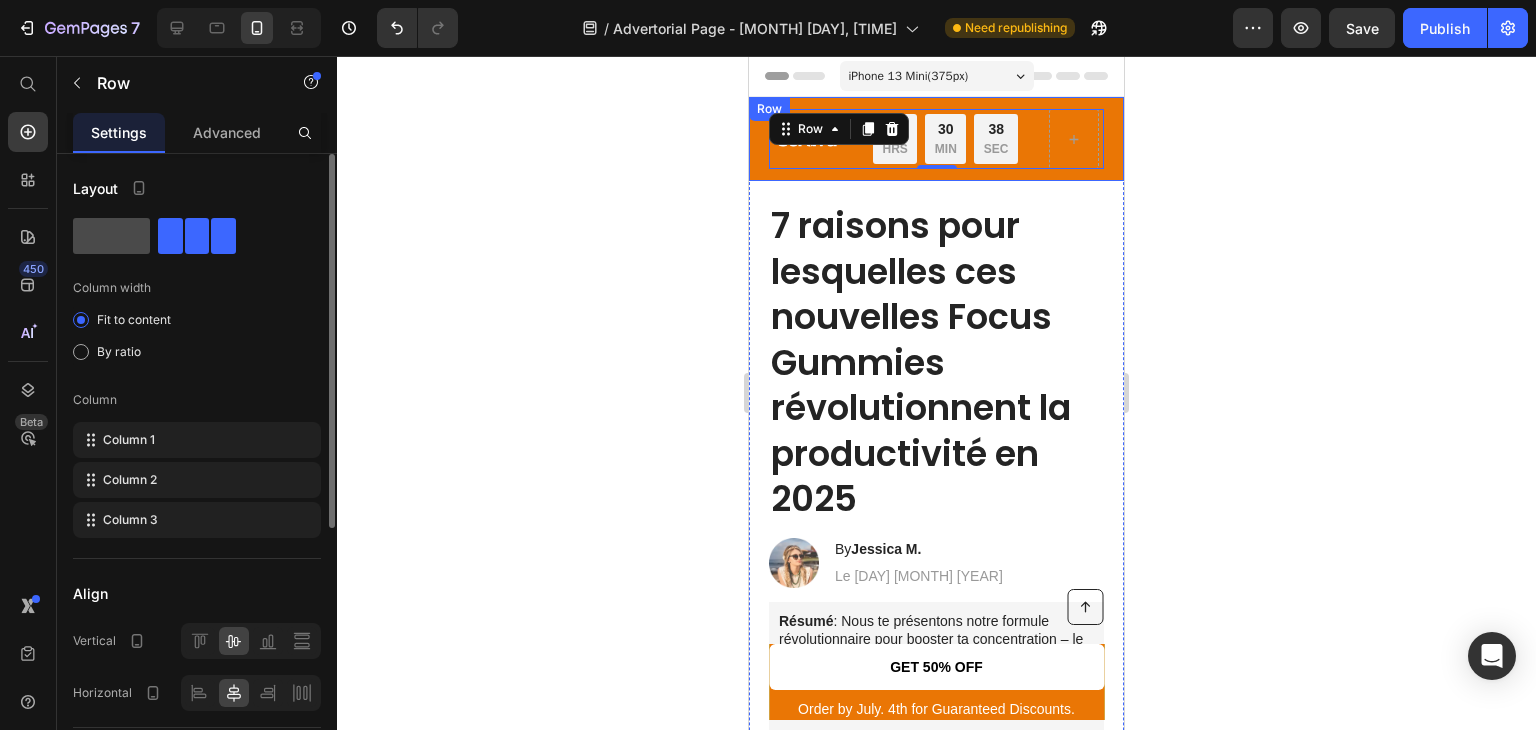 click 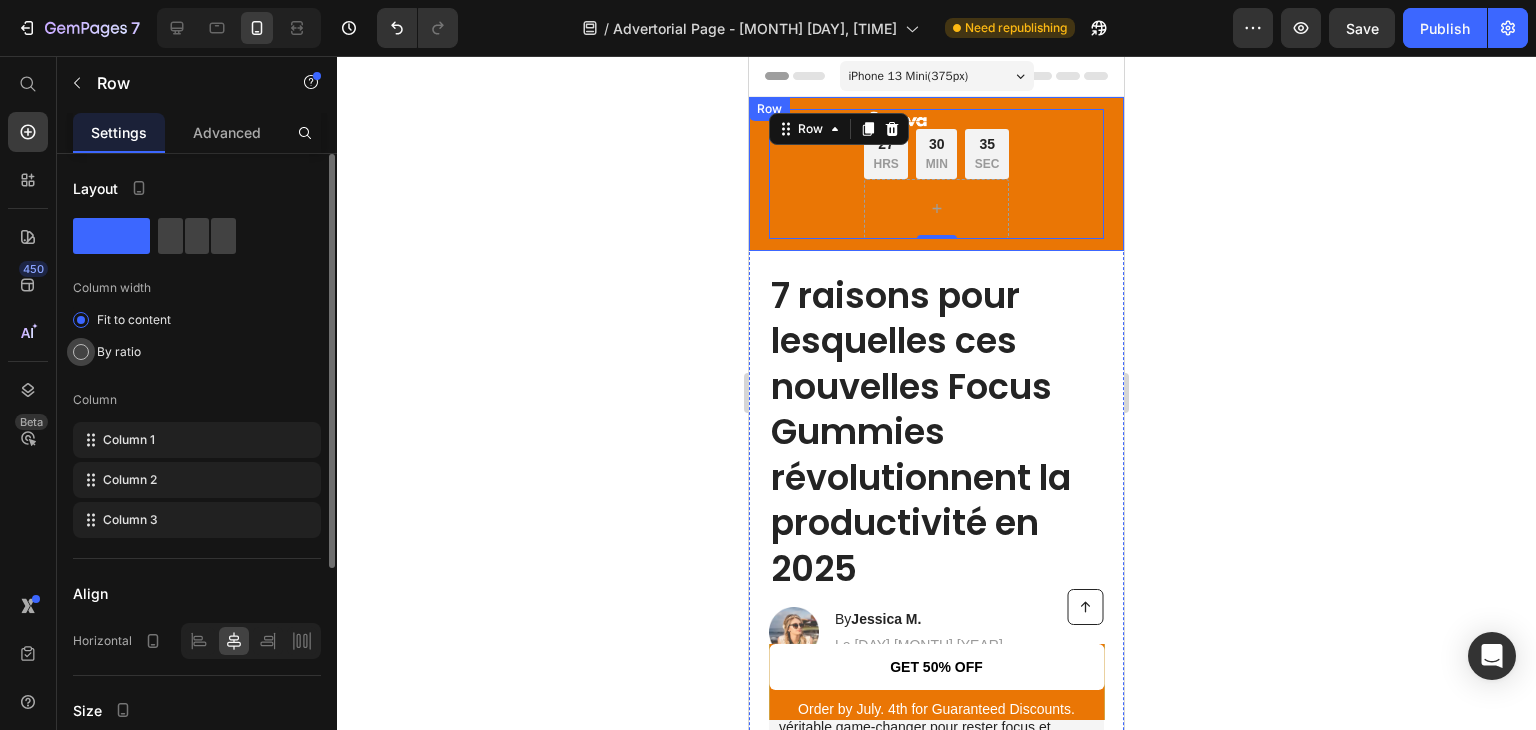 click at bounding box center [81, 352] 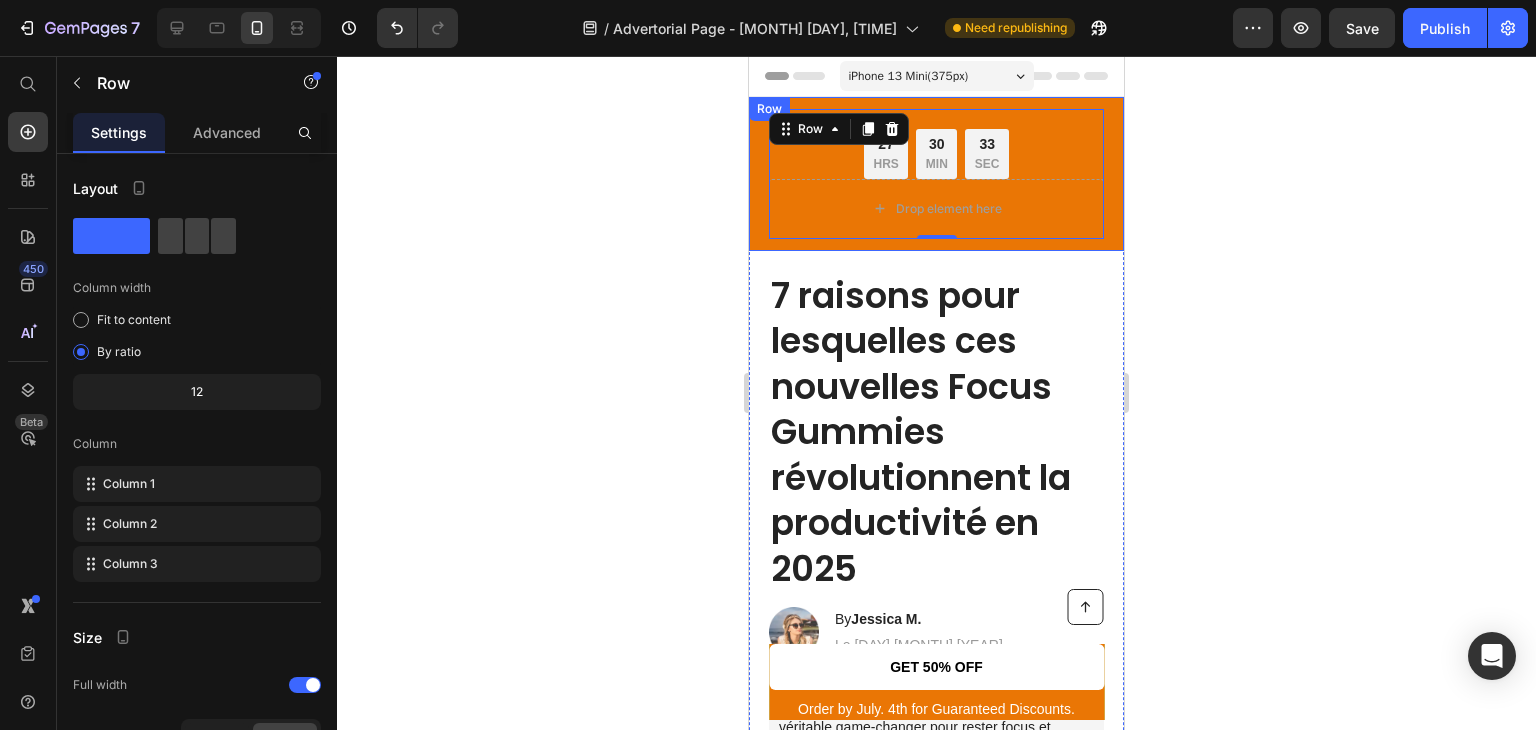 click 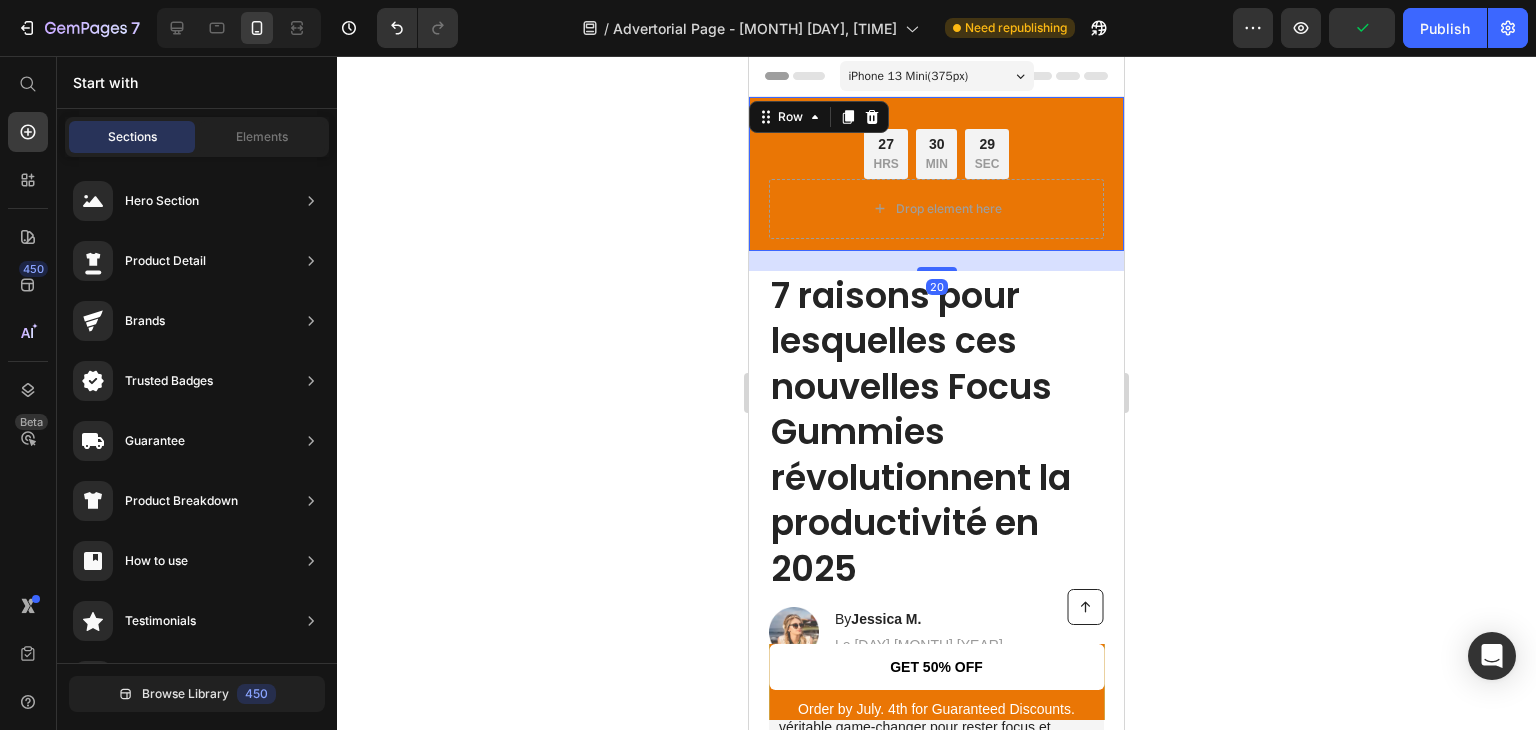 click on "Image Offre à durée limitée : -33% sur le coffret Deep Focus Text Block 27 HRS 30 MIN 29 SEC Countdown Timer Row
Drop element here Row Row   20" at bounding box center [936, 174] 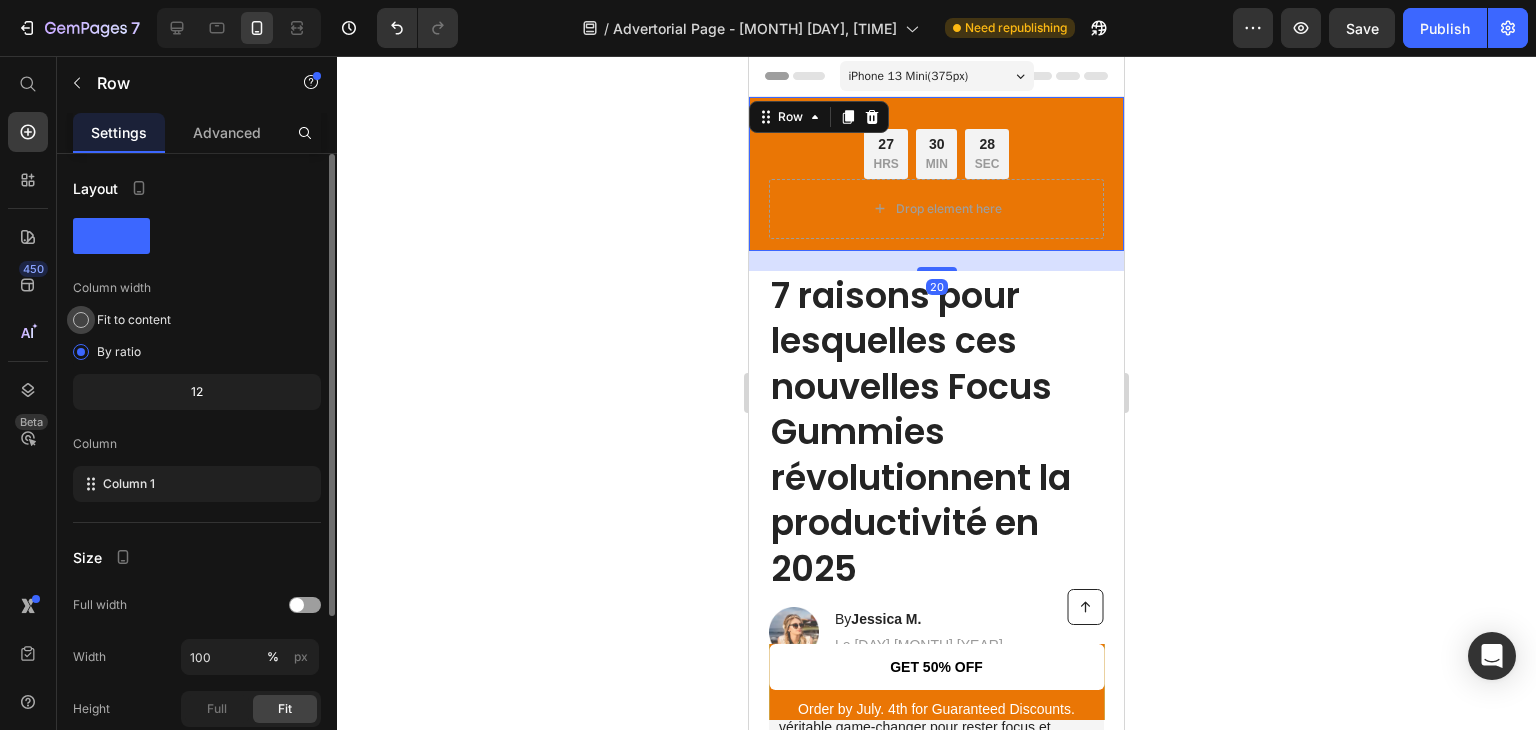 click on "Fit to content" at bounding box center [134, 320] 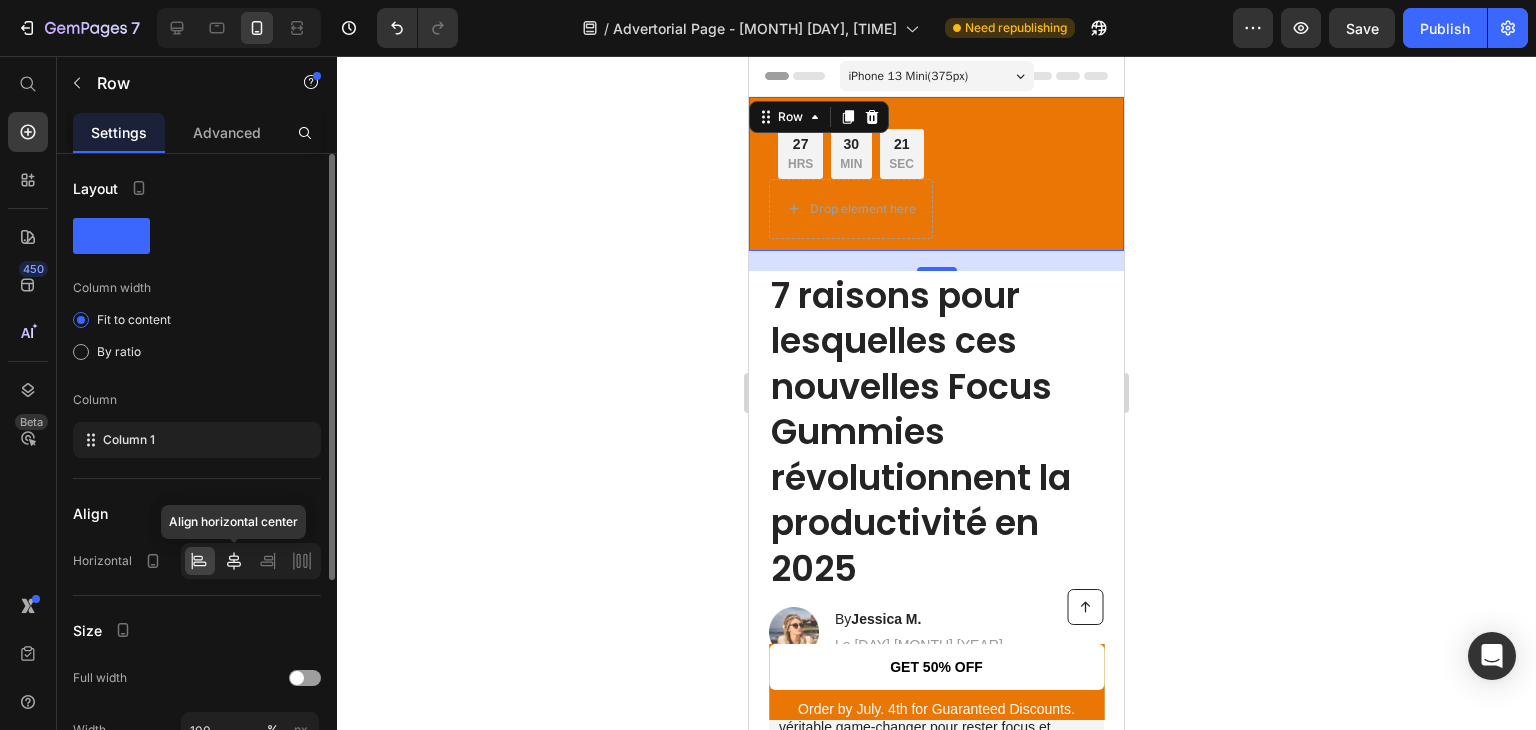 click 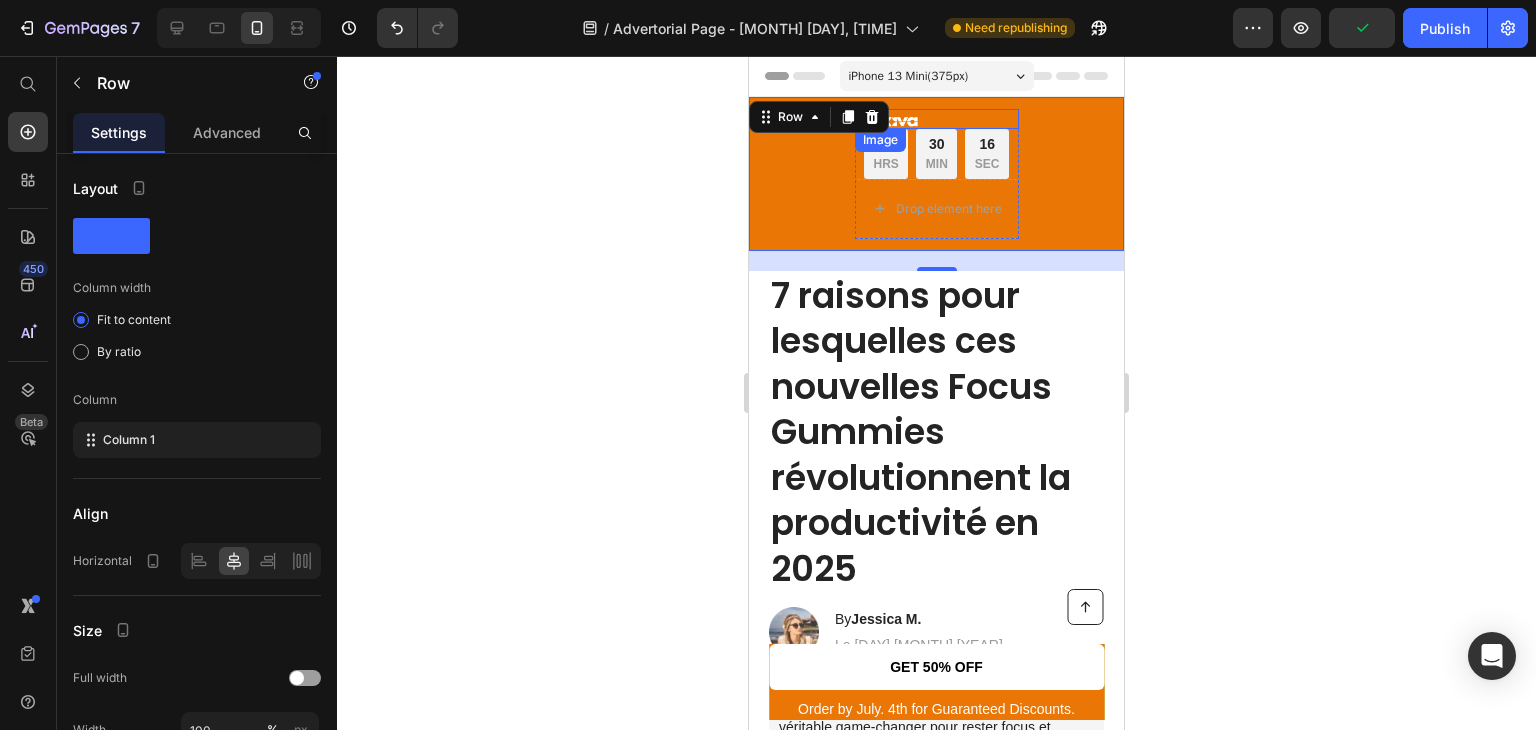 click at bounding box center [937, 119] 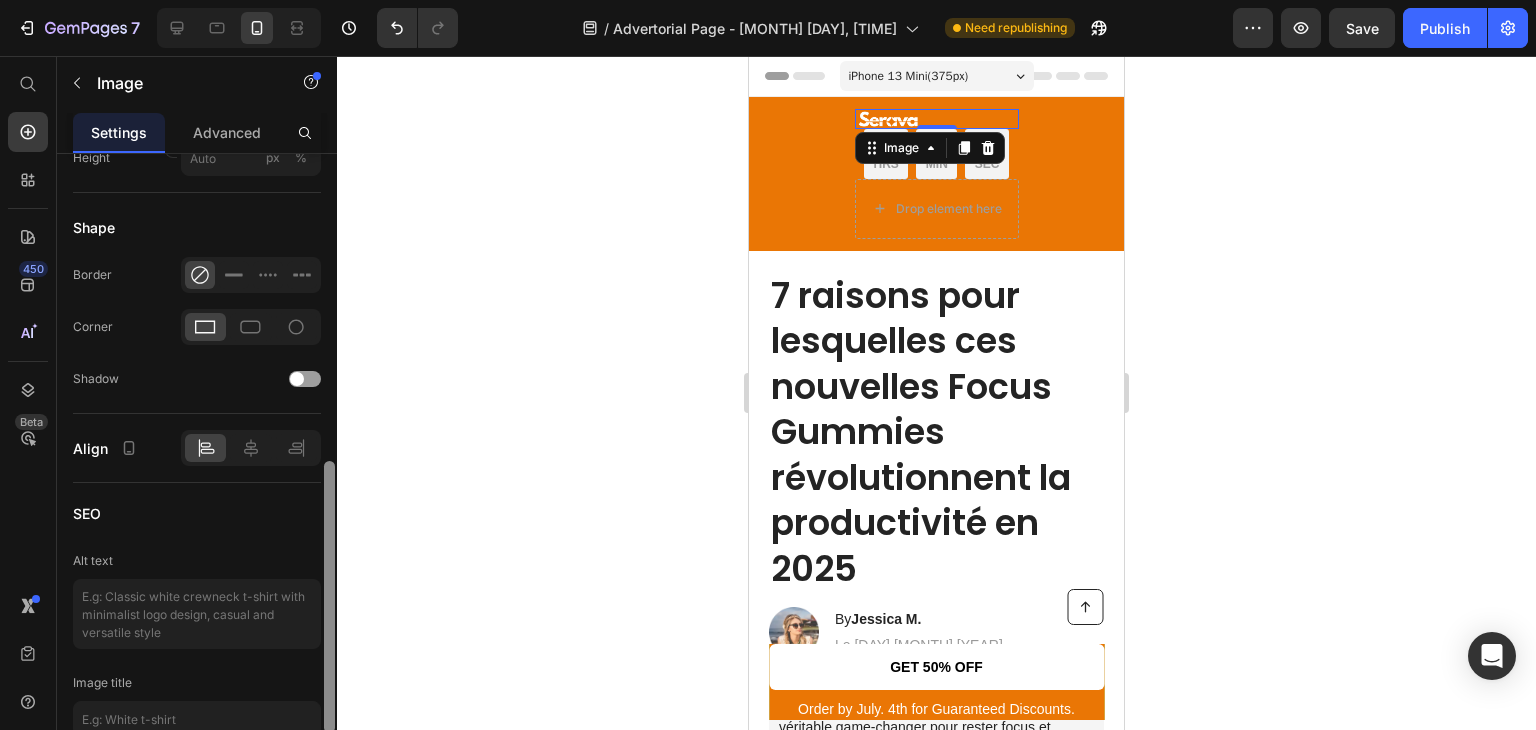 scroll, scrollTop: 744, scrollLeft: 0, axis: vertical 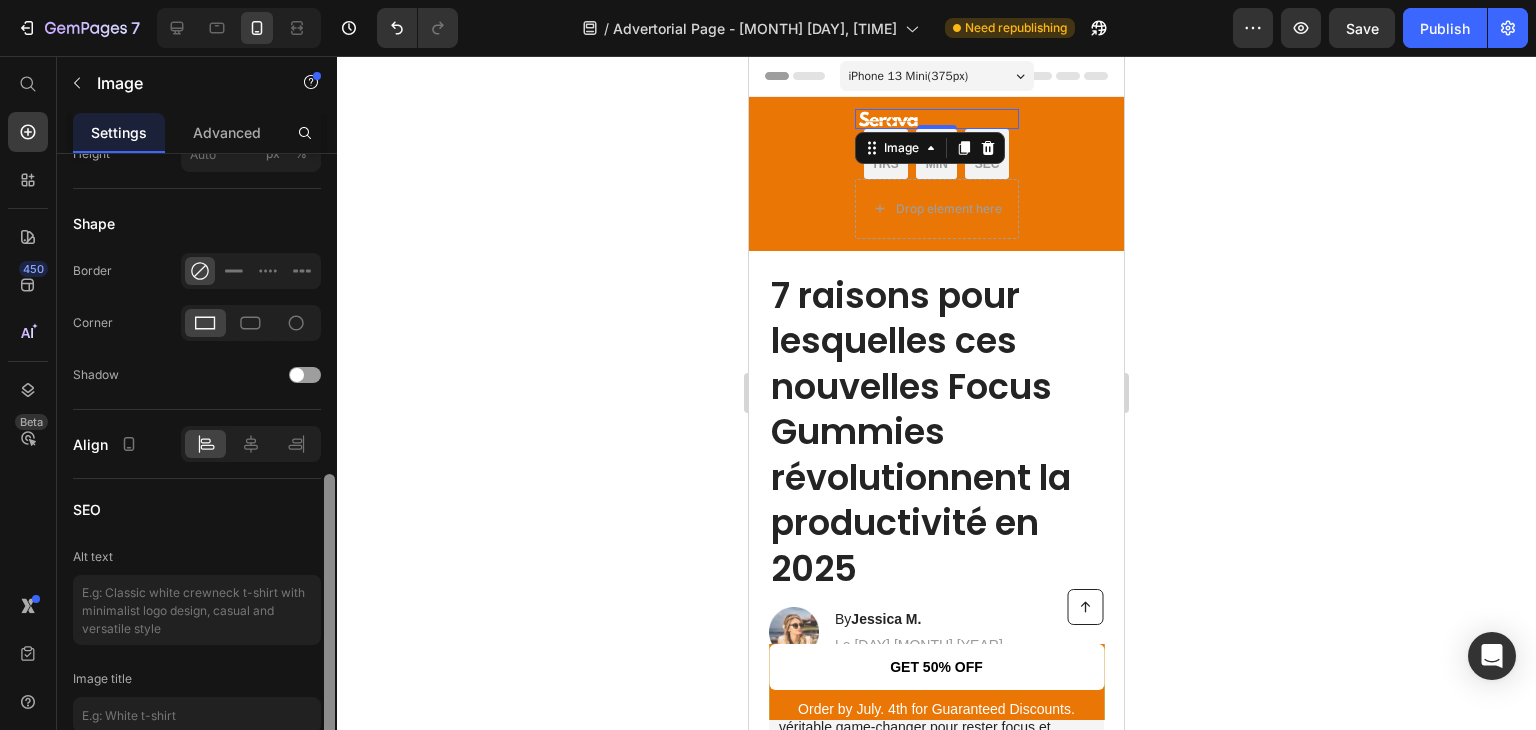 drag, startPoint x: 330, startPoint y: 237, endPoint x: 314, endPoint y: 558, distance: 321.3985 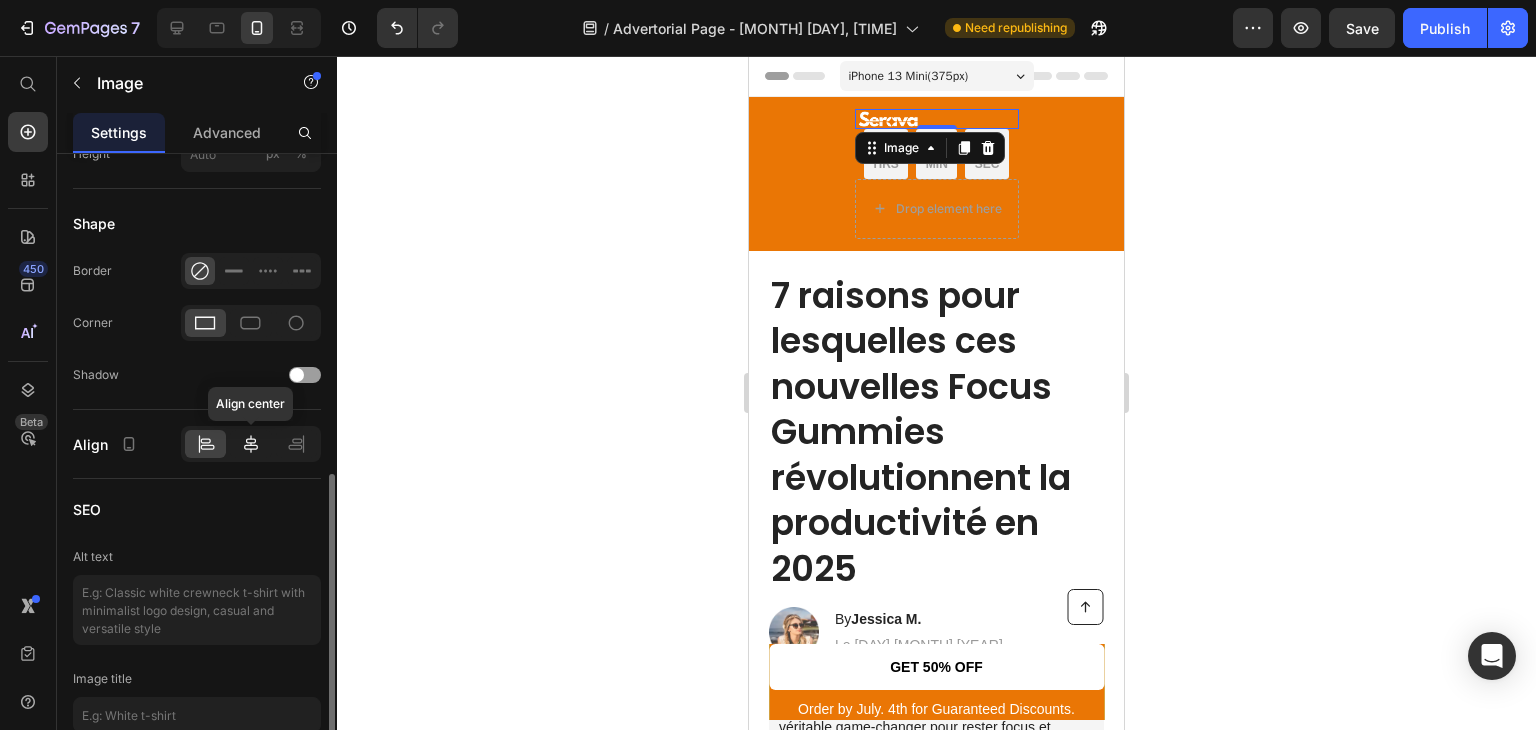 click 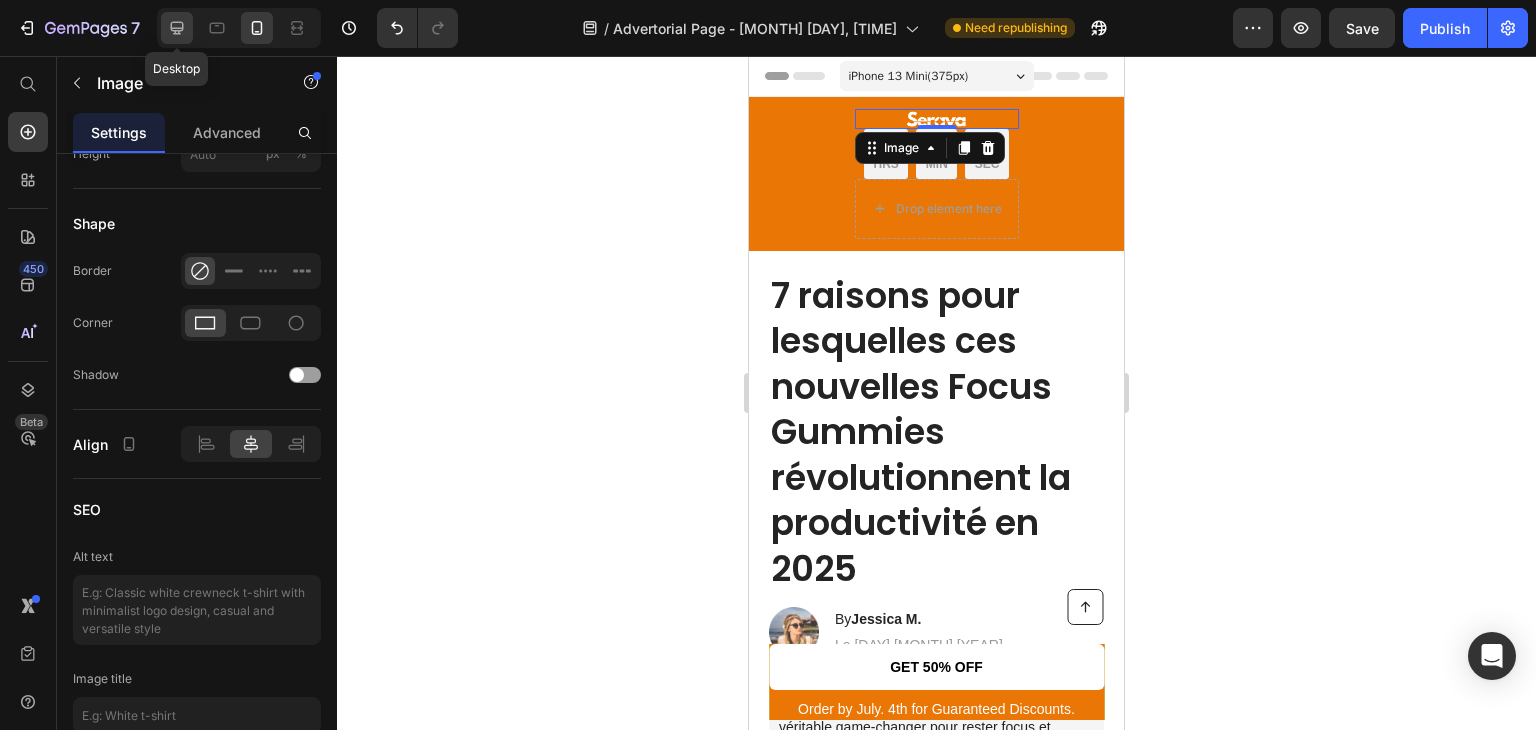click 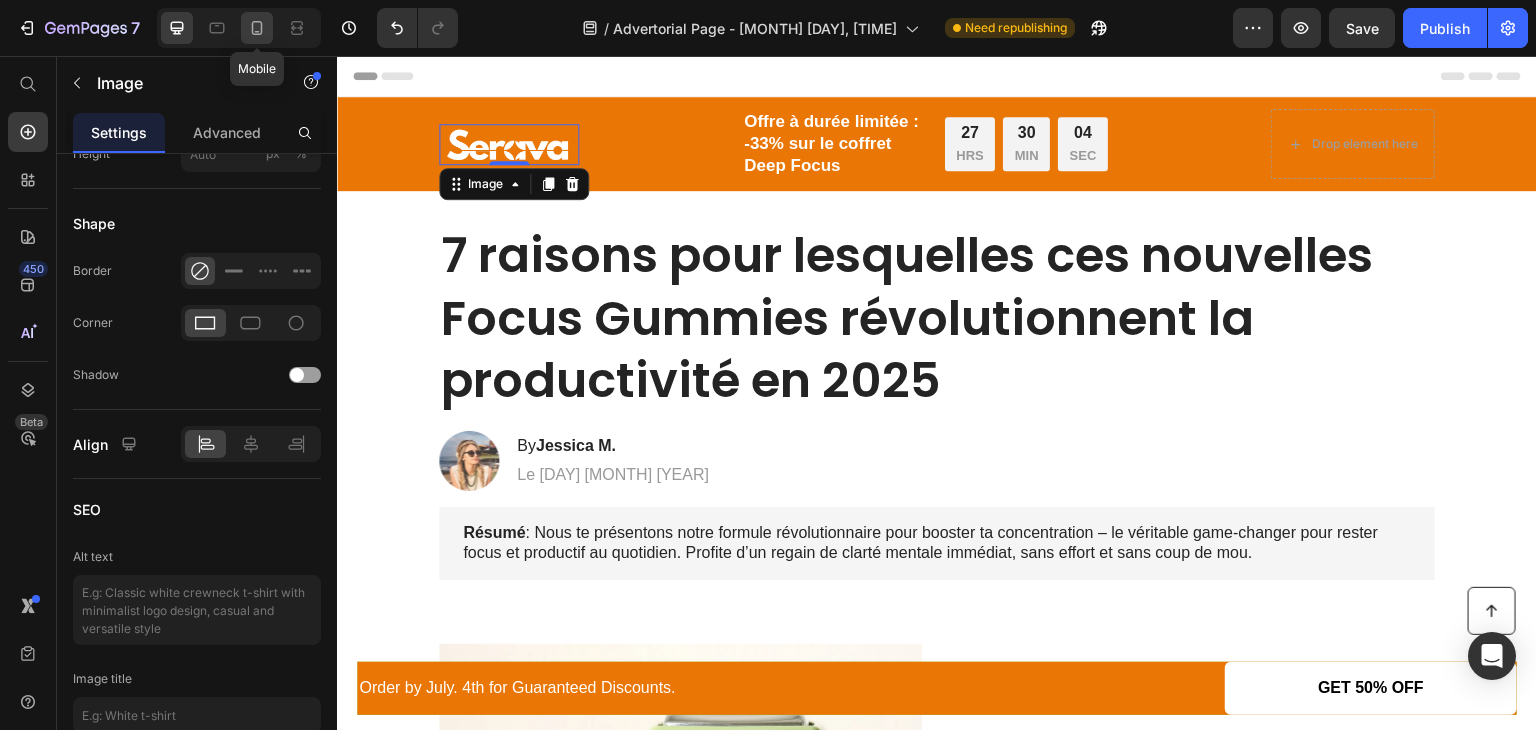 click 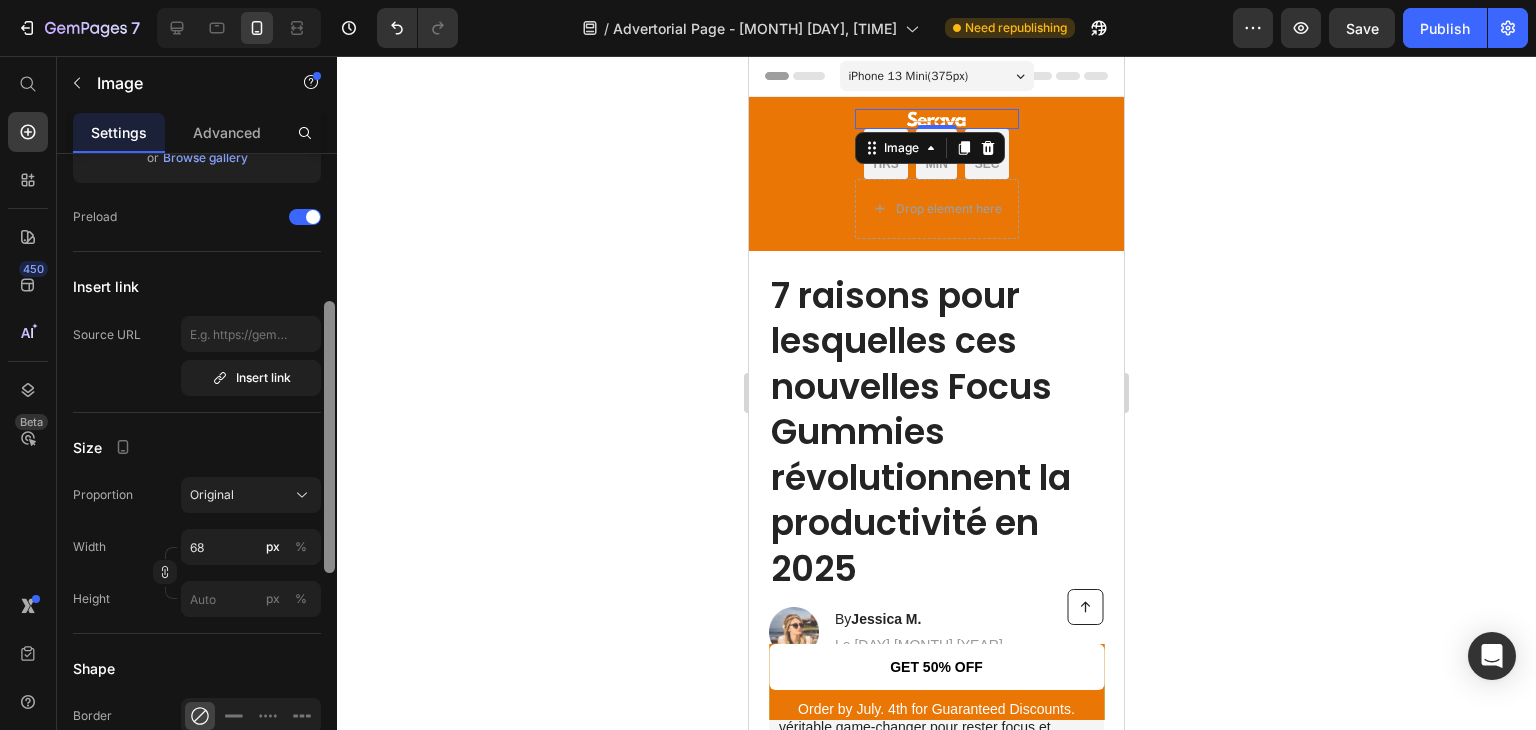 scroll, scrollTop: 282, scrollLeft: 0, axis: vertical 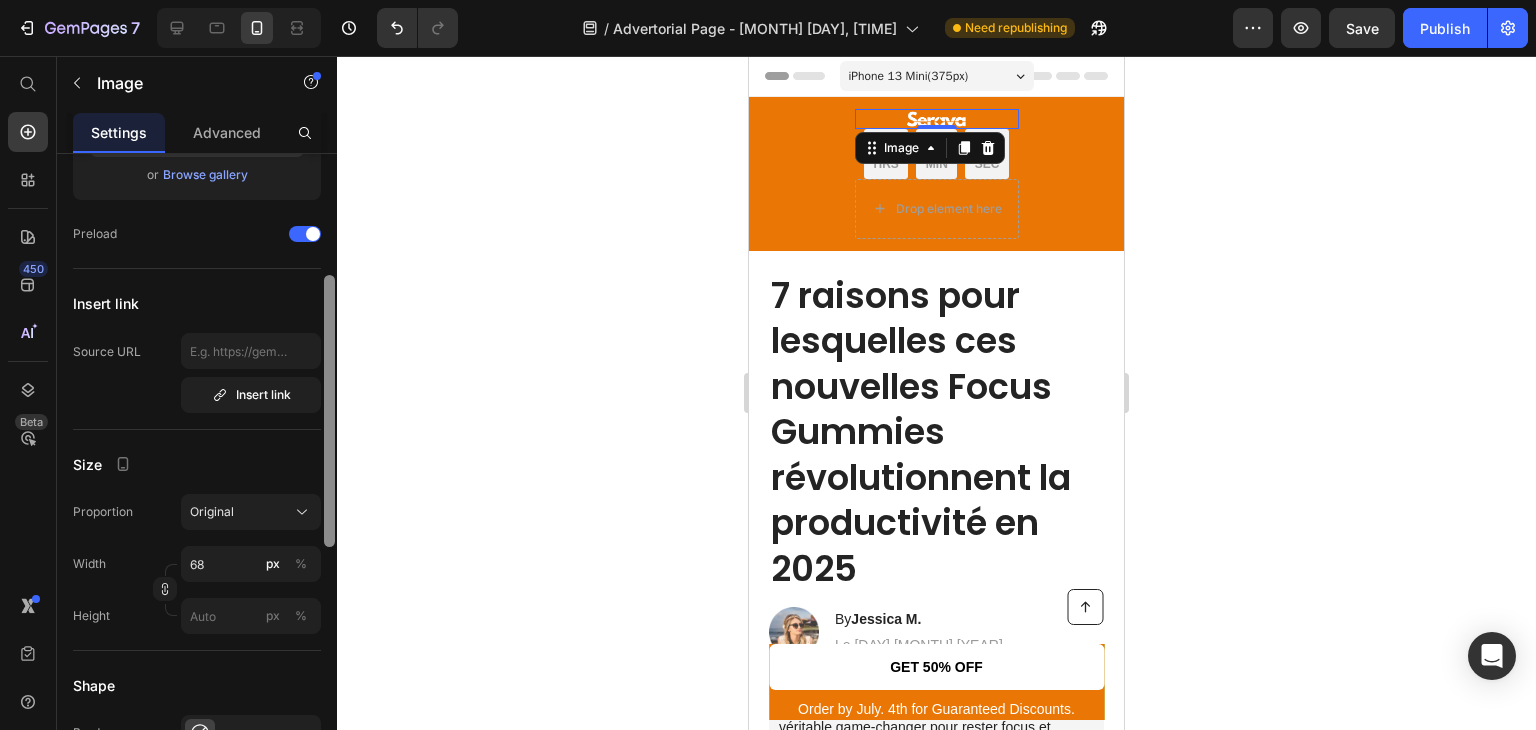drag, startPoint x: 332, startPoint y: 544, endPoint x: 382, endPoint y: 345, distance: 205.18529 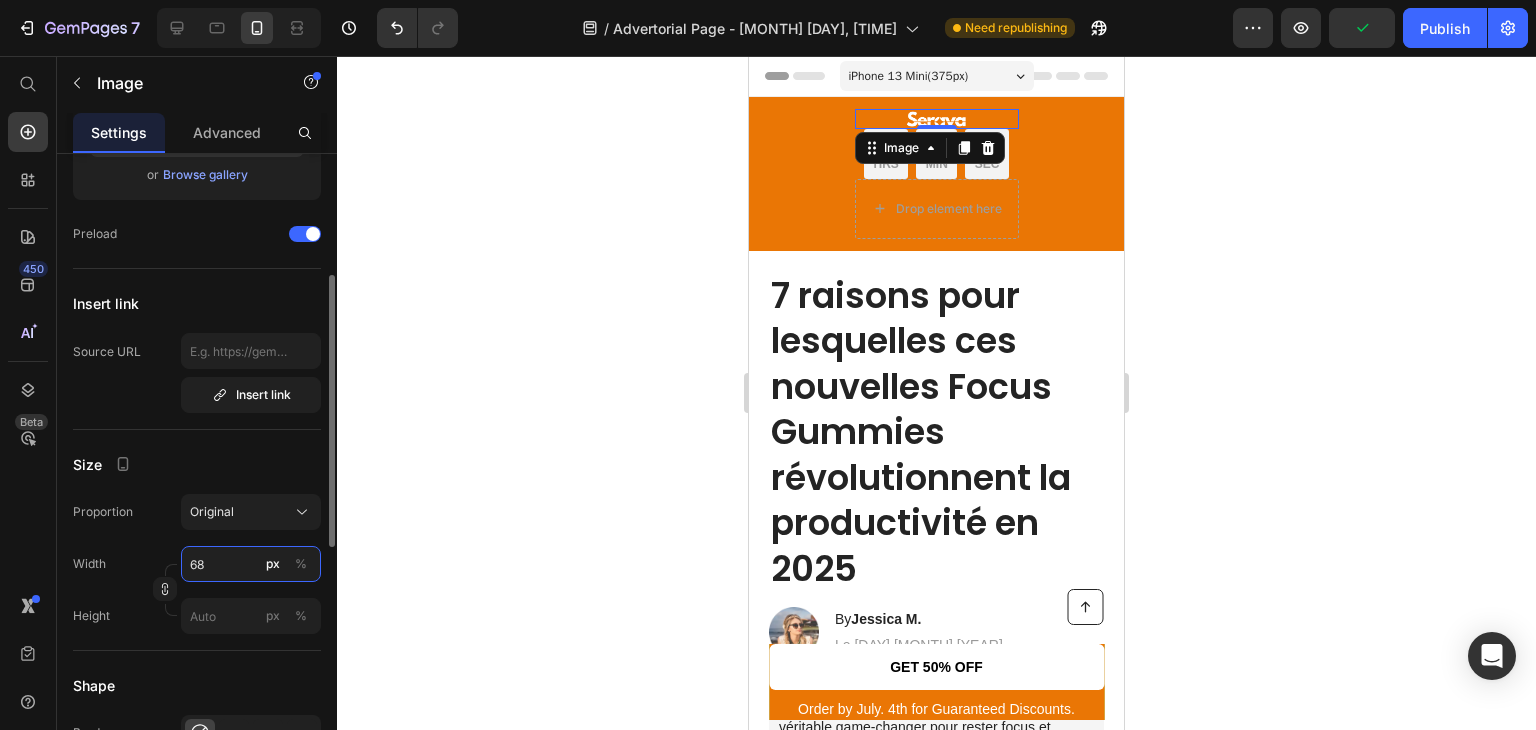 click on "68" at bounding box center [251, 564] 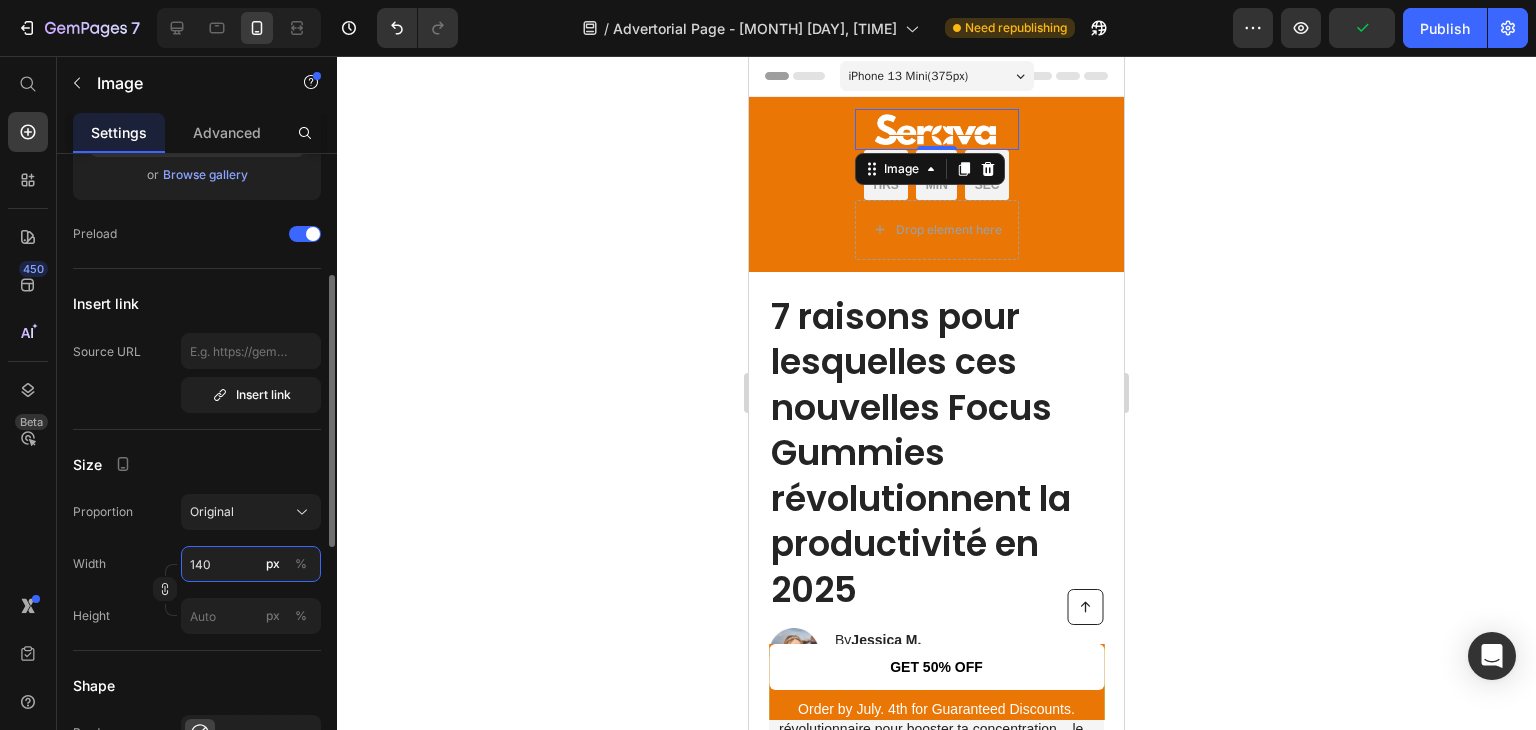 type on "140" 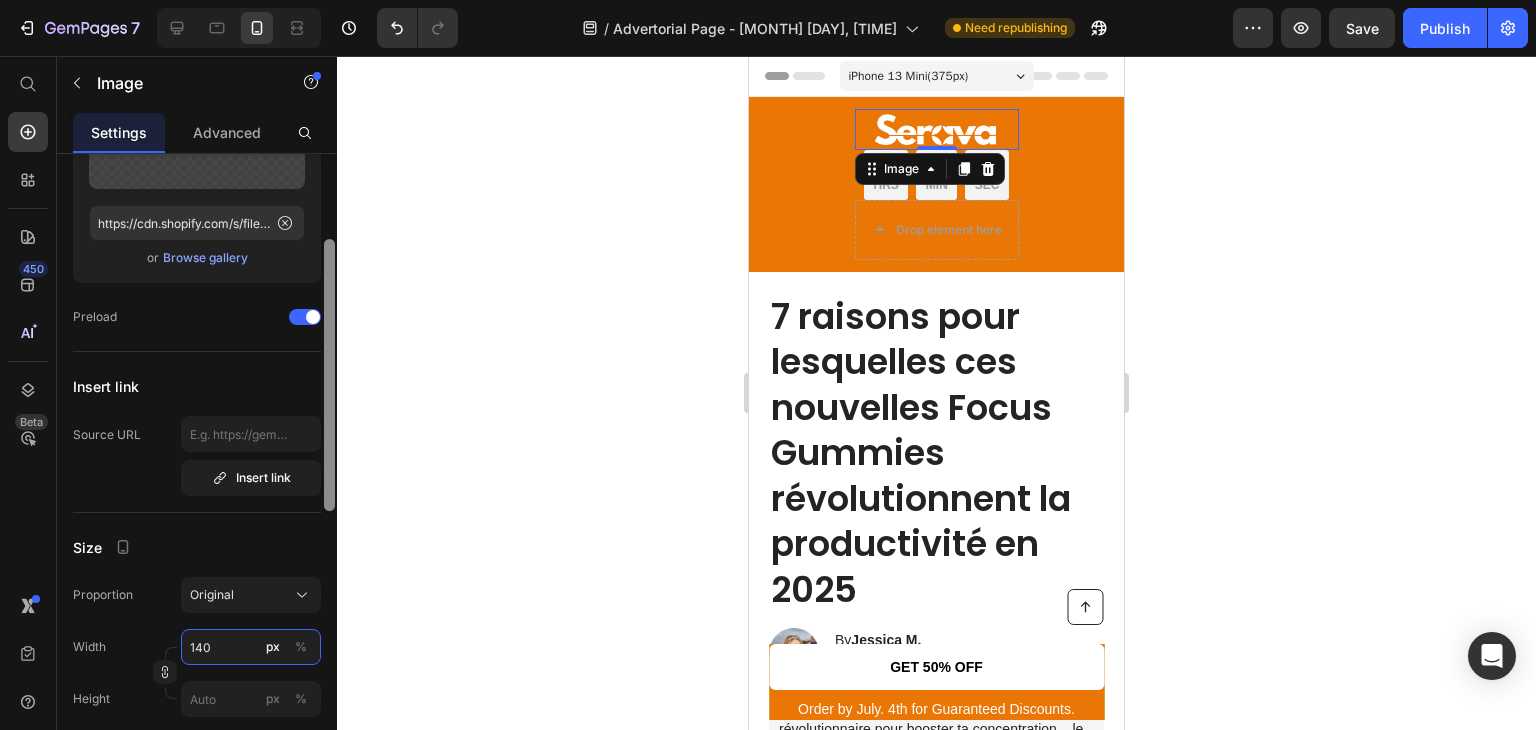 scroll, scrollTop: 0, scrollLeft: 0, axis: both 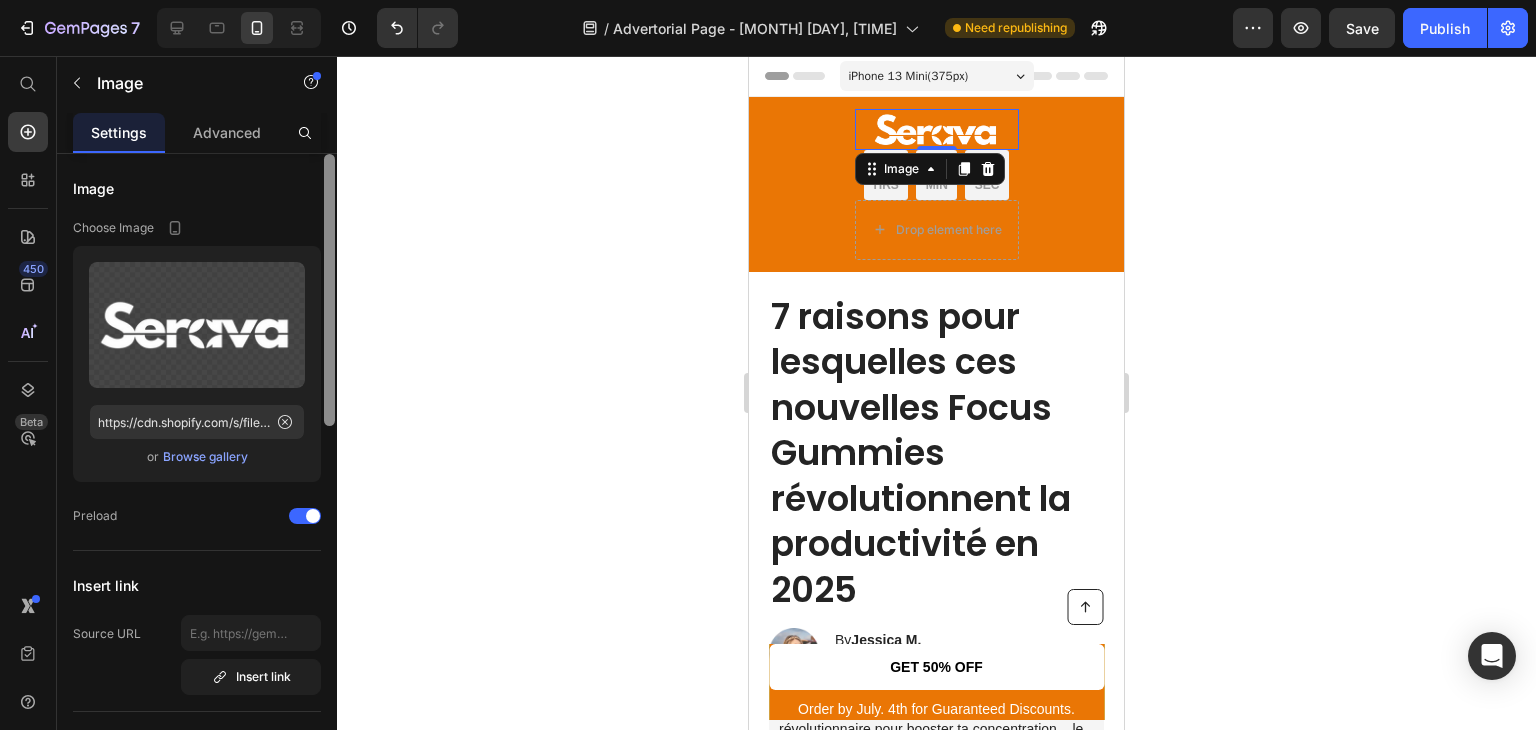 drag, startPoint x: 328, startPoint y: 285, endPoint x: 367, endPoint y: 58, distance: 230.32585 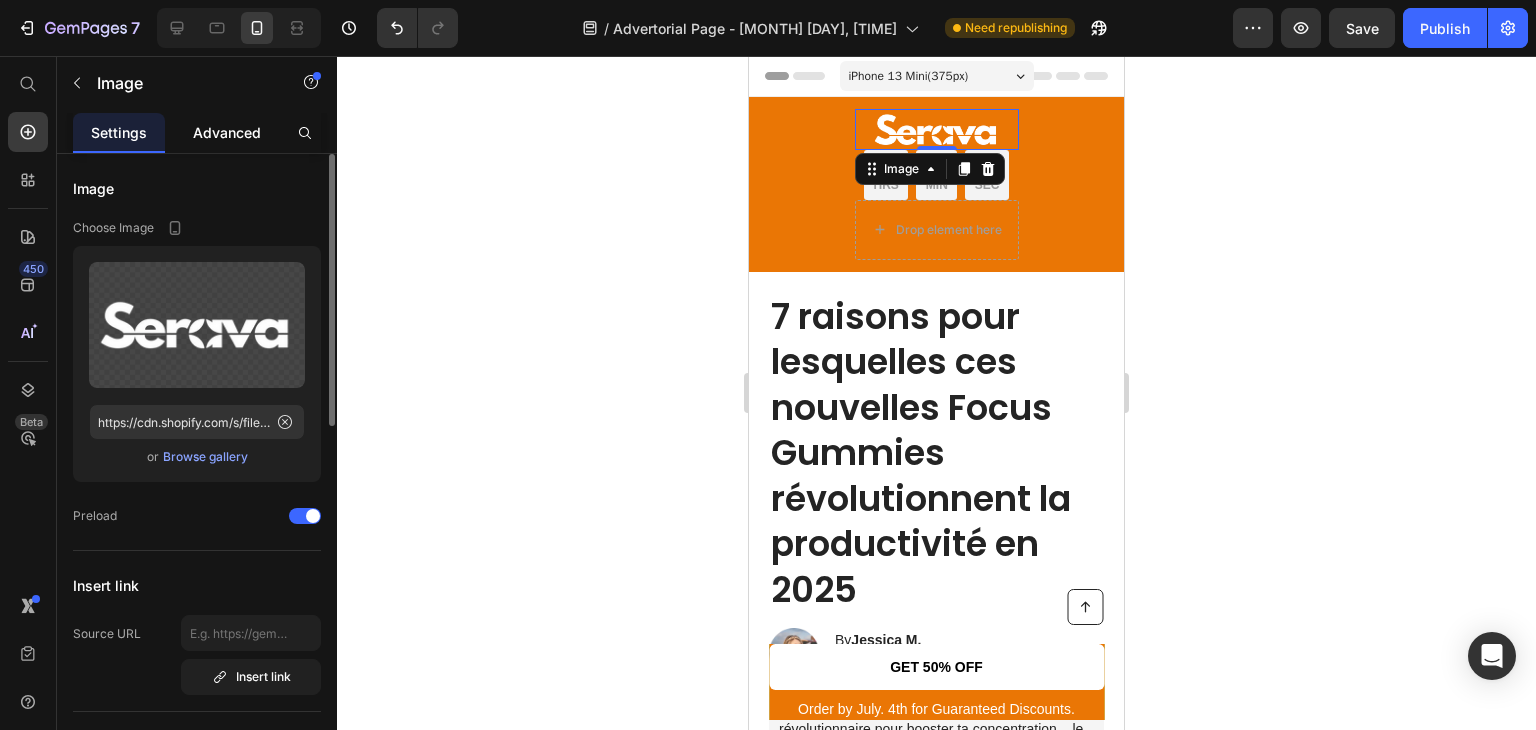 click on "Advanced" 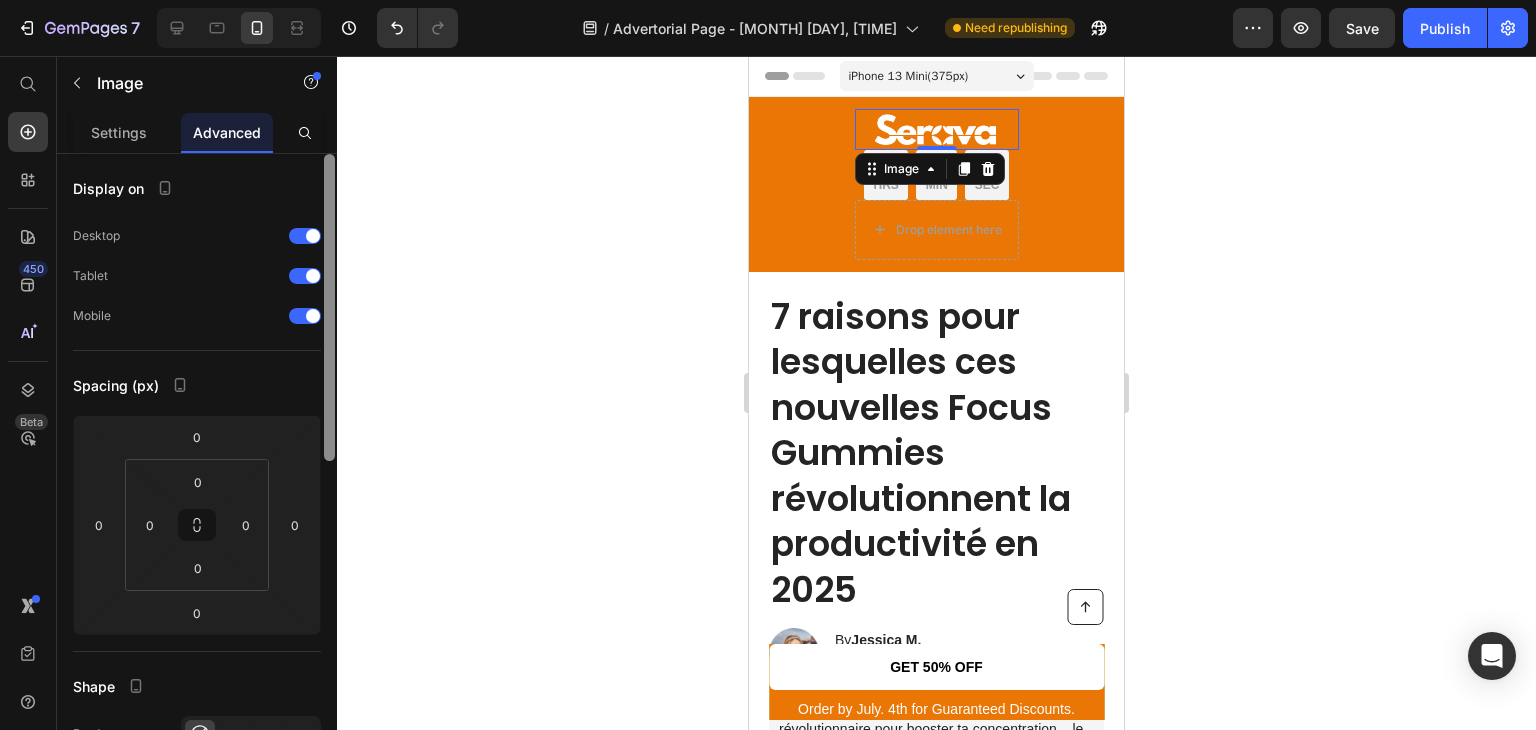scroll, scrollTop: 632, scrollLeft: 0, axis: vertical 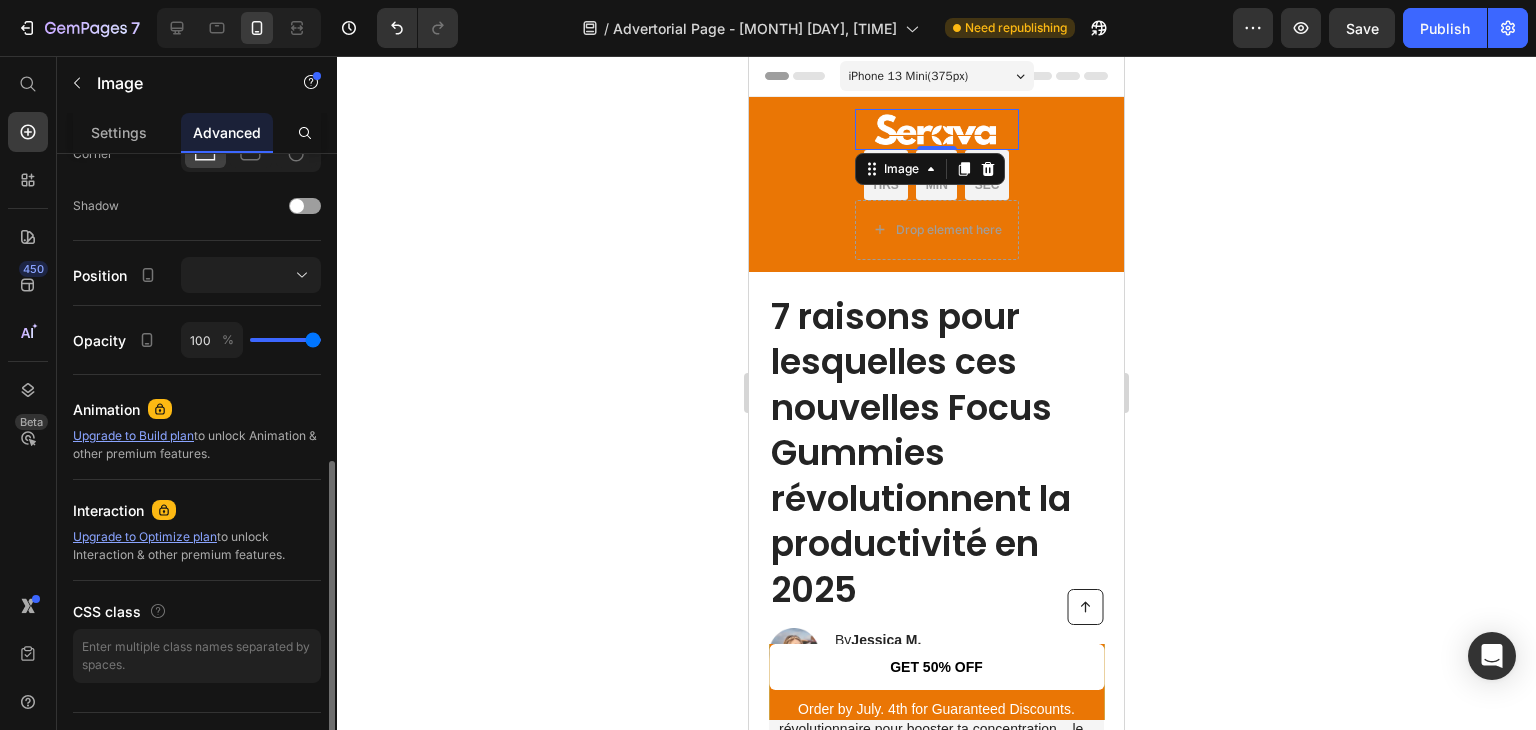 drag, startPoint x: 335, startPoint y: 338, endPoint x: 344, endPoint y: 376, distance: 39.051247 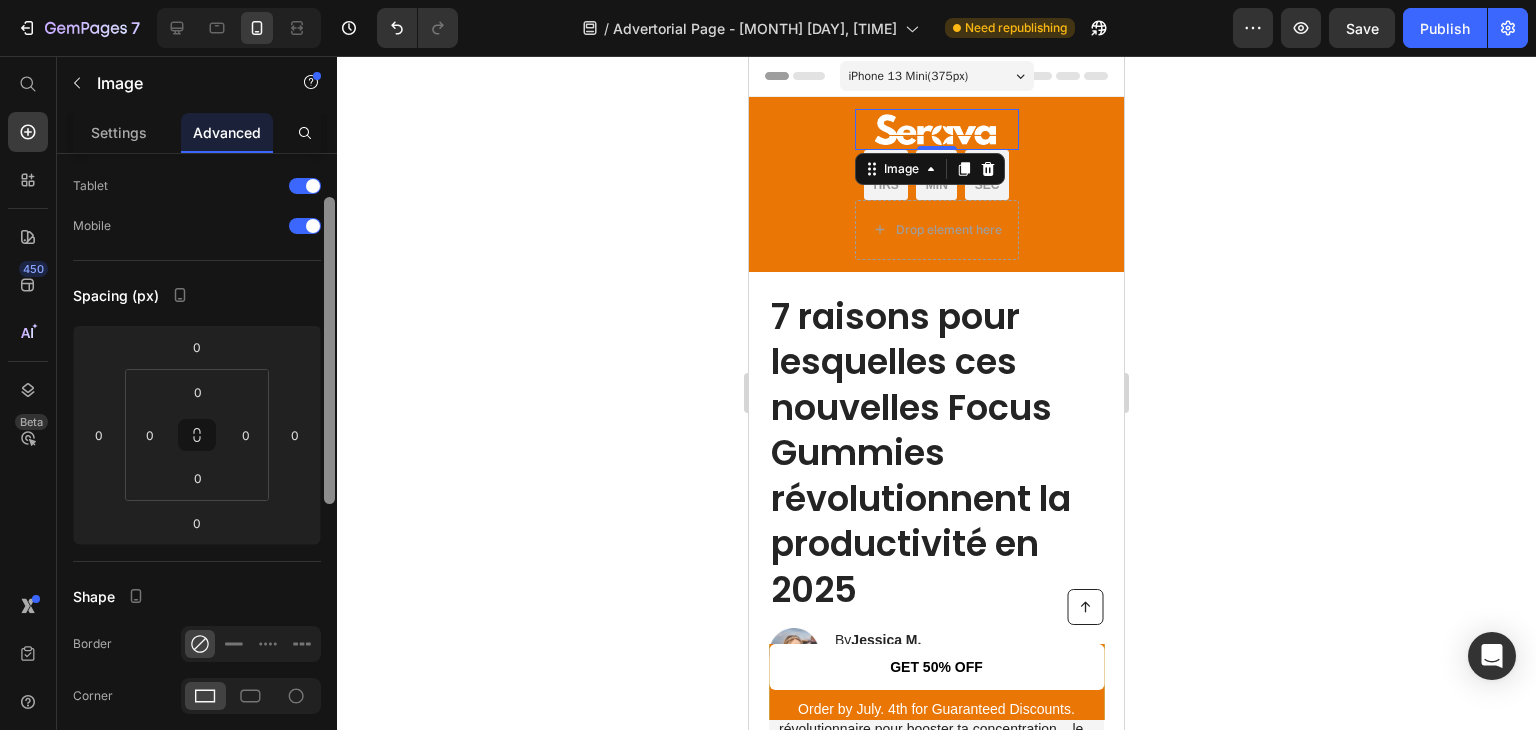 scroll, scrollTop: 86, scrollLeft: 0, axis: vertical 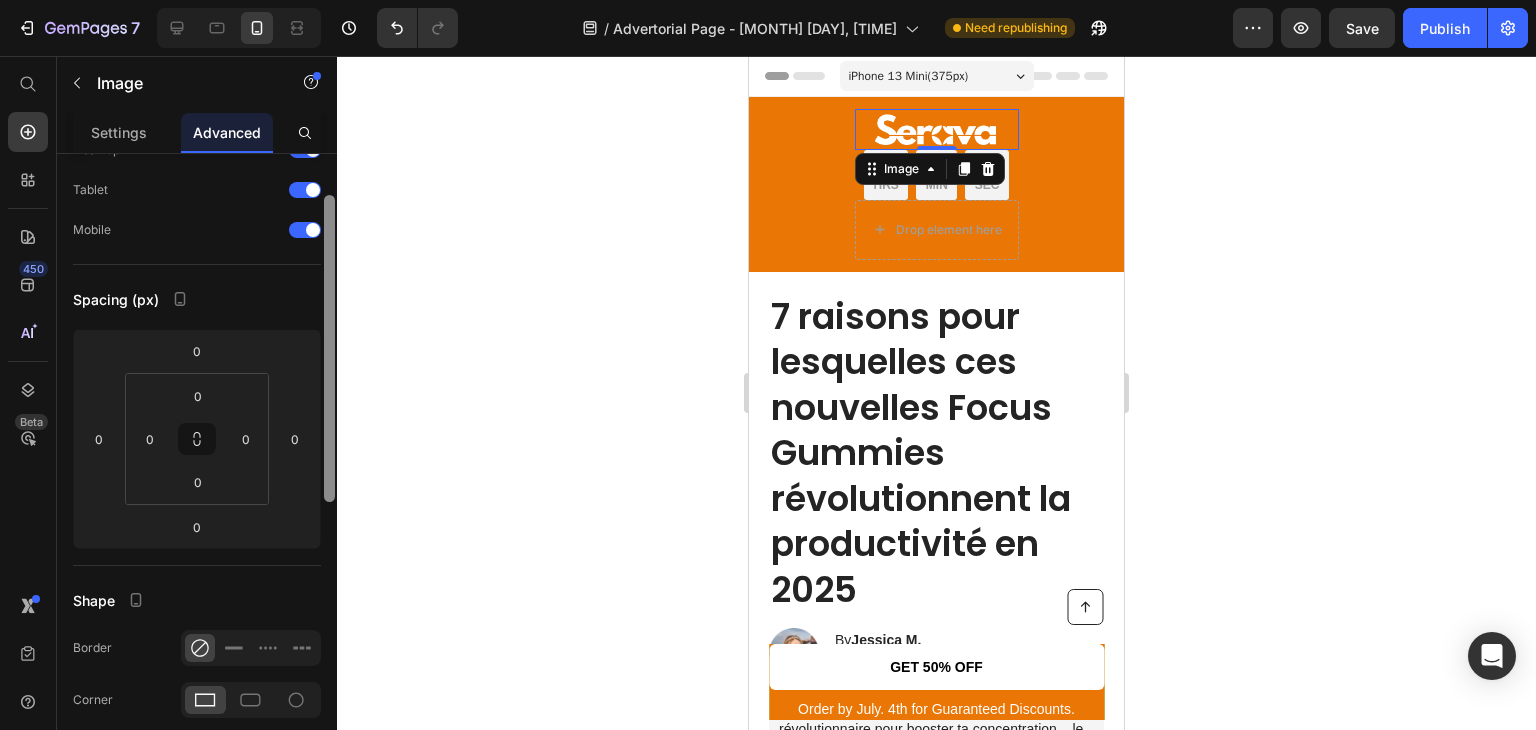 drag, startPoint x: 324, startPoint y: 501, endPoint x: 335, endPoint y: 235, distance: 266.22736 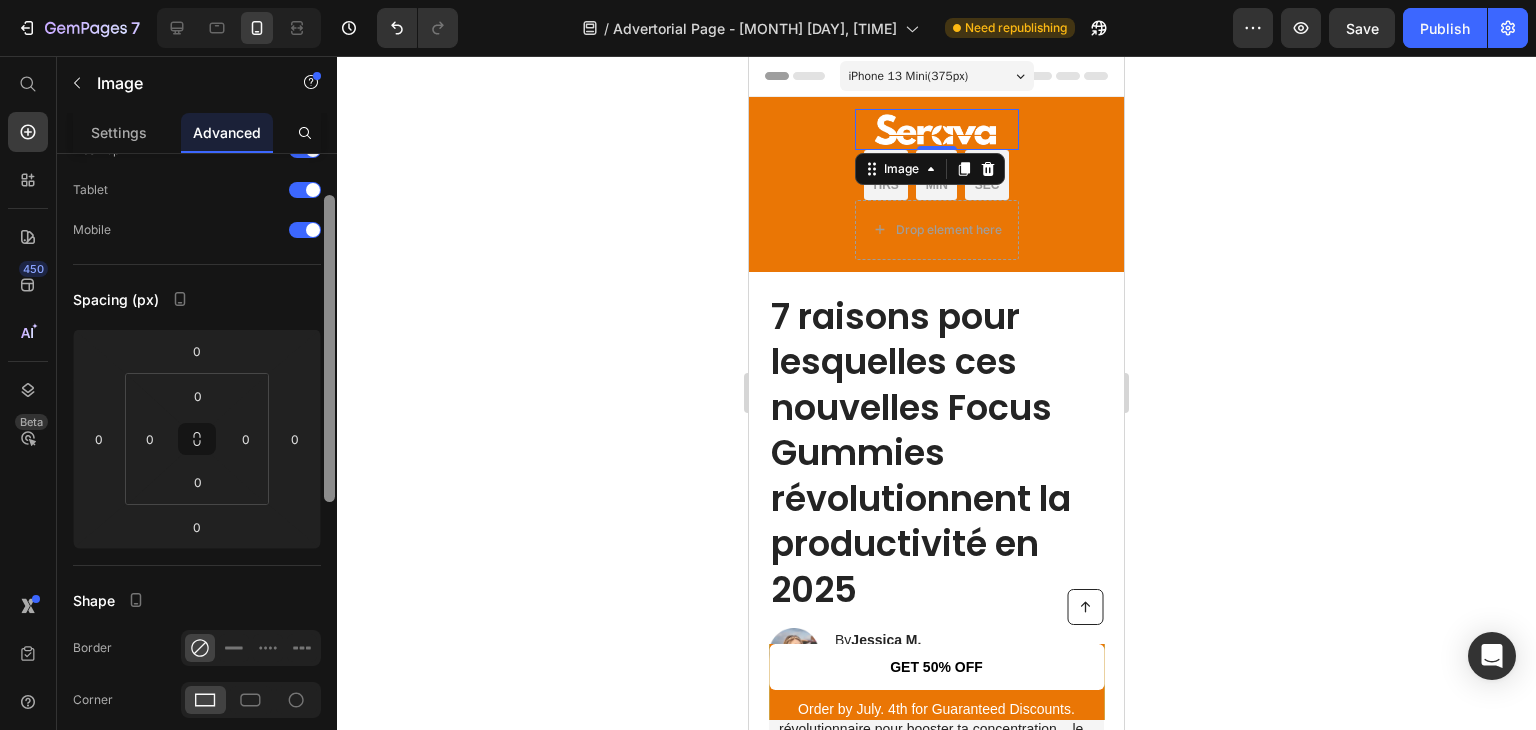click at bounding box center (329, 470) 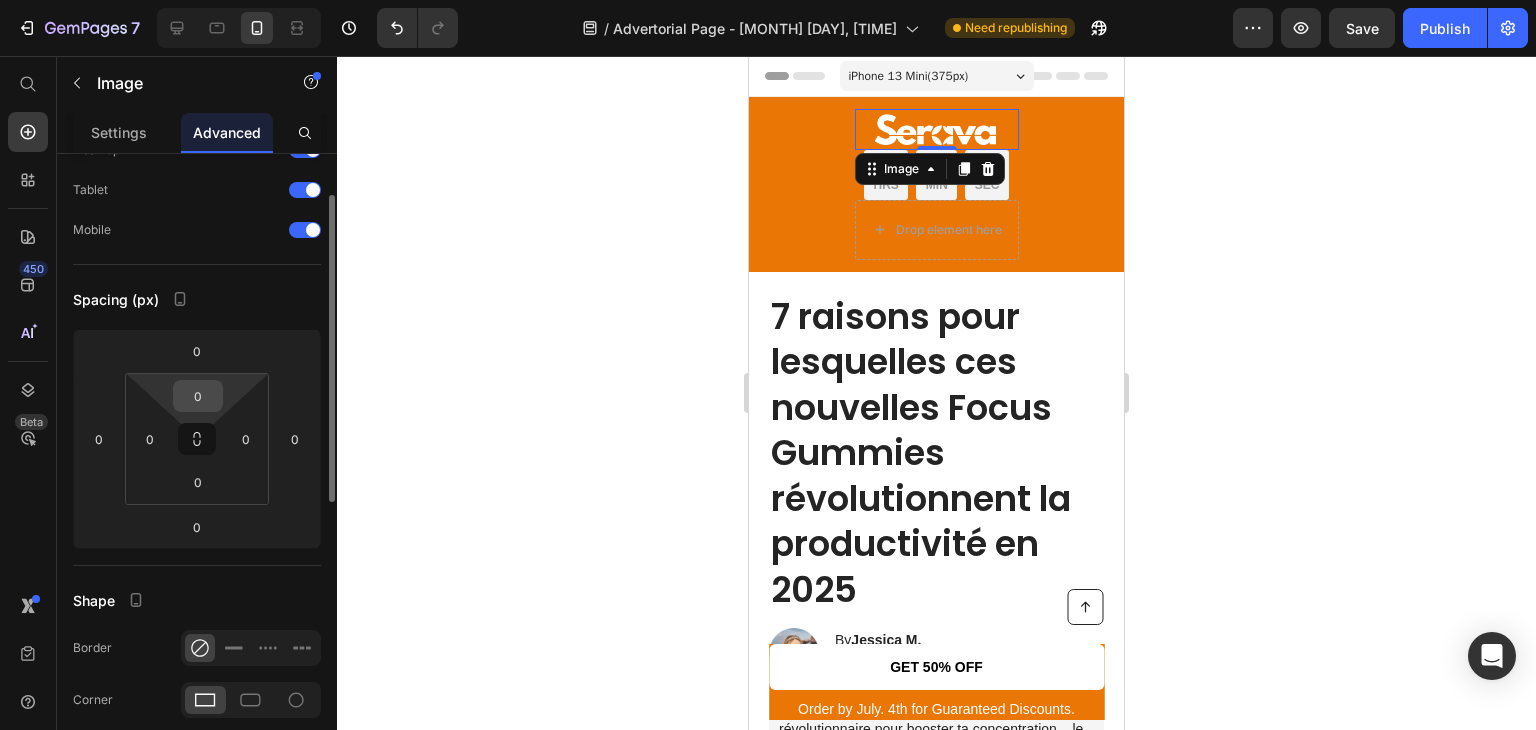 drag, startPoint x: 204, startPoint y: 441, endPoint x: 205, endPoint y: 395, distance: 46.010868 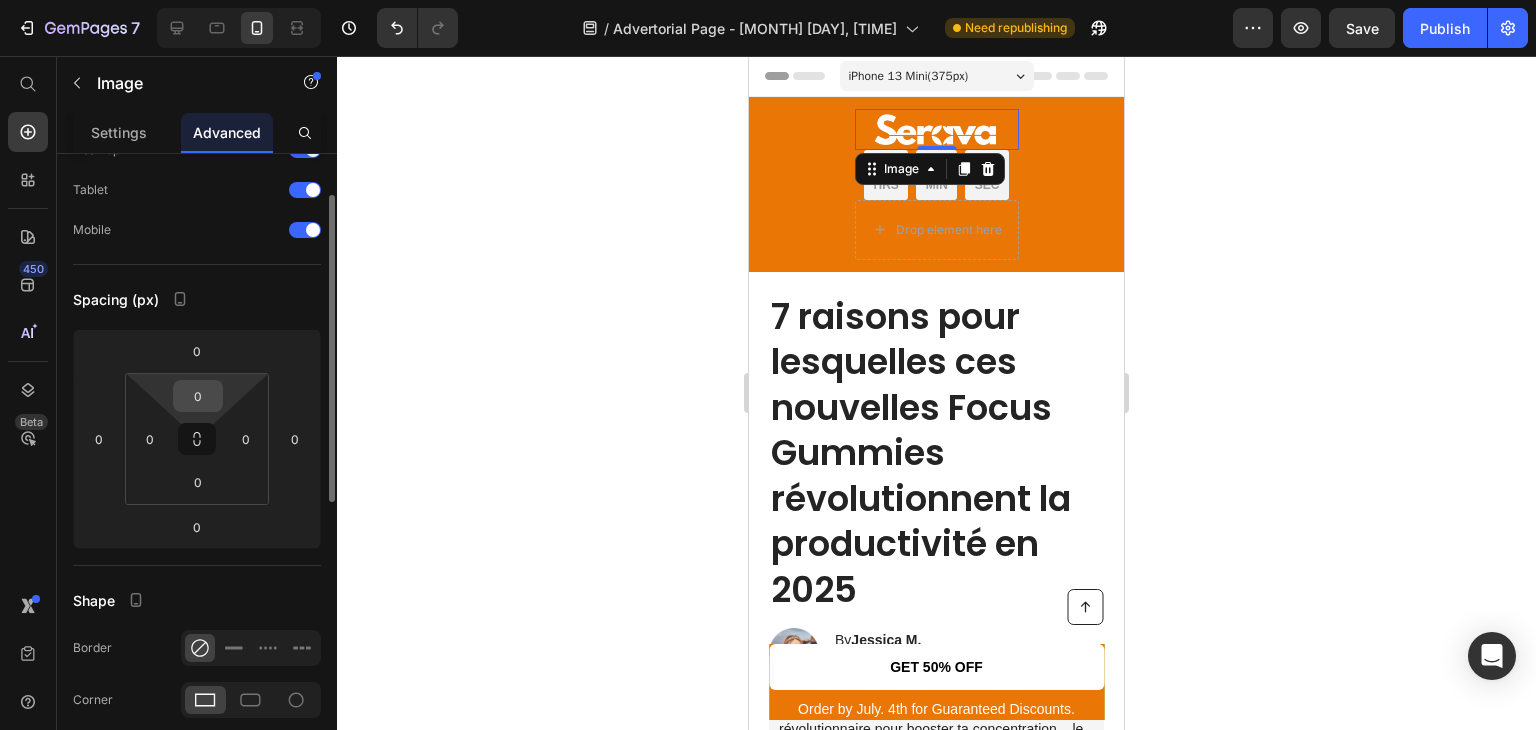 click on "0 0 0 0" at bounding box center (197, 439) 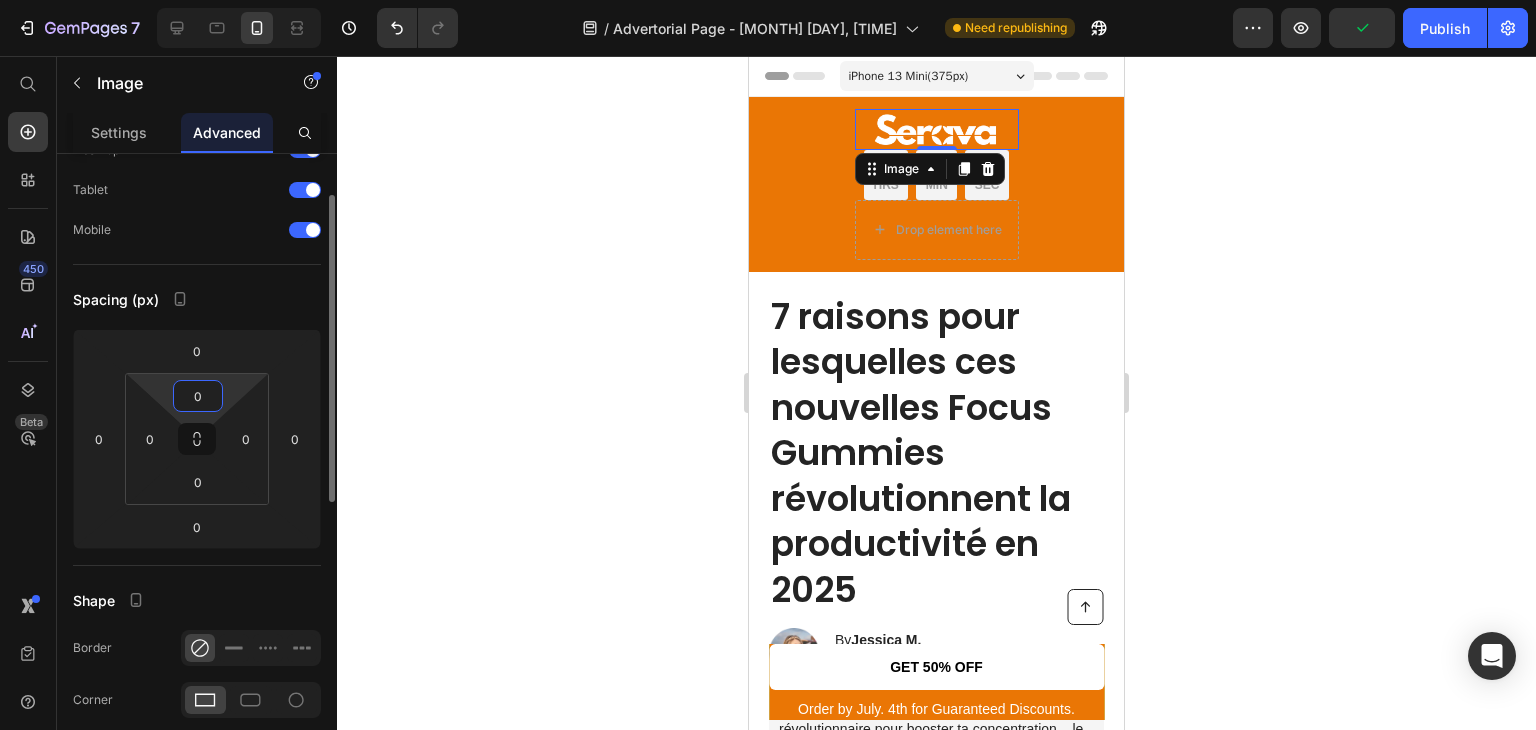 click on "0" at bounding box center (198, 396) 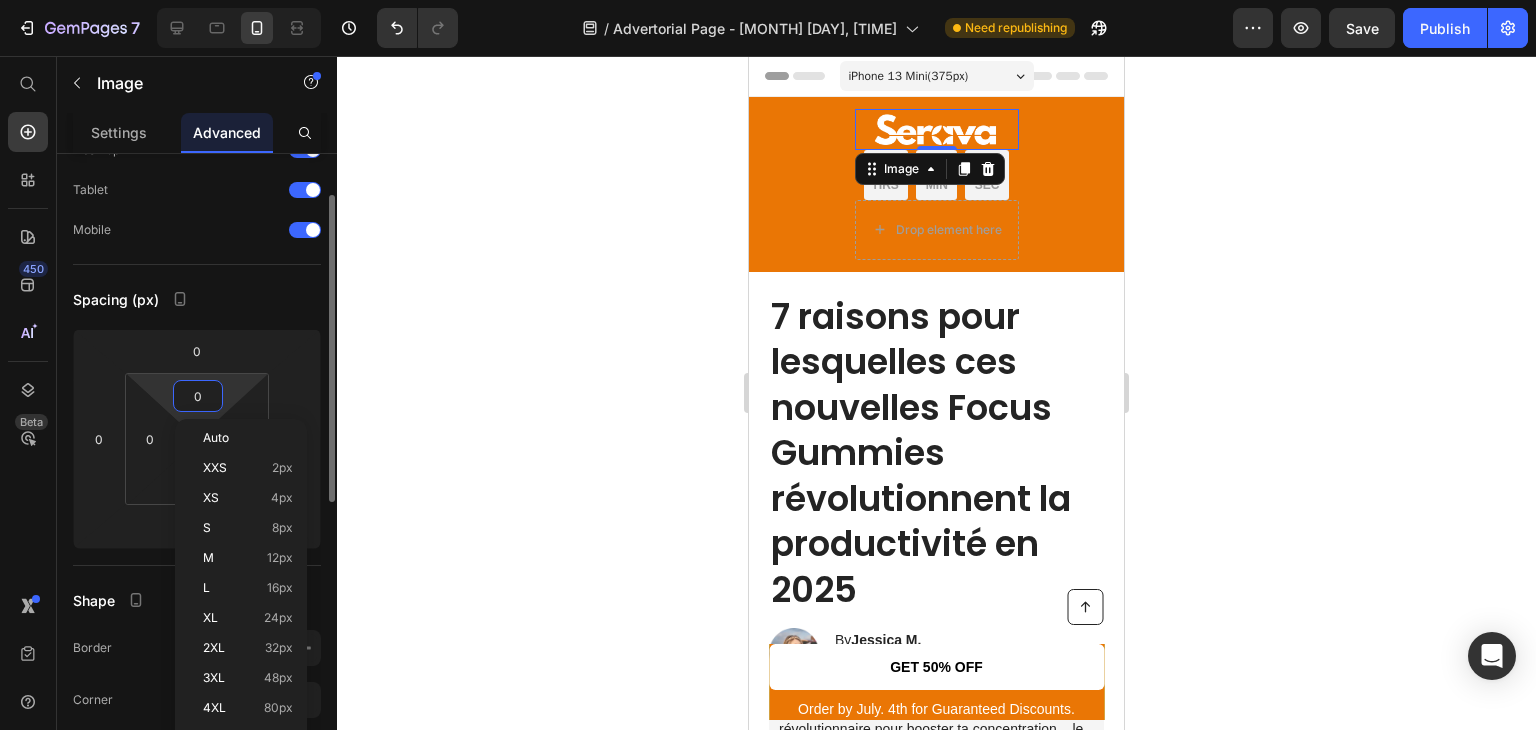 click on "0" at bounding box center (198, 396) 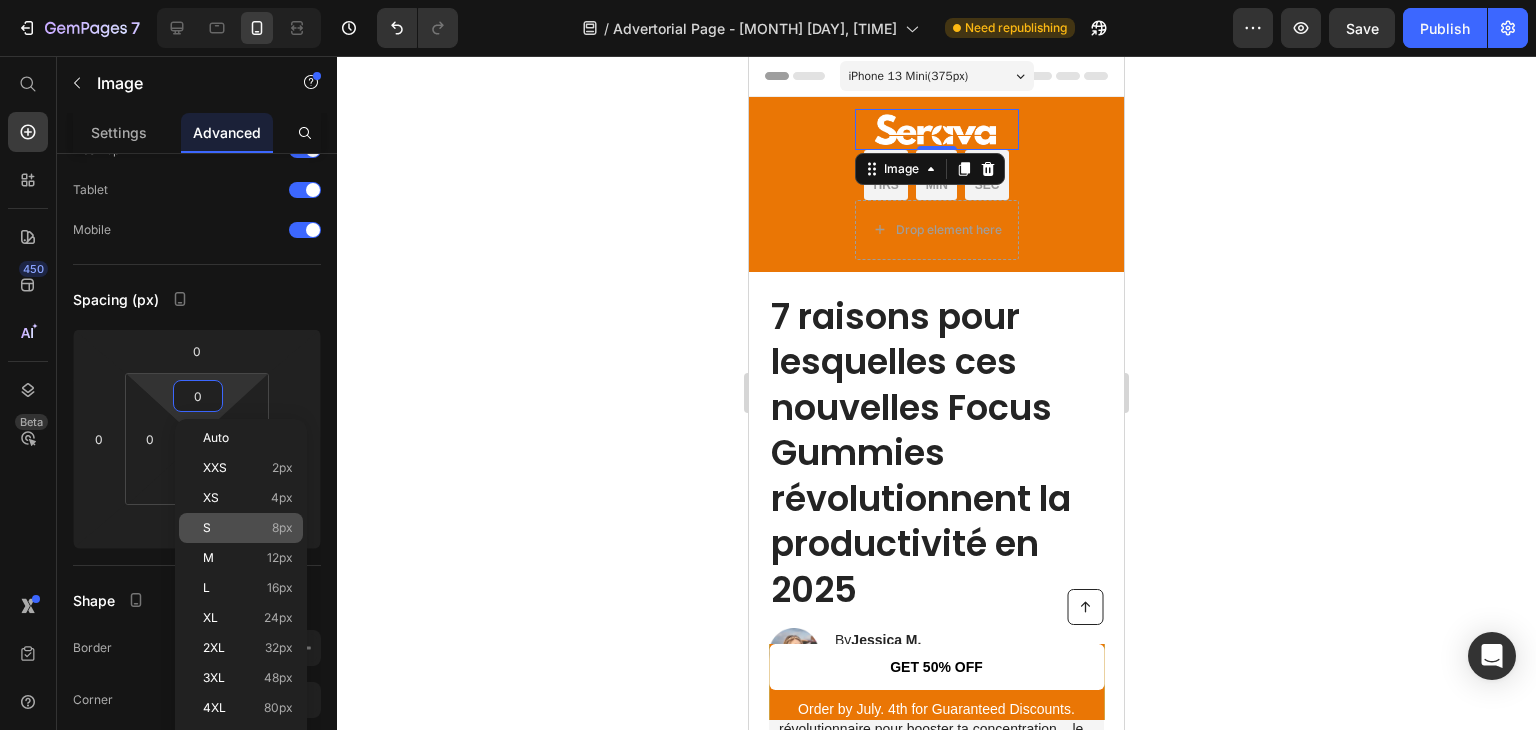 click on "S 8px" 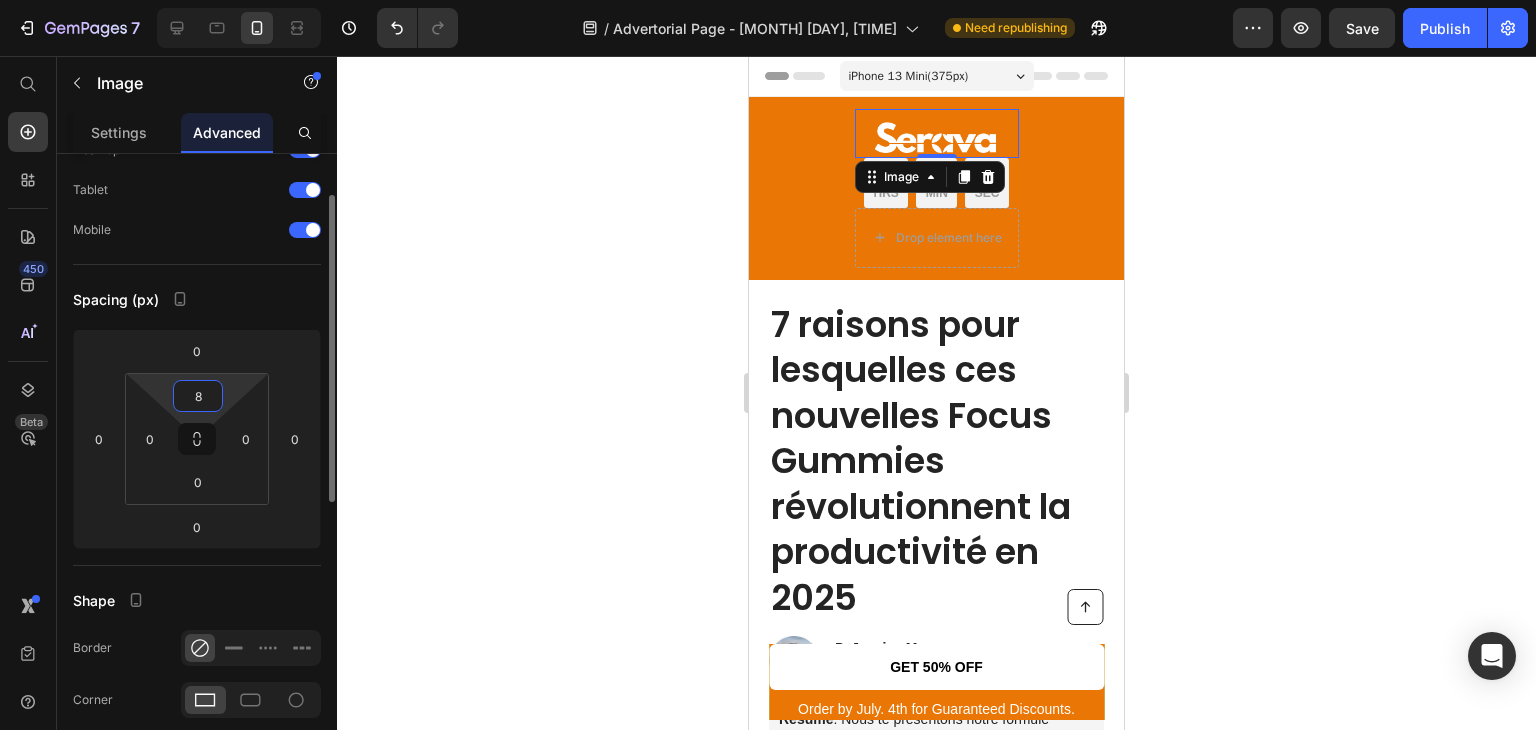 click on "8" at bounding box center [198, 396] 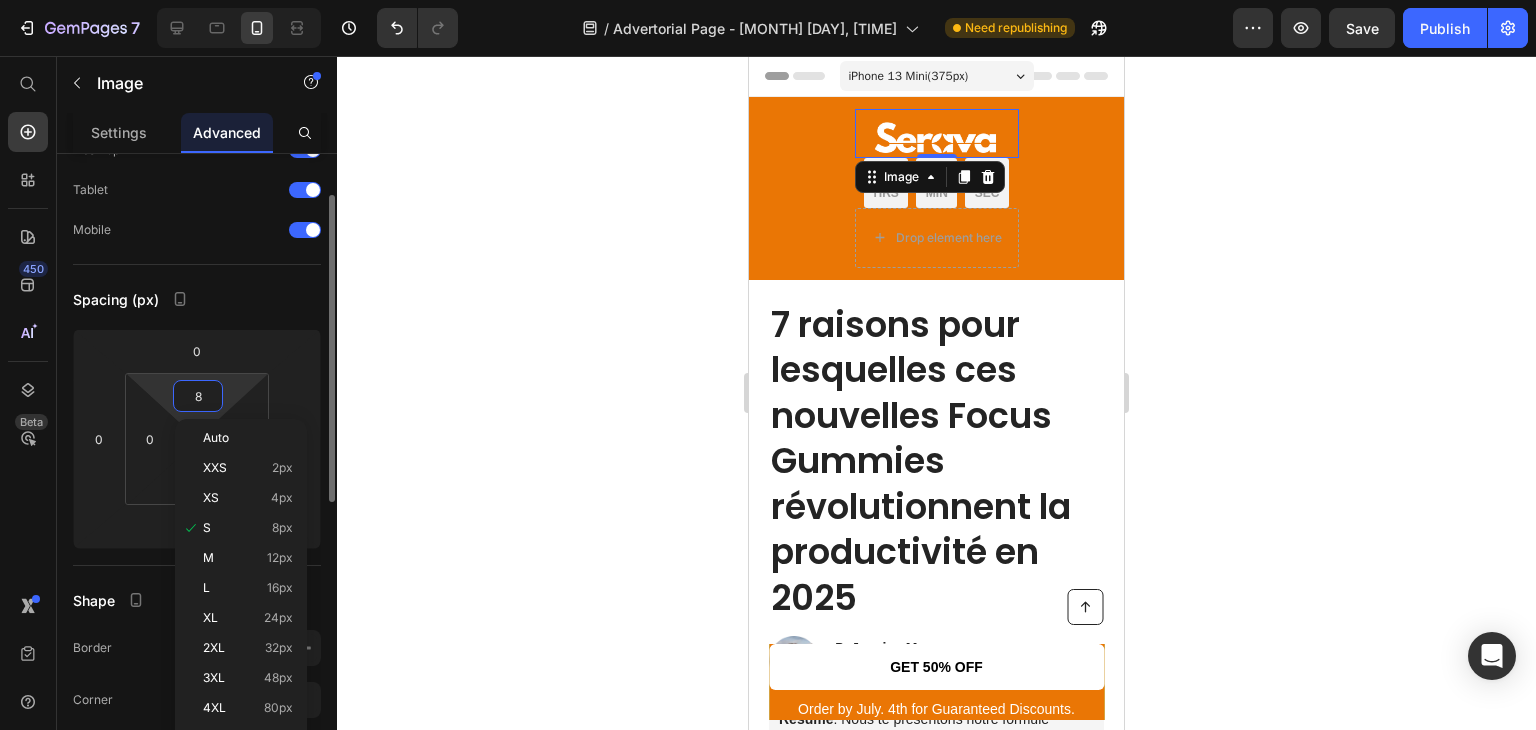 click on "8" at bounding box center [198, 396] 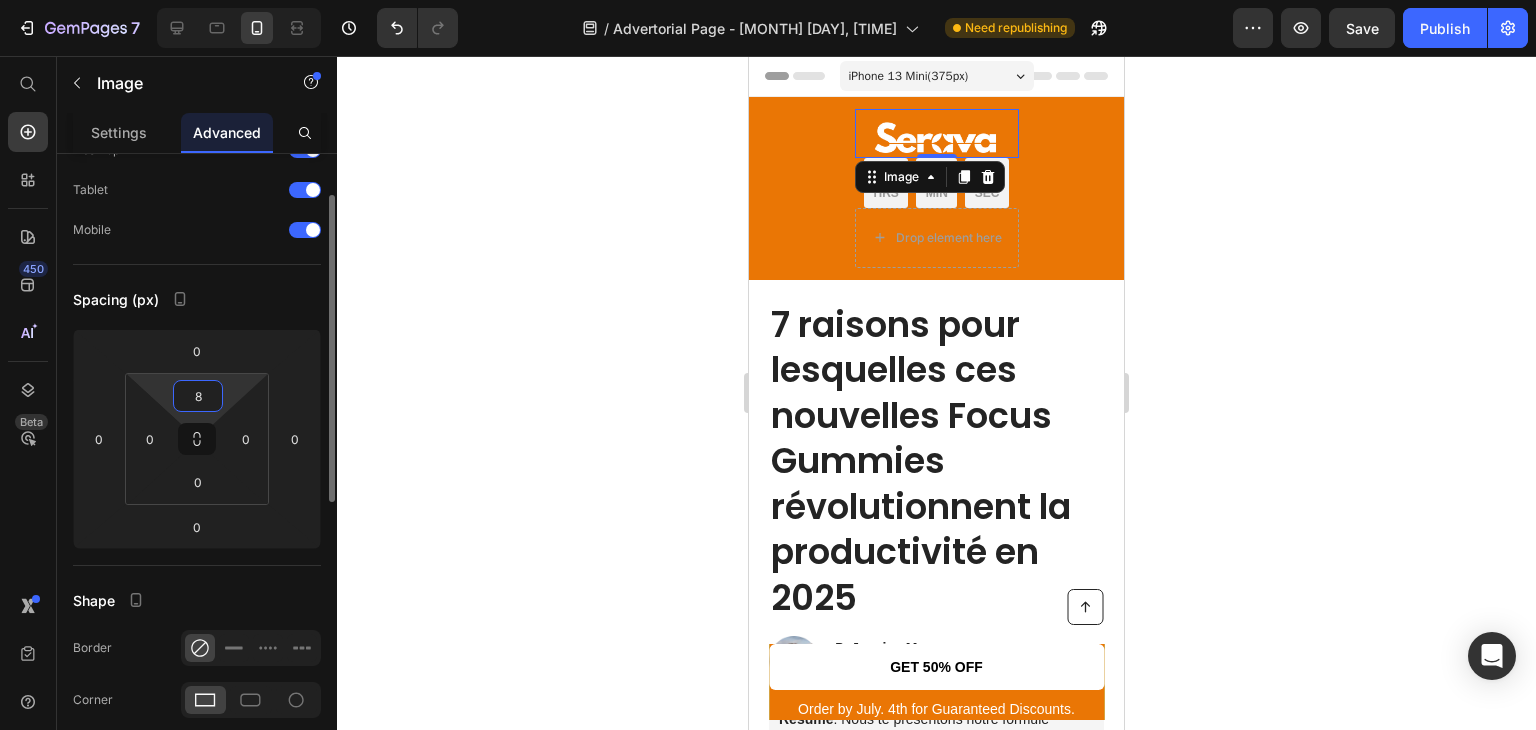 click on "8" at bounding box center [198, 396] 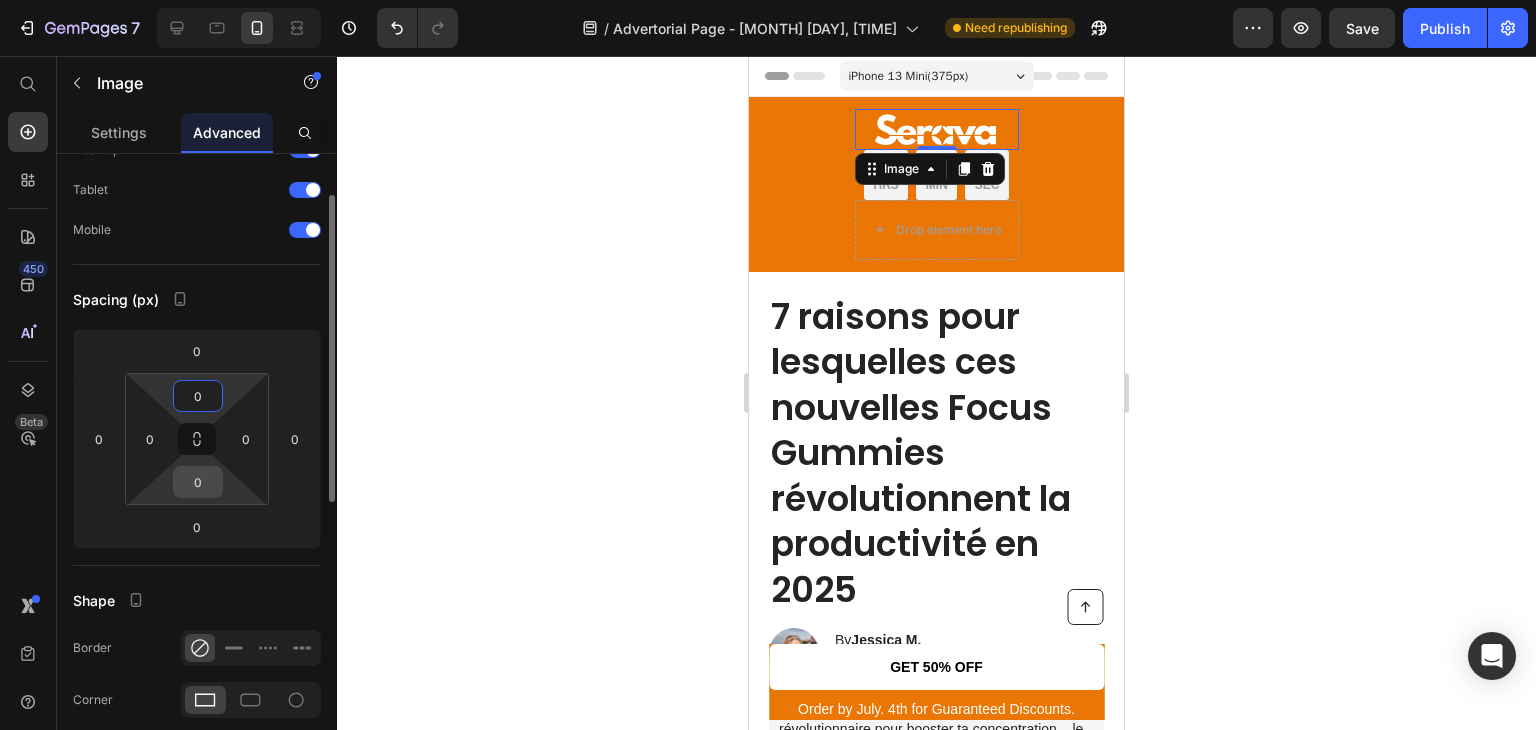 type on "0" 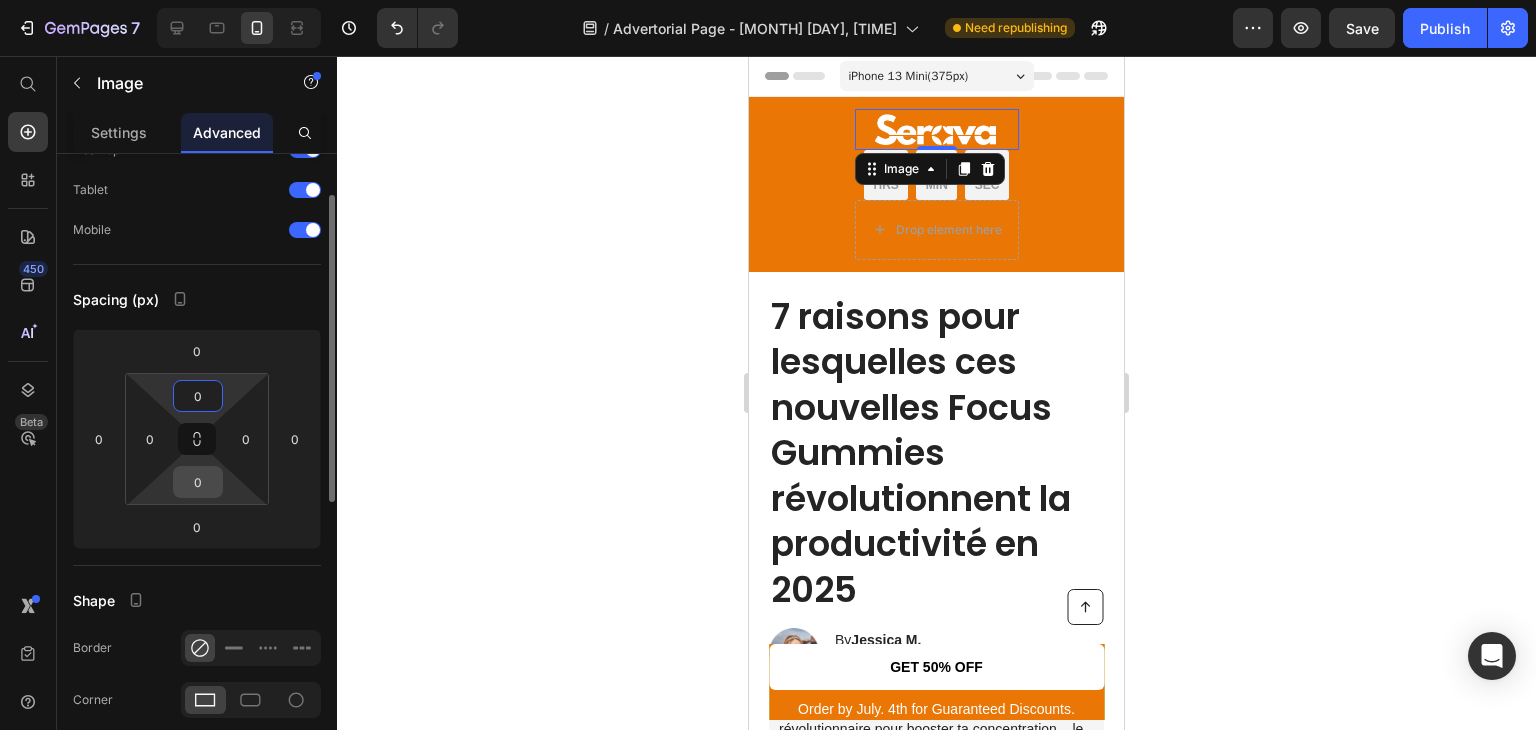 click on "0" at bounding box center (198, 482) 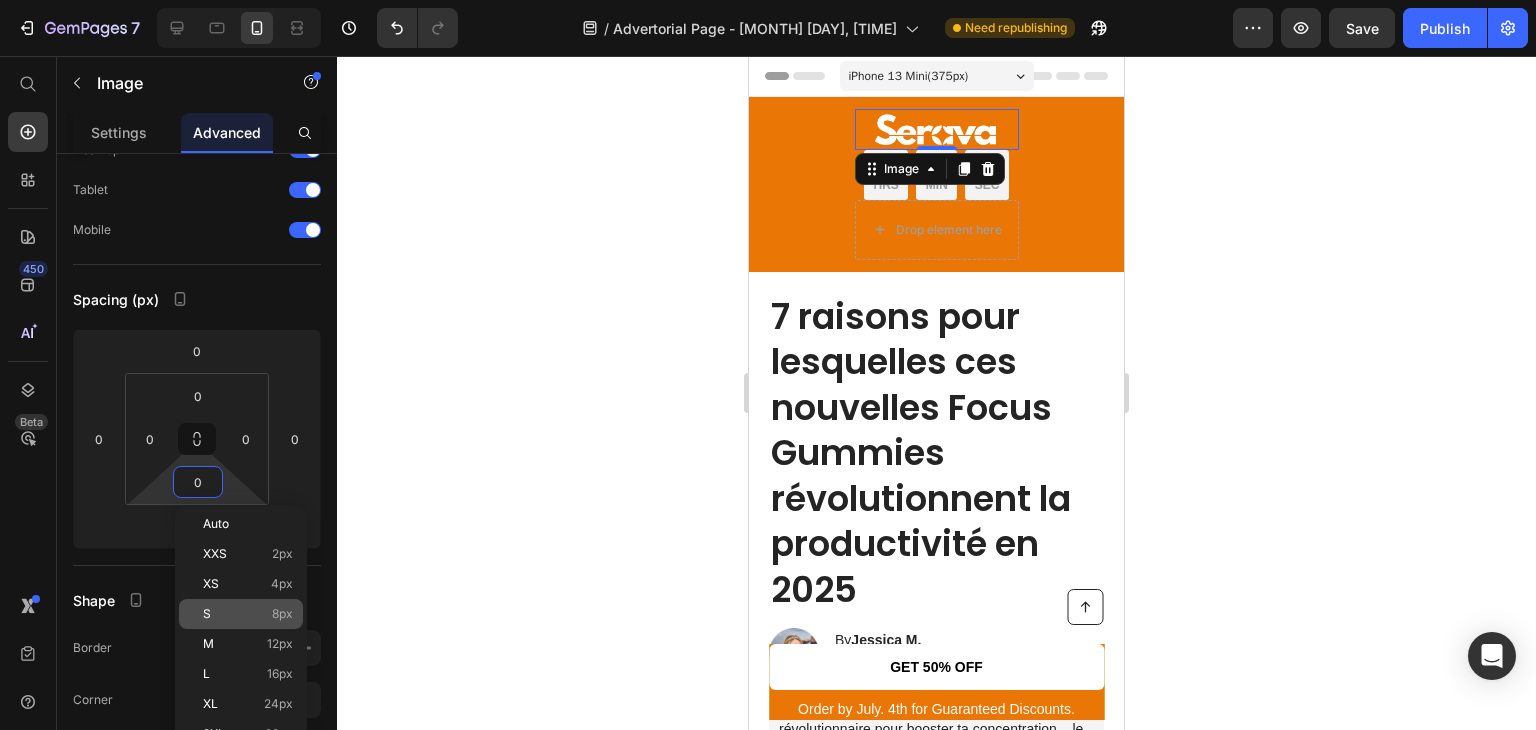 click on "S 8px" at bounding box center [248, 614] 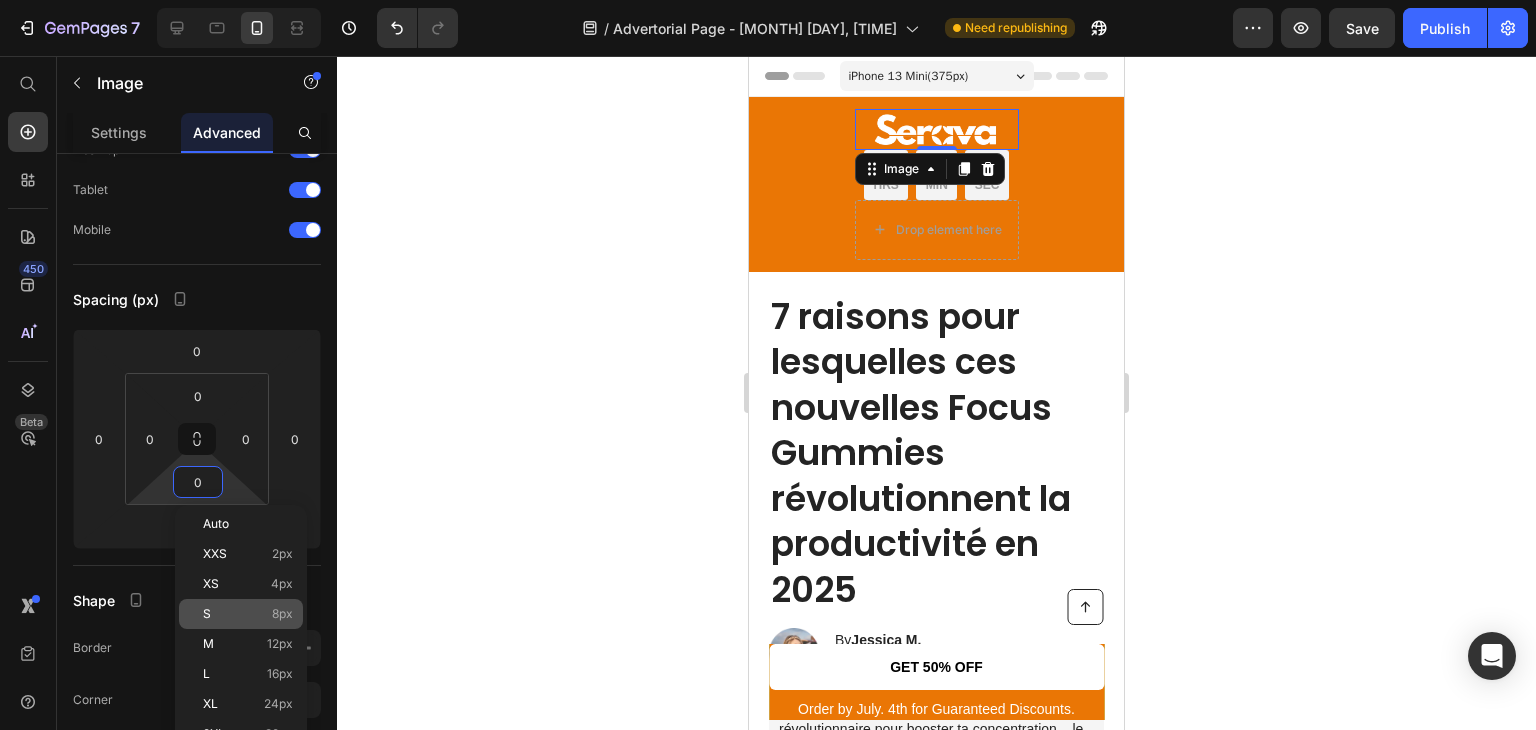 type on "8" 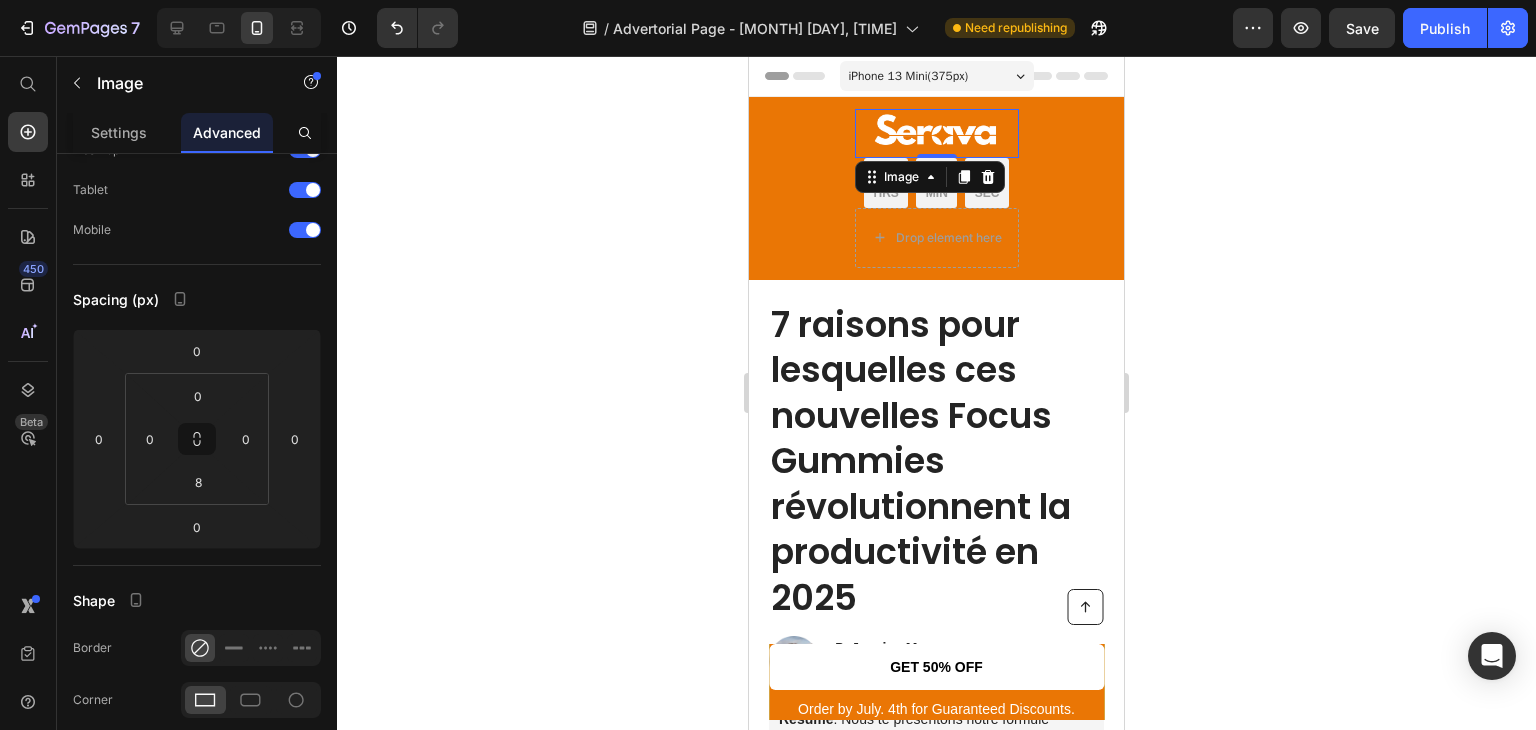 click 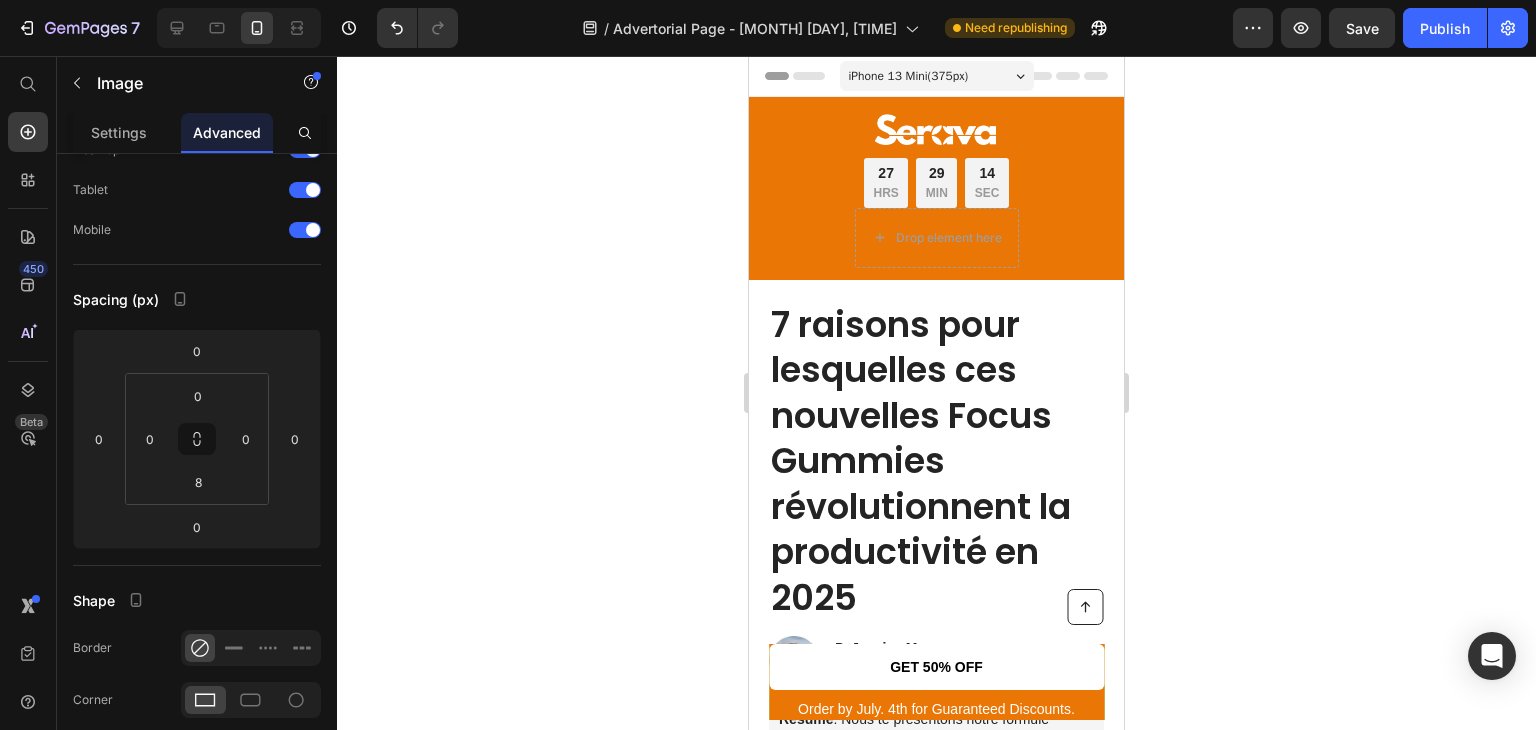 click 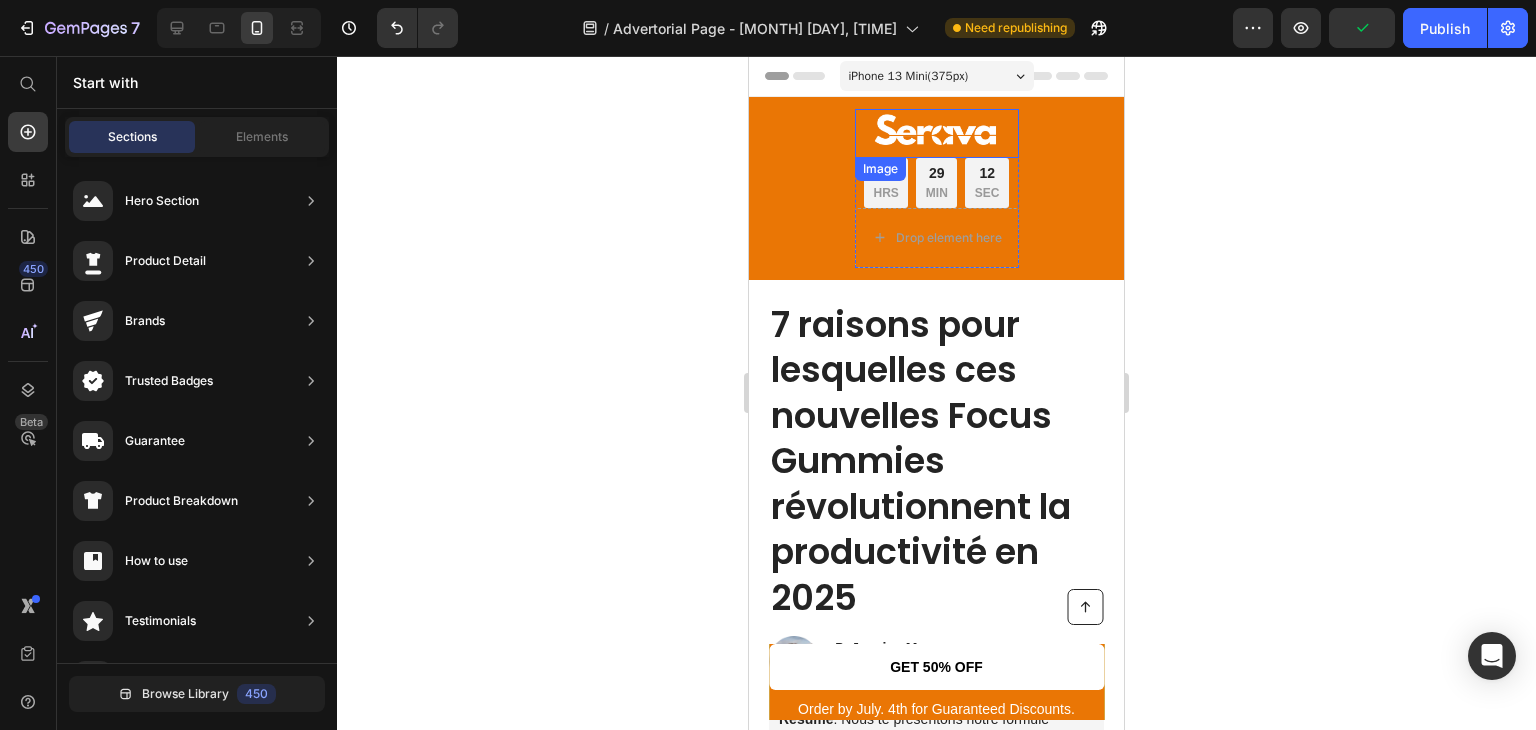 click at bounding box center [937, 133] 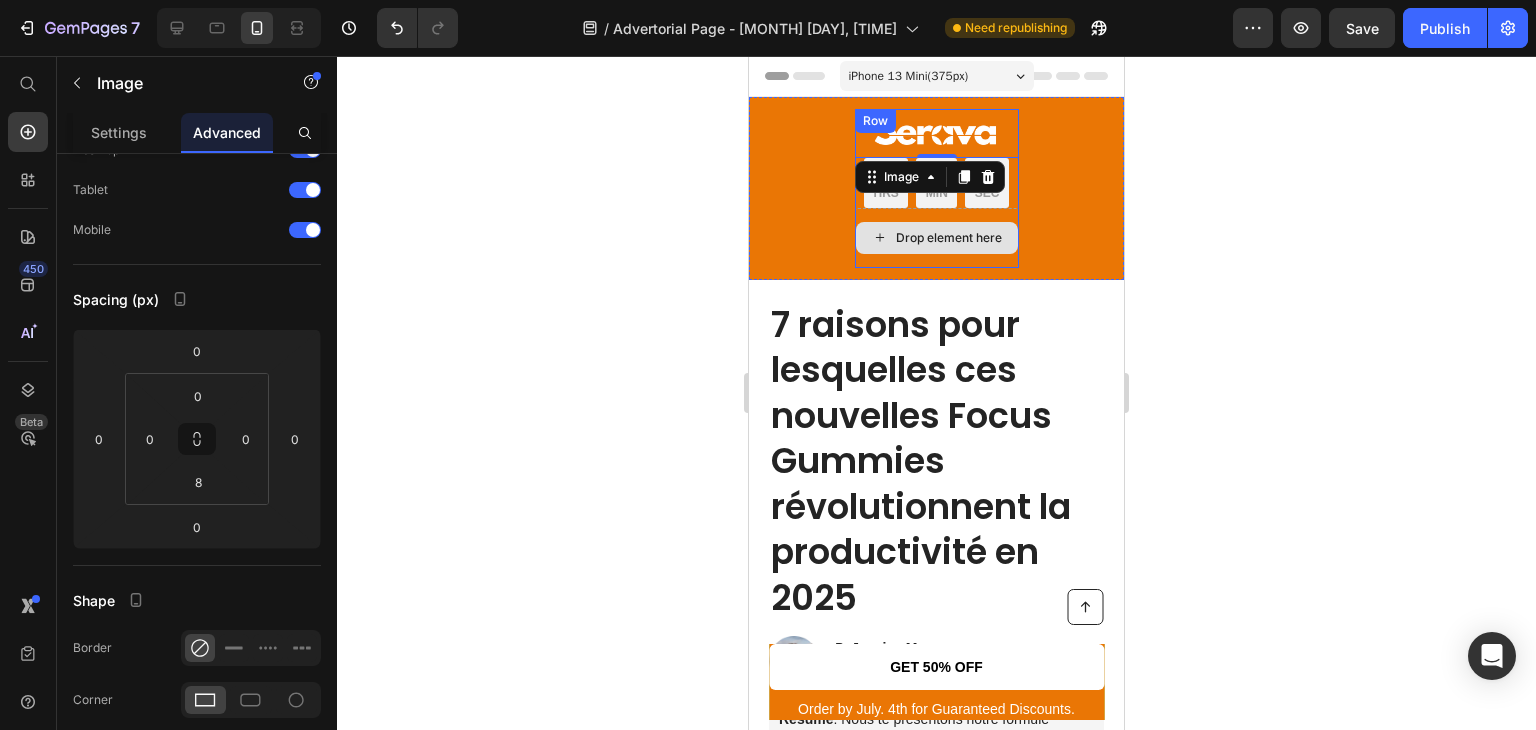 click on "Drop element here" at bounding box center [937, 238] 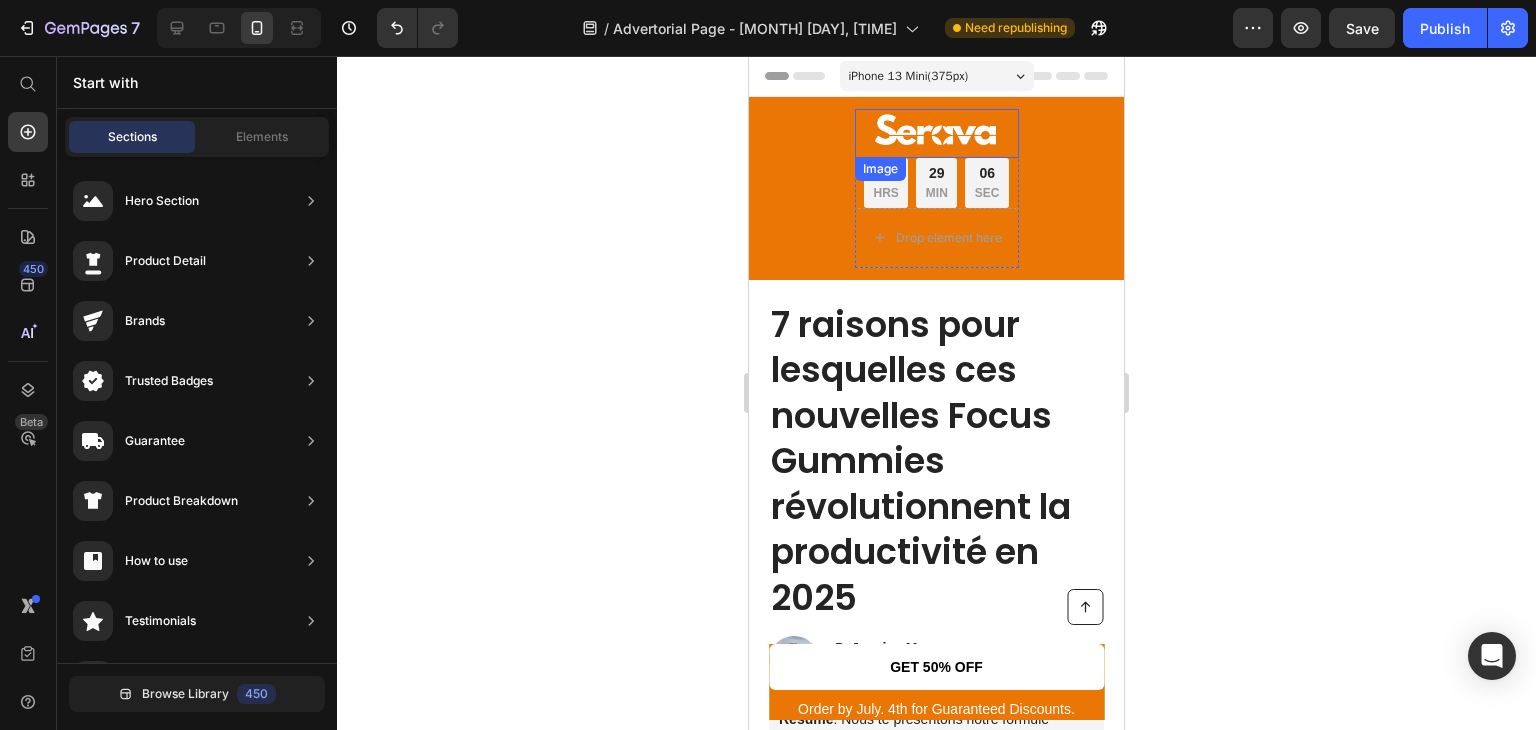 click at bounding box center (937, 133) 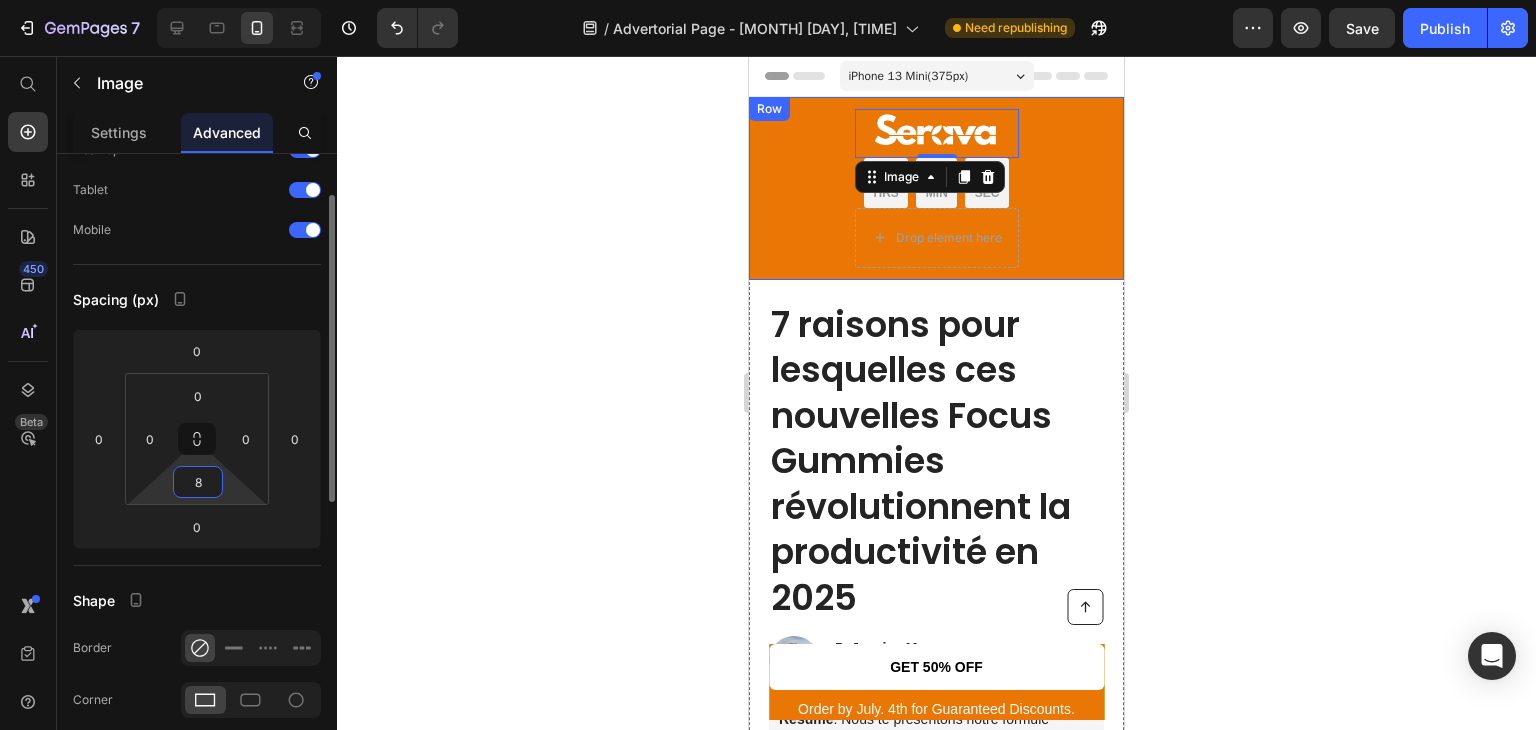 click on "8" at bounding box center [198, 482] 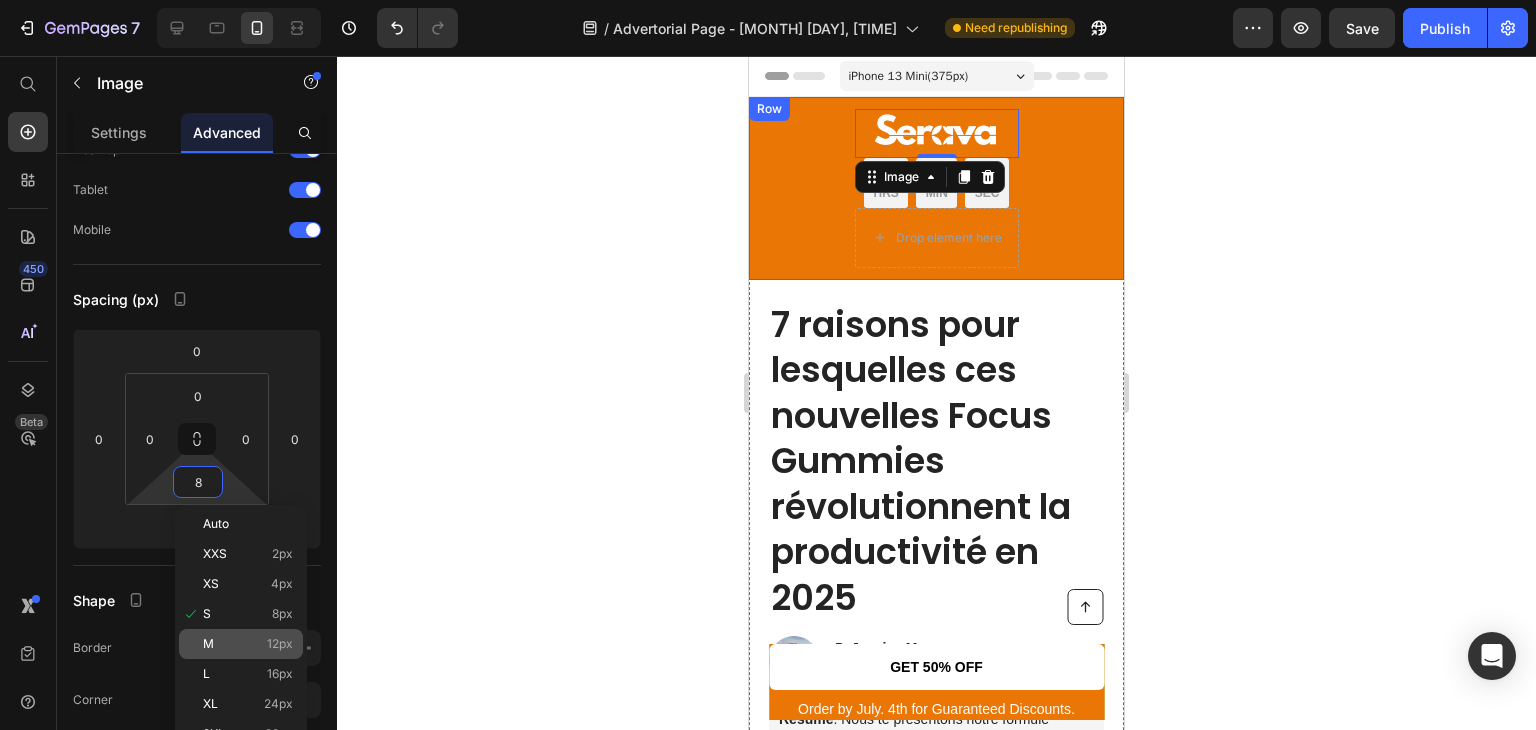 click on "12px" at bounding box center (280, 644) 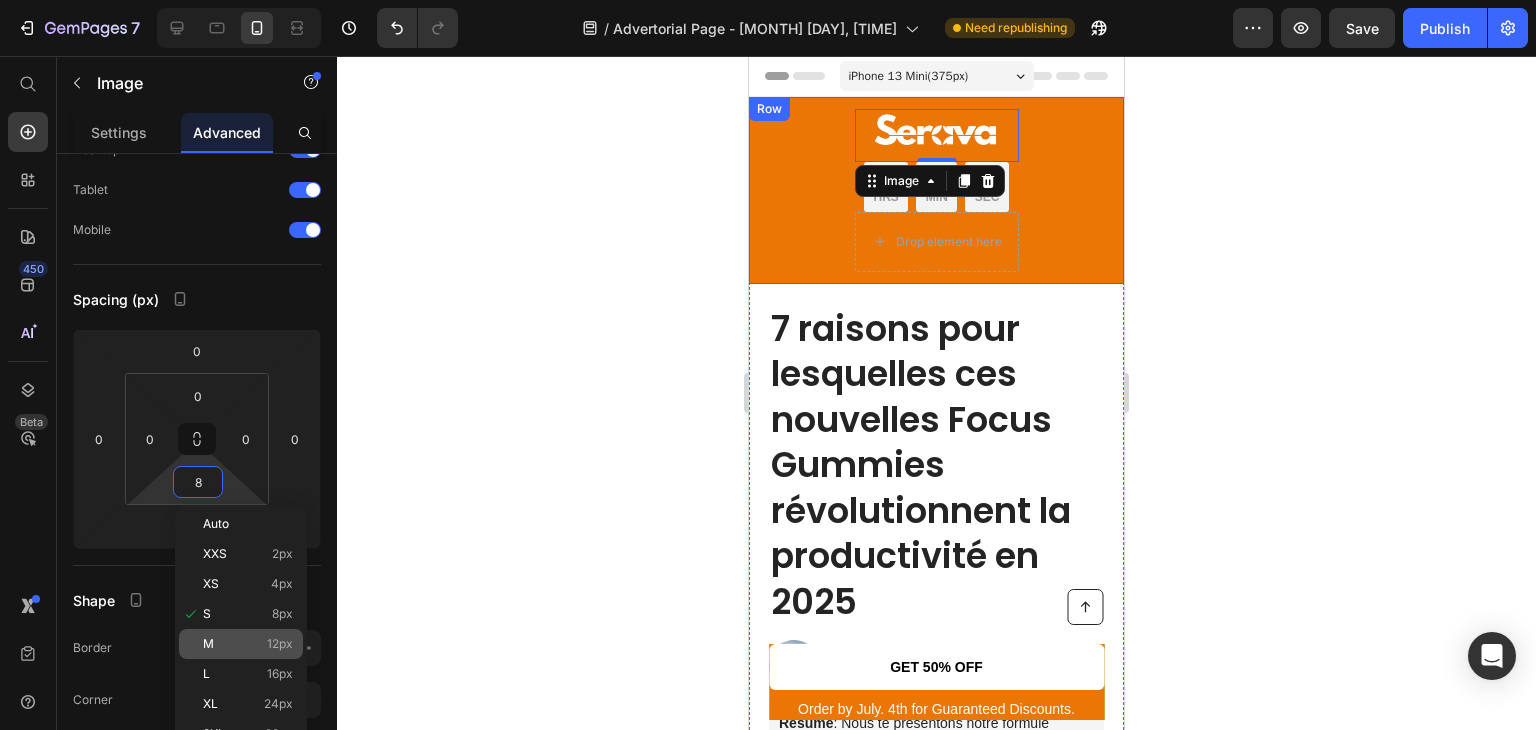 type on "12" 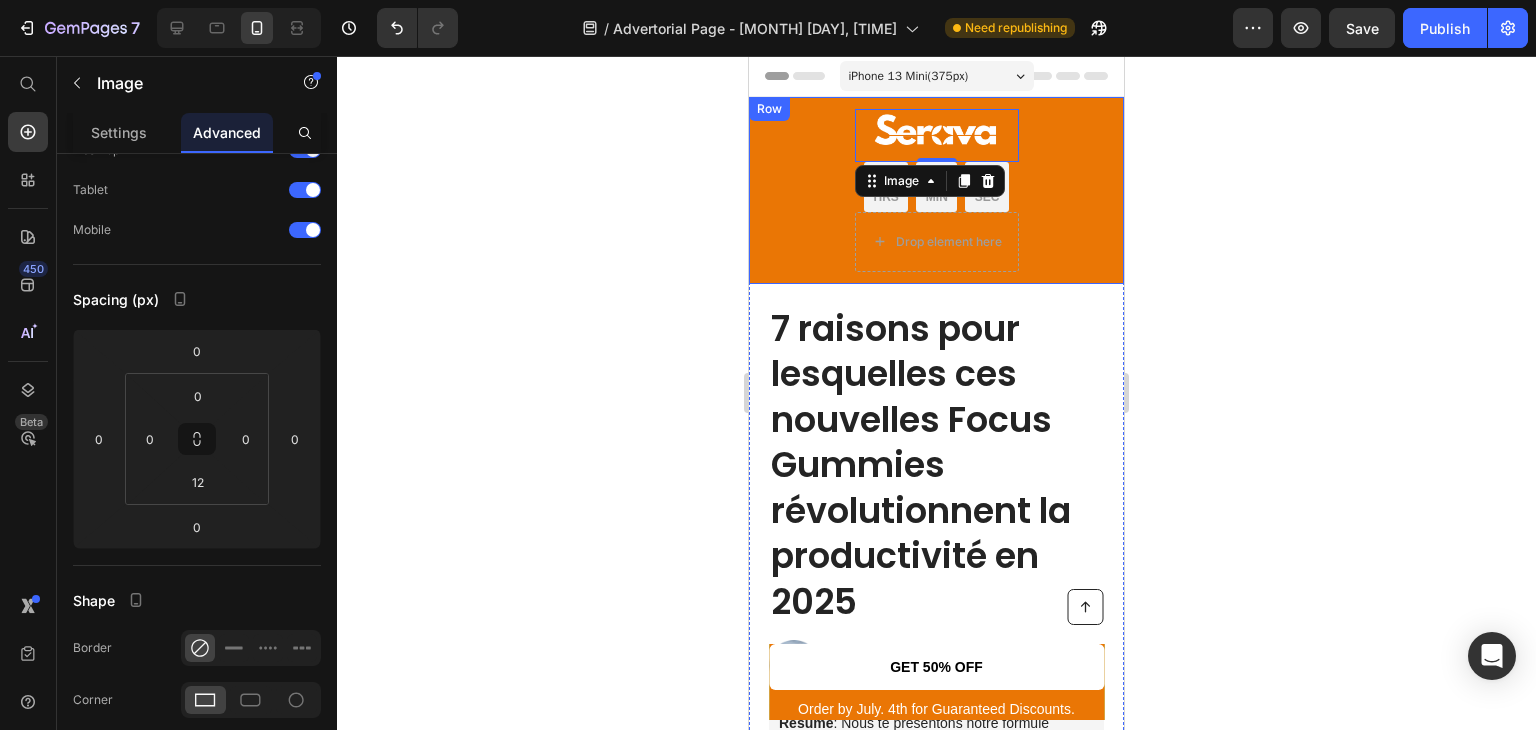 click 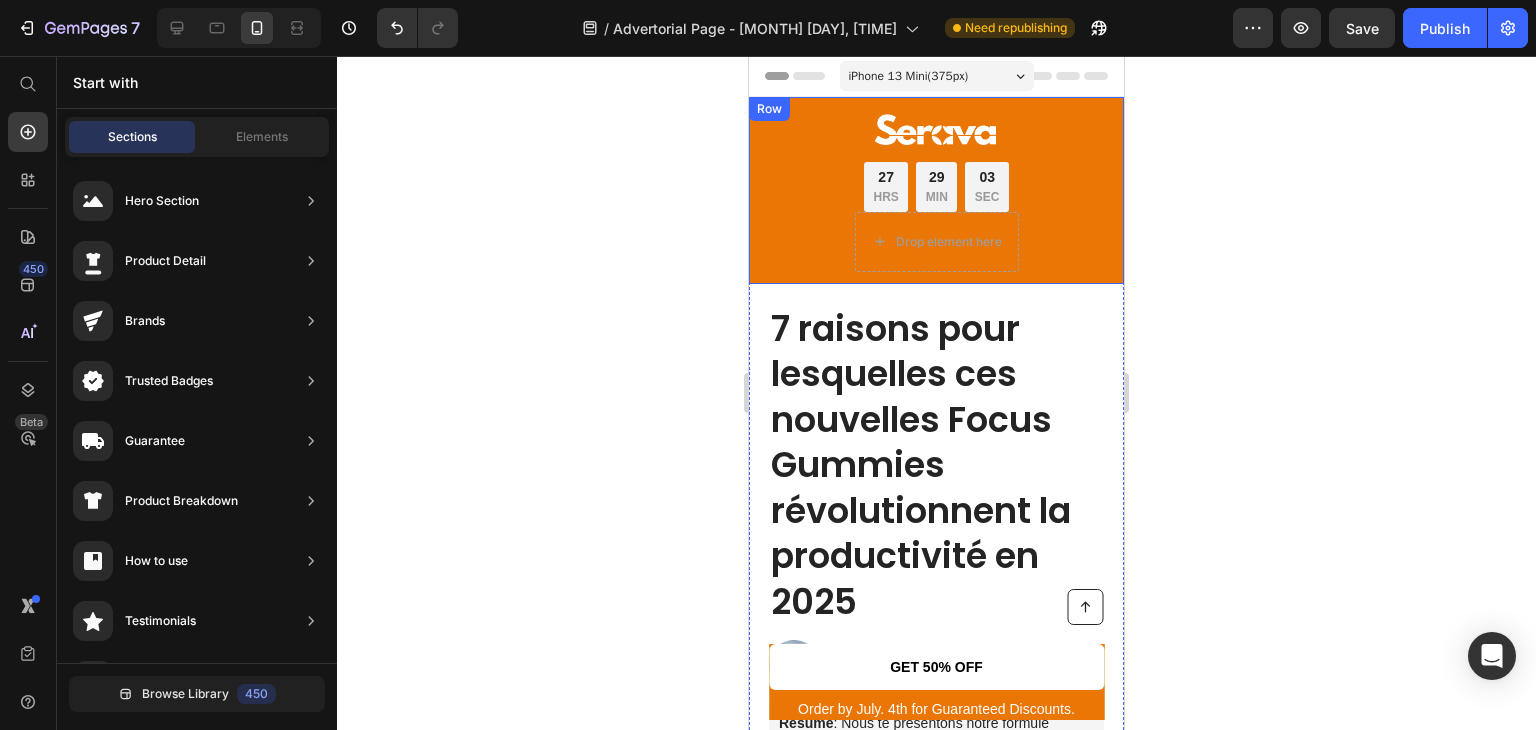 click 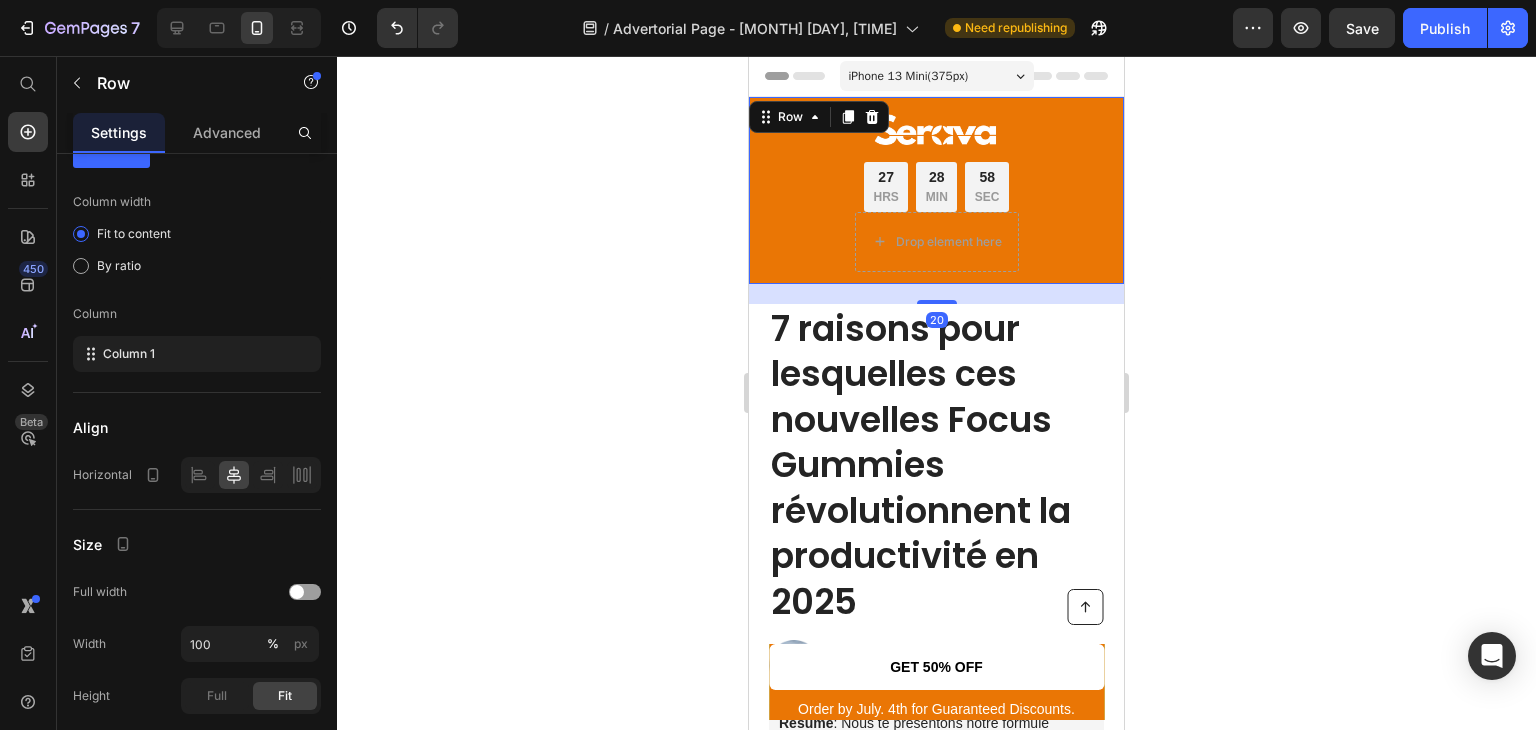 click on "Image Offre à durée limitée : -33% sur le coffret Deep Focus Text Block 27 HRS 28 MIN 58 SEC Countdown Timer Row
Drop element here Row Row   20" at bounding box center [936, 190] 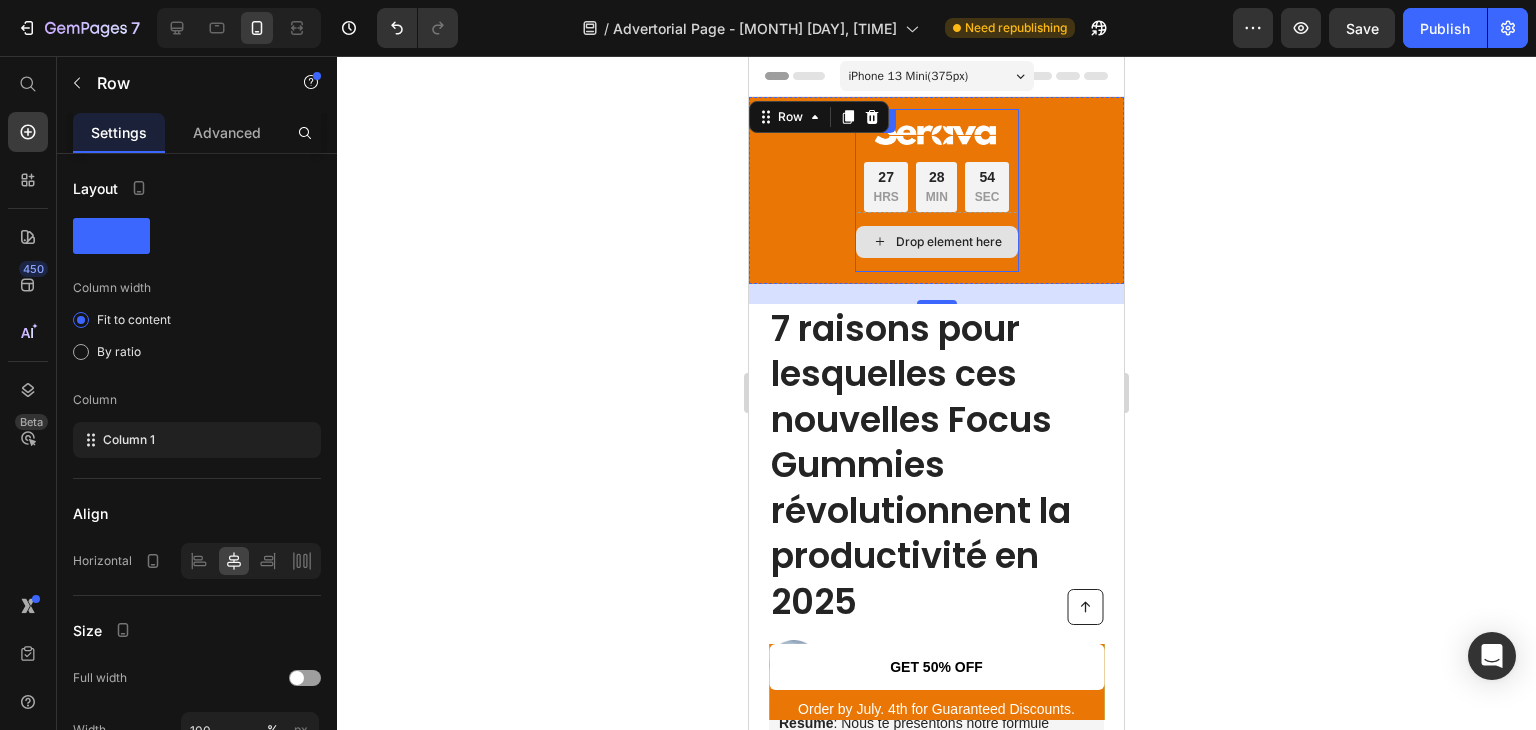click on "Drop element here" at bounding box center (937, 242) 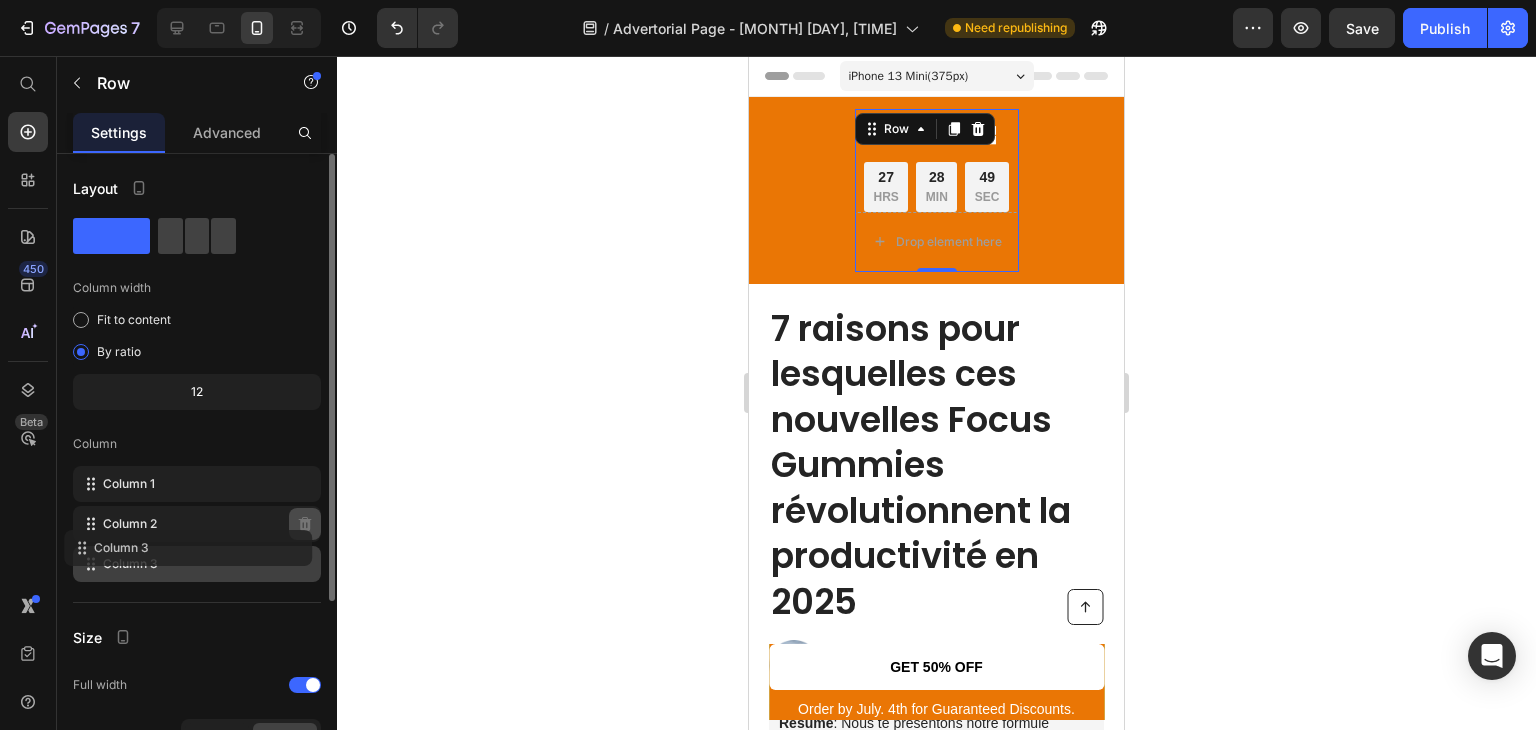 type 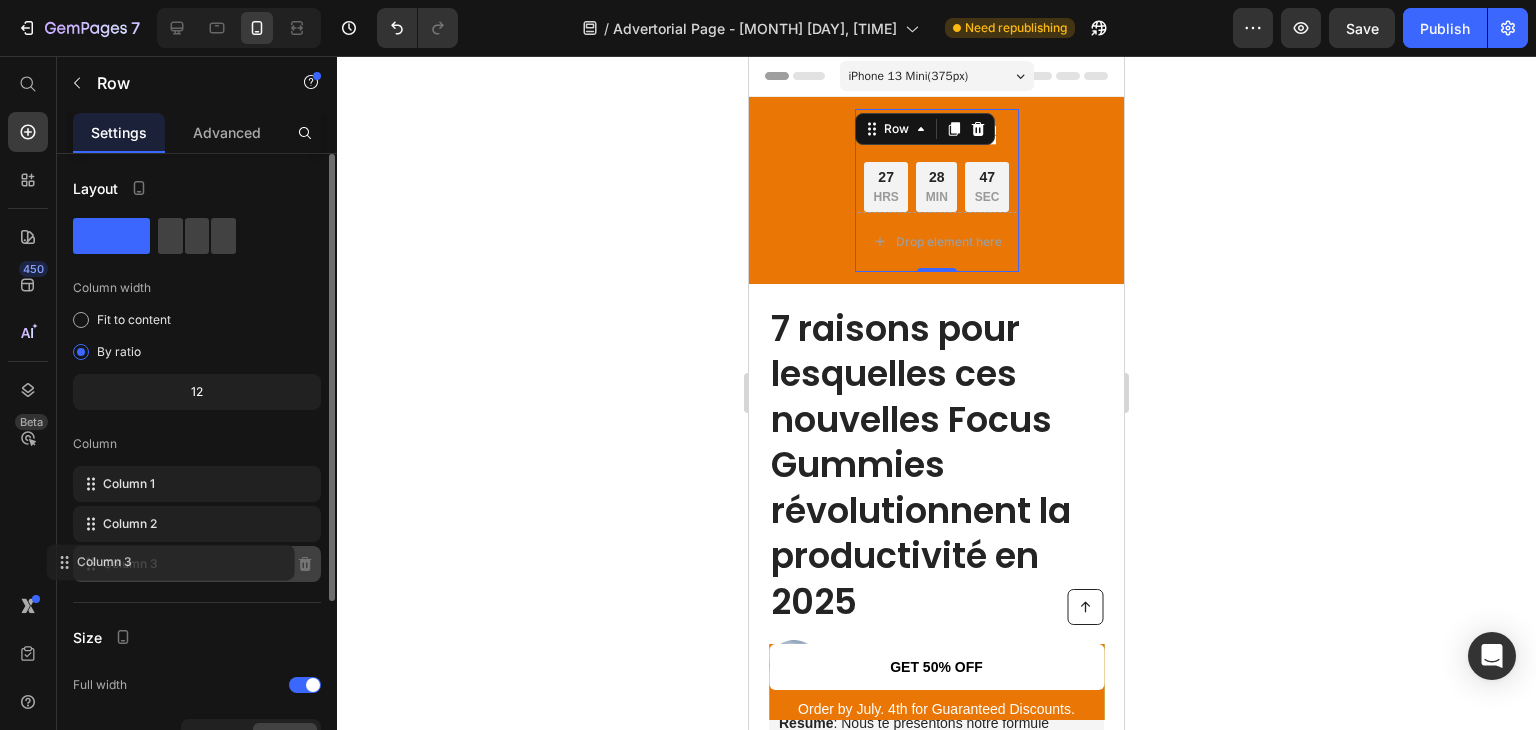 click on "Column 3" 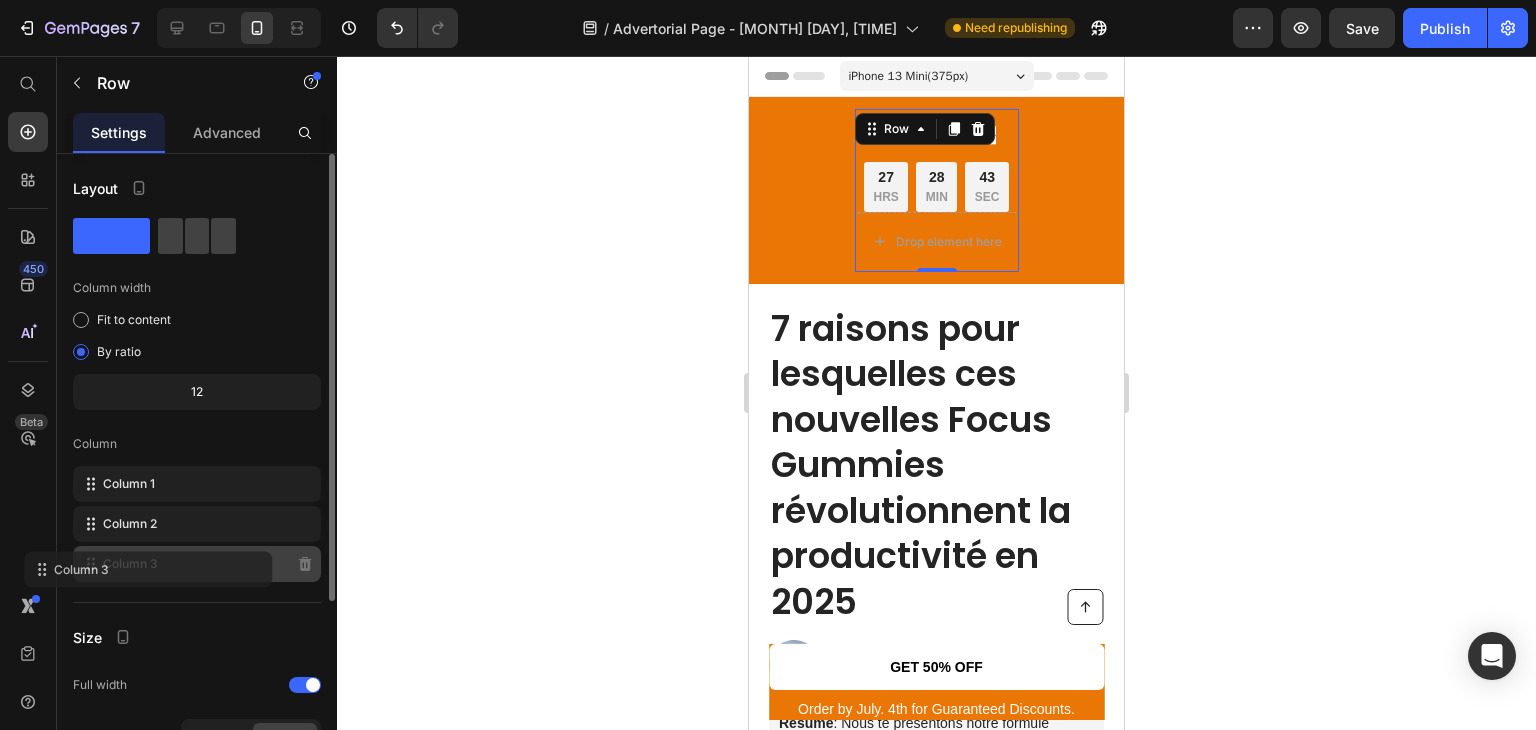 click on "Column 3" 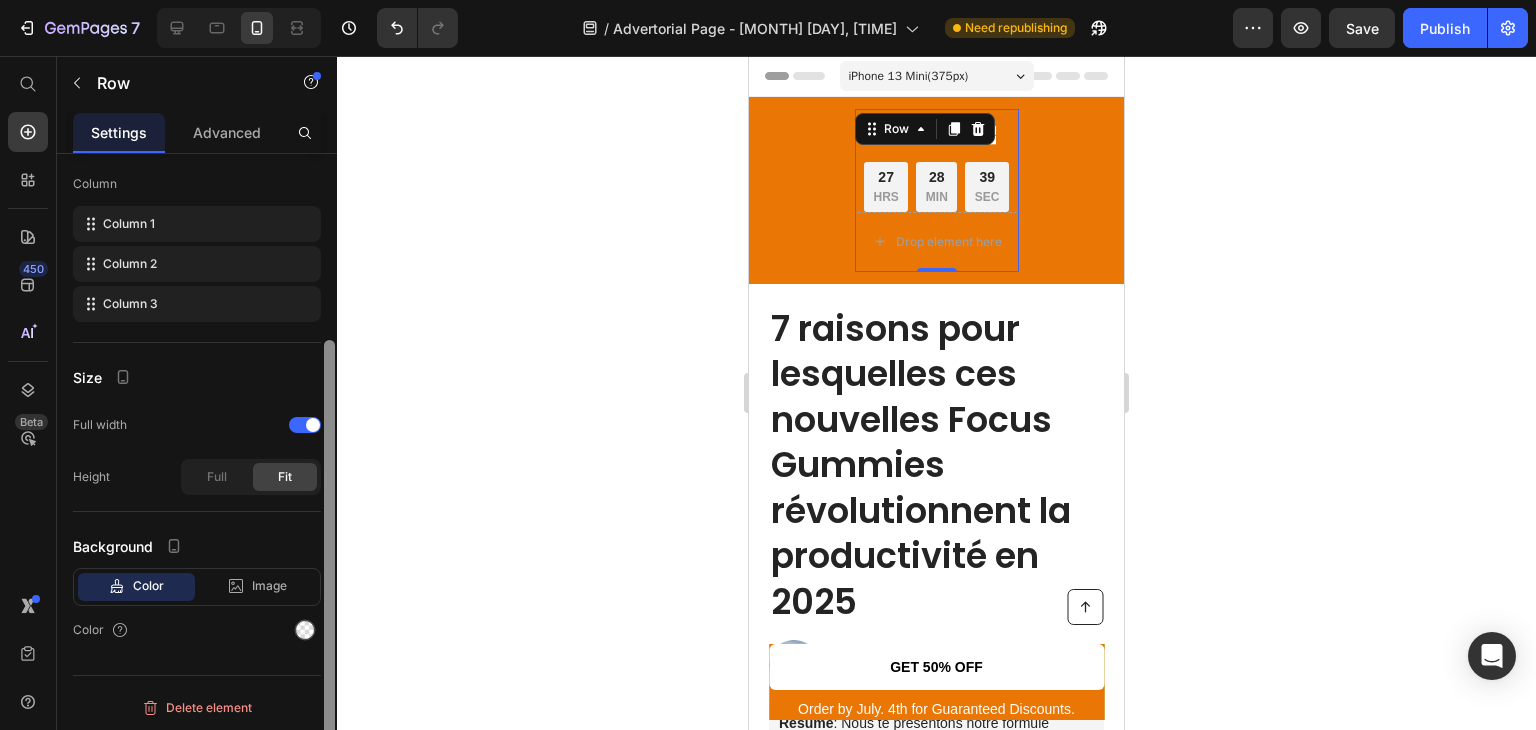 scroll, scrollTop: 261, scrollLeft: 0, axis: vertical 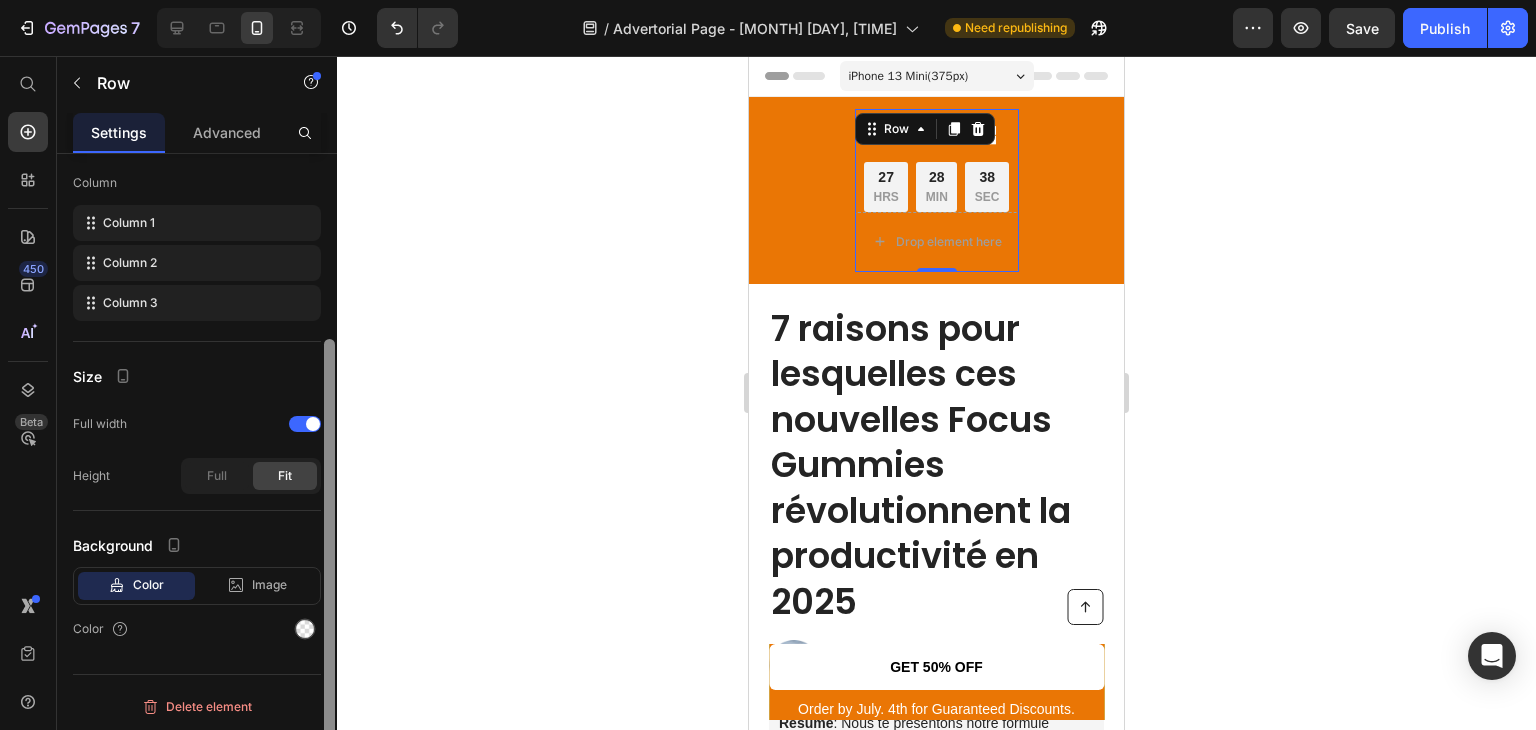 drag, startPoint x: 332, startPoint y: 474, endPoint x: 327, endPoint y: 673, distance: 199.0628 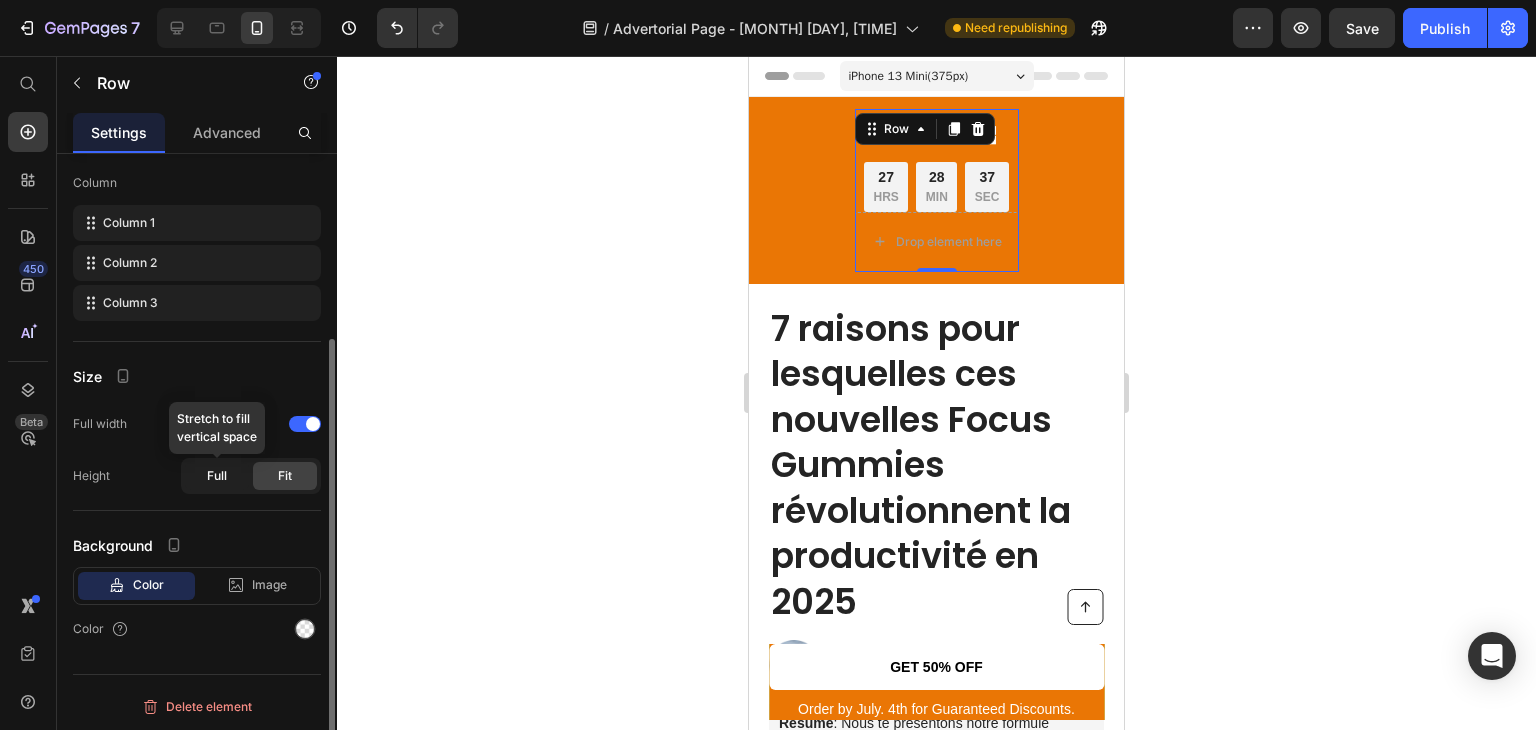 click on "Full" 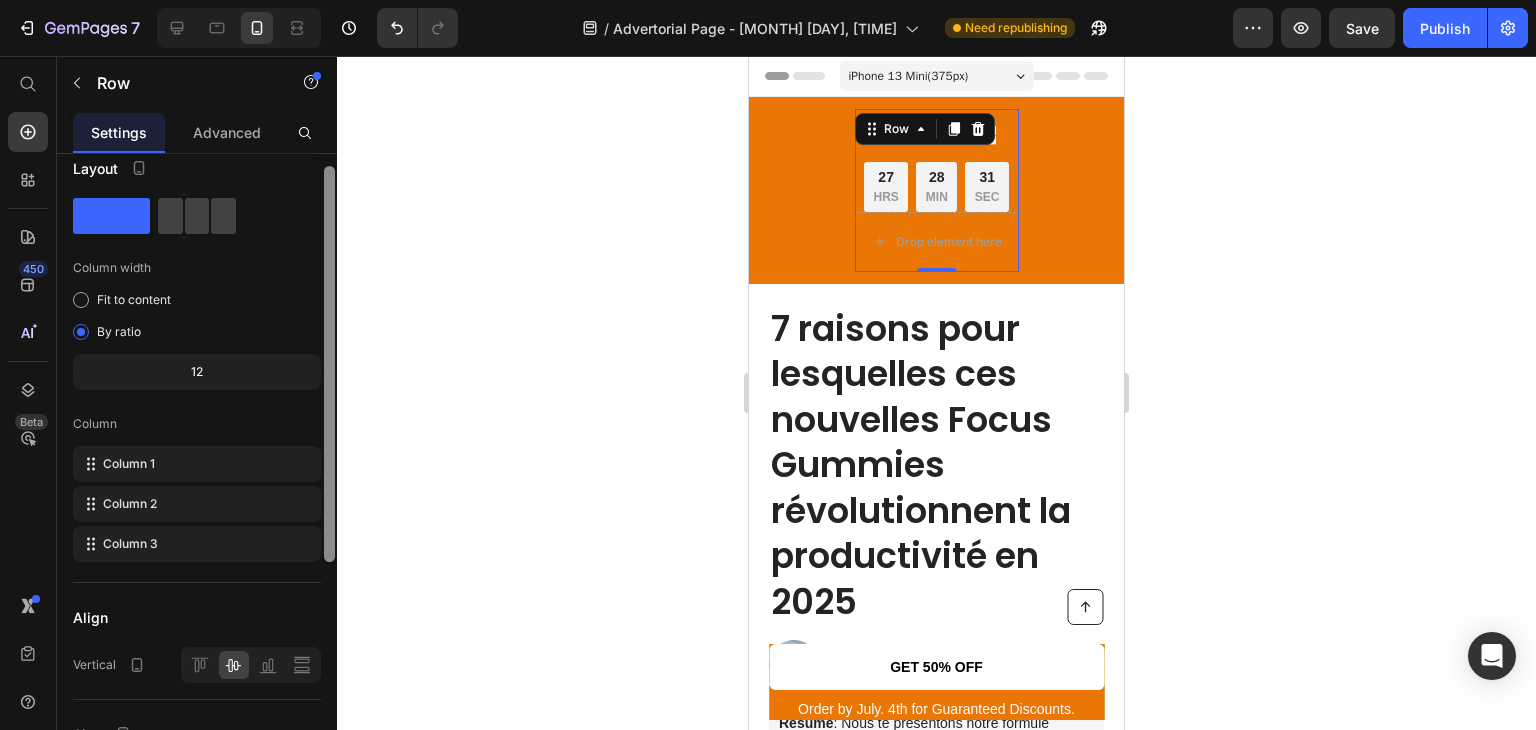 scroll, scrollTop: 0, scrollLeft: 0, axis: both 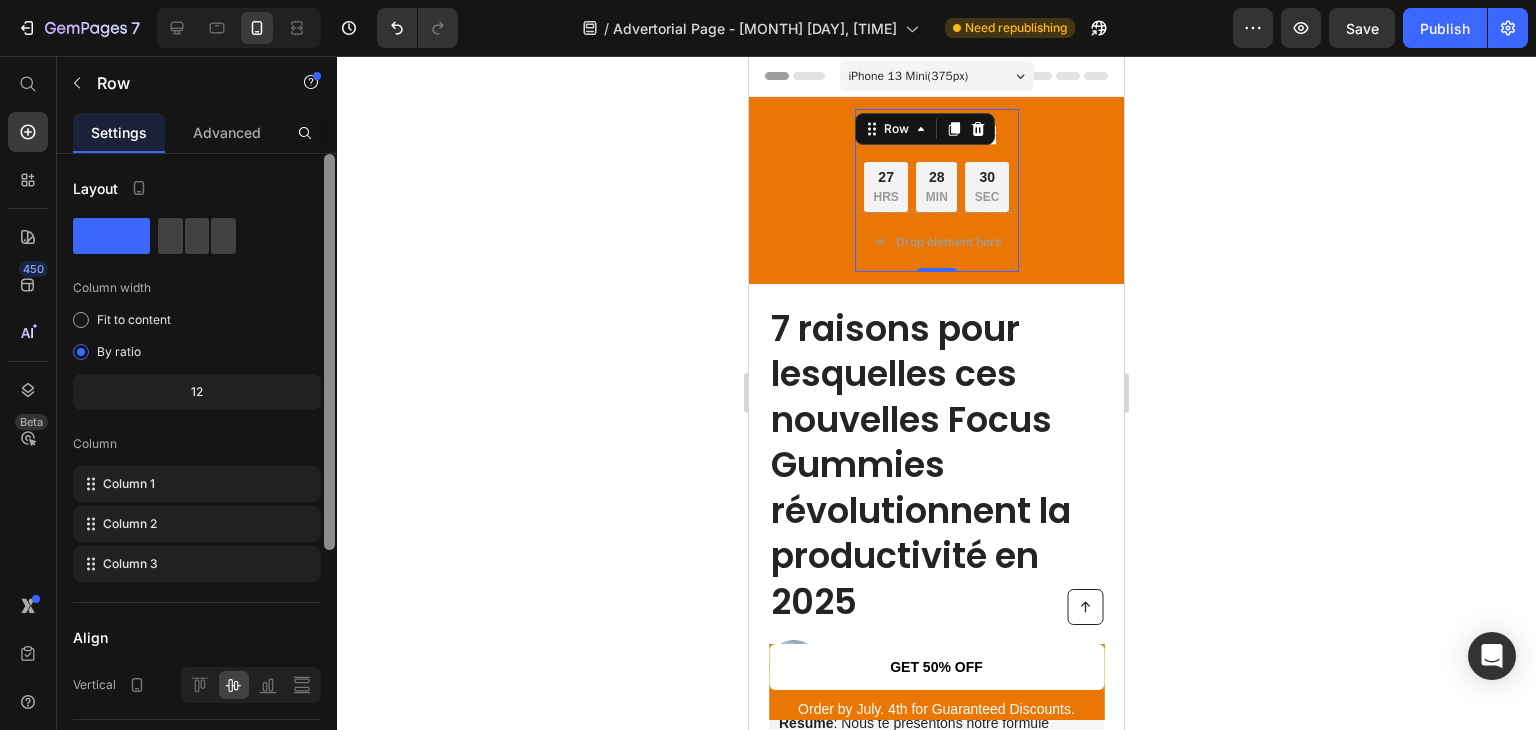 drag, startPoint x: 329, startPoint y: 429, endPoint x: 381, endPoint y: 212, distance: 223.14345 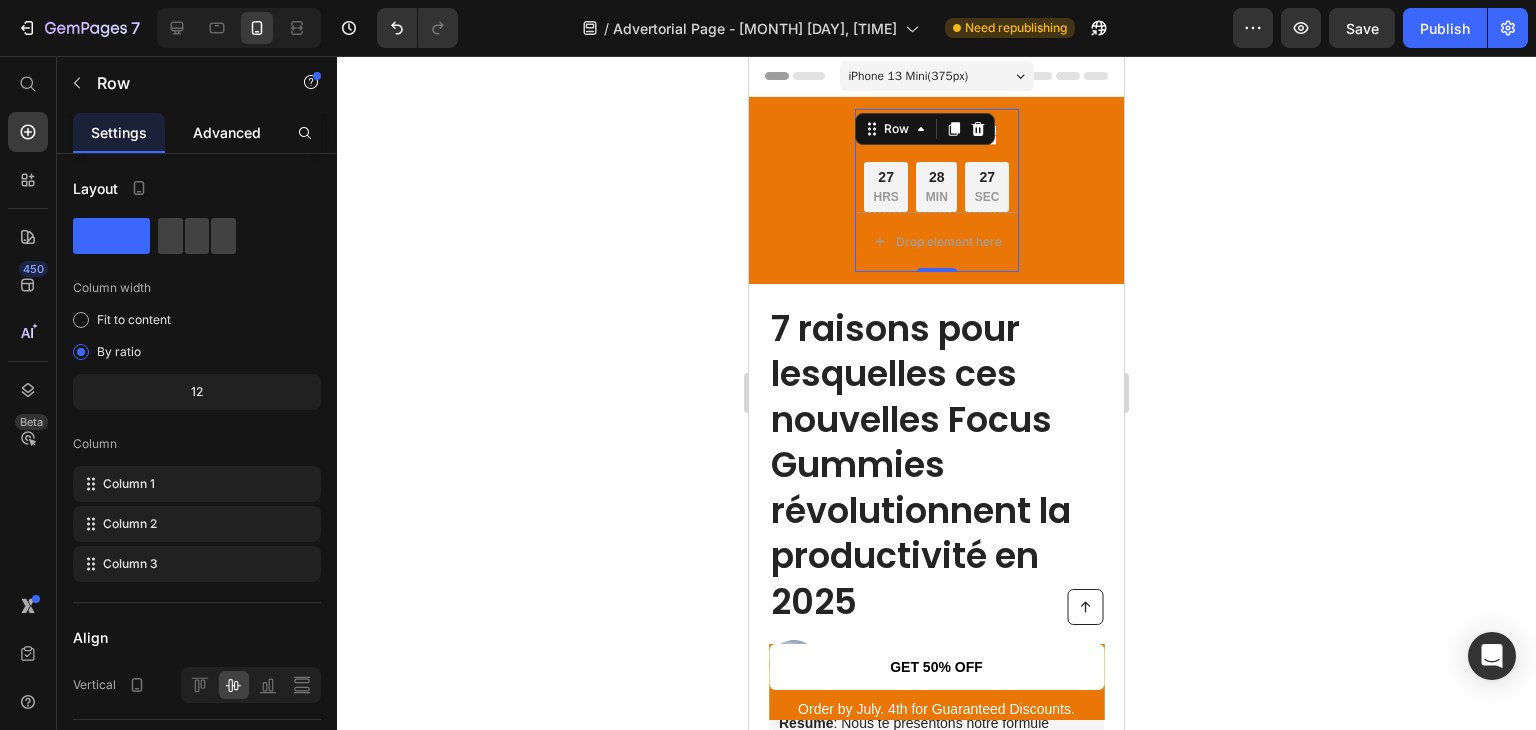 click on "Advanced" at bounding box center (227, 132) 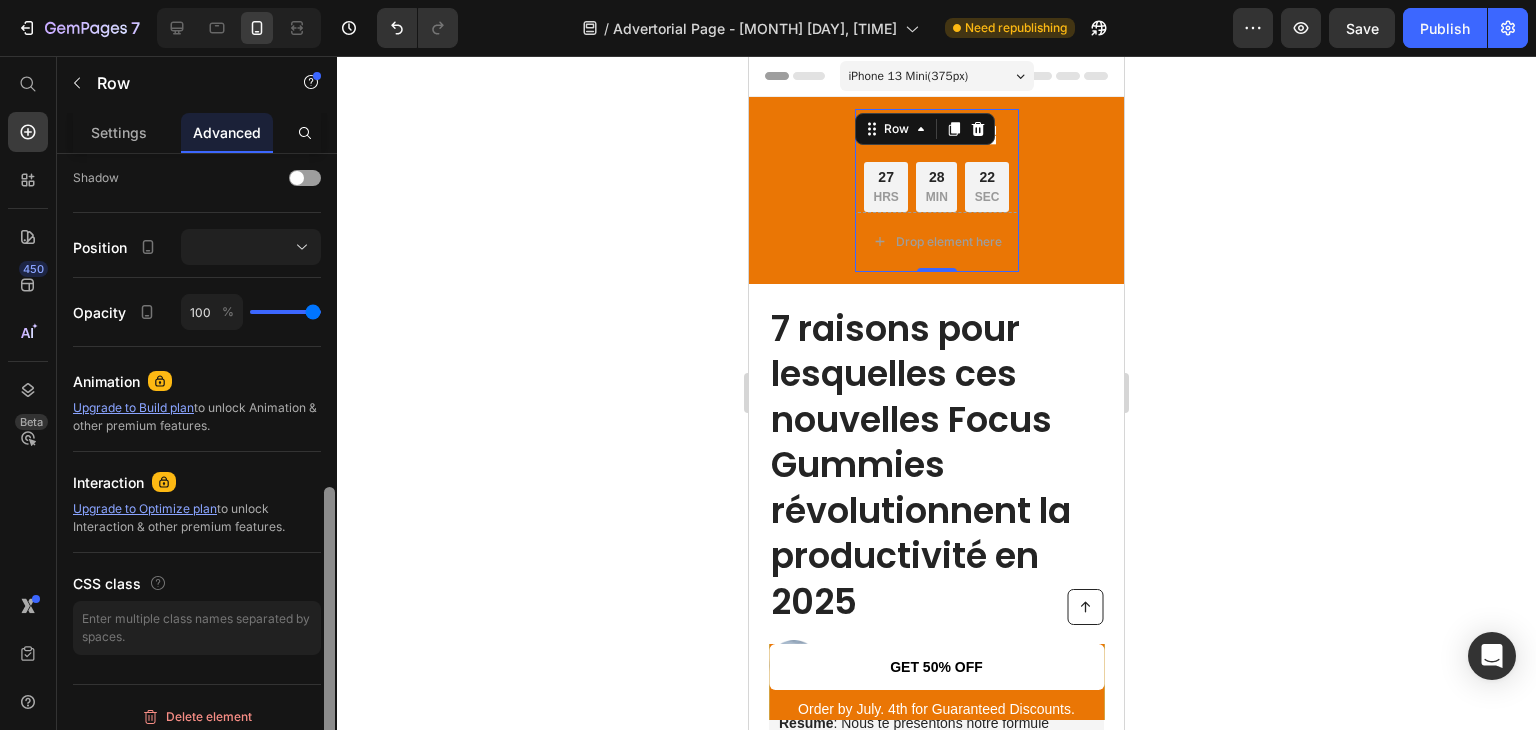 scroll, scrollTop: 670, scrollLeft: 0, axis: vertical 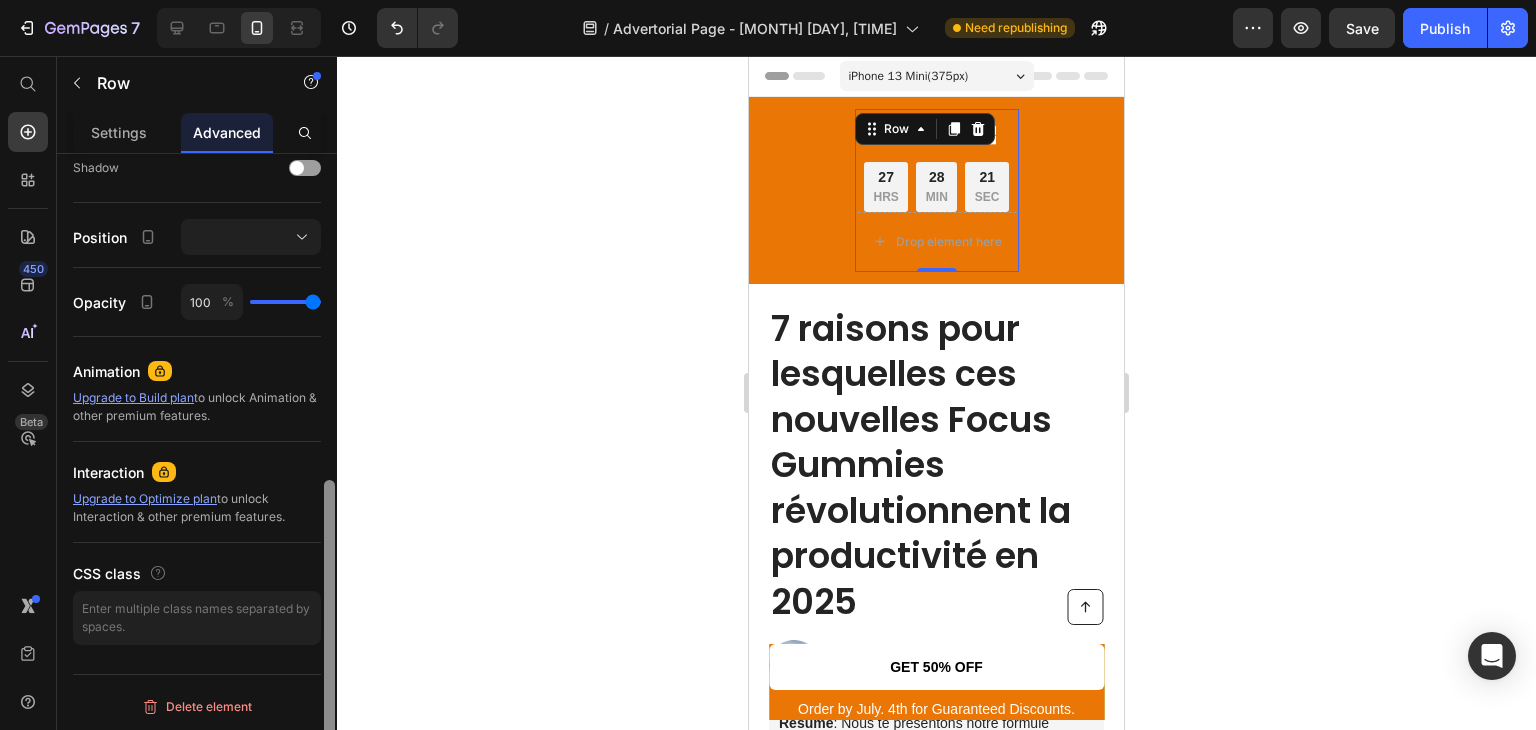 drag, startPoint x: 326, startPoint y: 342, endPoint x: 320, endPoint y: 691, distance: 349.05157 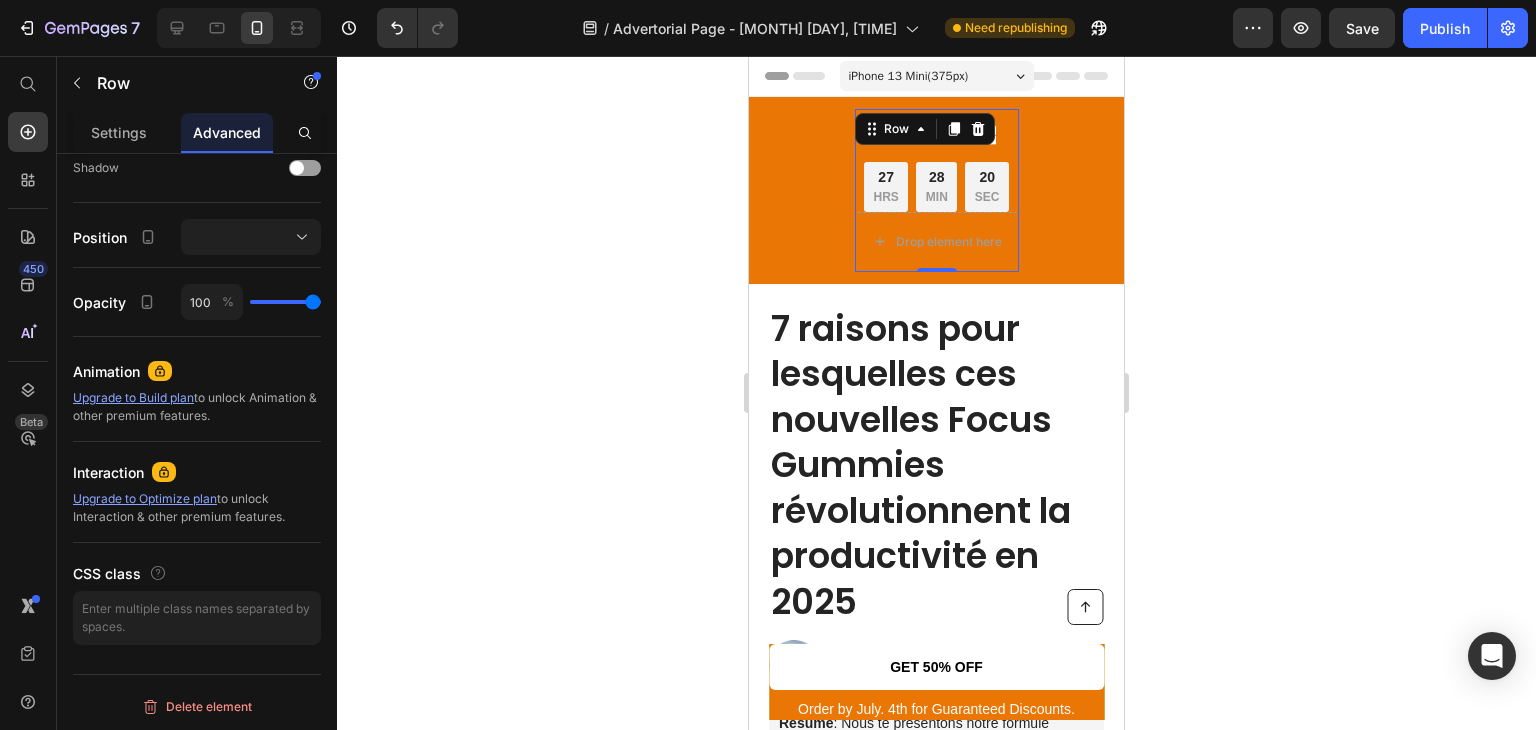 click on "7   /  Advertorial Page - [DATE] Need republishing Preview  Save   Publish" 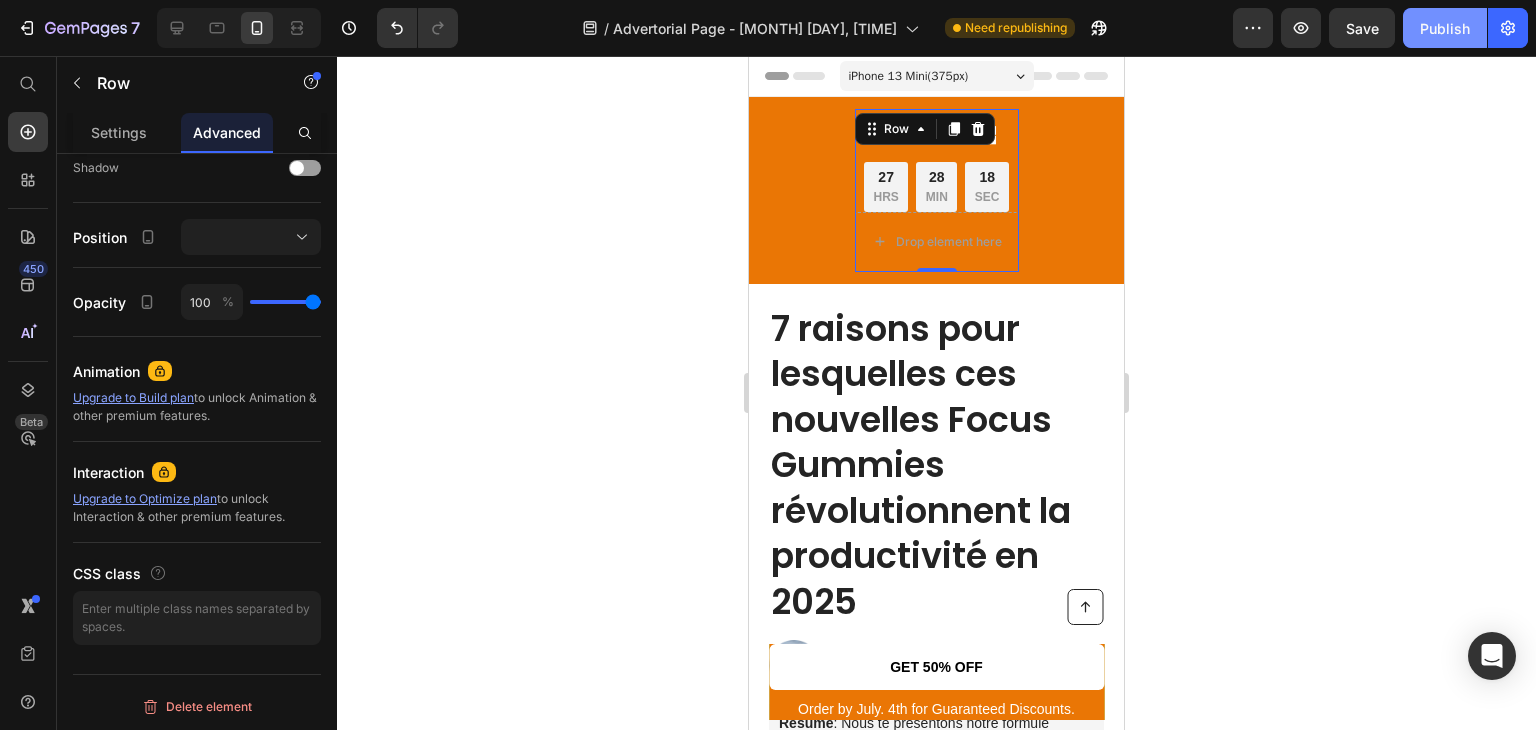 click on "Publish" 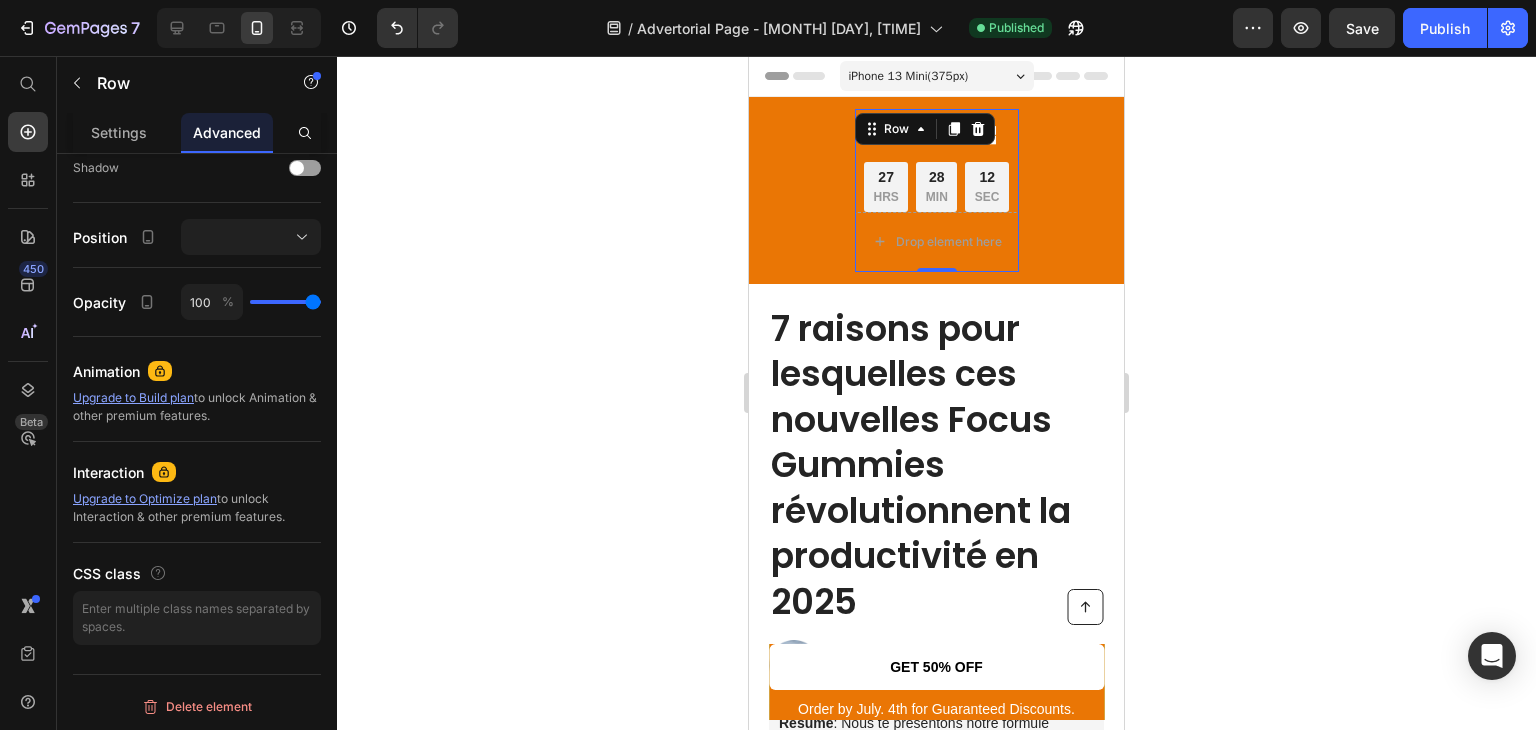 click on "iPhone 13 Mini  ( 375 px)" at bounding box center (937, 76) 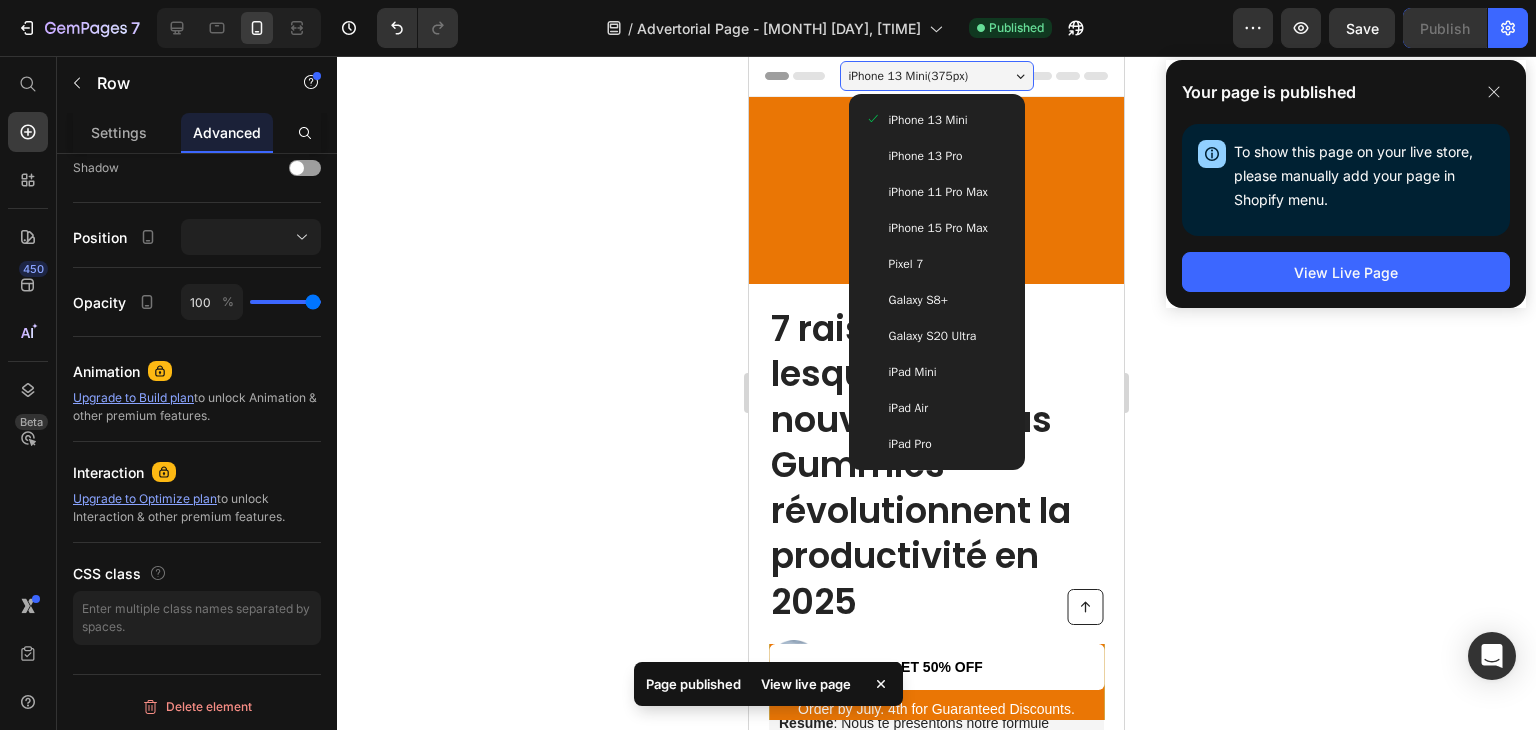 click on "iPhone 11 Pro Max" at bounding box center [938, 192] 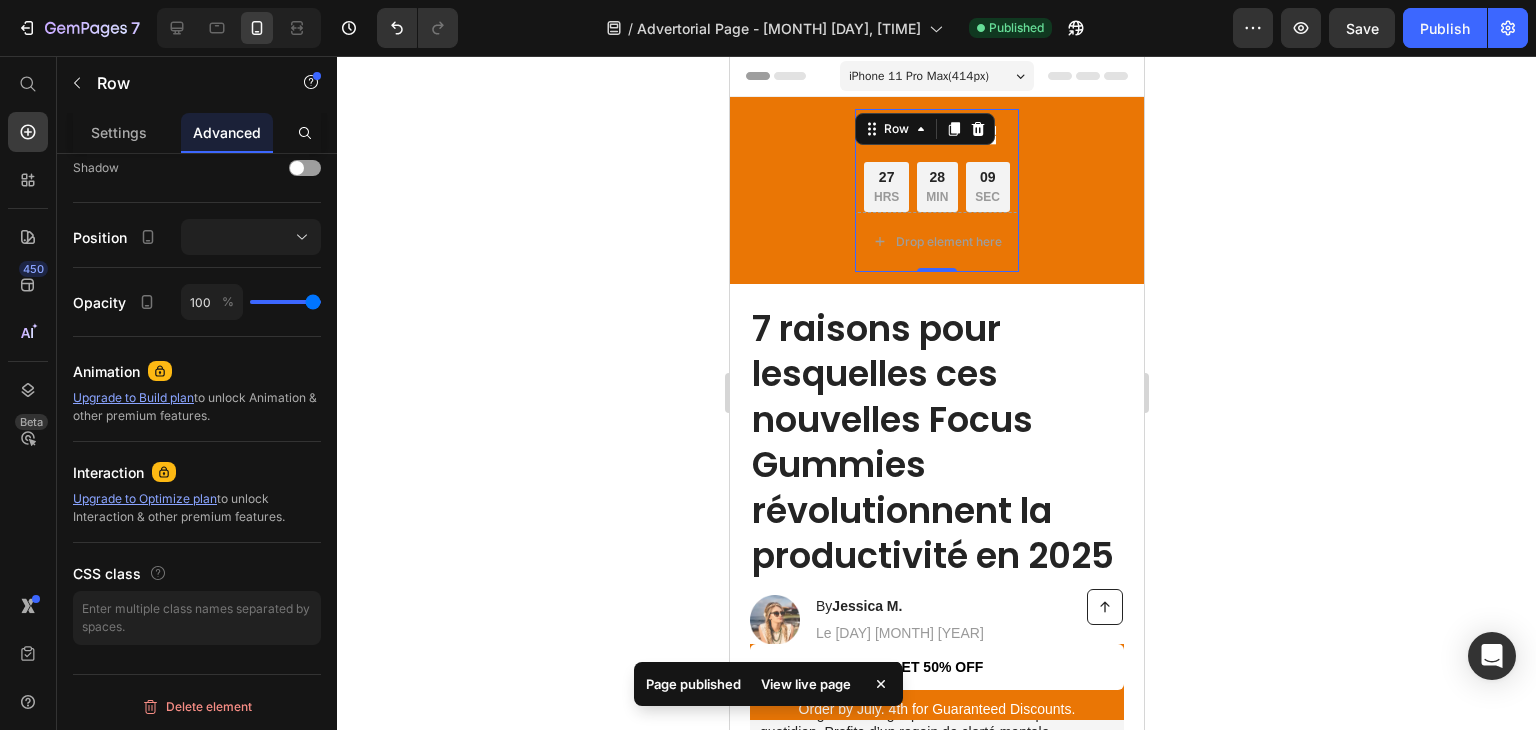 click 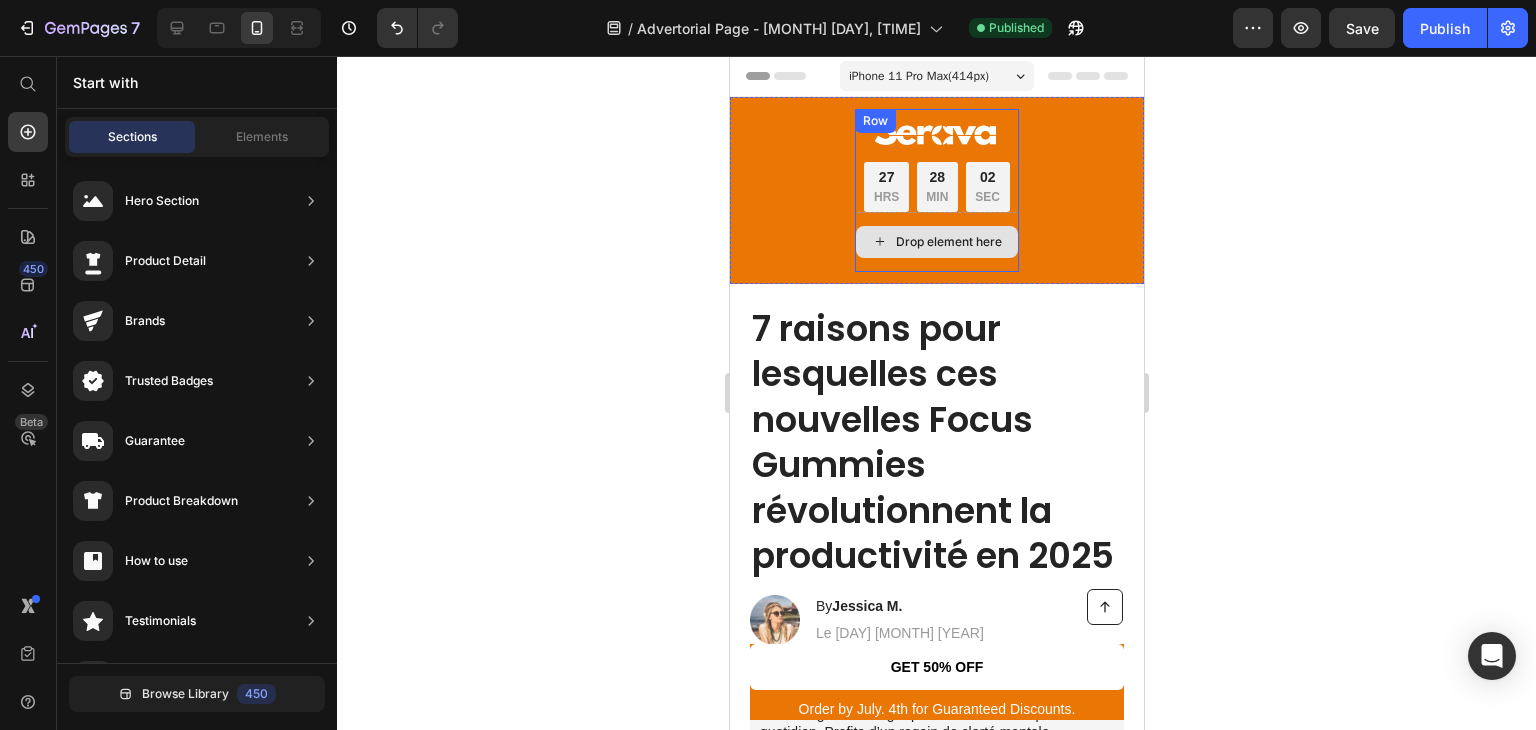 click on "Drop element here" at bounding box center [936, 242] 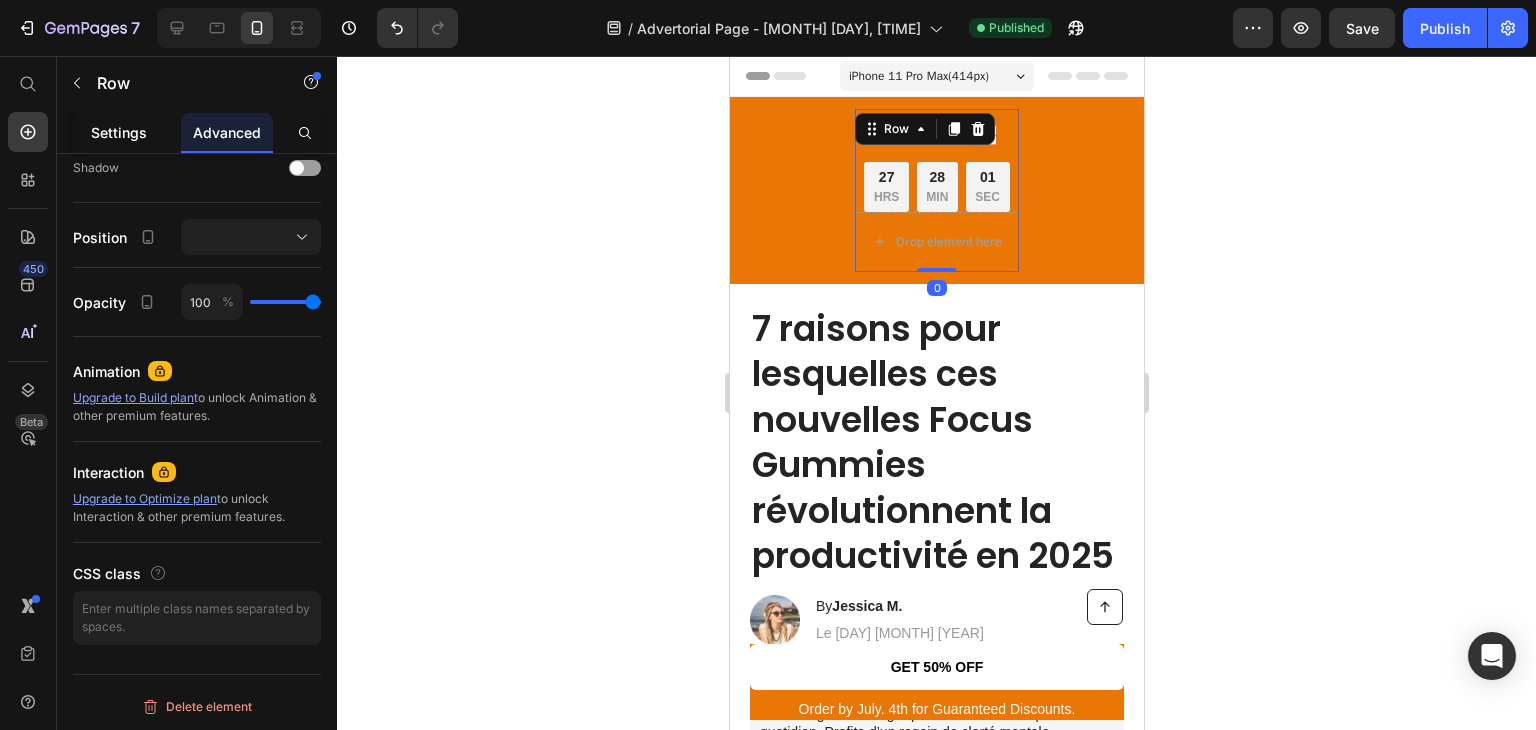 click on "Settings" at bounding box center [119, 132] 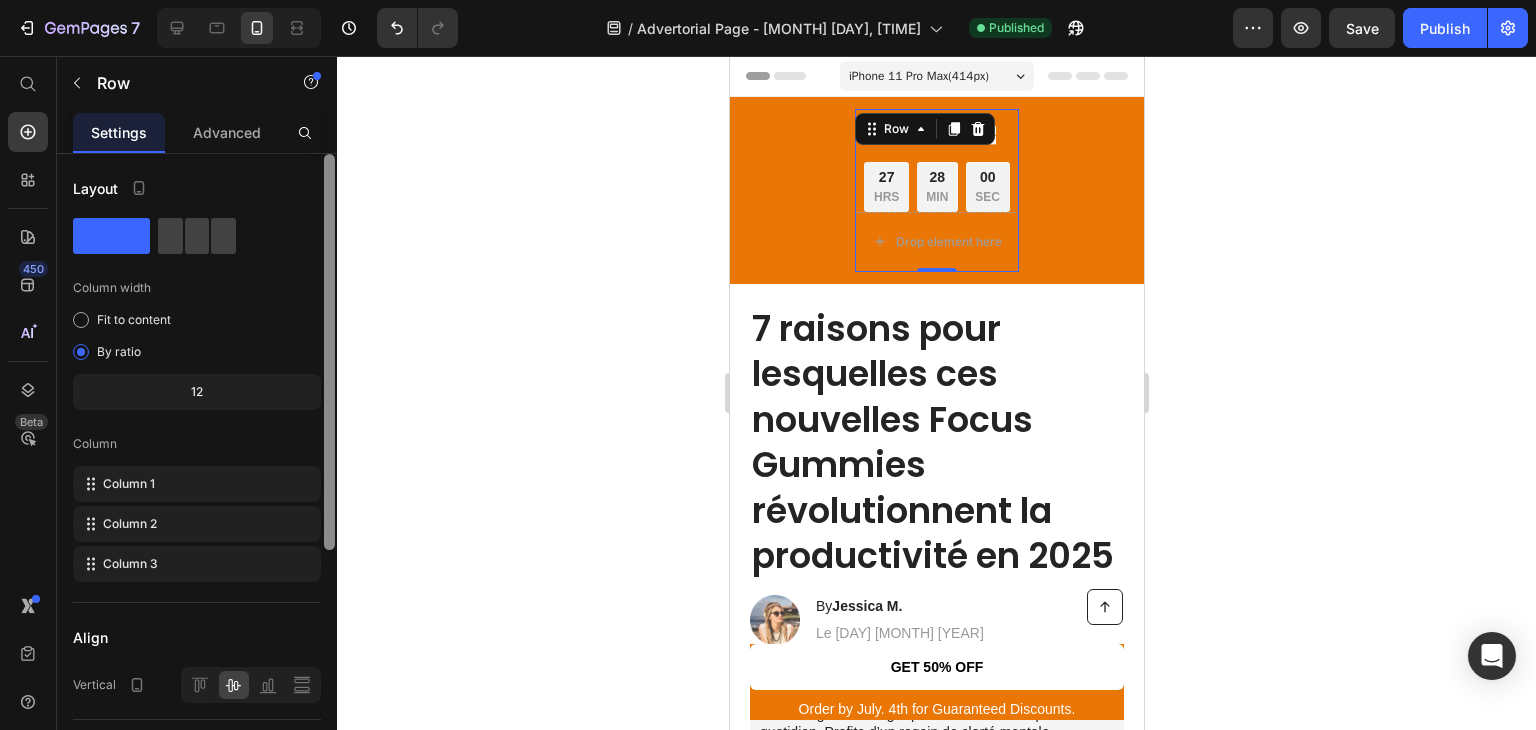 scroll, scrollTop: 378, scrollLeft: 0, axis: vertical 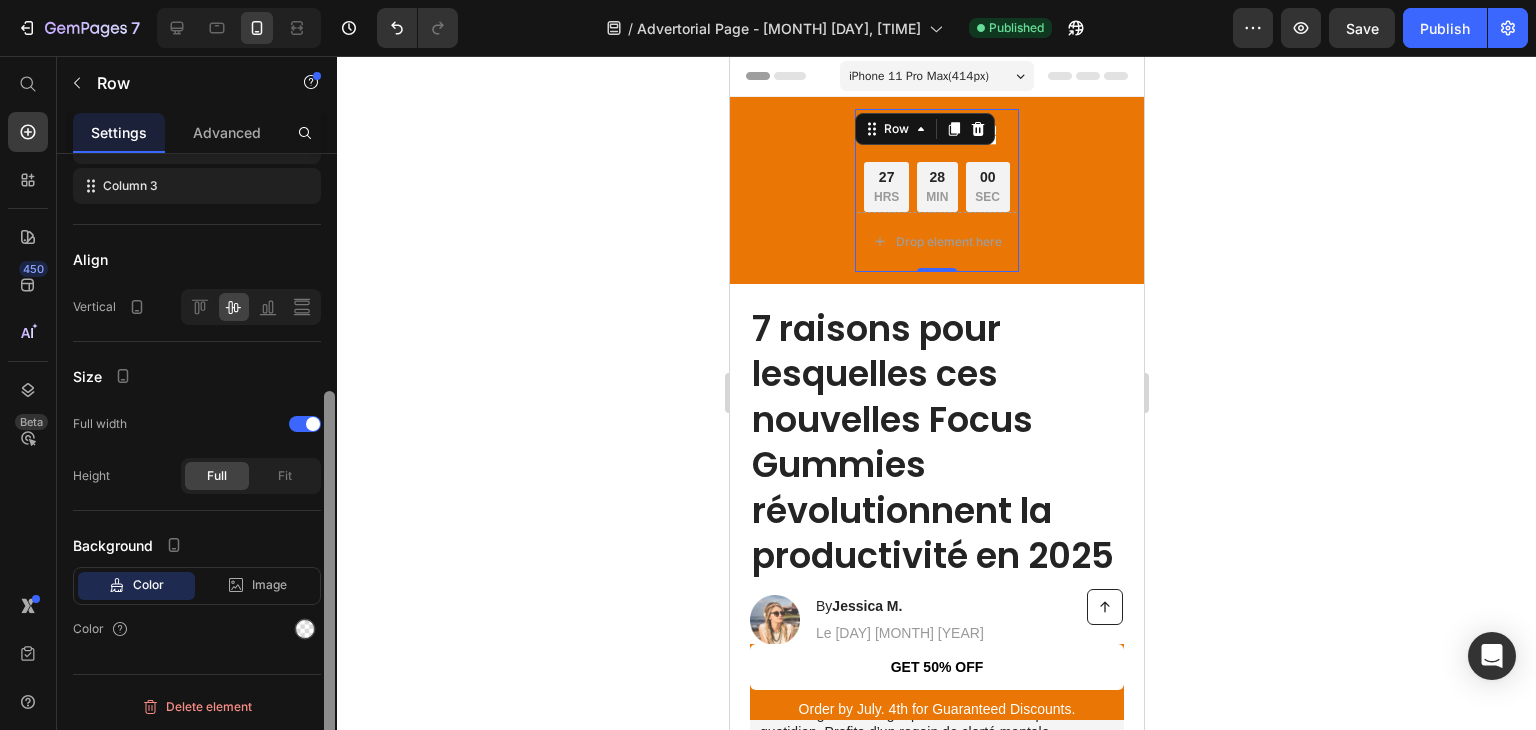 drag, startPoint x: 322, startPoint y: 358, endPoint x: 330, endPoint y: 396, distance: 38.832977 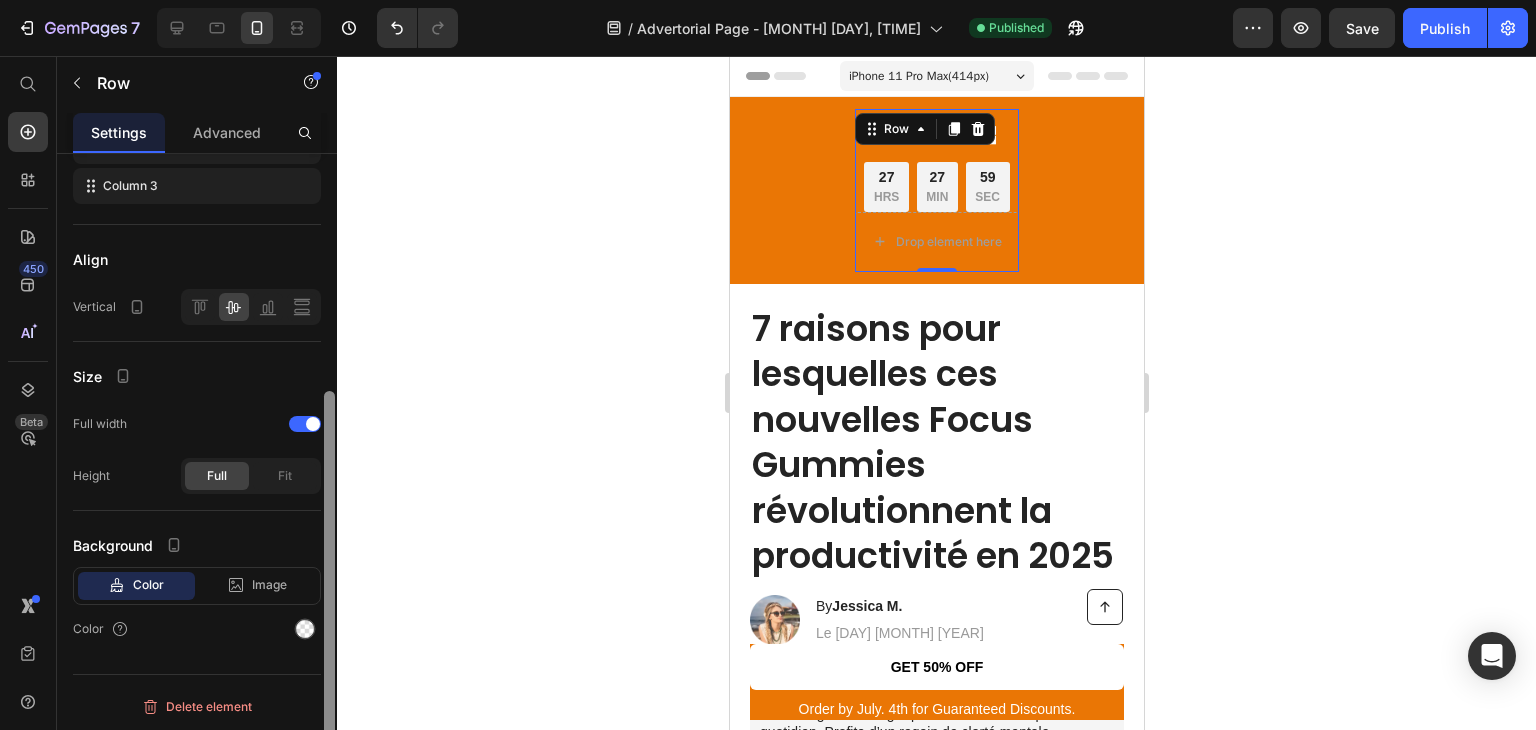 click at bounding box center (329, 589) 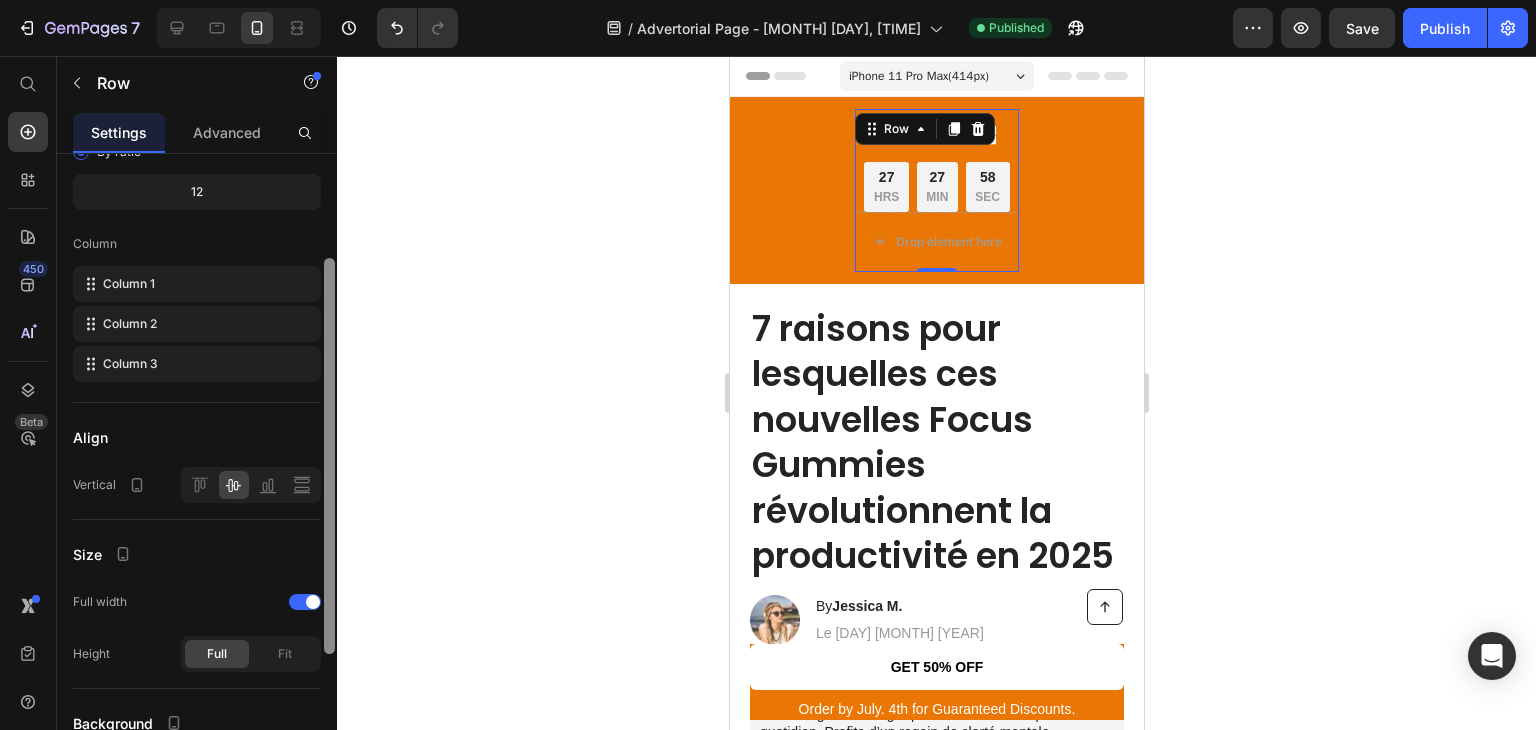 scroll, scrollTop: 156, scrollLeft: 0, axis: vertical 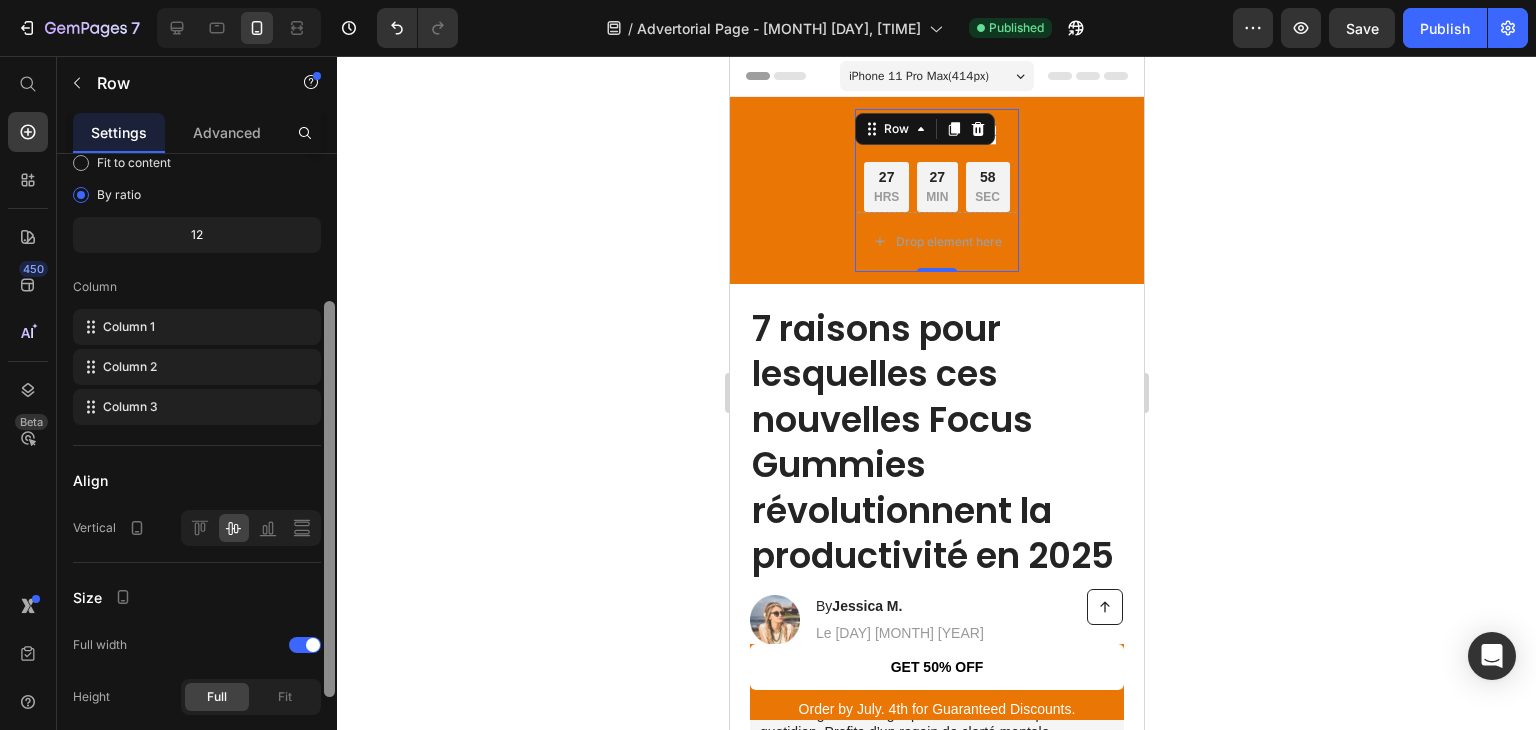 drag, startPoint x: 330, startPoint y: 396, endPoint x: 319, endPoint y: 257, distance: 139.43457 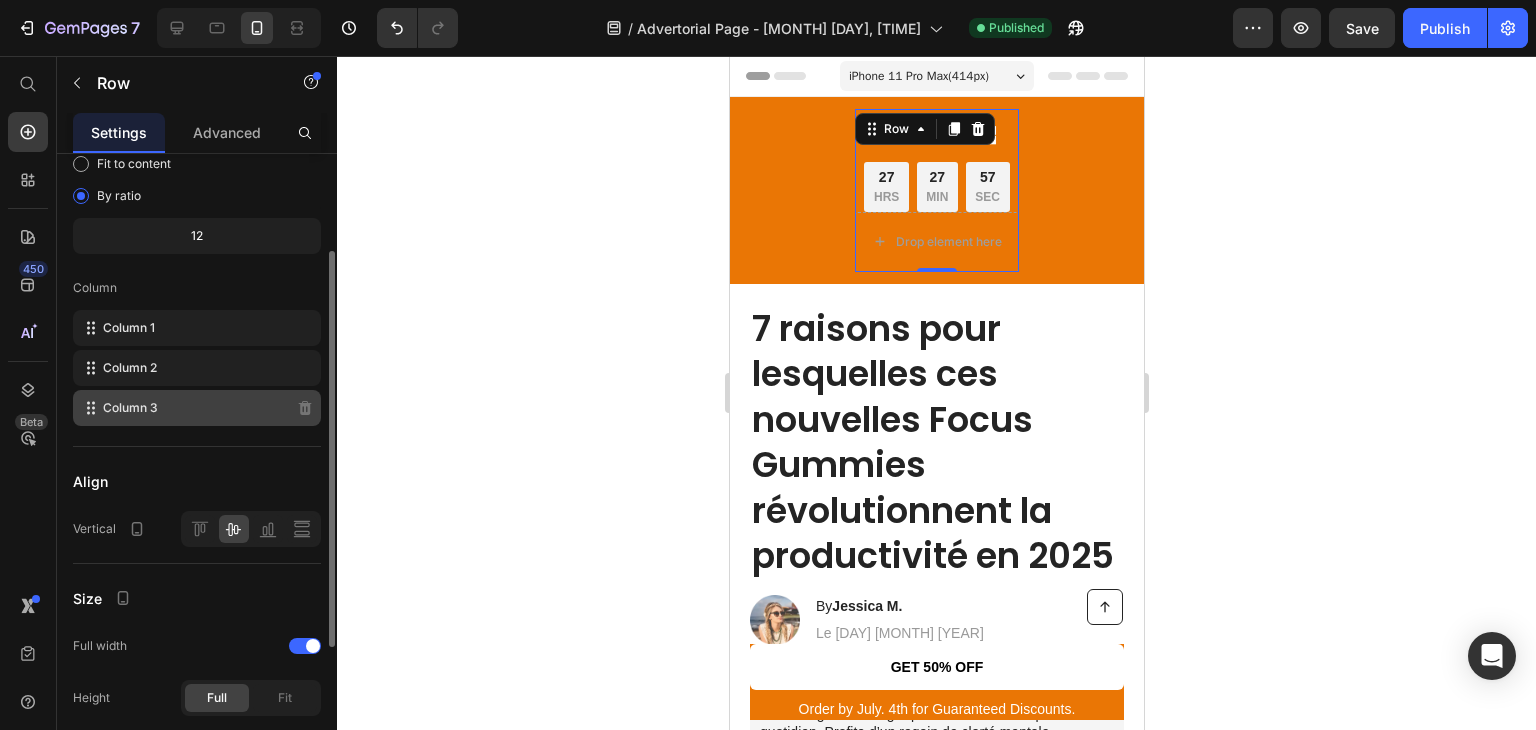 type 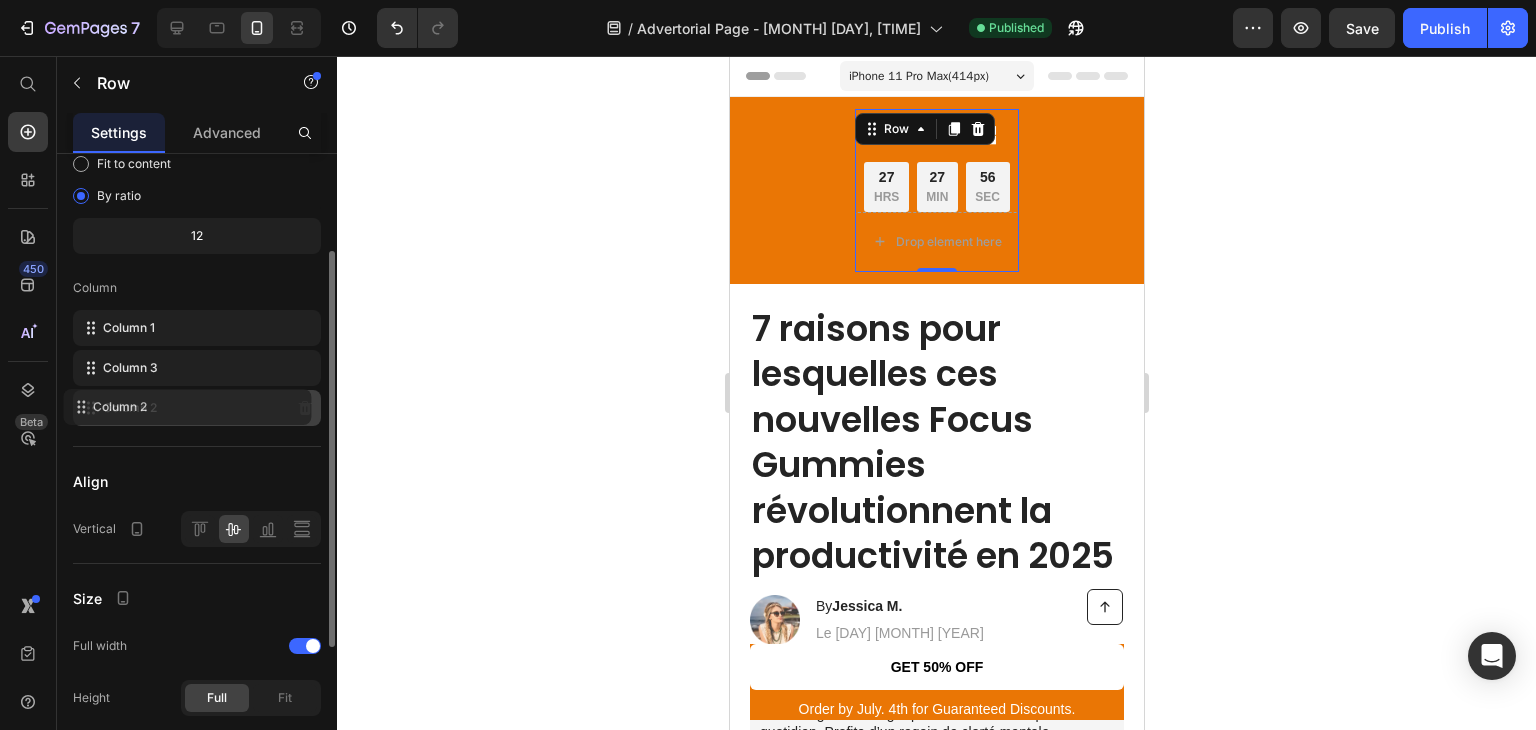 drag, startPoint x: 93, startPoint y: 382, endPoint x: 84, endPoint y: 420, distance: 39.051247 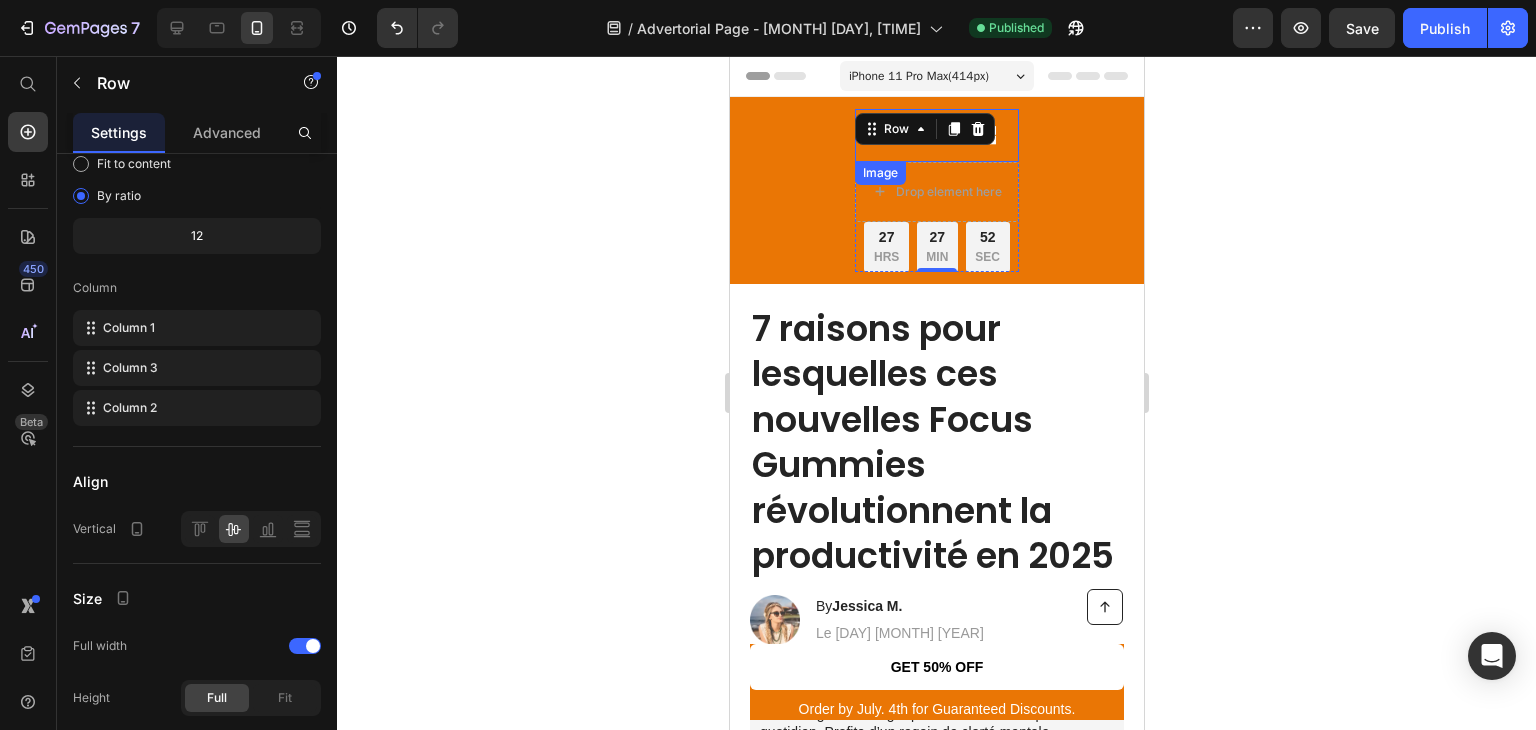 click at bounding box center [936, 135] 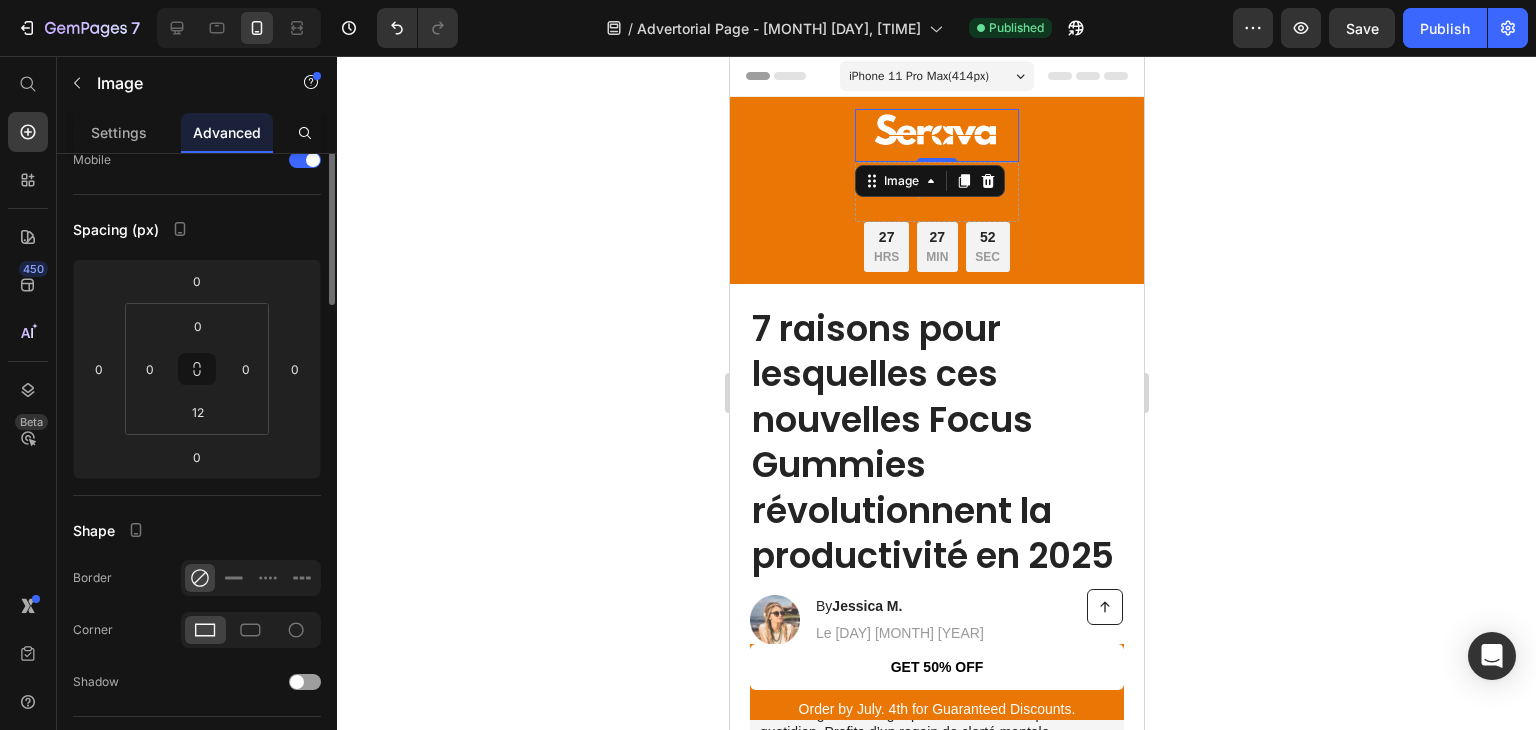 scroll, scrollTop: 0, scrollLeft: 0, axis: both 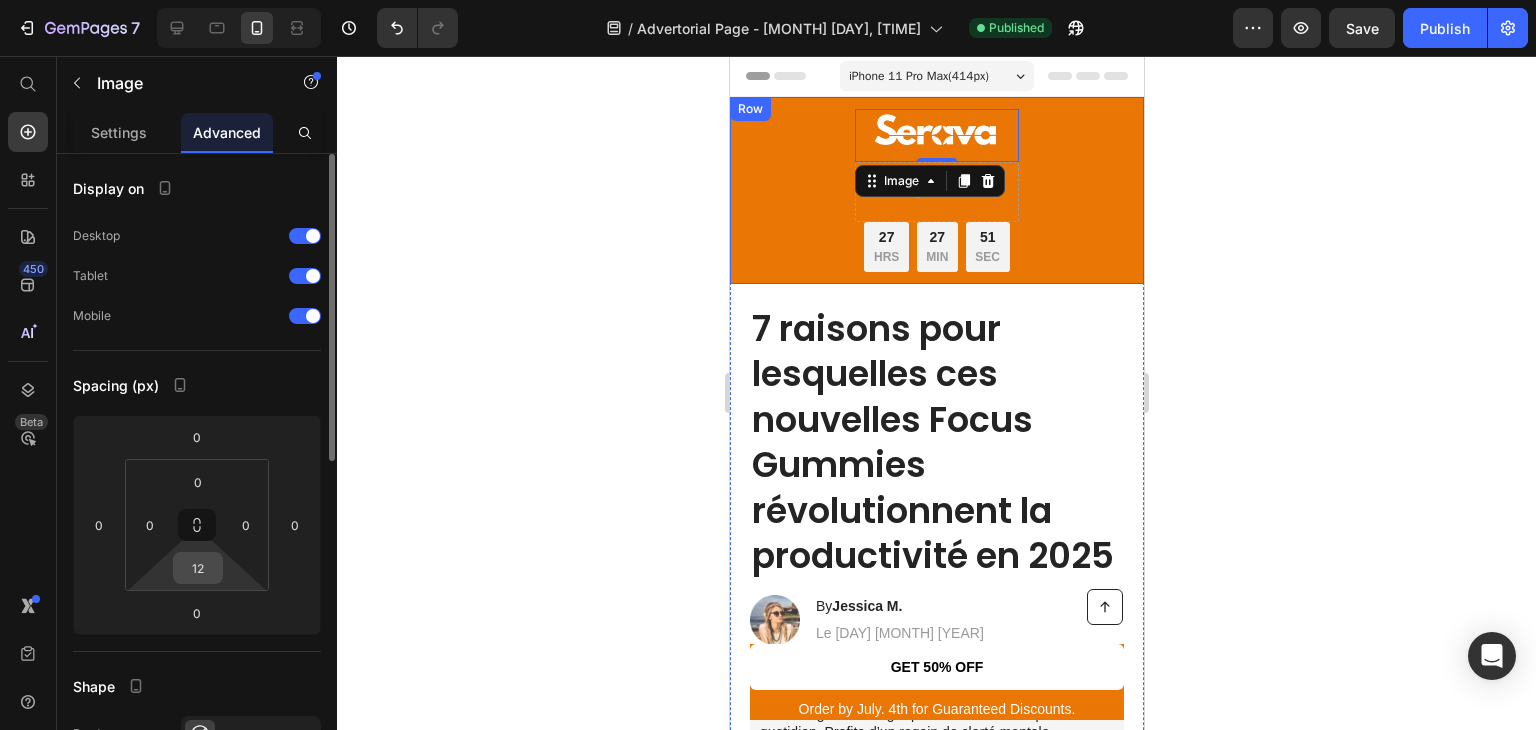 click on "12" at bounding box center [198, 568] 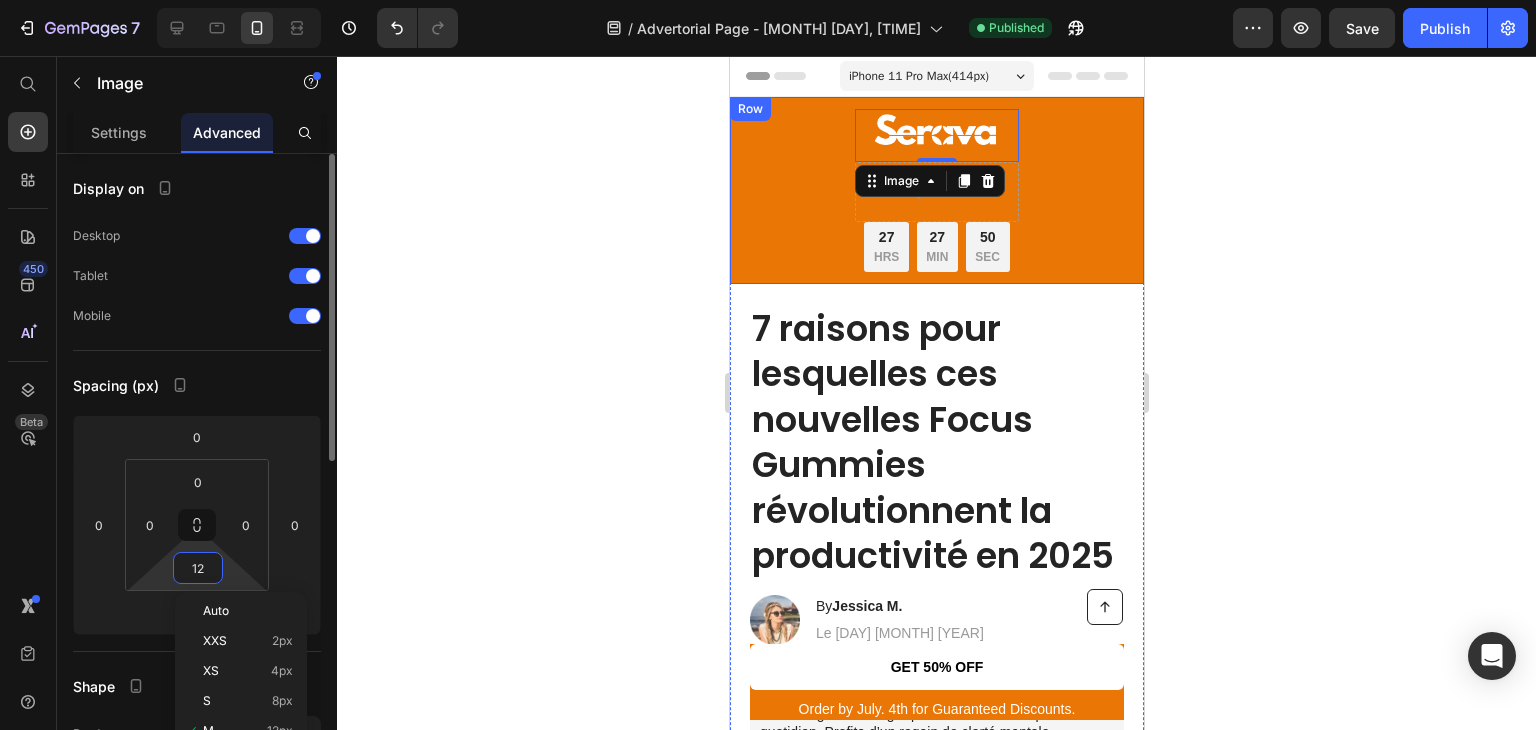 click on "12" at bounding box center (198, 568) 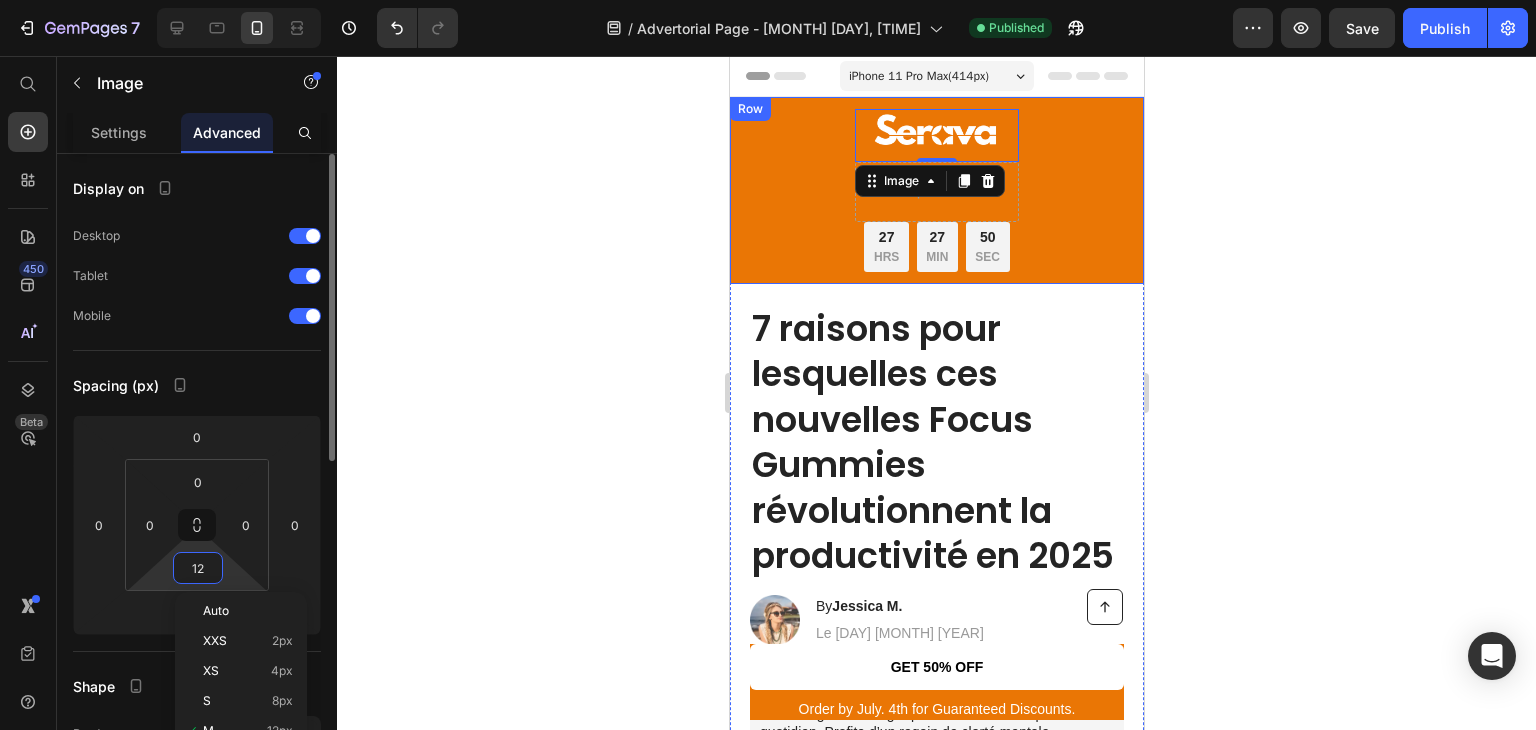 click on "12" at bounding box center (198, 568) 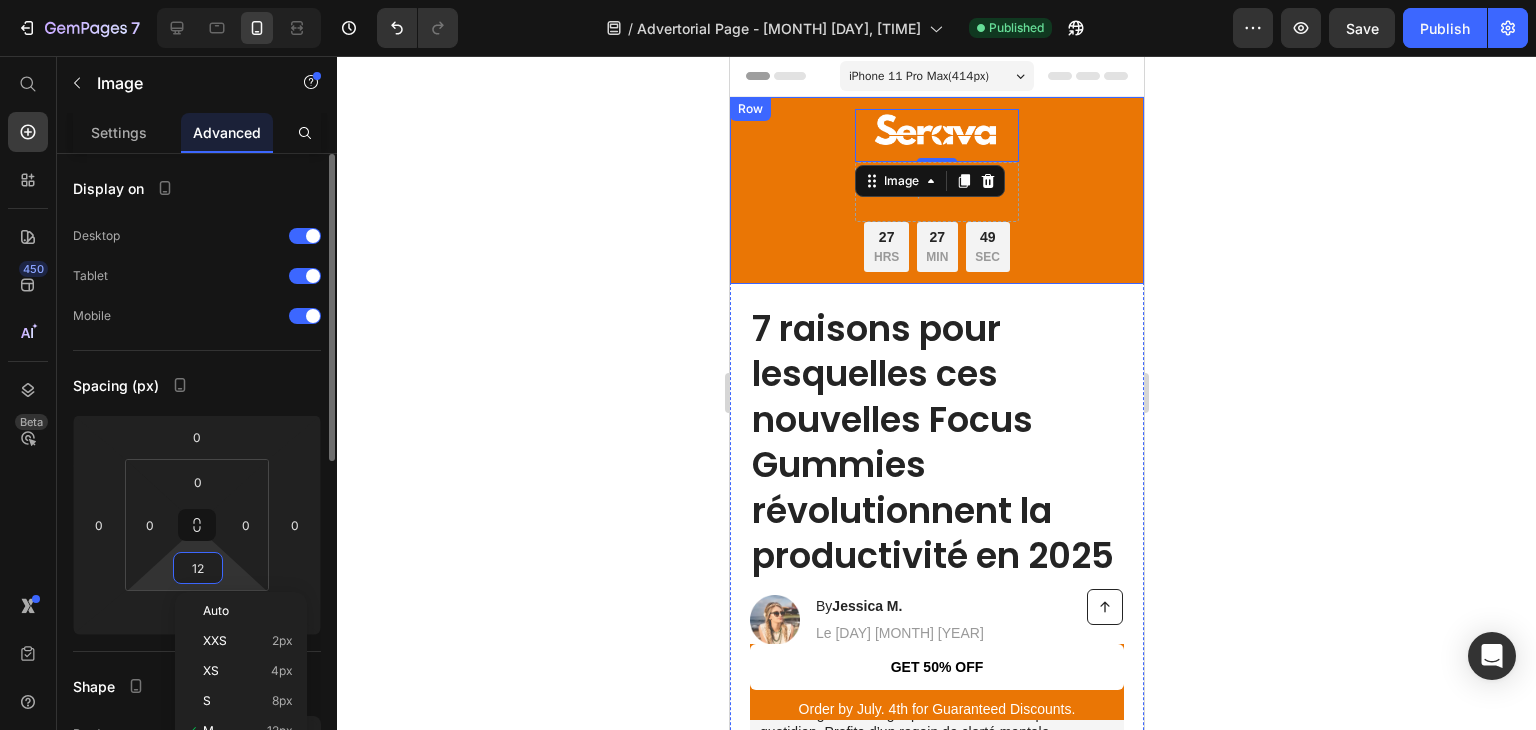 click on "12" at bounding box center (198, 568) 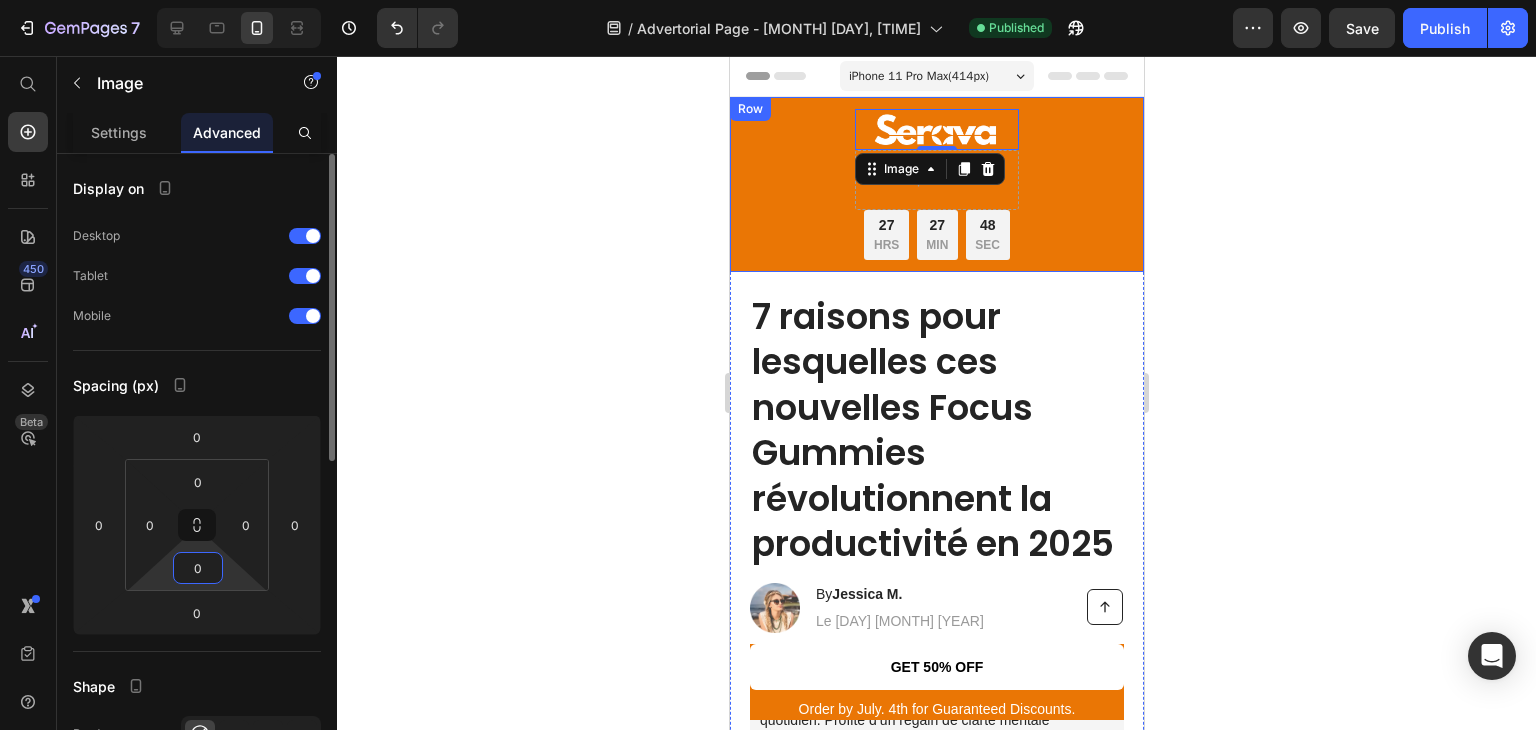type on "0" 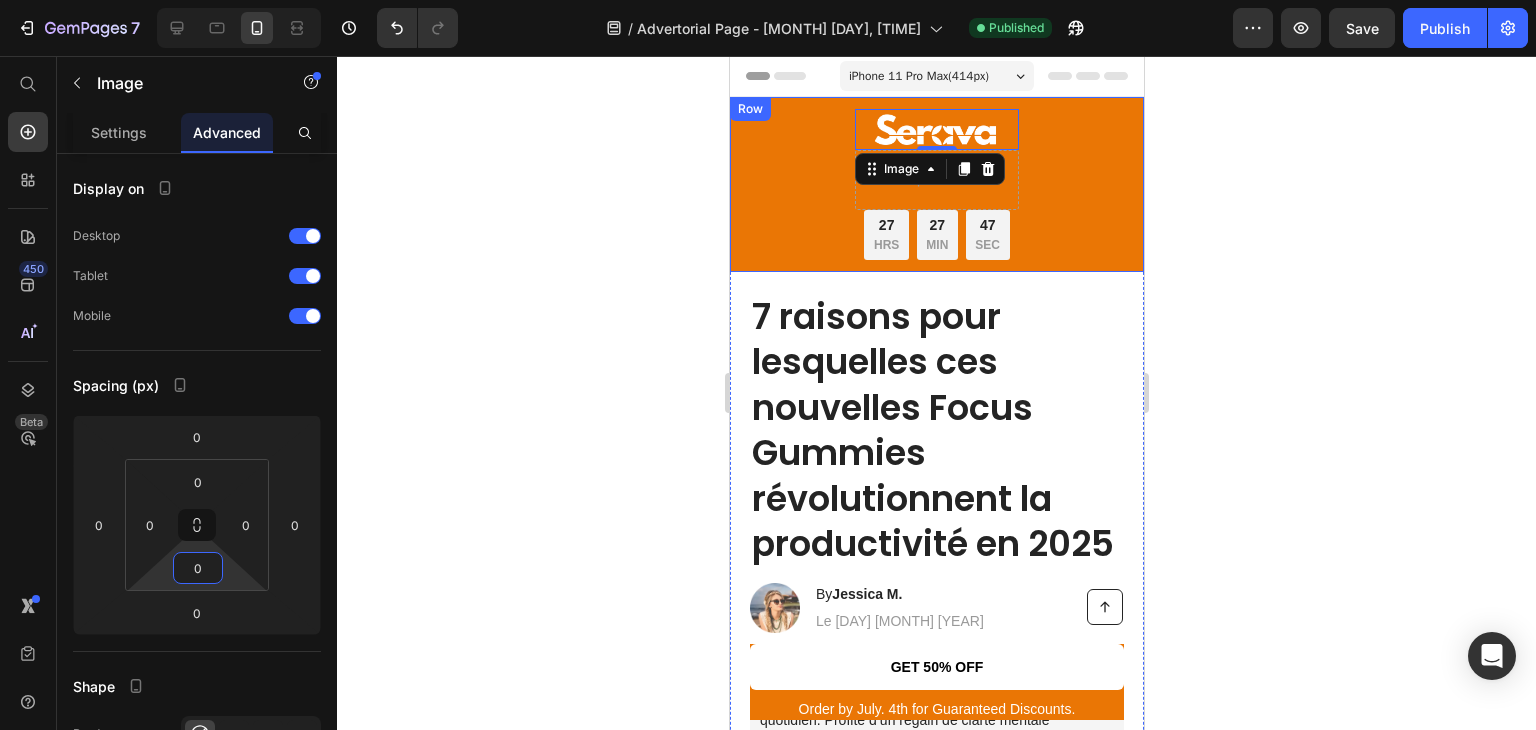 click 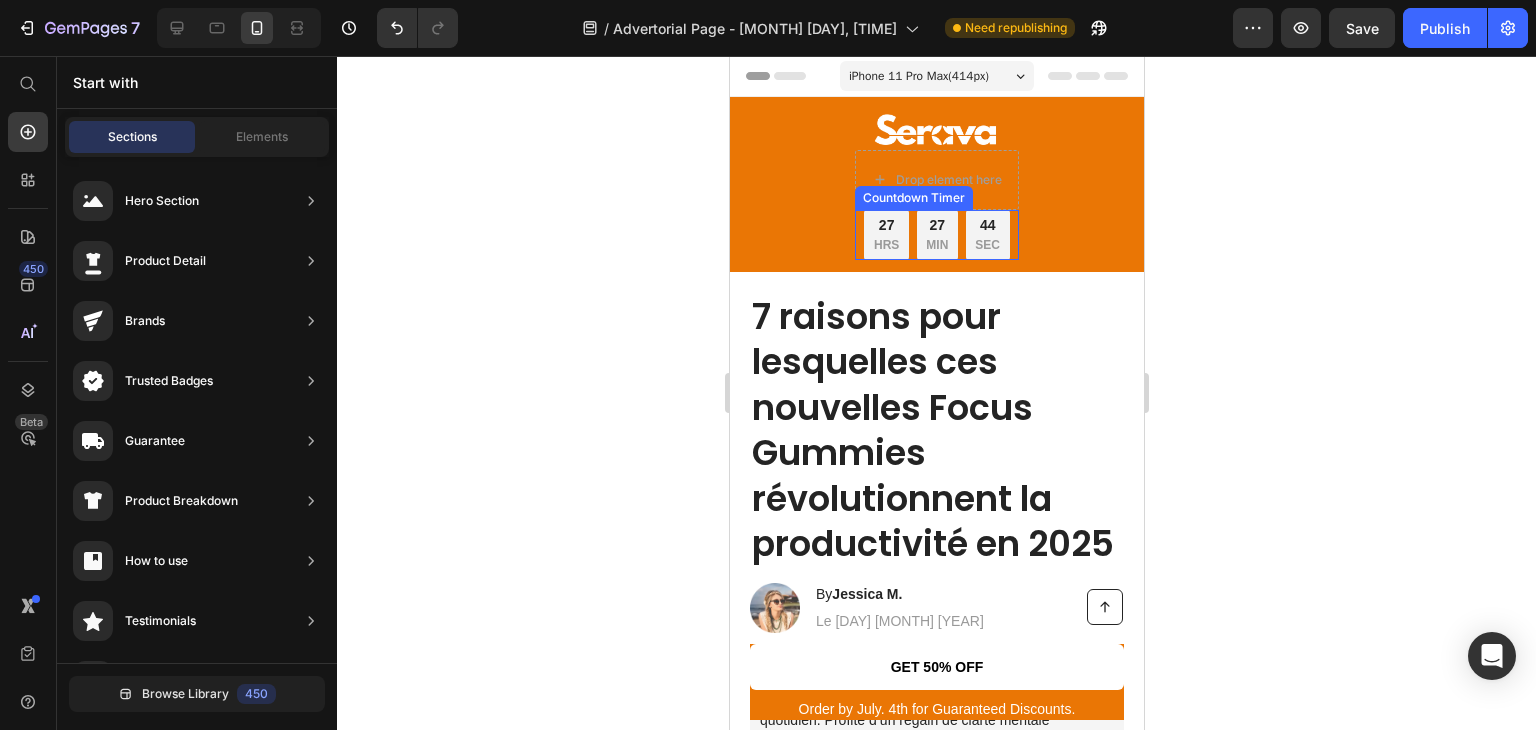 click on "27" at bounding box center (936, 225) 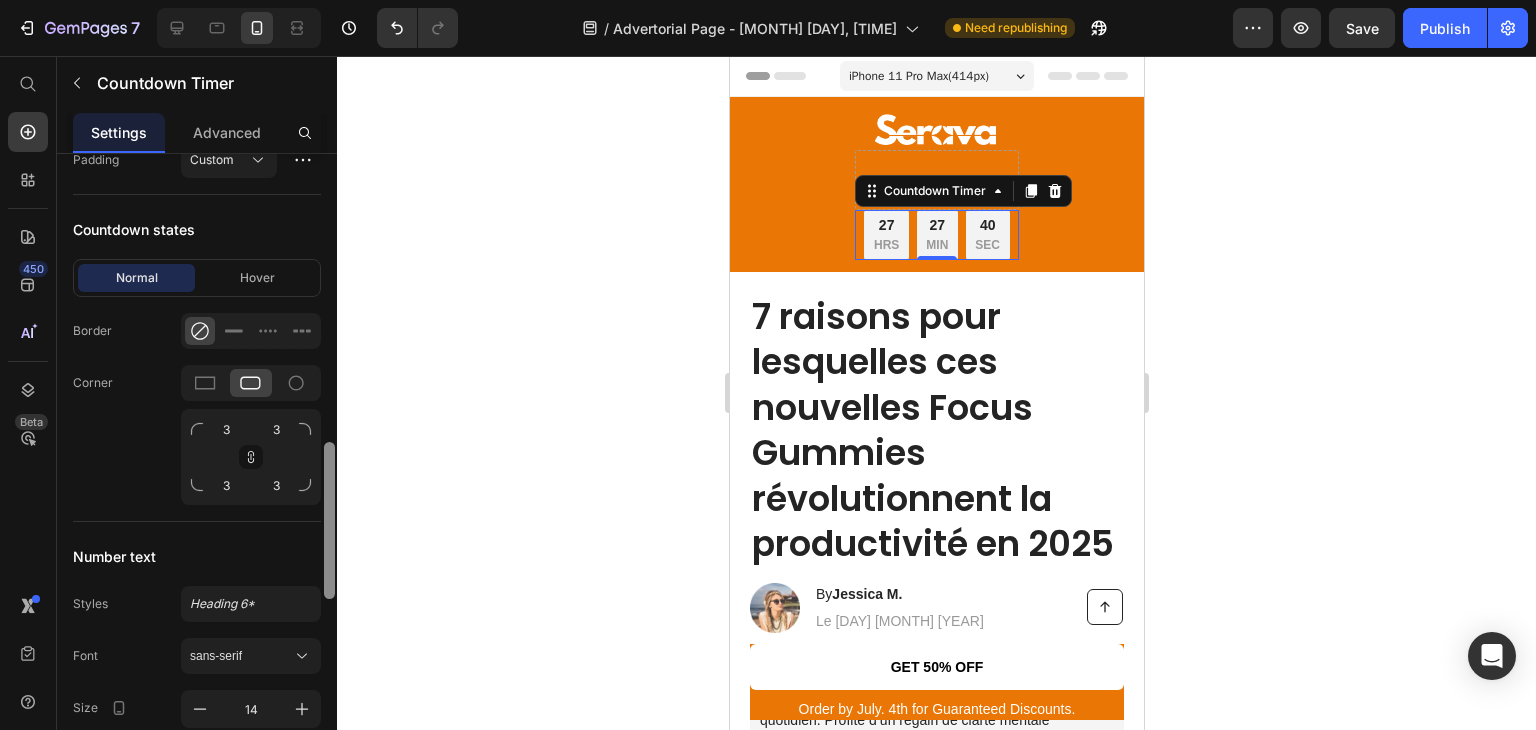 scroll, scrollTop: 1223, scrollLeft: 0, axis: vertical 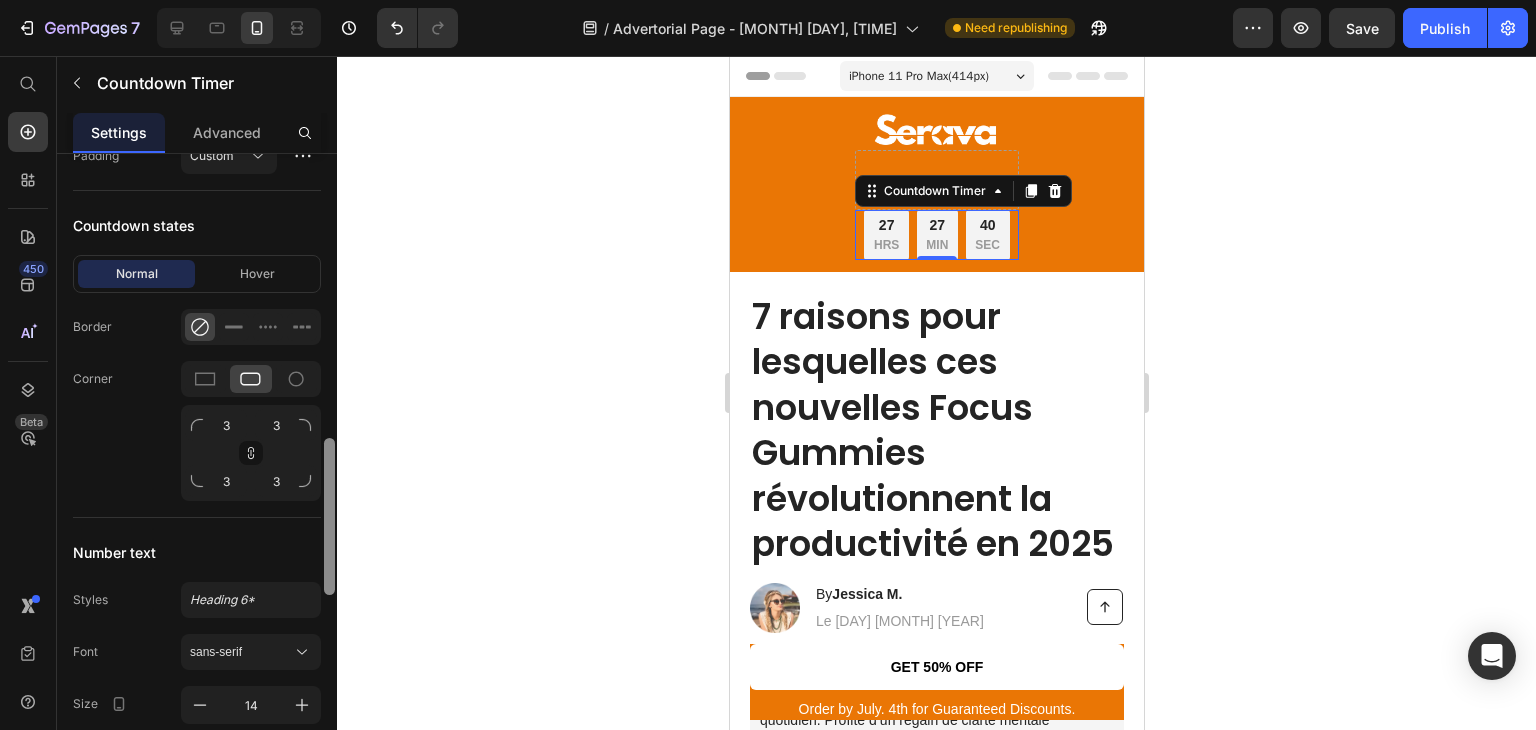drag, startPoint x: 332, startPoint y: 301, endPoint x: 341, endPoint y: 606, distance: 305.13275 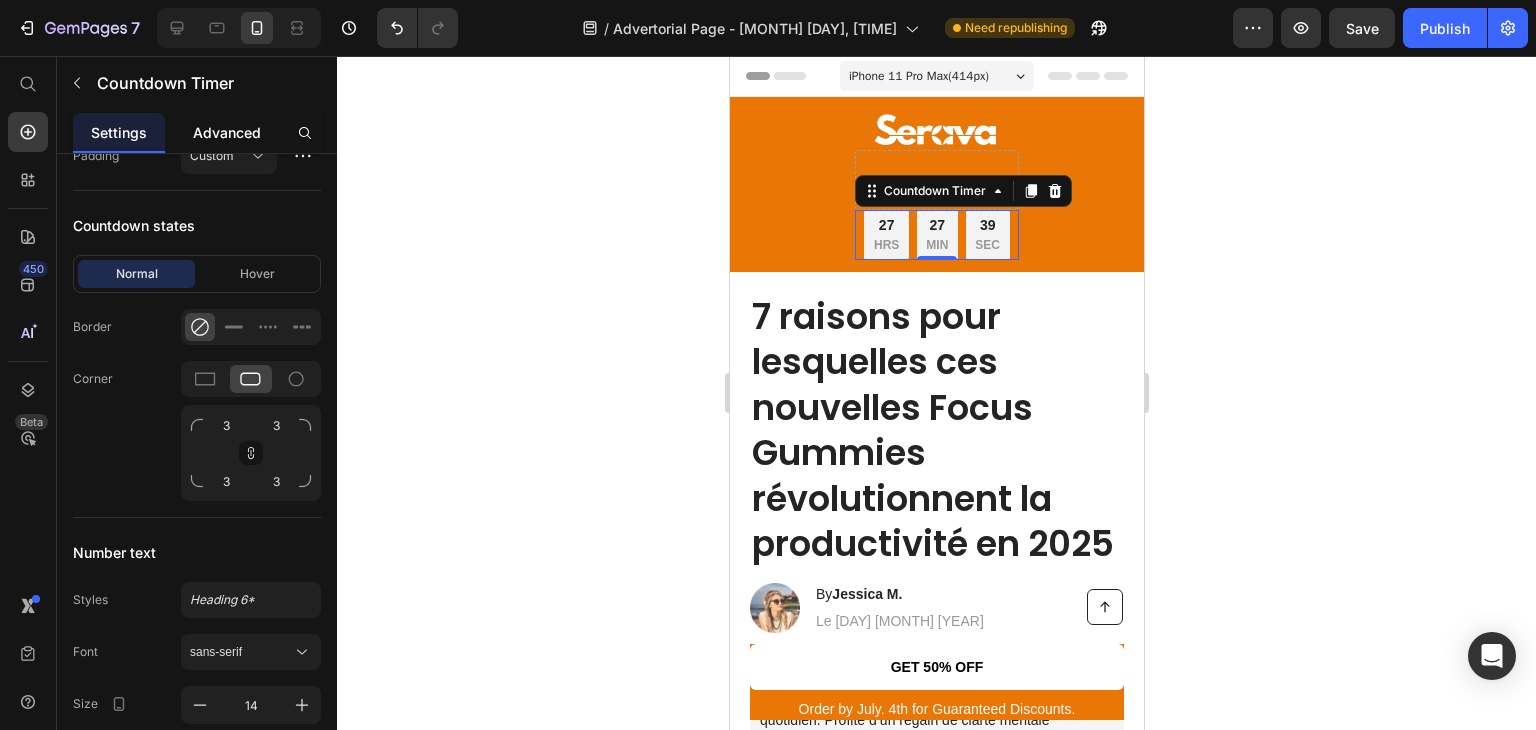 click on "Advanced" 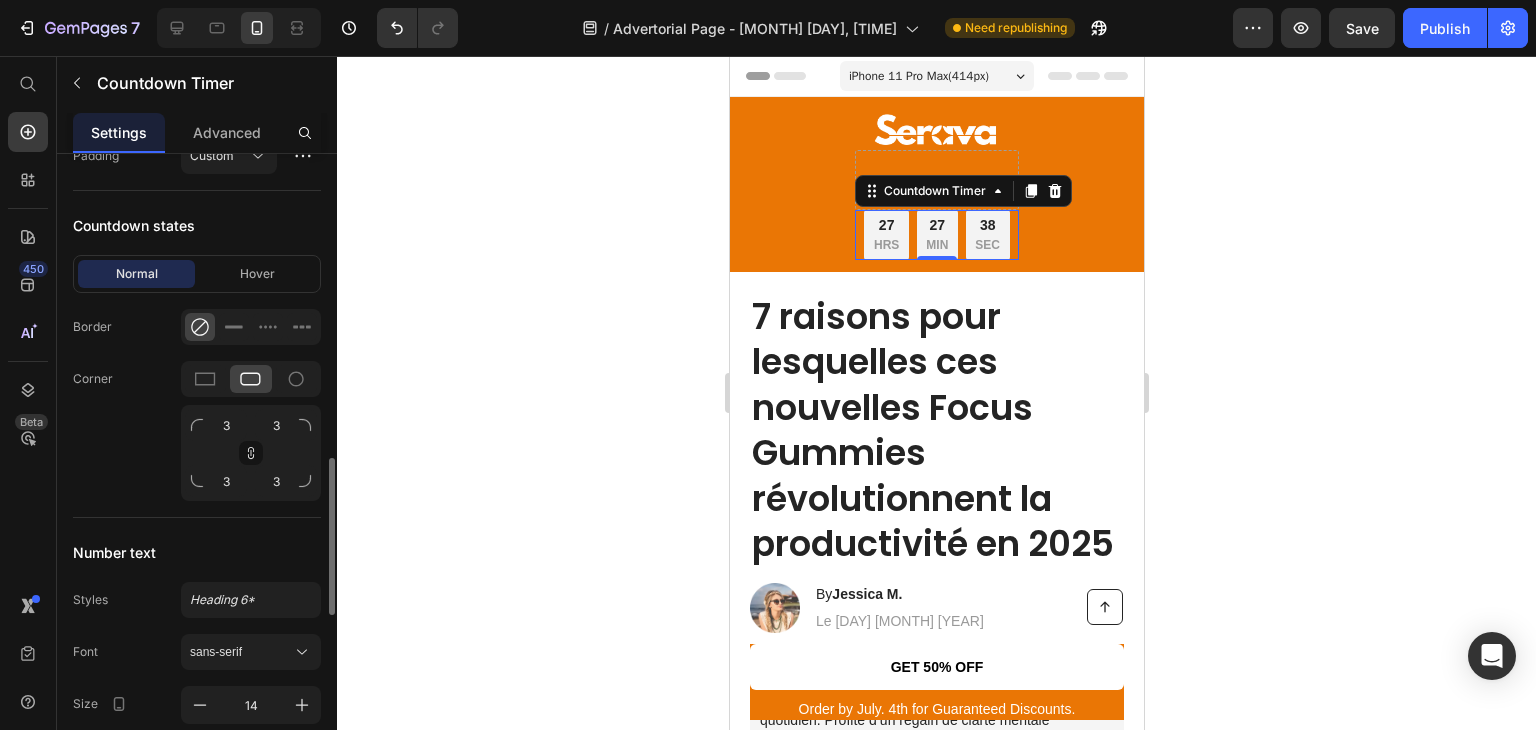 scroll, scrollTop: 0, scrollLeft: 0, axis: both 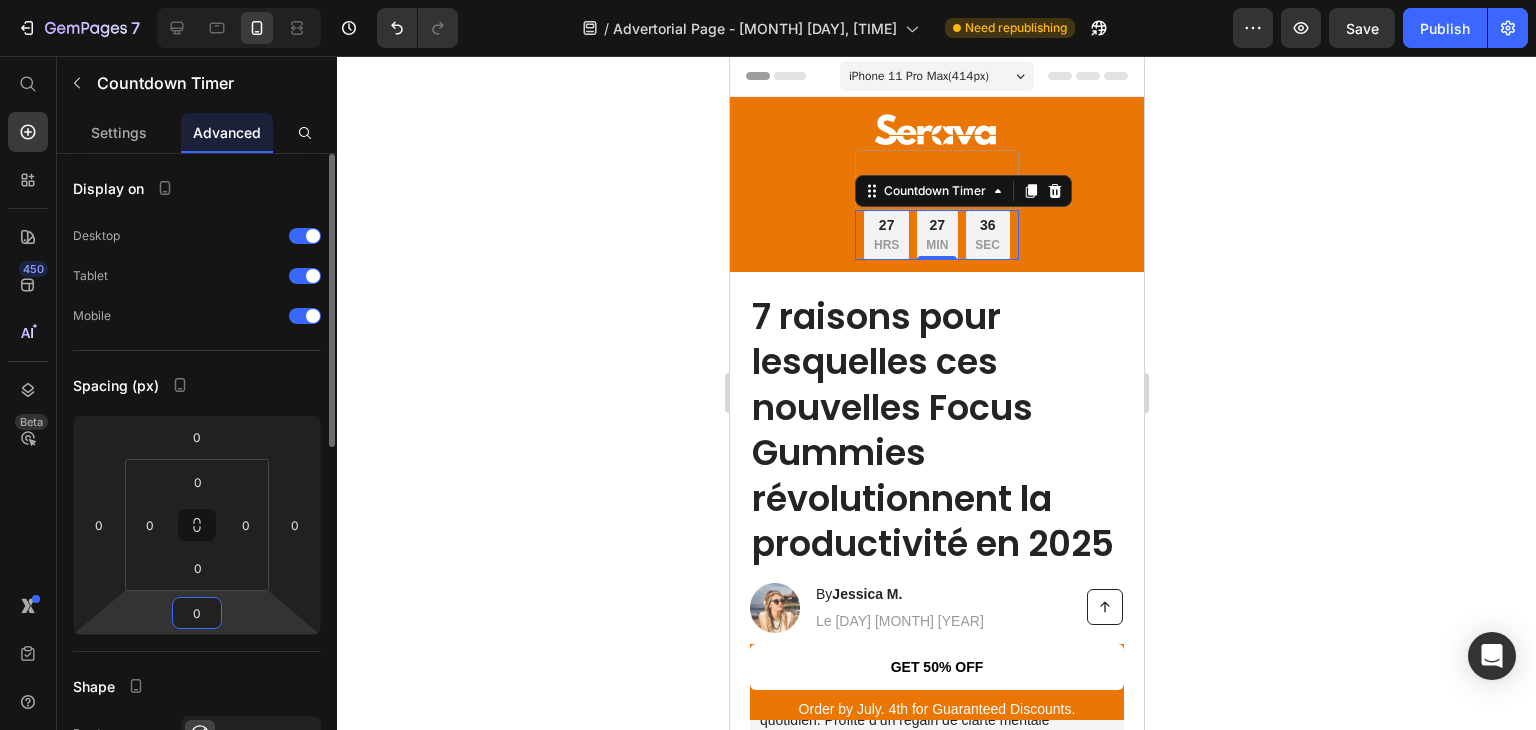 click on "0" at bounding box center [197, 613] 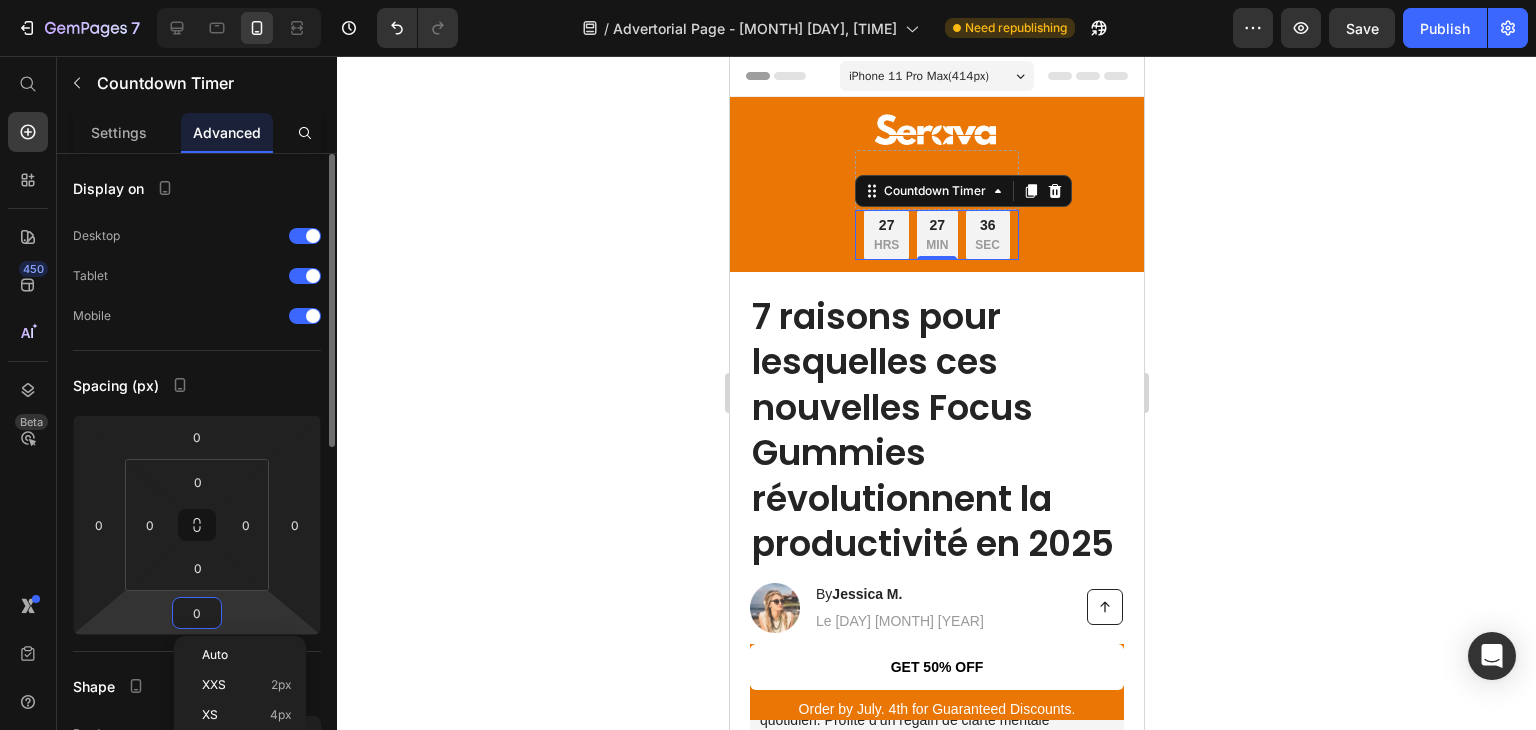 click on "0" at bounding box center [197, 613] 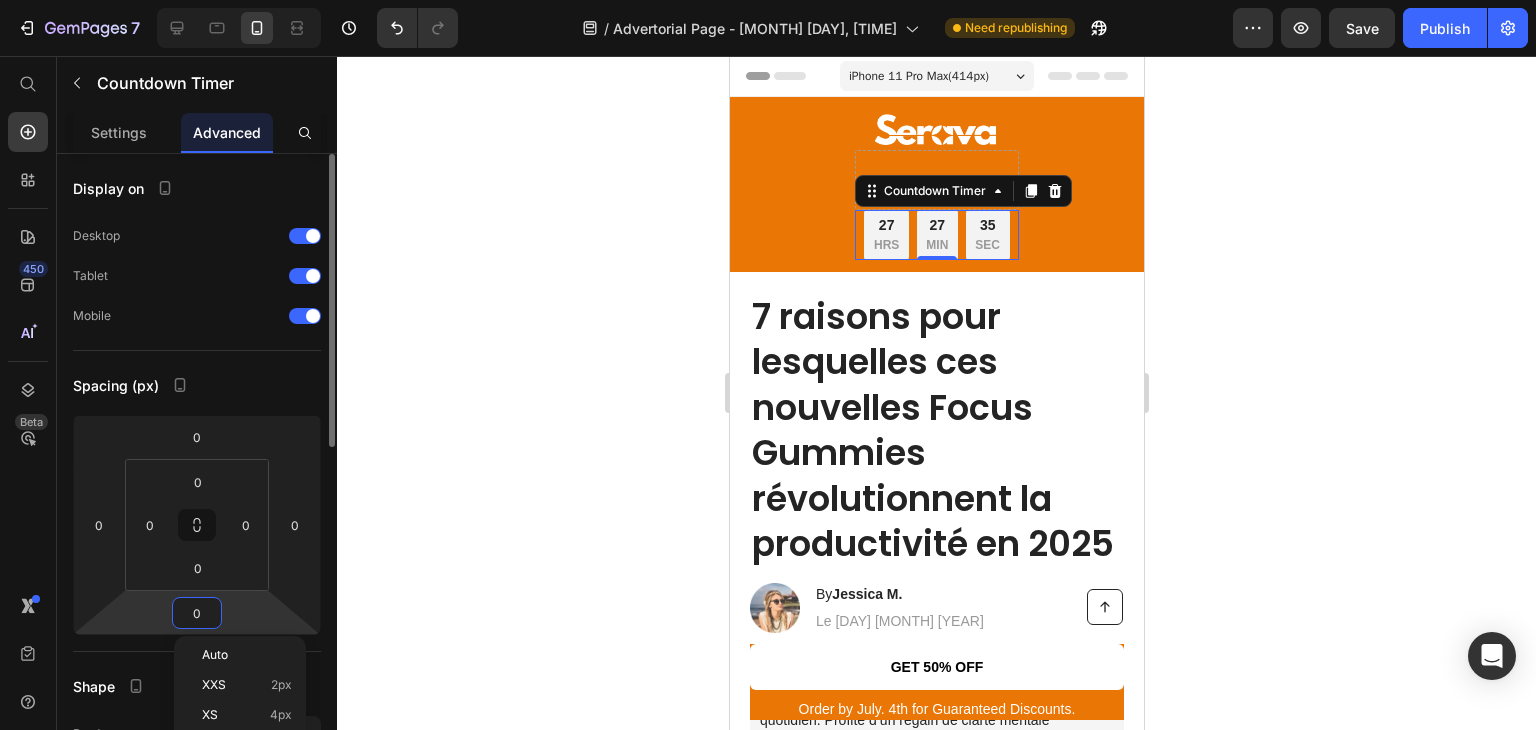 click on "0" at bounding box center (197, 613) 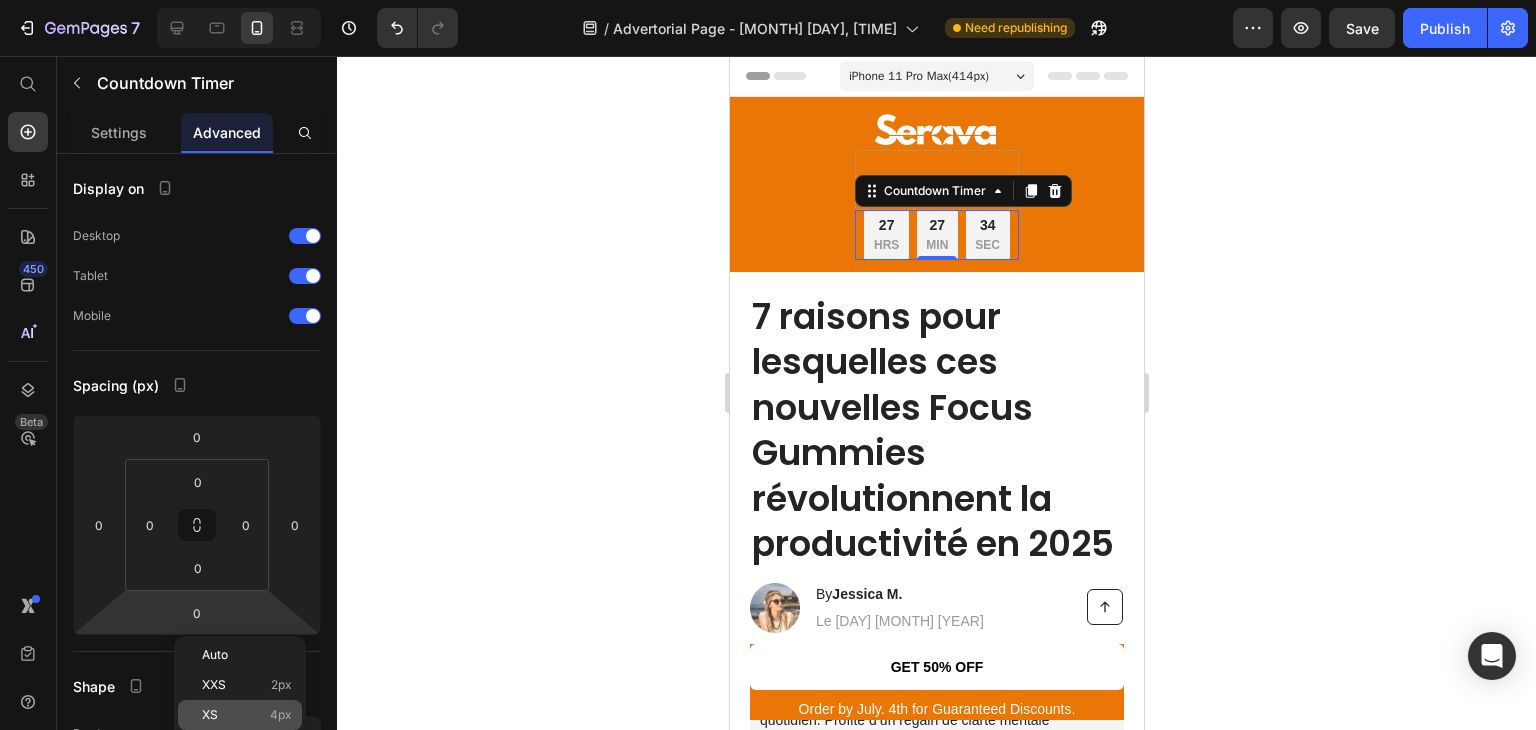 click on "XS 4px" 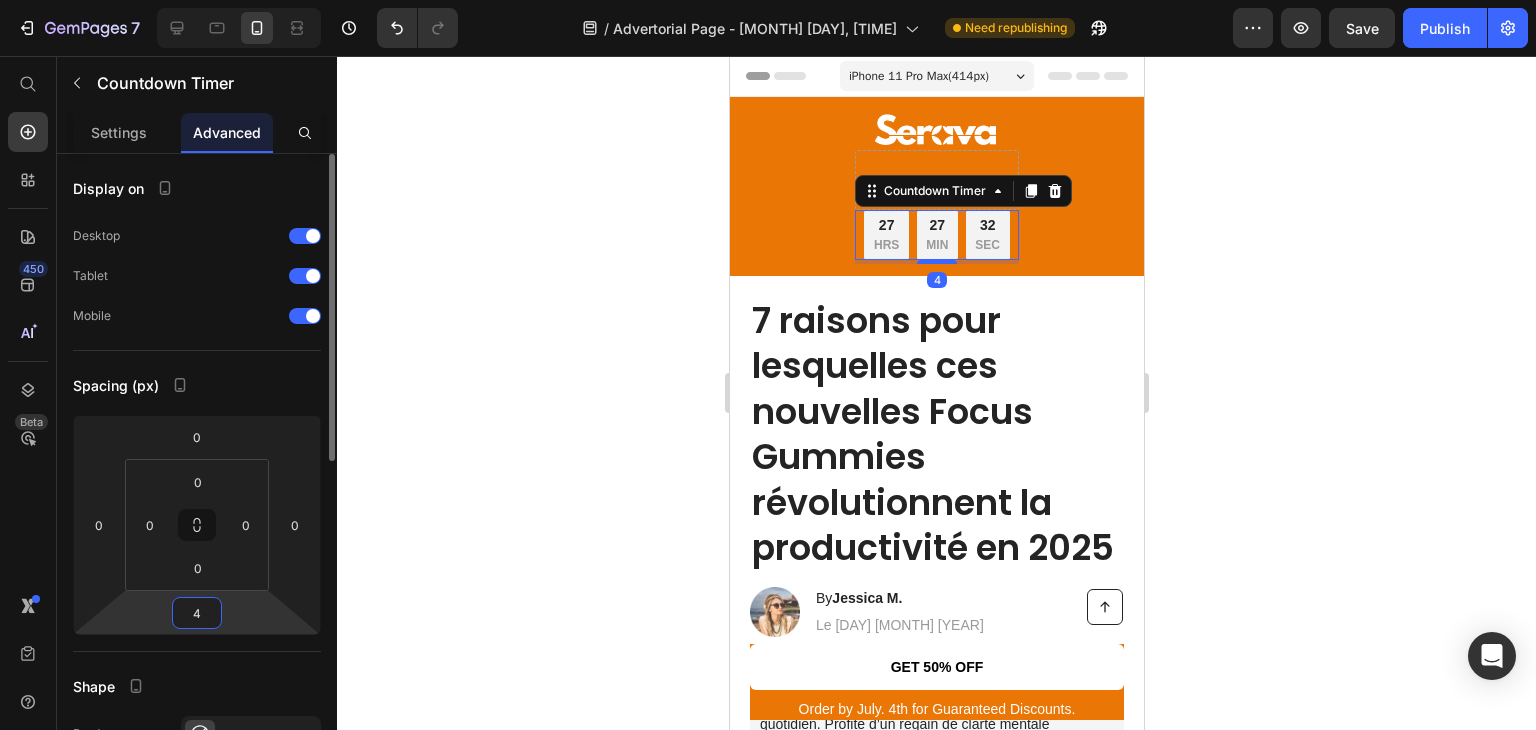 click on "4" at bounding box center (197, 613) 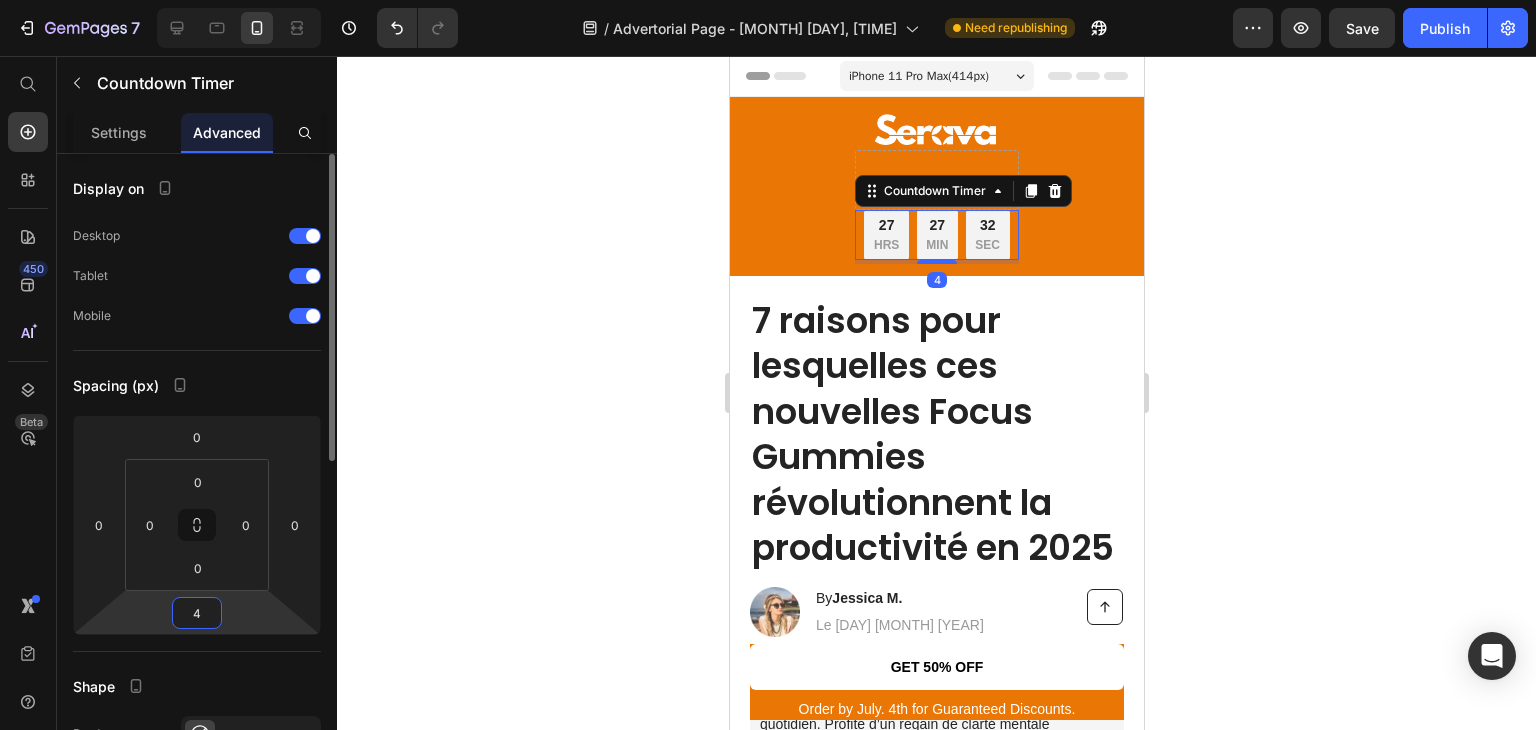 click on "4" at bounding box center [197, 613] 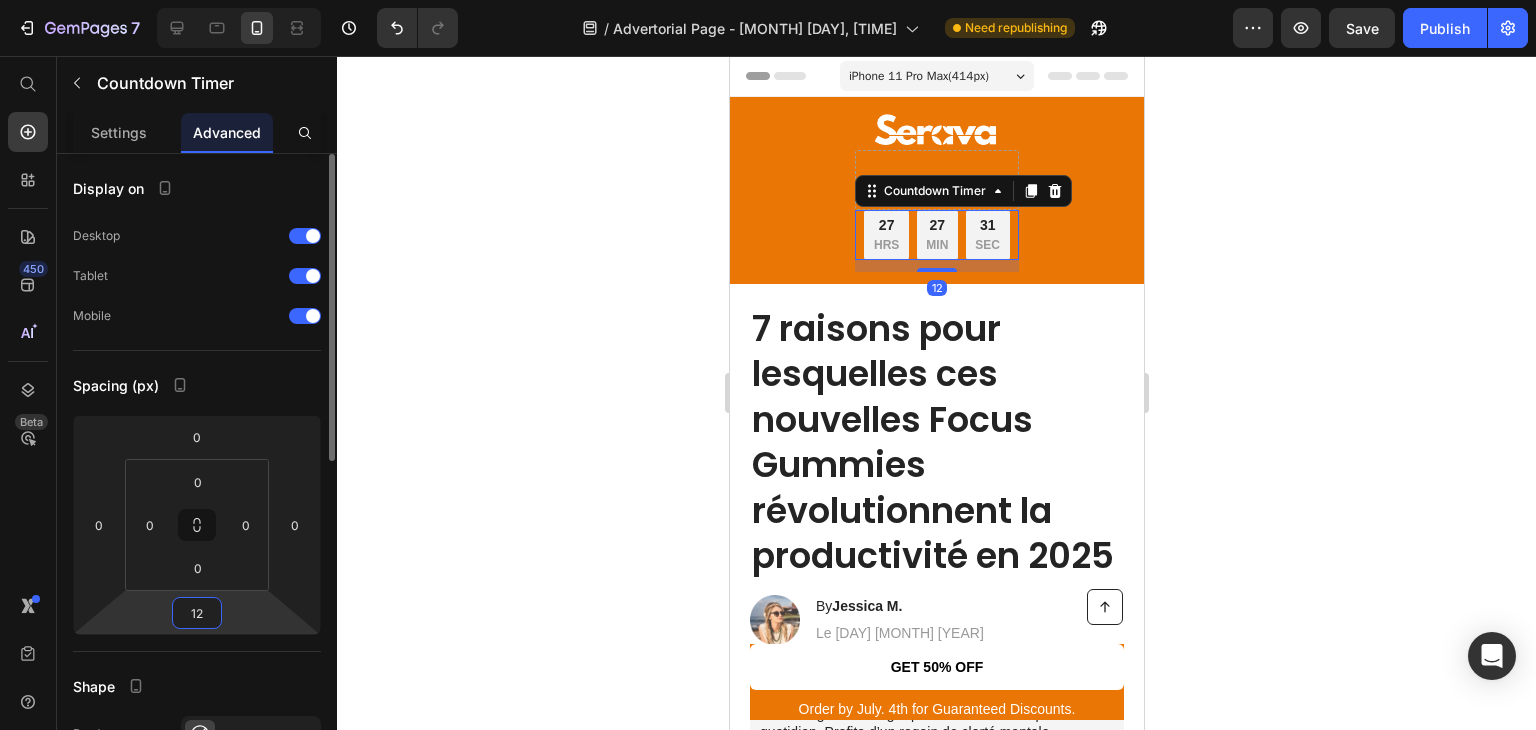 type on "12" 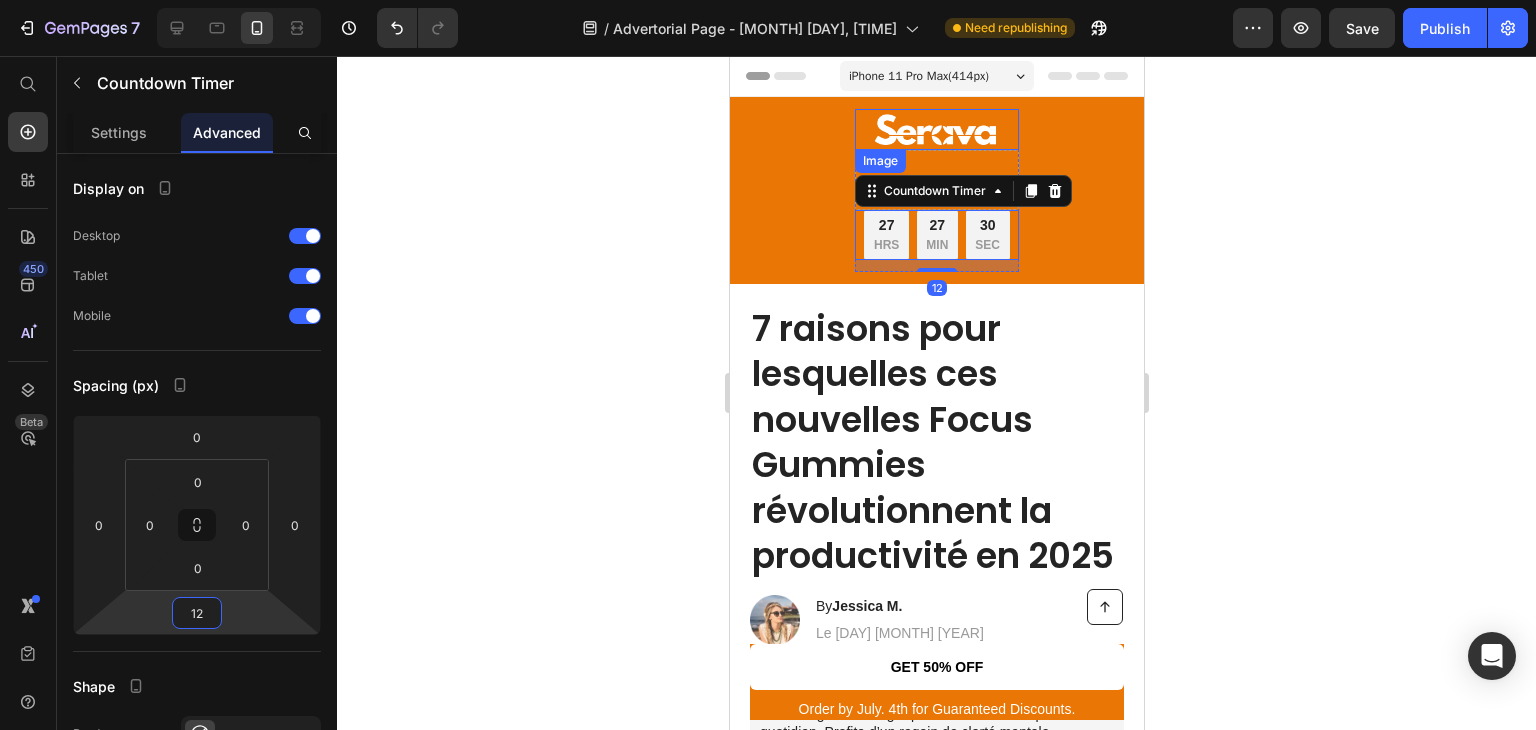 click at bounding box center [936, 129] 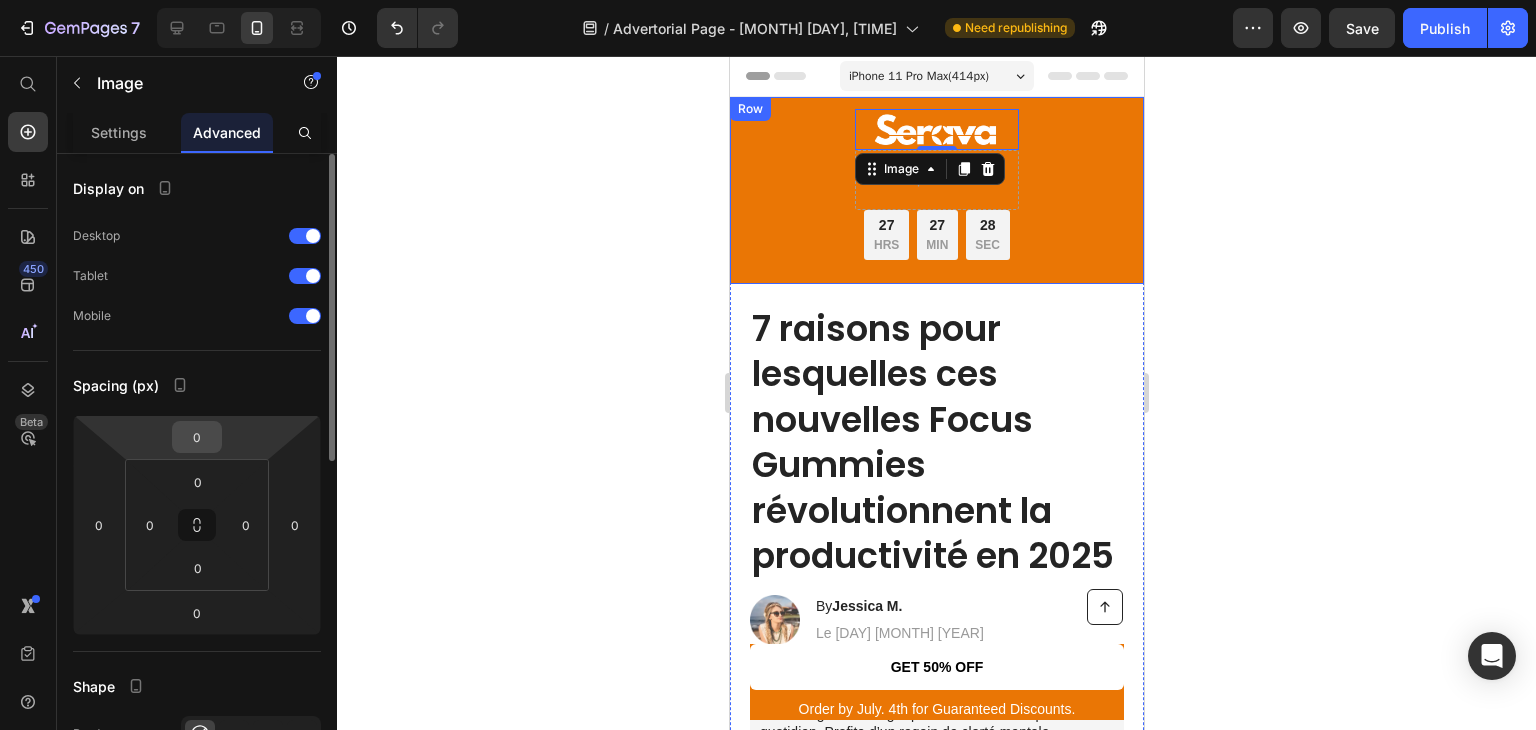 click on "0" at bounding box center [197, 437] 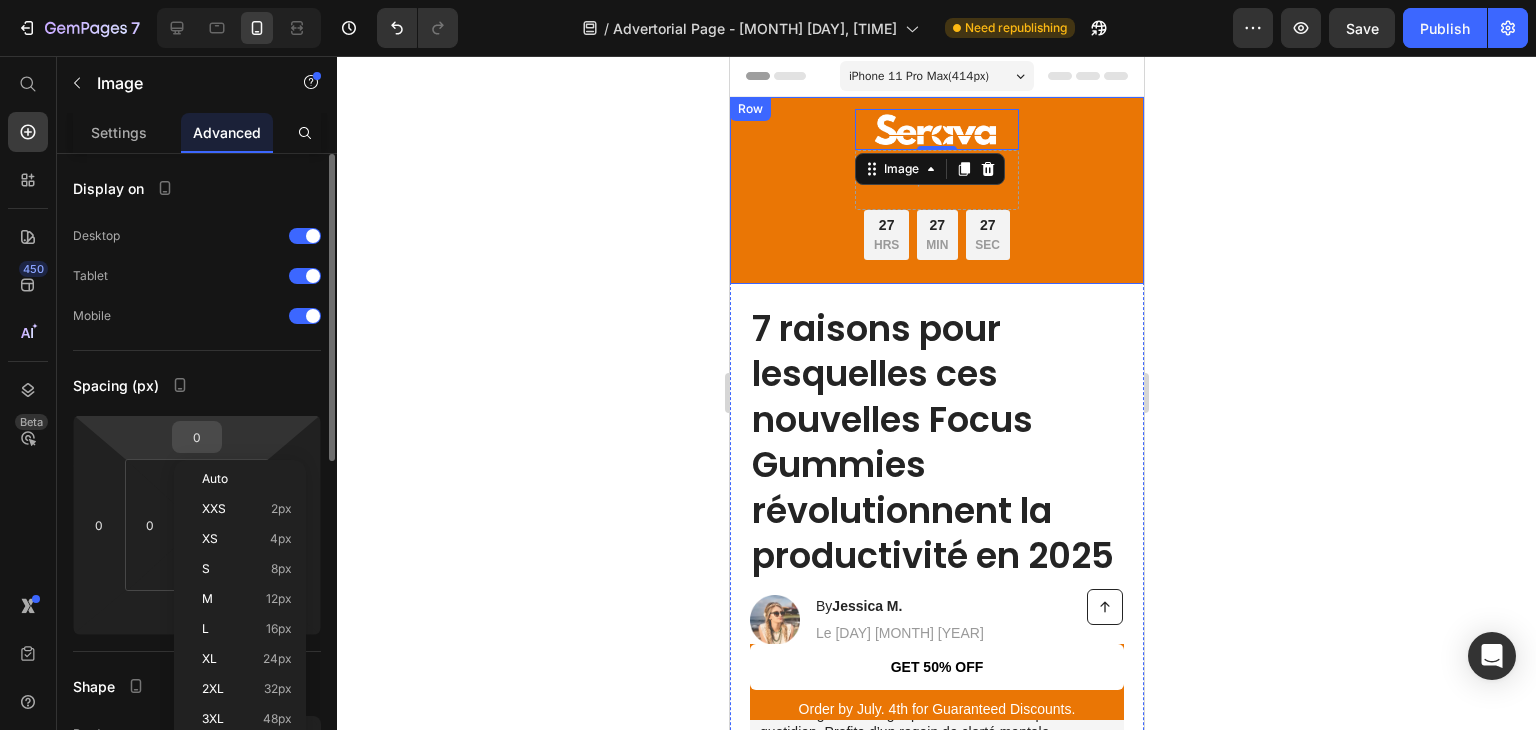 click on "0" at bounding box center (197, 437) 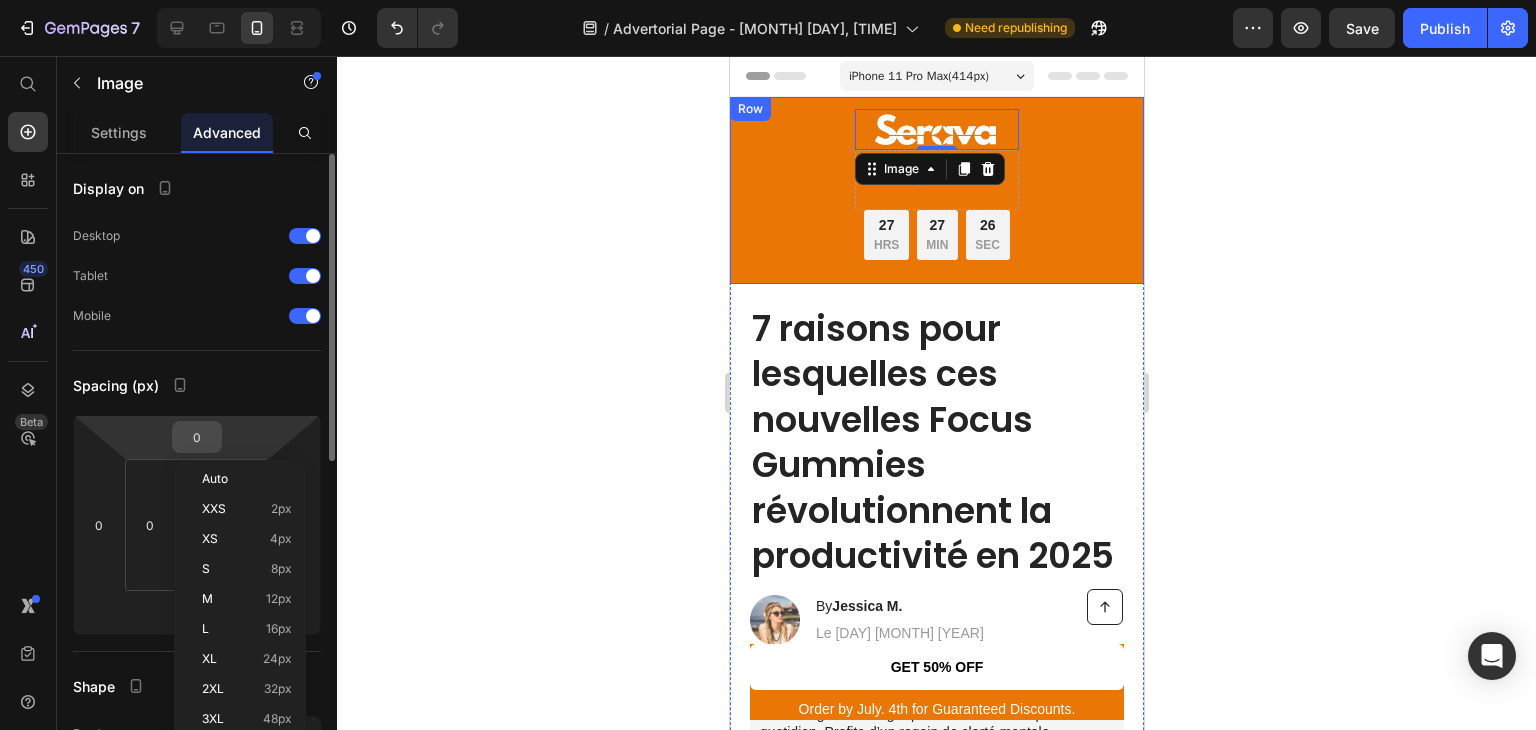 click on "0" at bounding box center [197, 437] 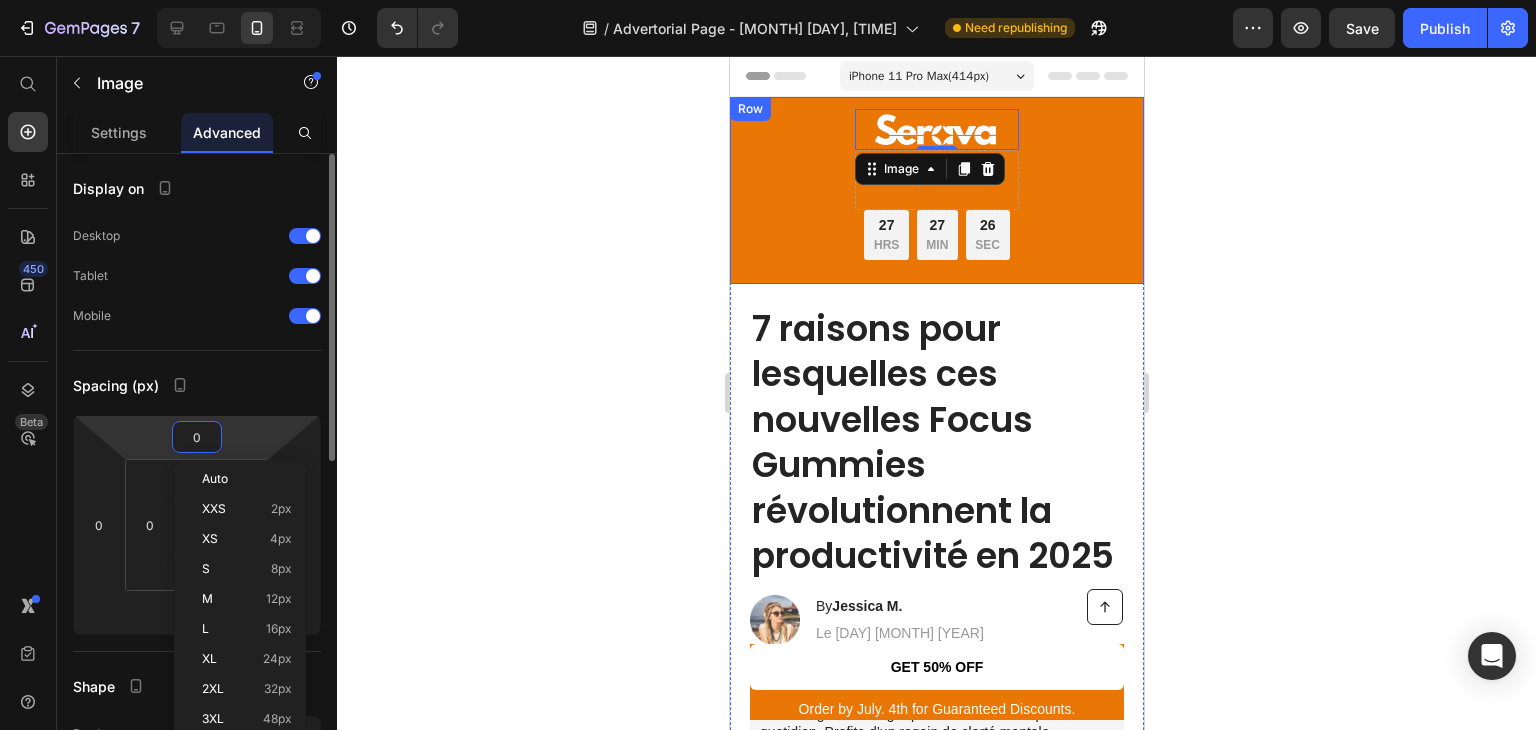 click on "0" at bounding box center [197, 437] 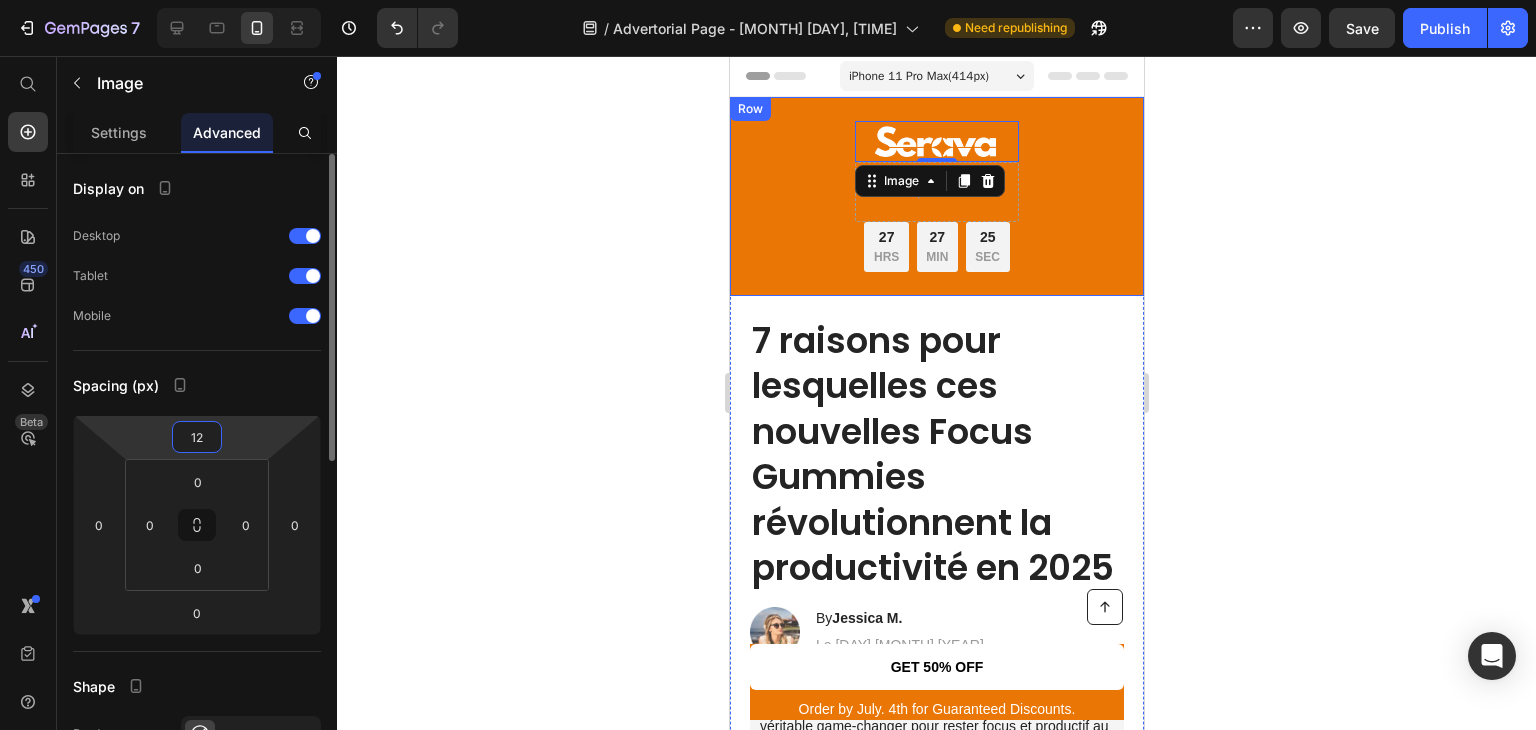 type on "12" 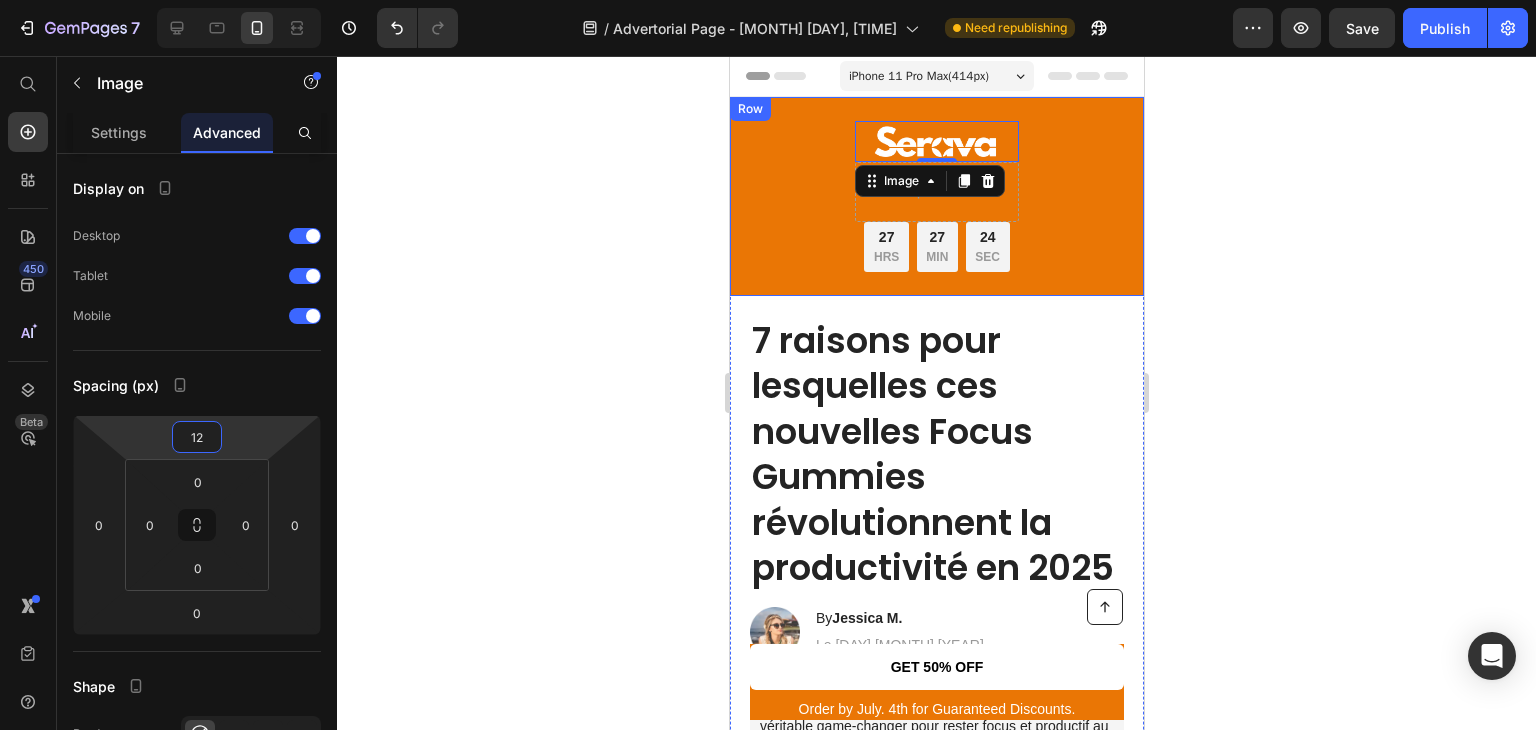 click 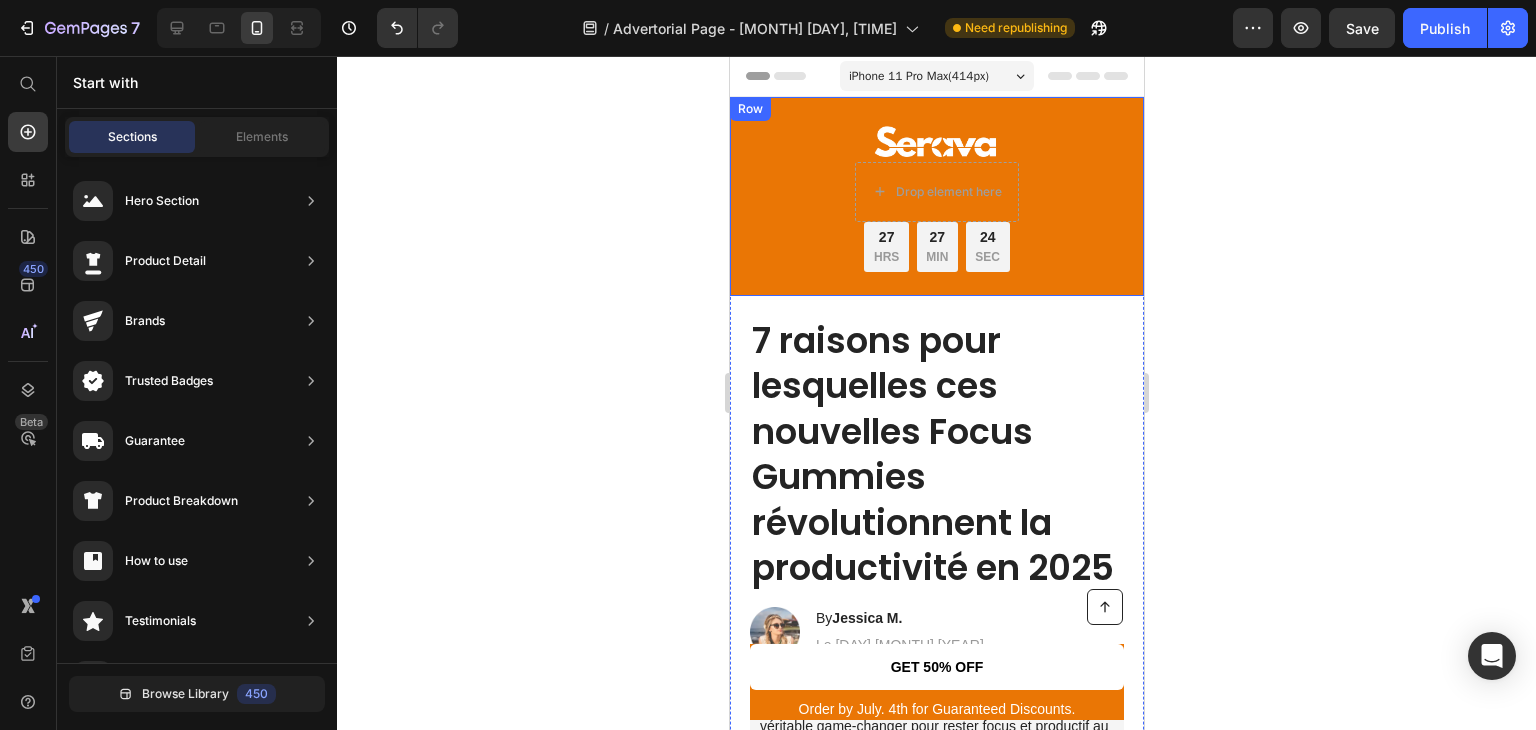 click 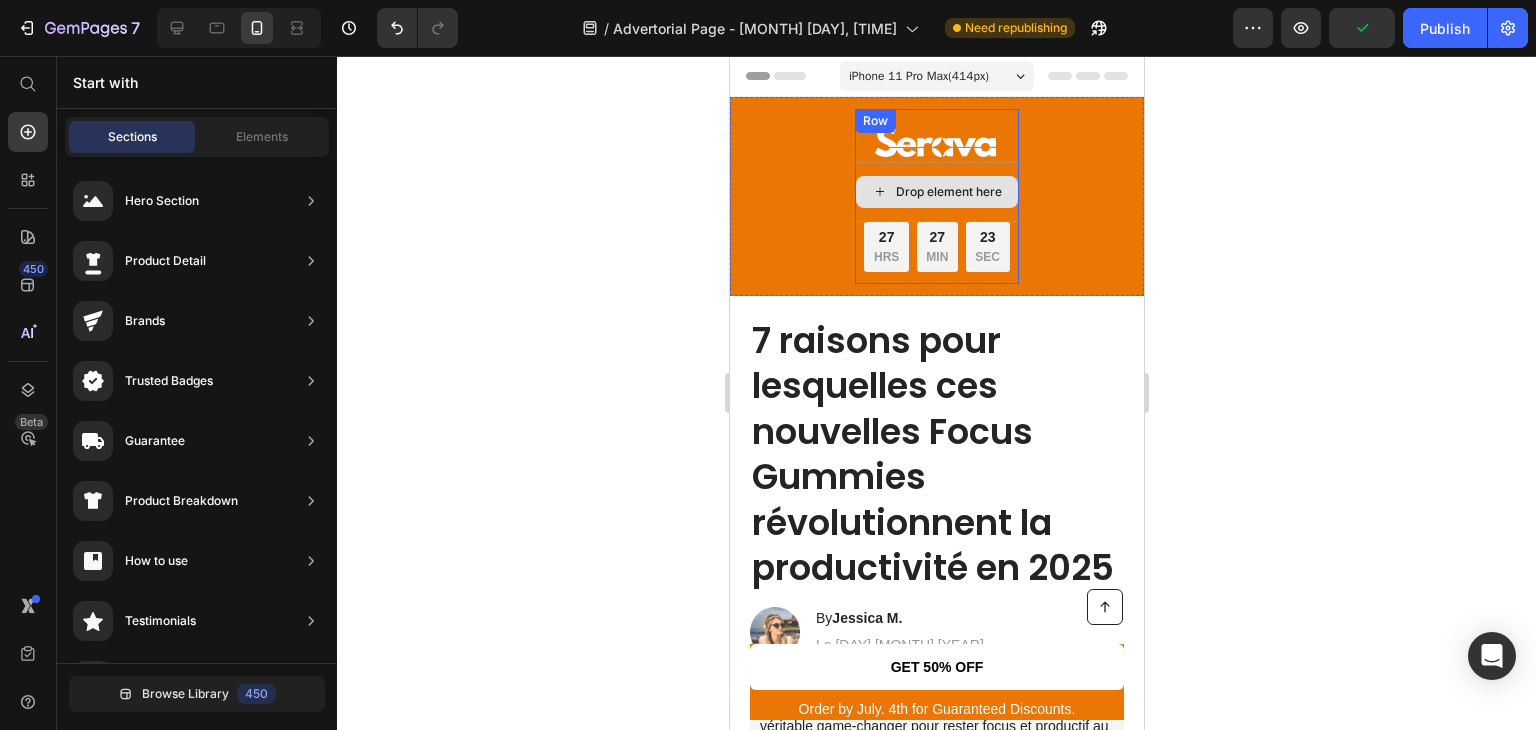click on "Drop element here" at bounding box center [948, 192] 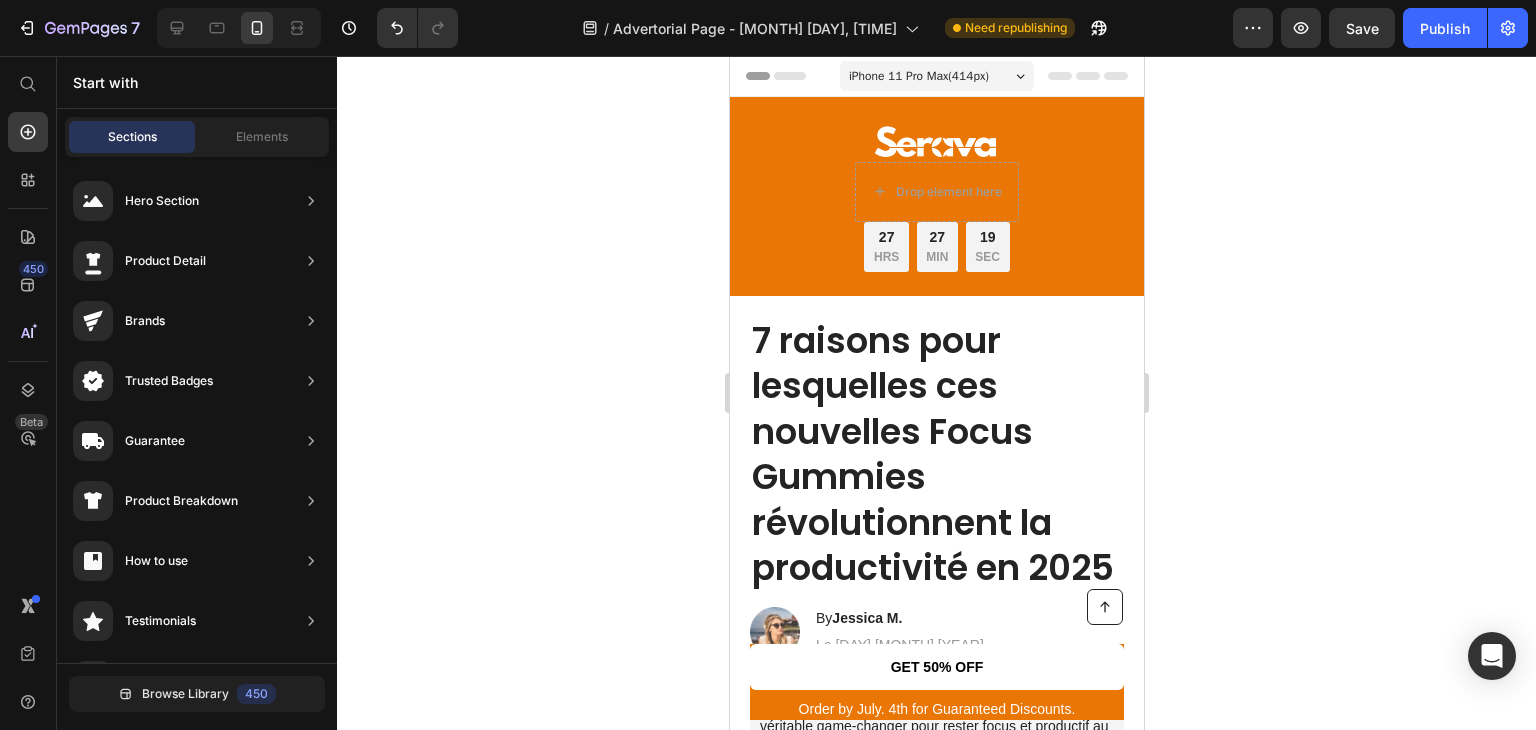 click 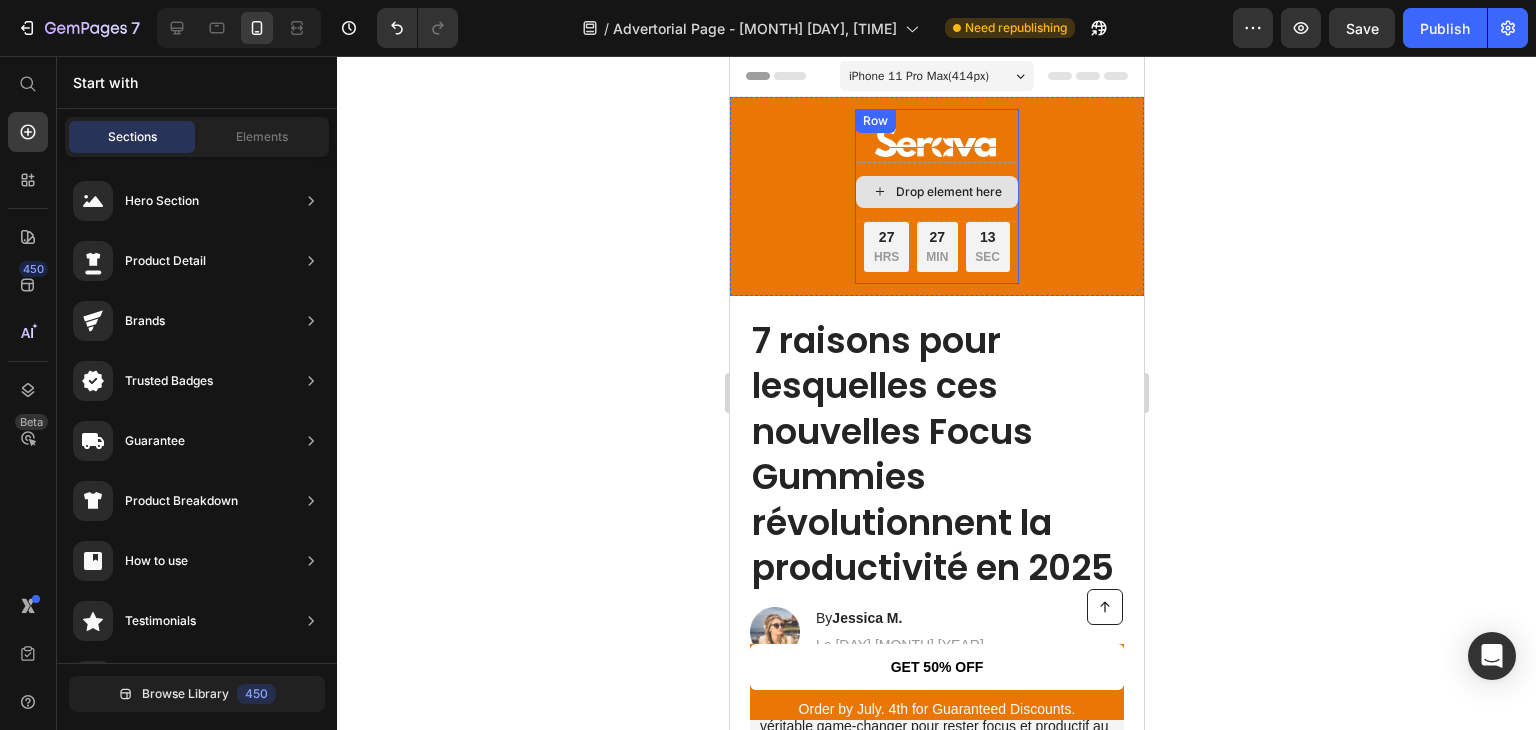 click on "Drop element here" at bounding box center (948, 192) 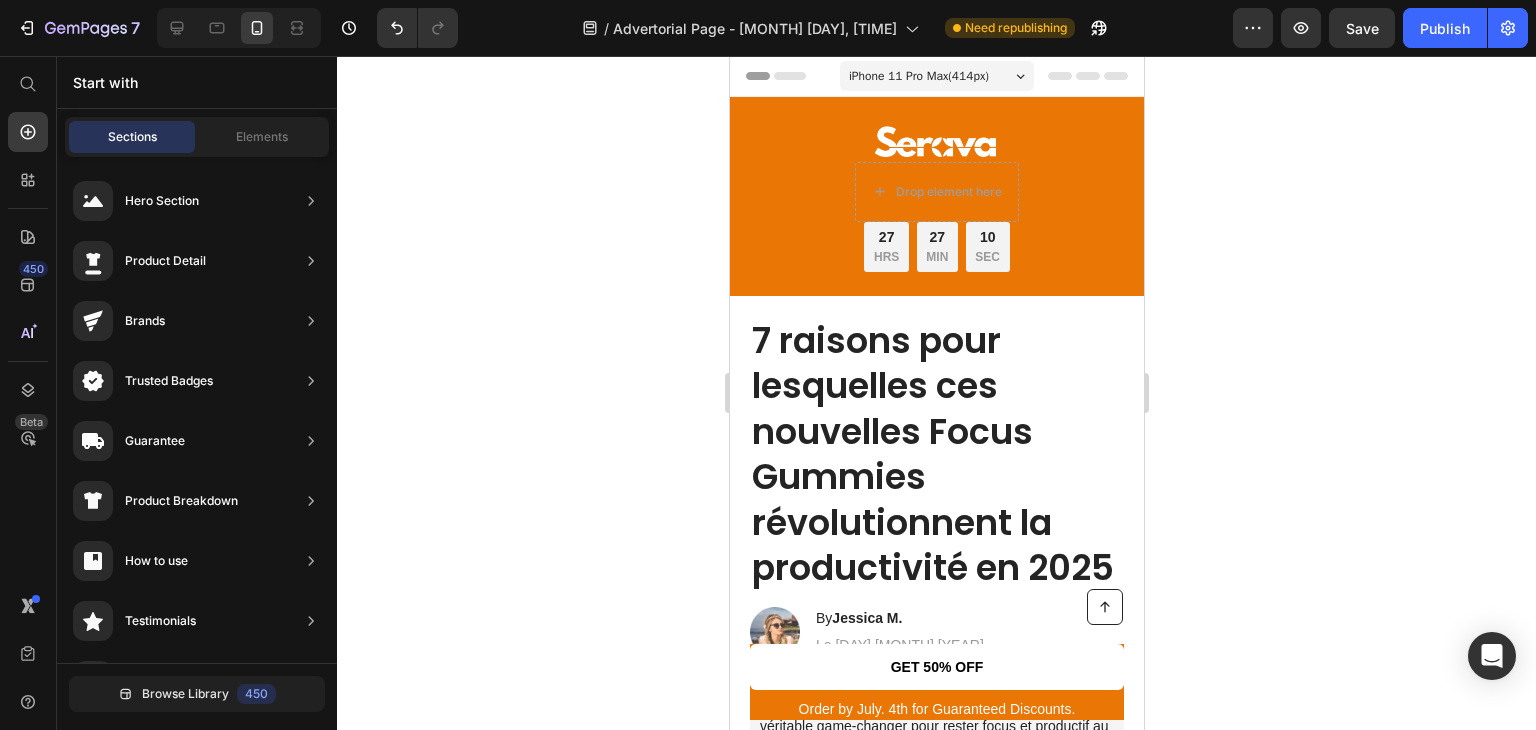 click 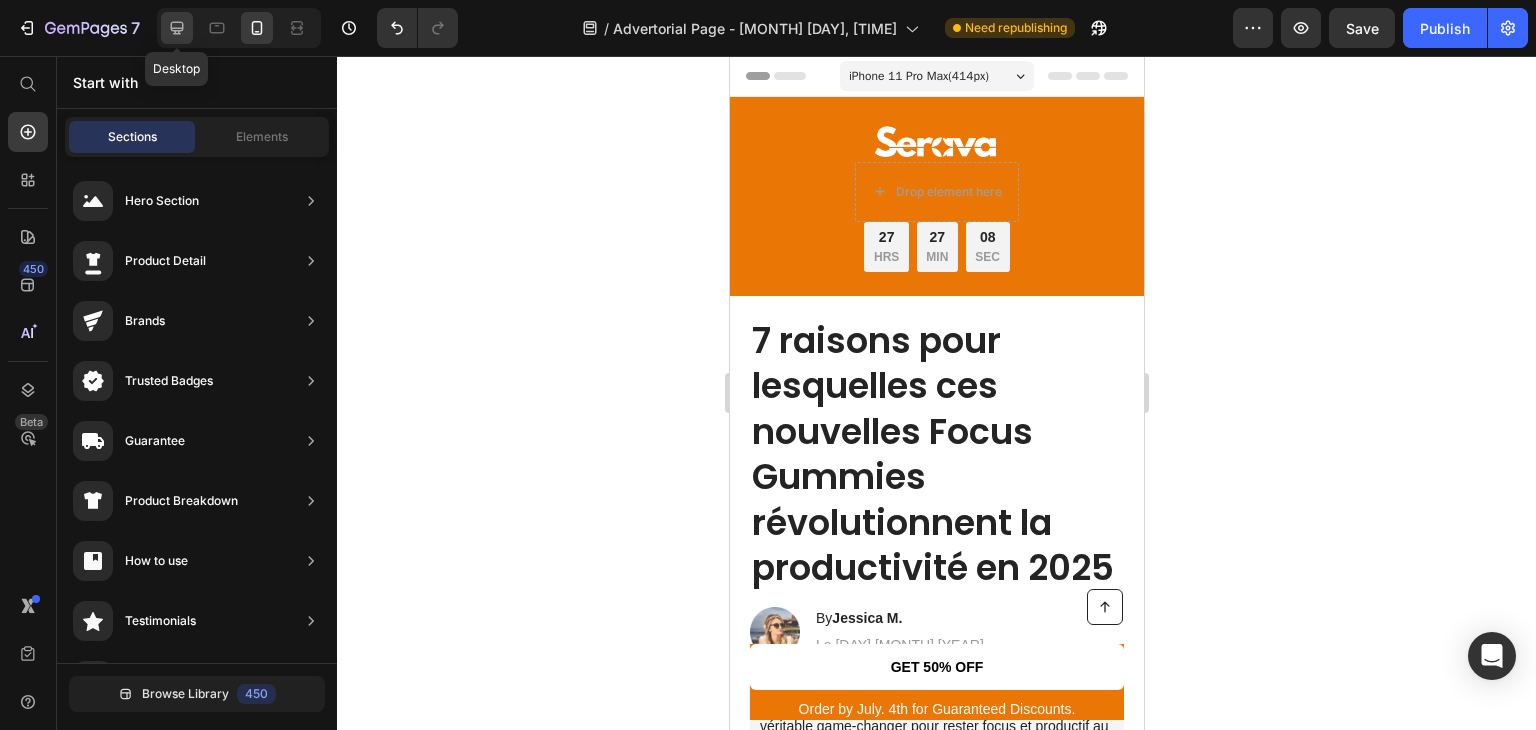 click 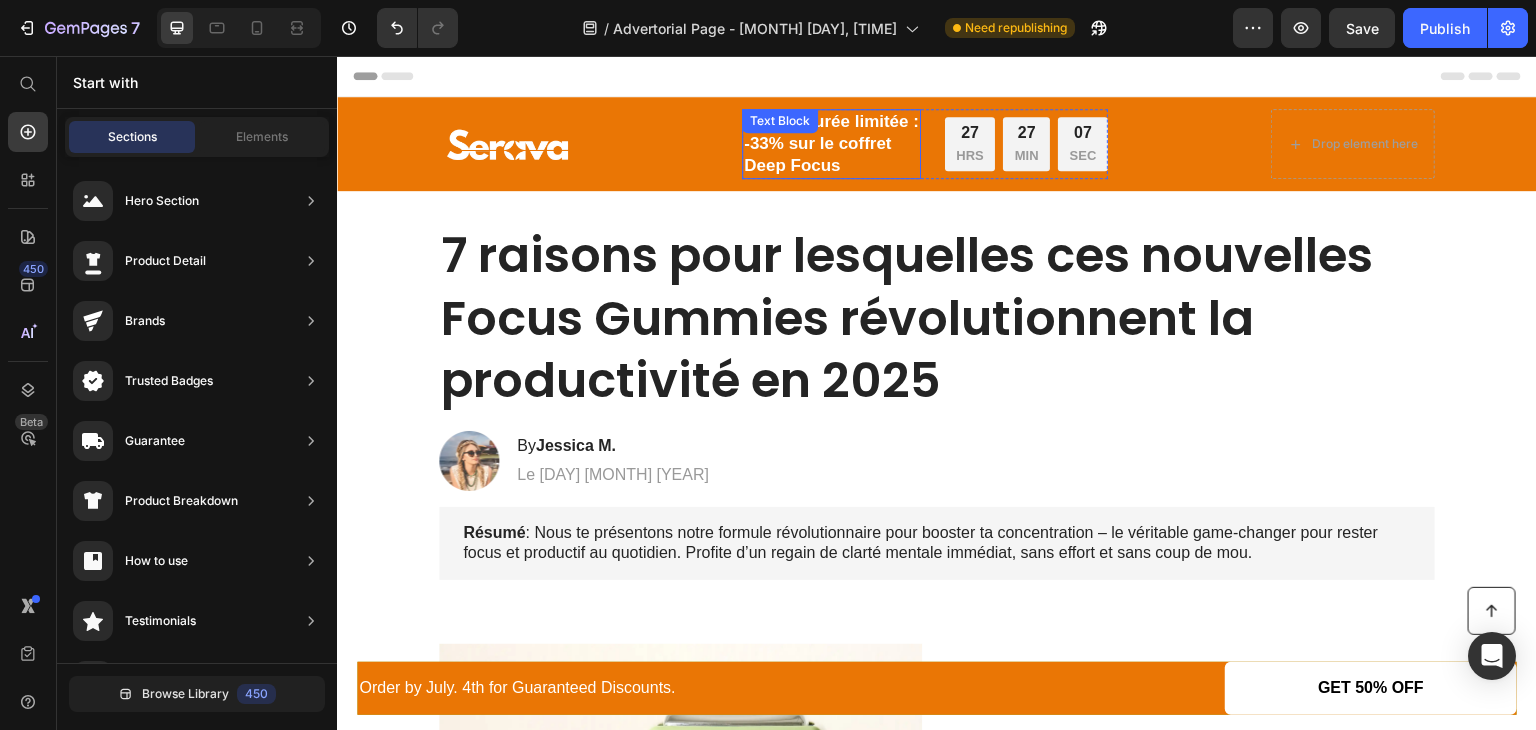 click on "Offre à durée limitée : -33% sur le coffret Deep Focus Text Block" at bounding box center [831, 144] 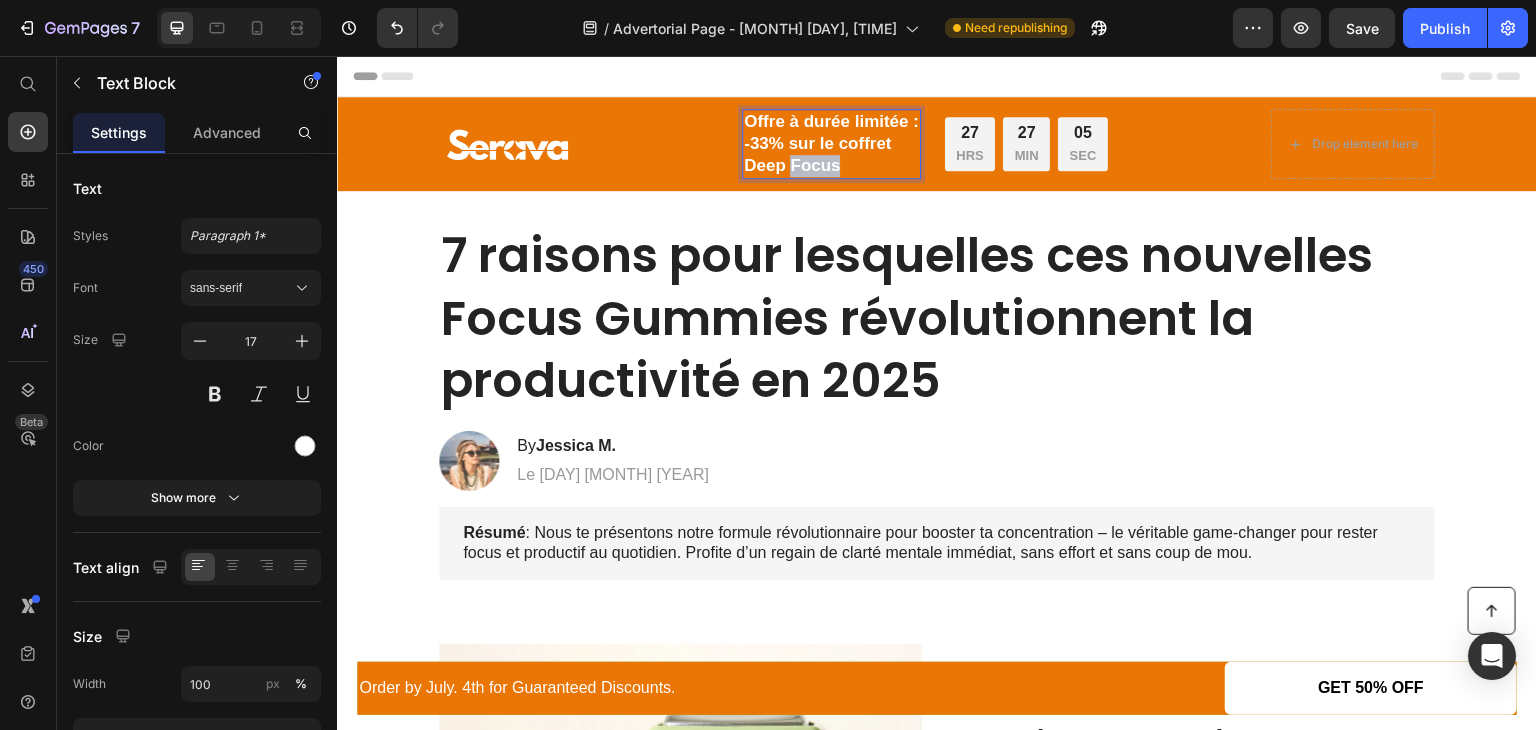 click on "Offre à durée limitée : -33% sur le coffret Deep Focus" at bounding box center (831, 144) 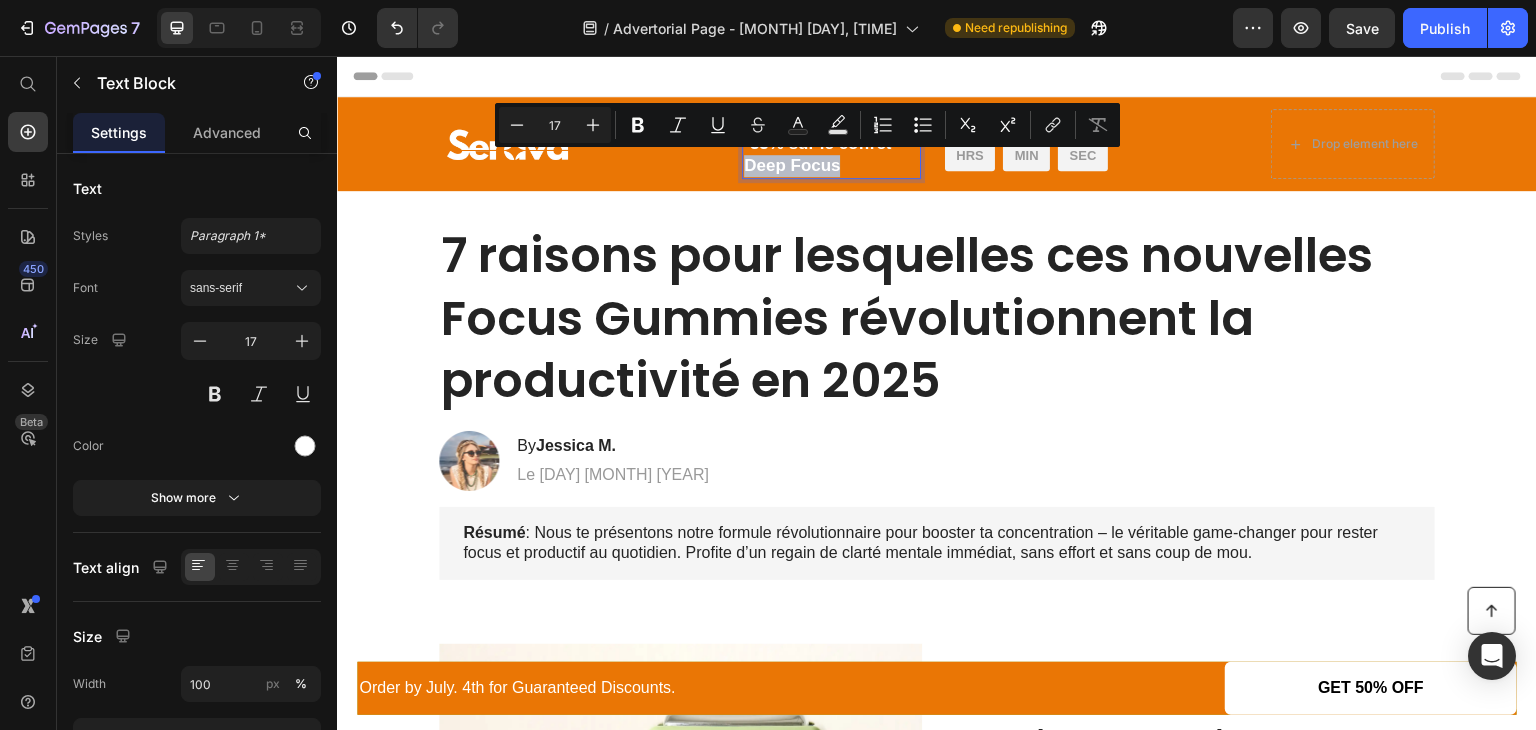 click on "Offre à durée limitée : -33% sur le coffret Deep Focus" at bounding box center (831, 144) 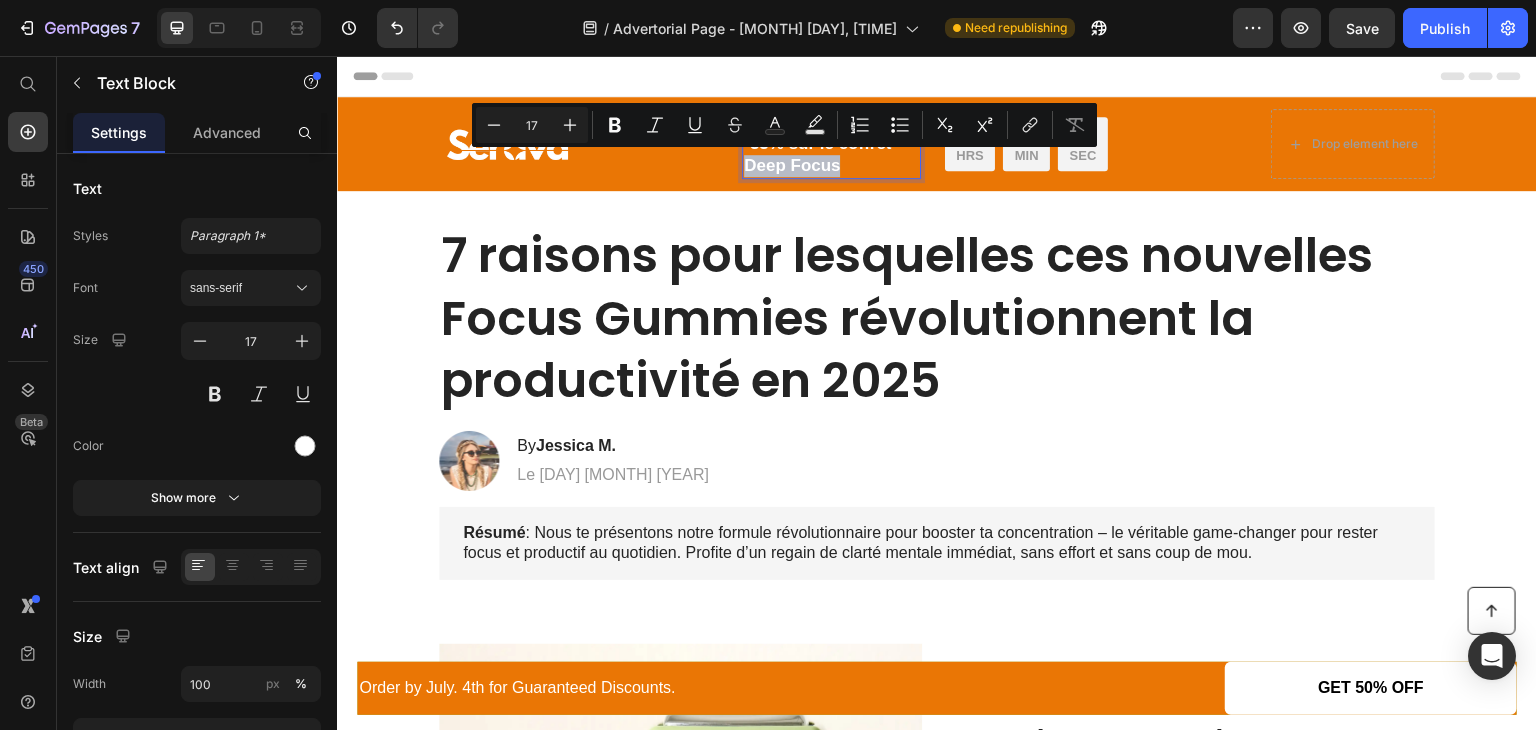 click on "Offre à durée limitée : -33% sur le coffret Deep Focus" at bounding box center [831, 144] 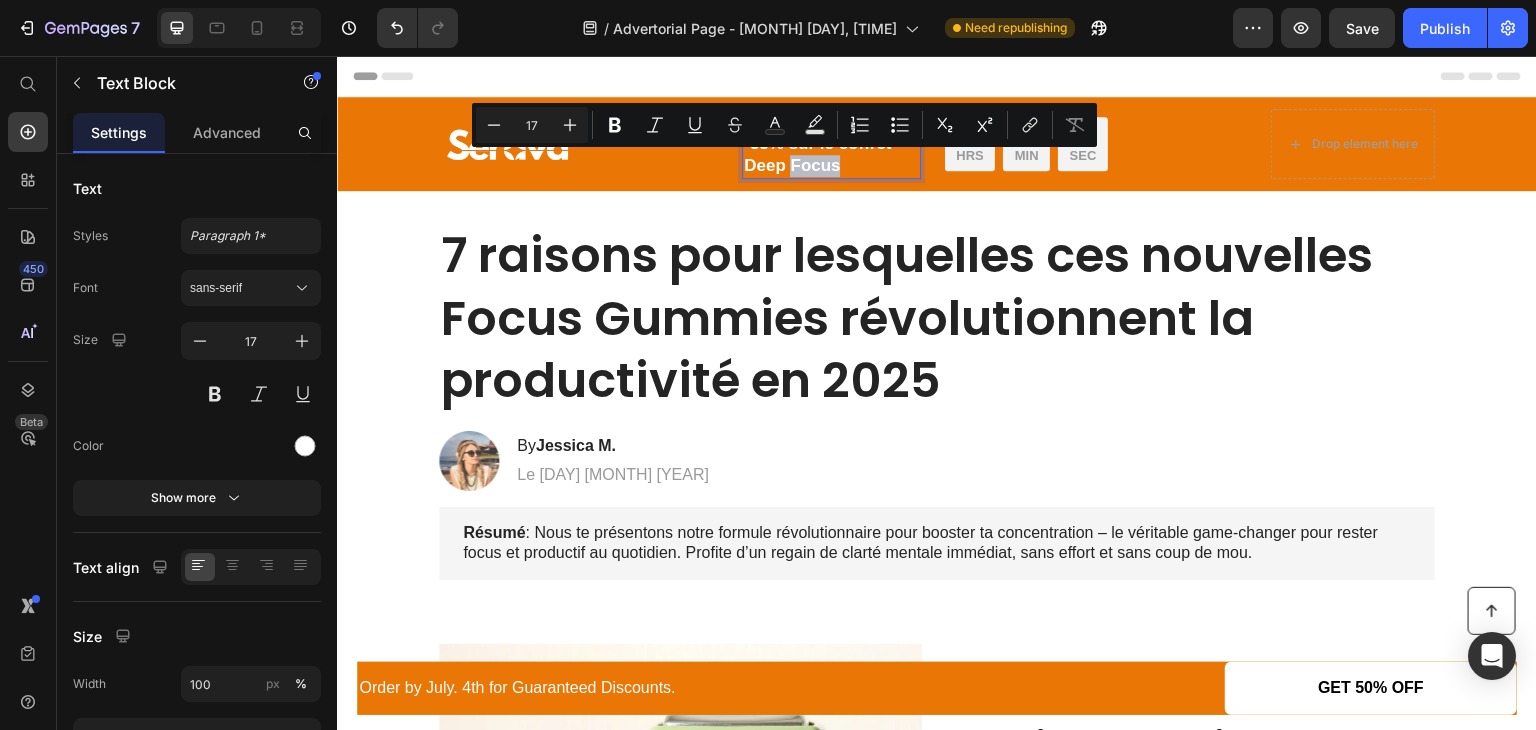 click on "Offre à durée limitée : -33% sur le coffret Deep Focus" at bounding box center [831, 144] 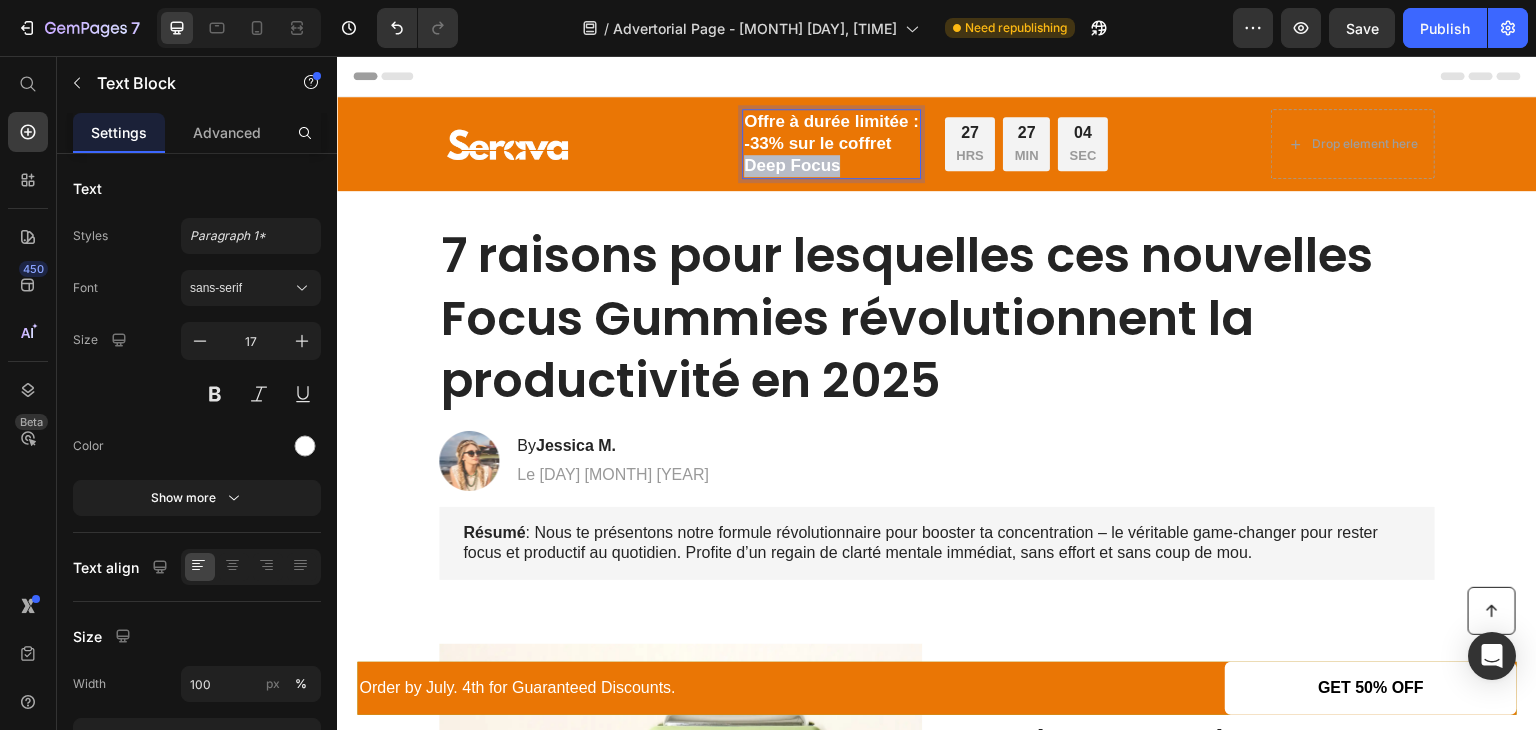 click on "Offre à durée limitée : -33% sur le coffret Deep Focus" at bounding box center [831, 144] 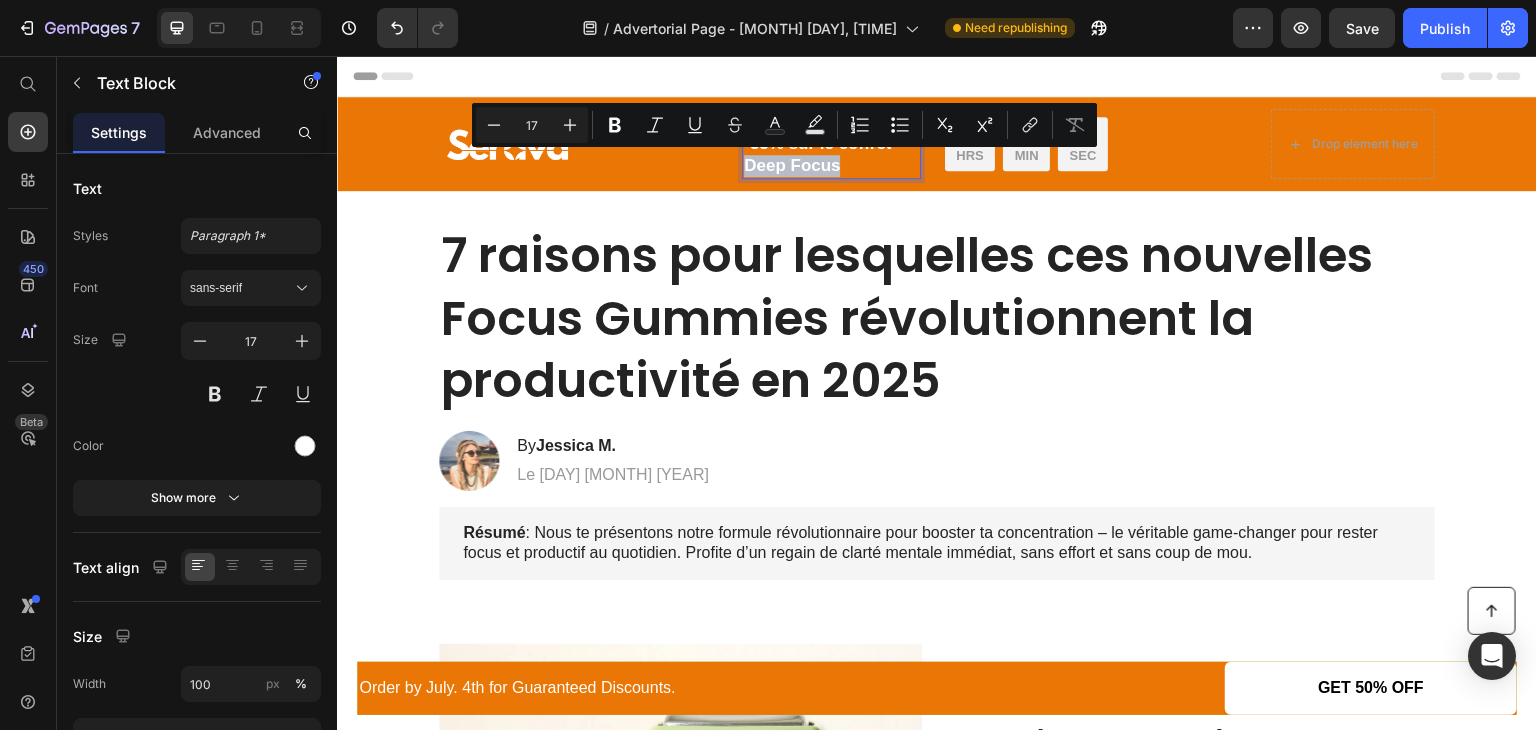 click on "Offre à durée limitée : -33% sur le coffret Deep Focus" at bounding box center [831, 144] 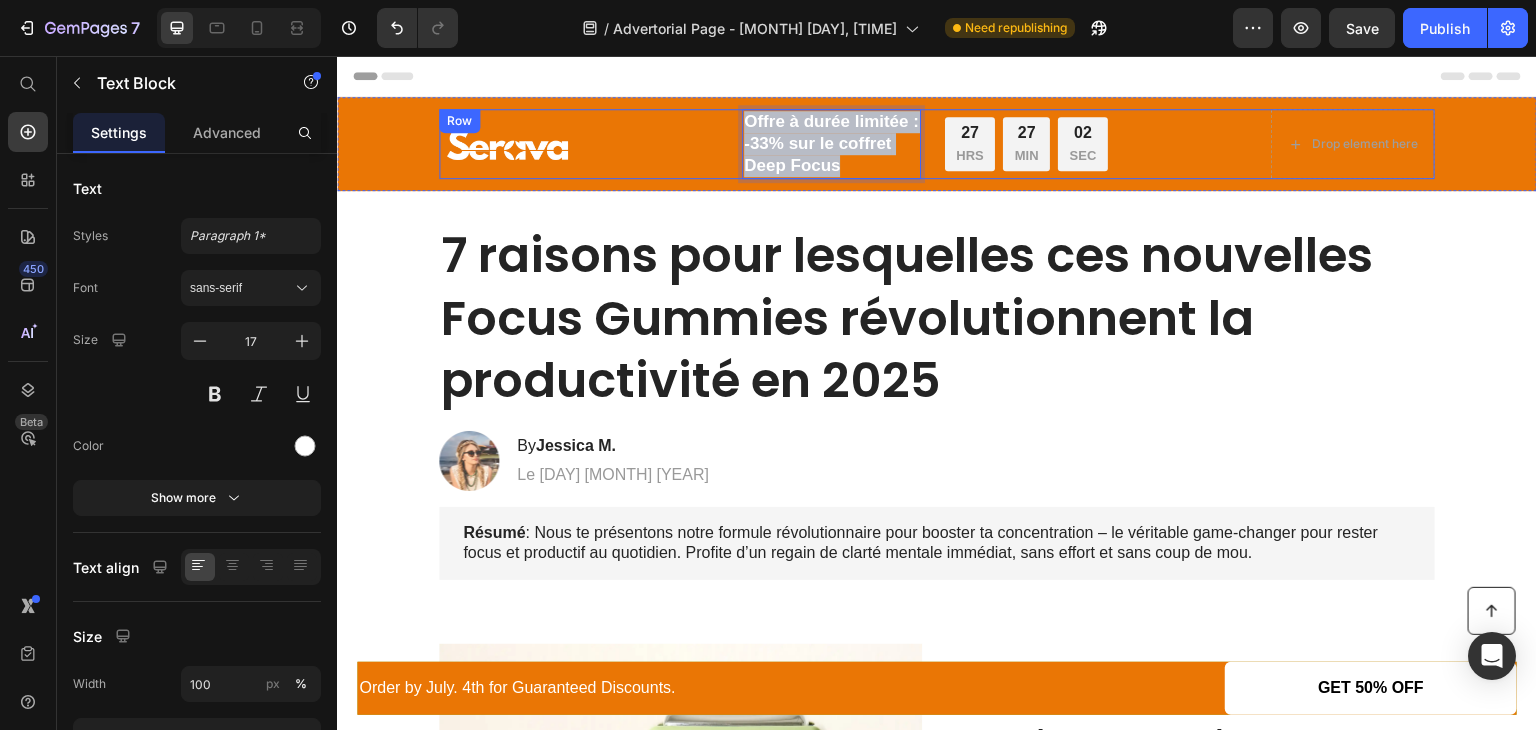 drag, startPoint x: 846, startPoint y: 165, endPoint x: 721, endPoint y: 121, distance: 132.51793 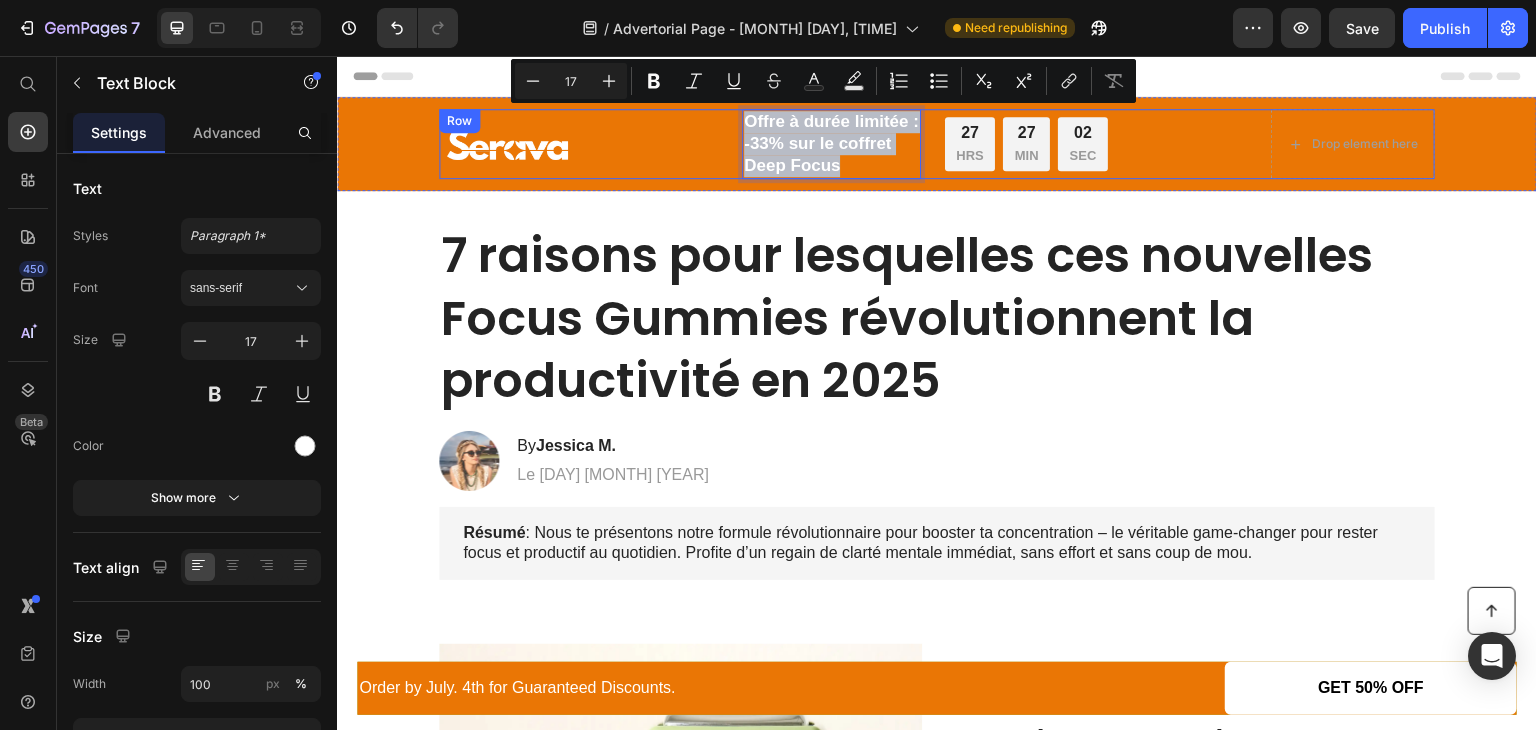 copy on "Offre à durée limitée : -33% sur le coffret Deep Focus" 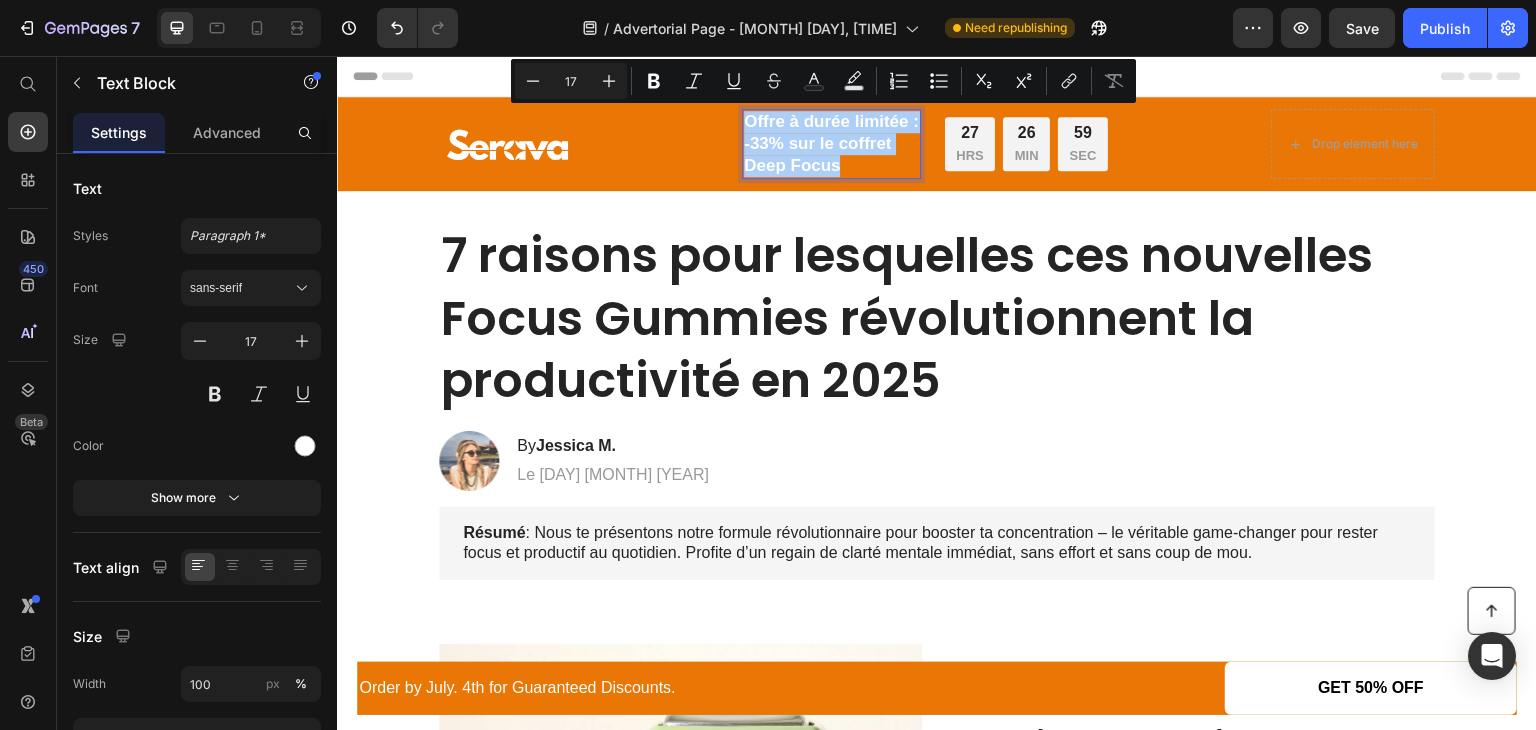 click at bounding box center [239, 28] 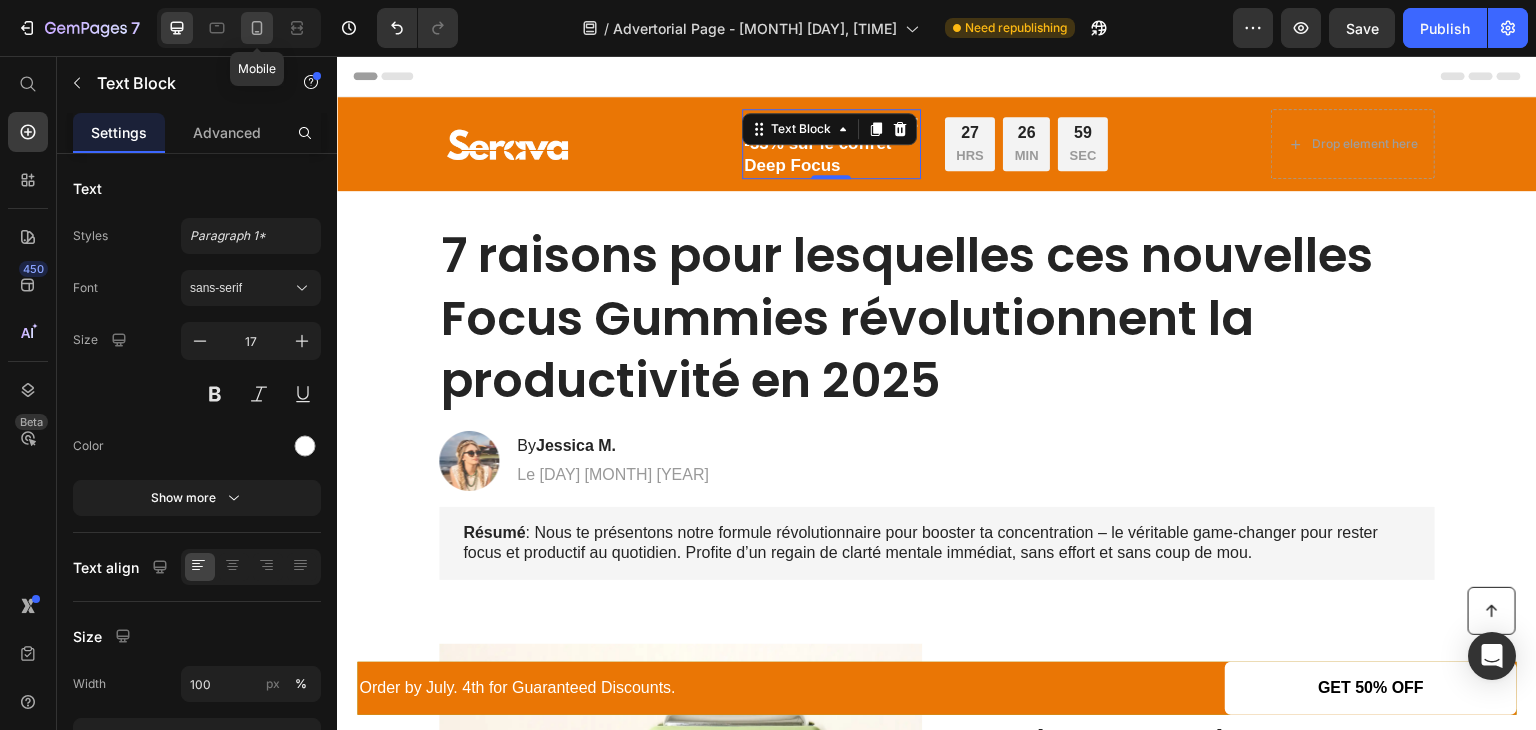 click 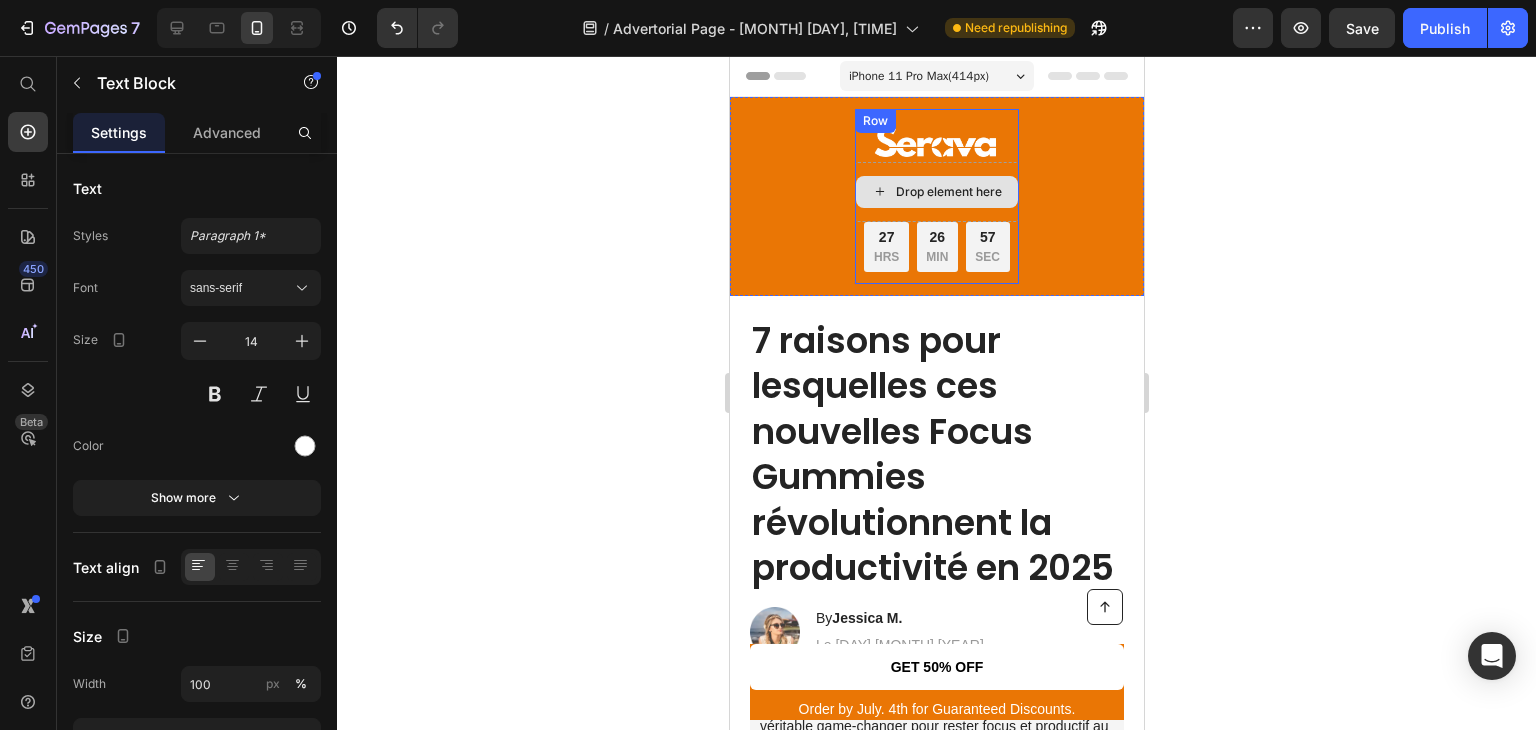 click on "Drop element here" at bounding box center (948, 192) 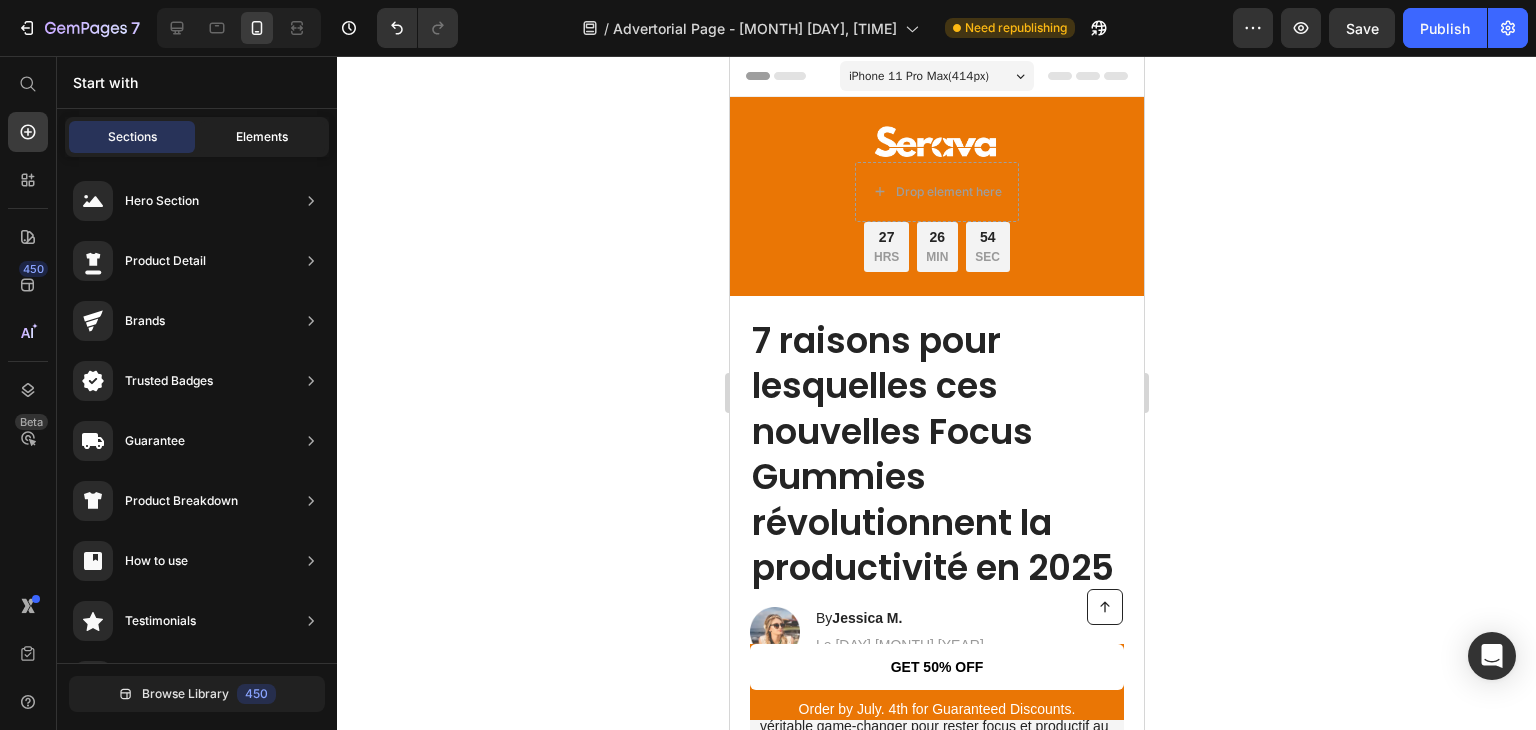 click on "Elements" at bounding box center [262, 137] 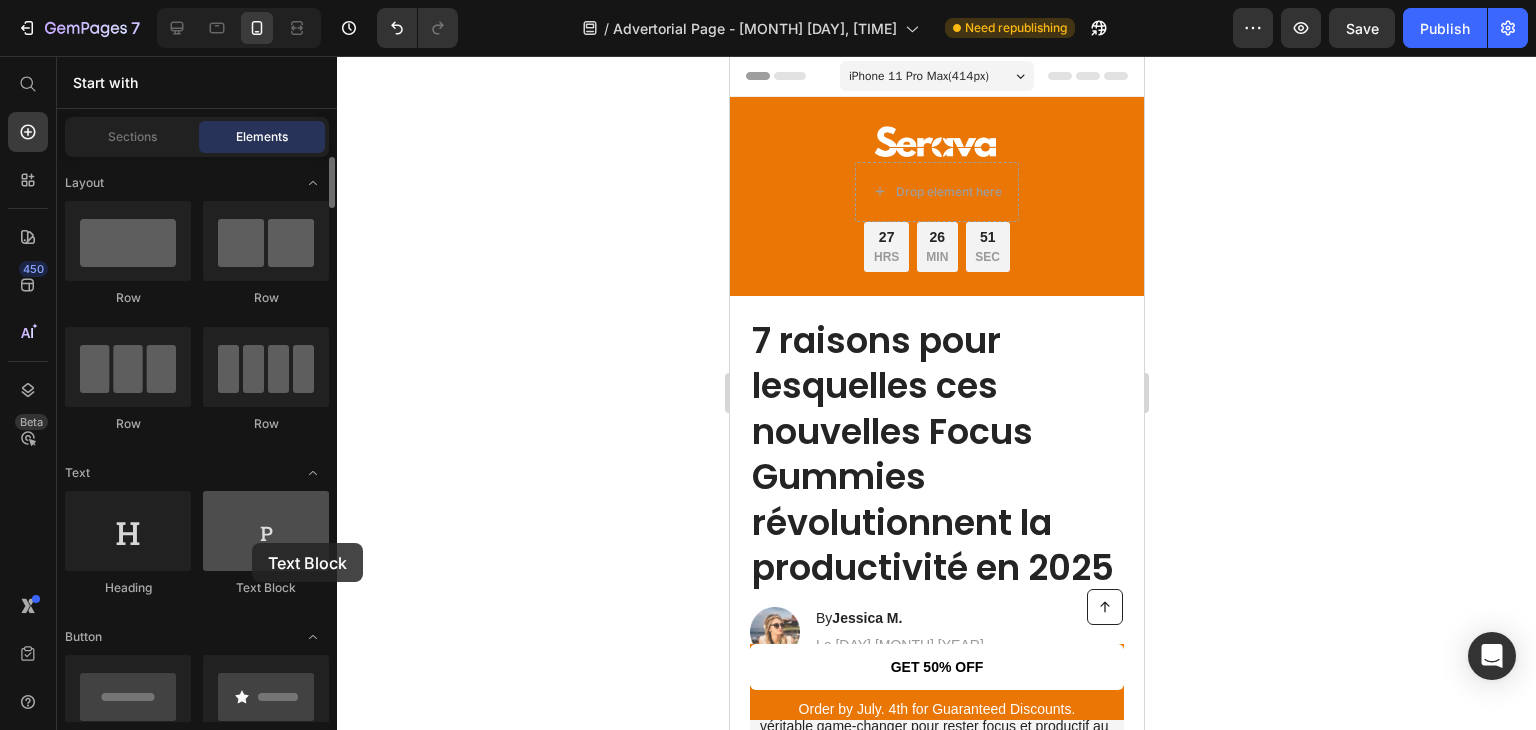 click at bounding box center (266, 531) 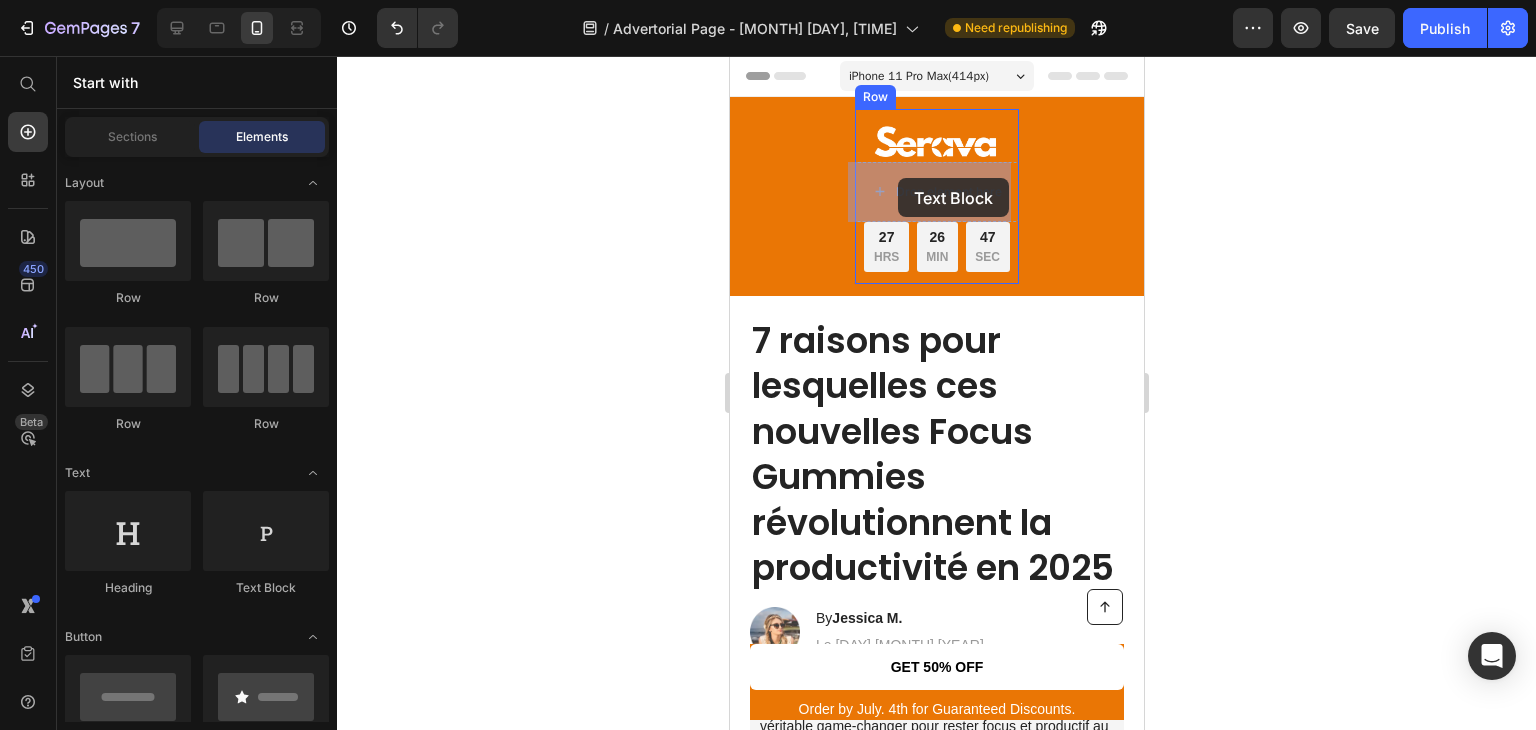 drag, startPoint x: 985, startPoint y: 577, endPoint x: 897, endPoint y: 178, distance: 408.58905 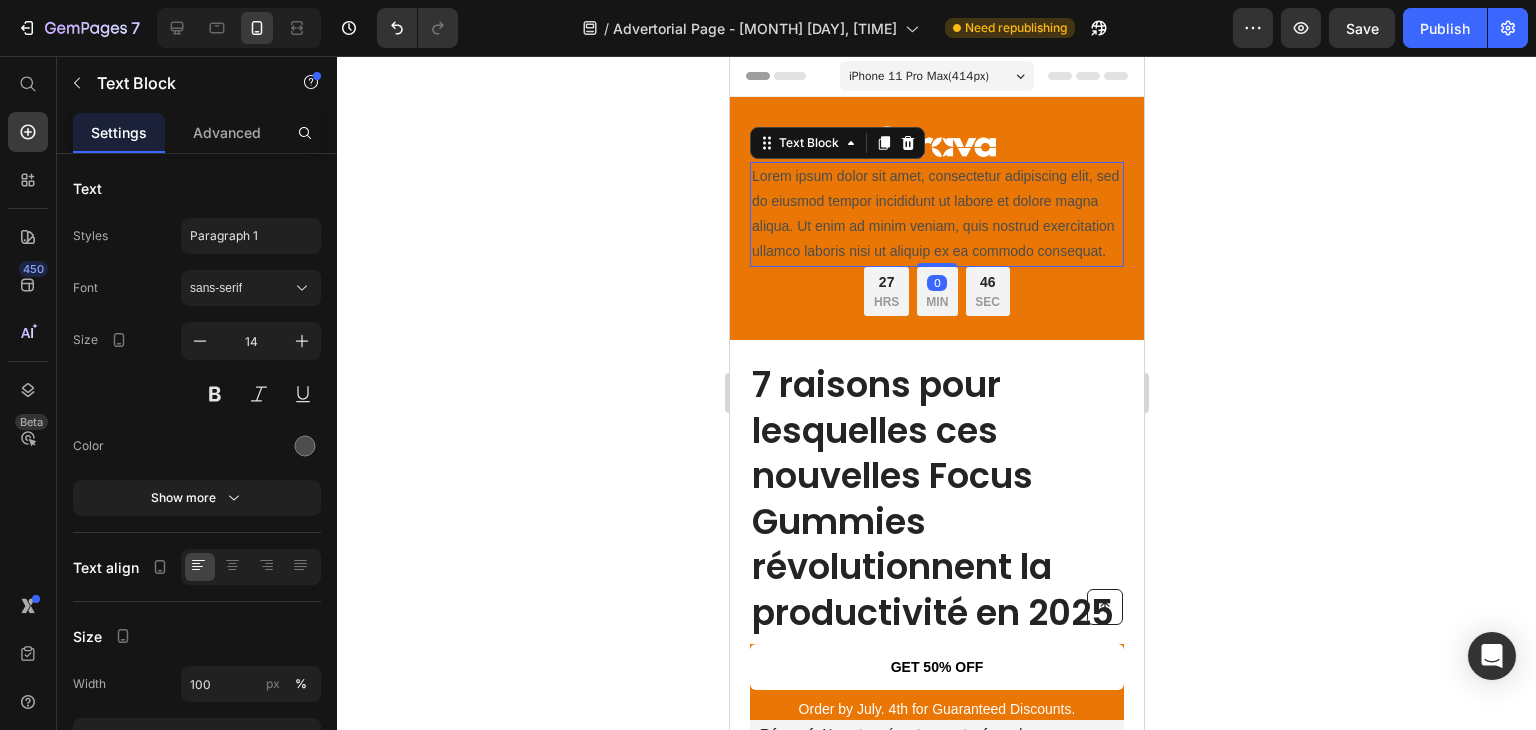 click on "Lorem ipsum dolor sit amet, consectetur adipiscing elit, sed do eiusmod tempor incididunt ut labore et dolore magna aliqua. Ut enim ad minim veniam, quis nostrud exercitation ullamco laboris nisi ut aliquip ex ea commodo consequat." at bounding box center (936, 214) 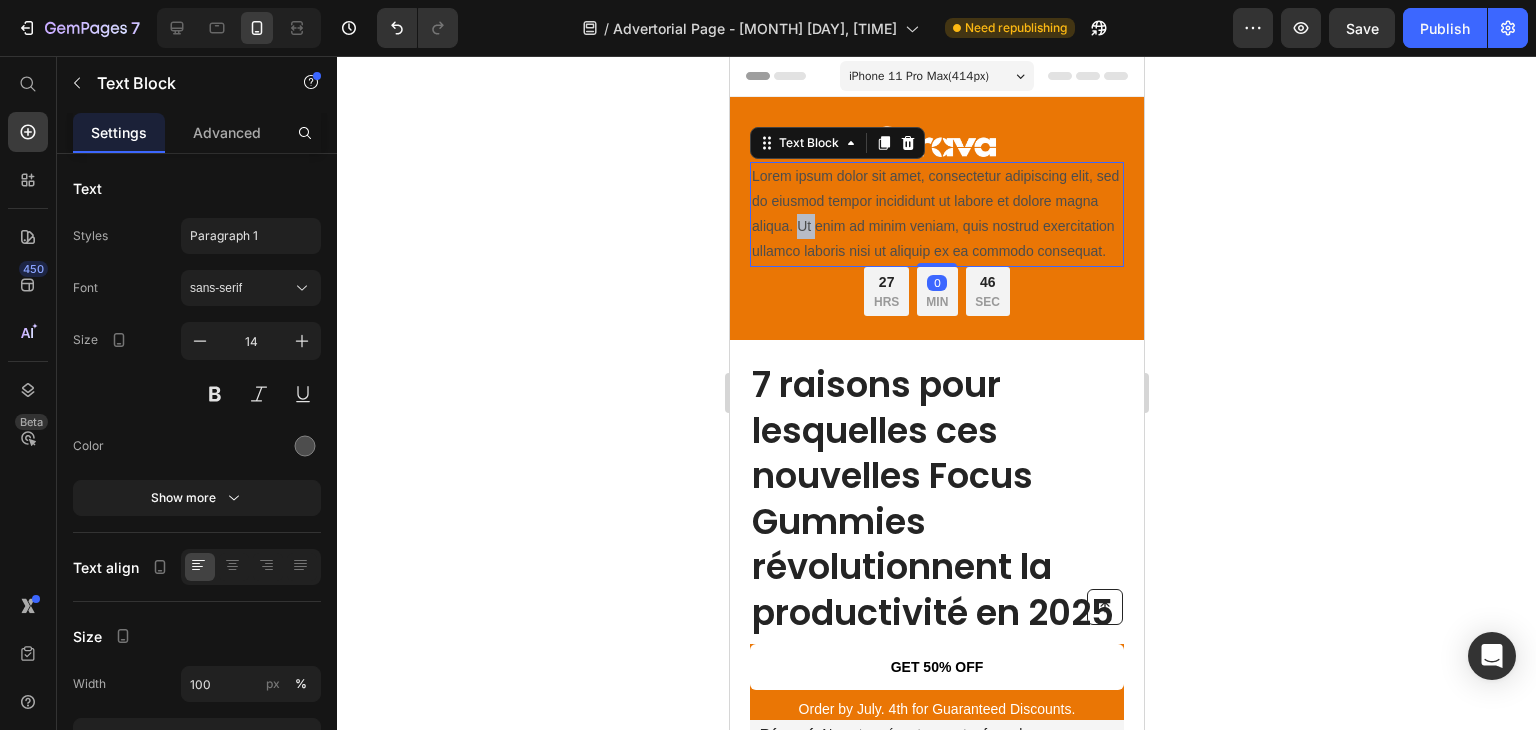 click on "Lorem ipsum dolor sit amet, consectetur adipiscing elit, sed do eiusmod tempor incididunt ut labore et dolore magna aliqua. Ut enim ad minim veniam, quis nostrud exercitation ullamco laboris nisi ut aliquip ex ea commodo consequat." at bounding box center [936, 214] 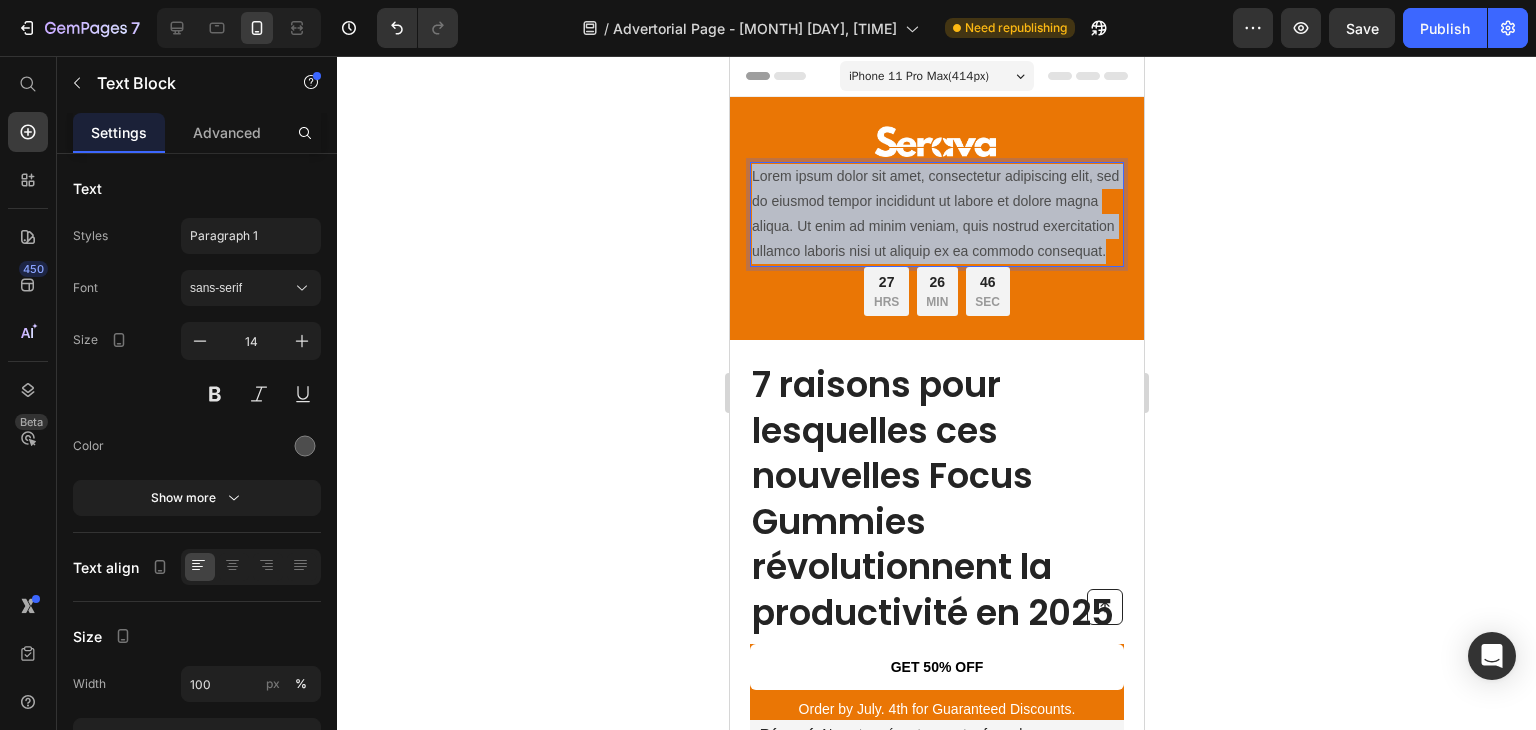 click on "Lorem ipsum dolor sit amet, consectetur adipiscing elit, sed do eiusmod tempor incididunt ut labore et dolore magna aliqua. Ut enim ad minim veniam, quis nostrud exercitation ullamco laboris nisi ut aliquip ex ea commodo consequat." at bounding box center (936, 214) 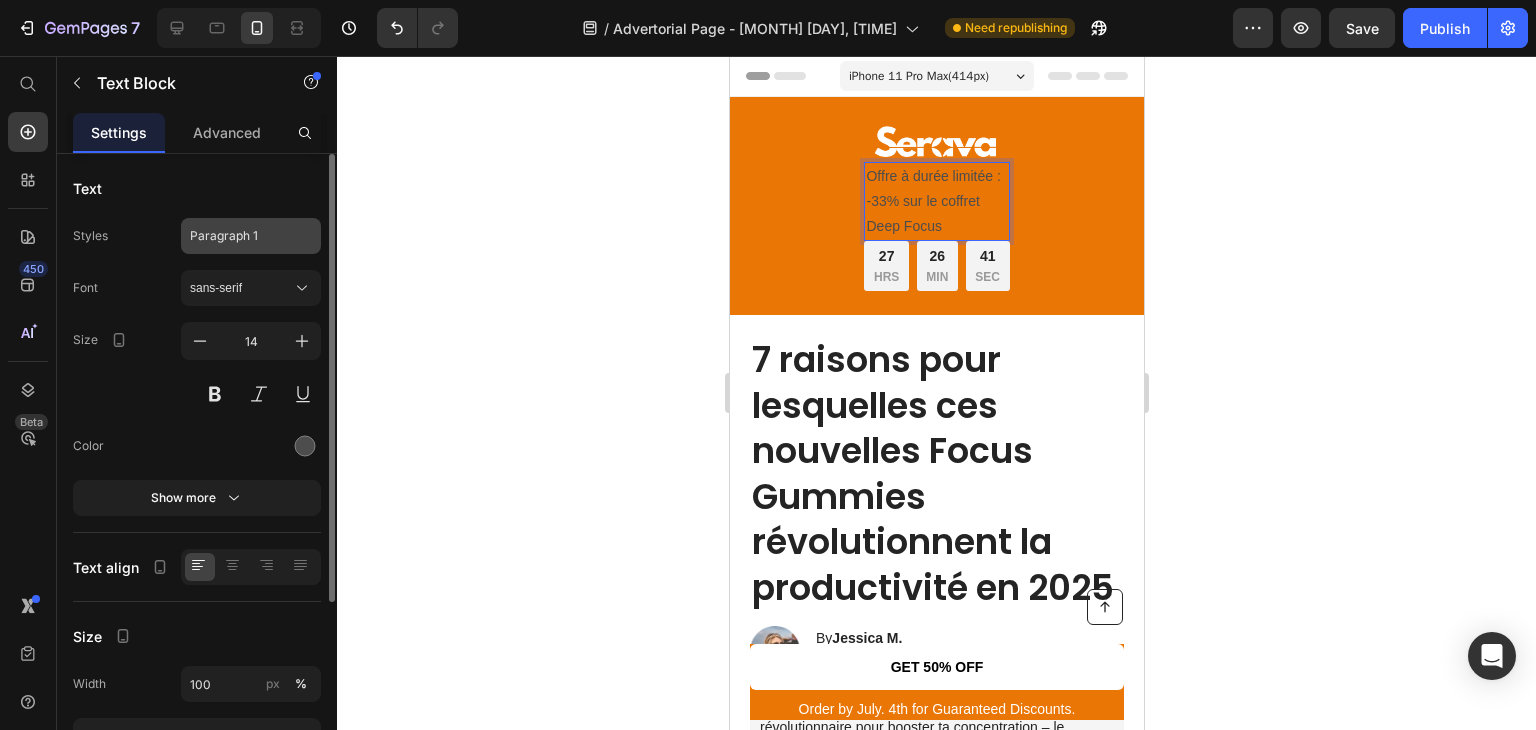 click on "Paragraph 1" at bounding box center (239, 236) 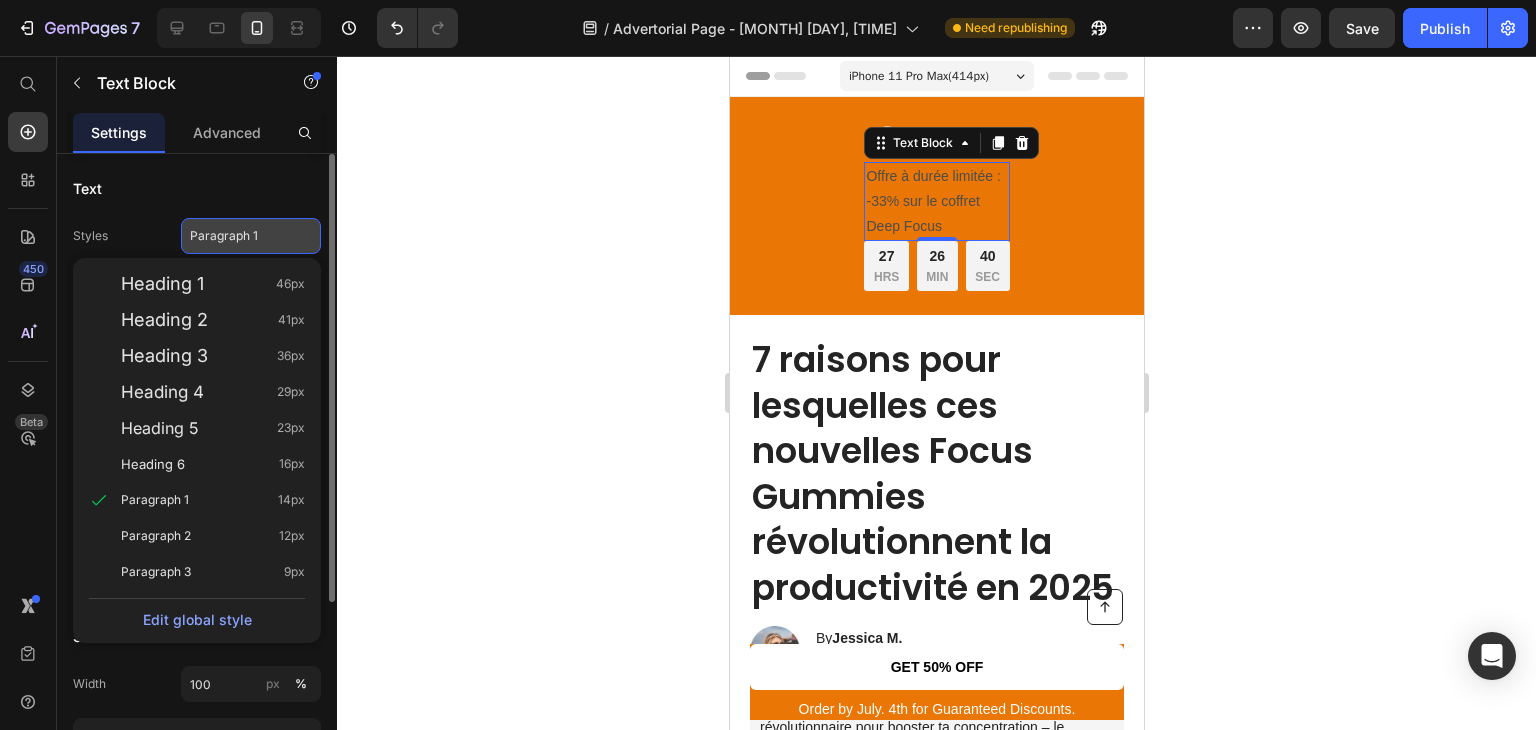 click on "Paragraph 1" at bounding box center (239, 236) 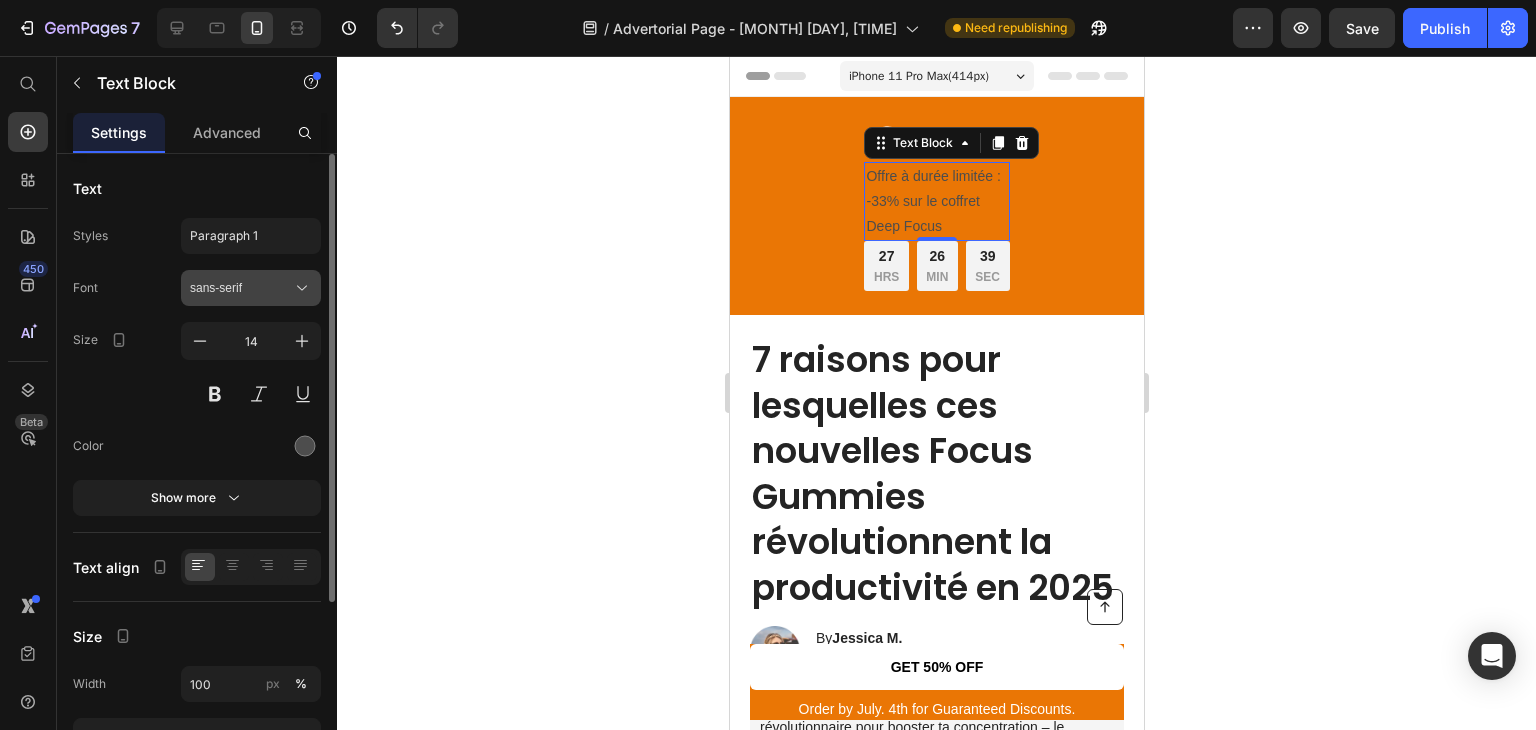 click on "sans-serif" at bounding box center (241, 288) 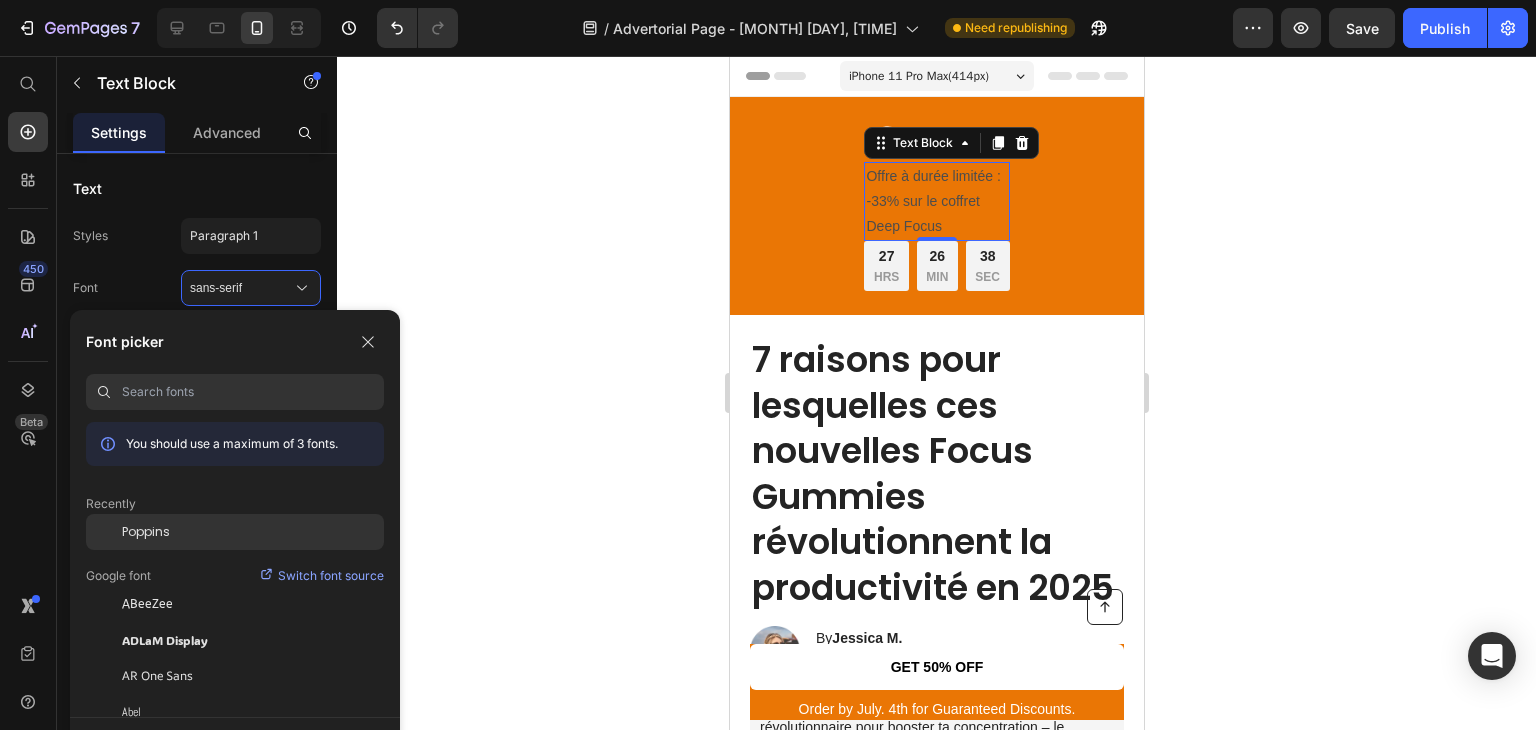 click on "Poppins" 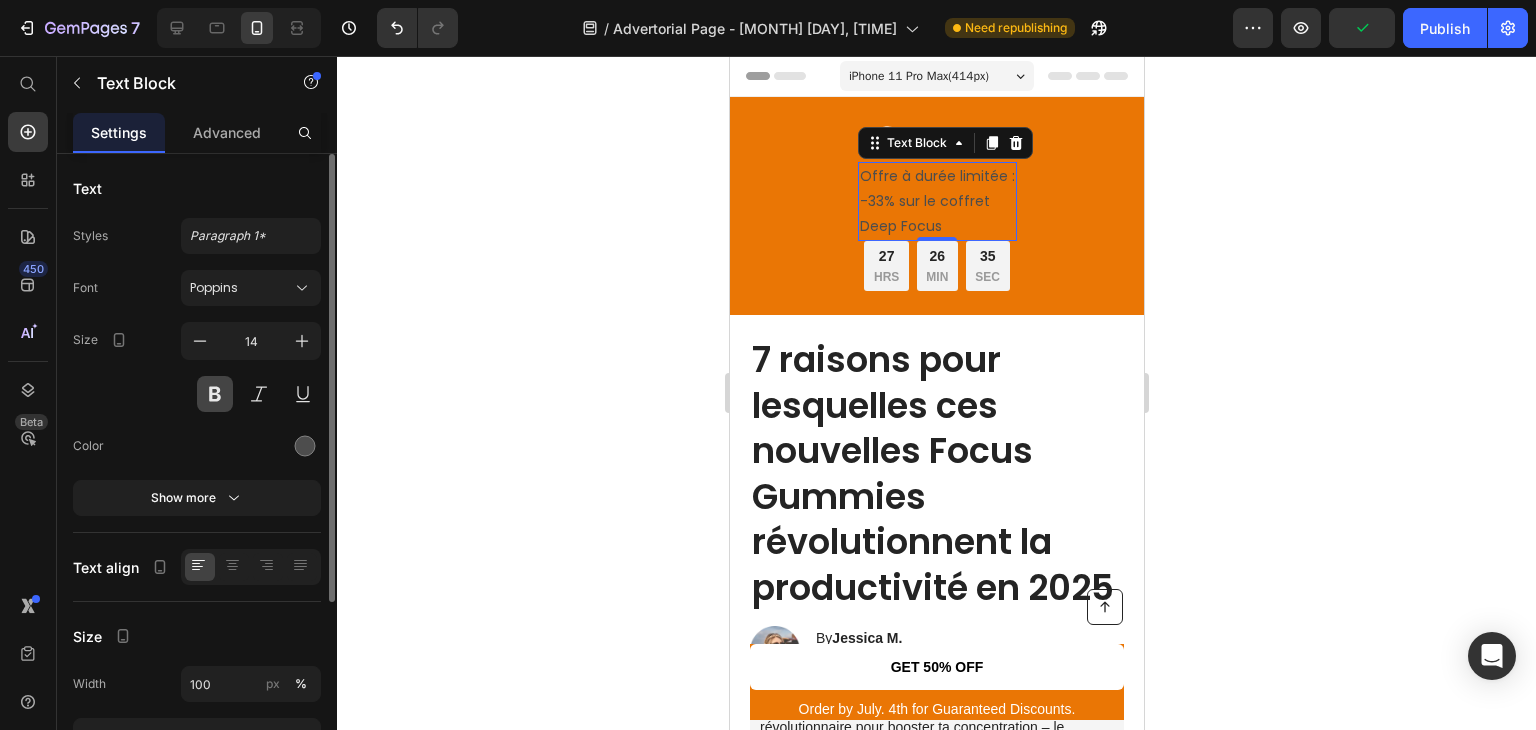 click at bounding box center (215, 394) 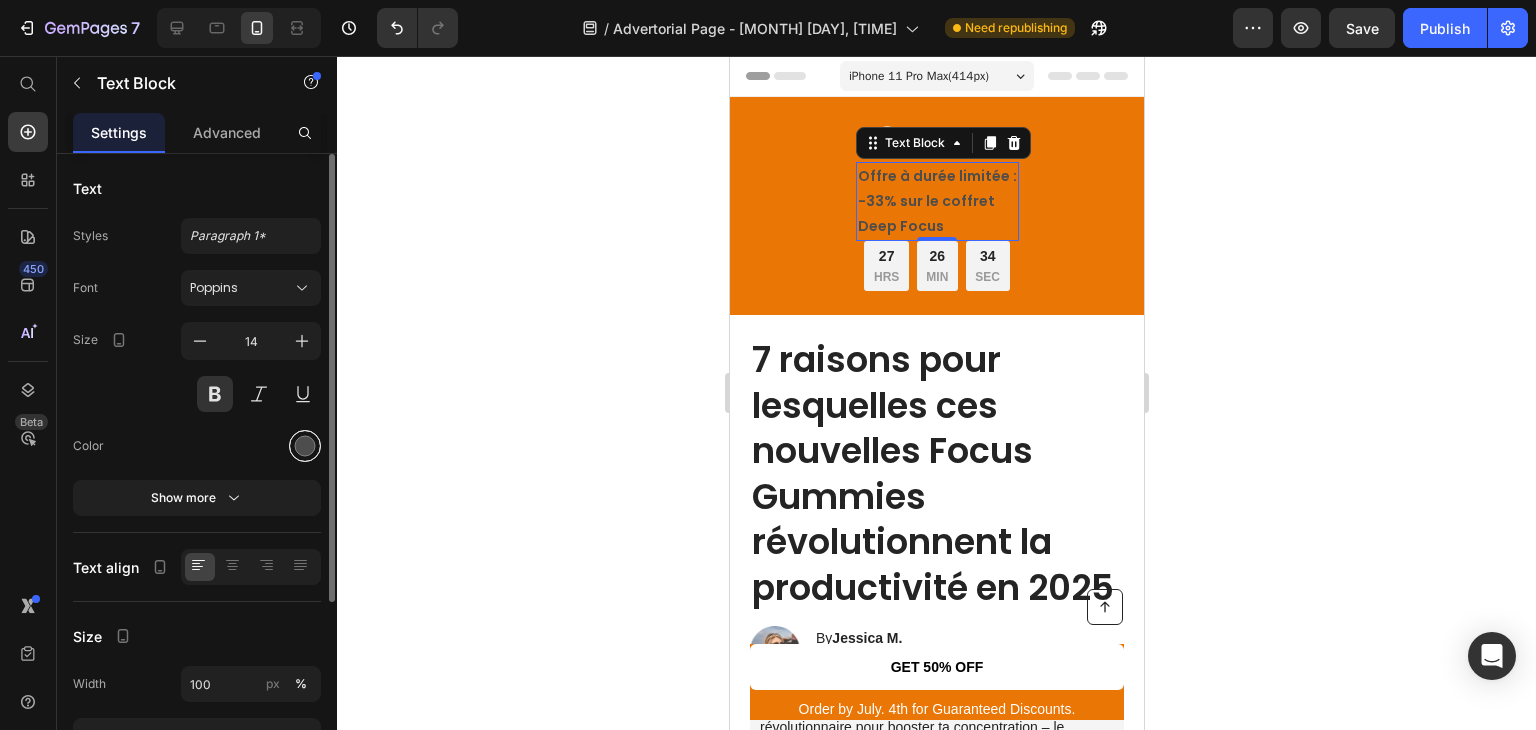click at bounding box center (305, 446) 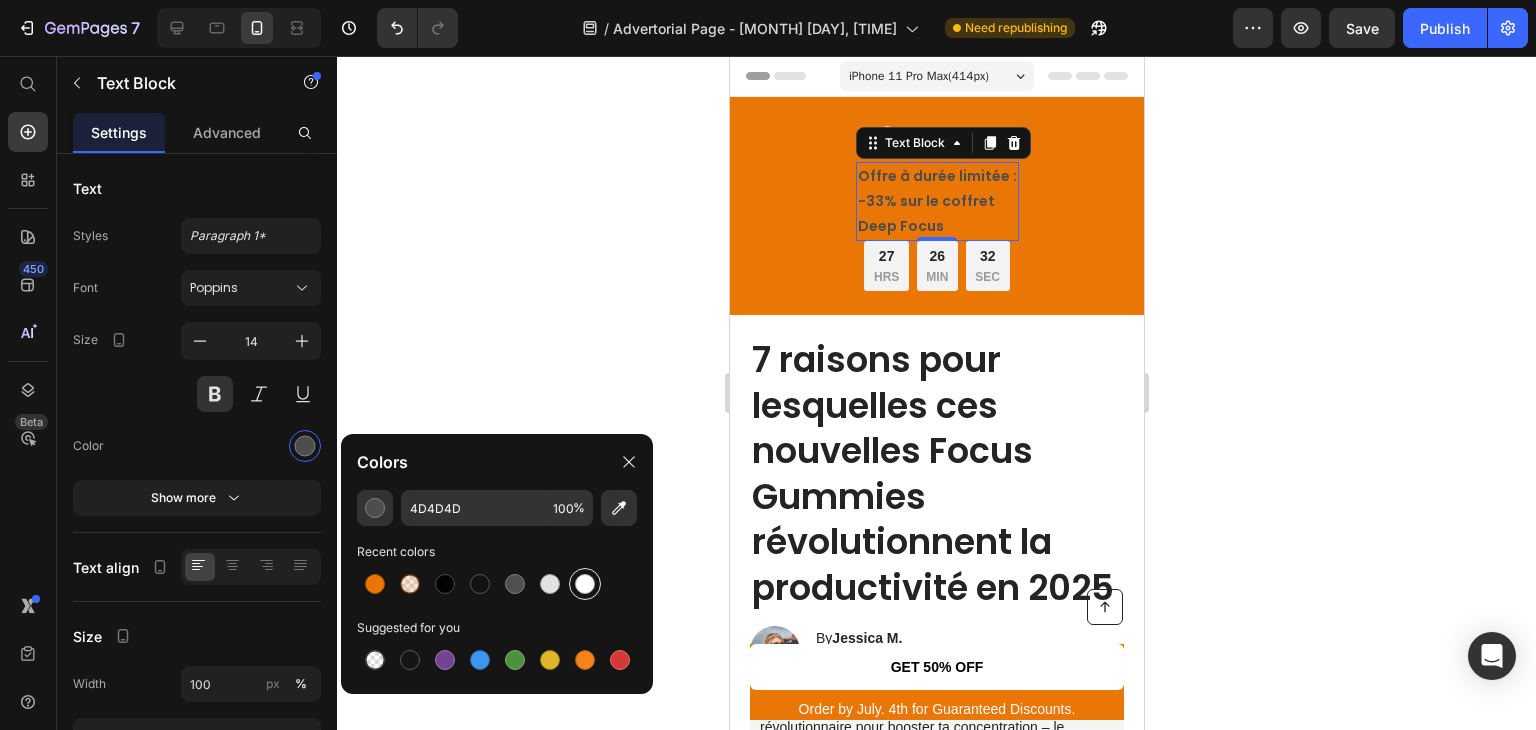 click at bounding box center (585, 584) 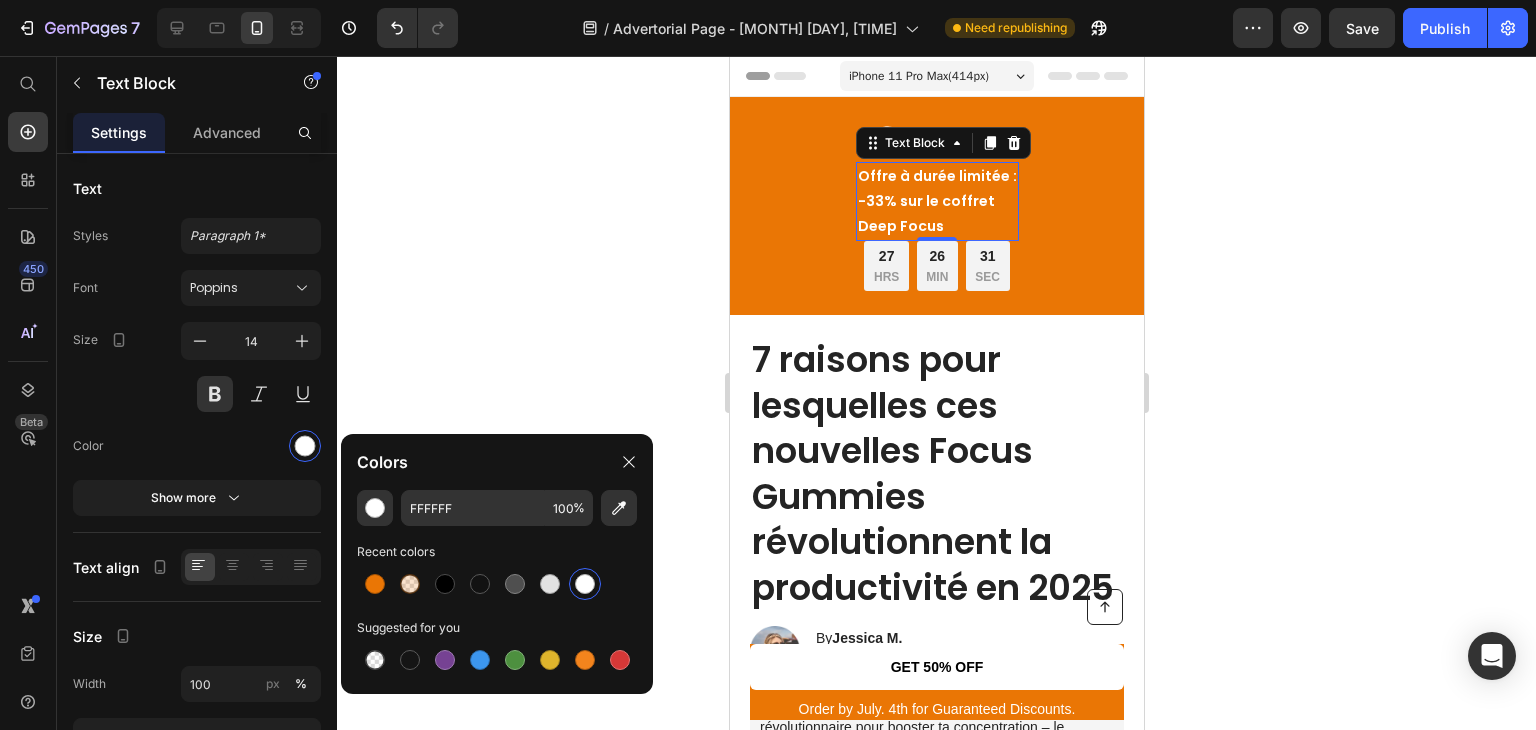 click 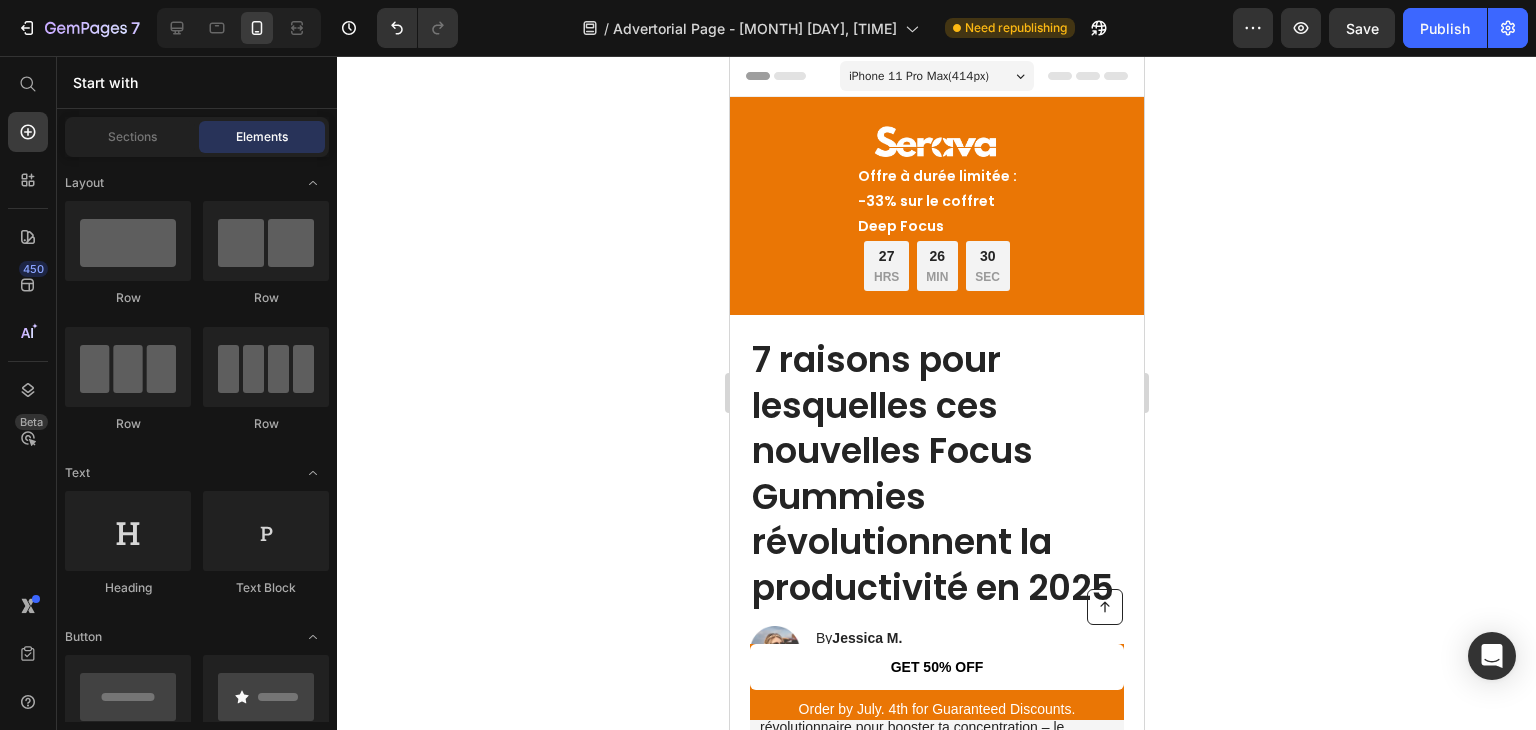 click 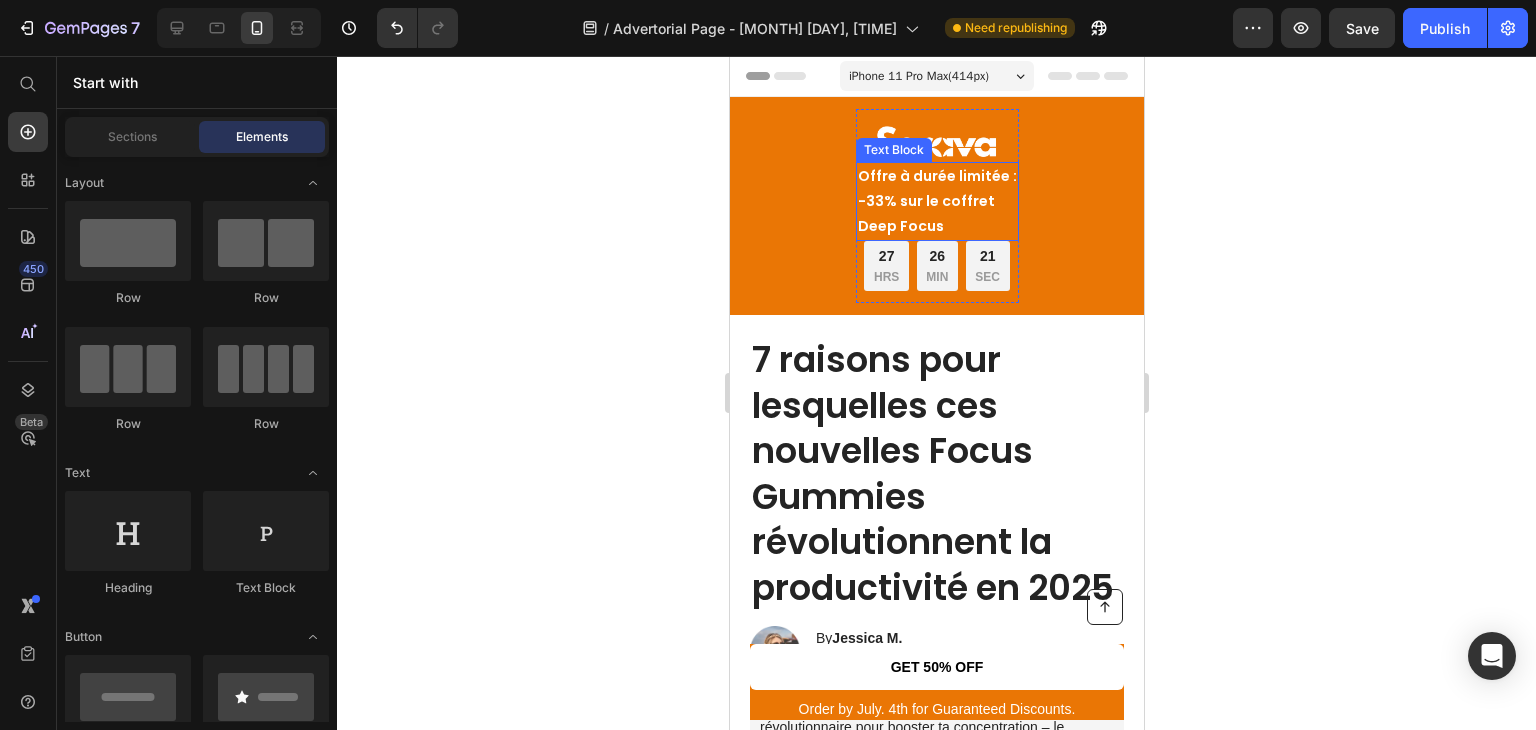 click on "Offre à durée limitée : -33% sur le coffret Deep Focus" at bounding box center [936, 202] 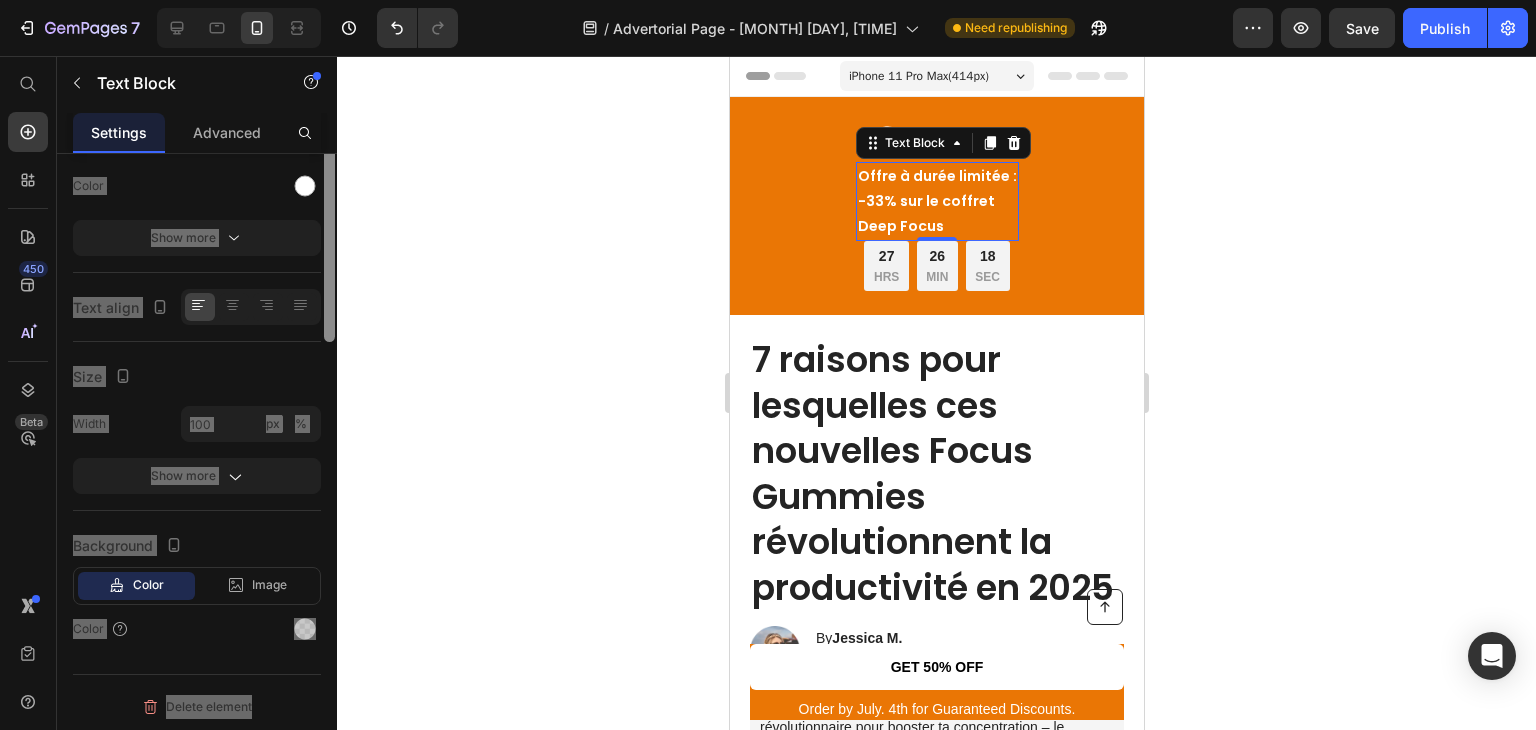 scroll, scrollTop: 0, scrollLeft: 0, axis: both 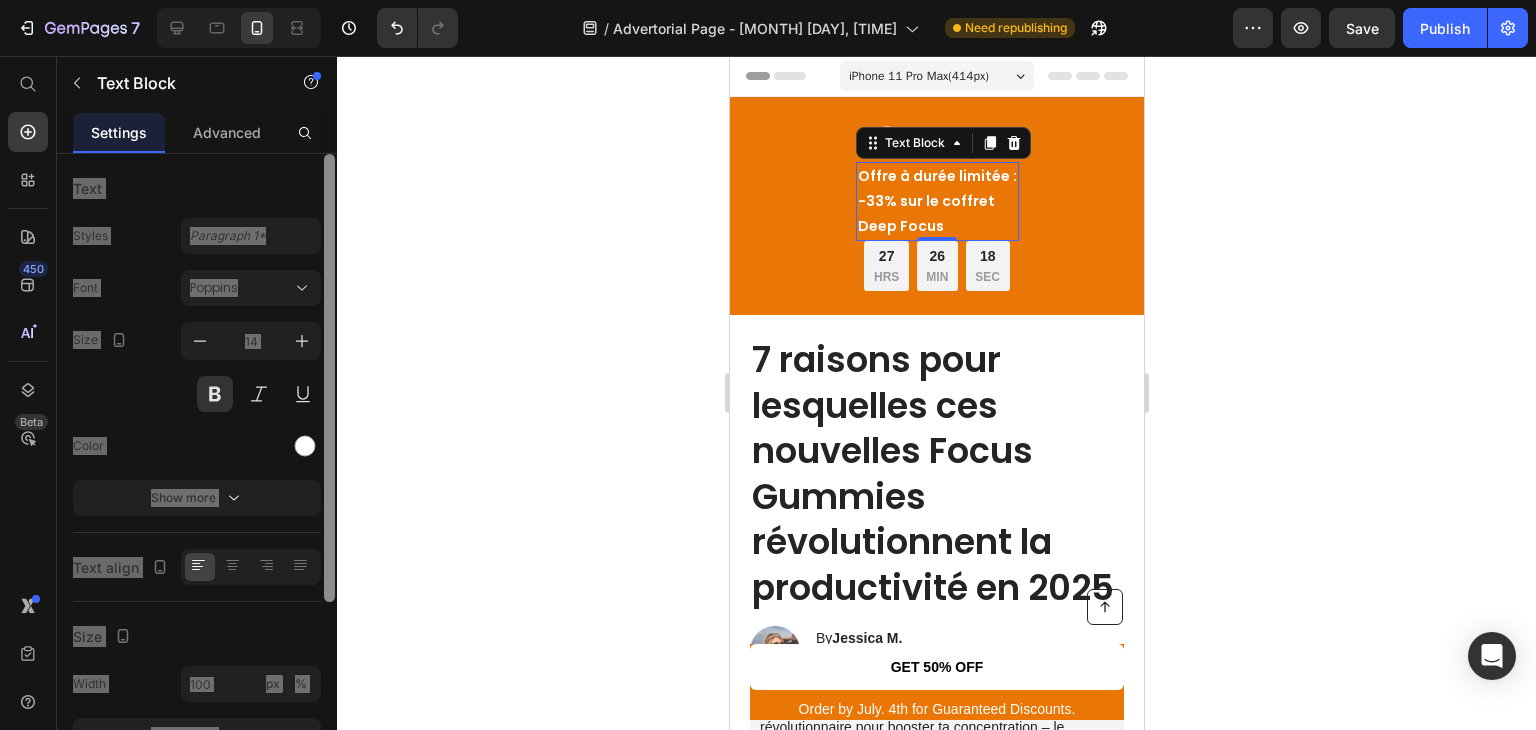drag, startPoint x: 331, startPoint y: 282, endPoint x: 388, endPoint y: 145, distance: 148.38463 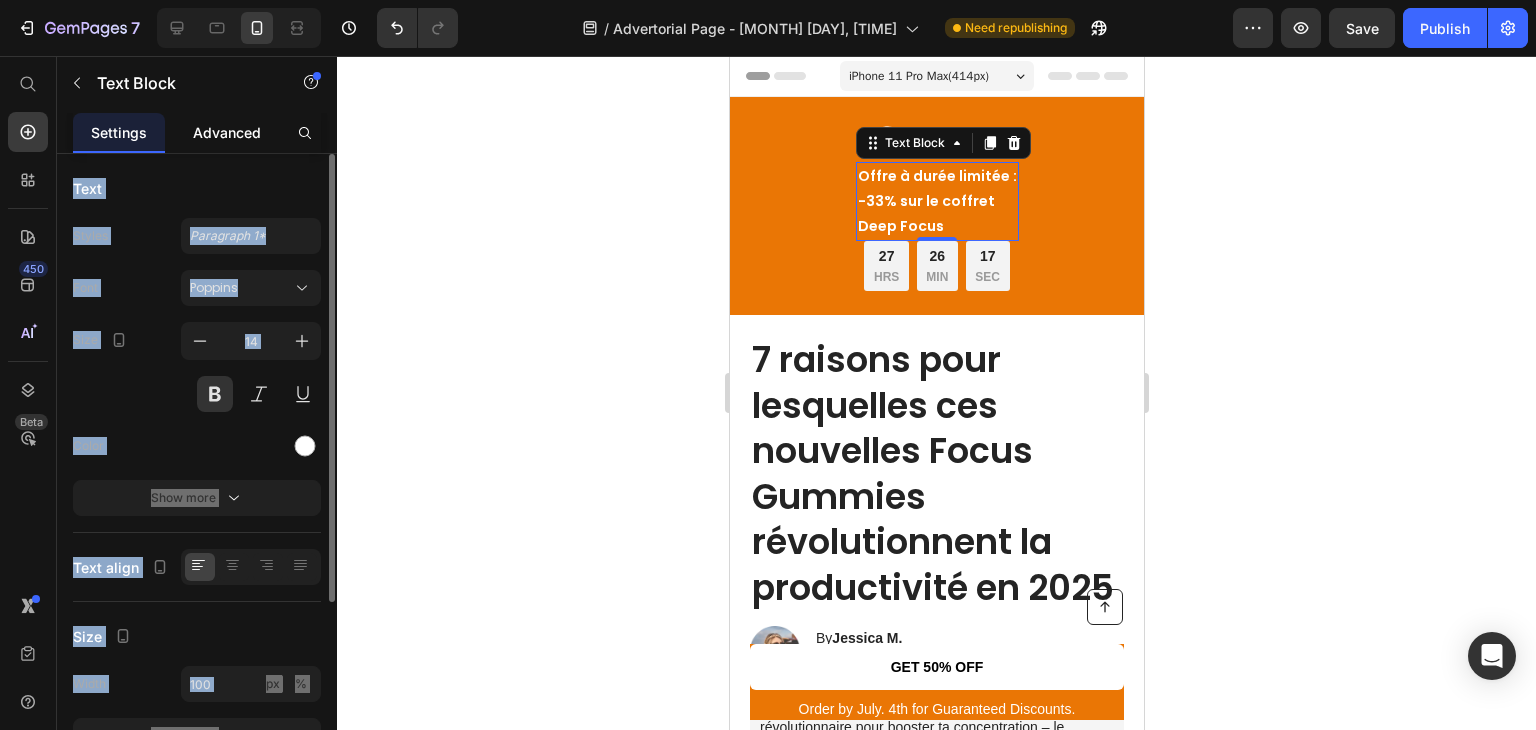 click on "Advanced" at bounding box center (227, 132) 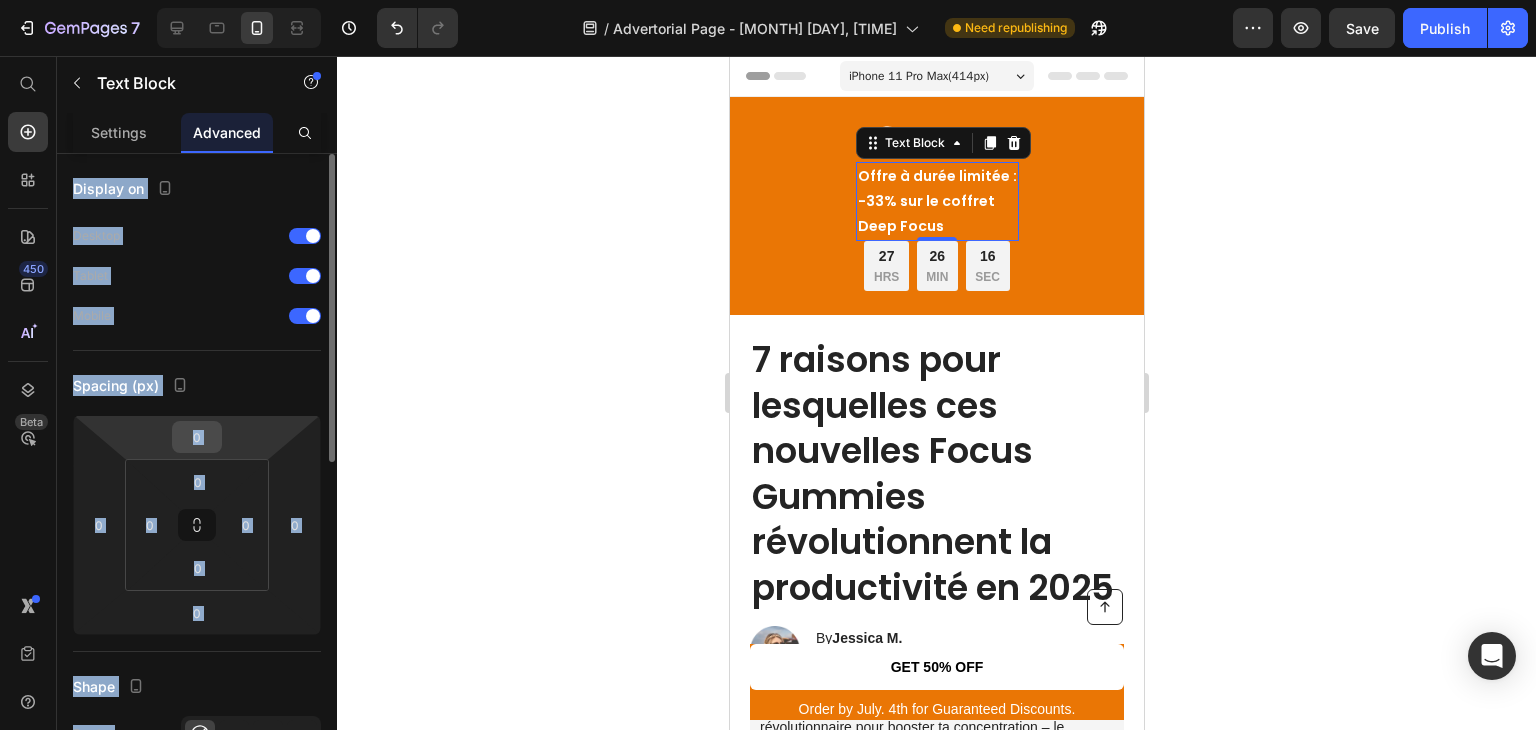 click on "0" at bounding box center [197, 437] 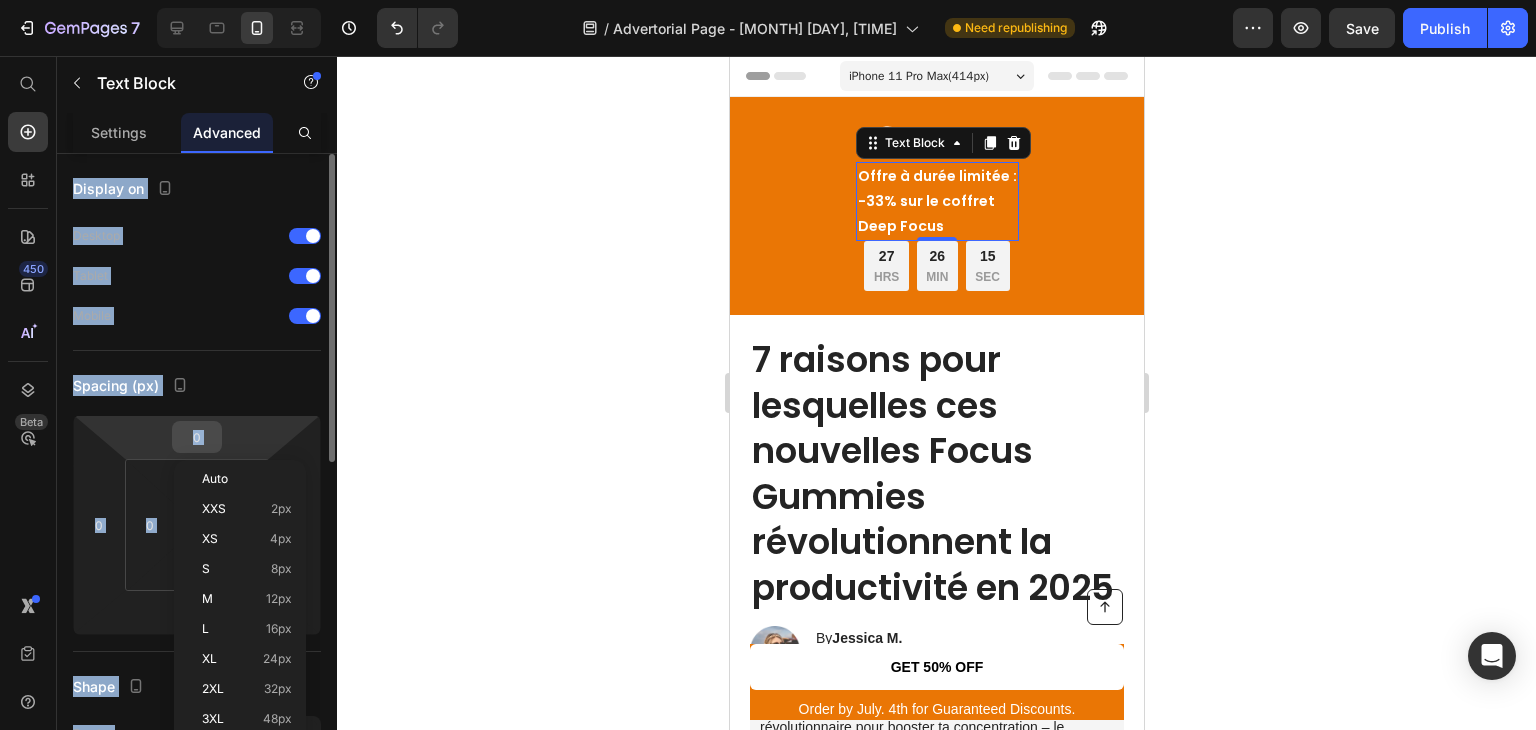 click on "0" at bounding box center (197, 437) 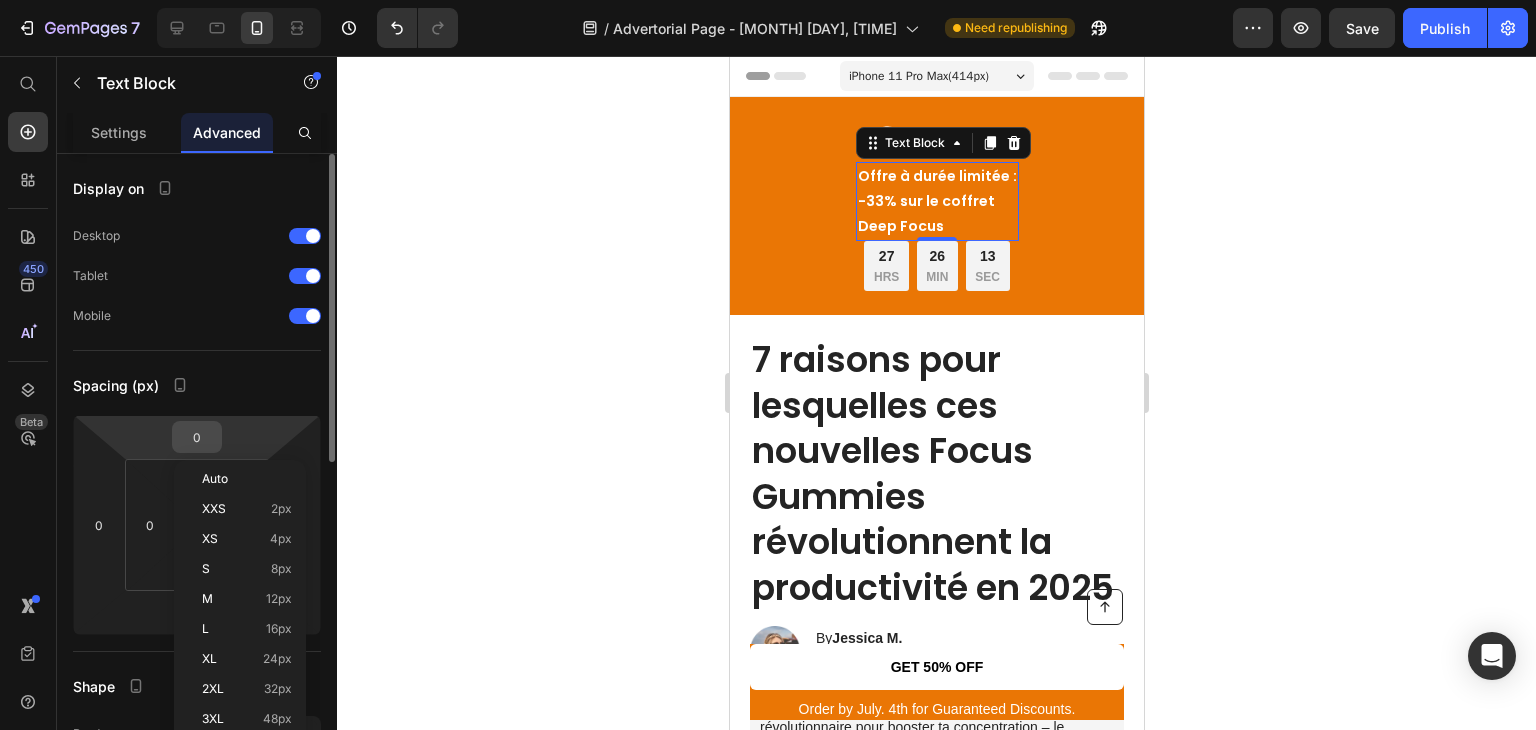 click on "0" at bounding box center [197, 437] 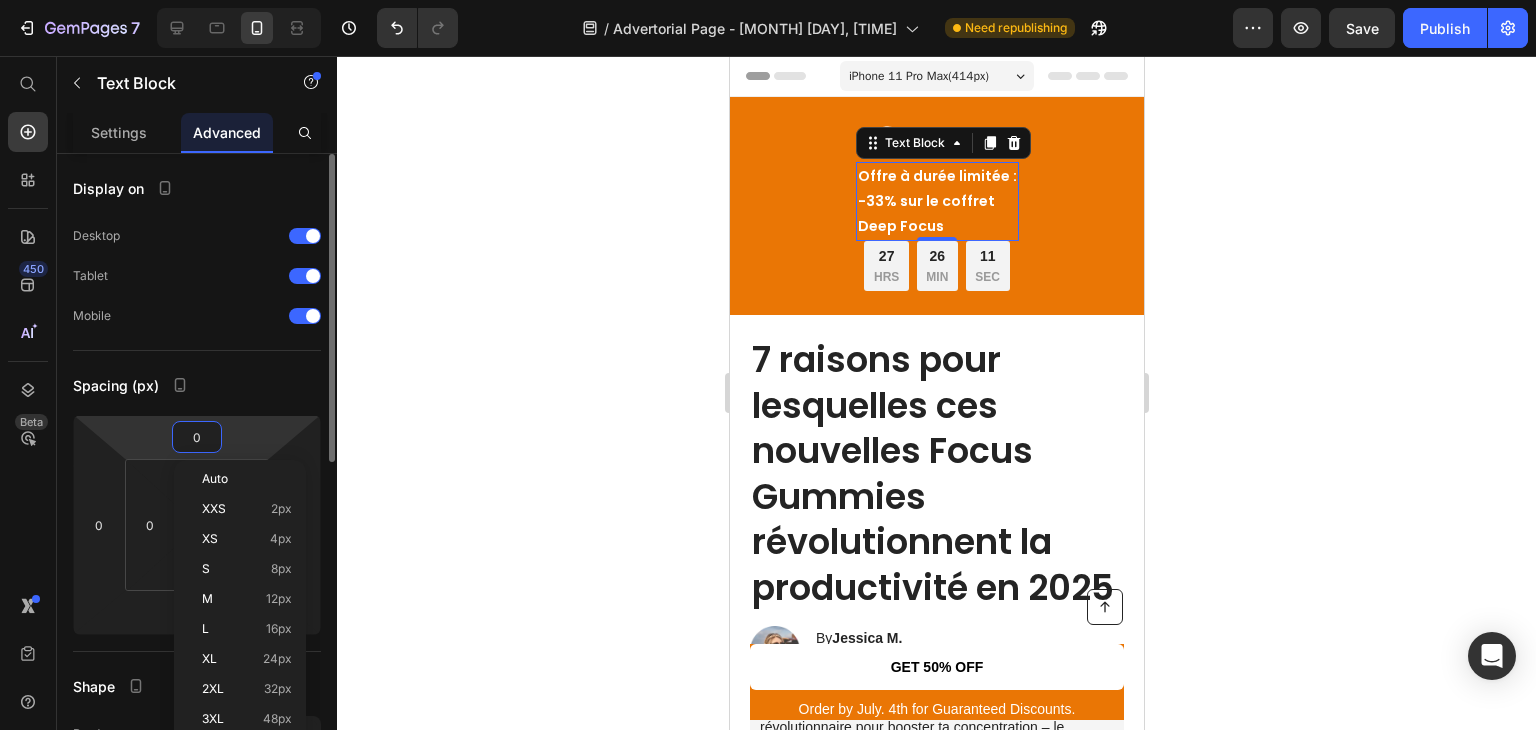 click on "0" at bounding box center (197, 437) 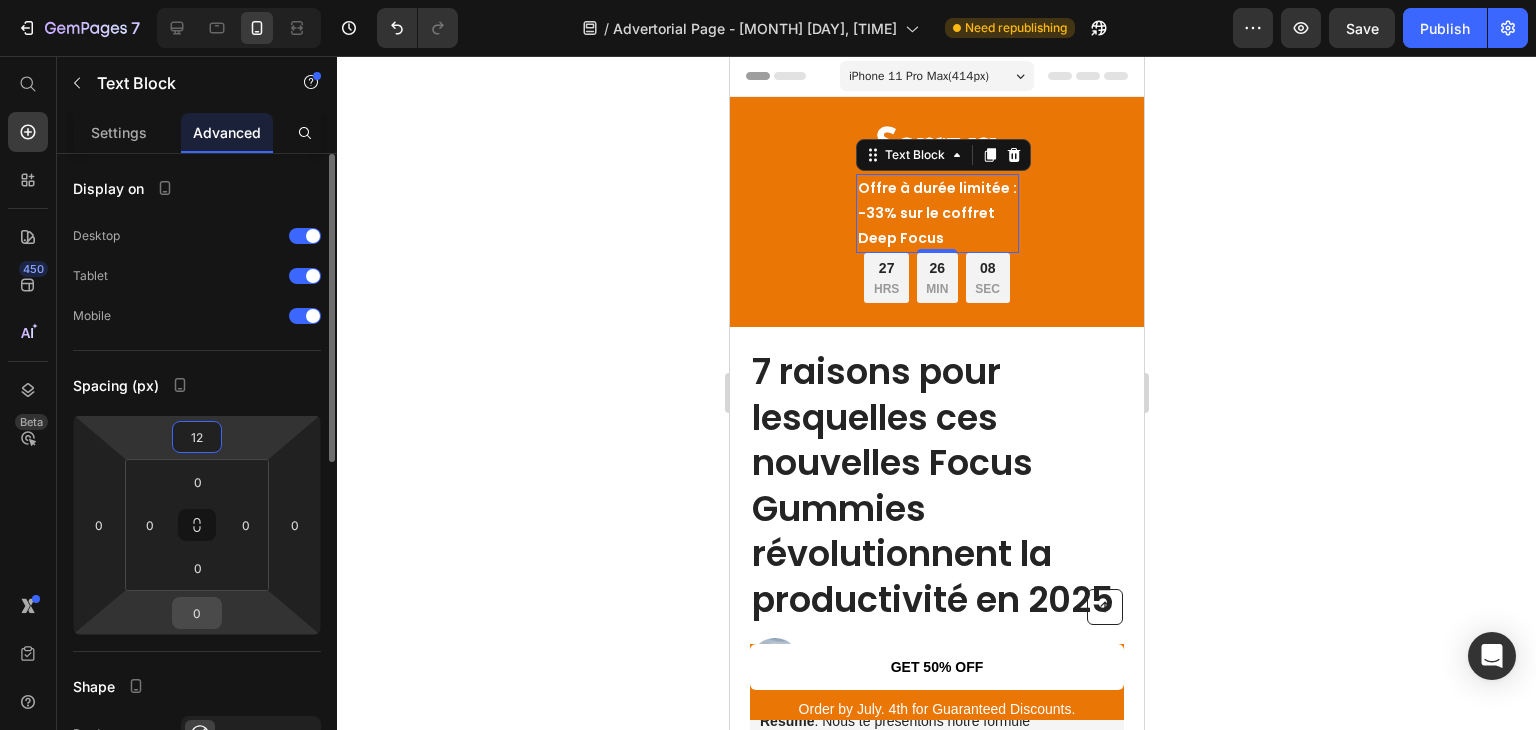 type on "12" 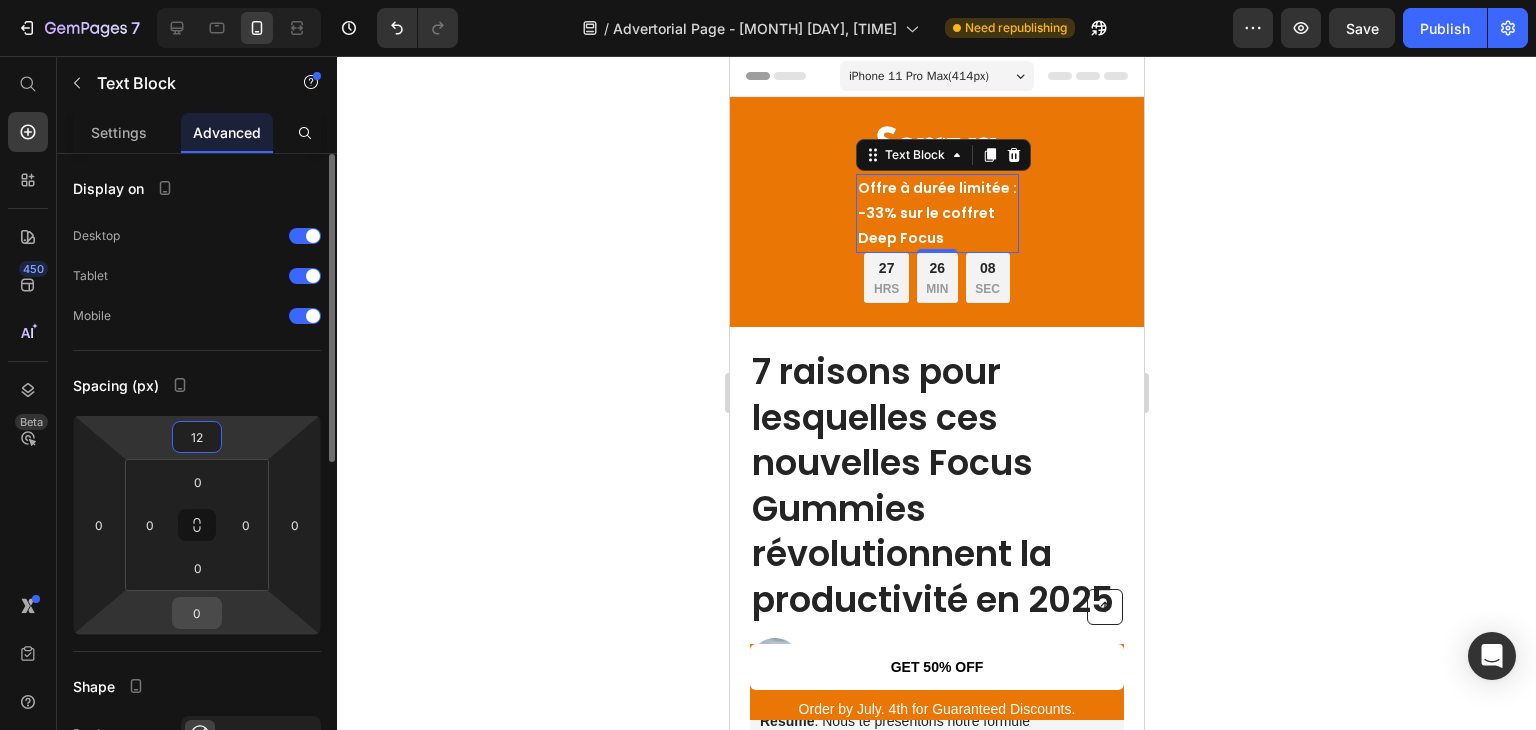 click on "0" at bounding box center (197, 613) 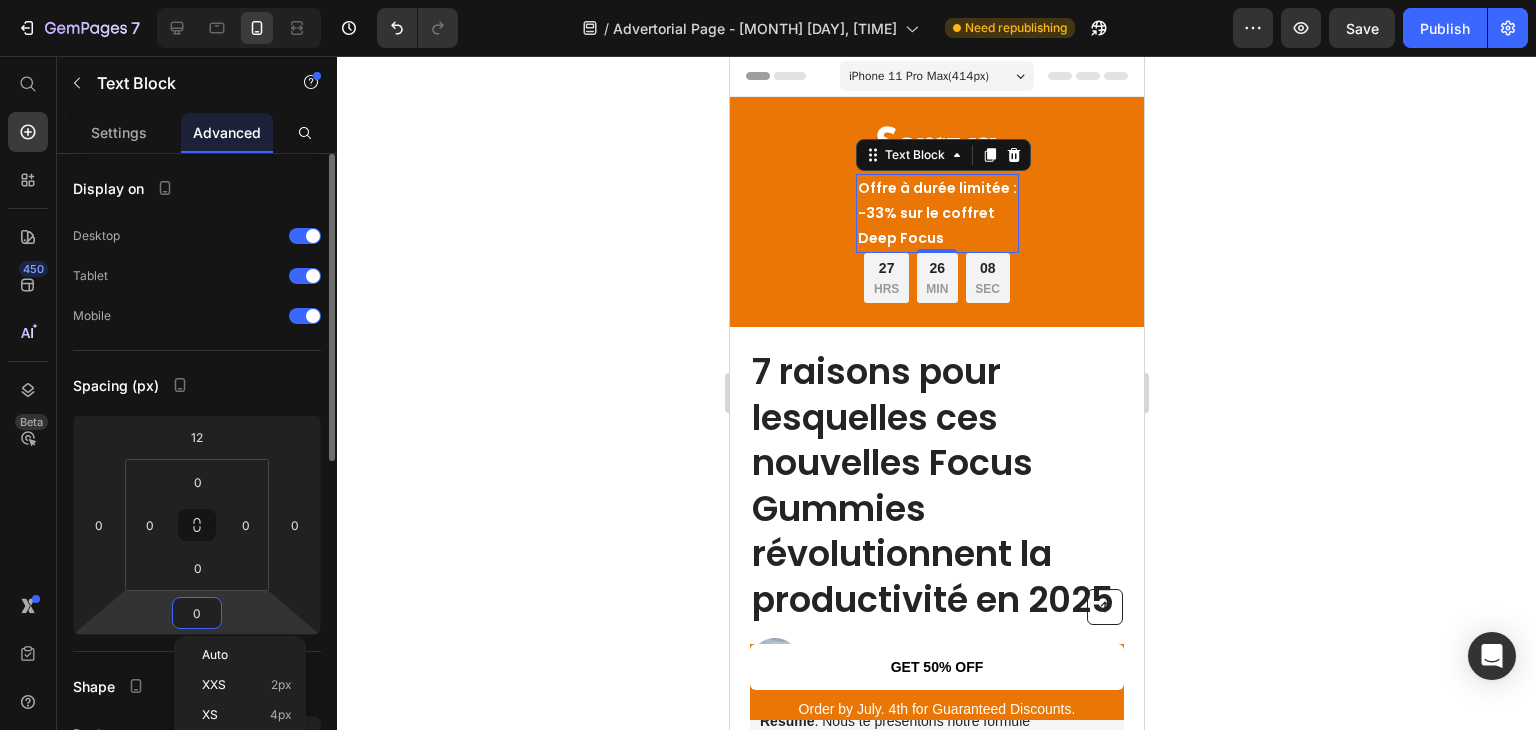 click on "0" at bounding box center (197, 613) 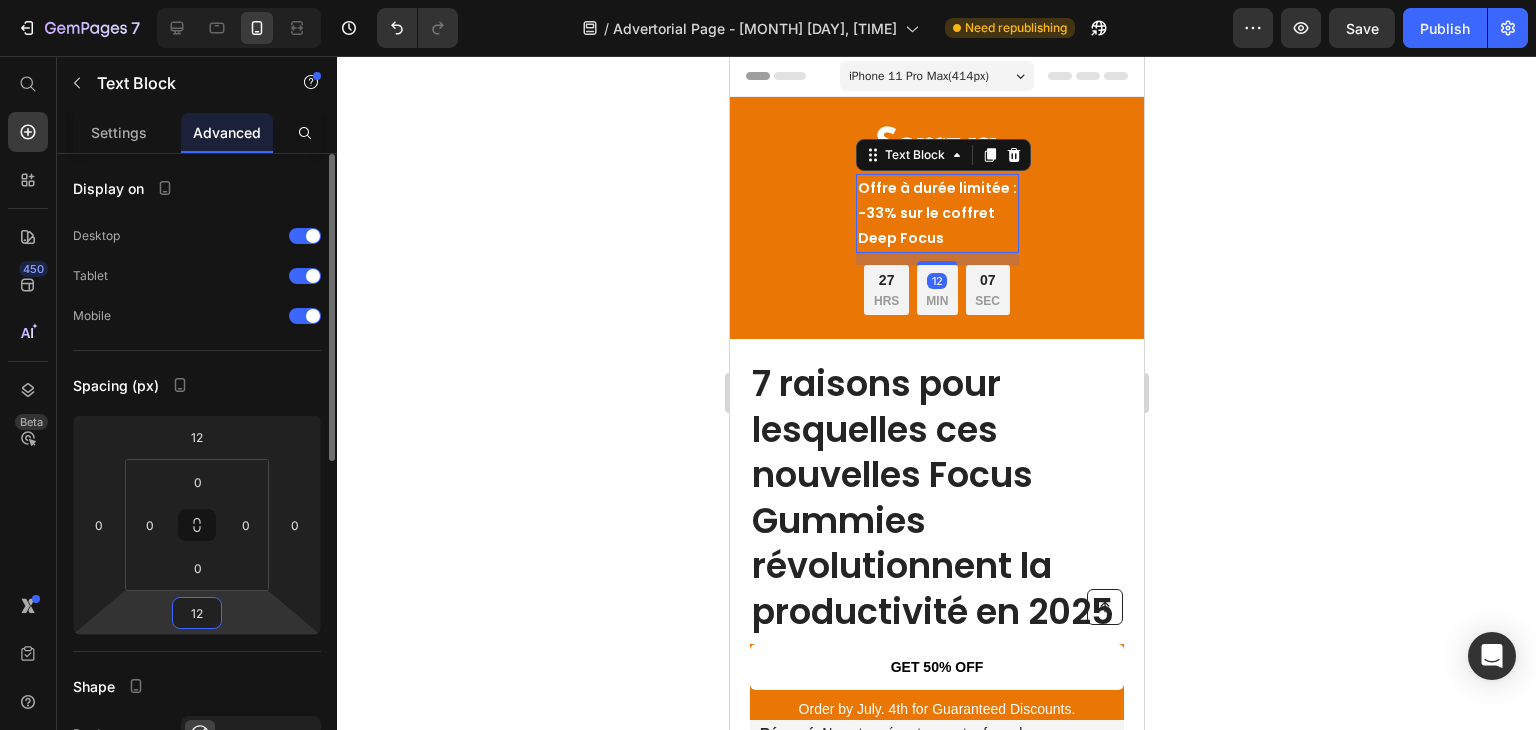 type on "12" 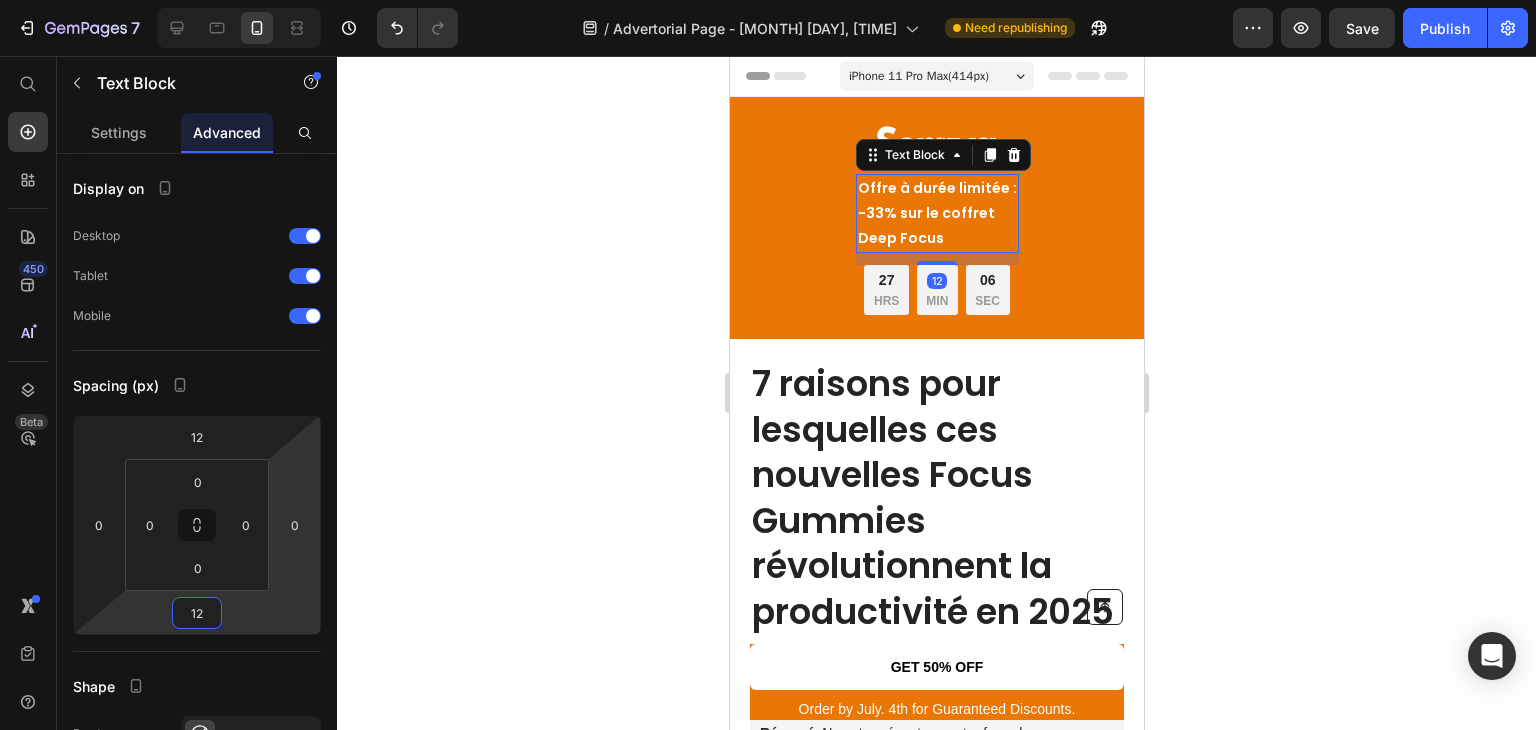 click 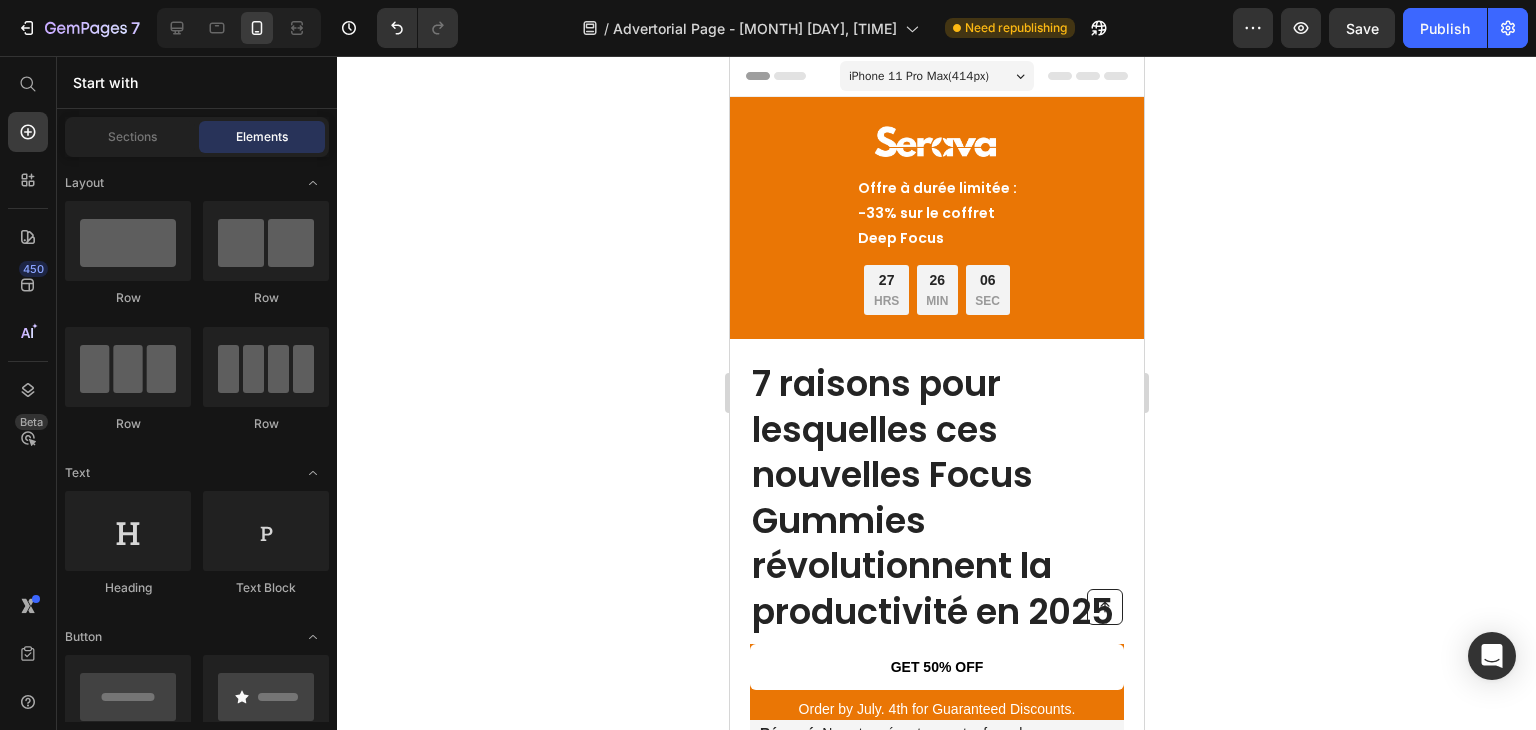 click 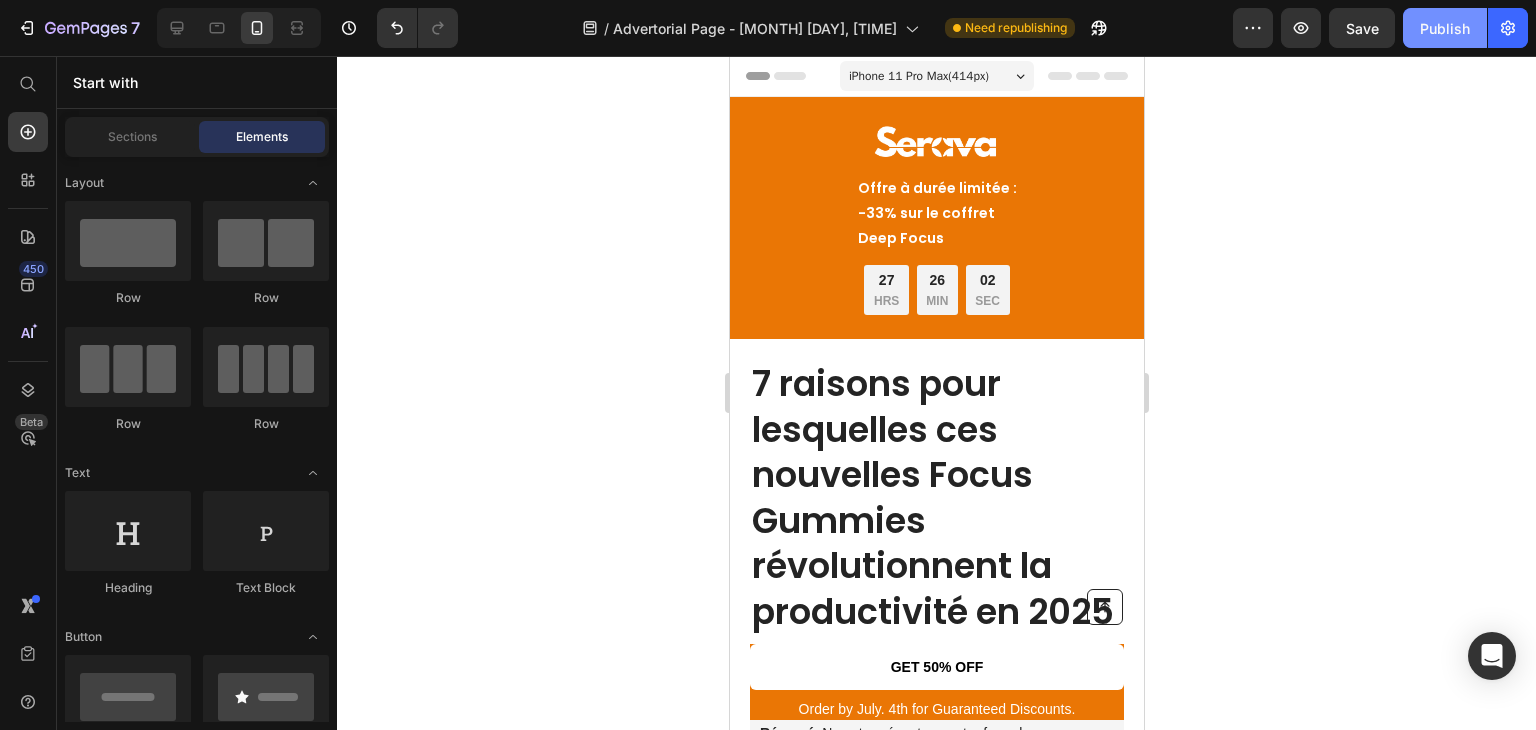 click on "Publish" at bounding box center (1445, 28) 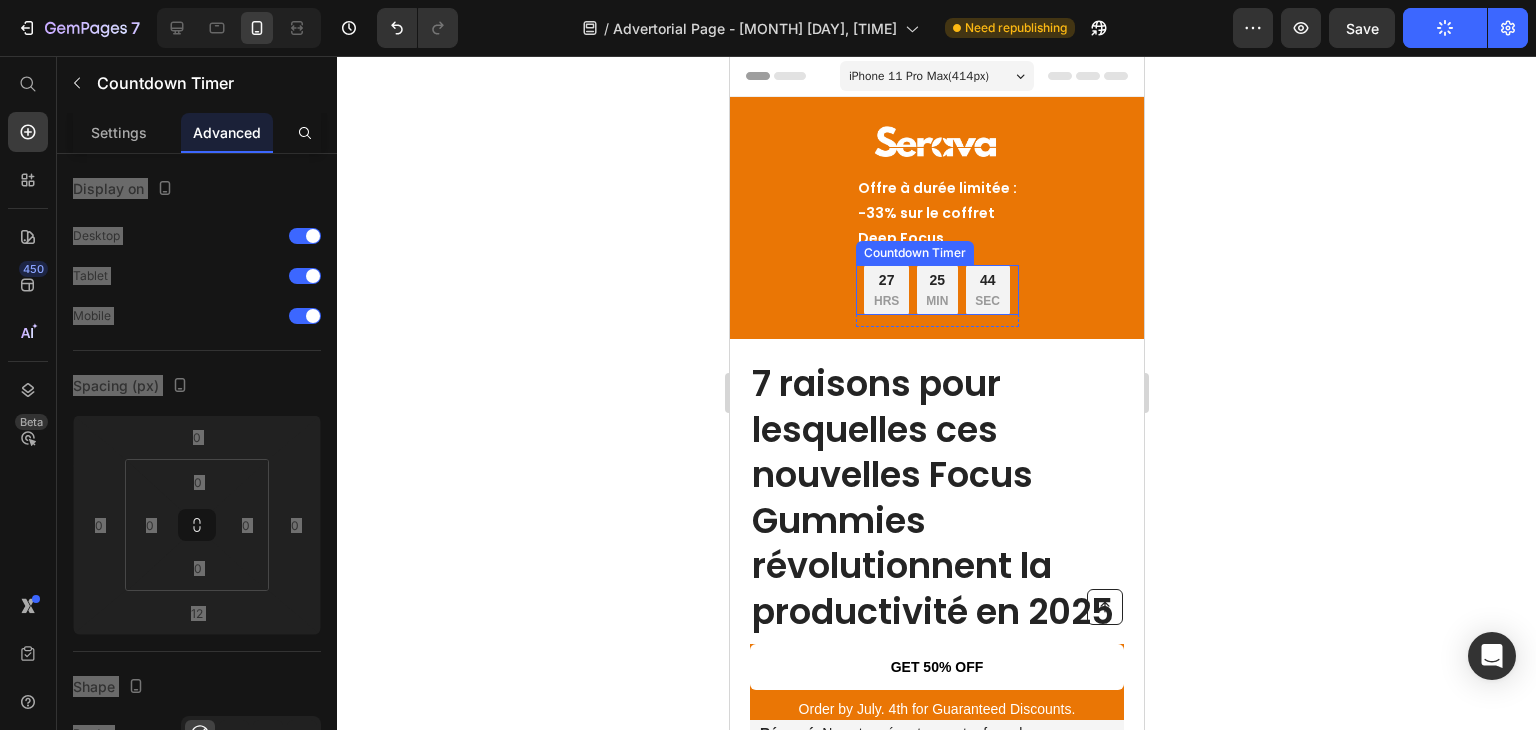 click on "27 HRS 25 MIN 44 SEC" at bounding box center [935, 290] 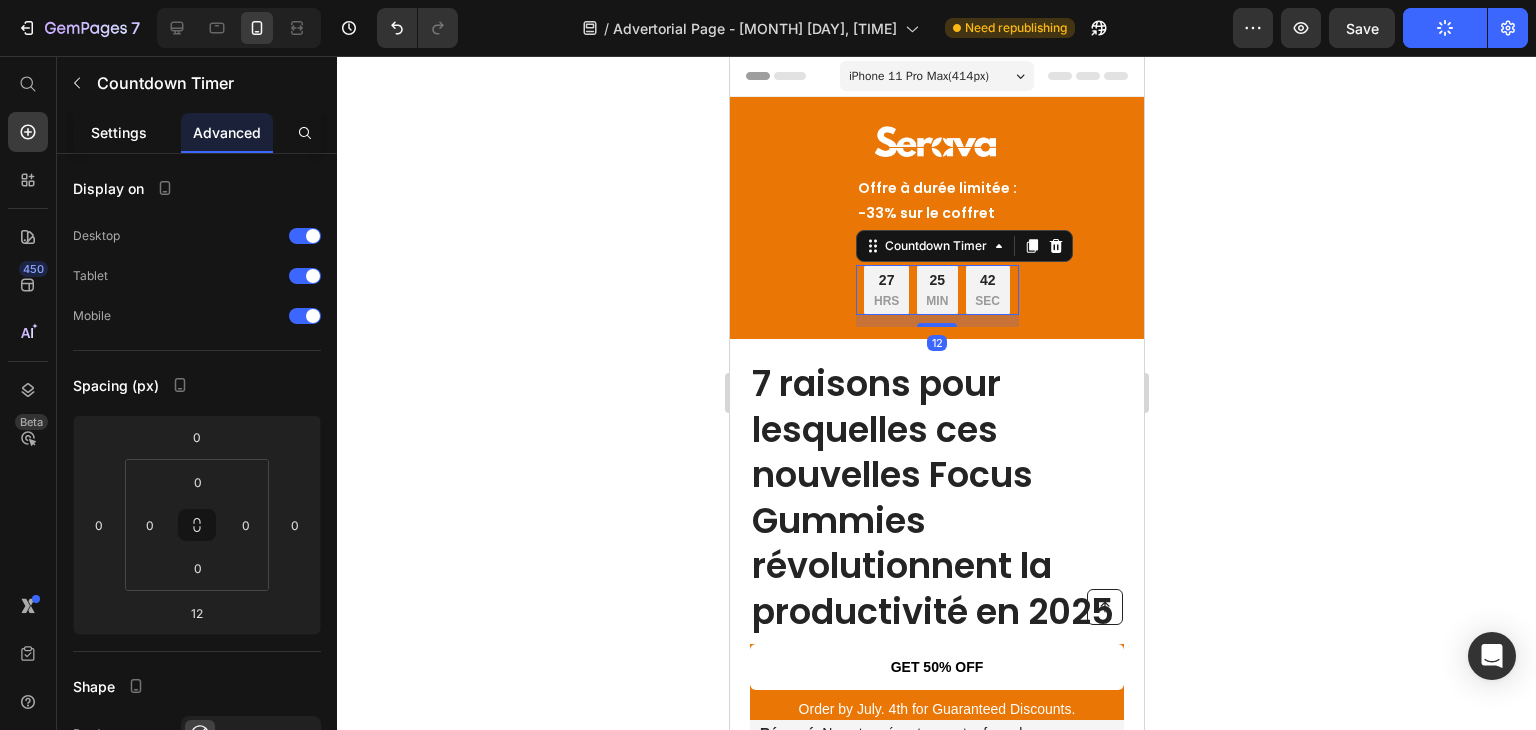 click on "Settings" 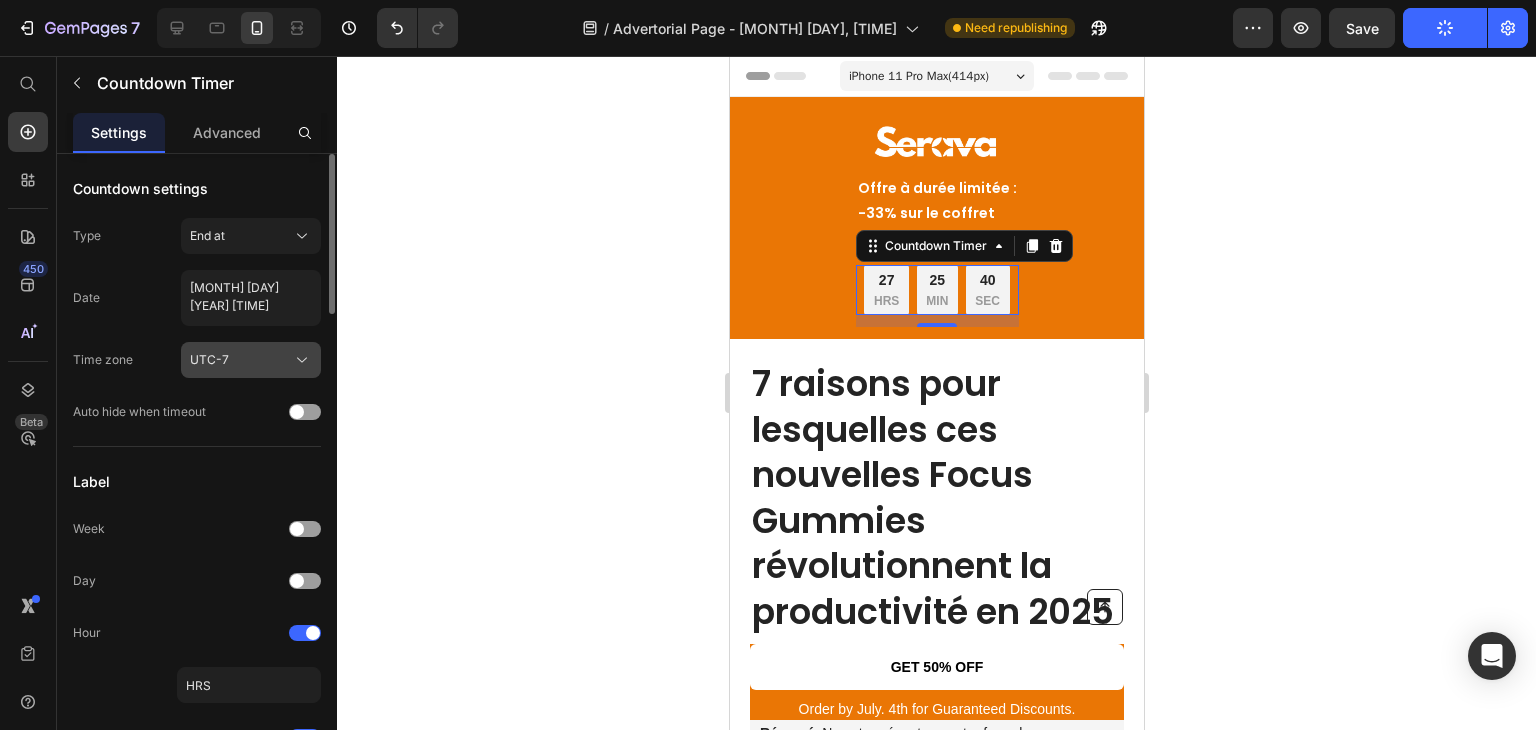 click on "UTC-7" 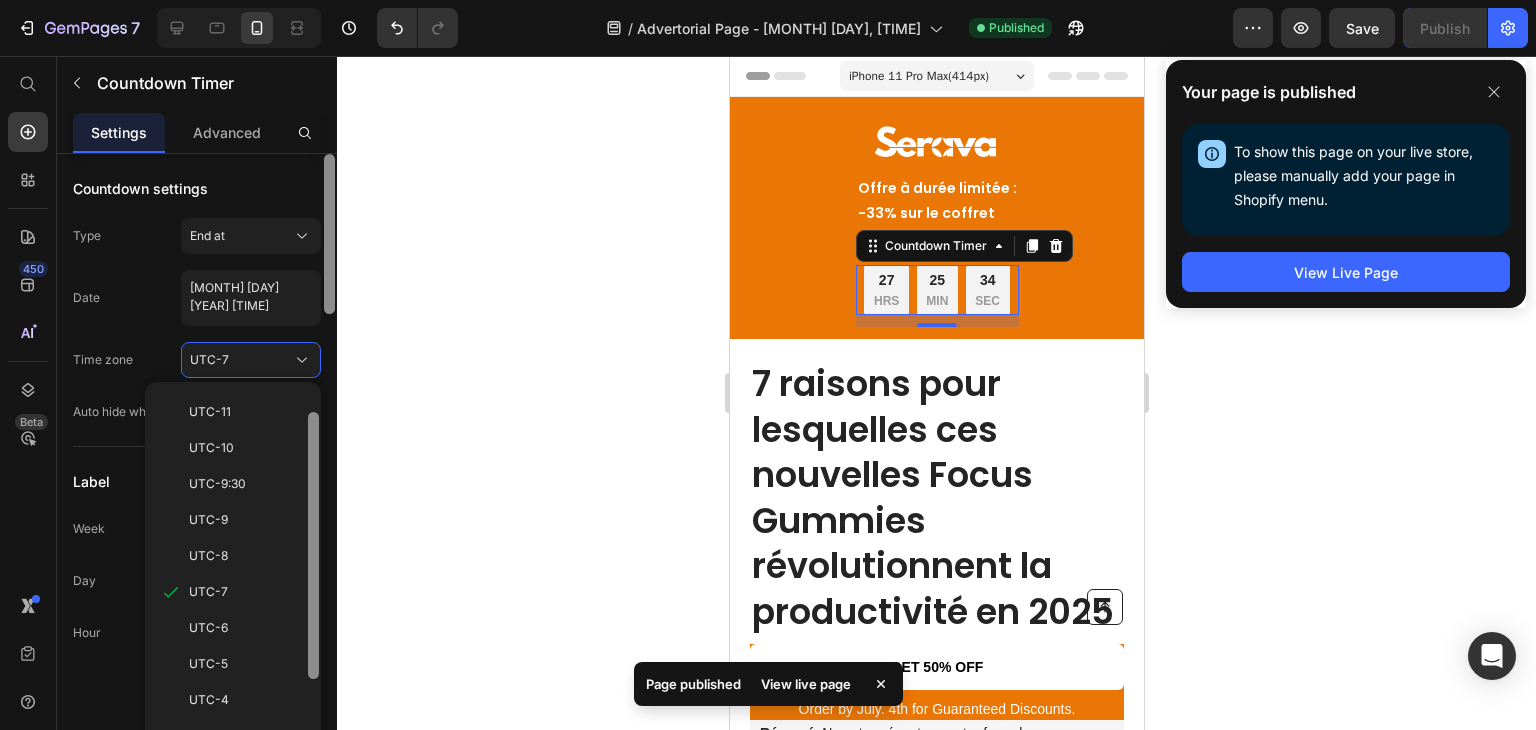 scroll, scrollTop: 0, scrollLeft: 0, axis: both 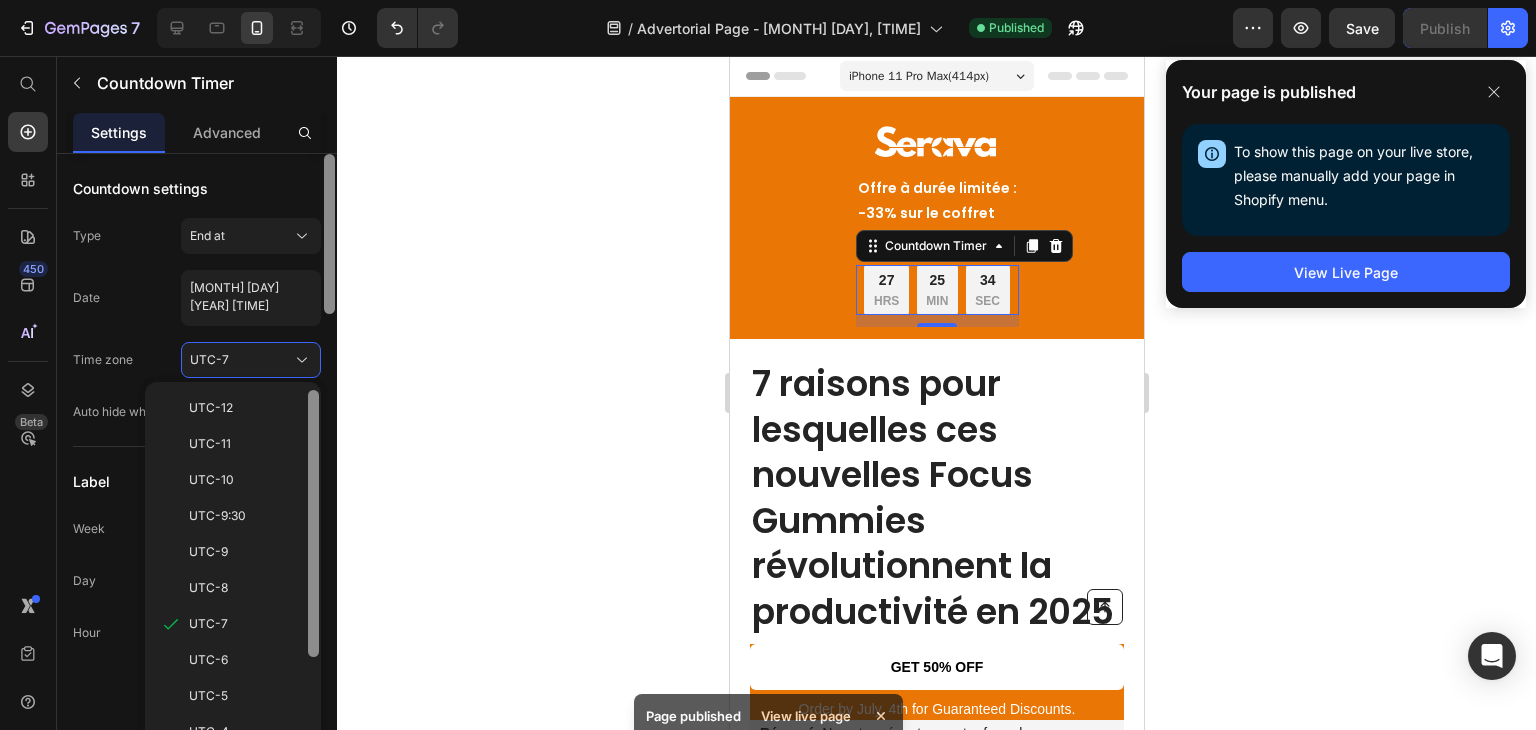 drag, startPoint x: 311, startPoint y: 550, endPoint x: 332, endPoint y: 508, distance: 46.957428 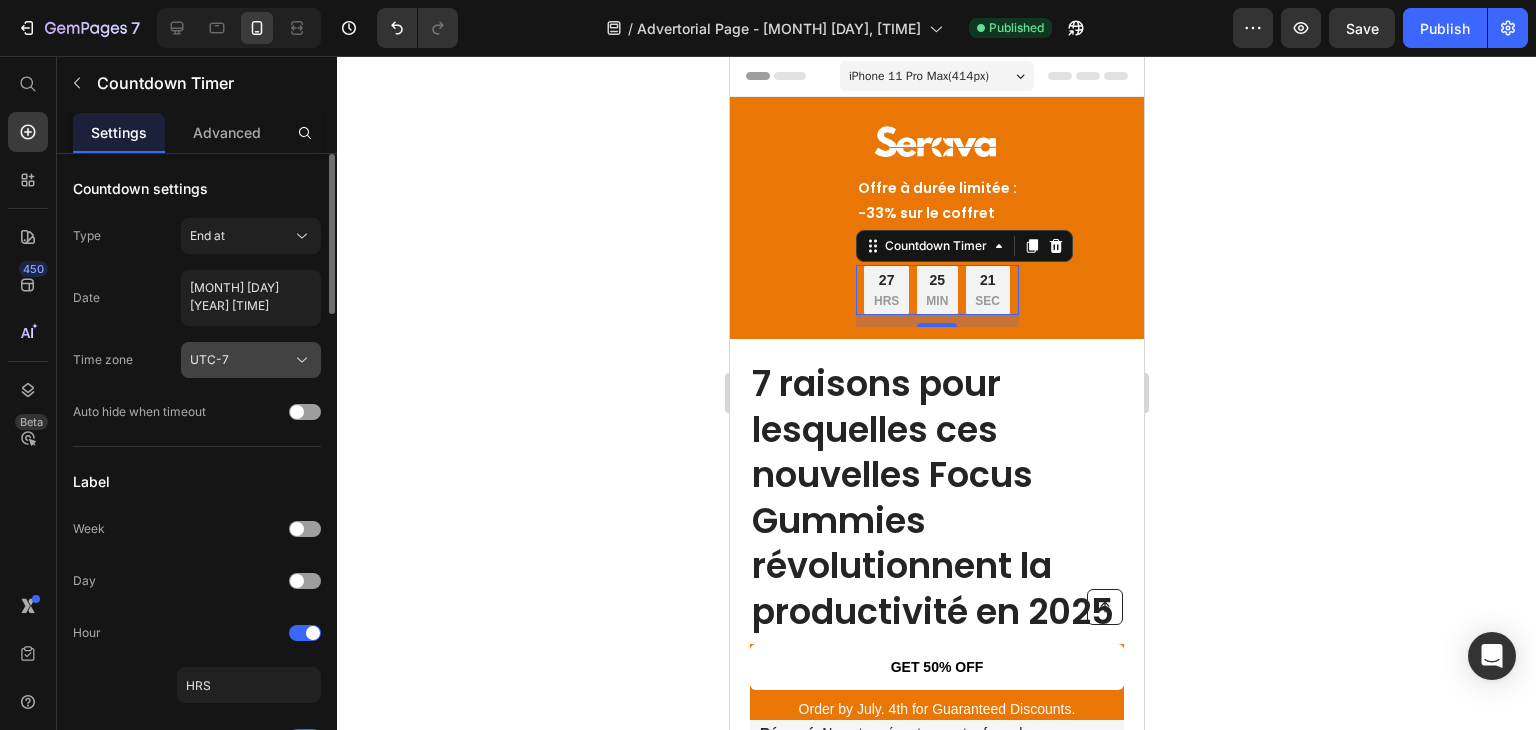 click on "UTC-7" 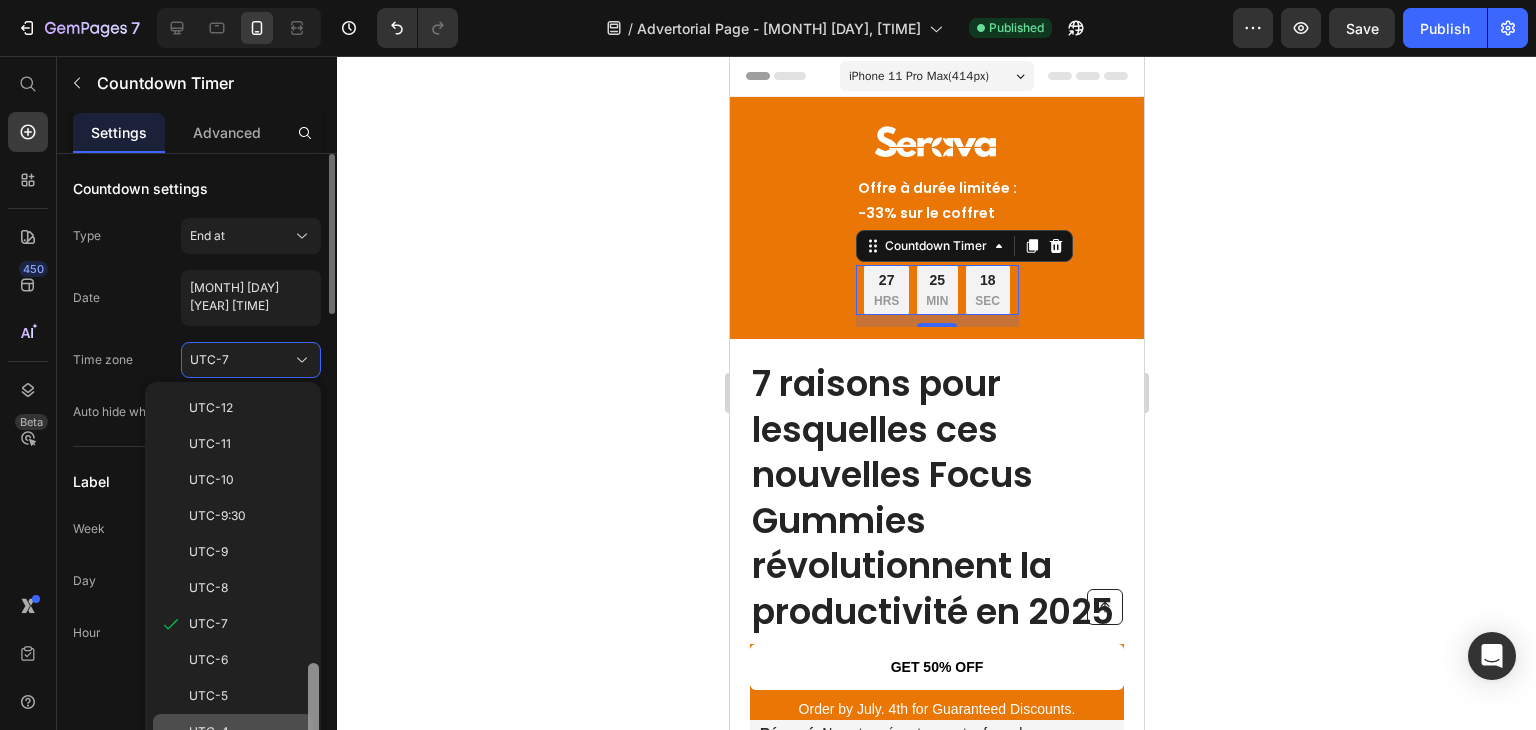 scroll, scrollTop: 160, scrollLeft: 0, axis: vertical 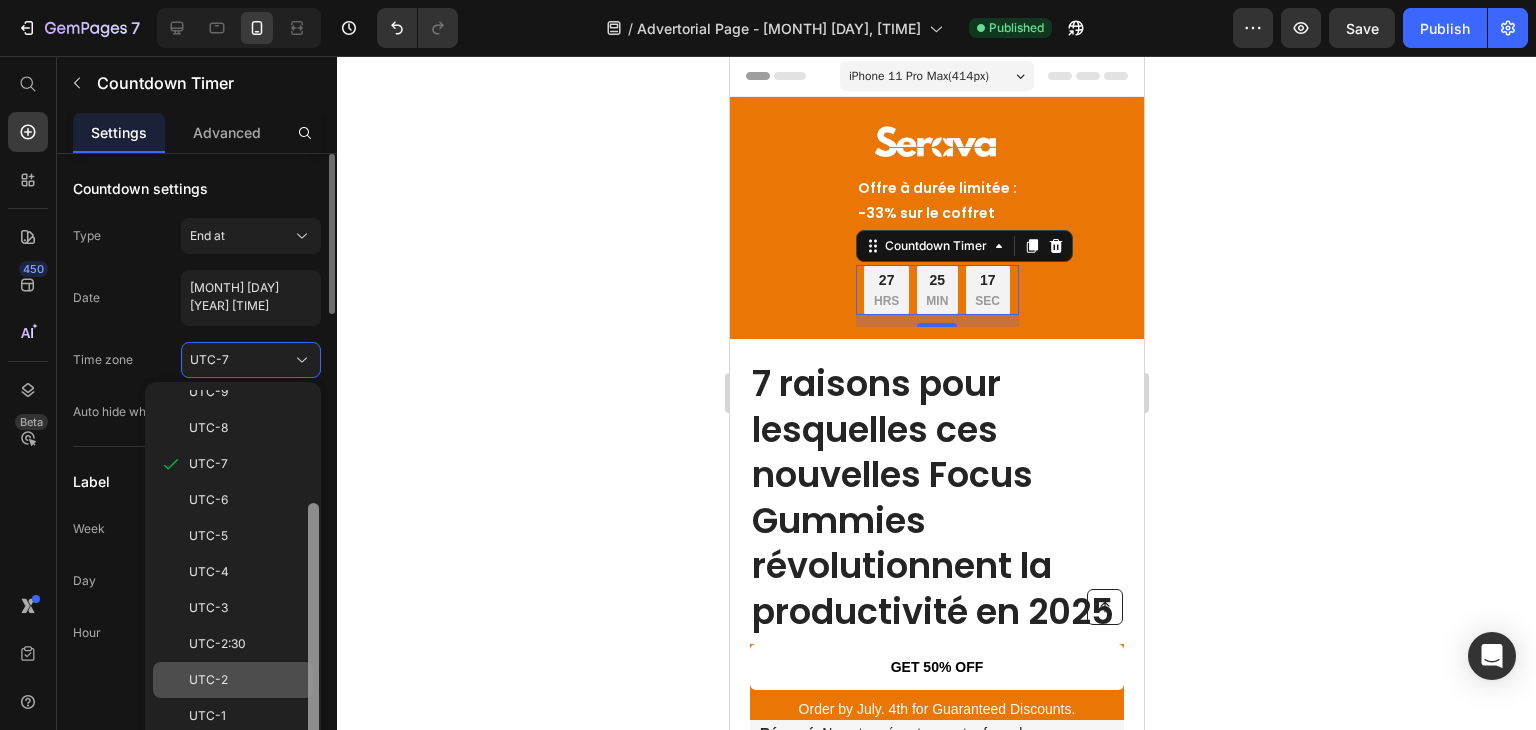 drag, startPoint x: 312, startPoint y: 416, endPoint x: 224, endPoint y: 681, distance: 279.2293 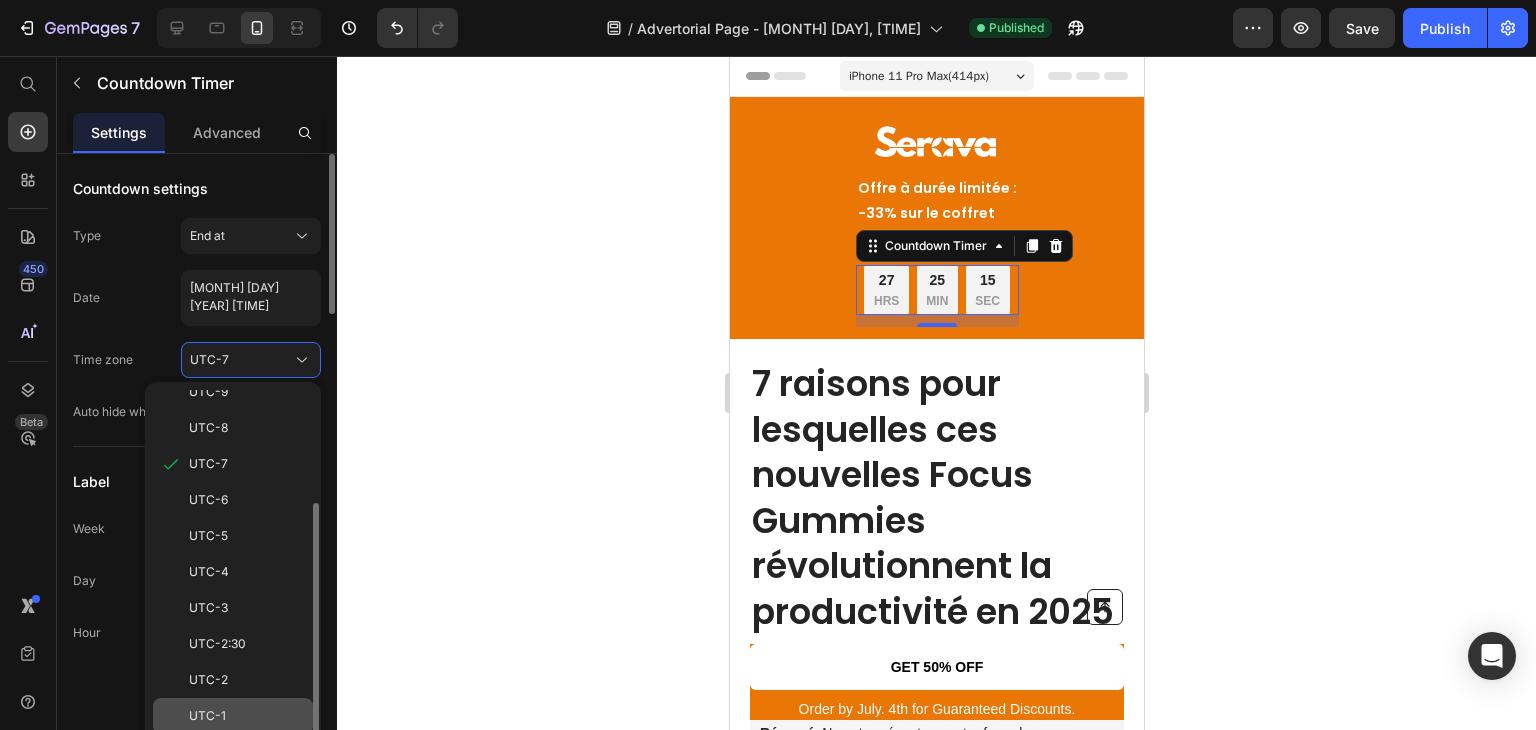 click on "UTC-1" at bounding box center (207, 716) 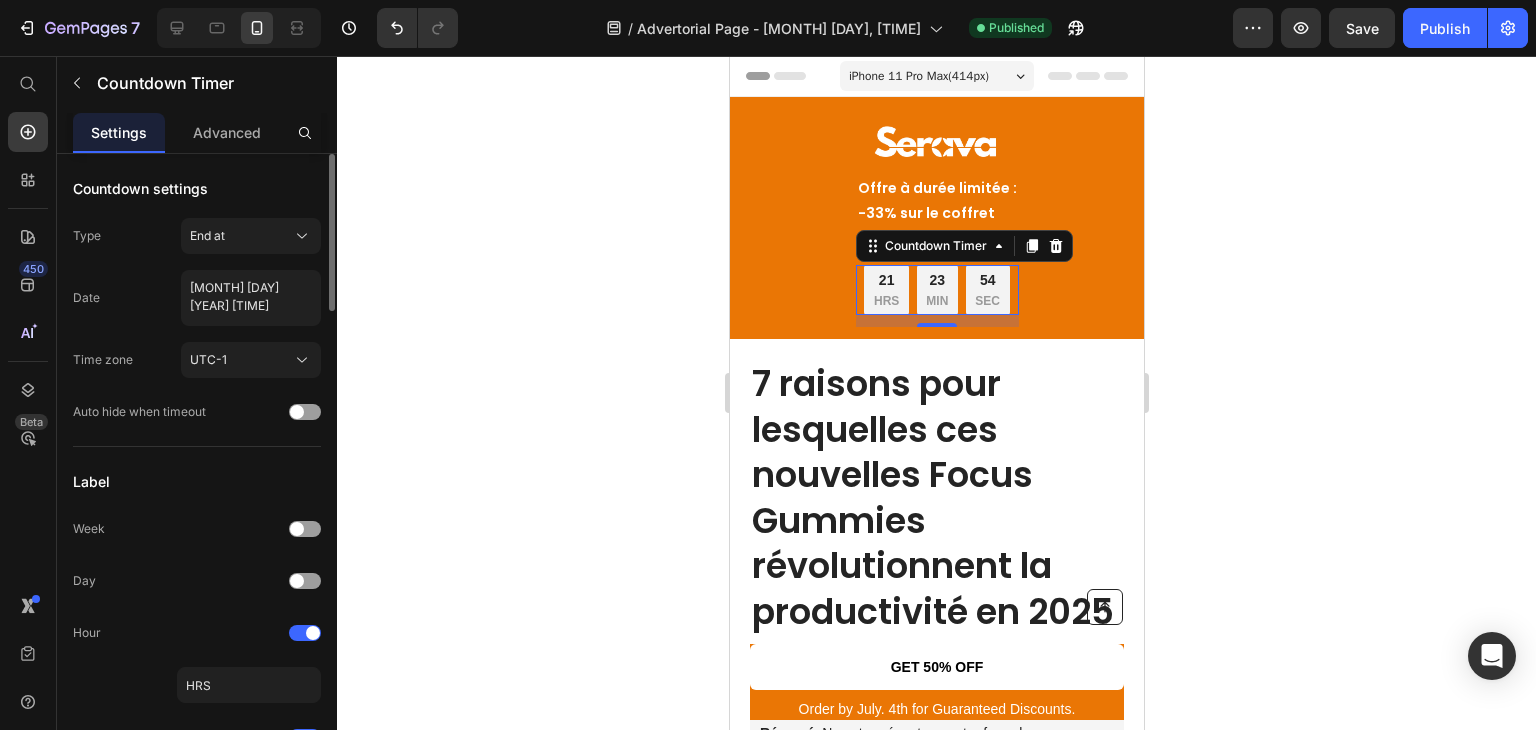 click 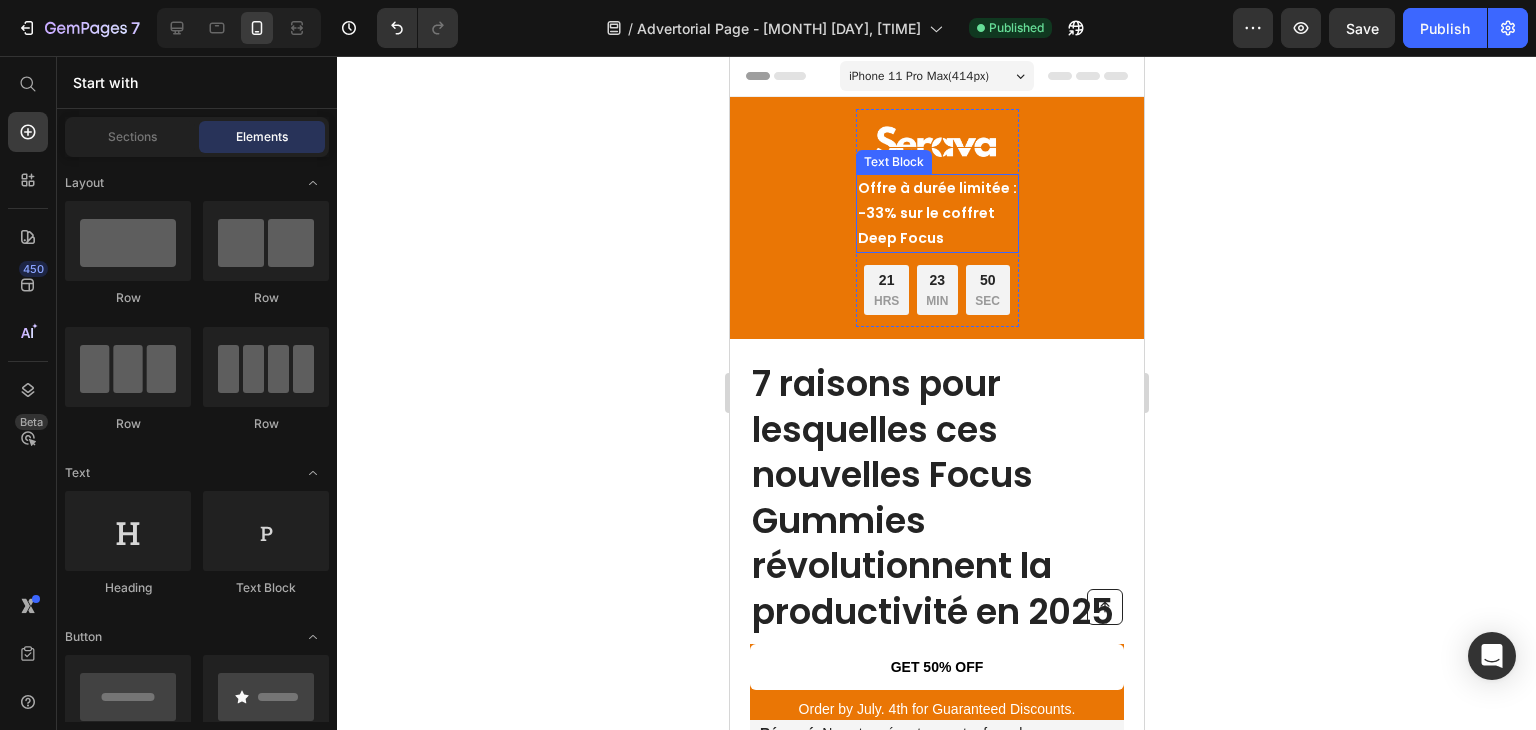 click on "Offre à durée limitée : -33% sur le coffret Deep Focus" at bounding box center (936, 214) 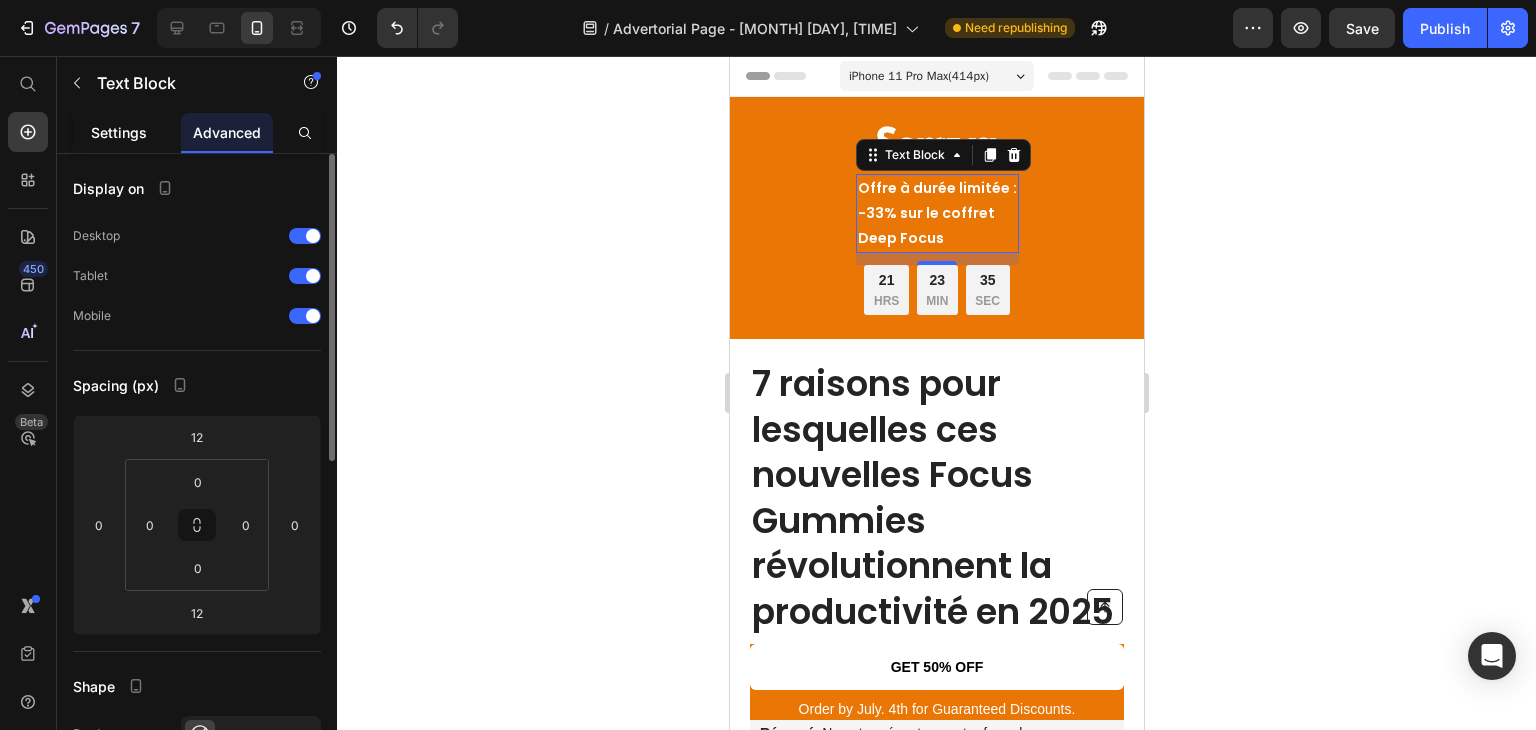 click on "Settings" at bounding box center (119, 132) 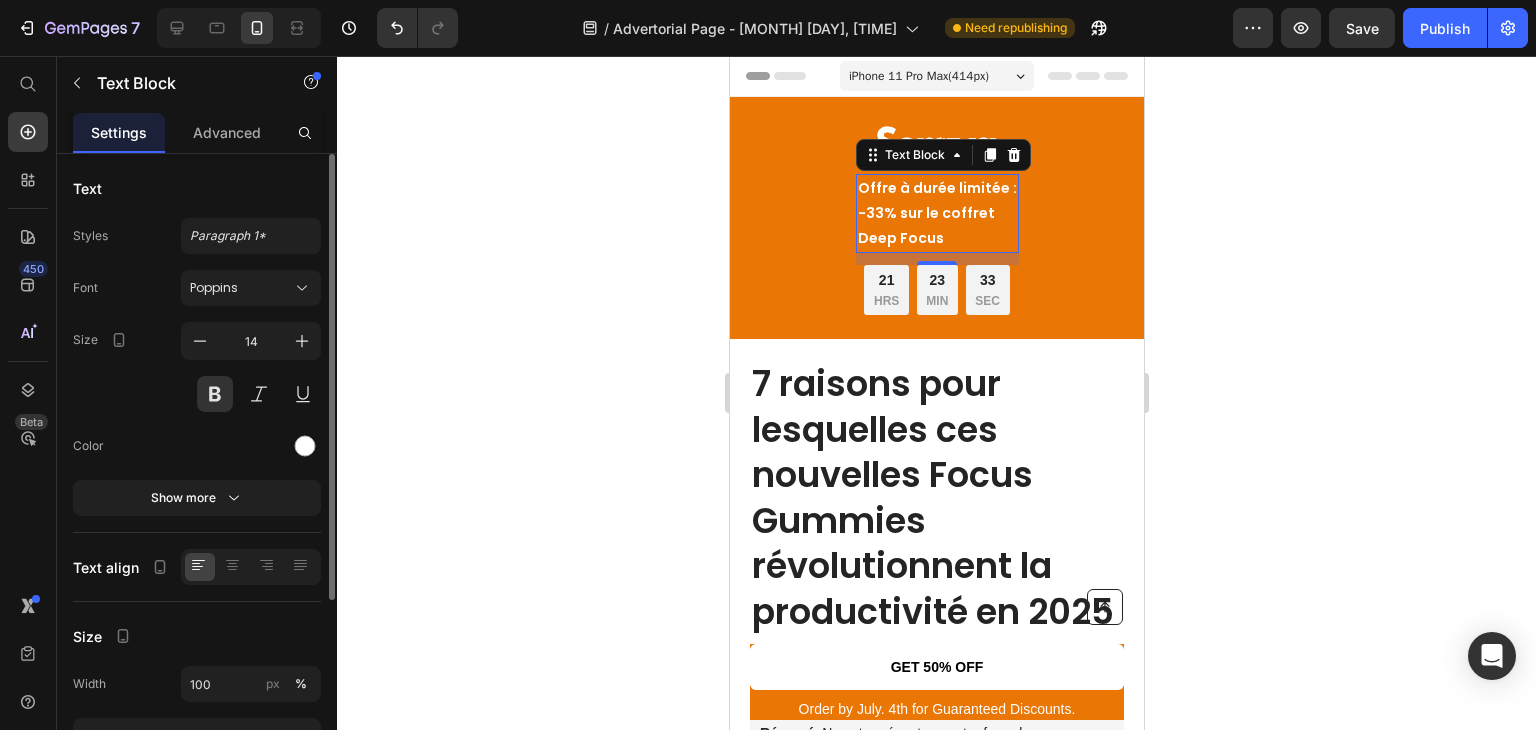 click on "12" at bounding box center [936, 281] 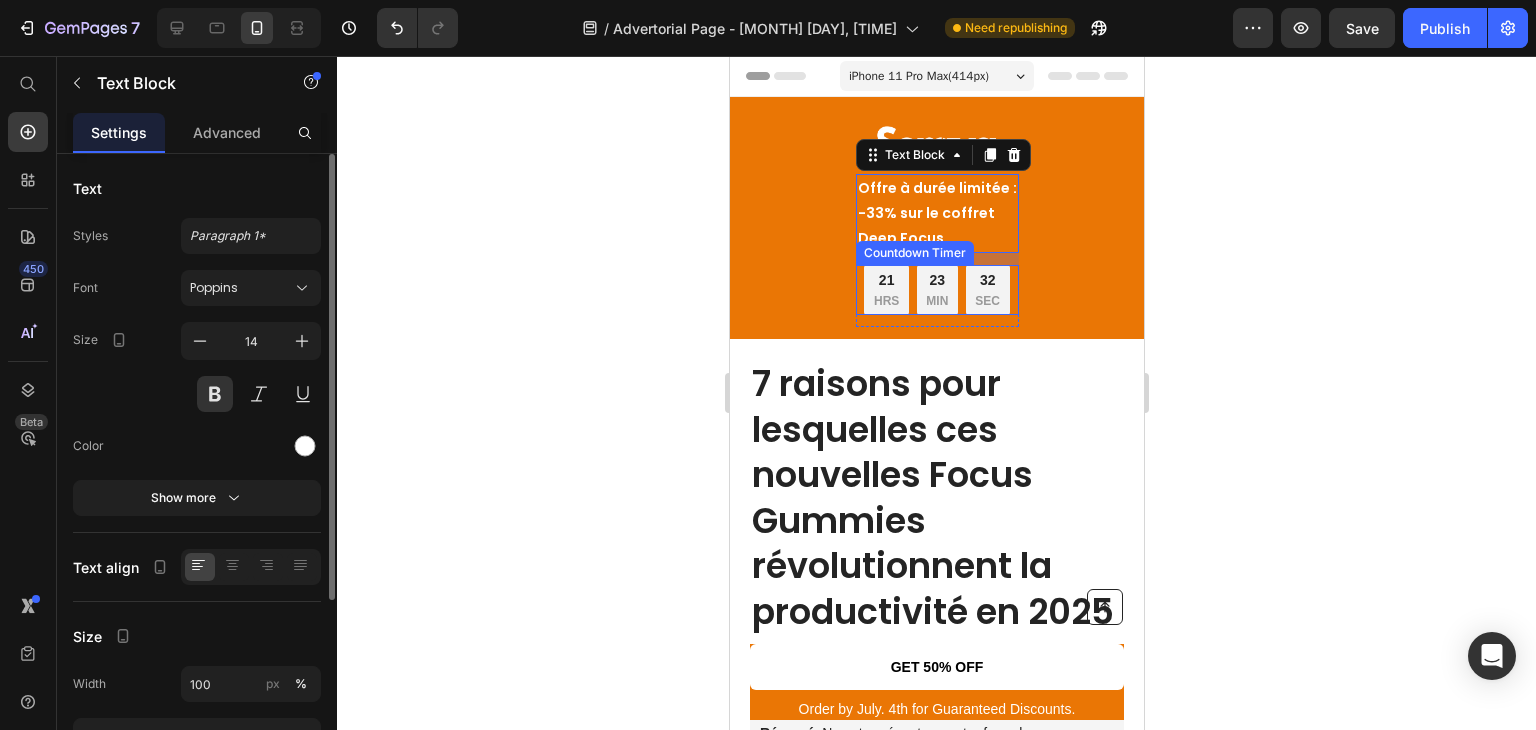 click on "21 HRS 23 MIN 32 SEC" at bounding box center (935, 290) 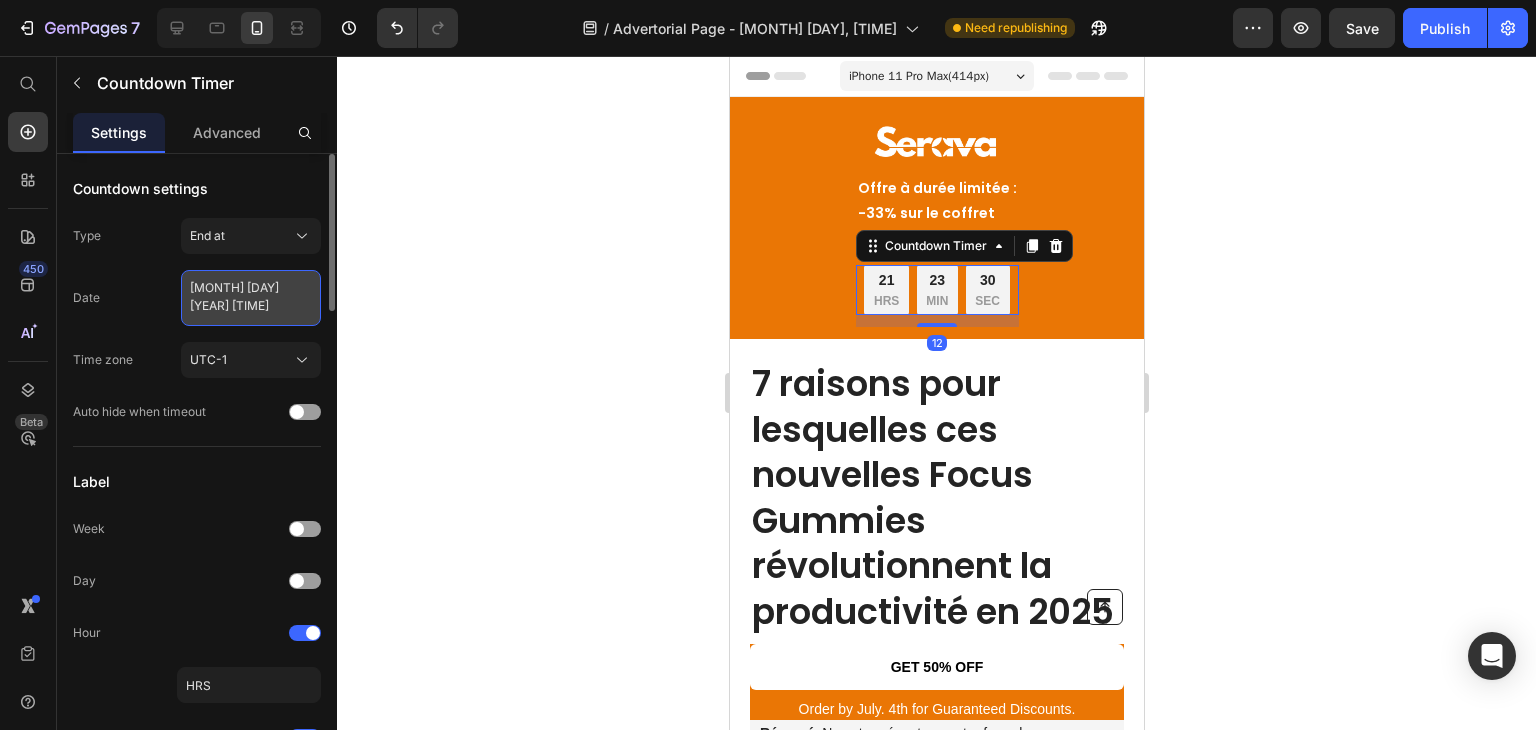 click on "[MONTH] [DAY] [YEAR] [TIME]" at bounding box center [251, 298] 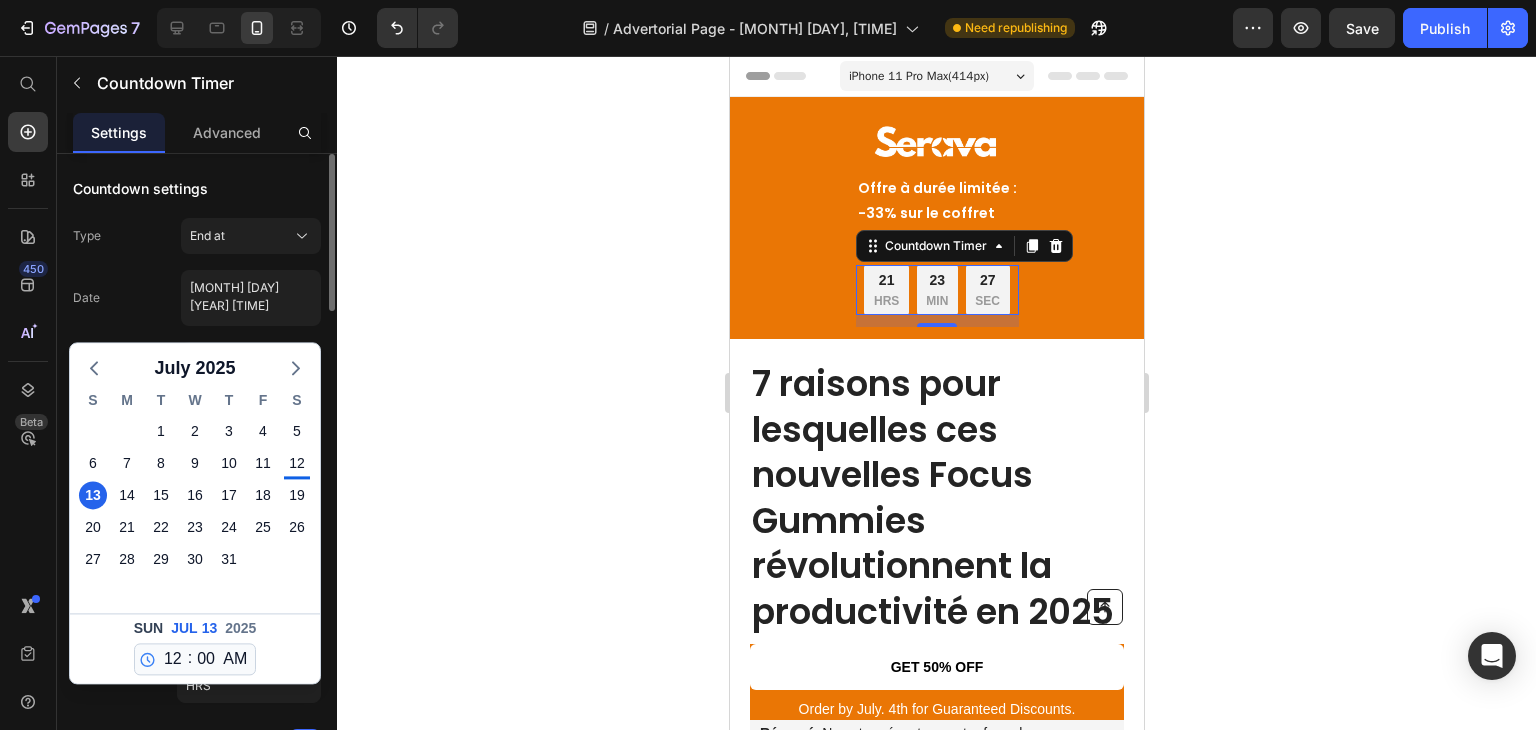 click on ":" 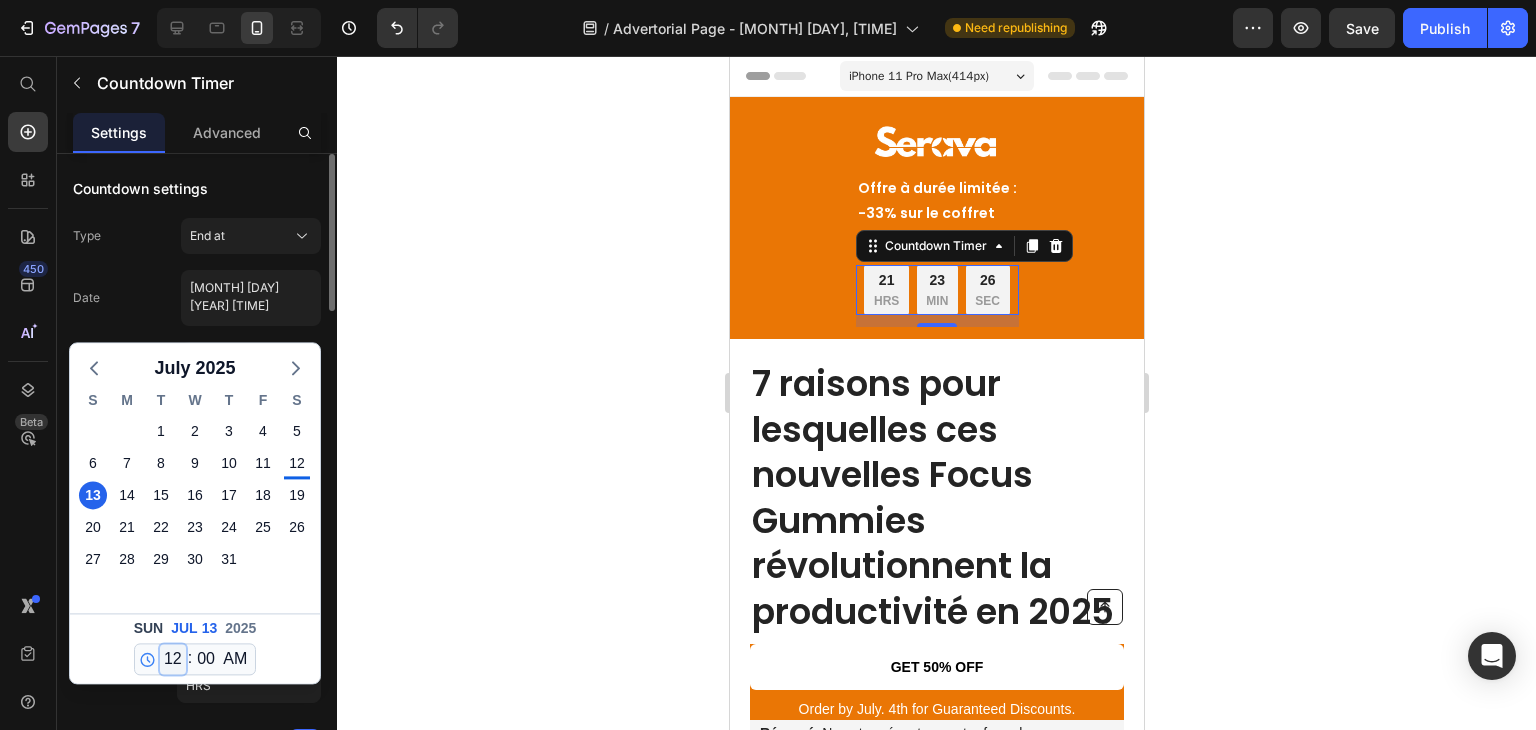 click on "12 1 2 3 4 5 6 7 8 9 10 11" at bounding box center [173, 659] 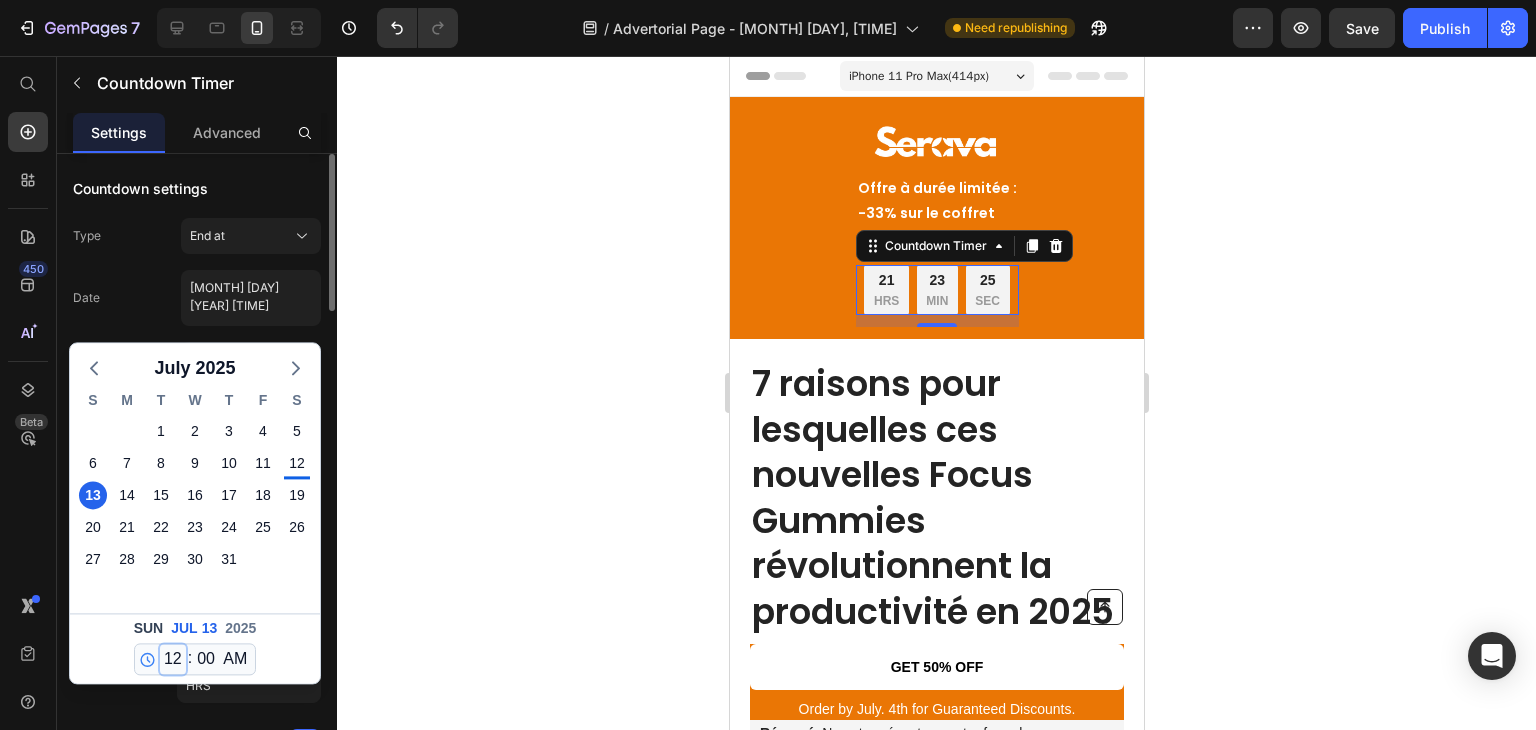 select on "10" 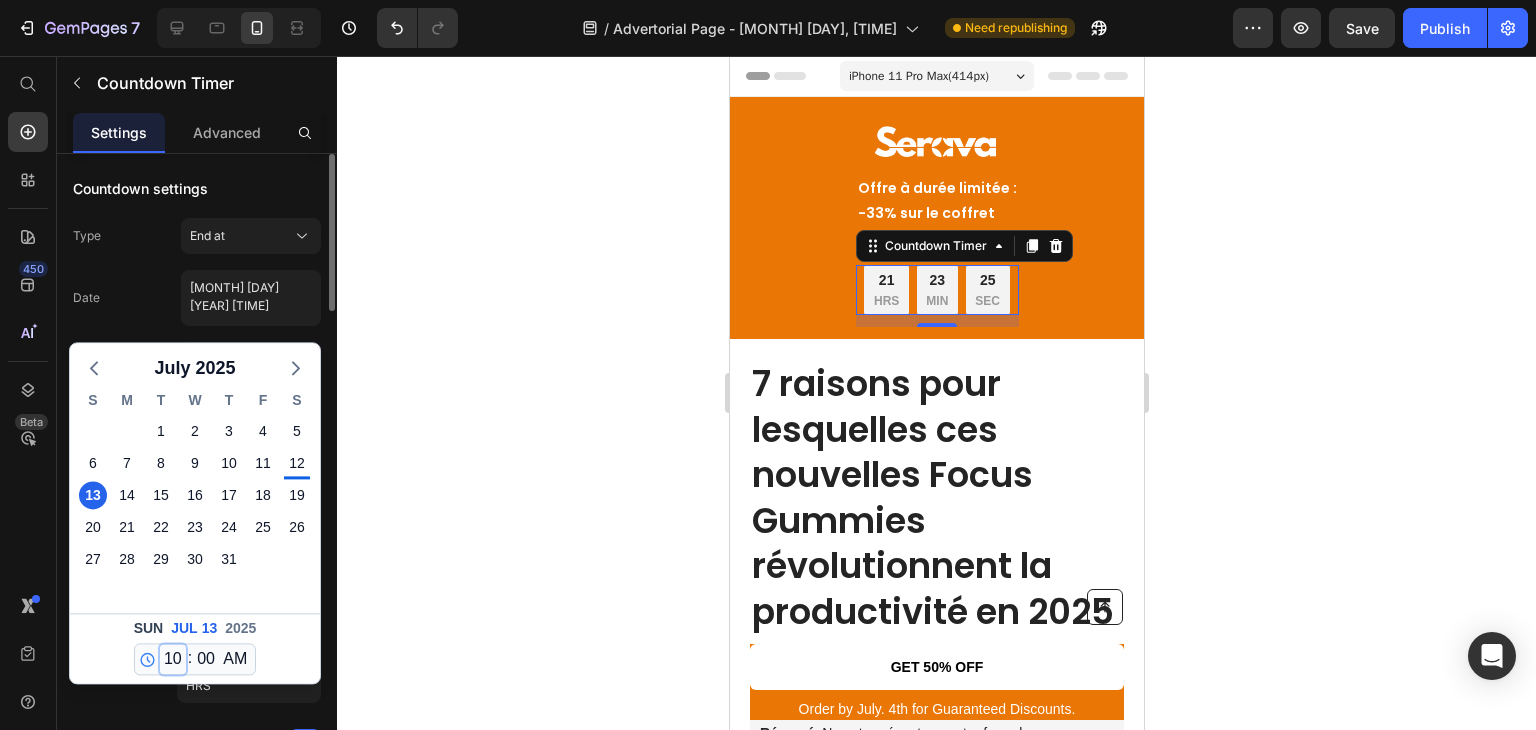 click on "12 1 2 3 4 5 6 7 8 9 10 11" at bounding box center (173, 659) 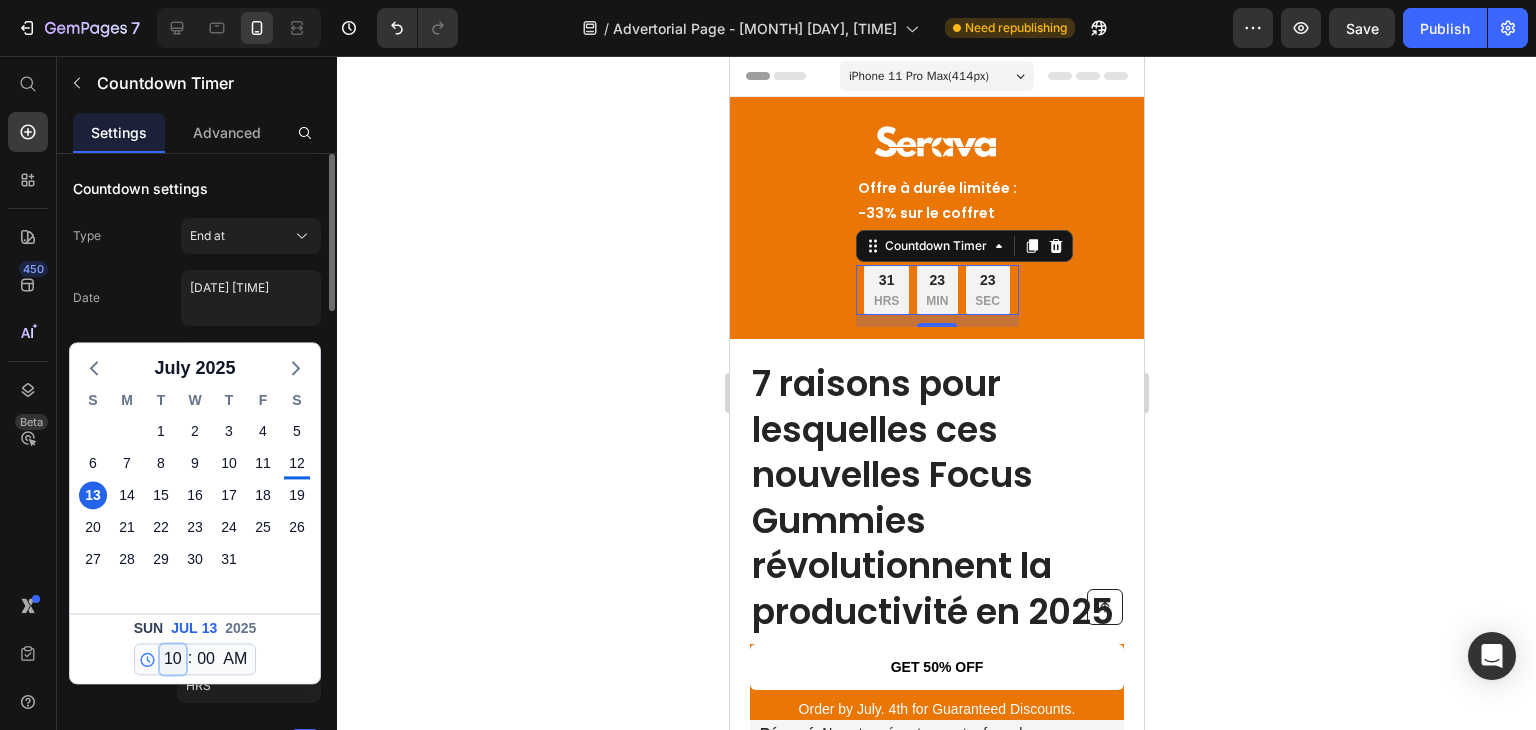 click on "12 1 2 3 4 5 6 7 8 9 10 11" at bounding box center [173, 659] 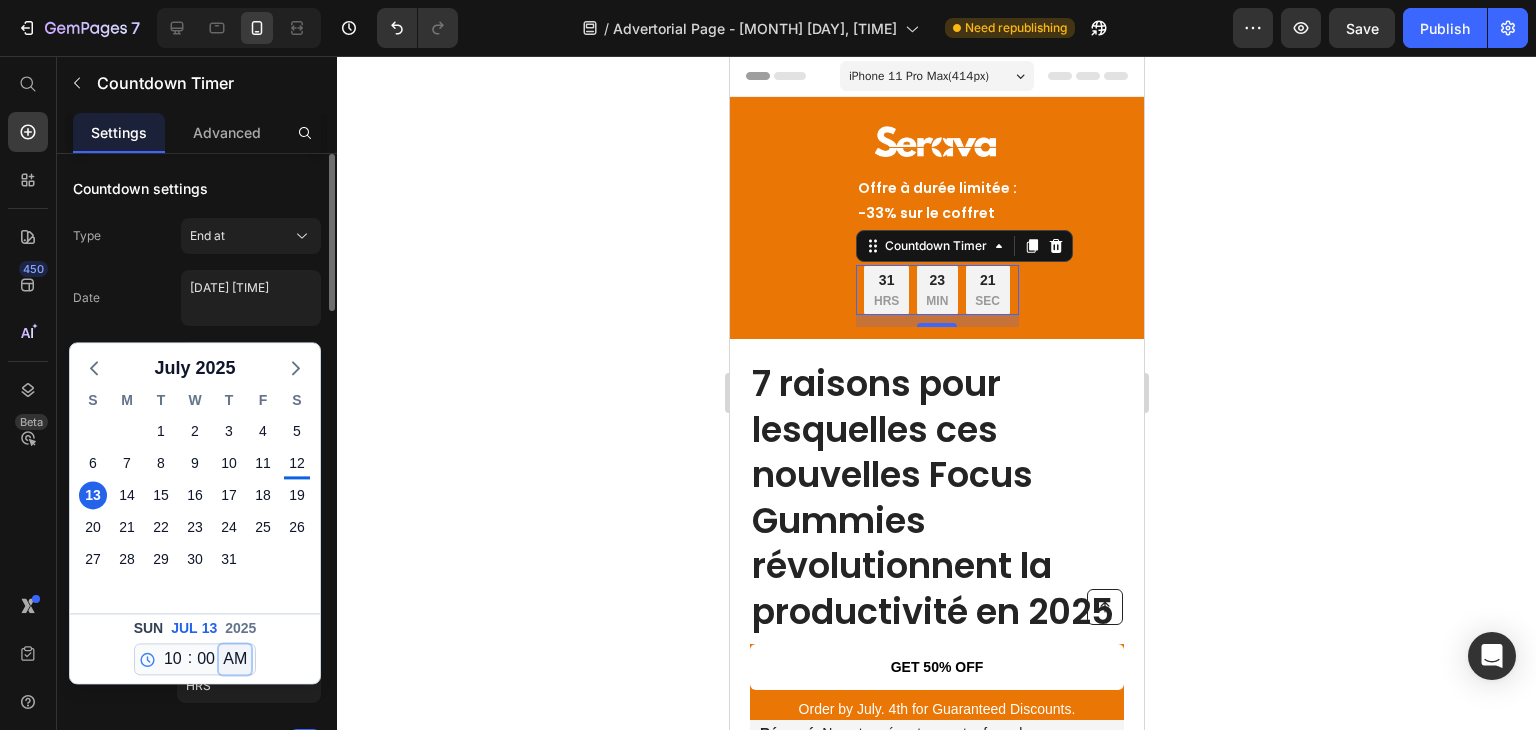 click on "AM PM" at bounding box center (235, 659) 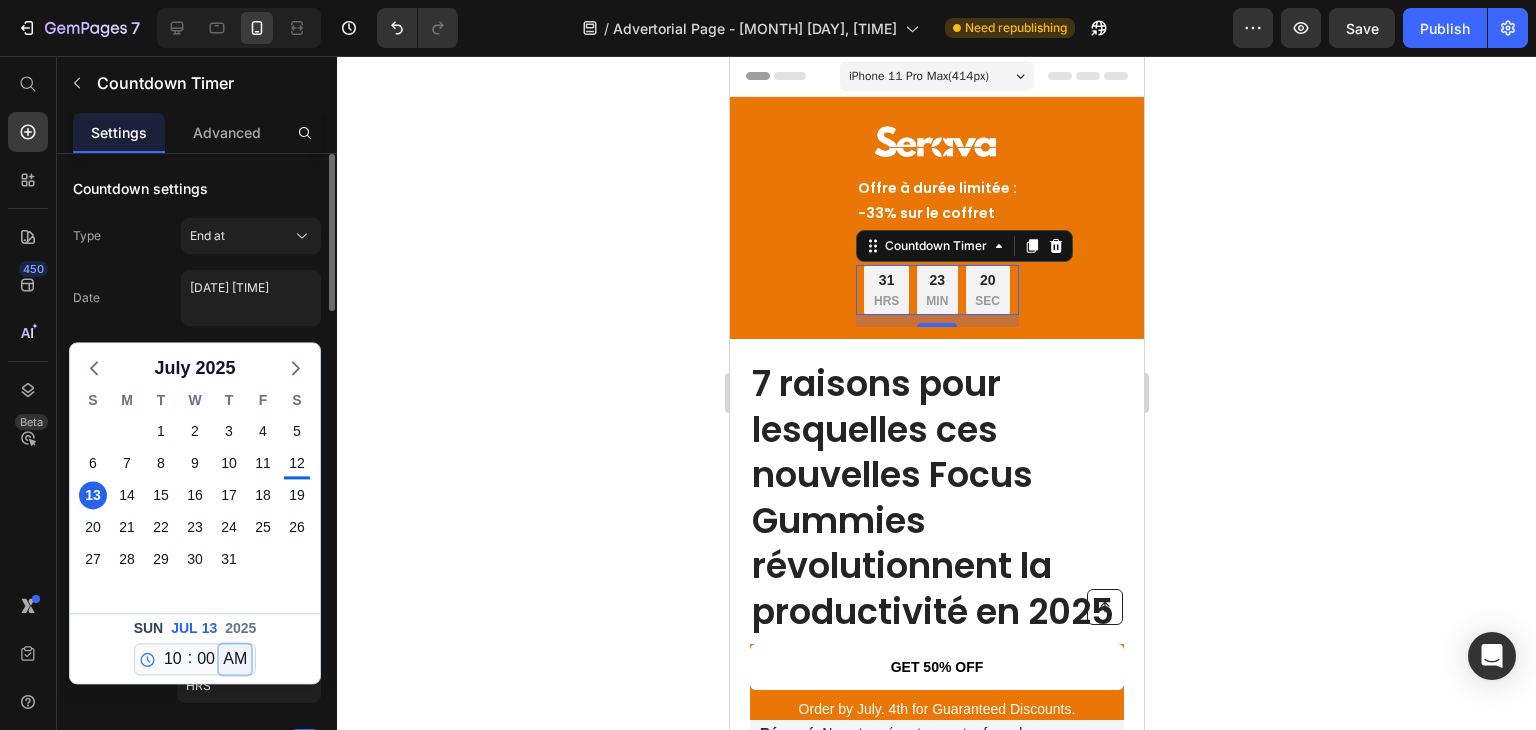click on "AM PM" at bounding box center [235, 659] 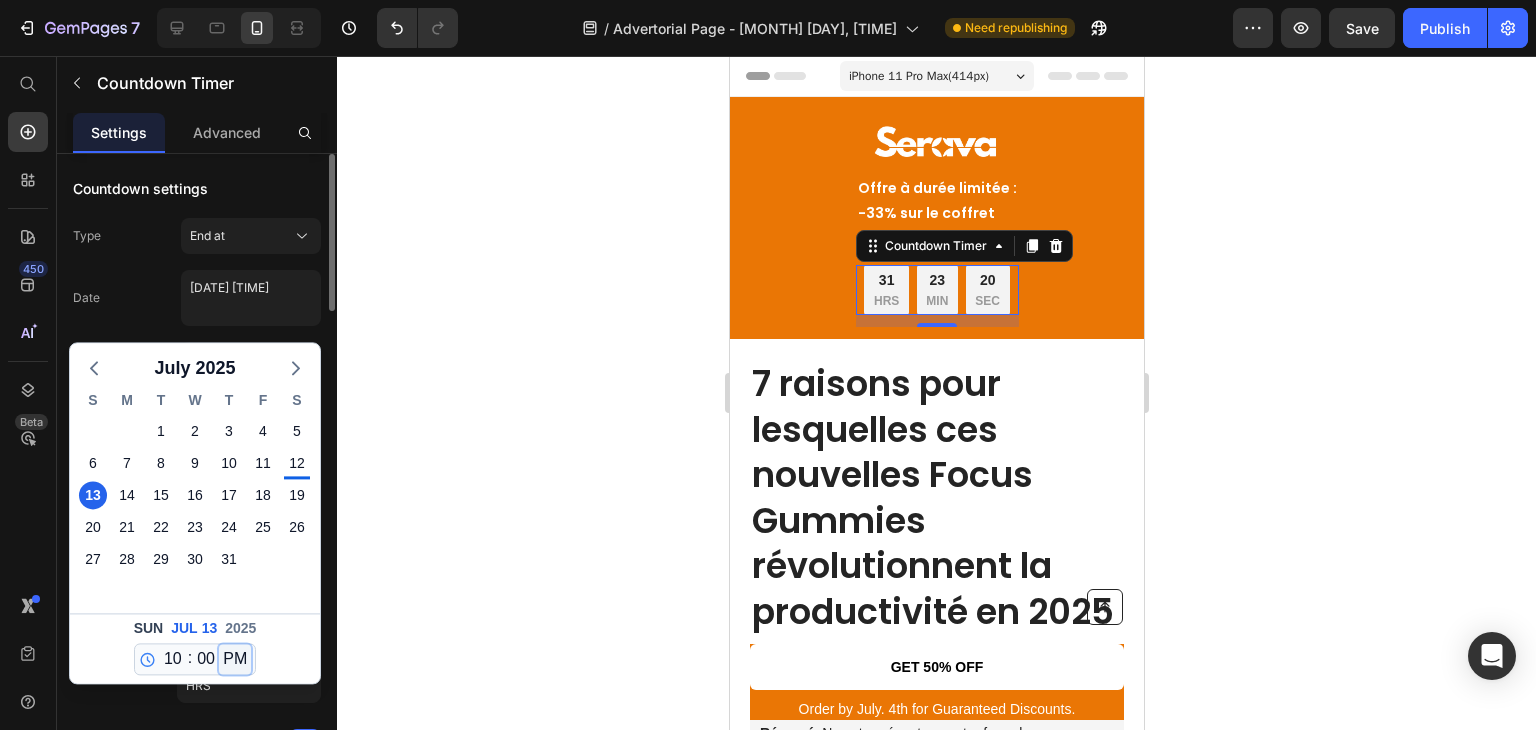 click on "AM PM" at bounding box center [235, 659] 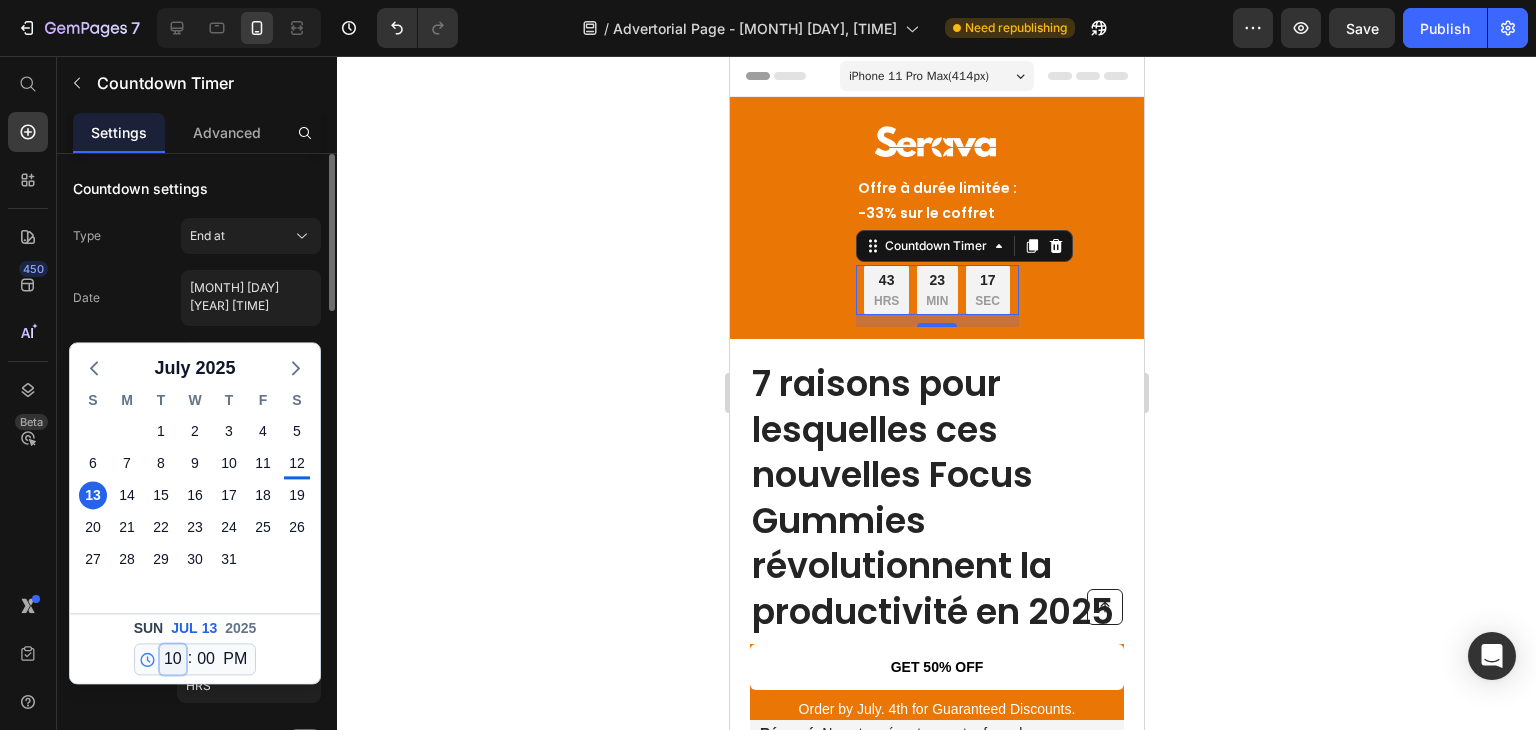 click on "12 1 2 3 4 5 6 7 8 9 10 11" at bounding box center [173, 659] 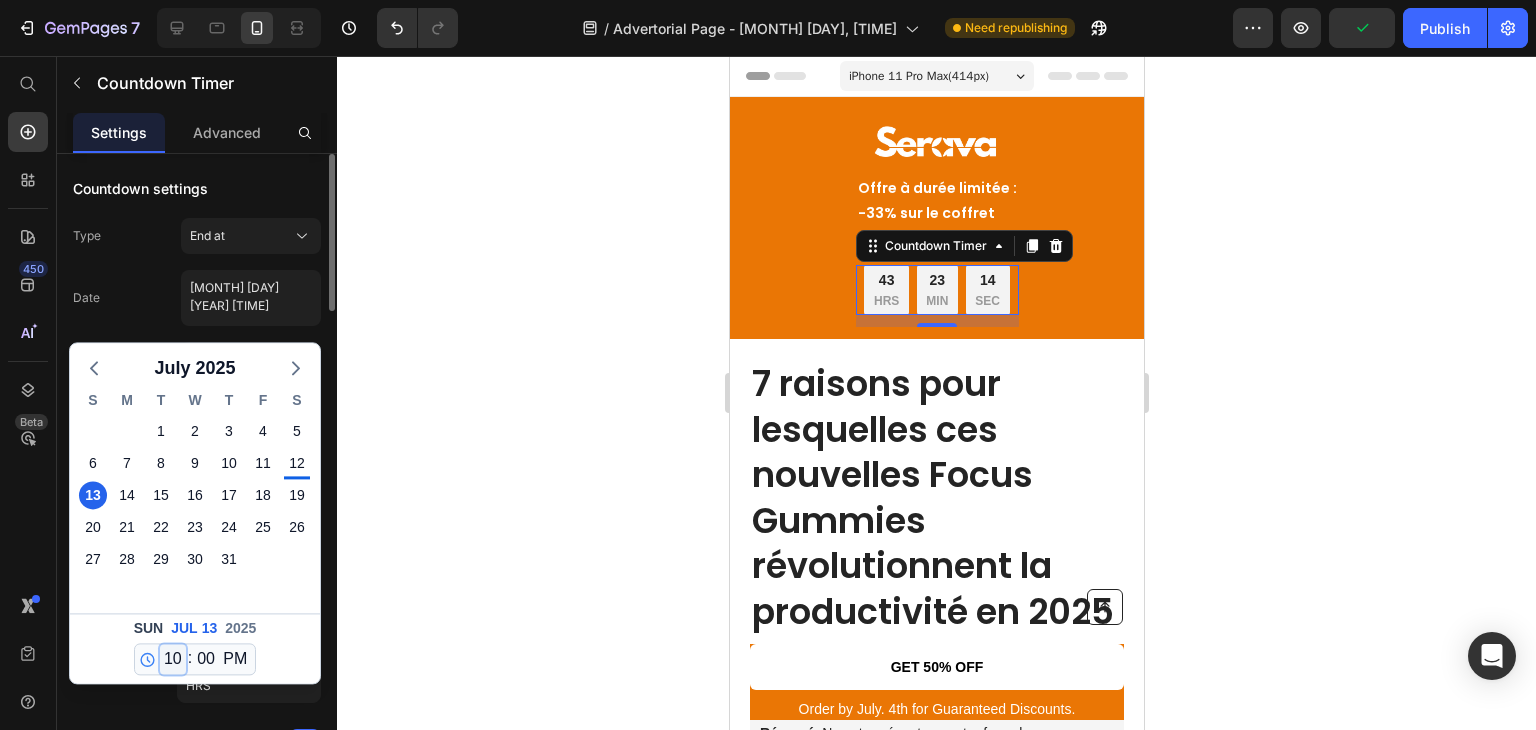 select on "21" 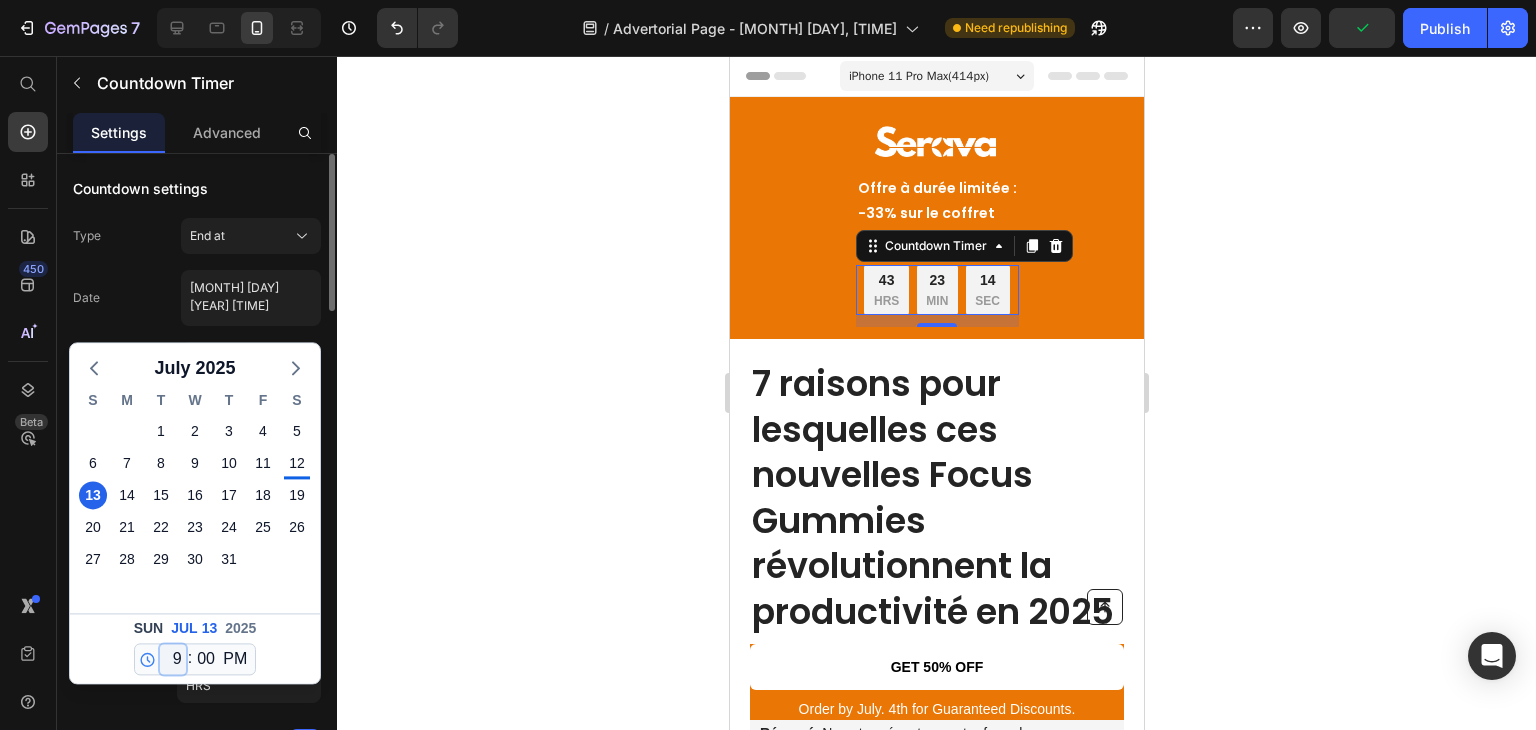 click on "12 1 2 3 4 5 6 7 8 9 10 11" at bounding box center [173, 659] 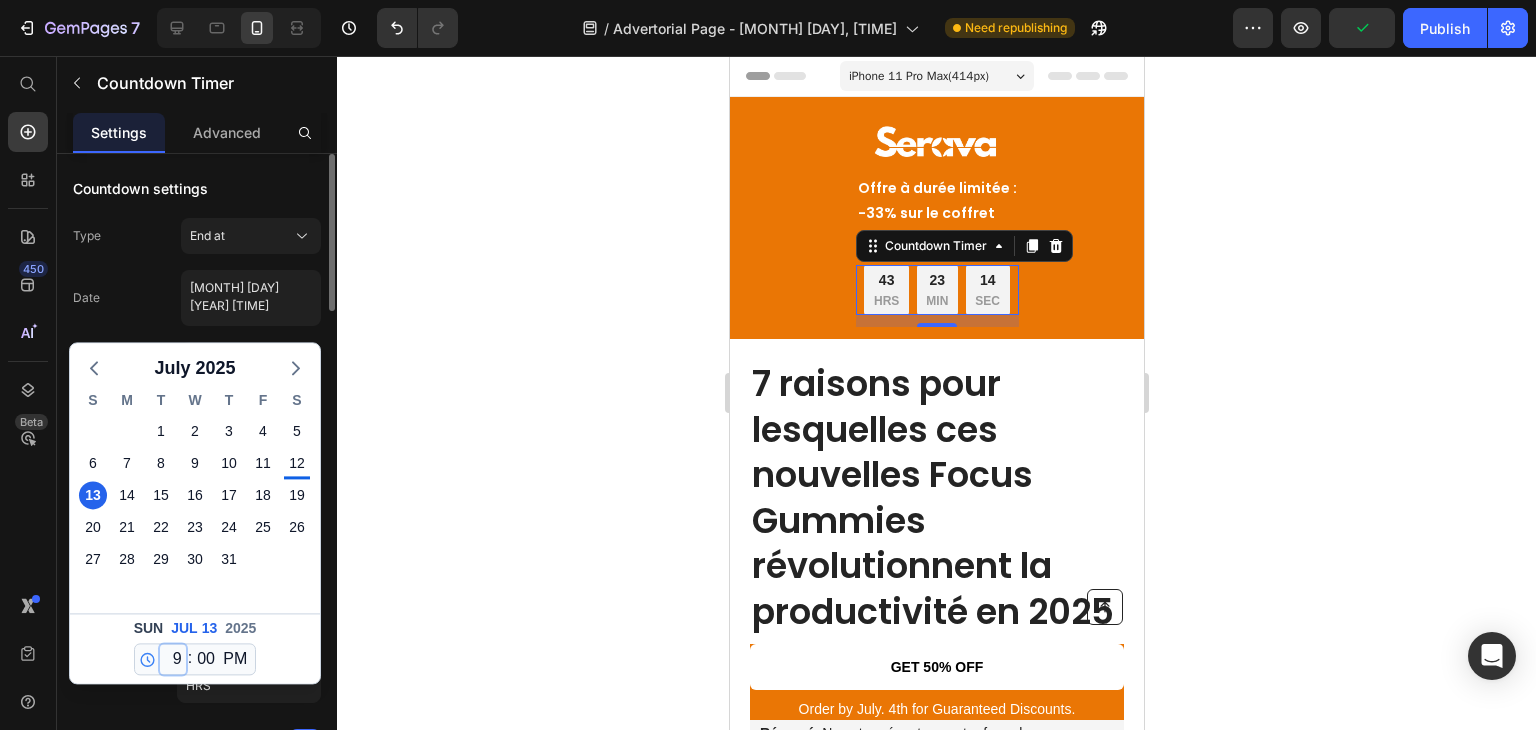 type on "[MONTH] [DAY] [YEAR] [TIME]" 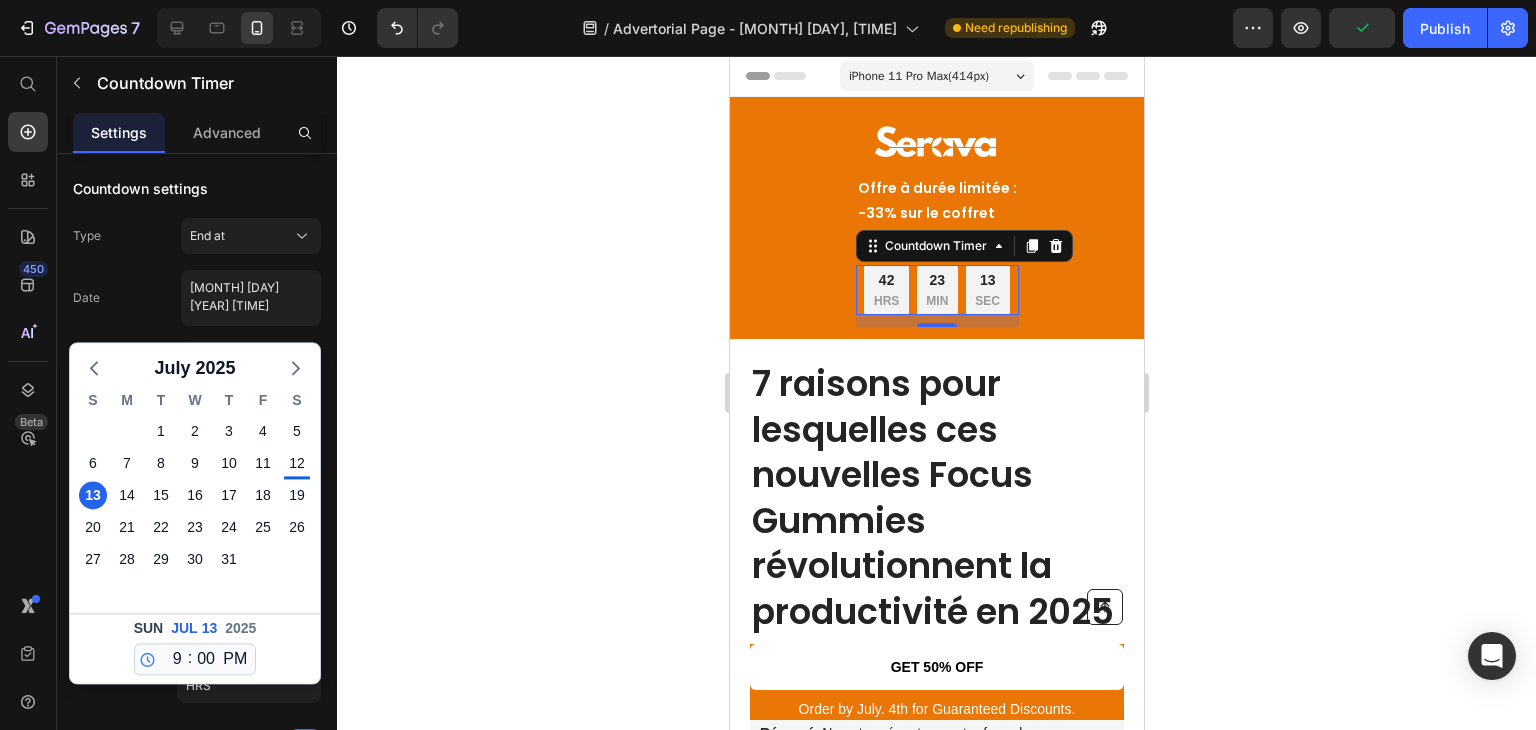 click 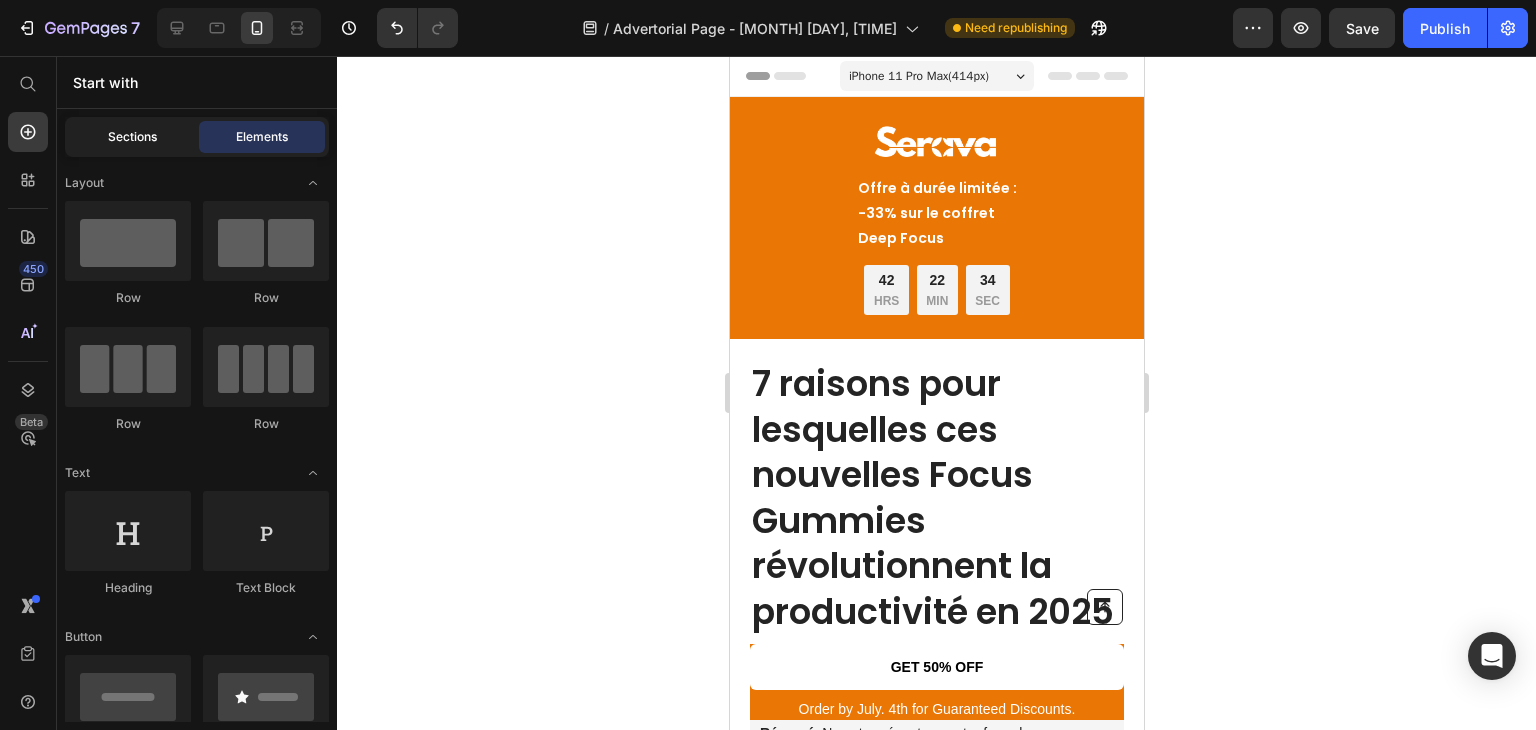 click on "Sections" at bounding box center [132, 137] 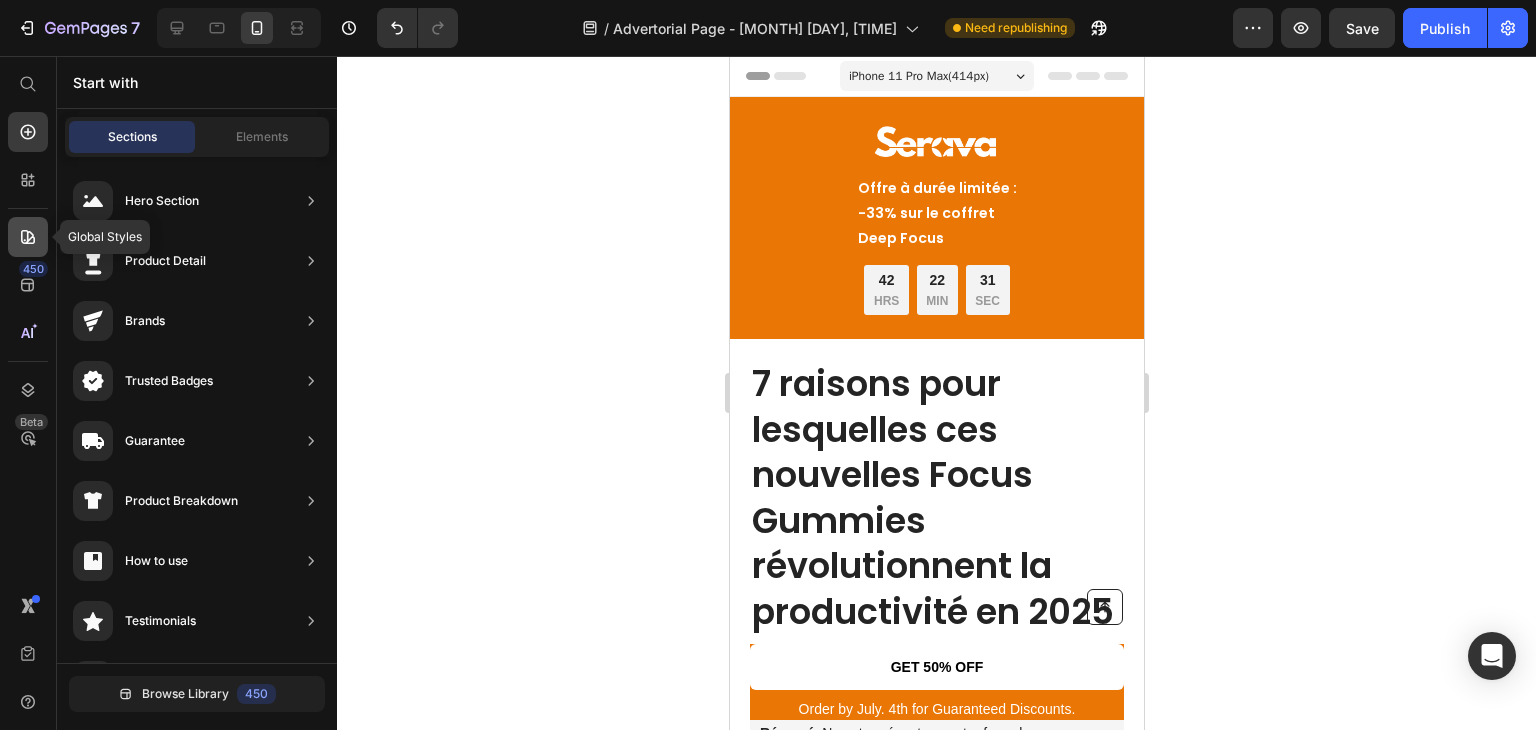 click 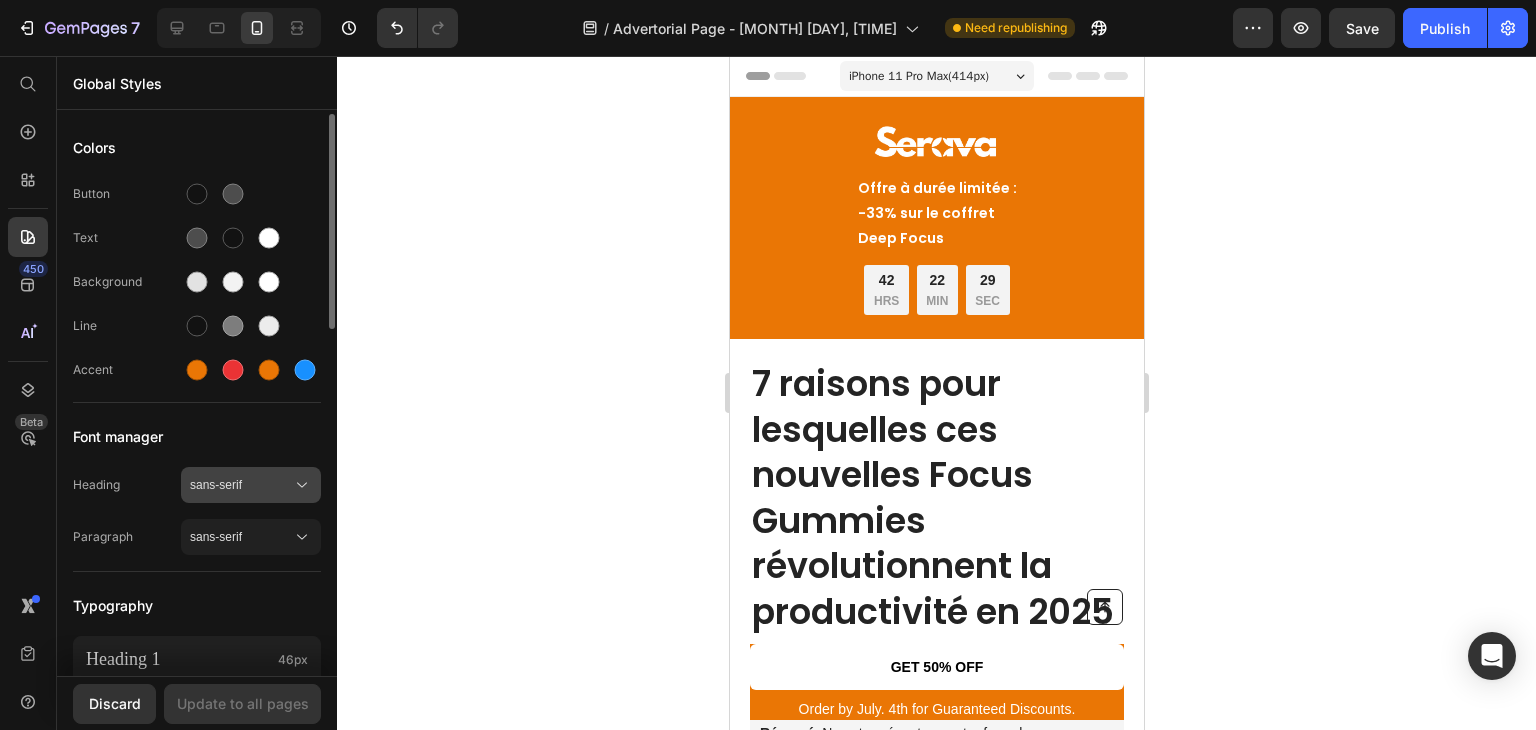click on "sans-serif" at bounding box center [241, 485] 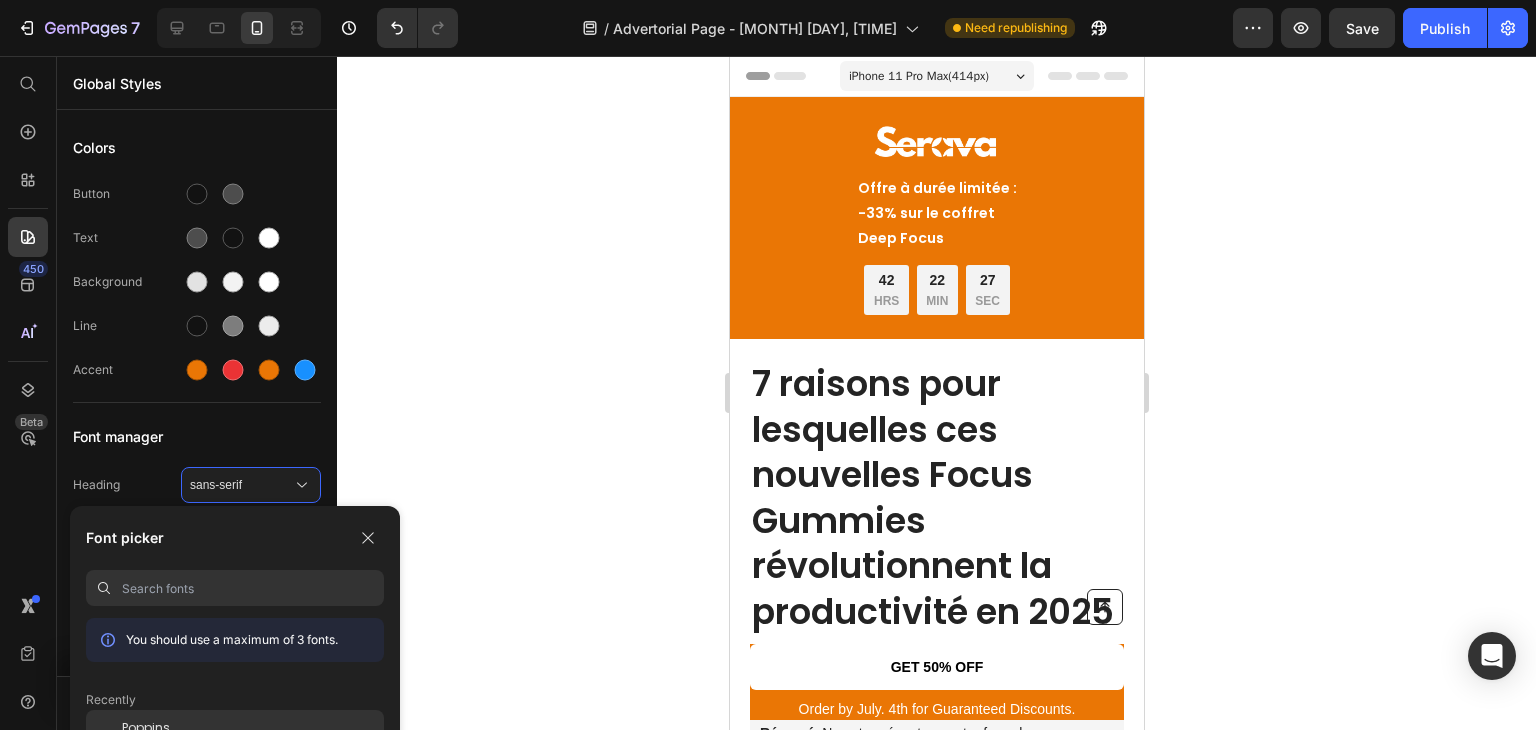 click on "Poppins" at bounding box center (146, 728) 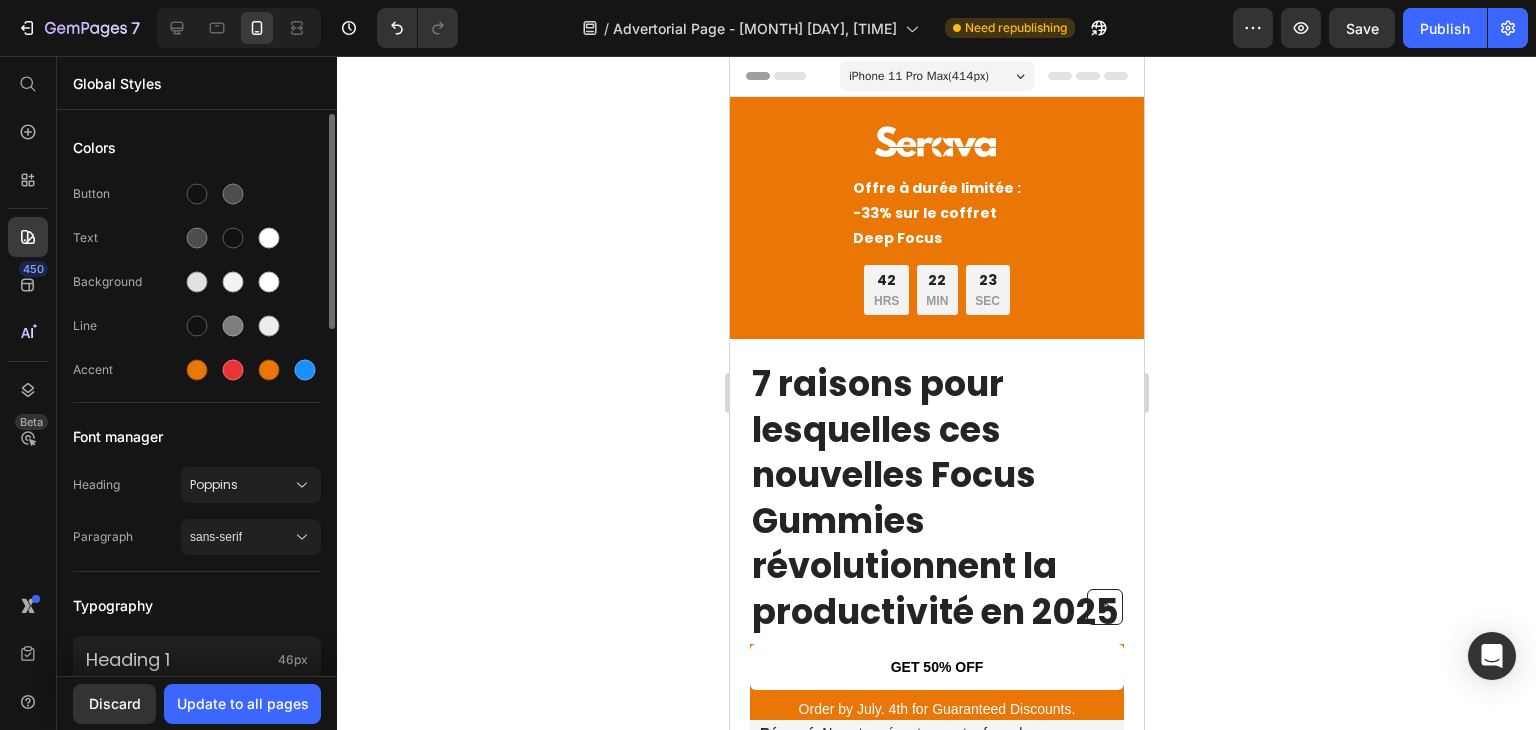 click on "Heading Poppins Paragraph sans-serif" 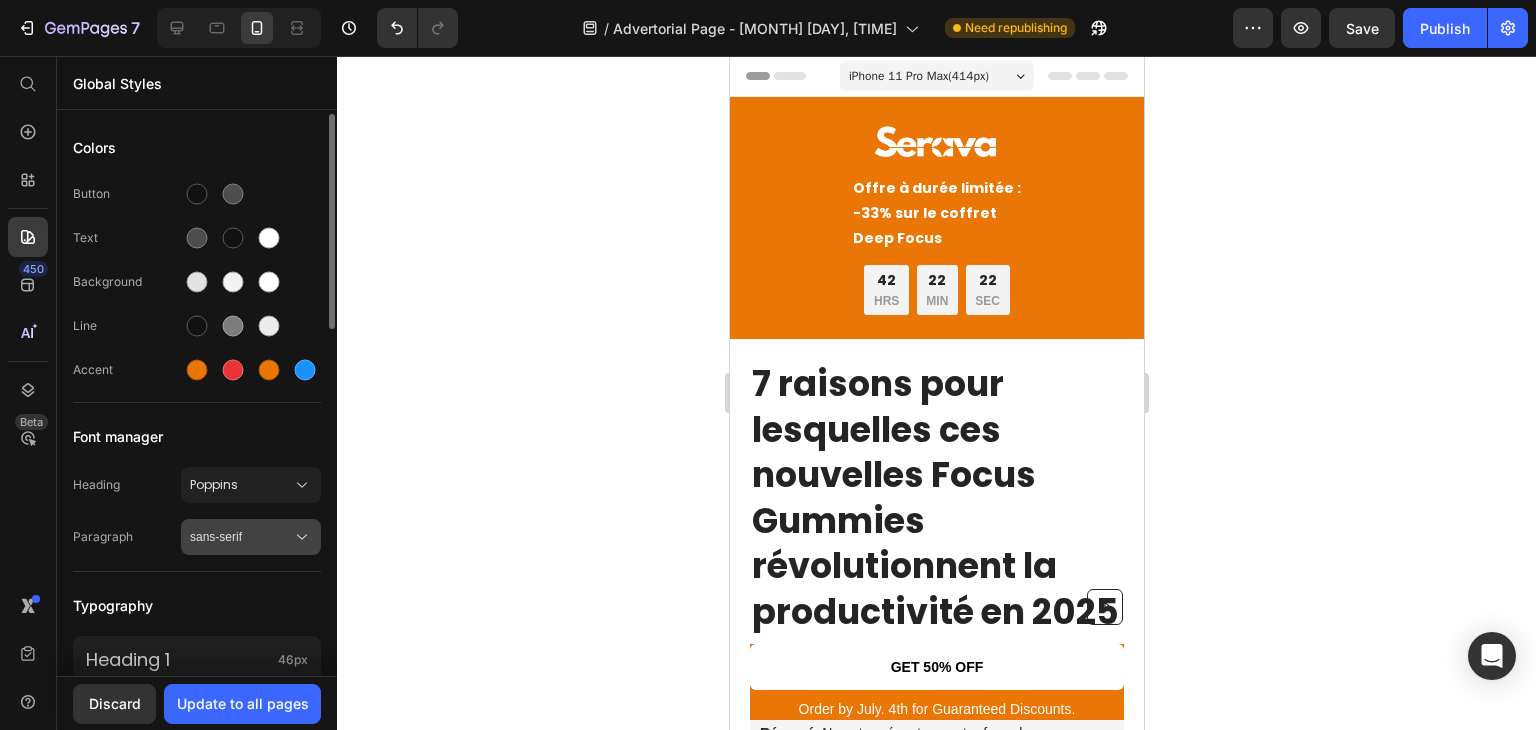 click on "sans-serif" at bounding box center [241, 537] 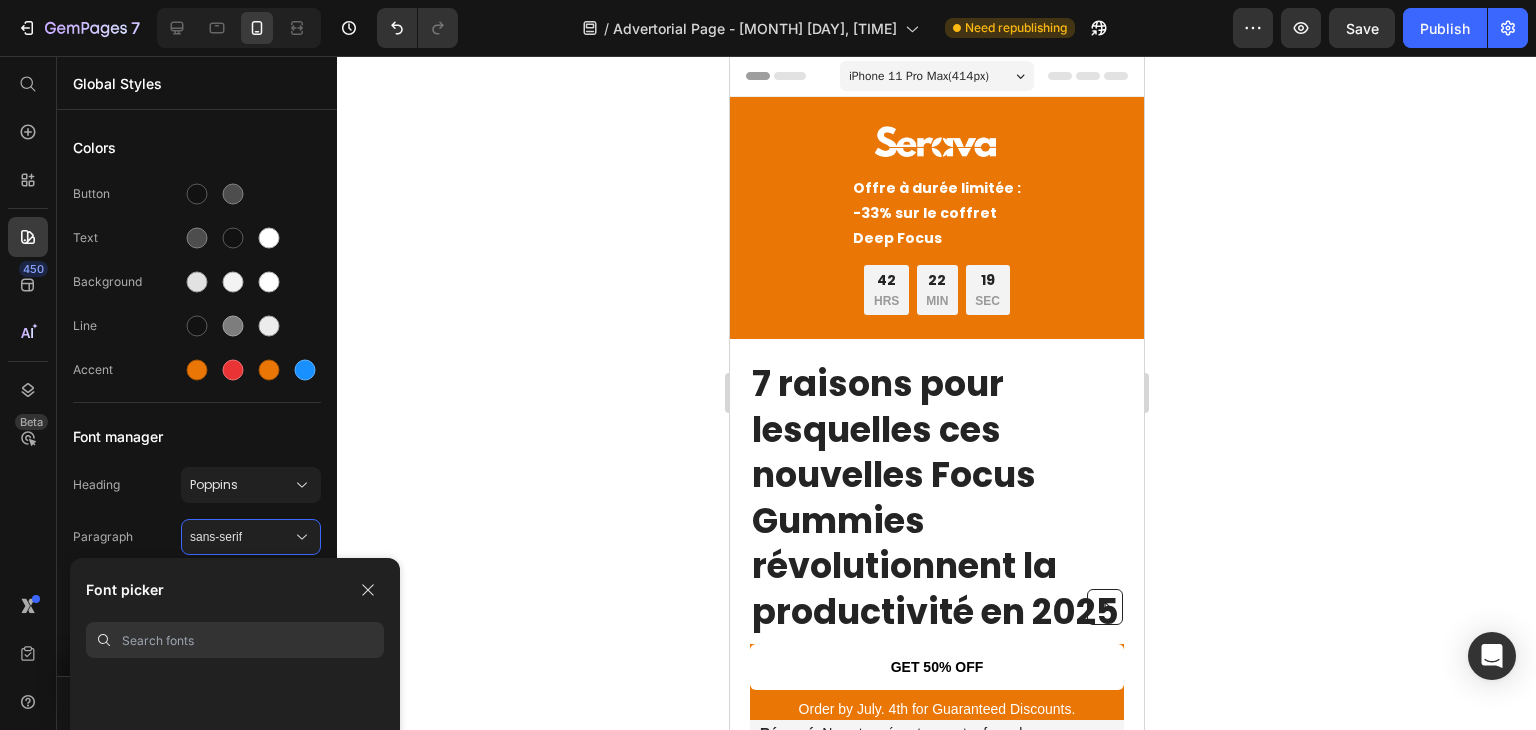 scroll, scrollTop: 0, scrollLeft: 0, axis: both 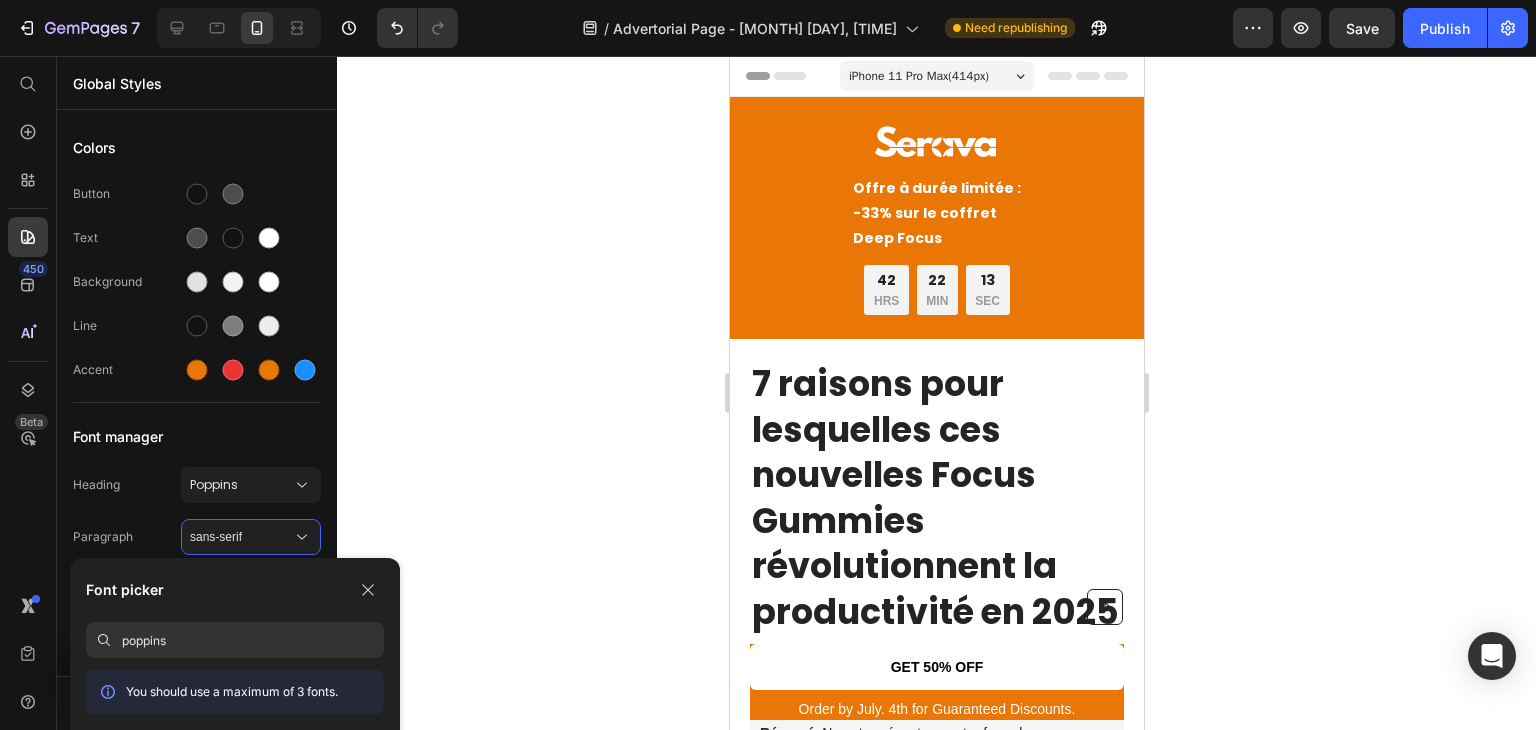 type on "poppins" 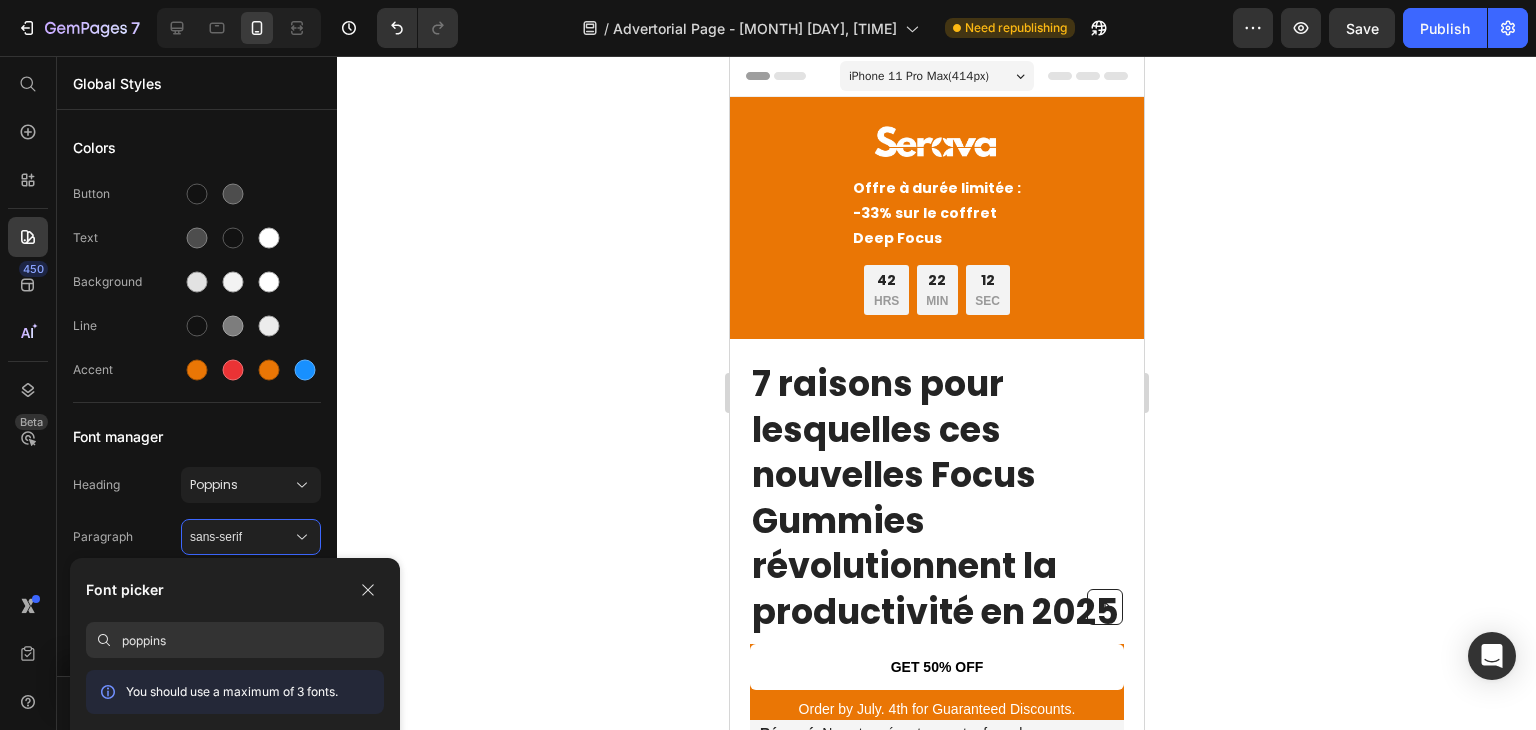 click on "You should use a maximum of 3 fonts." at bounding box center [232, 692] 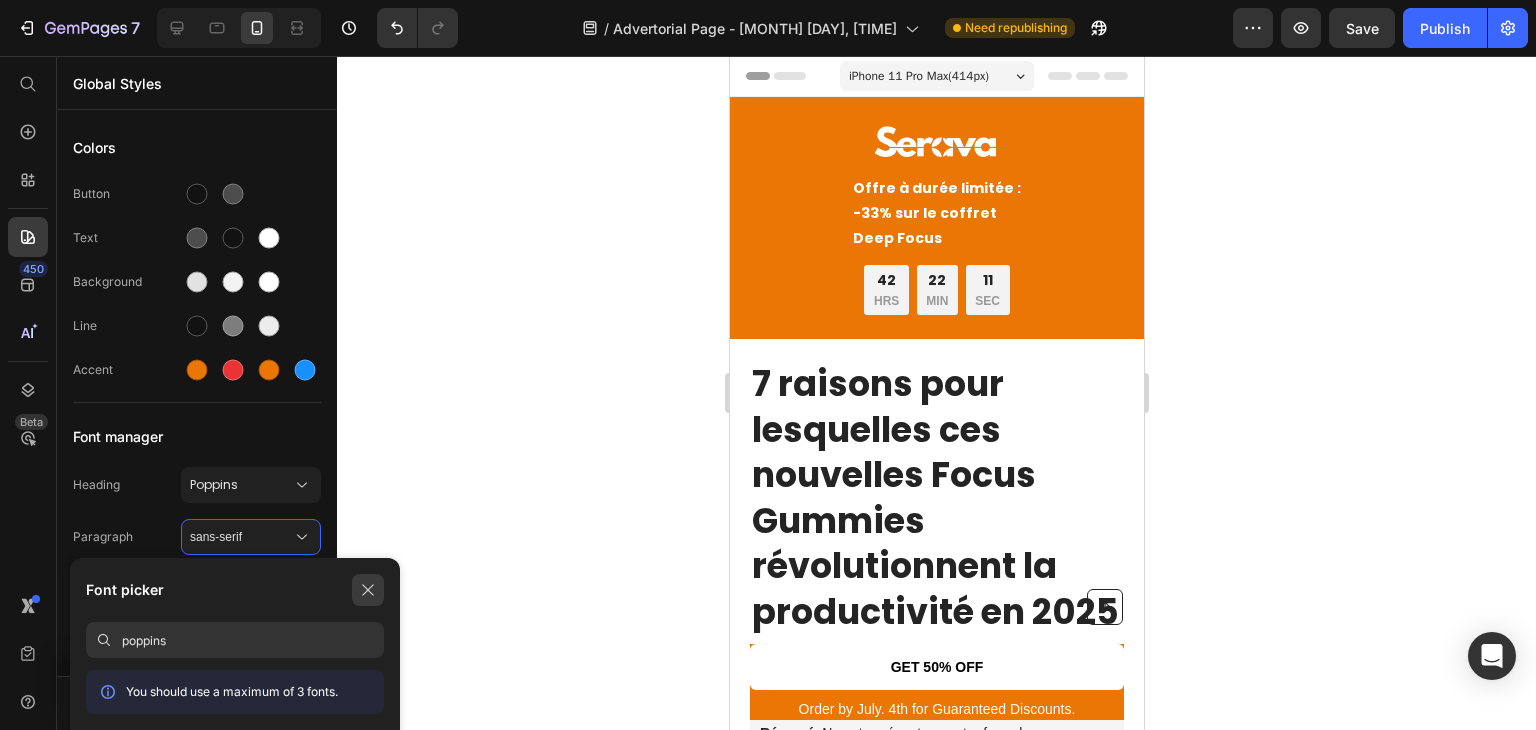click at bounding box center [368, 590] 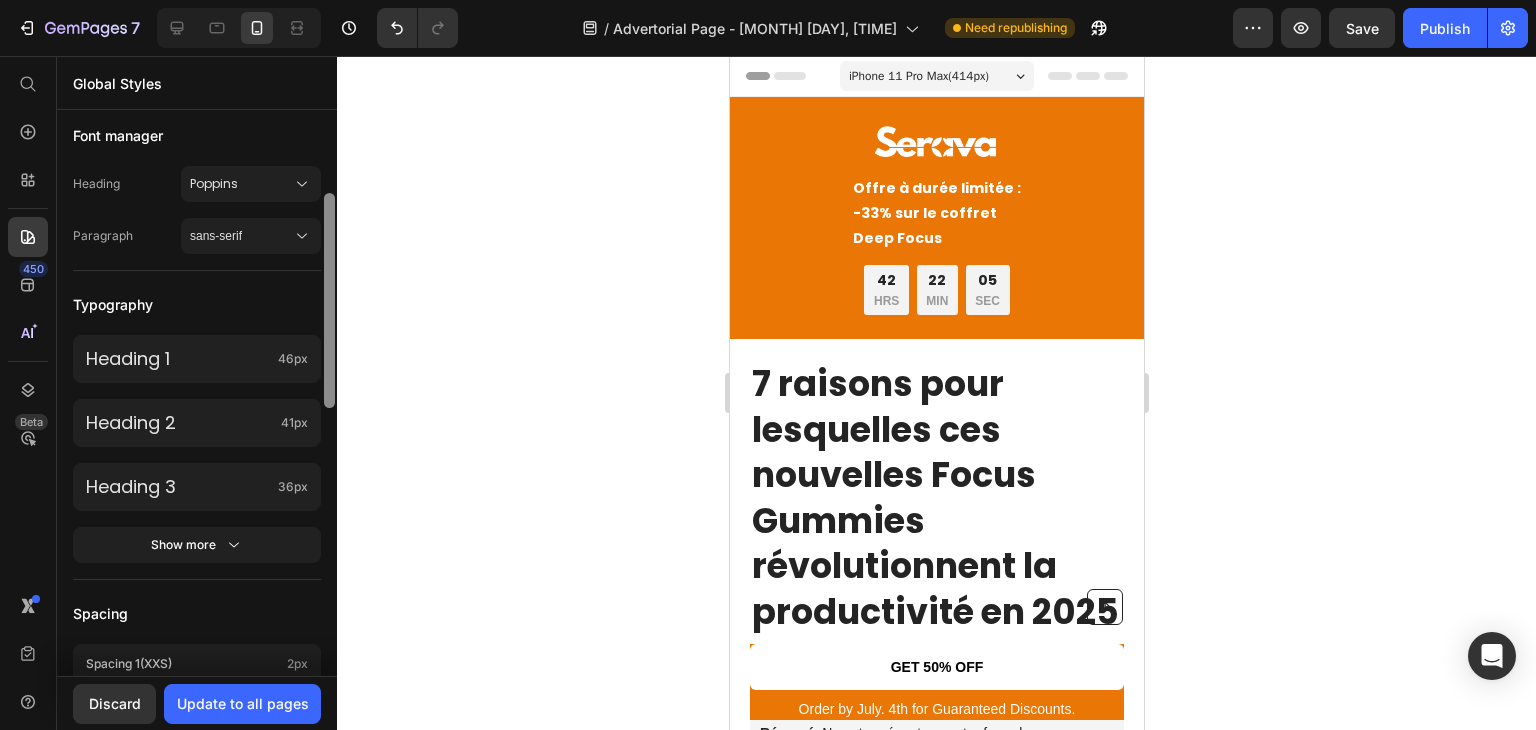 drag, startPoint x: 328, startPoint y: 303, endPoint x: 338, endPoint y: 421, distance: 118.42297 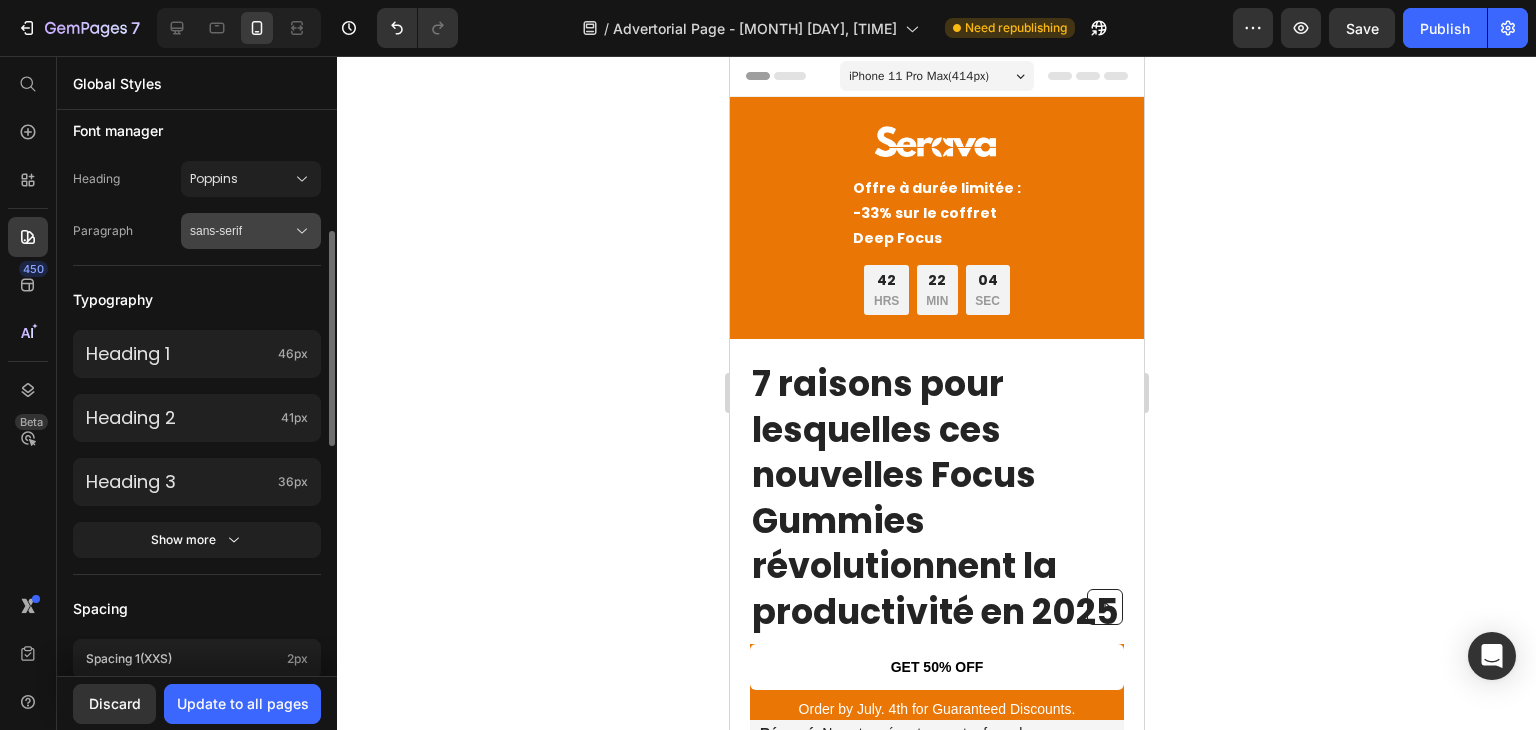click 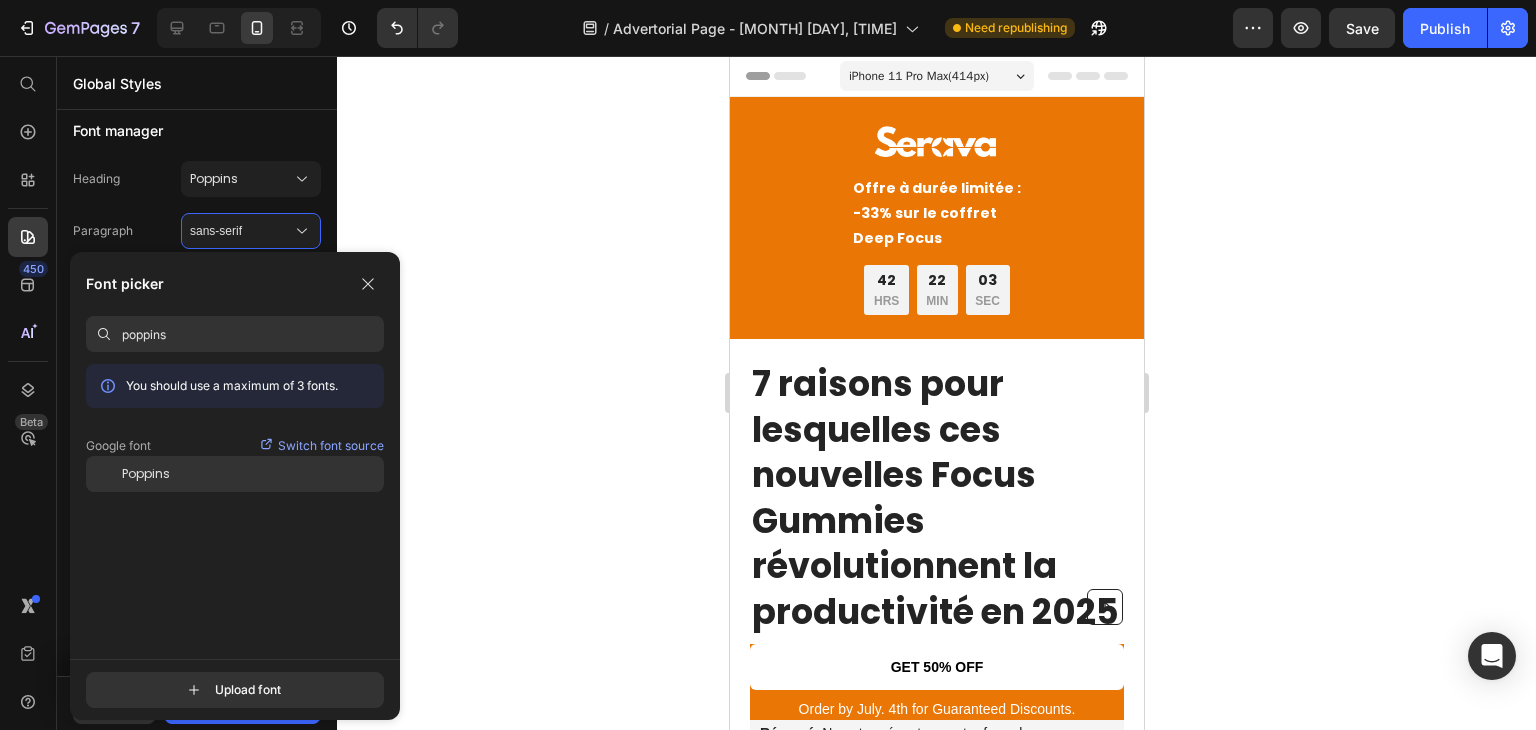click on "Poppins" 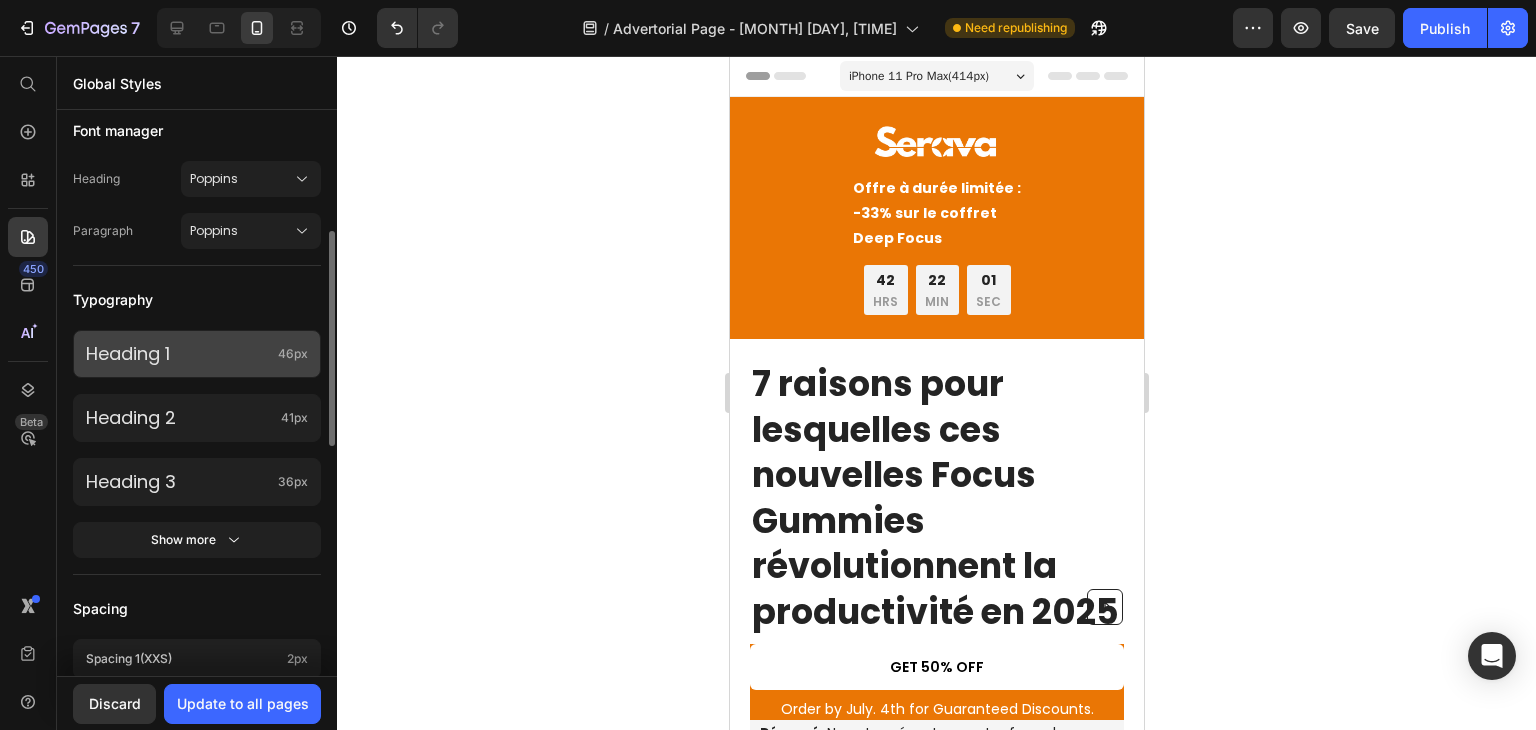 click on "Heading 1" at bounding box center (178, 353) 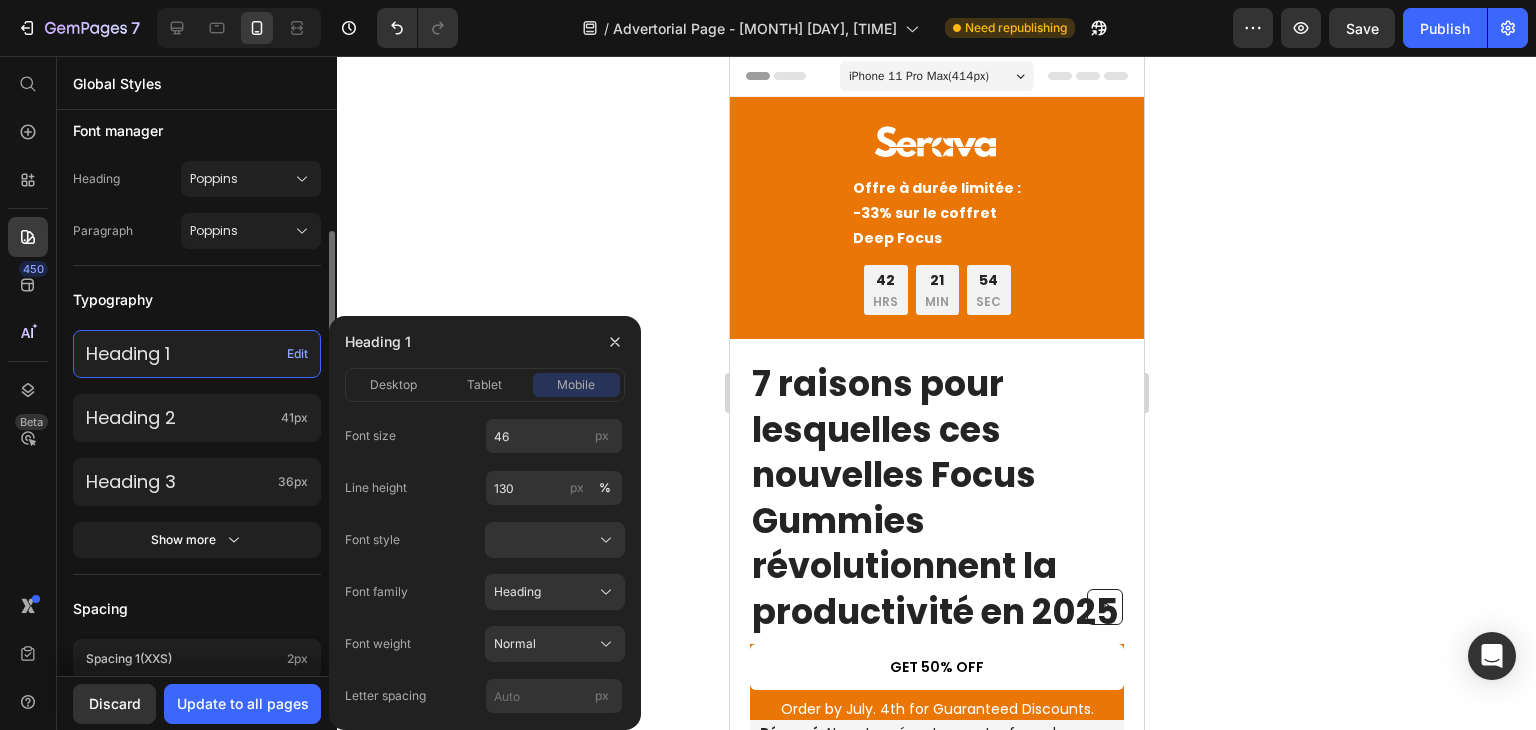 click on "Heading 1 Edit" 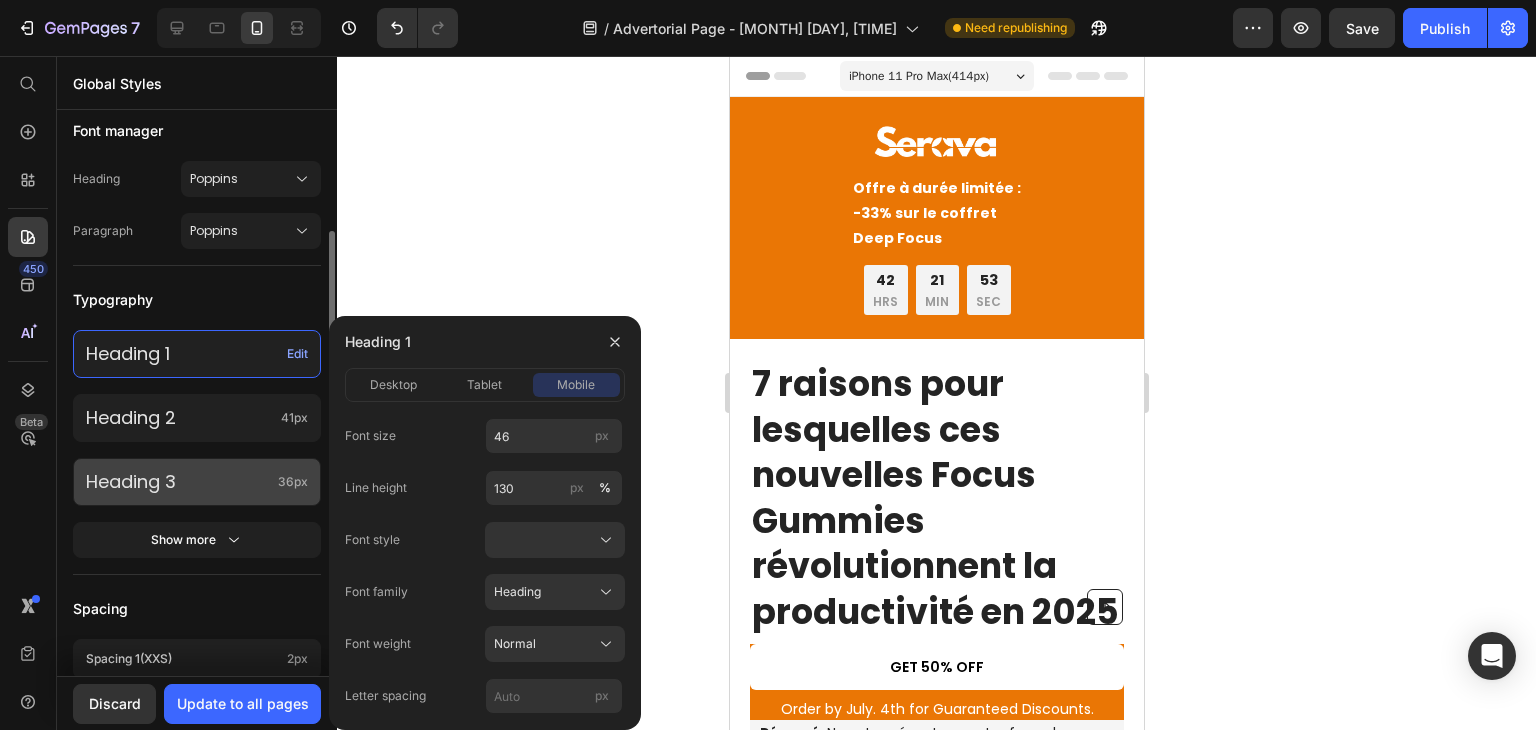 click on "Heading 3" at bounding box center [178, 481] 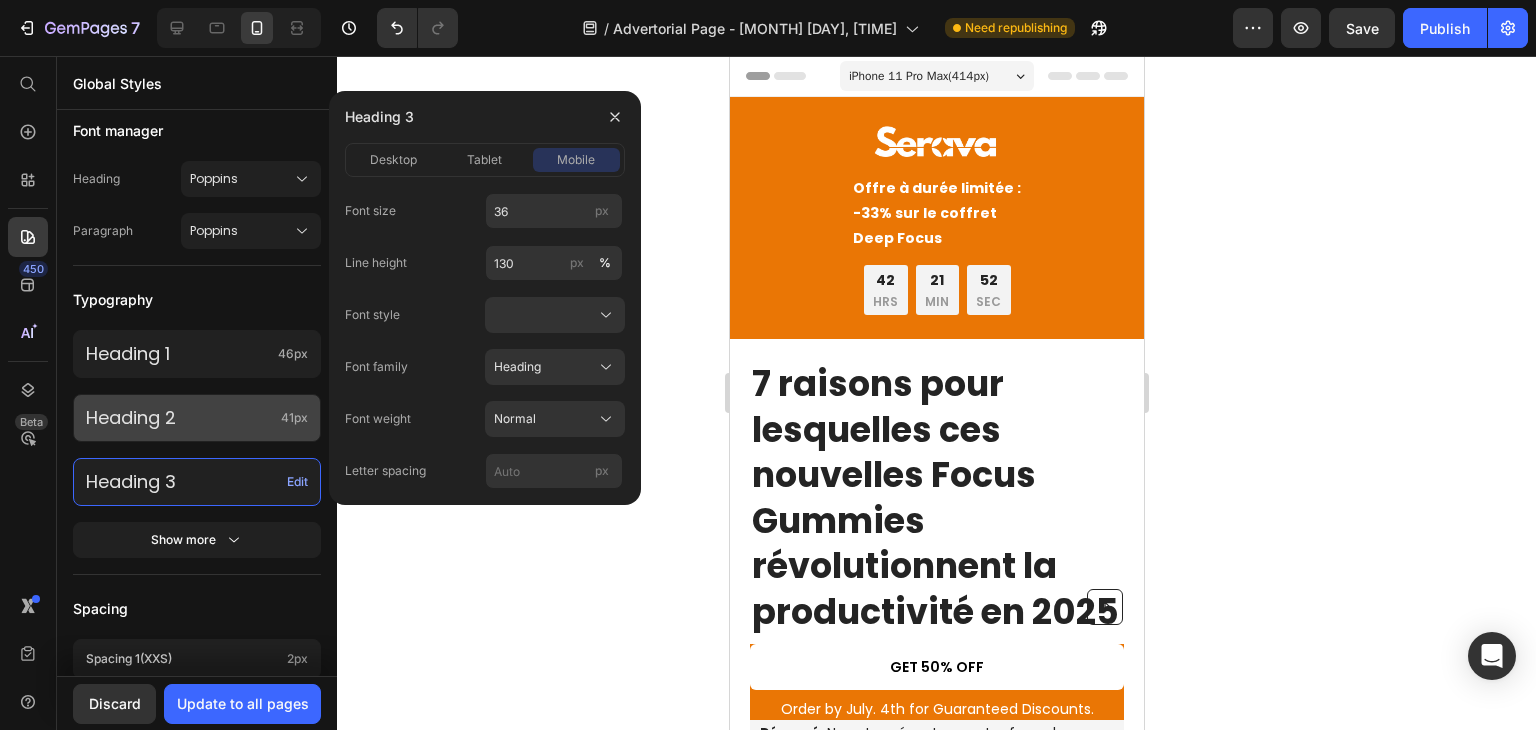 click on "Heading 2" at bounding box center [179, 417] 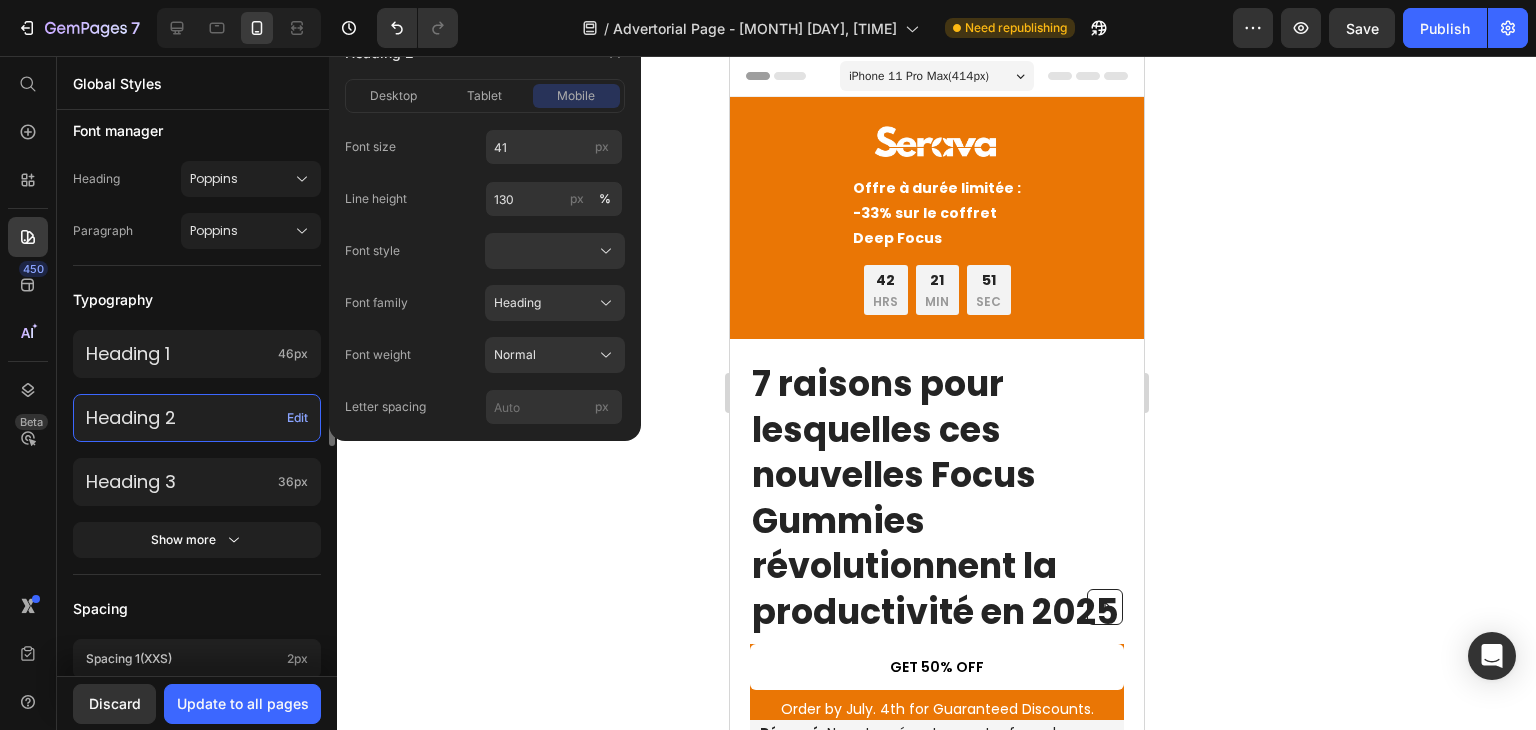 click on "Colors Button Text Background Line Accent Font manager Heading Poppins Paragraph Poppins Typography Heading 1 46px Heading 2 Edit Heading 3 36px Show more Spacing Spacing 1  (xxs) 2px Spacing 2  (xs) 4px Spacing 3  (s) 8px Show more Default row width Row width  100% Page padding  16px Corners Small 3 px Medium 6 px Large 16 px" at bounding box center [197, 540] 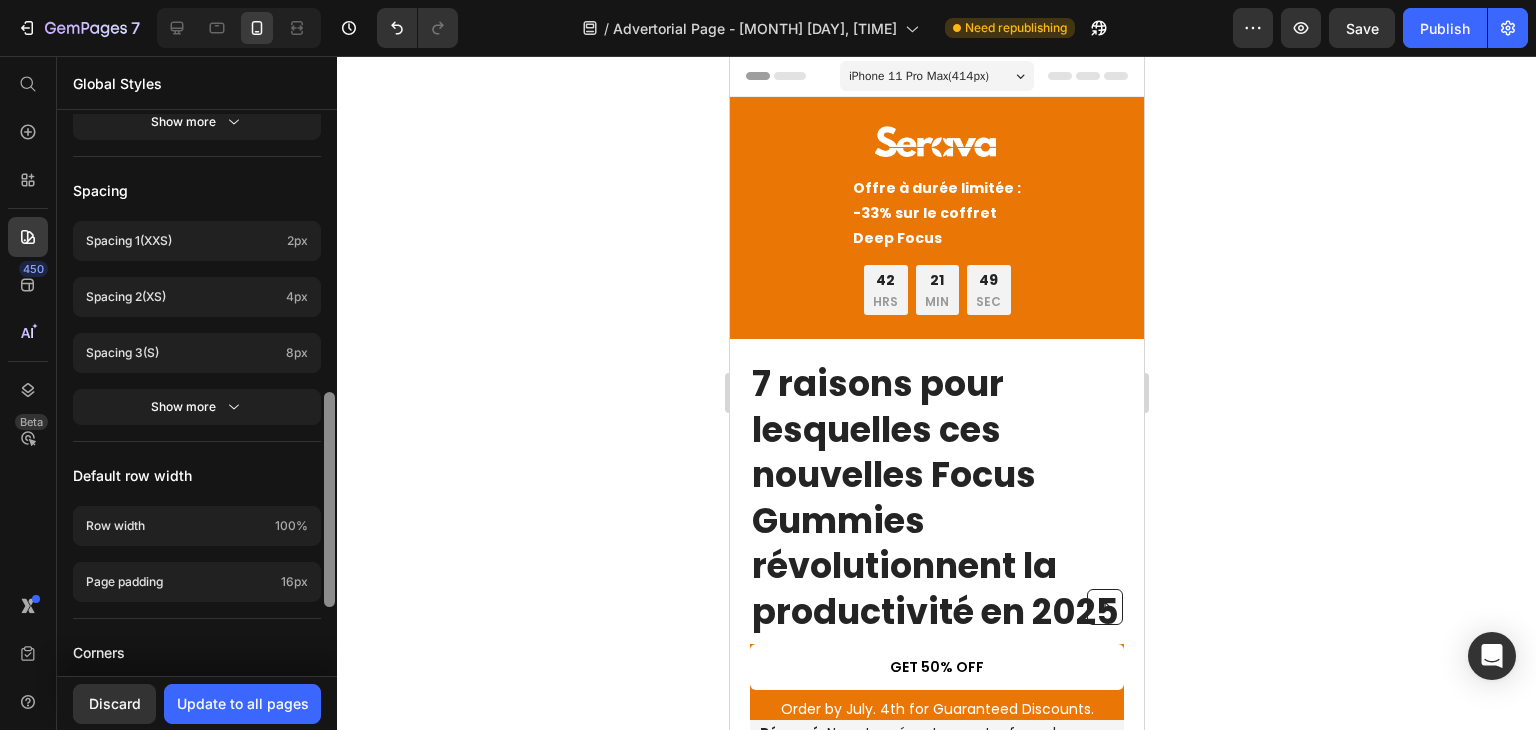 drag, startPoint x: 325, startPoint y: 345, endPoint x: 336, endPoint y: 506, distance: 161.37534 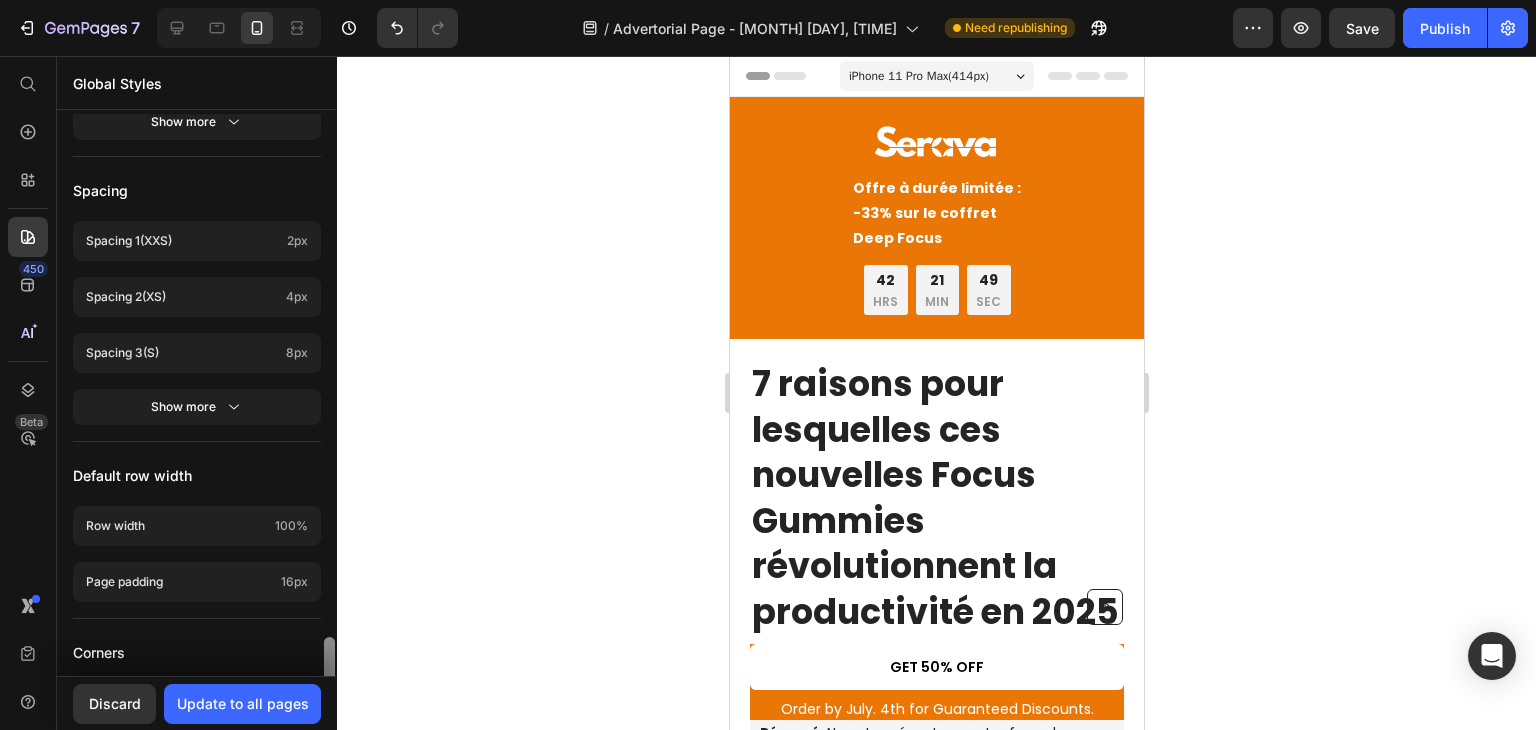 scroll, scrollTop: 901, scrollLeft: 0, axis: vertical 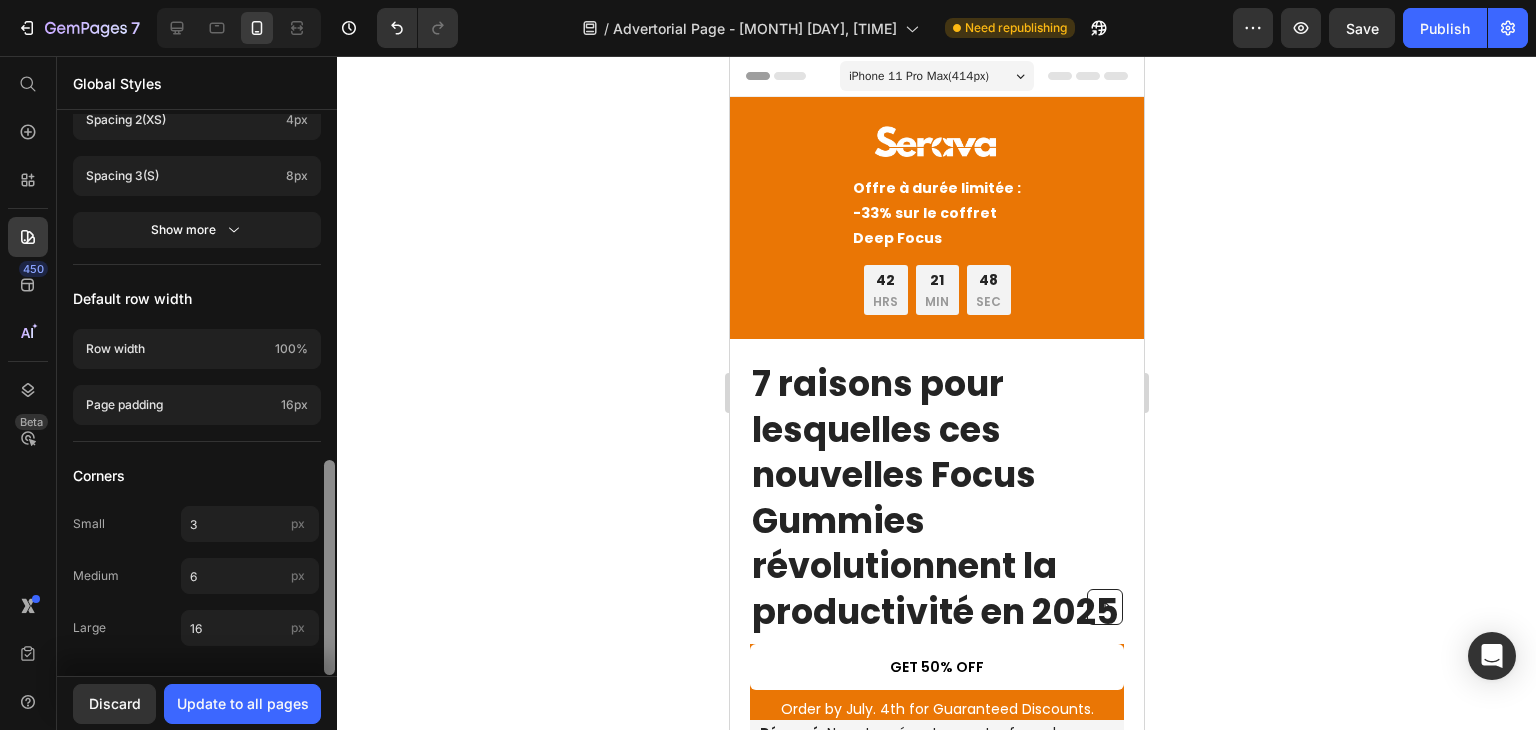 drag, startPoint x: 336, startPoint y: 506, endPoint x: 336, endPoint y: 518, distance: 12 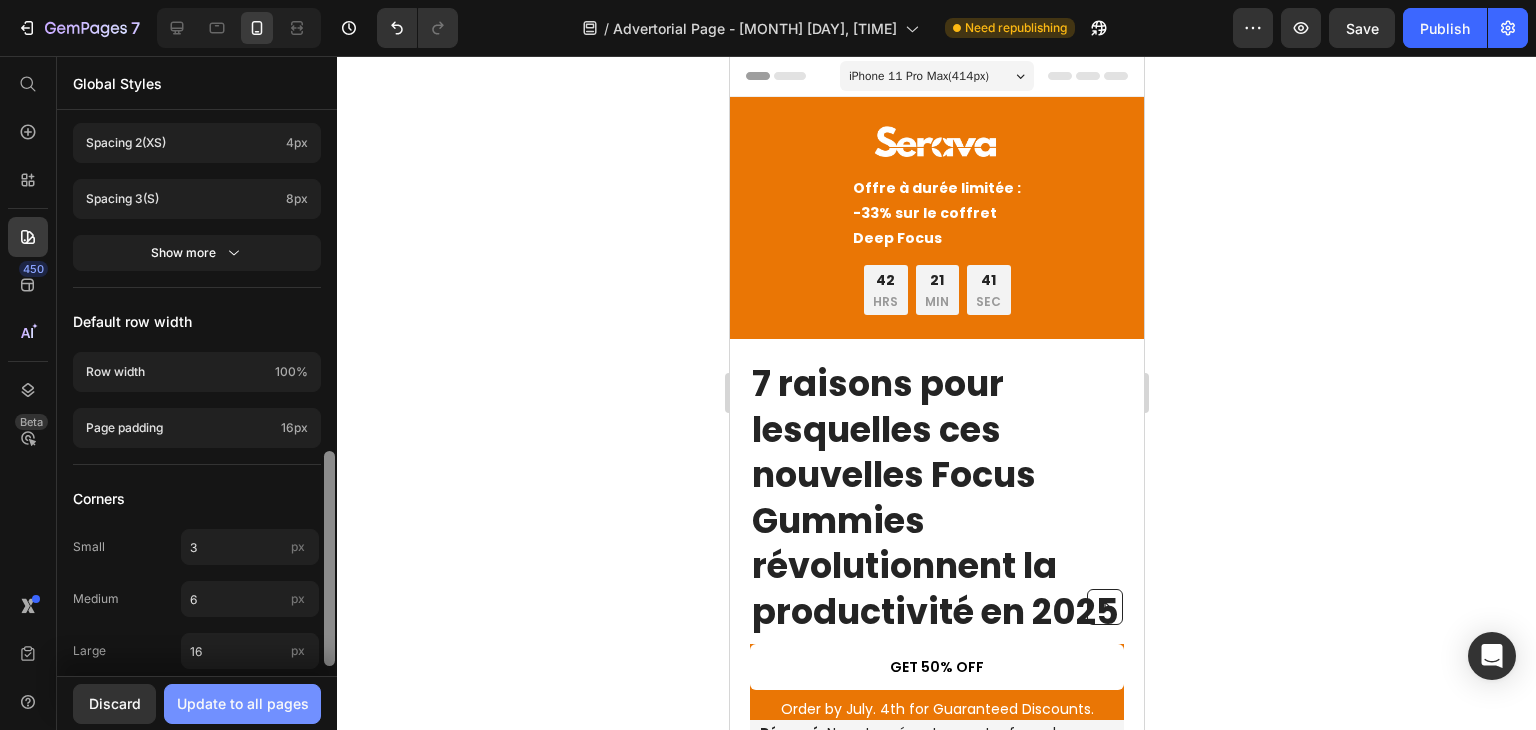 scroll, scrollTop: 901, scrollLeft: 0, axis: vertical 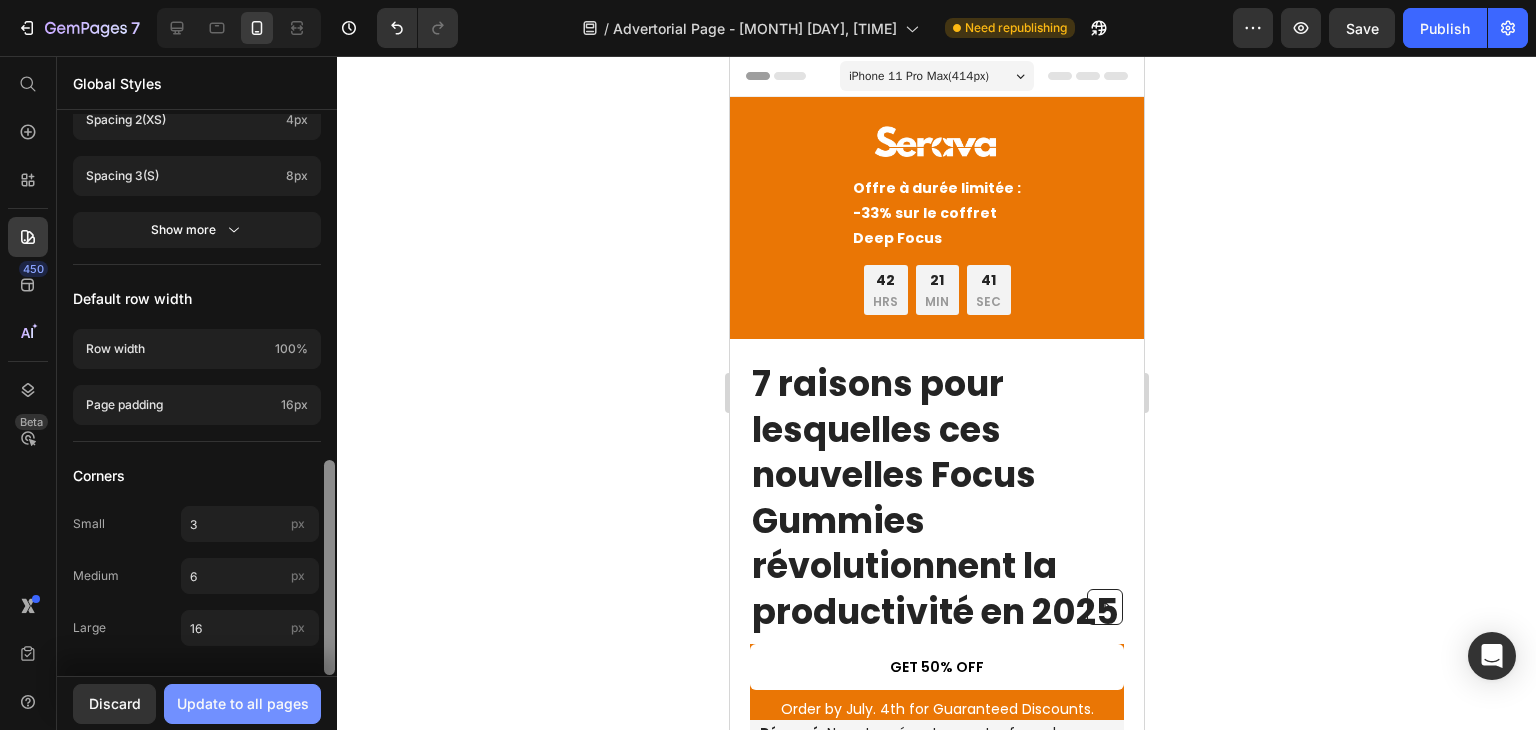 drag, startPoint x: 331, startPoint y: 530, endPoint x: 301, endPoint y: 698, distance: 170.65755 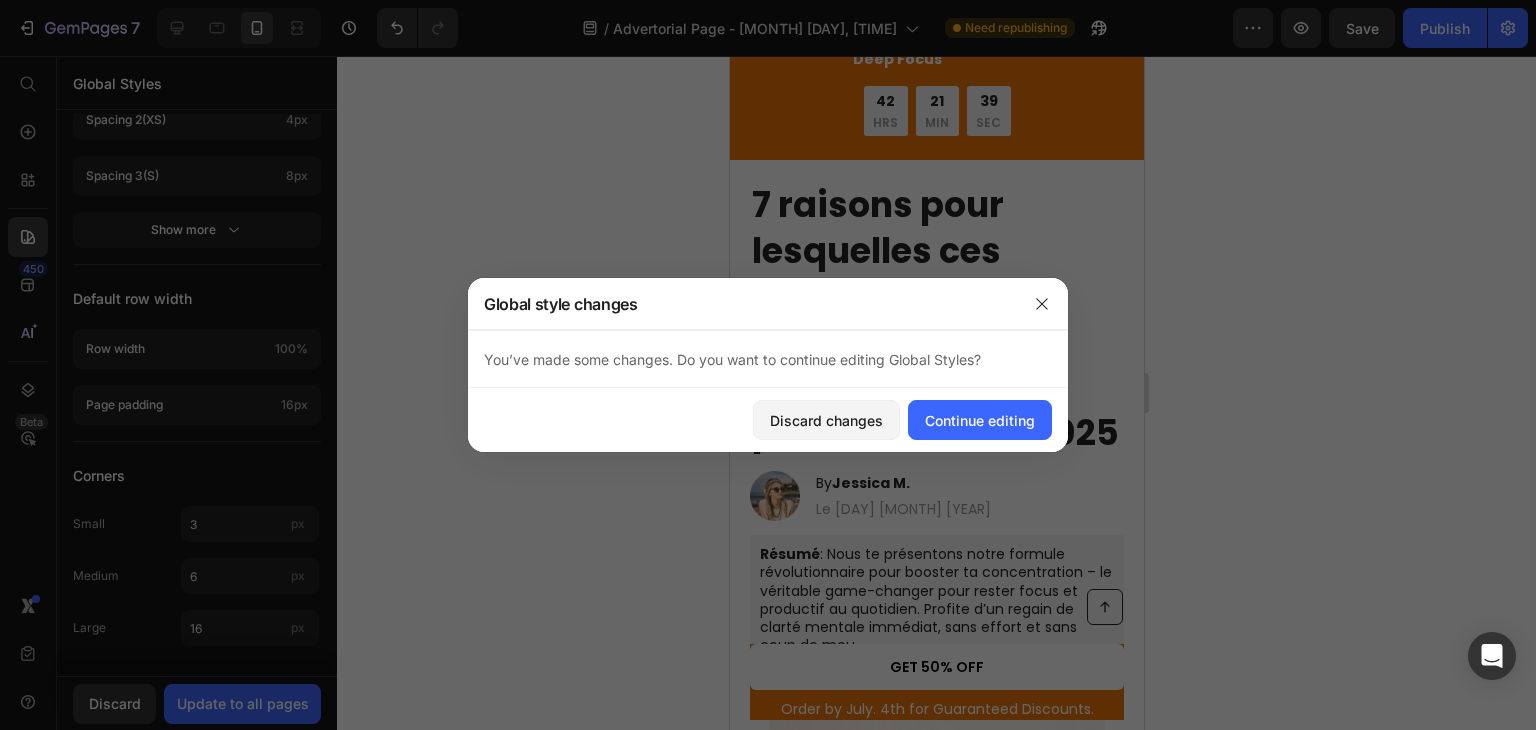 scroll, scrollTop: 320, scrollLeft: 0, axis: vertical 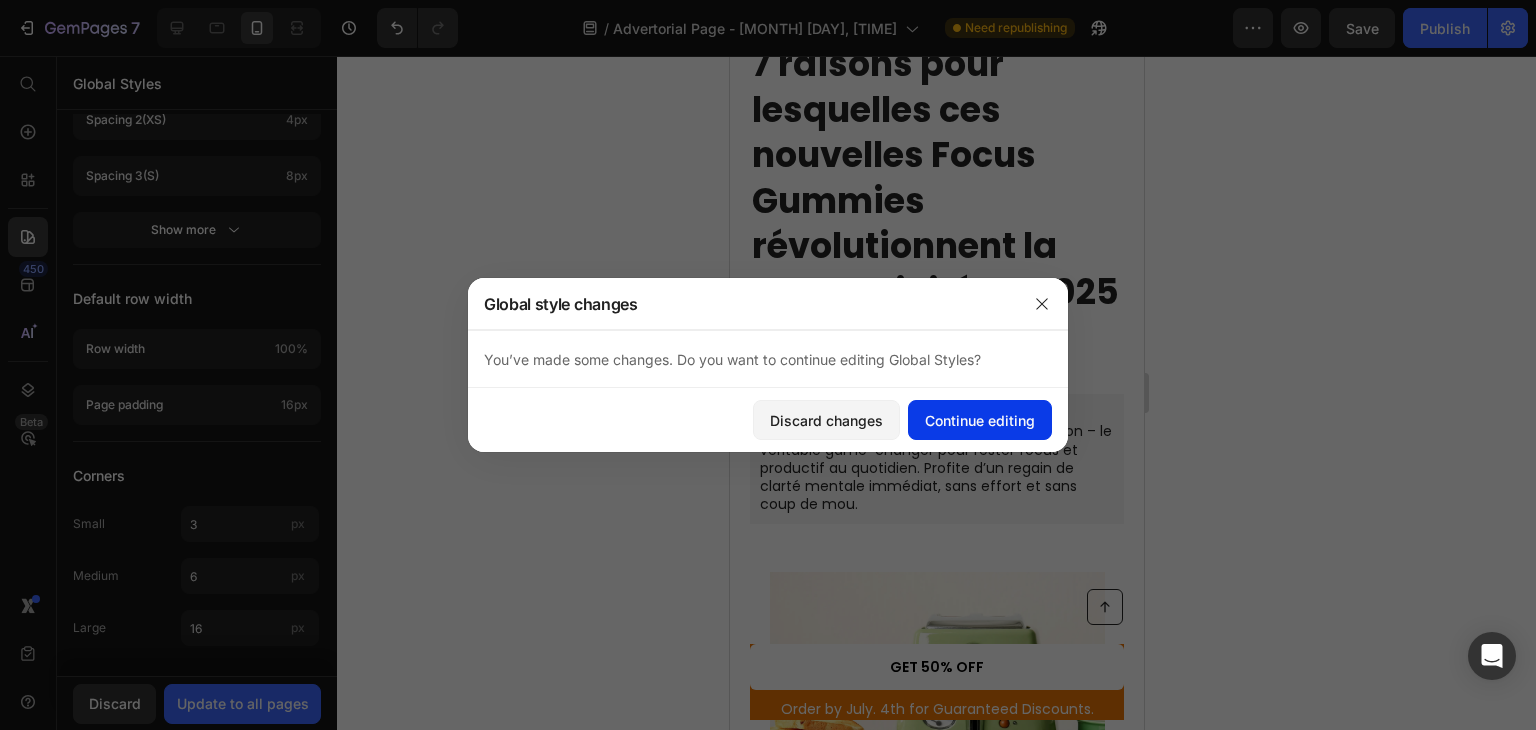 click on "Continue editing" at bounding box center [980, 420] 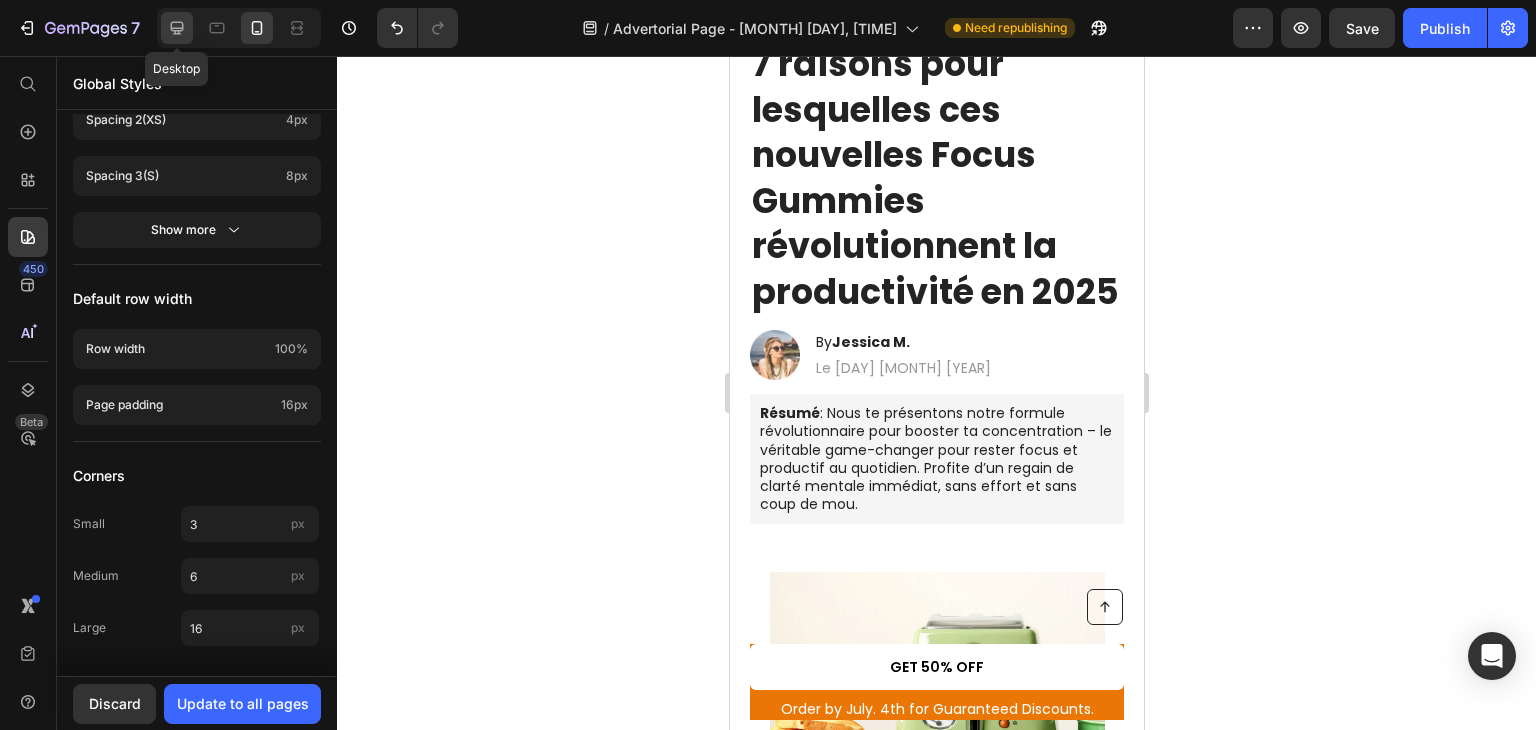 click 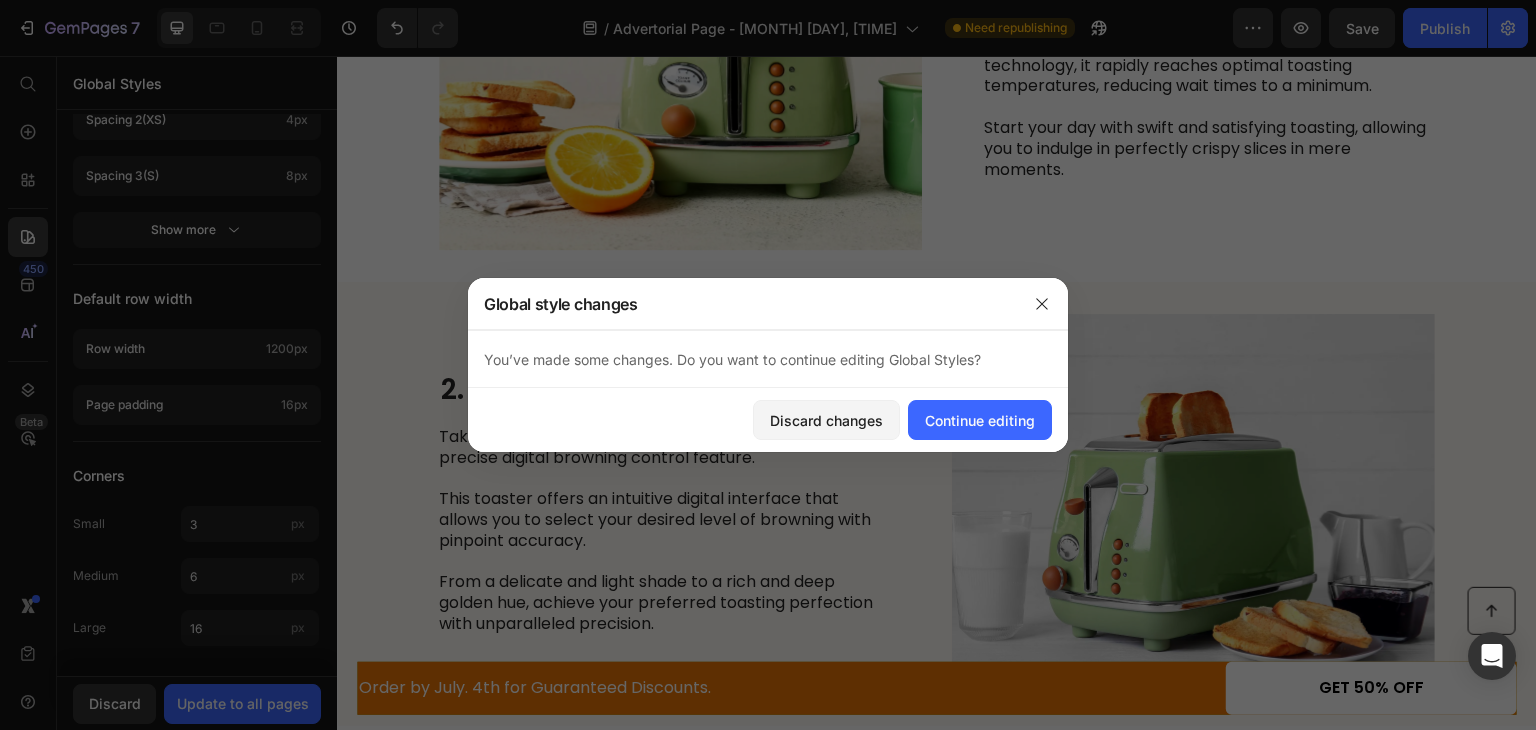 scroll, scrollTop: 873, scrollLeft: 0, axis: vertical 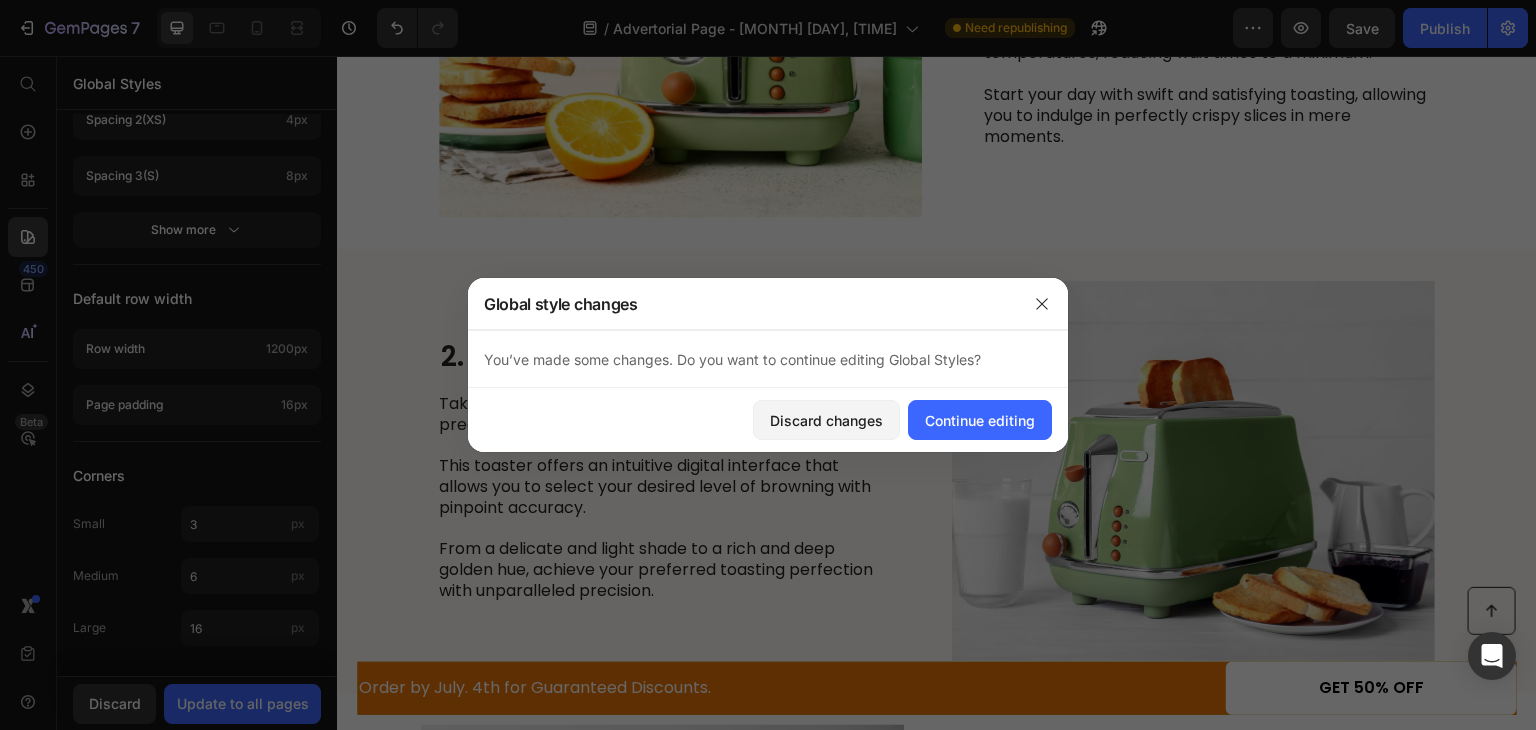 drag, startPoint x: 1535, startPoint y: 157, endPoint x: 1872, endPoint y: 279, distance: 358.4034 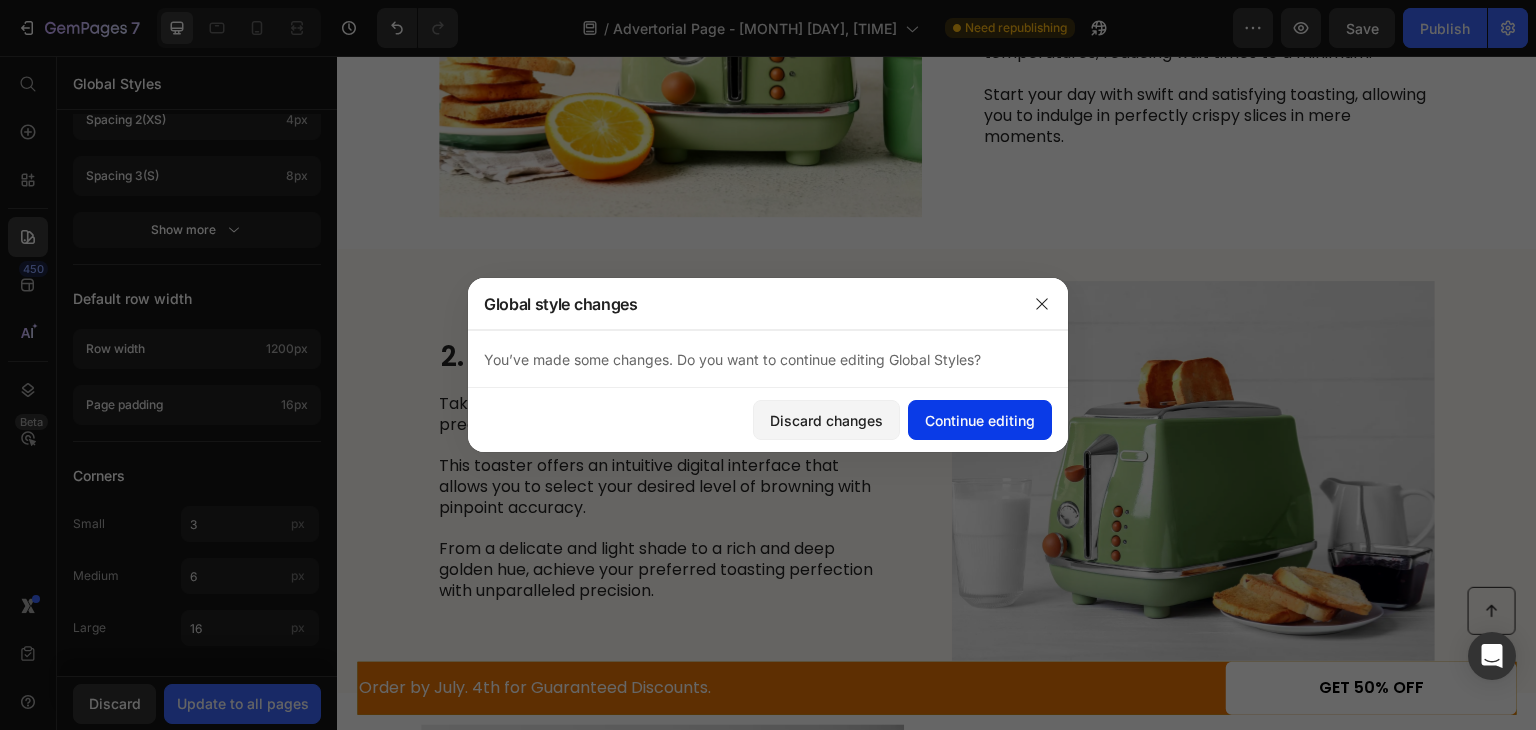 click on "Continue editing" at bounding box center [980, 420] 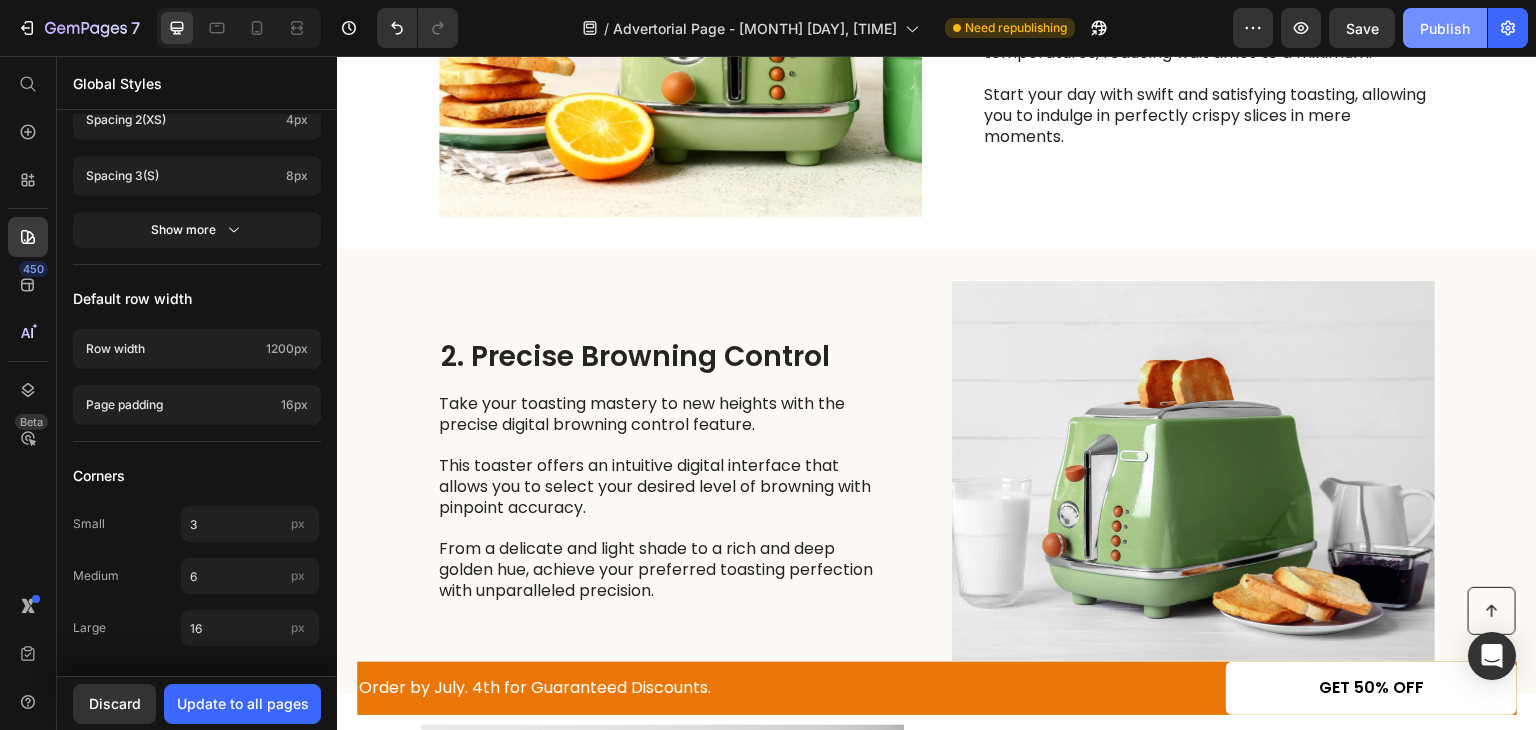 click on "Publish" 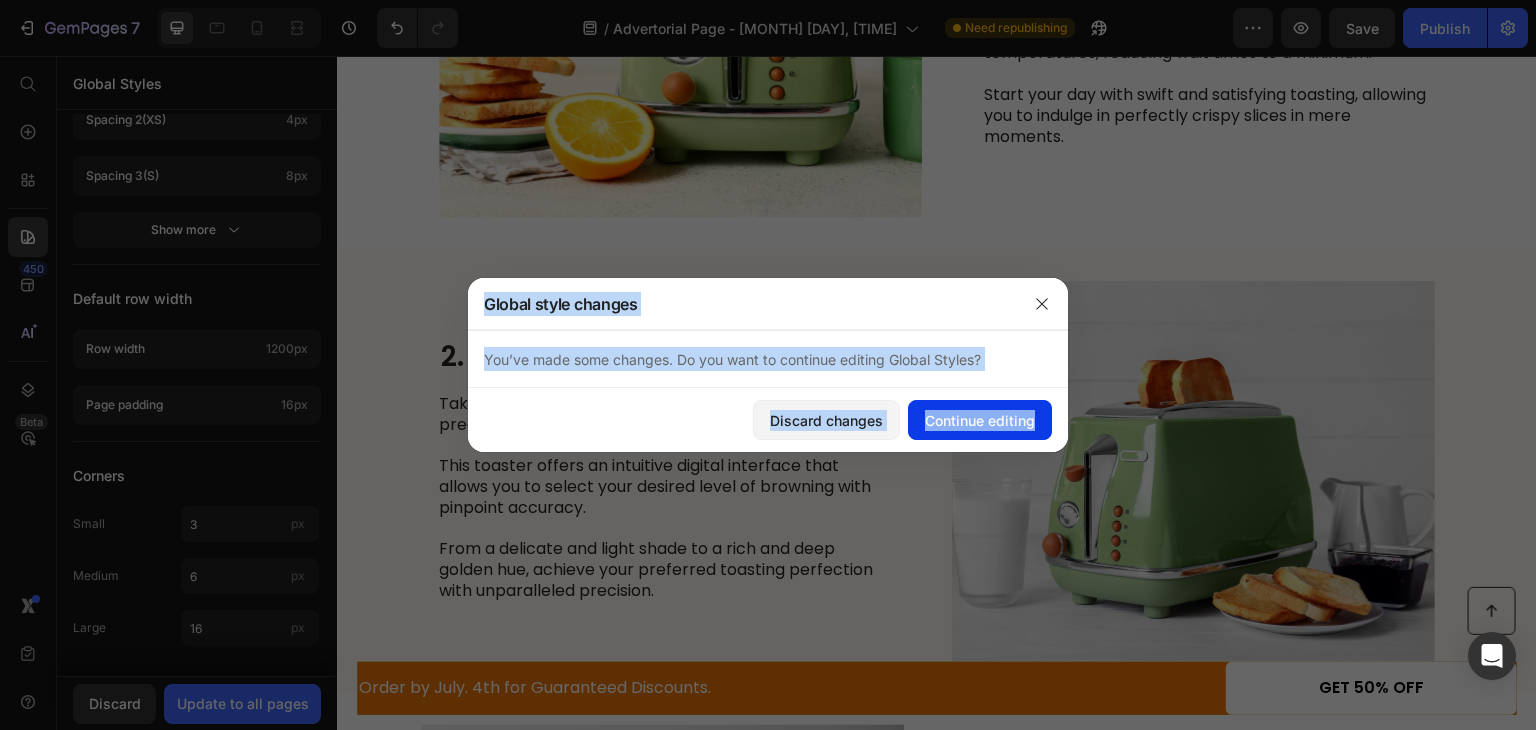 click on "Continue editing" at bounding box center [980, 420] 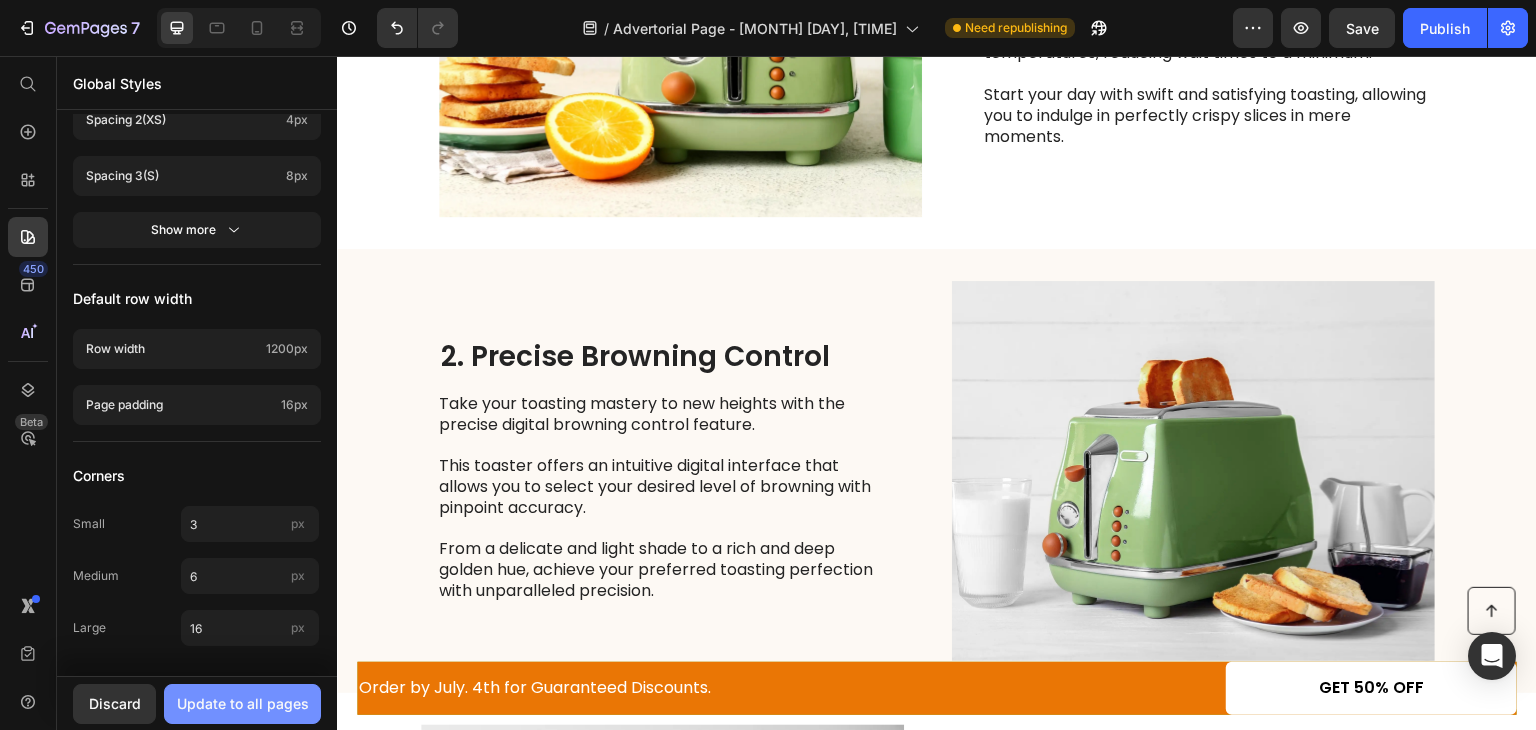 click on "Update to all pages" at bounding box center [243, 703] 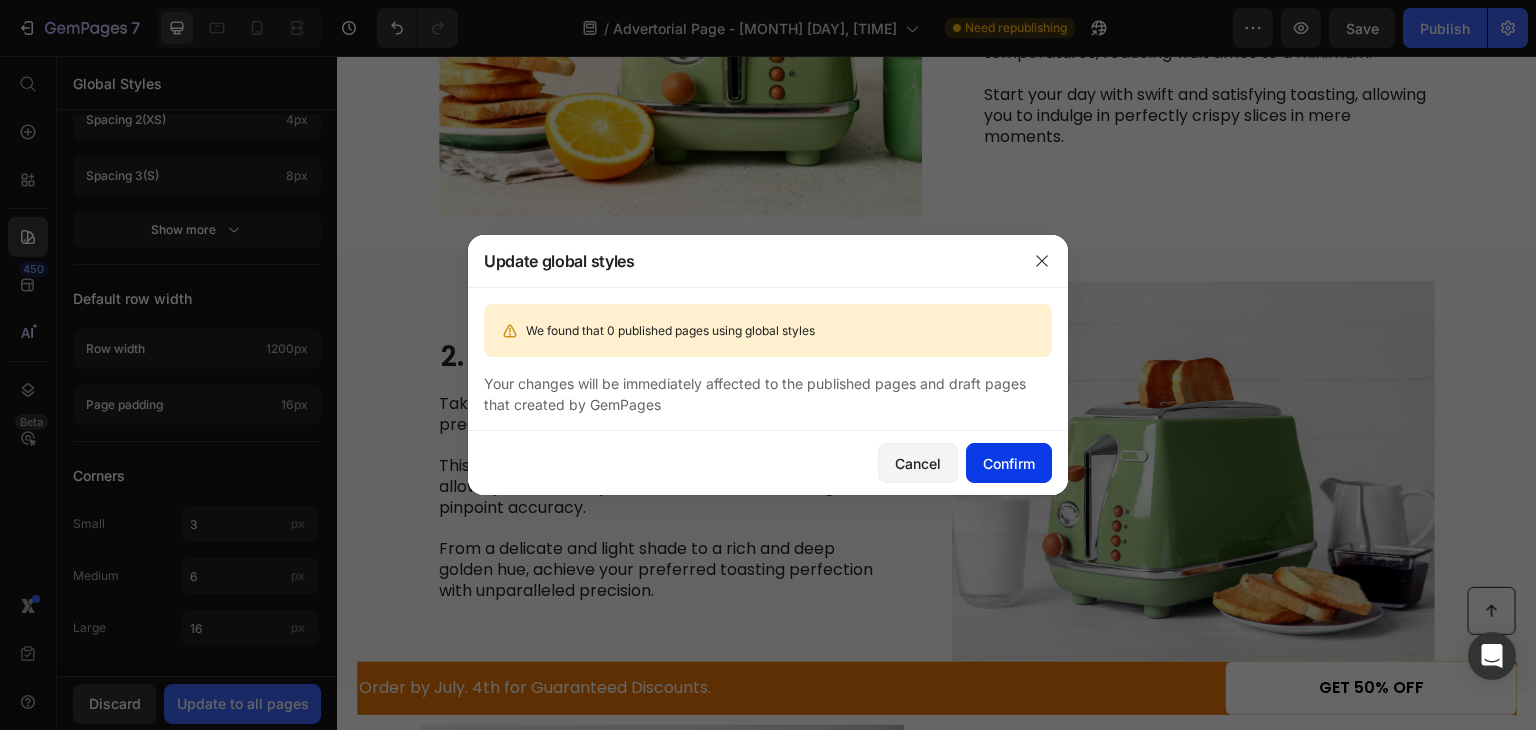 click on "Confirm" at bounding box center [1009, 463] 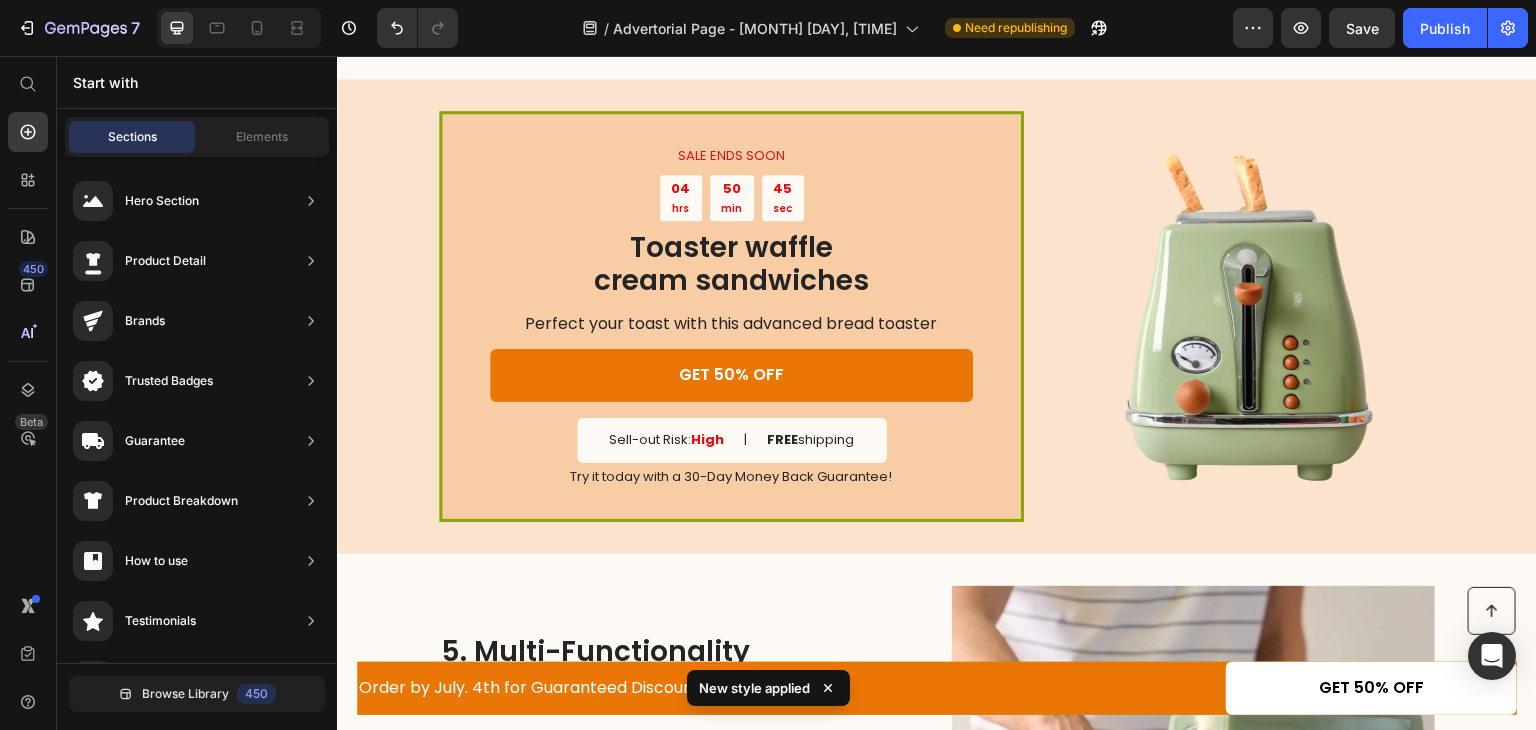 scroll, scrollTop: 2443, scrollLeft: 0, axis: vertical 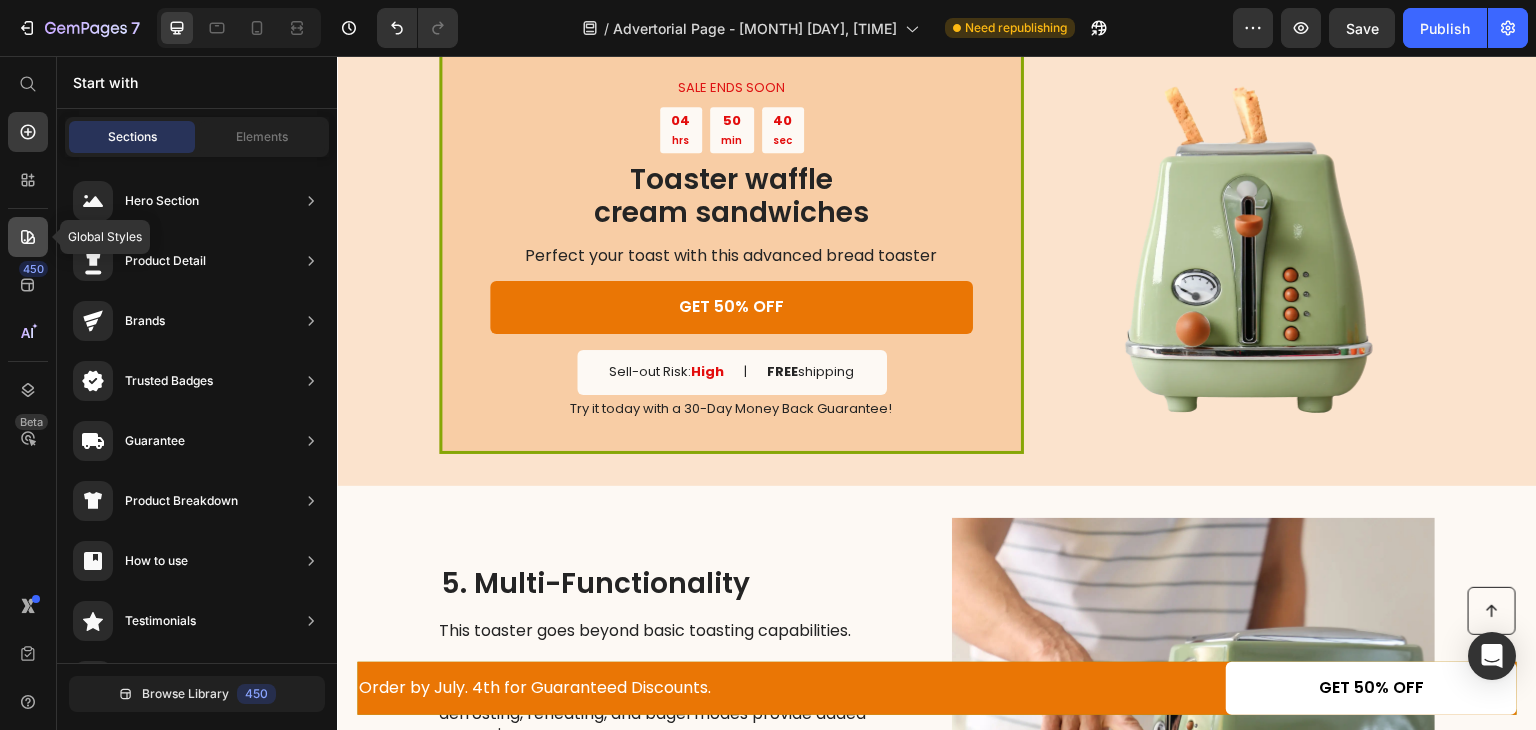 click 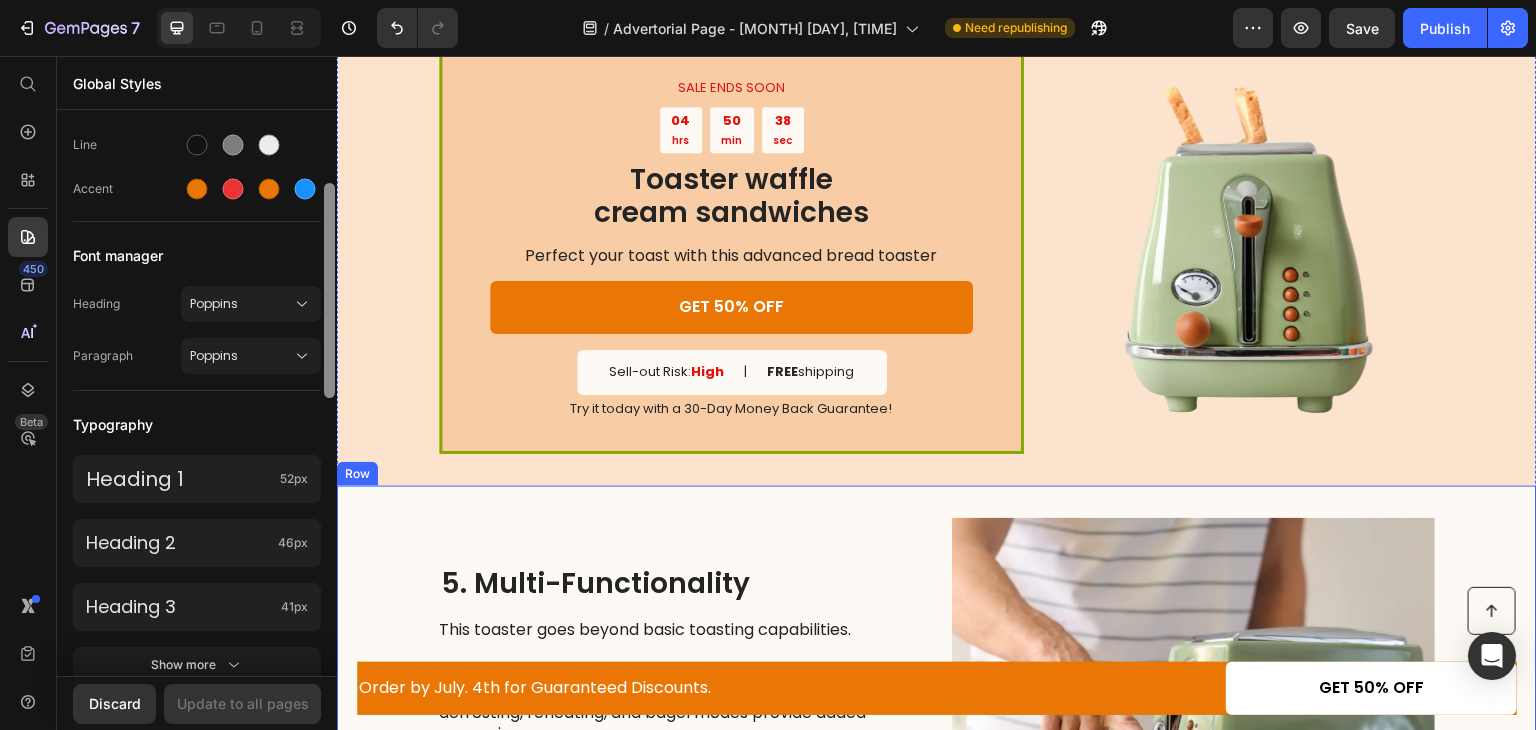 drag, startPoint x: 665, startPoint y: 365, endPoint x: 344, endPoint y: 471, distance: 338.04883 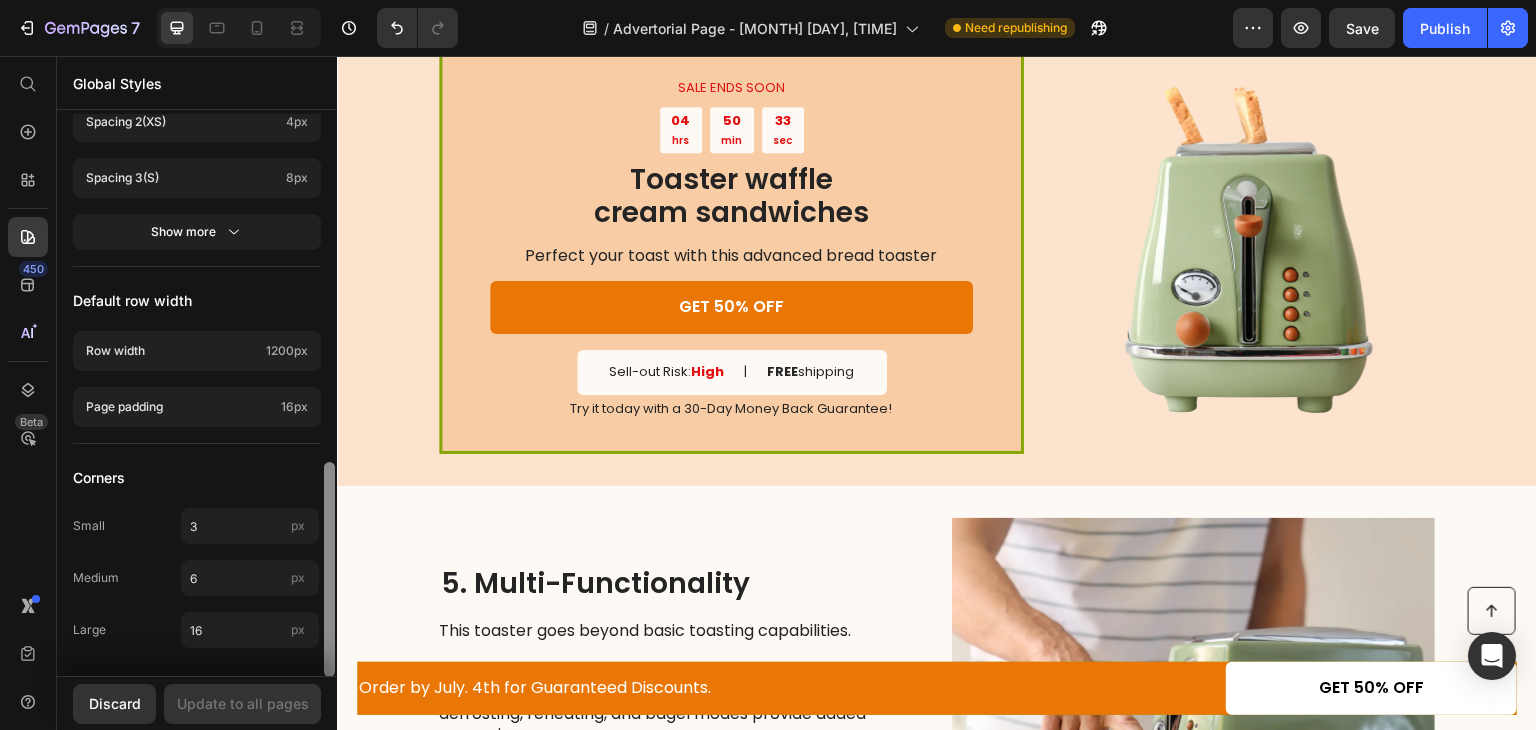 scroll, scrollTop: 901, scrollLeft: 0, axis: vertical 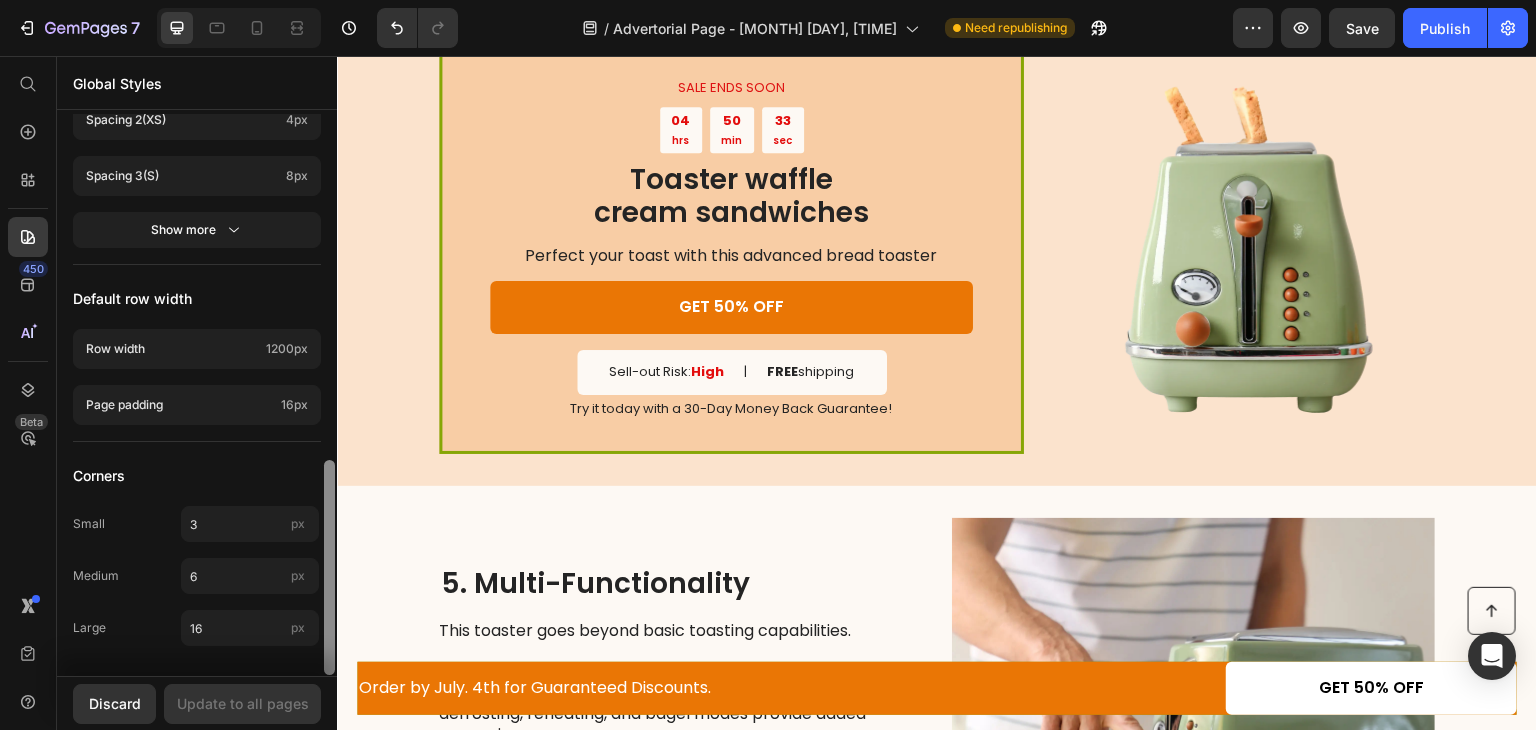 drag, startPoint x: 332, startPoint y: 418, endPoint x: 303, endPoint y: 673, distance: 256.6437 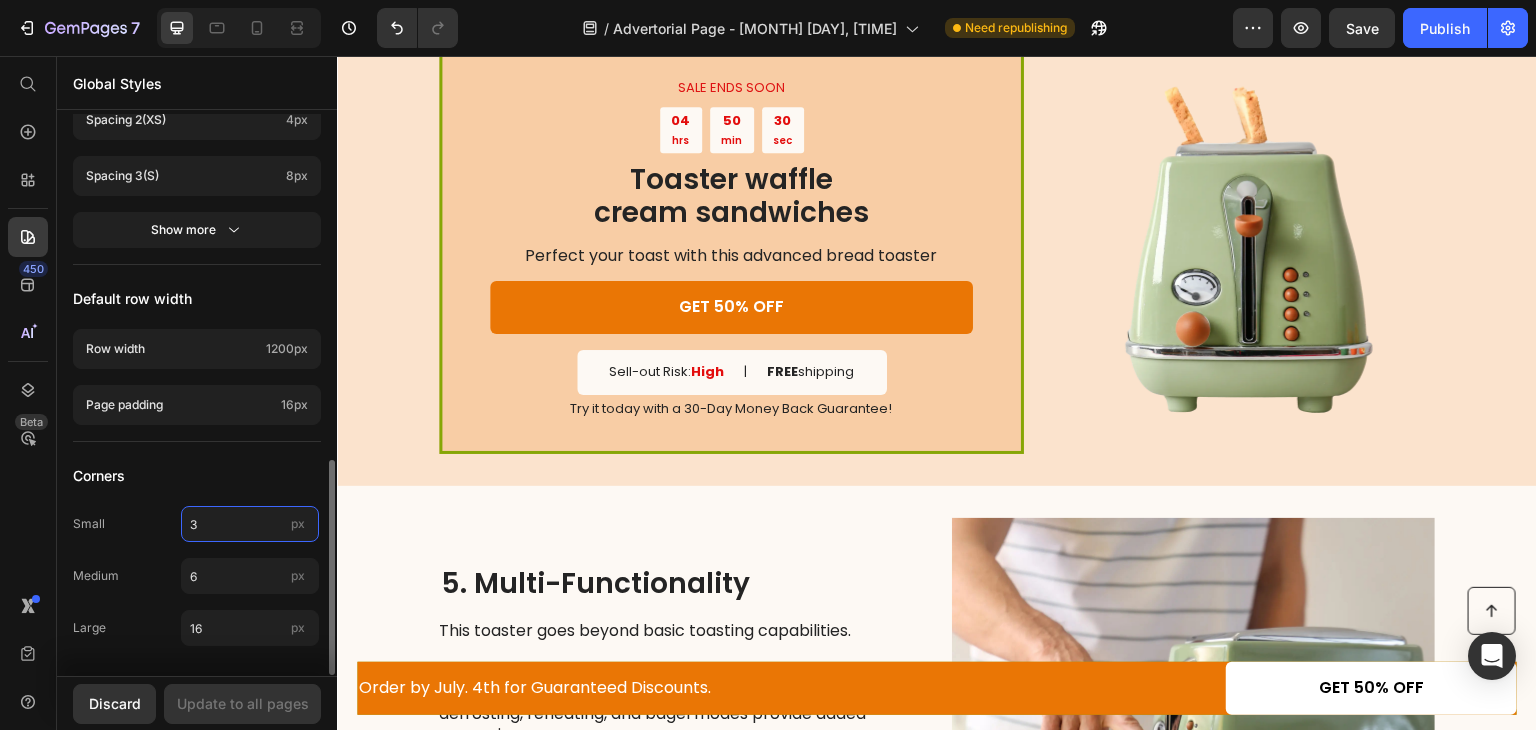 click on "3" at bounding box center [250, 524] 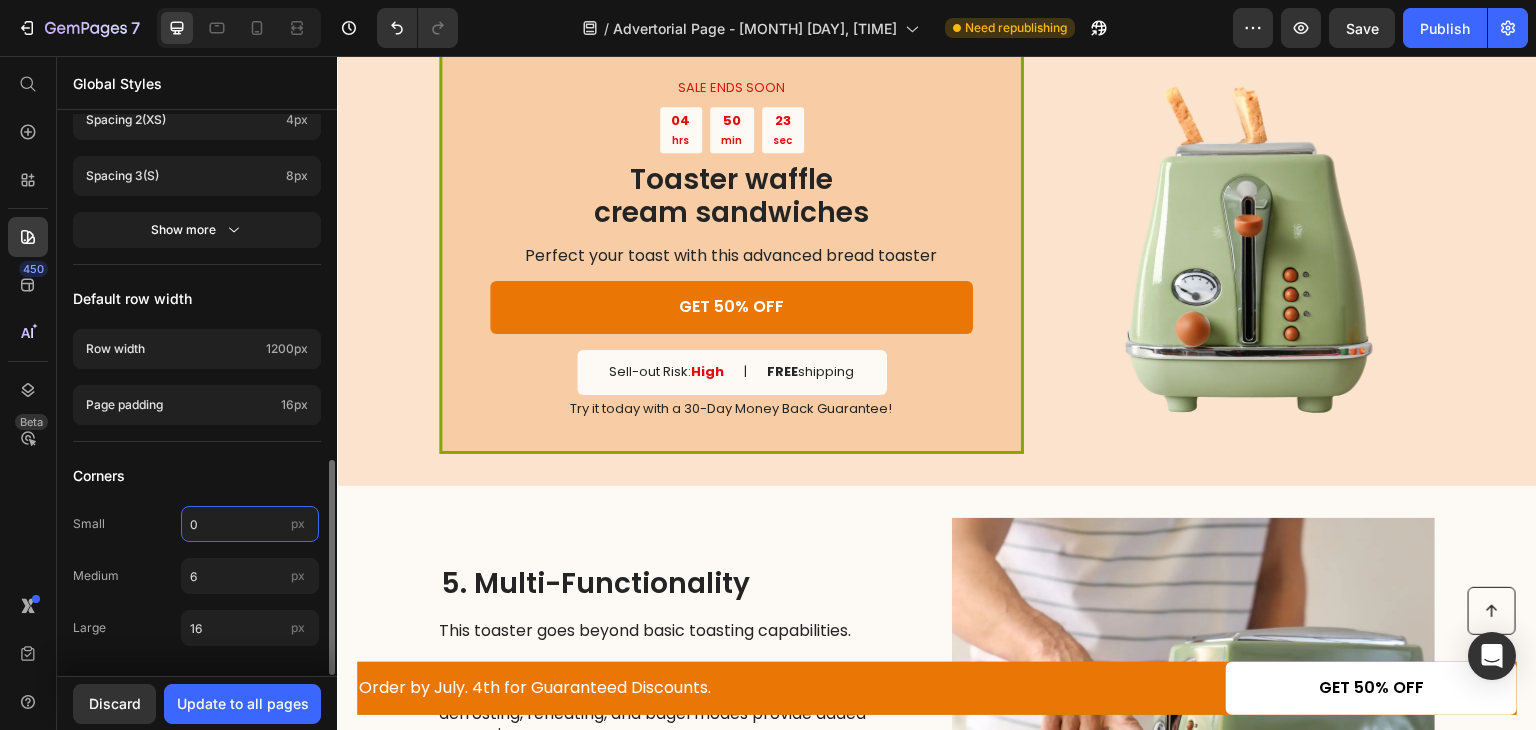 click on "0" at bounding box center (250, 524) 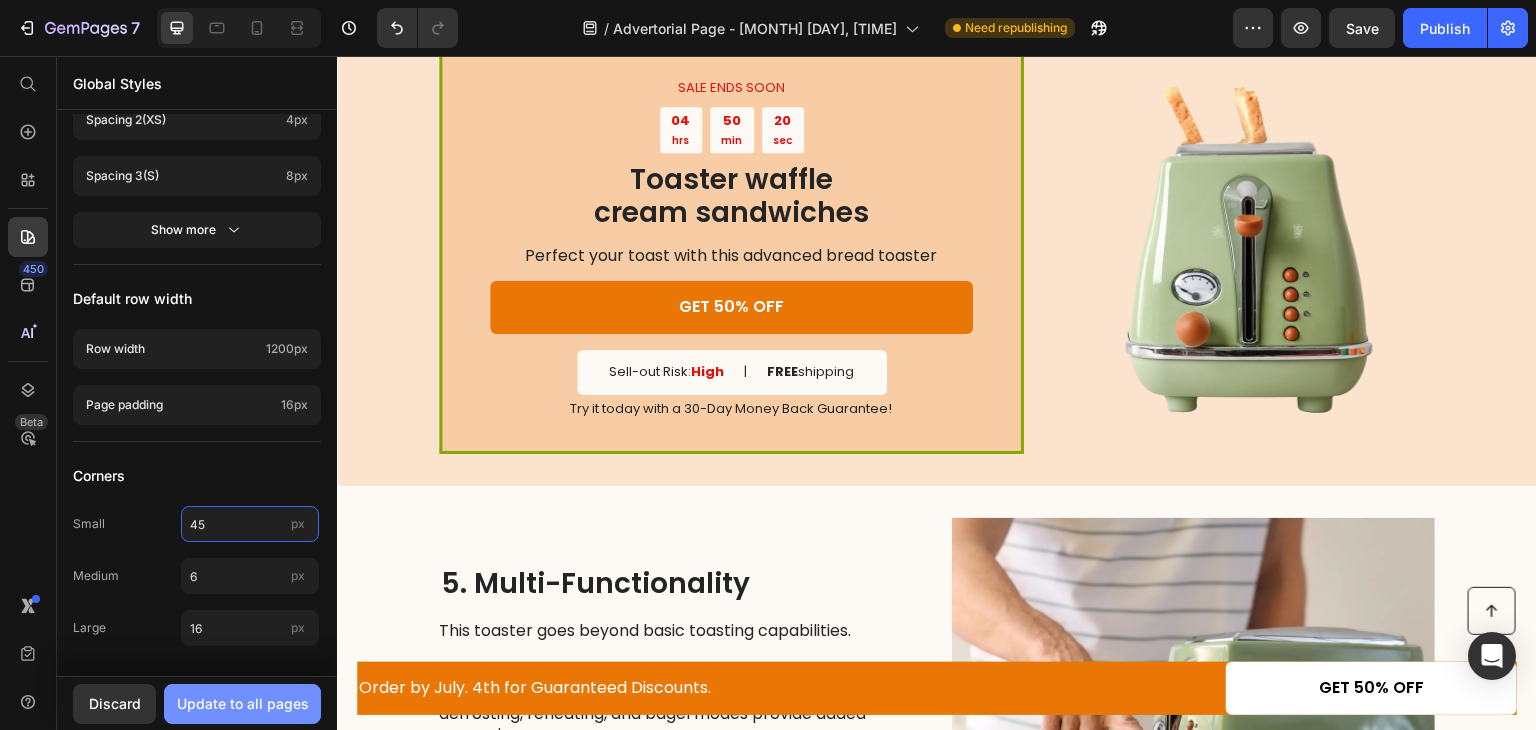 type on "45" 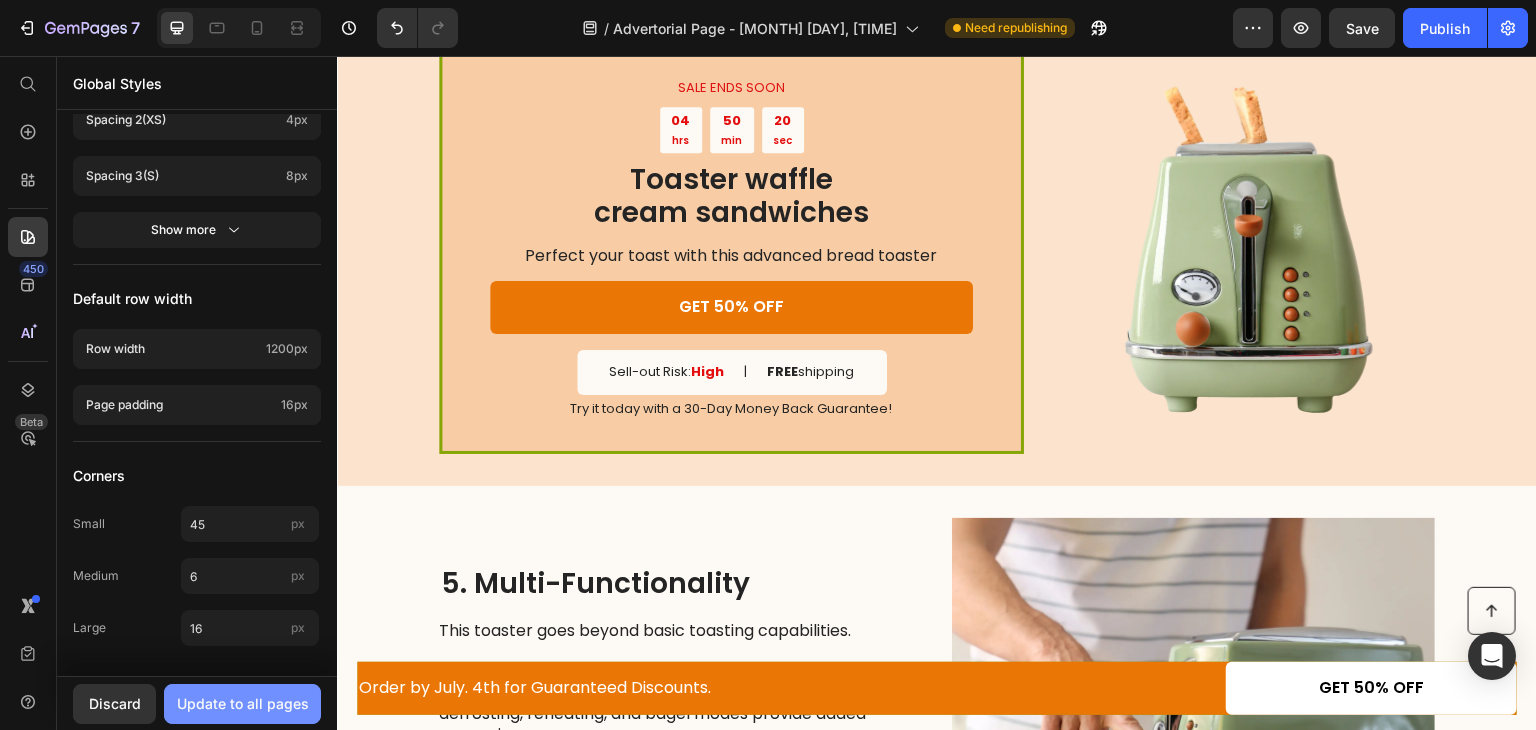 click on "Update to all pages" at bounding box center [243, 703] 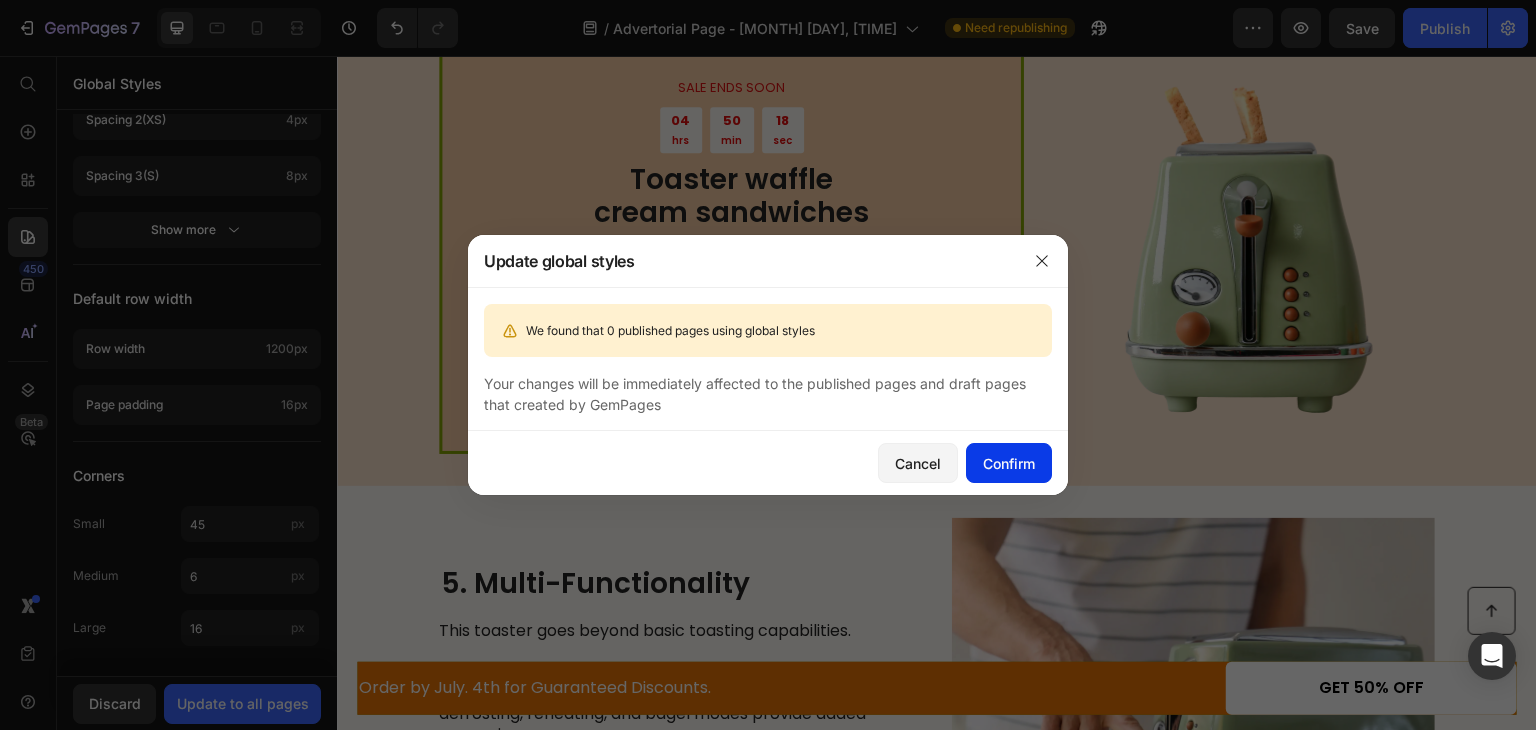 click on "Confirm" at bounding box center (1009, 463) 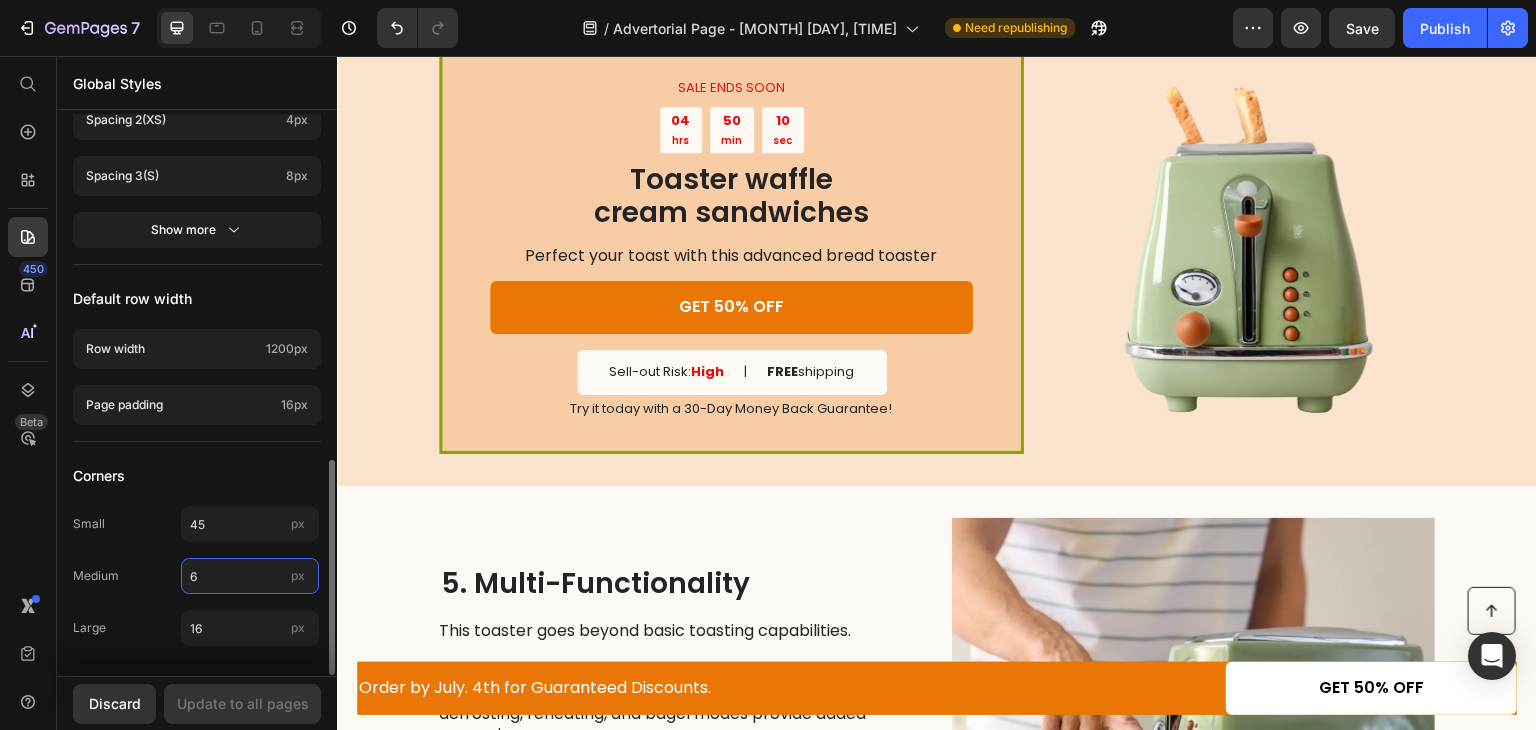 click on "6" at bounding box center [250, 576] 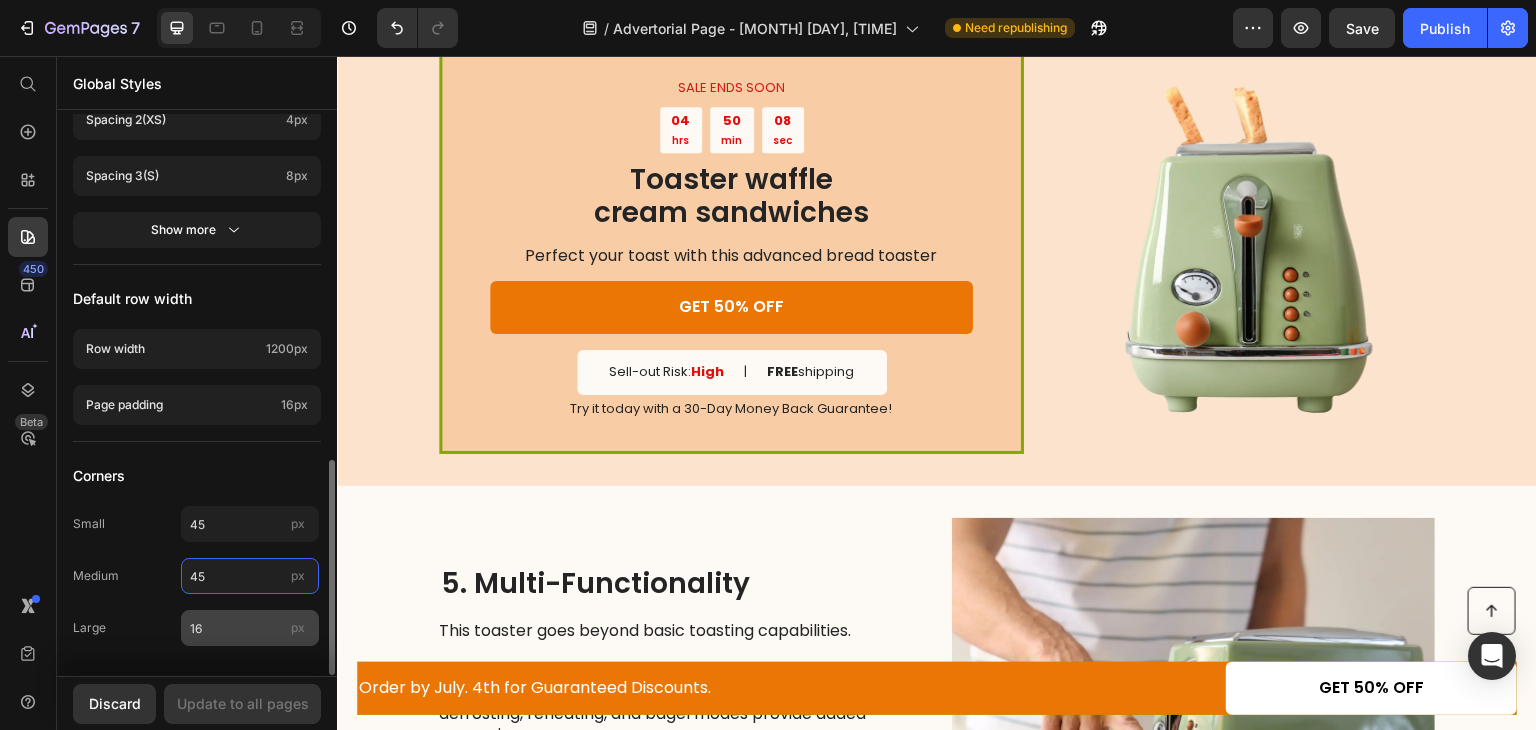 type on "45" 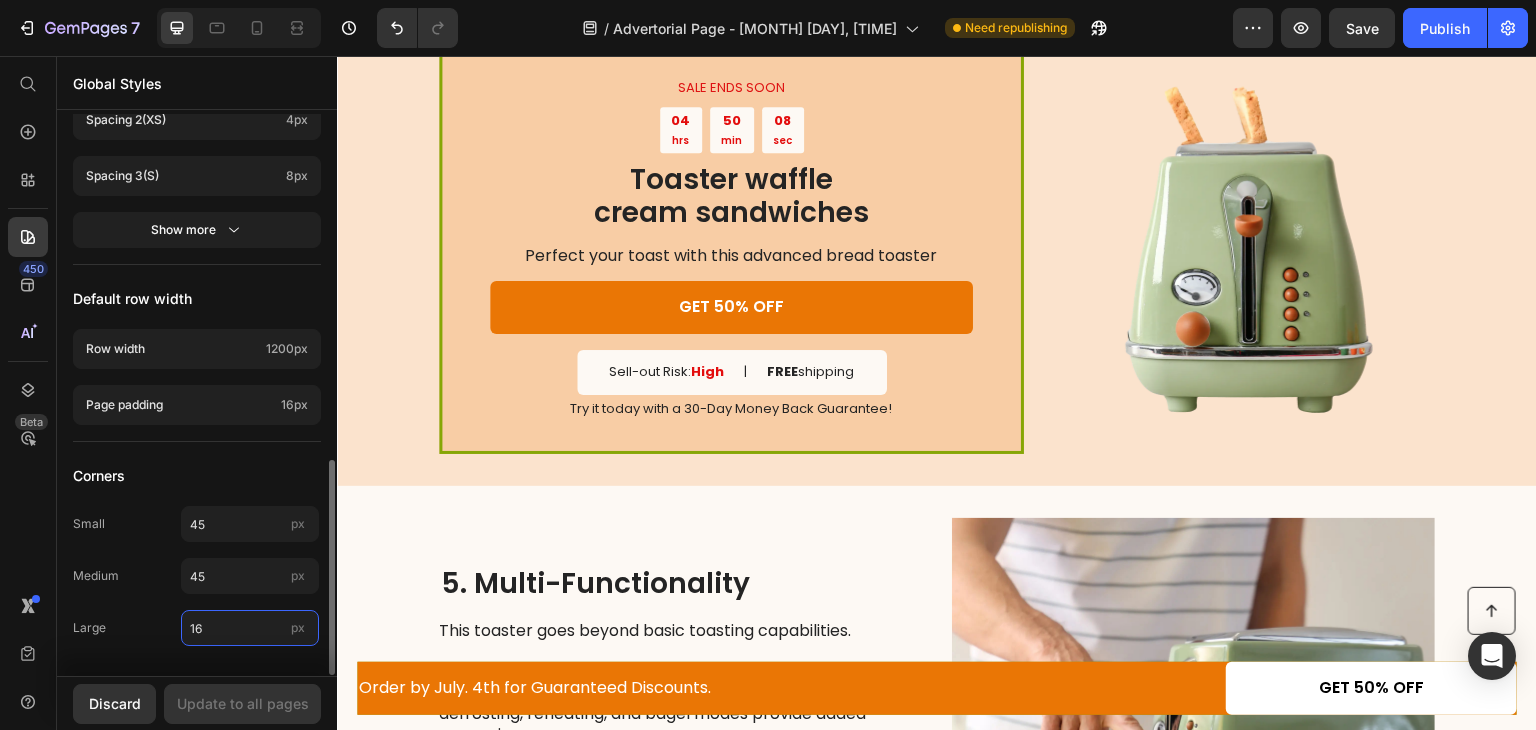 click on "16" at bounding box center [250, 628] 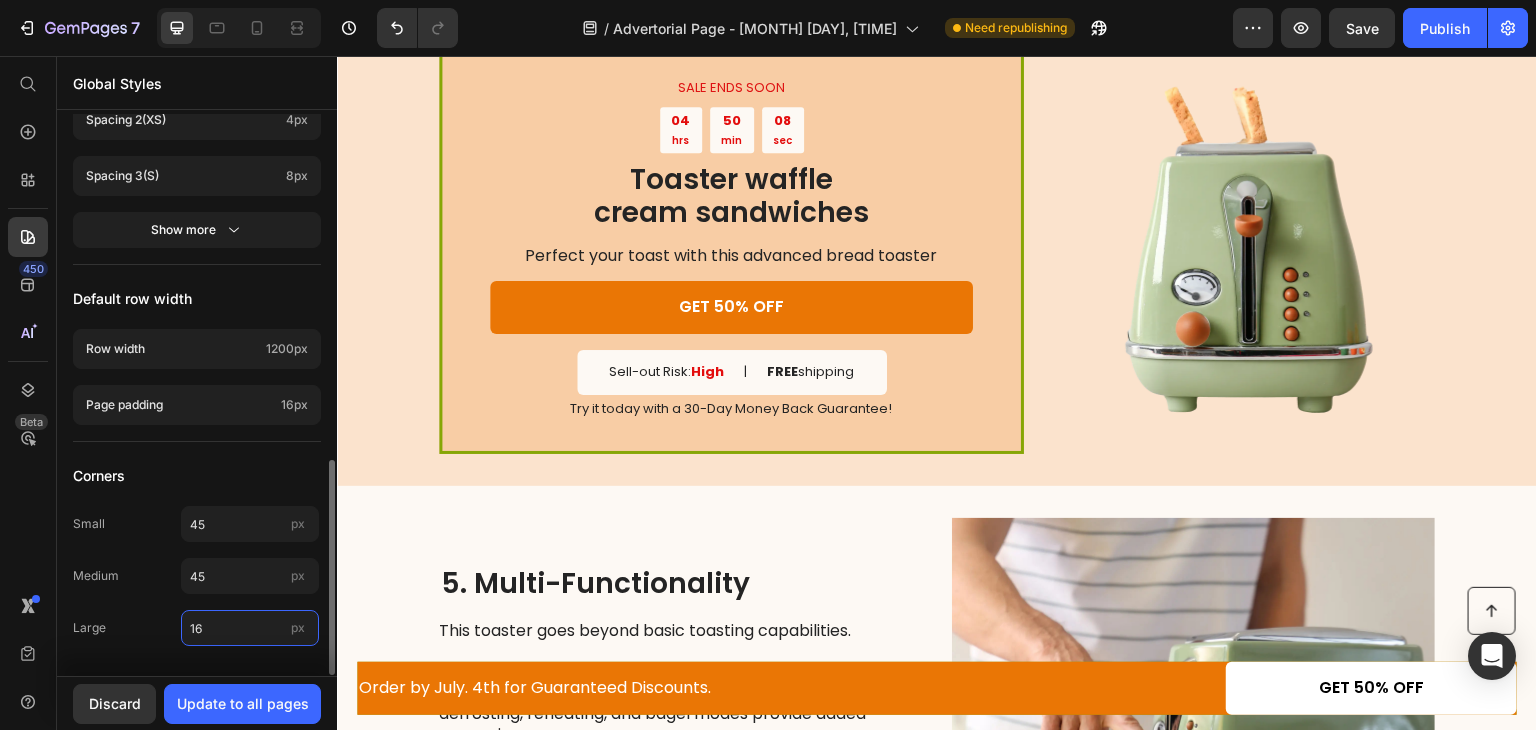 click on "16" at bounding box center (250, 628) 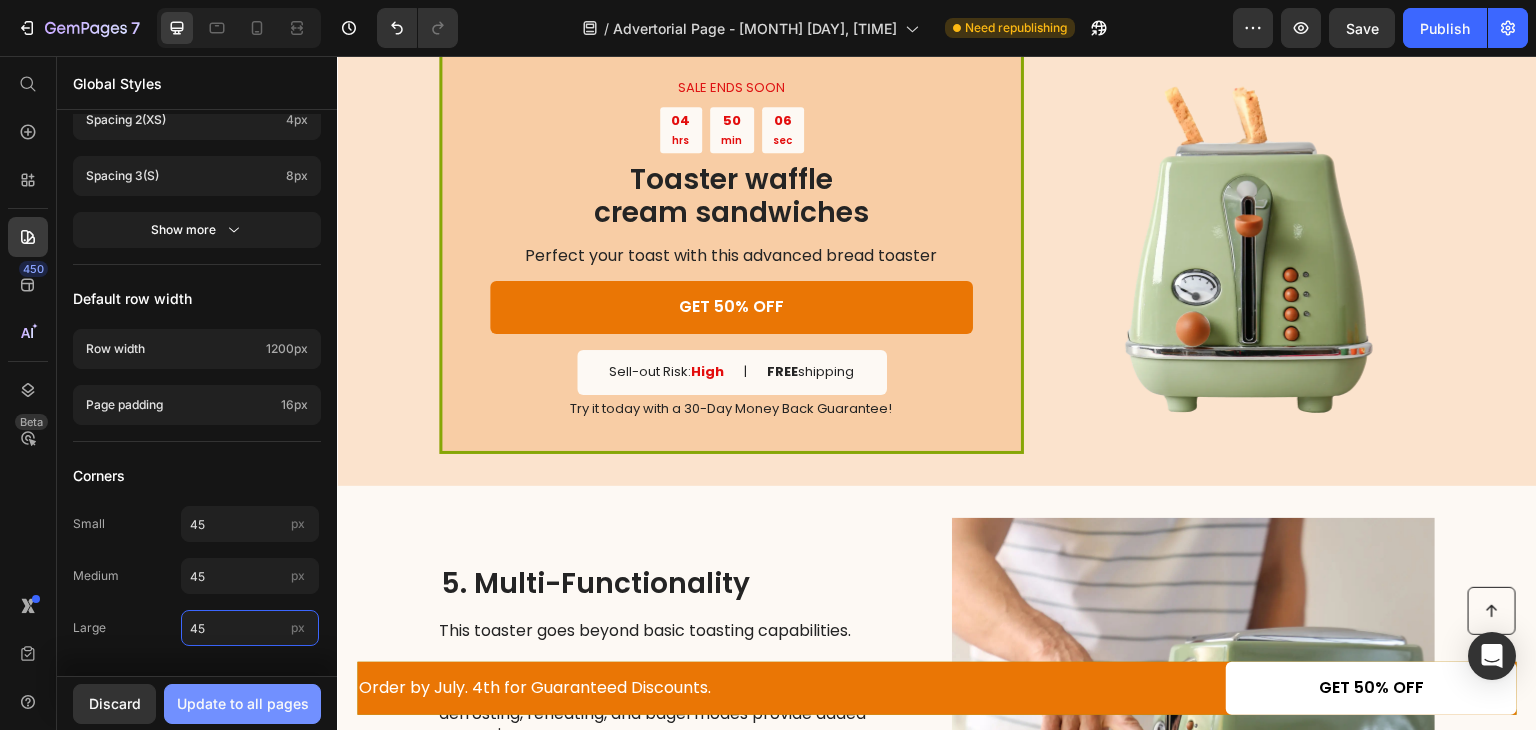 type on "45" 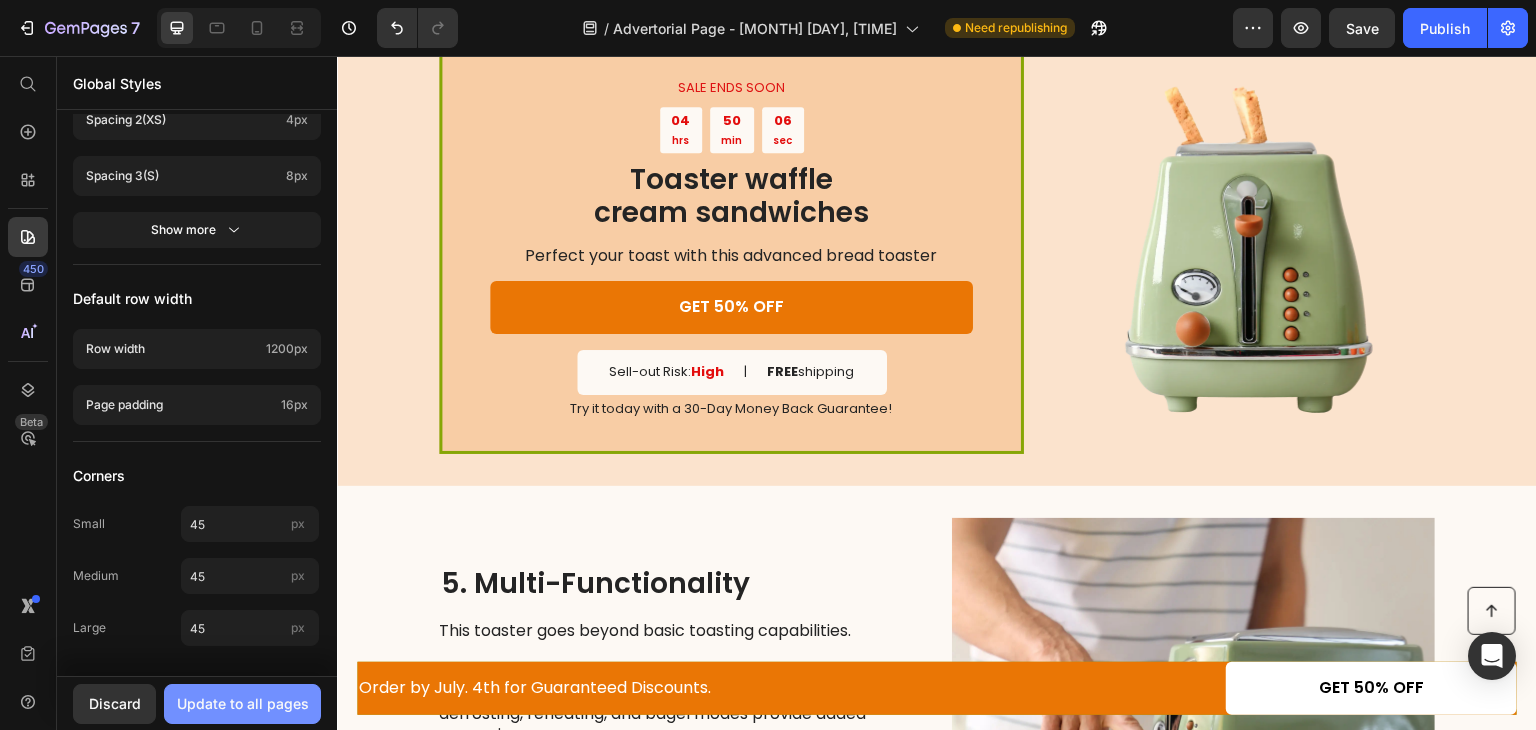click on "Update to all pages" at bounding box center (243, 703) 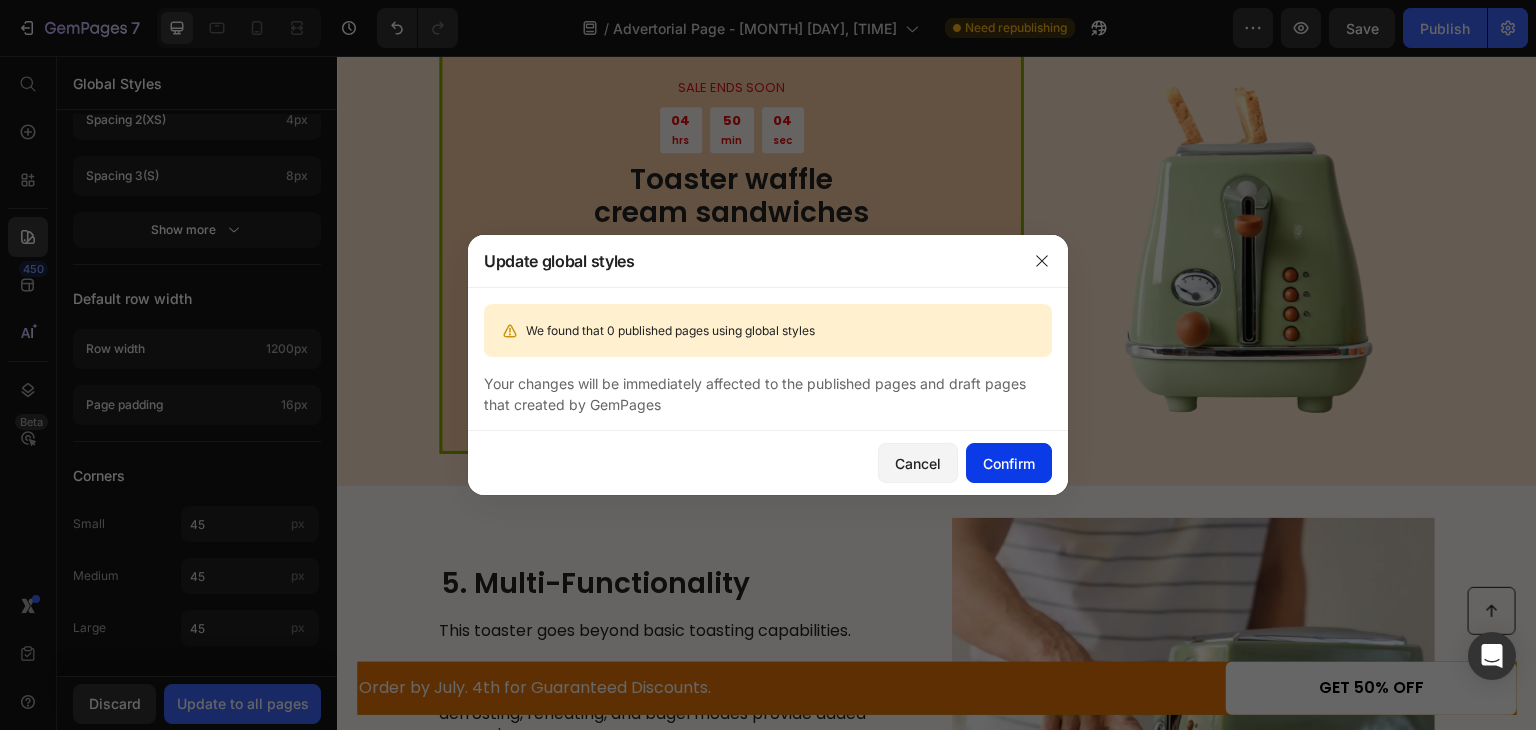 click on "Confirm" 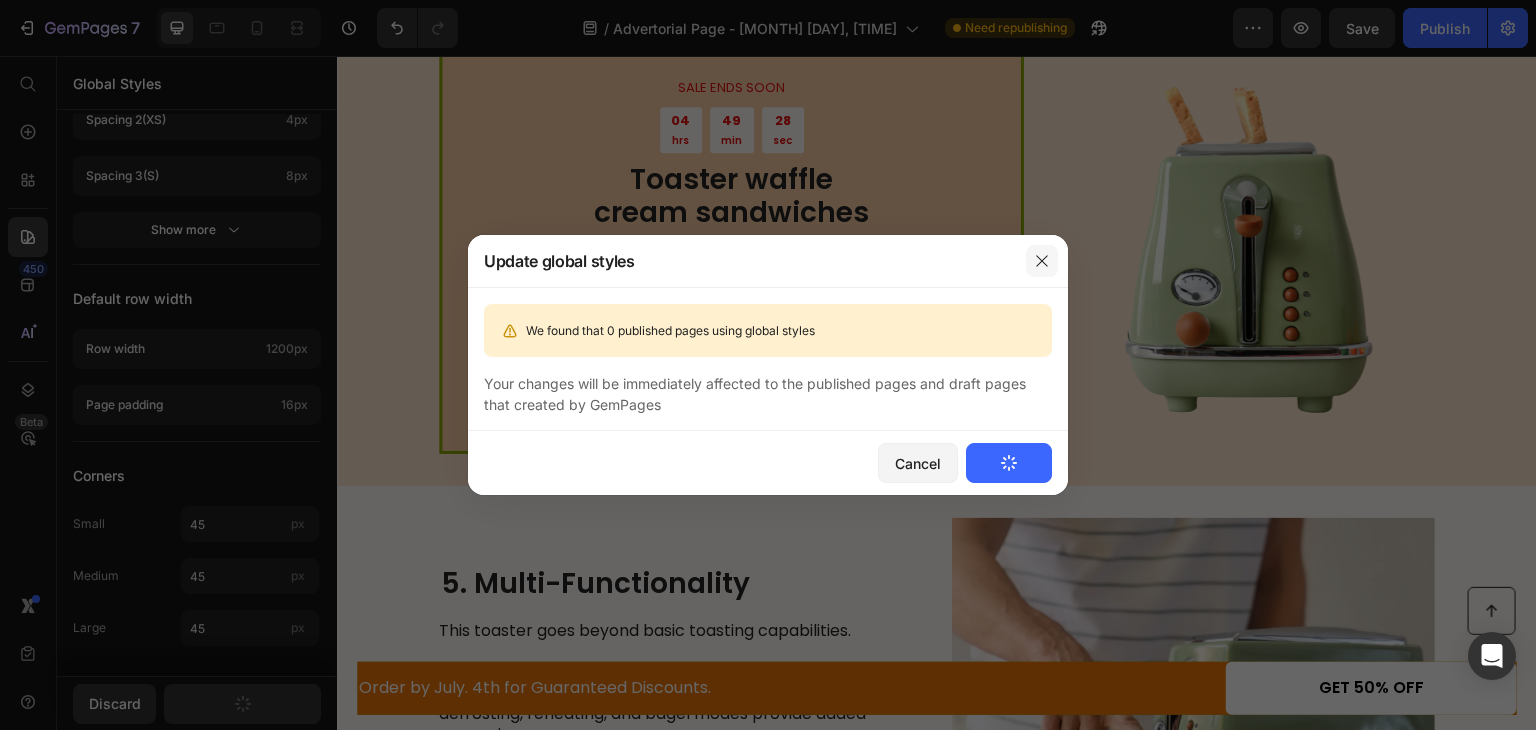 click 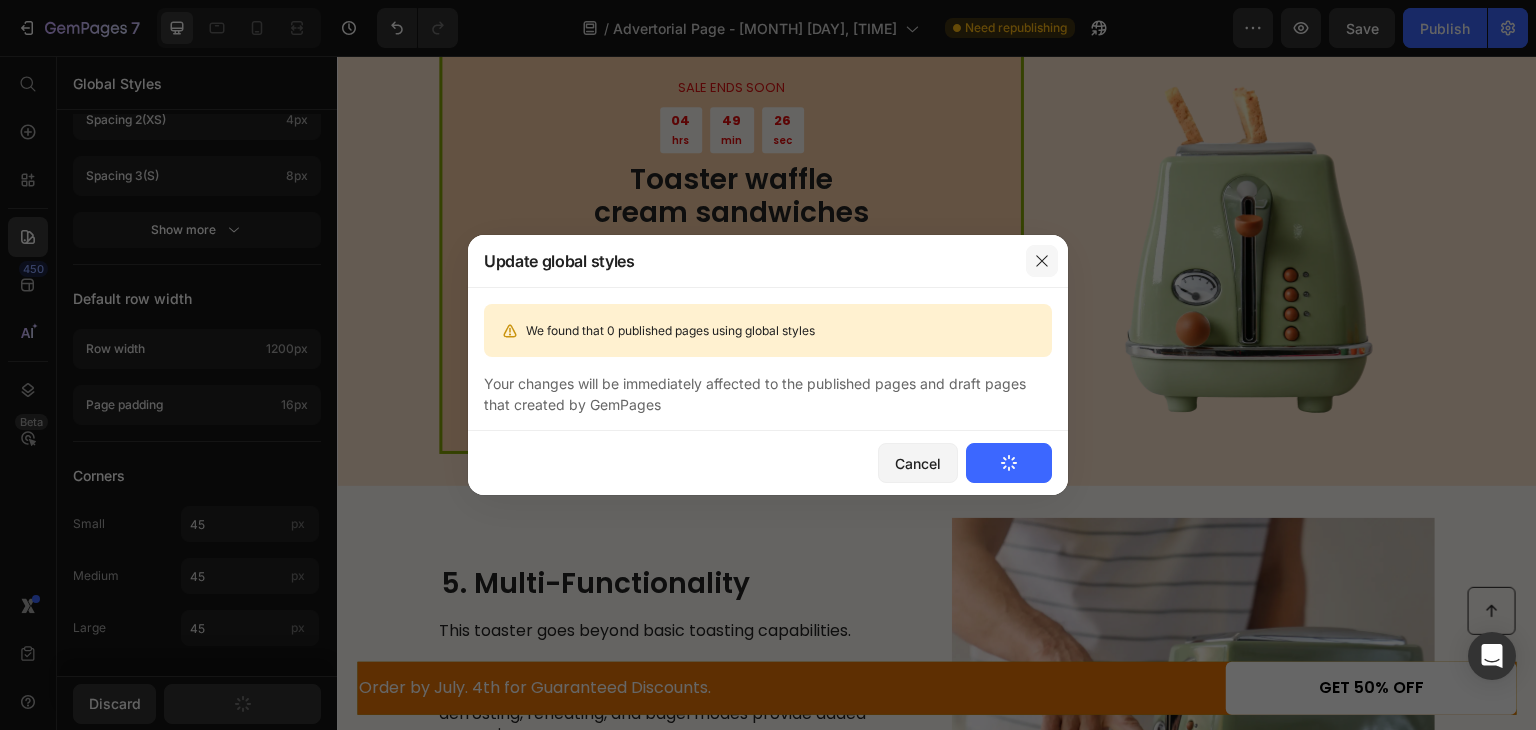 click 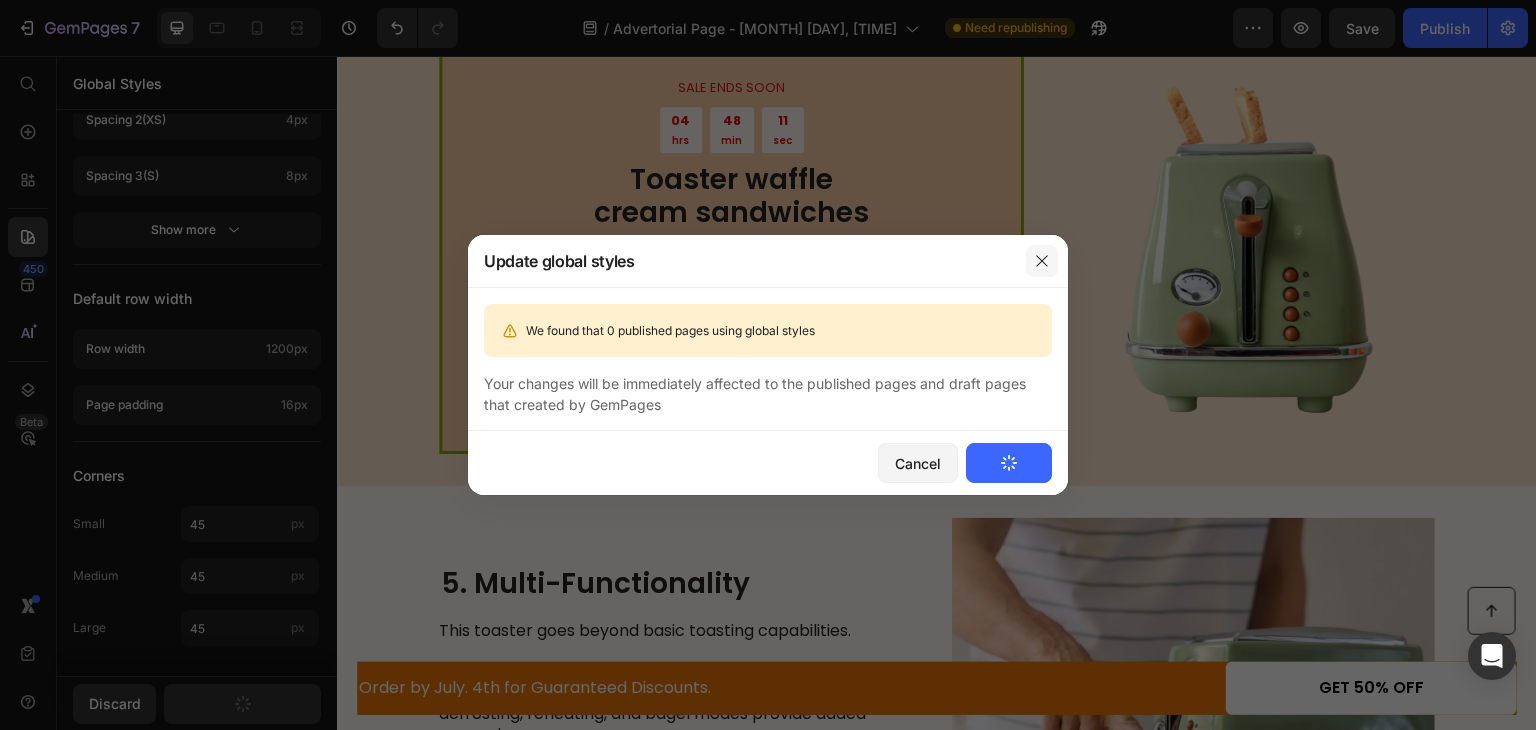 click 